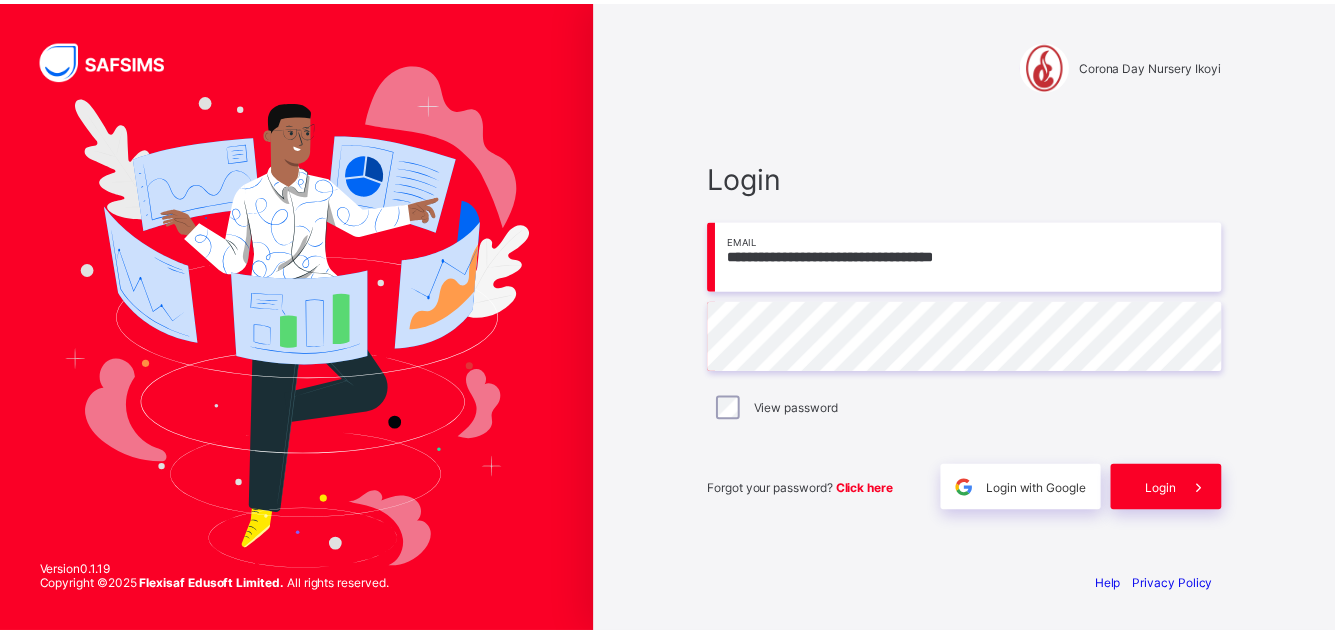 scroll, scrollTop: 0, scrollLeft: 0, axis: both 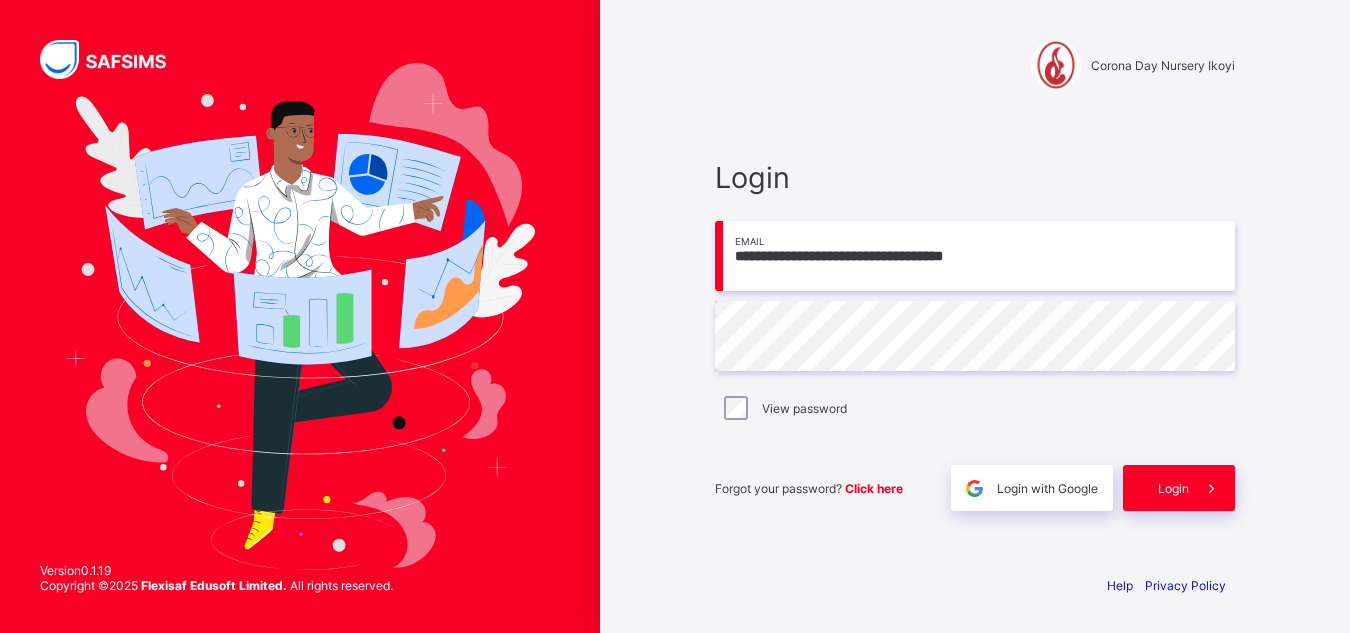 drag, startPoint x: 0, startPoint y: 0, endPoint x: 1028, endPoint y: 267, distance: 1062.1078 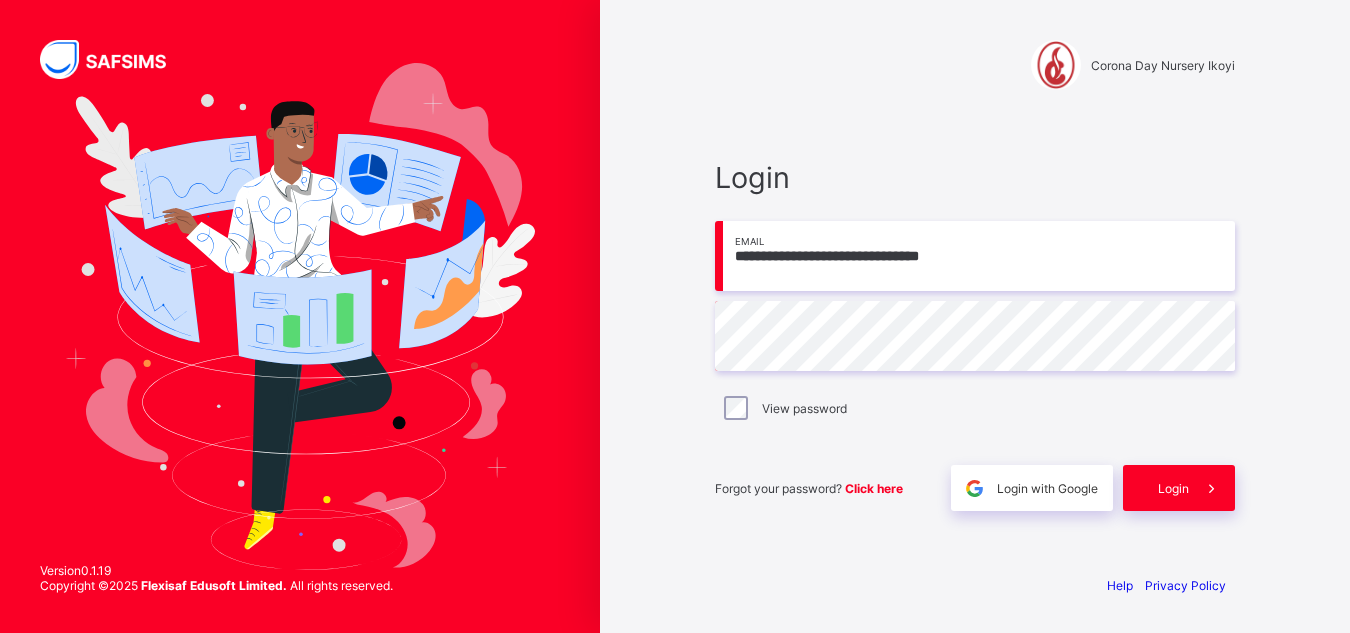 type on "**********" 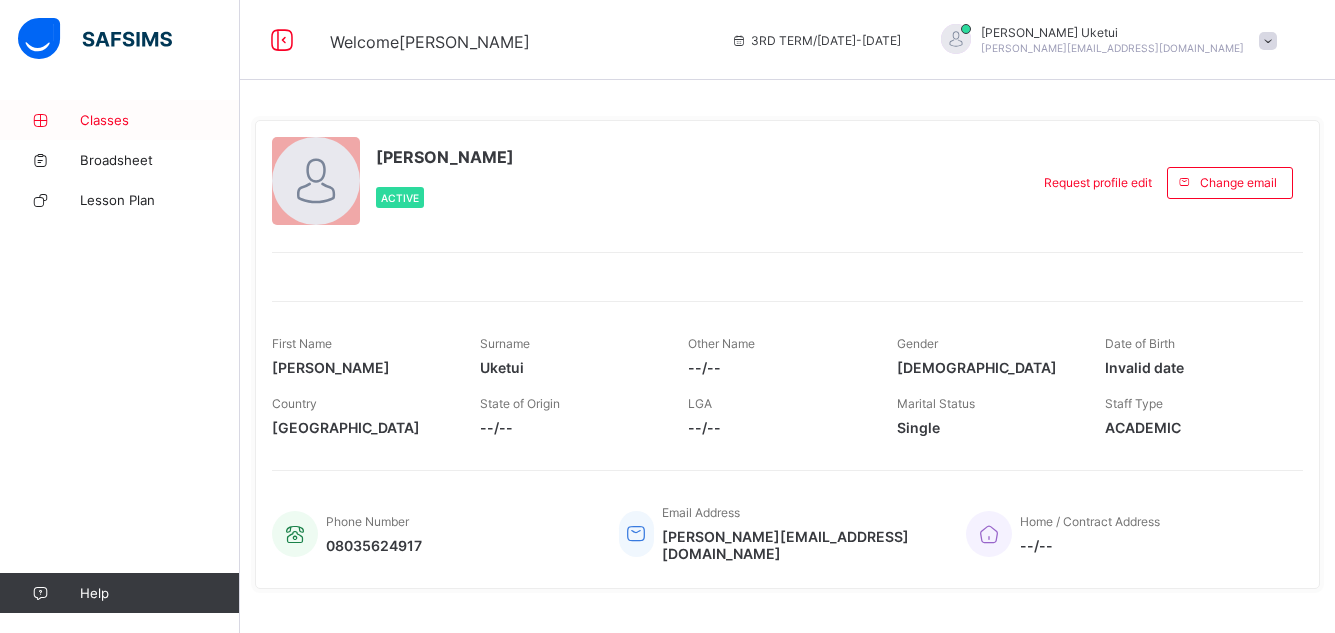 click on "Classes" at bounding box center [160, 120] 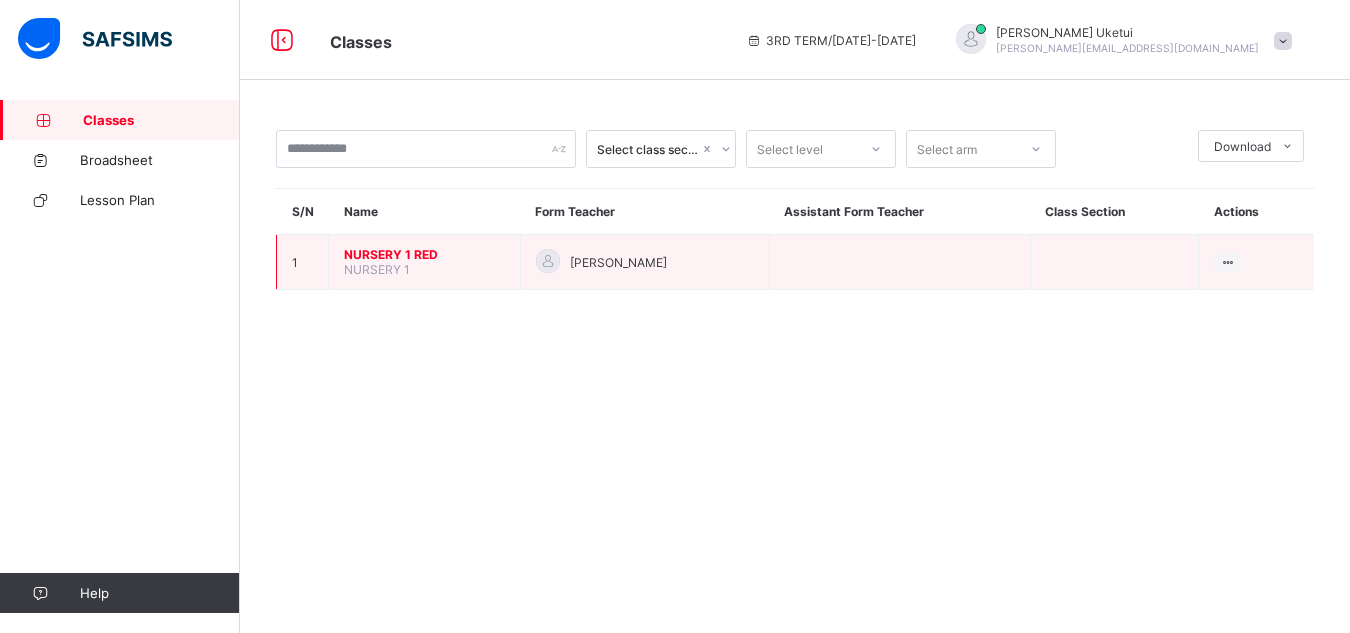 click on "NURSERY 1   RED" at bounding box center [424, 254] 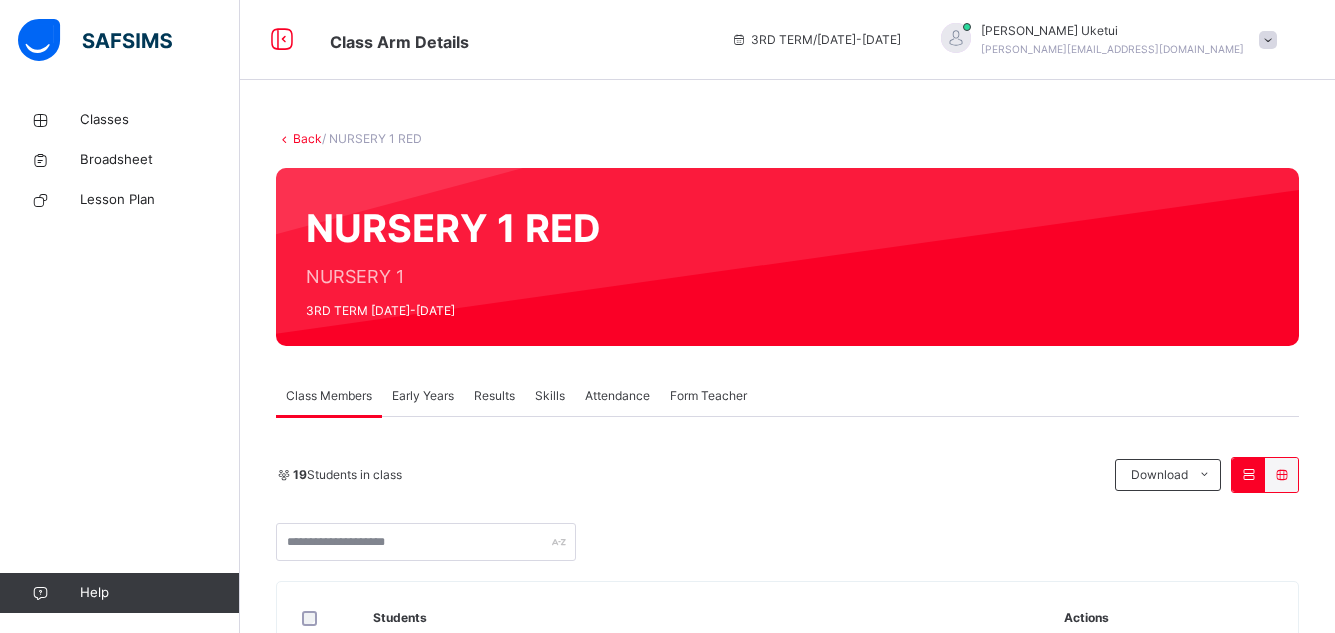 click on "Early Years" at bounding box center [423, 396] 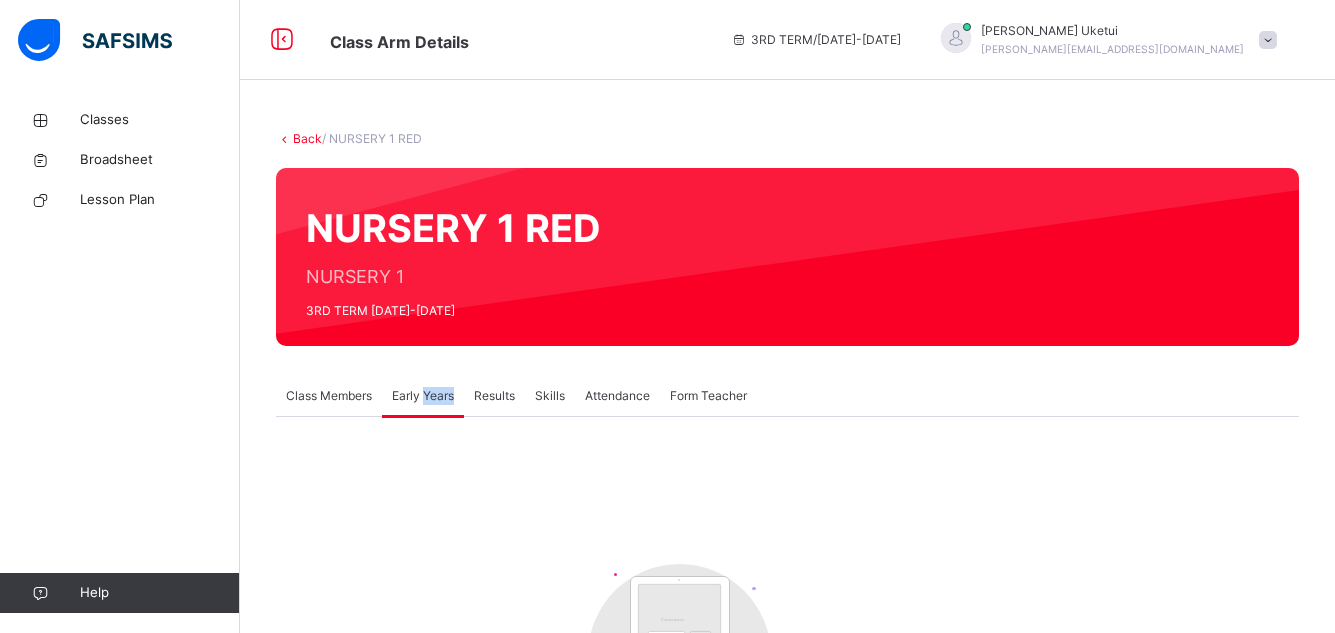 click on "Early Years" at bounding box center (423, 396) 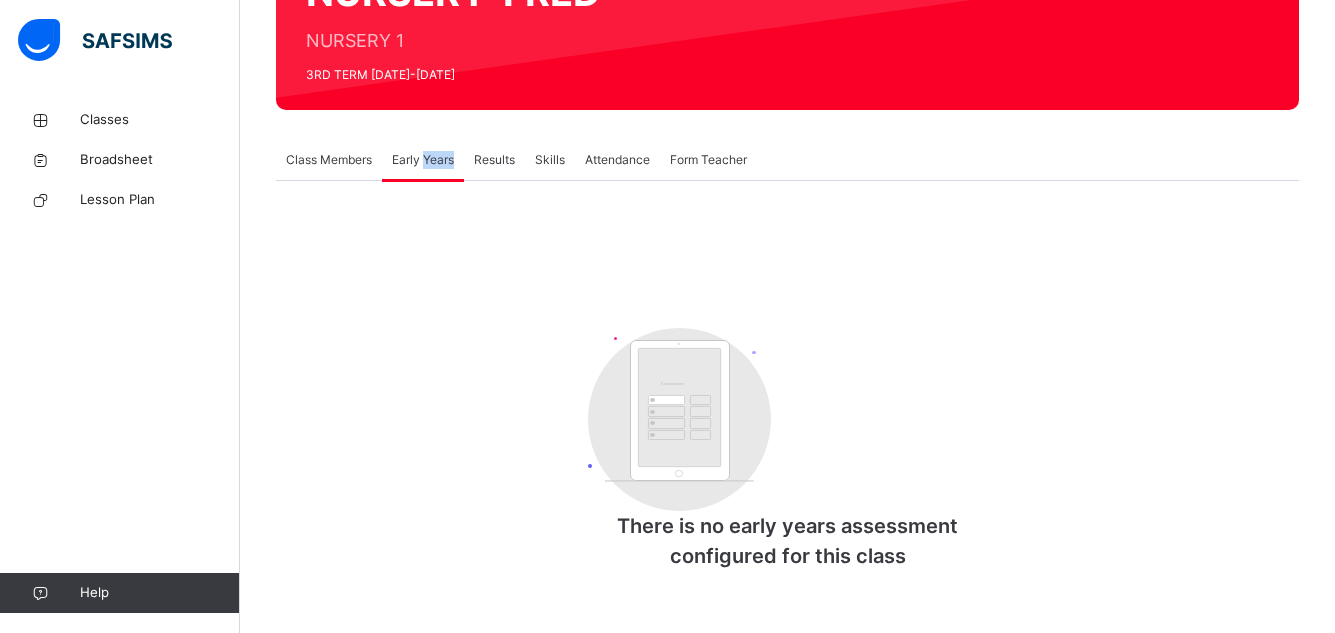 scroll, scrollTop: 246, scrollLeft: 0, axis: vertical 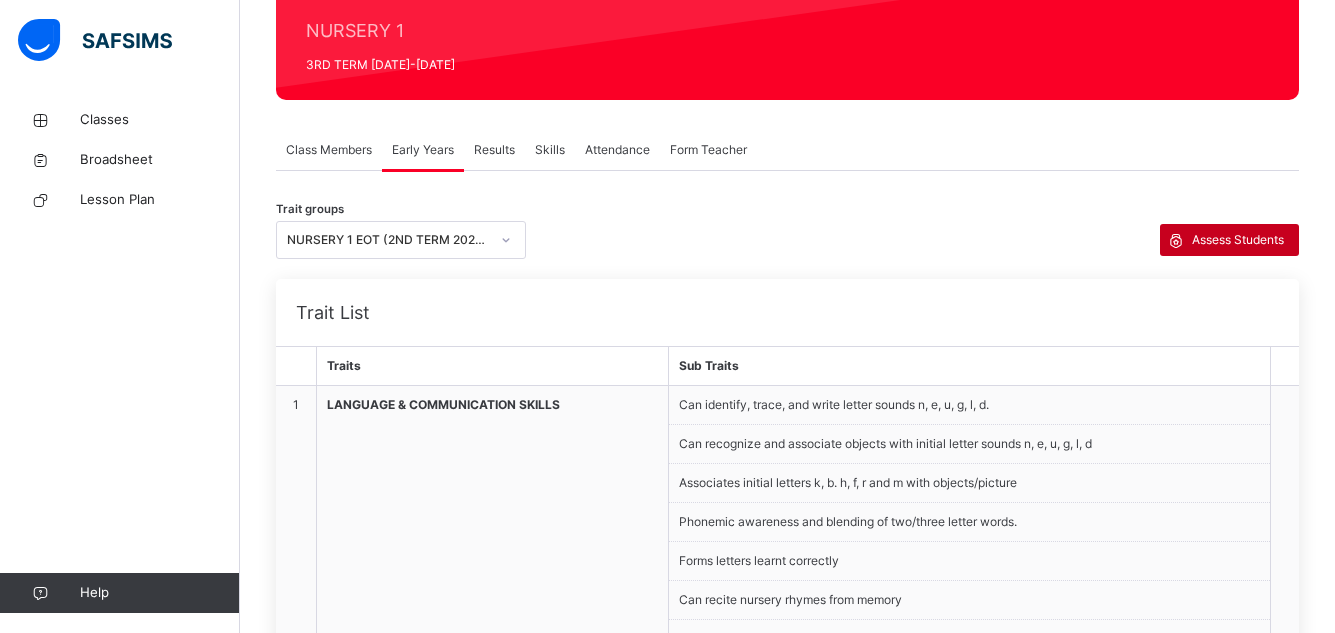 click on "Assess Students" at bounding box center [1238, 240] 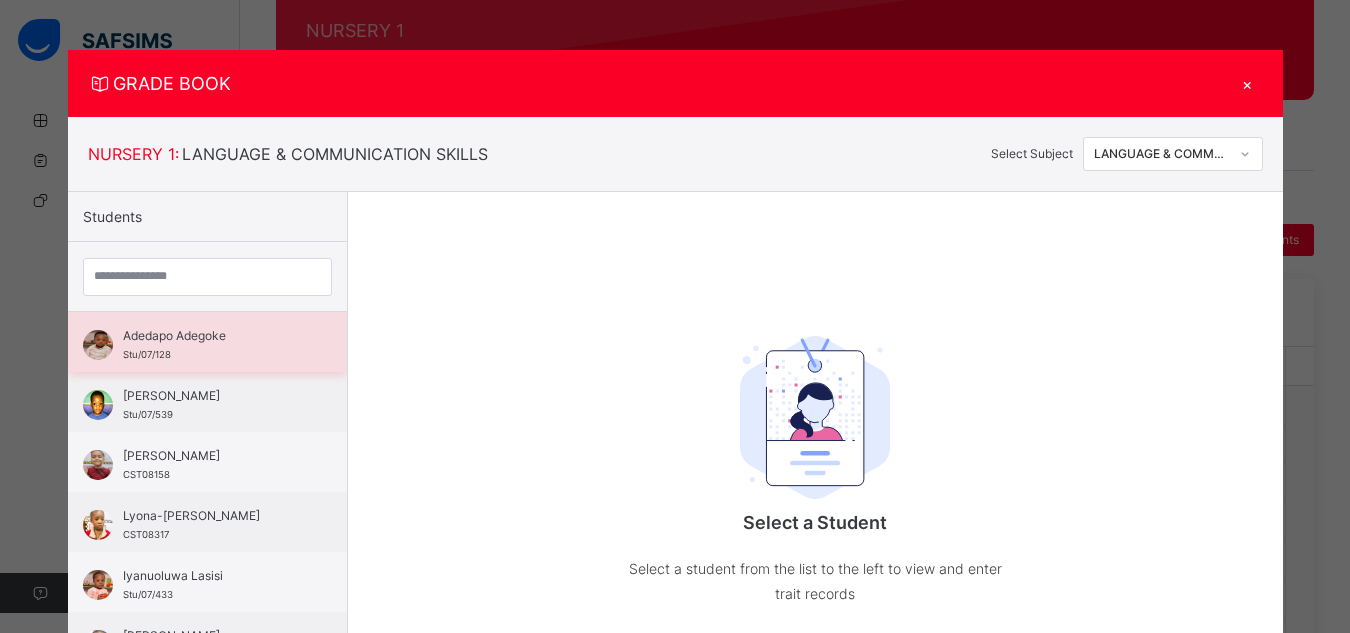 click on "Adedapo  Adegoke" at bounding box center (212, 336) 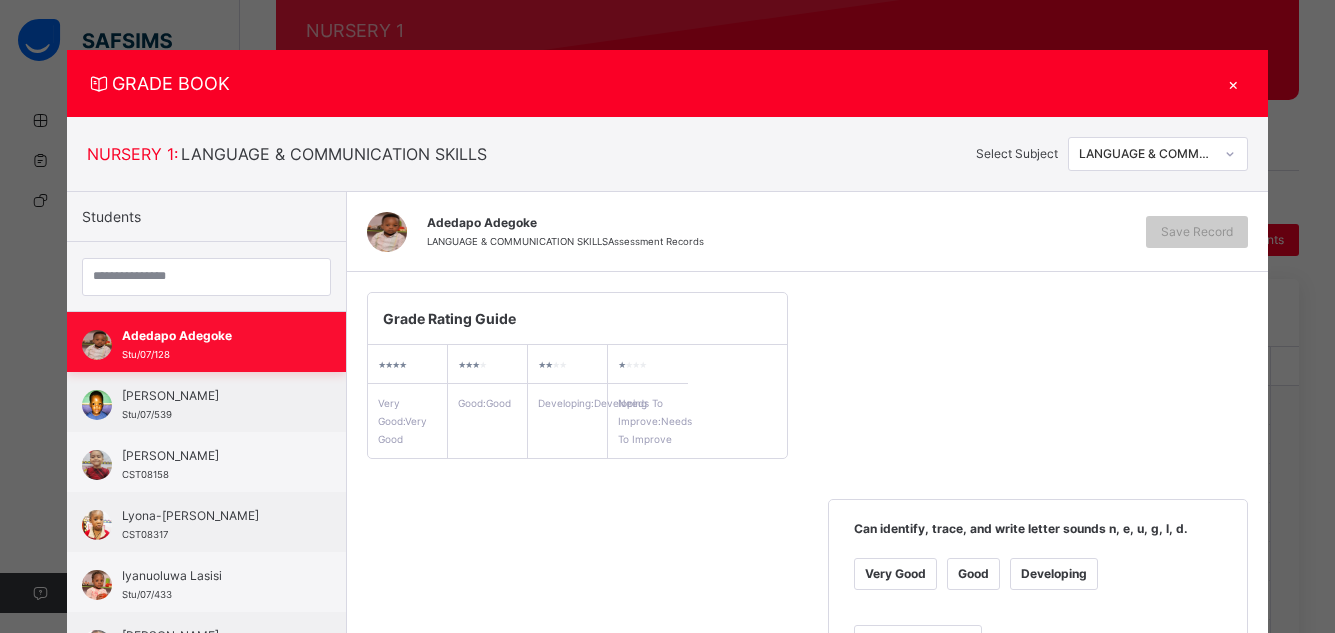 click on "Adedapo  Adegoke" at bounding box center (211, 336) 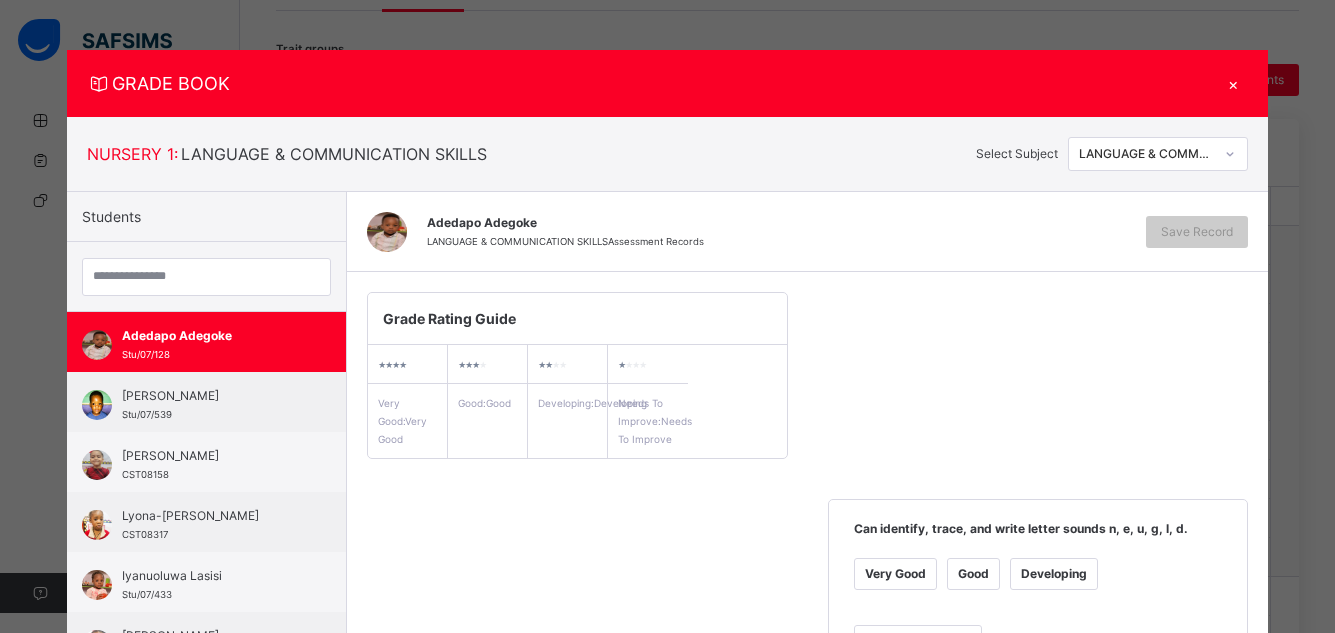 scroll, scrollTop: 446, scrollLeft: 0, axis: vertical 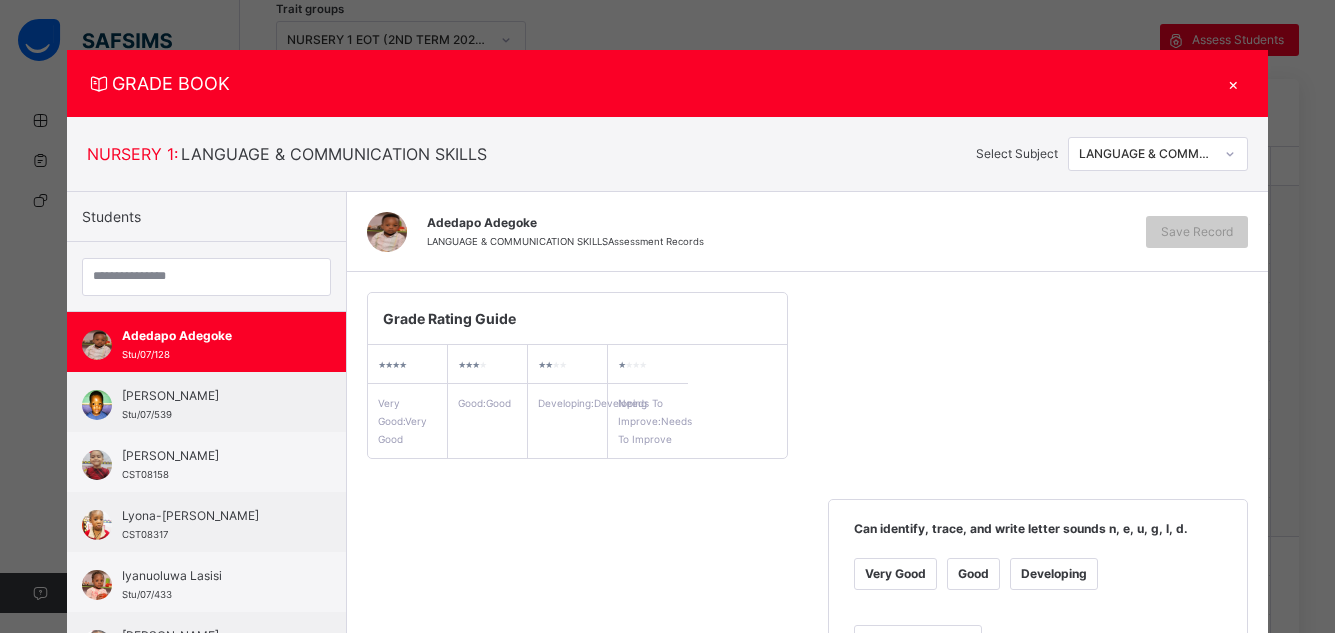 click on "Very Good" at bounding box center (895, 574) 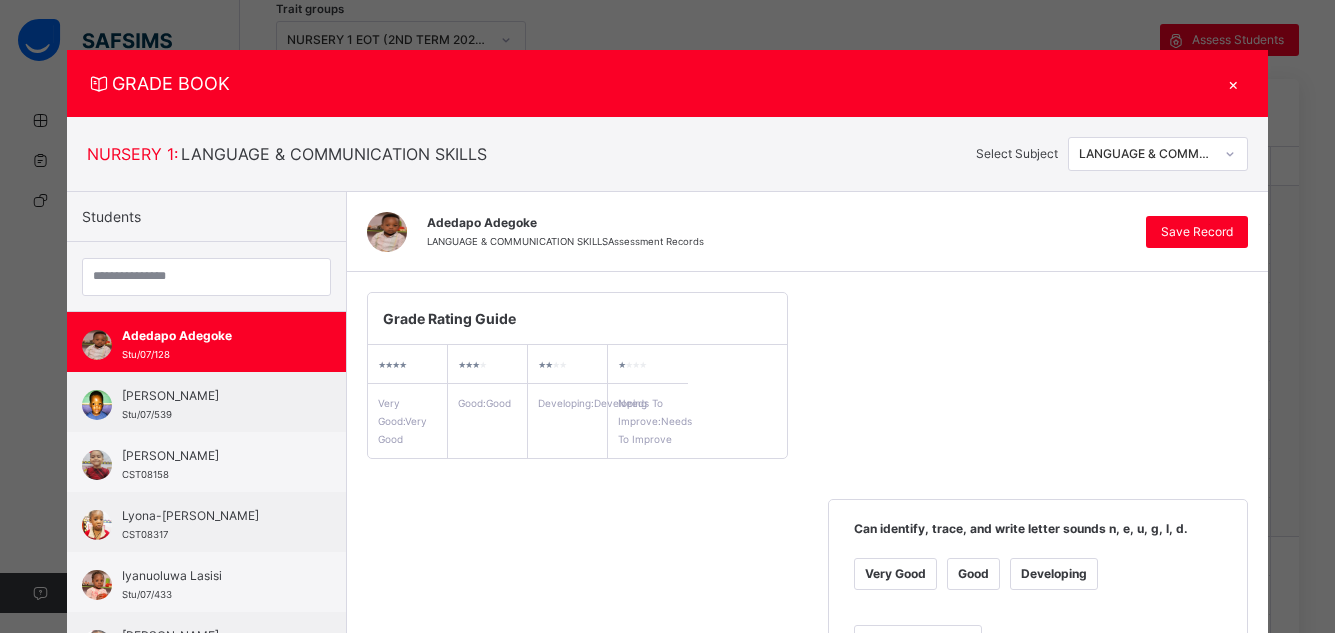scroll, scrollTop: 554, scrollLeft: 0, axis: vertical 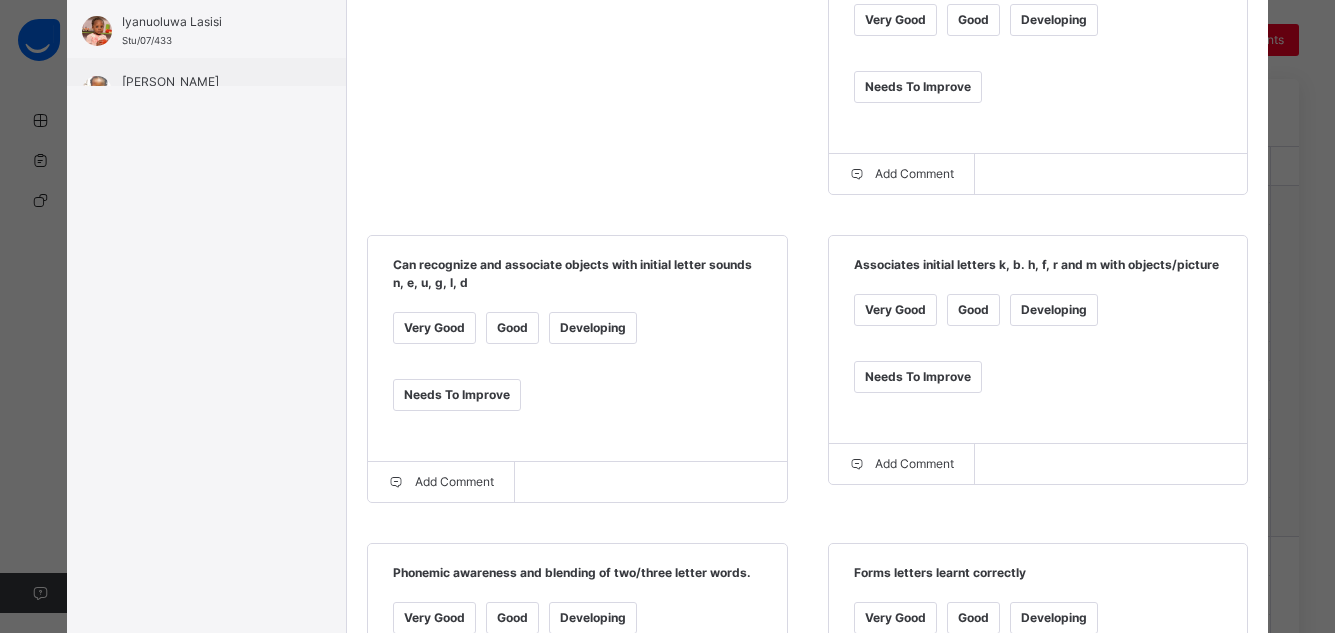 click on "Very Good" at bounding box center [895, 310] 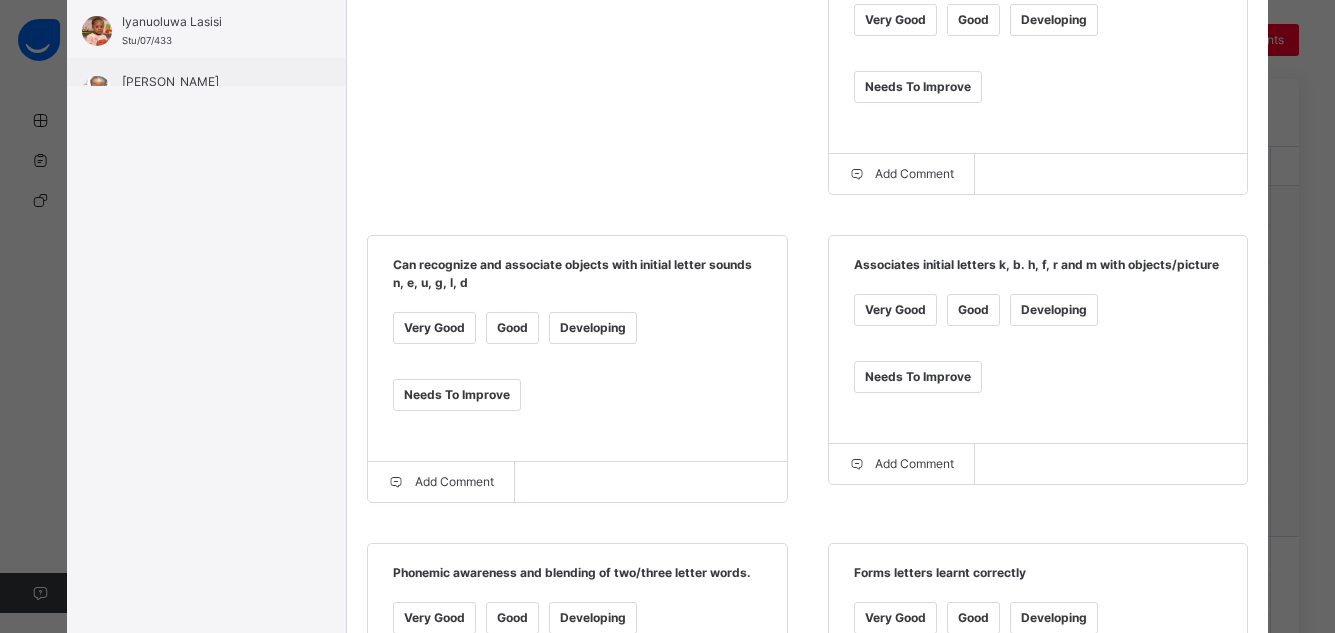 click on "Very Good" at bounding box center [434, 328] 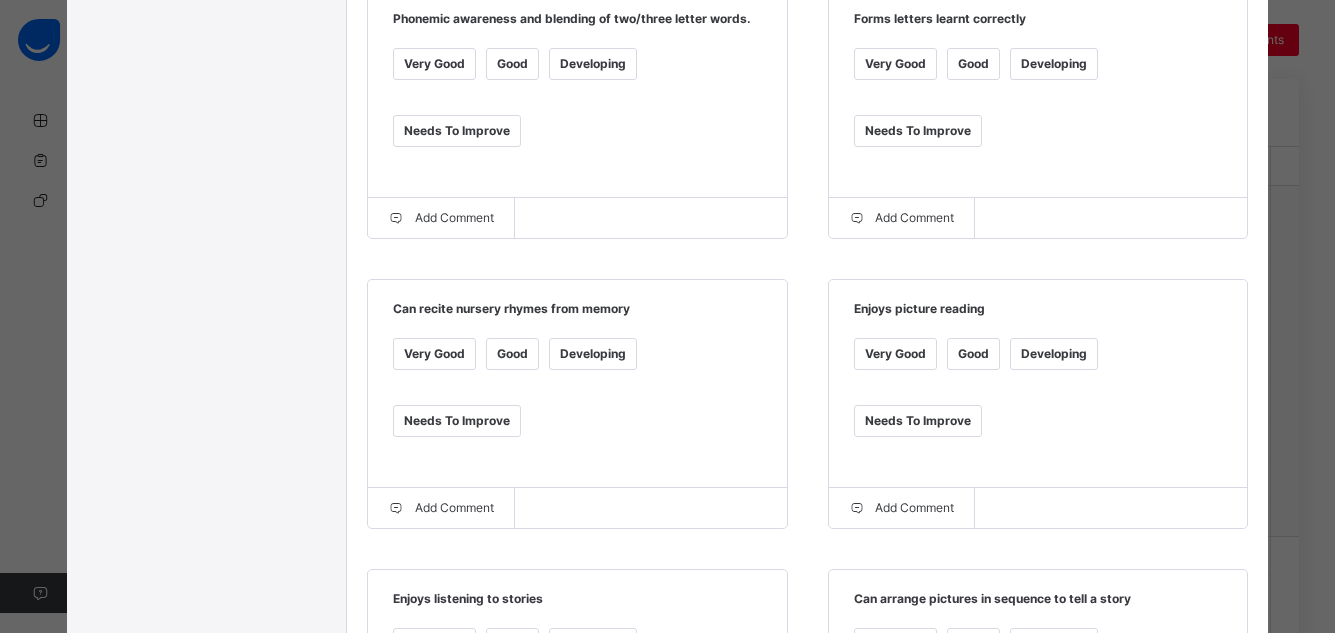 click on "Very Good" at bounding box center (895, 64) 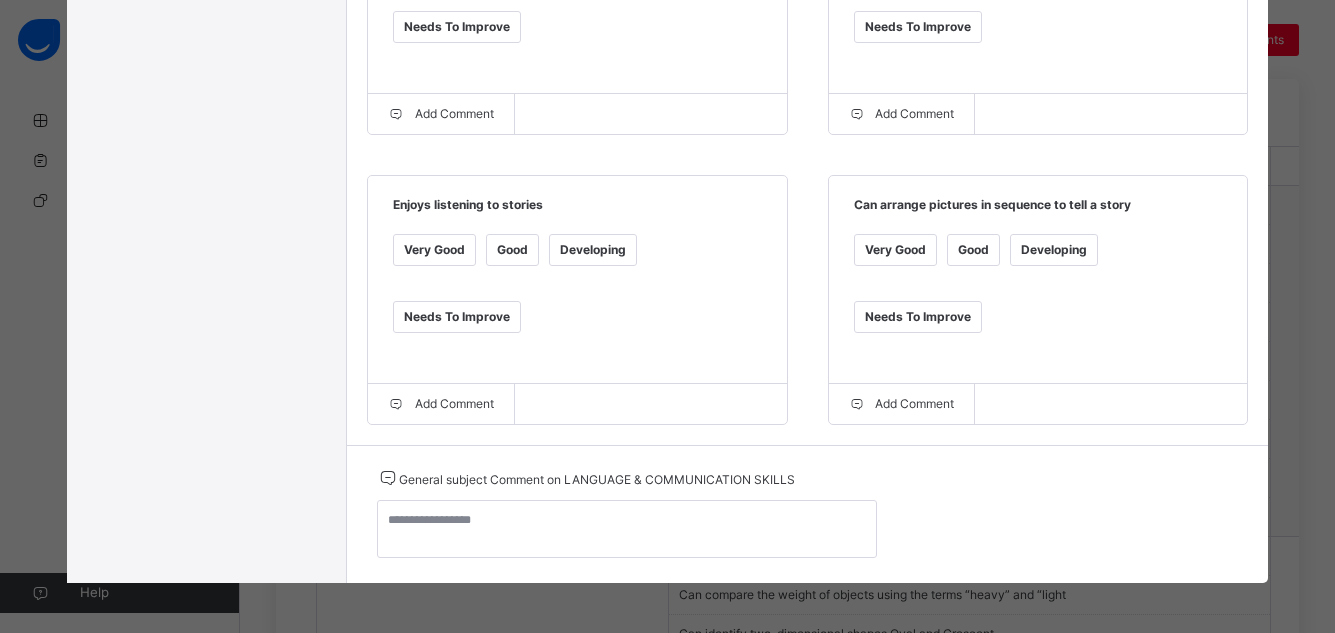click on "Very Good" at bounding box center [434, 250] 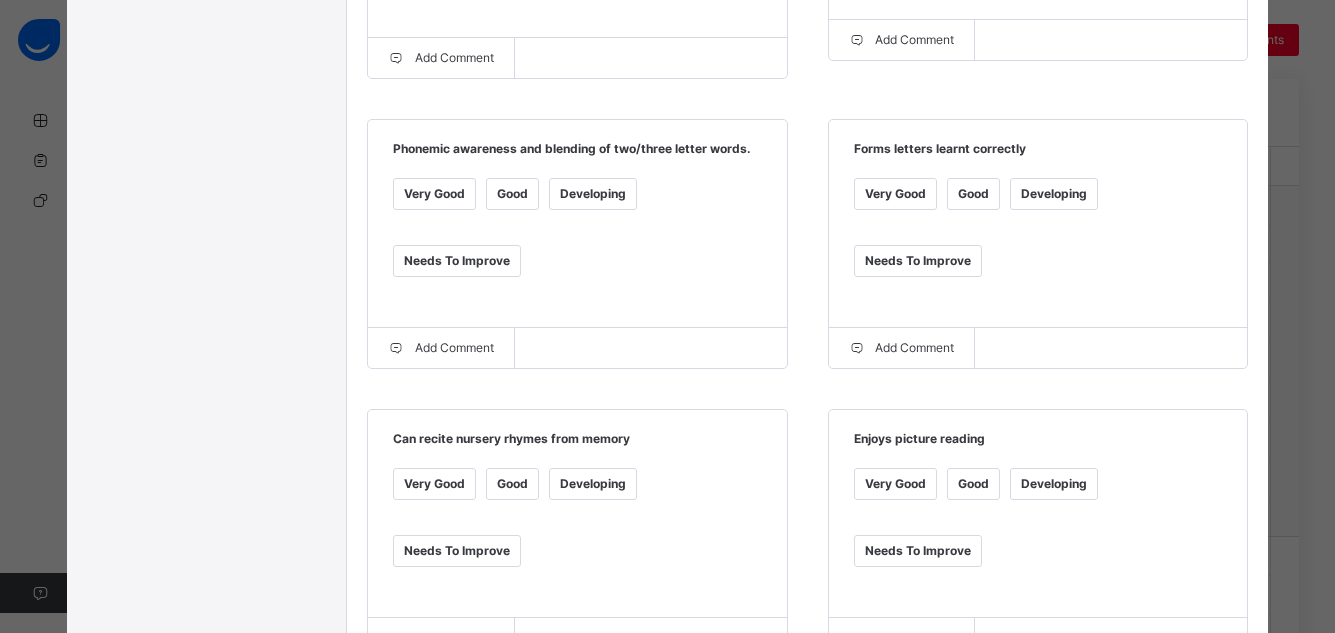 scroll, scrollTop: 424, scrollLeft: 0, axis: vertical 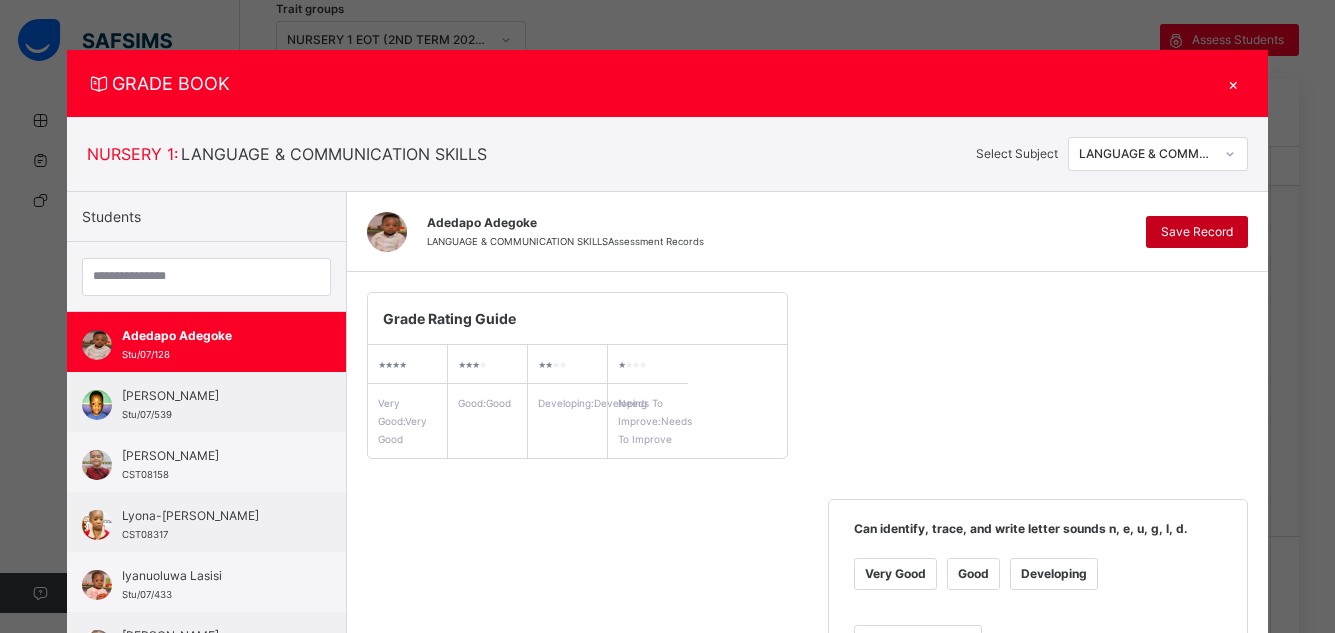 click on "Save Record" at bounding box center (1197, 232) 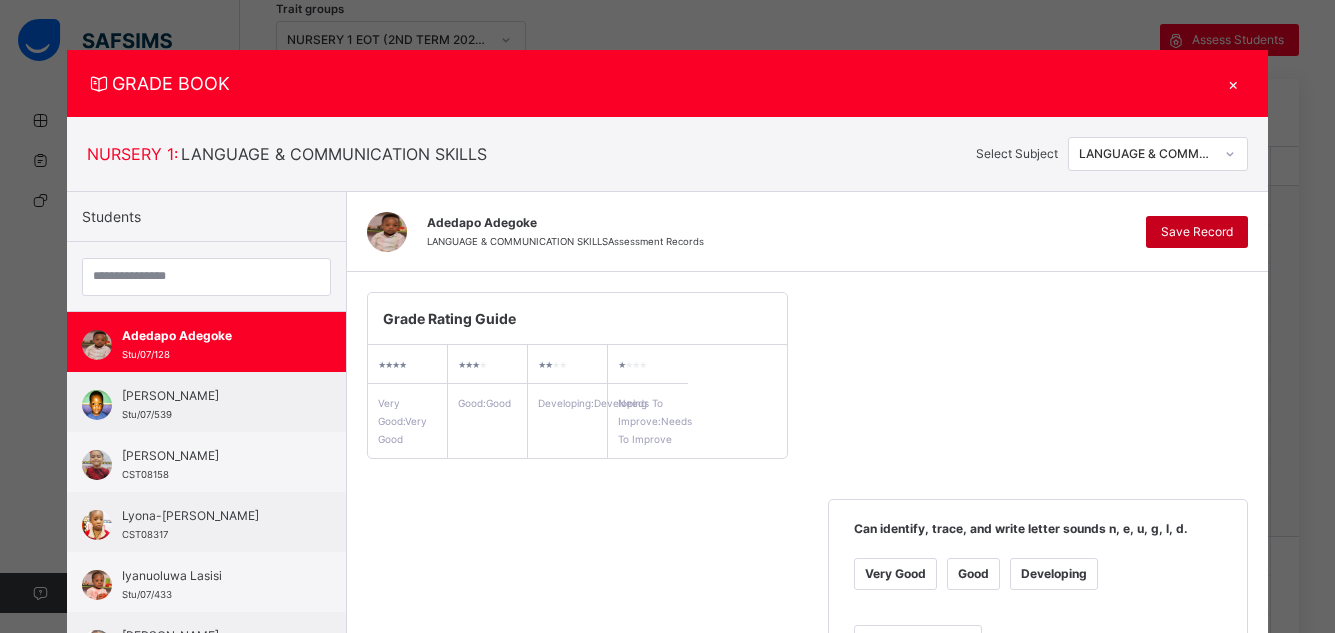 click on "Save Record" at bounding box center (1197, 232) 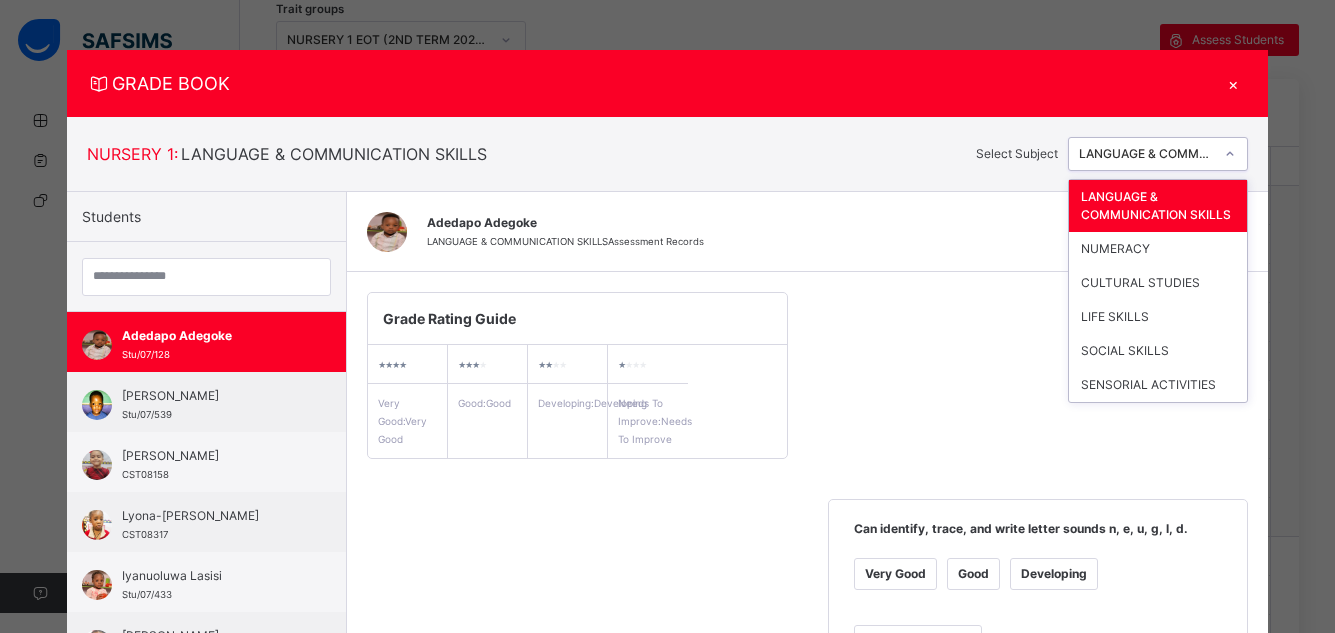 click 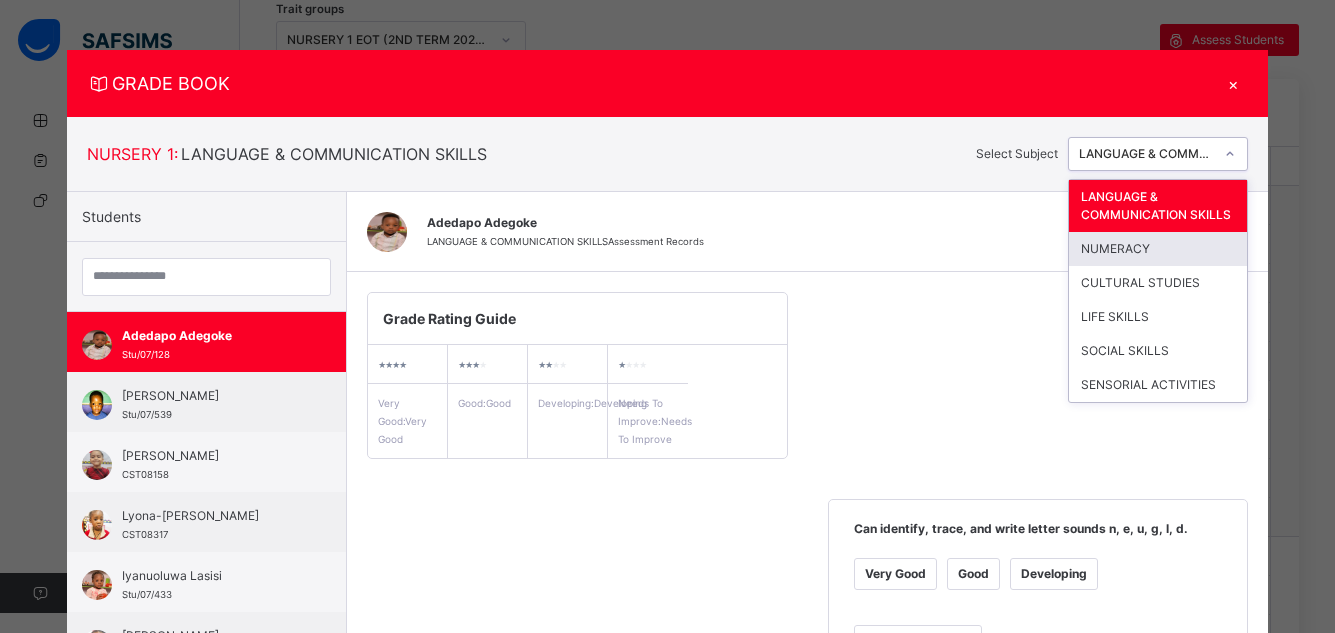 click on "NUMERACY" at bounding box center [1158, 249] 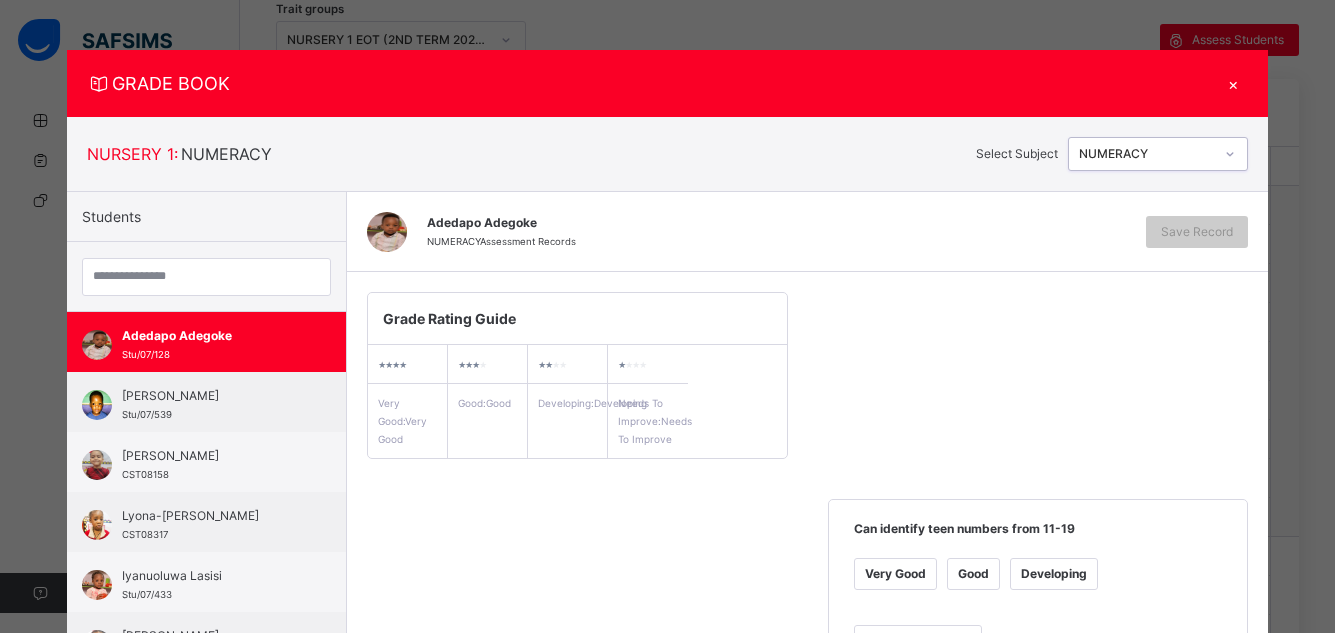 scroll, scrollTop: 554, scrollLeft: 0, axis: vertical 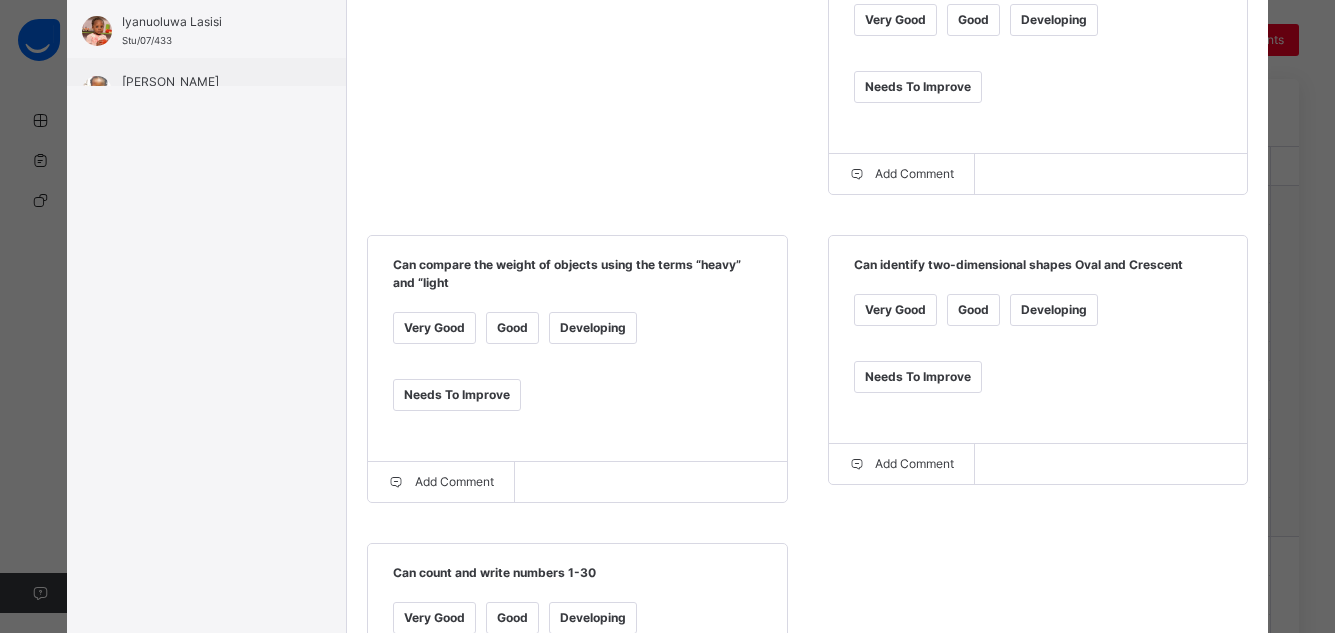 click on "Very Good" at bounding box center (895, 20) 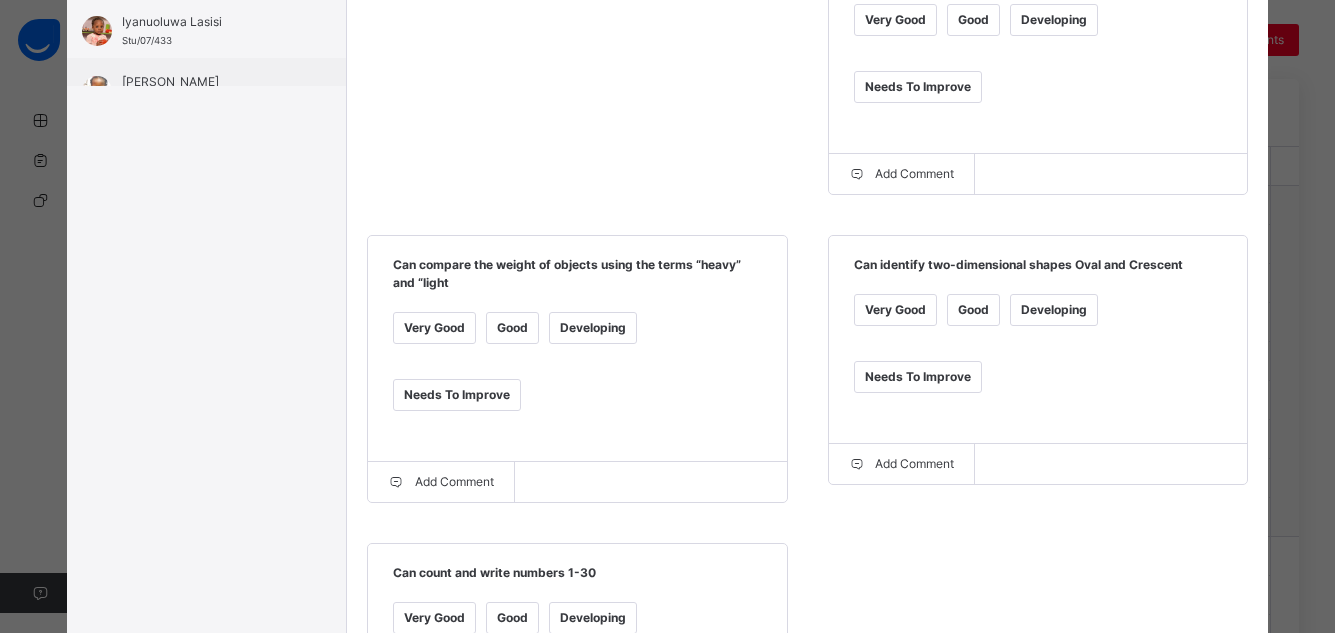 click on "Very Good" at bounding box center [434, 328] 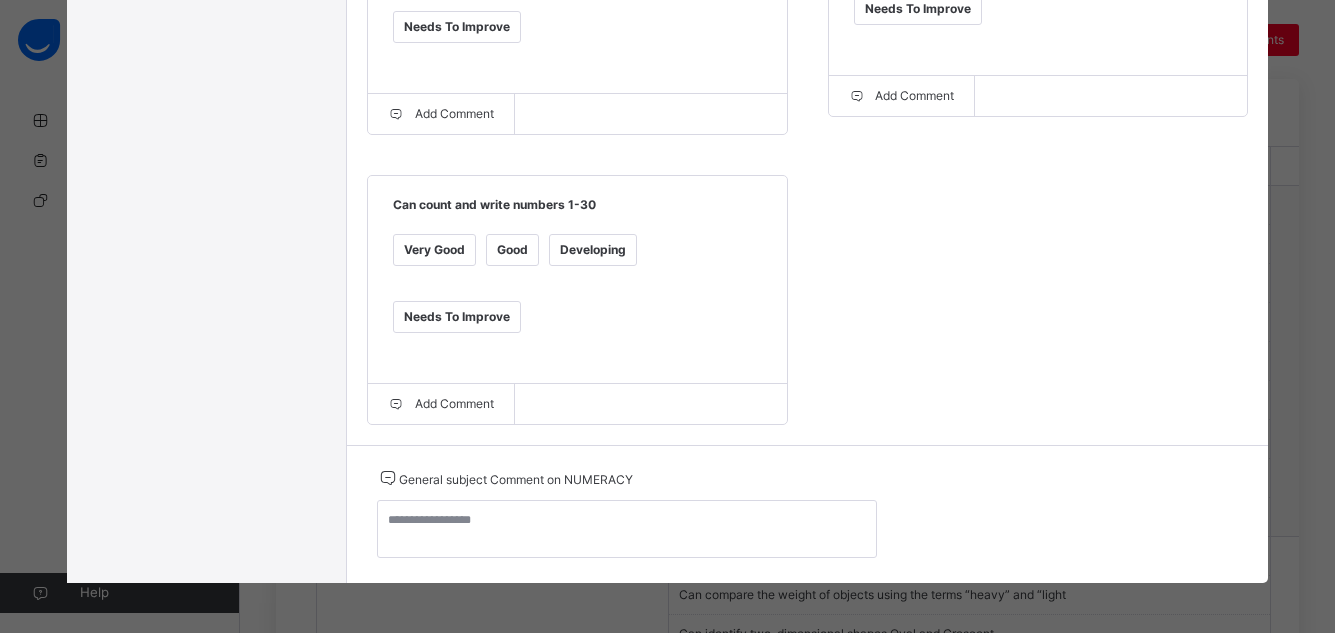 click on "Very Good" at bounding box center (434, 250) 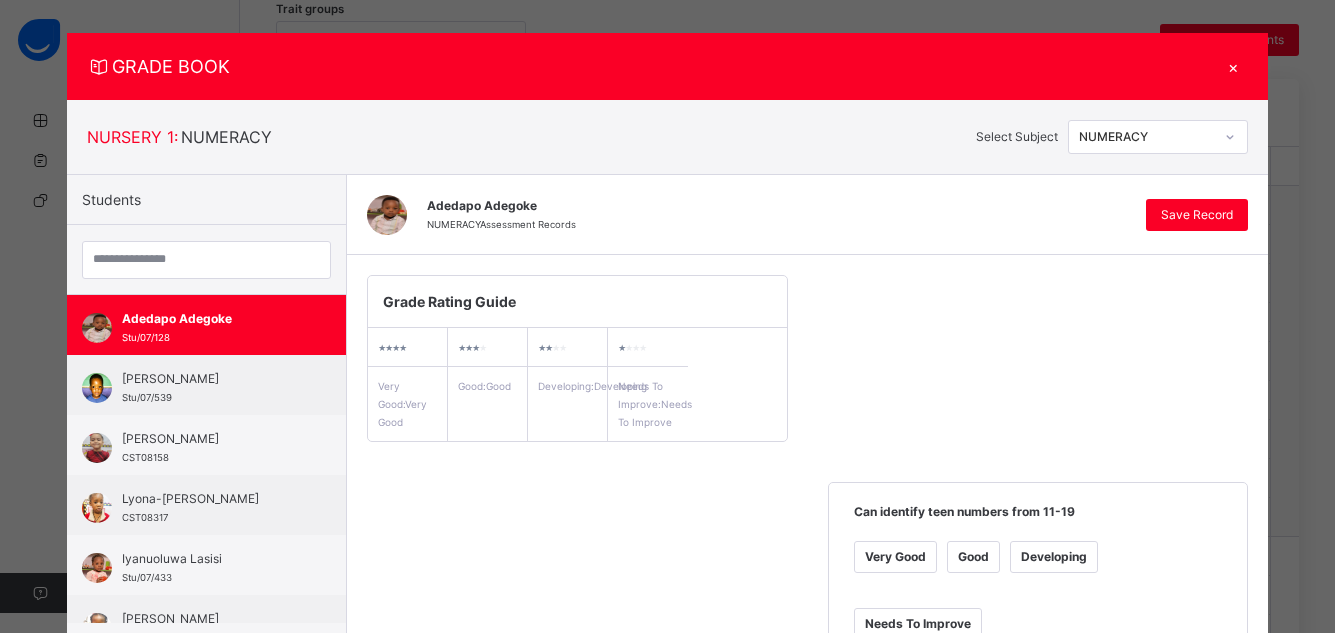 scroll, scrollTop: 0, scrollLeft: 0, axis: both 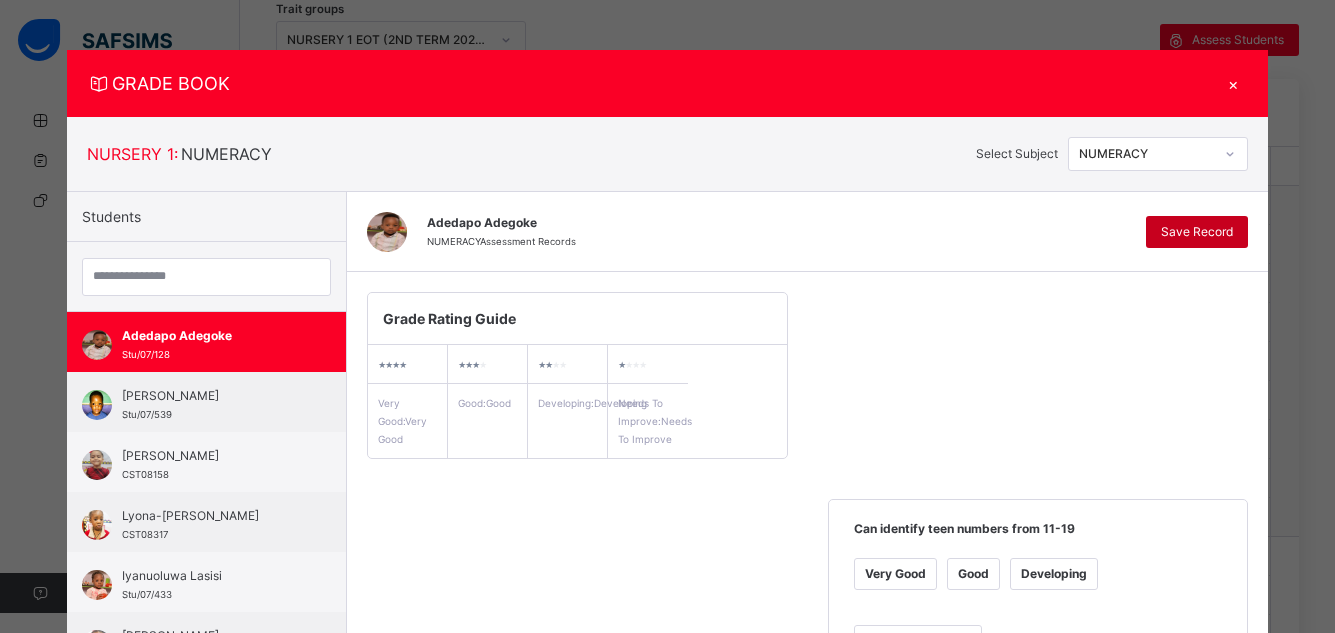 click on "Save Record" at bounding box center [1197, 232] 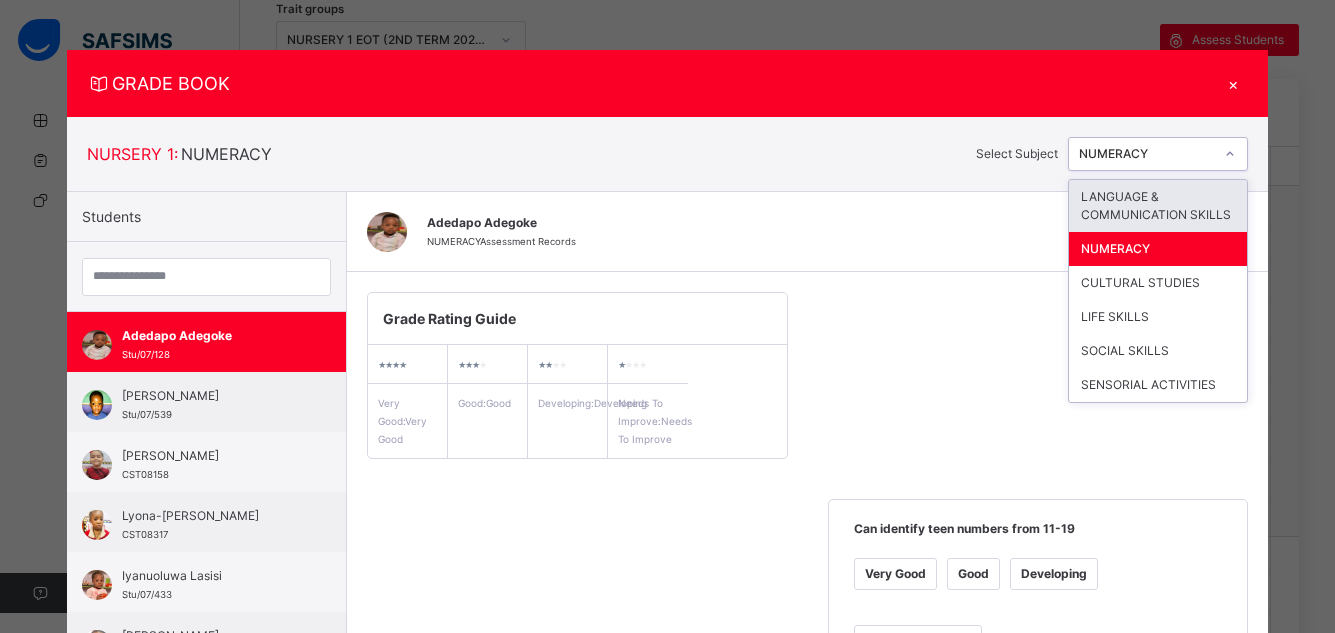 click 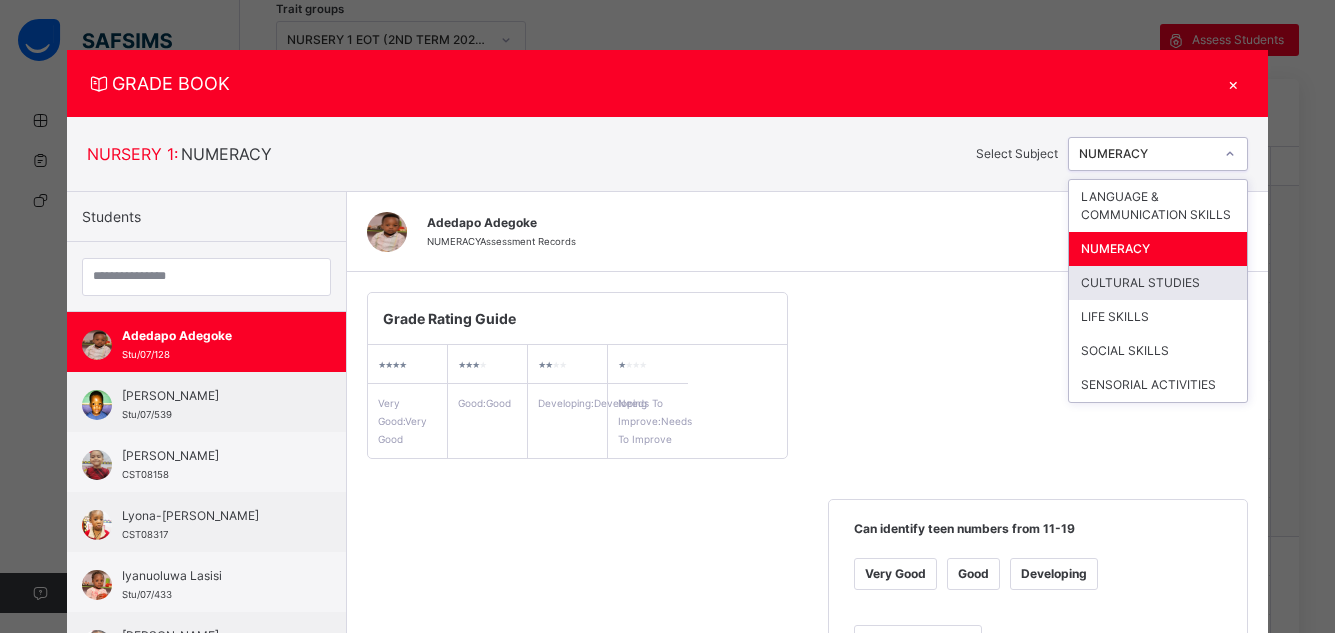 click on "CULTURAL STUDIES" at bounding box center [1158, 283] 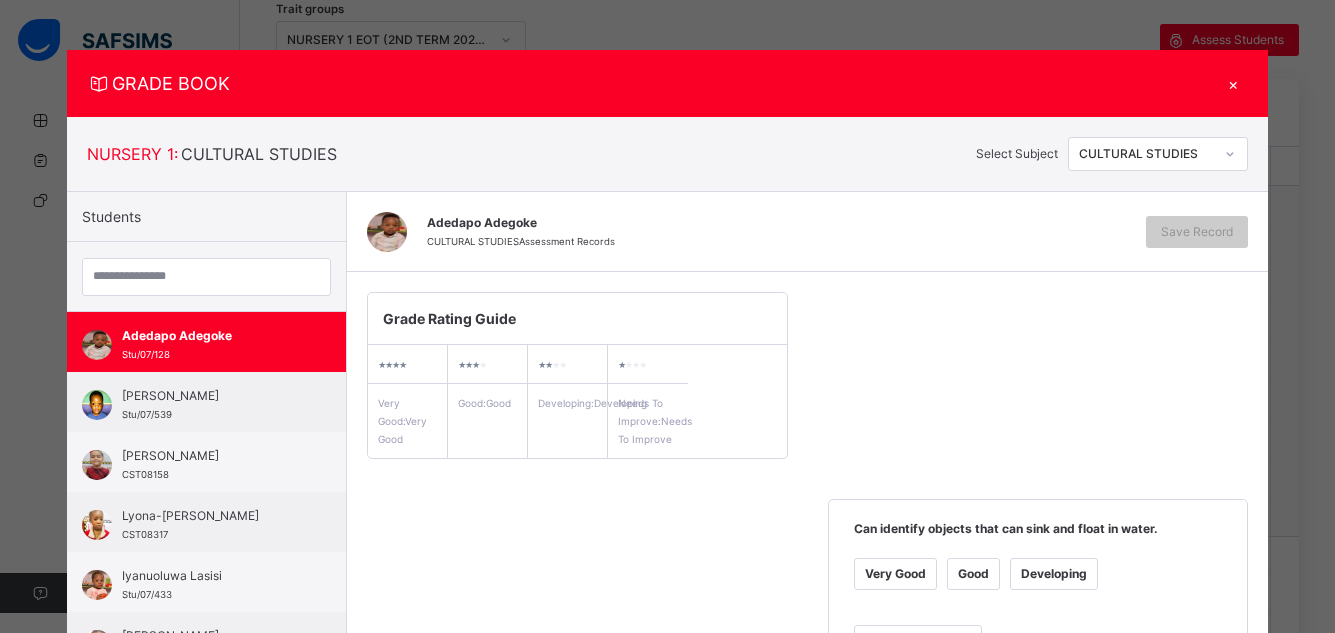 click on "Very Good" at bounding box center [895, 574] 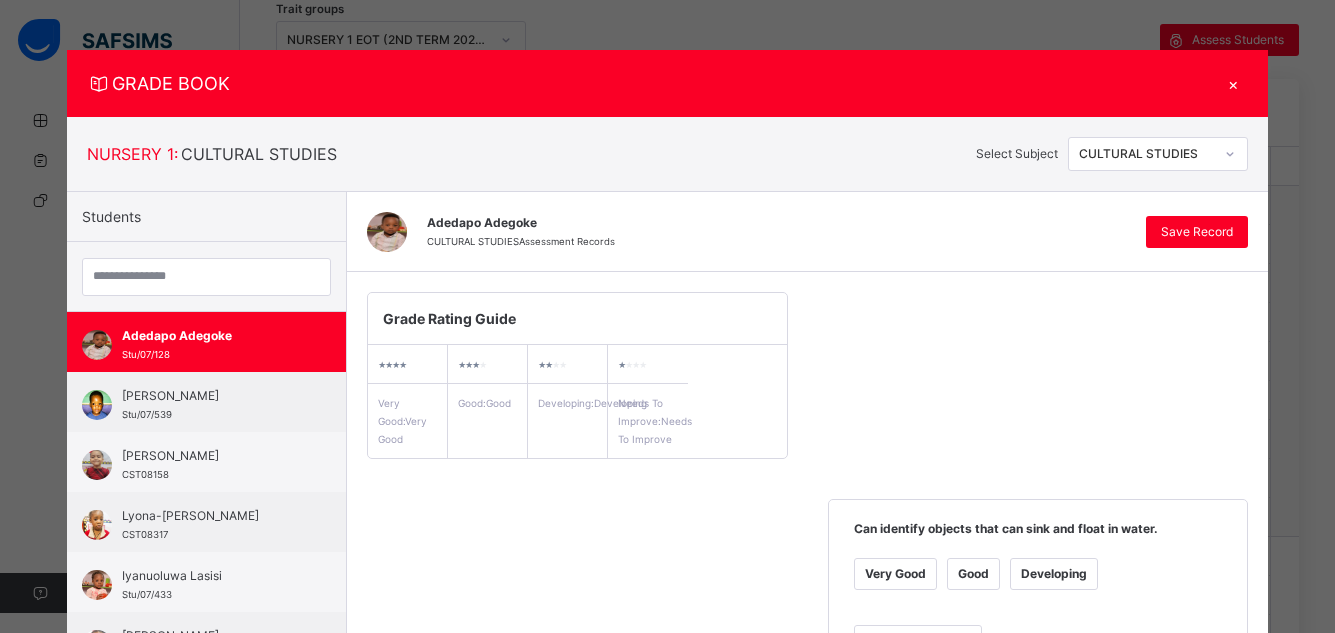 scroll, scrollTop: 554, scrollLeft: 0, axis: vertical 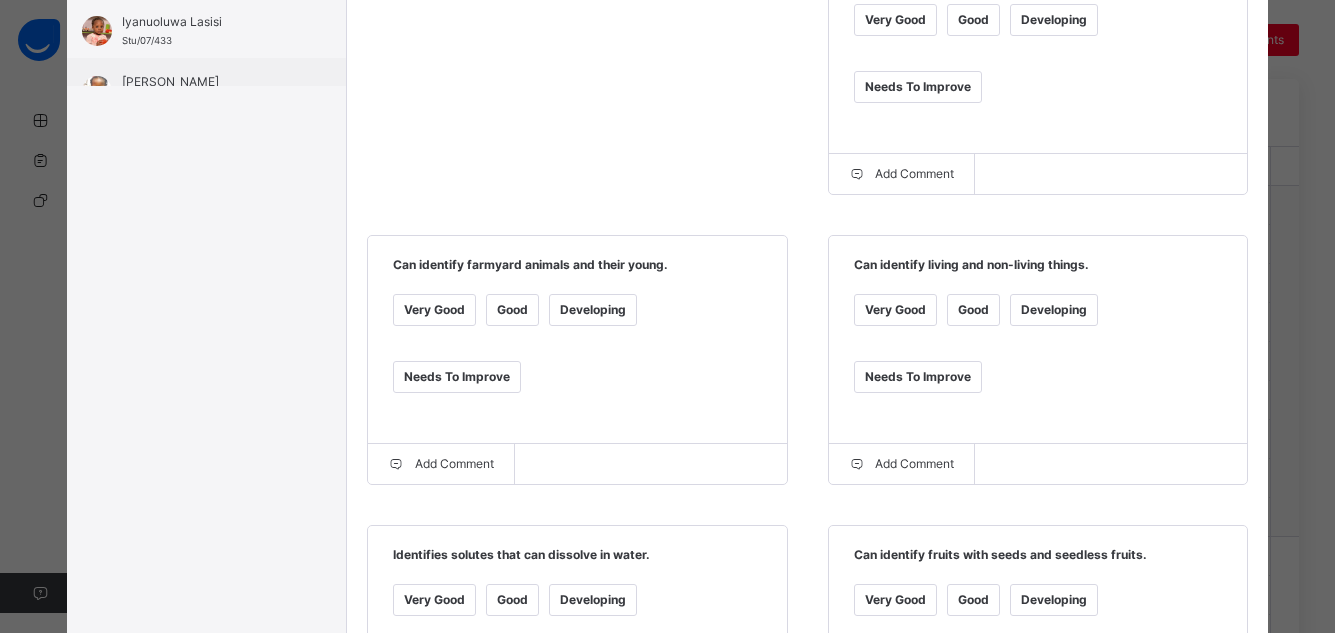 click on "Very Good" at bounding box center [895, 310] 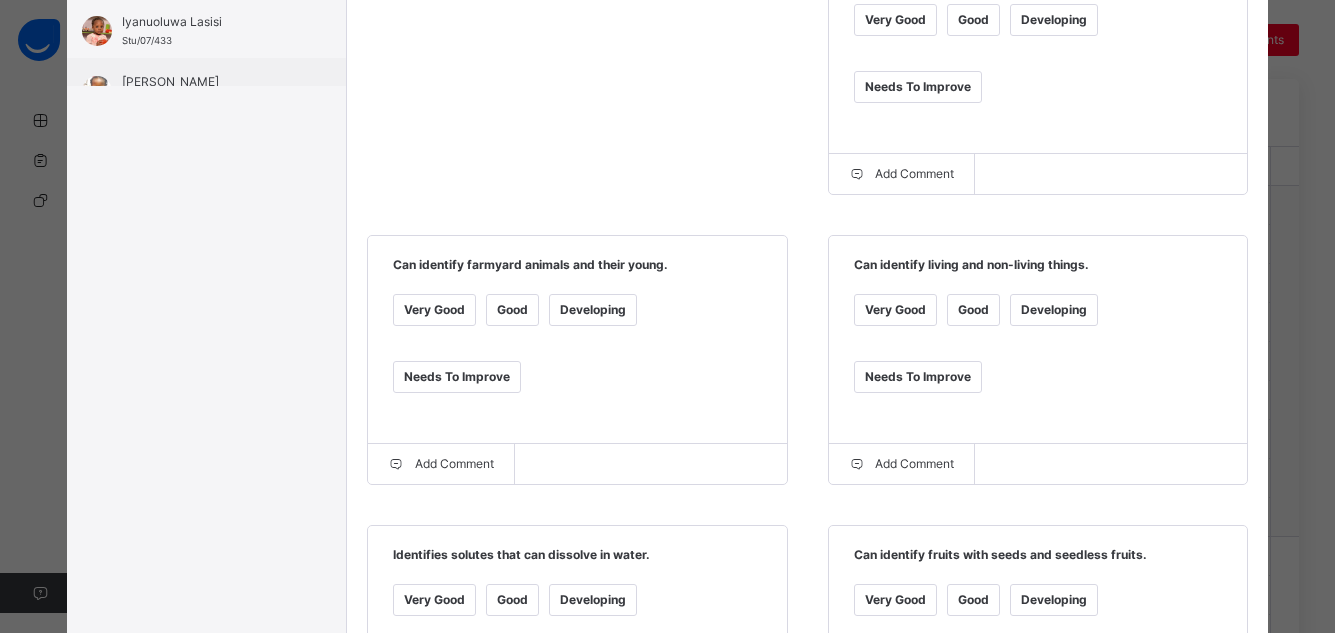 click on "Very Good" at bounding box center (434, 310) 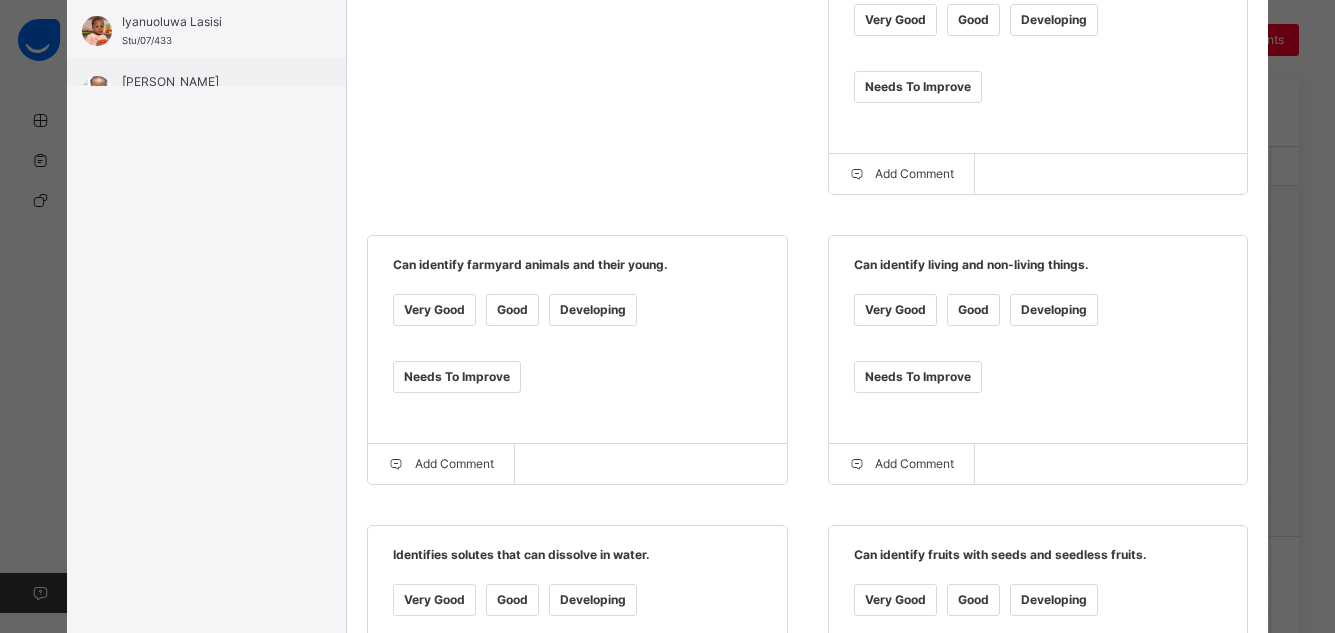 click on "Very Good" at bounding box center (434, 600) 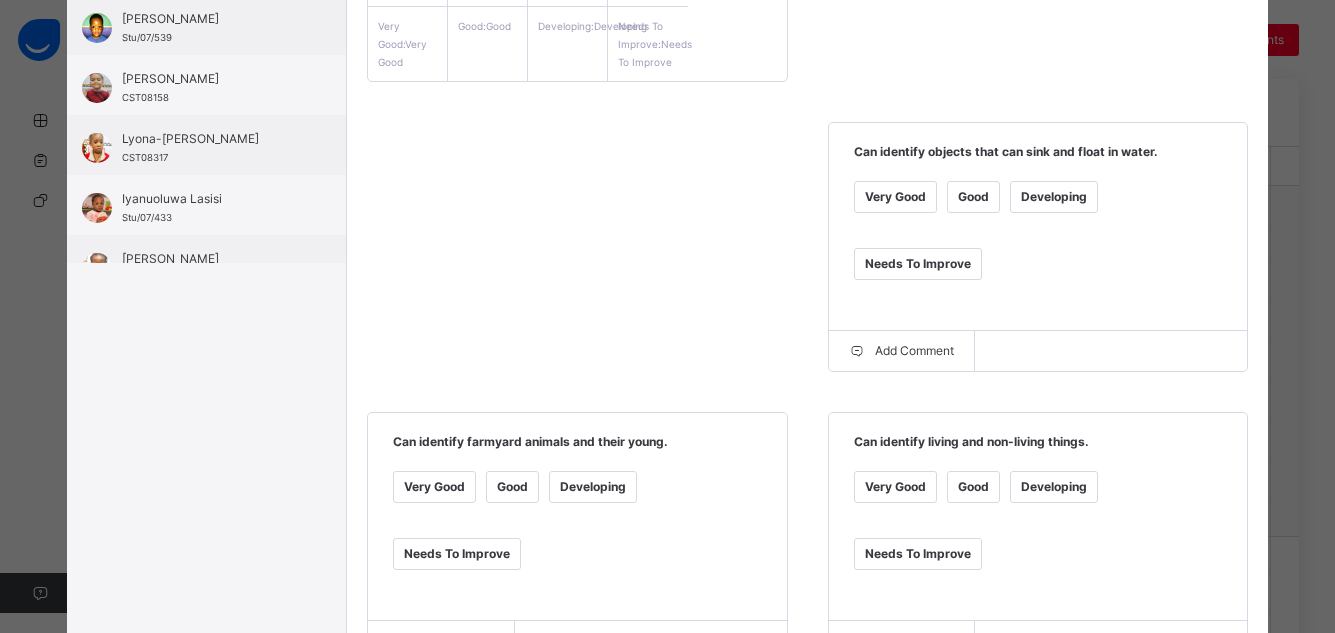 scroll, scrollTop: 0, scrollLeft: 0, axis: both 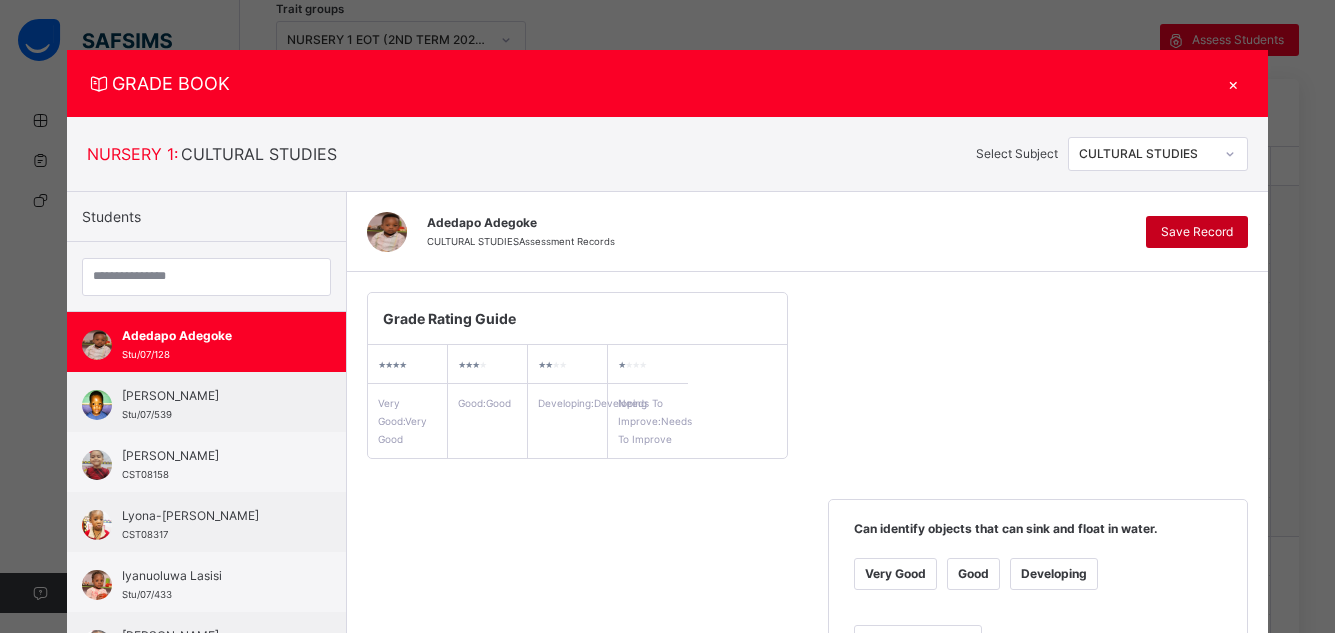 click on "Save Record" at bounding box center [1197, 232] 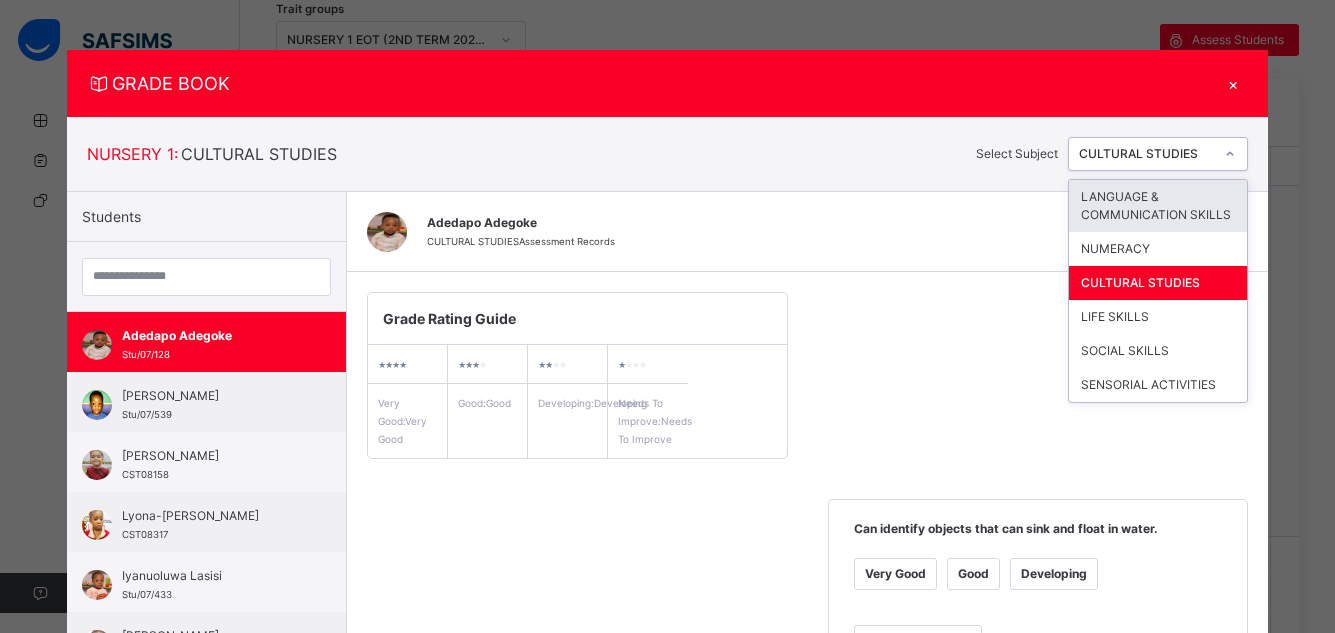 click 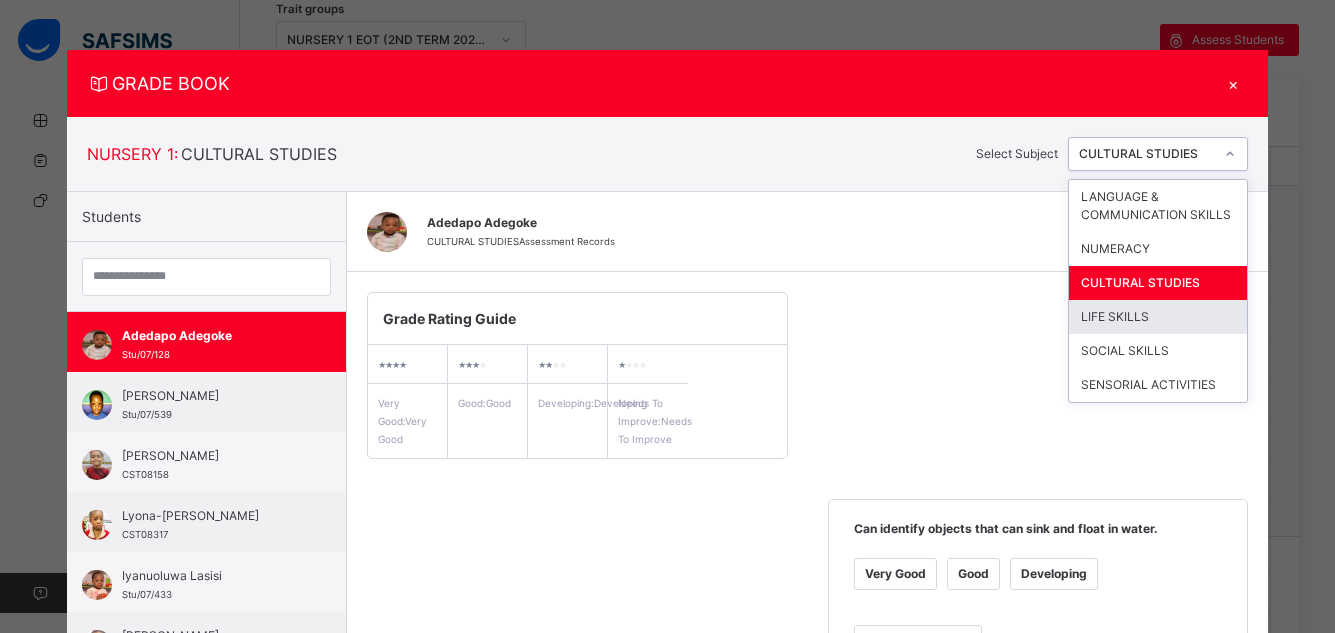 click on "LIFE SKILLS" at bounding box center [1158, 317] 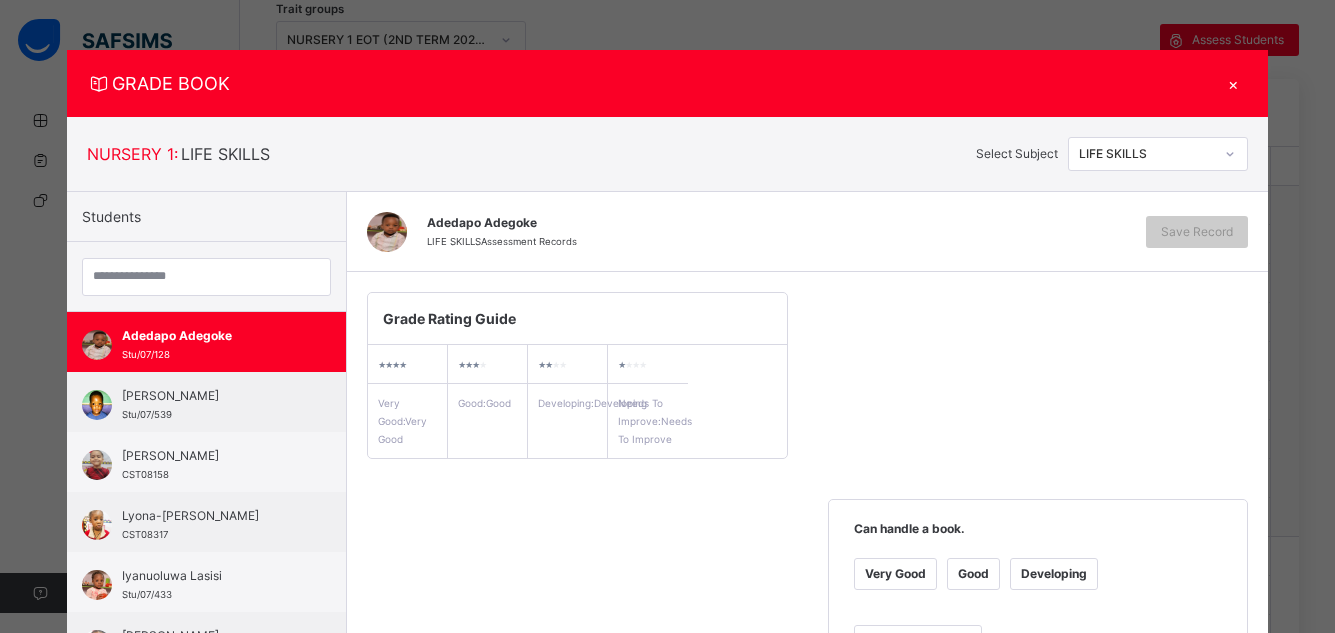 click on "Good" at bounding box center (973, 574) 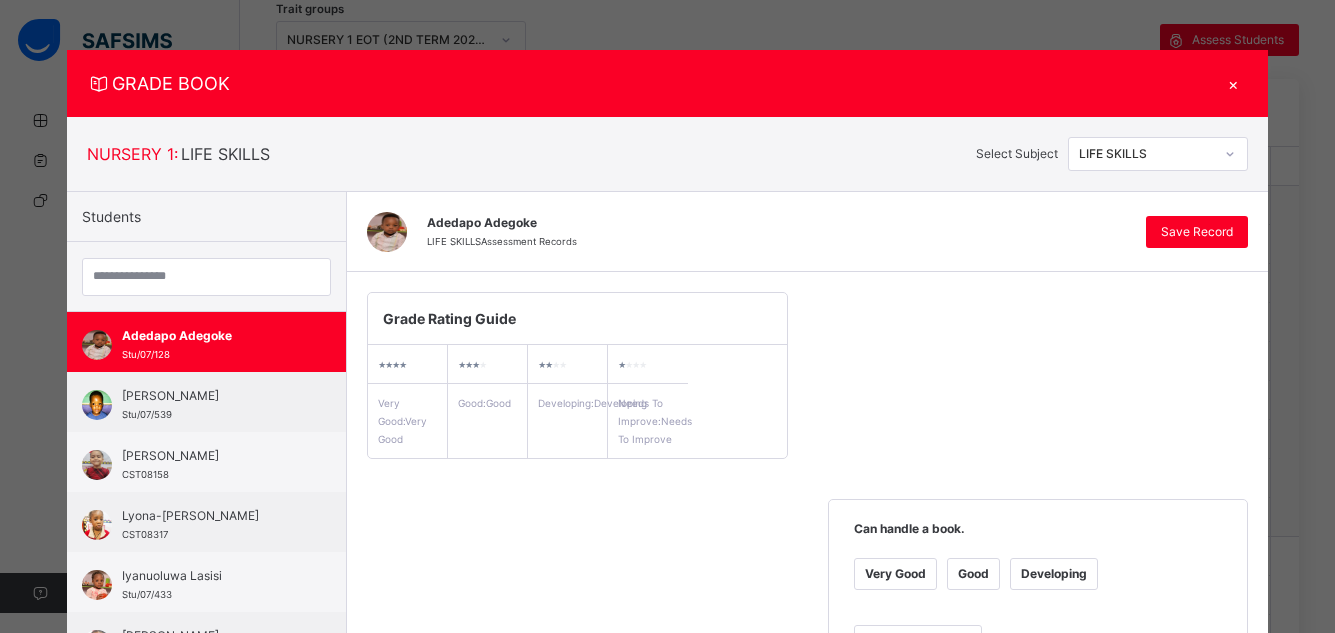 scroll, scrollTop: 554, scrollLeft: 0, axis: vertical 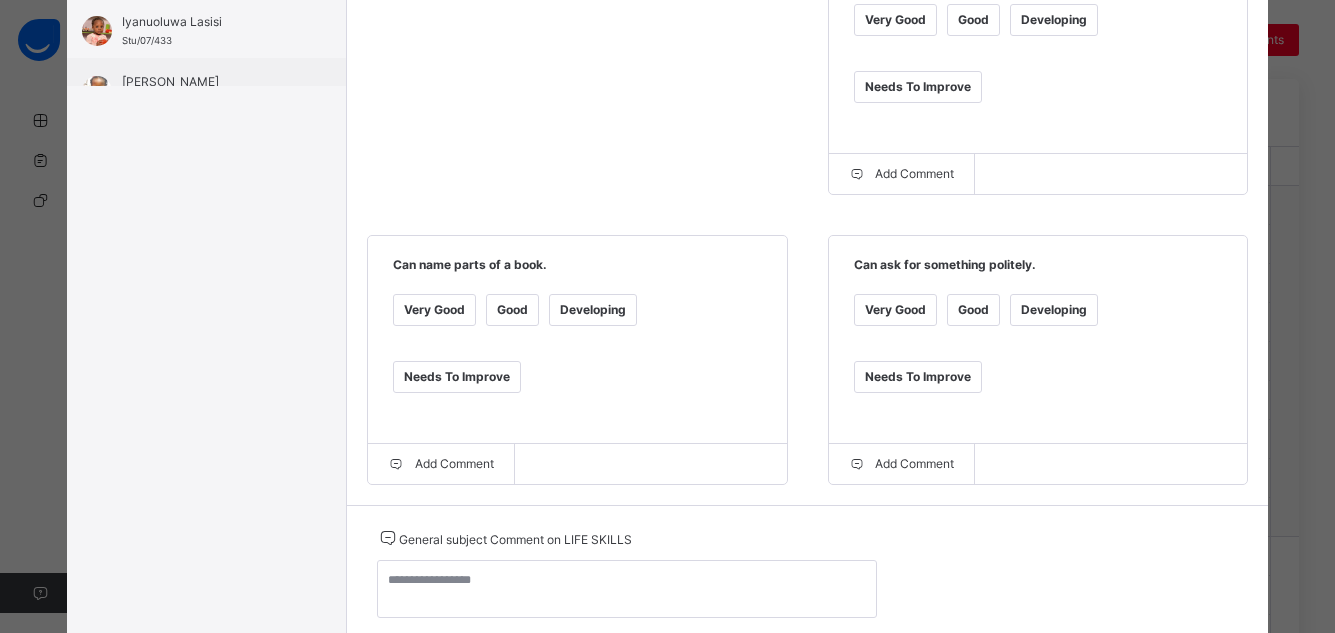 click on "Good" at bounding box center [973, 310] 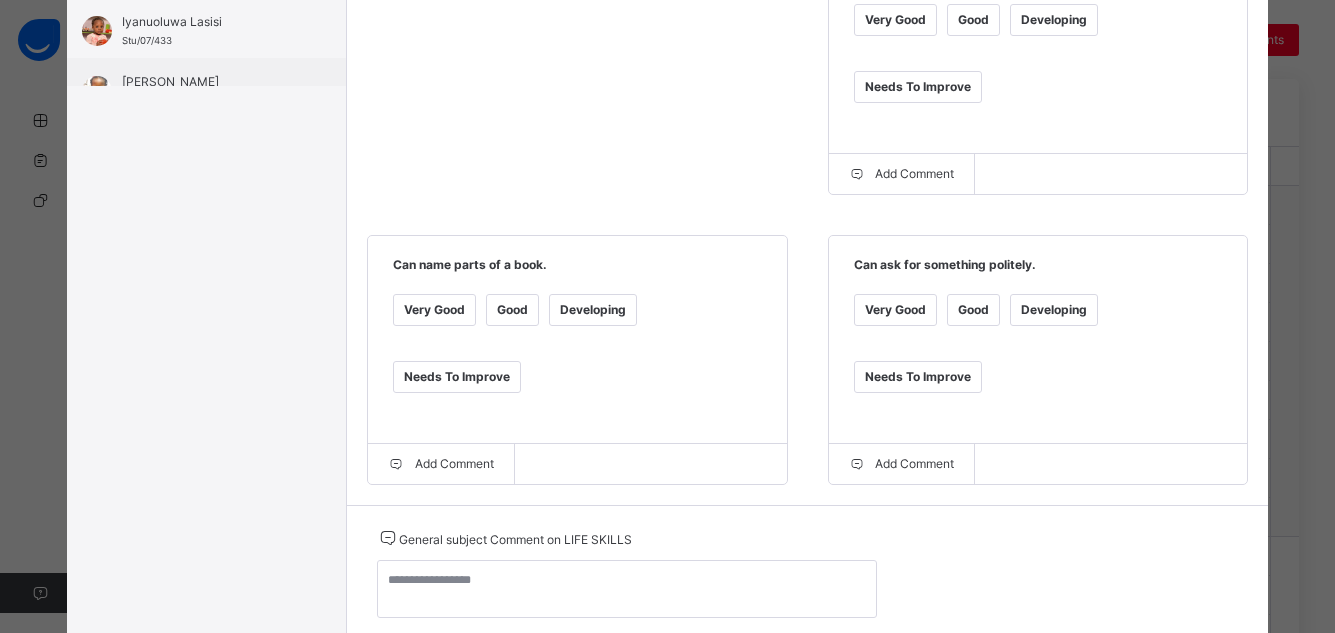 click on "Good" at bounding box center [512, 310] 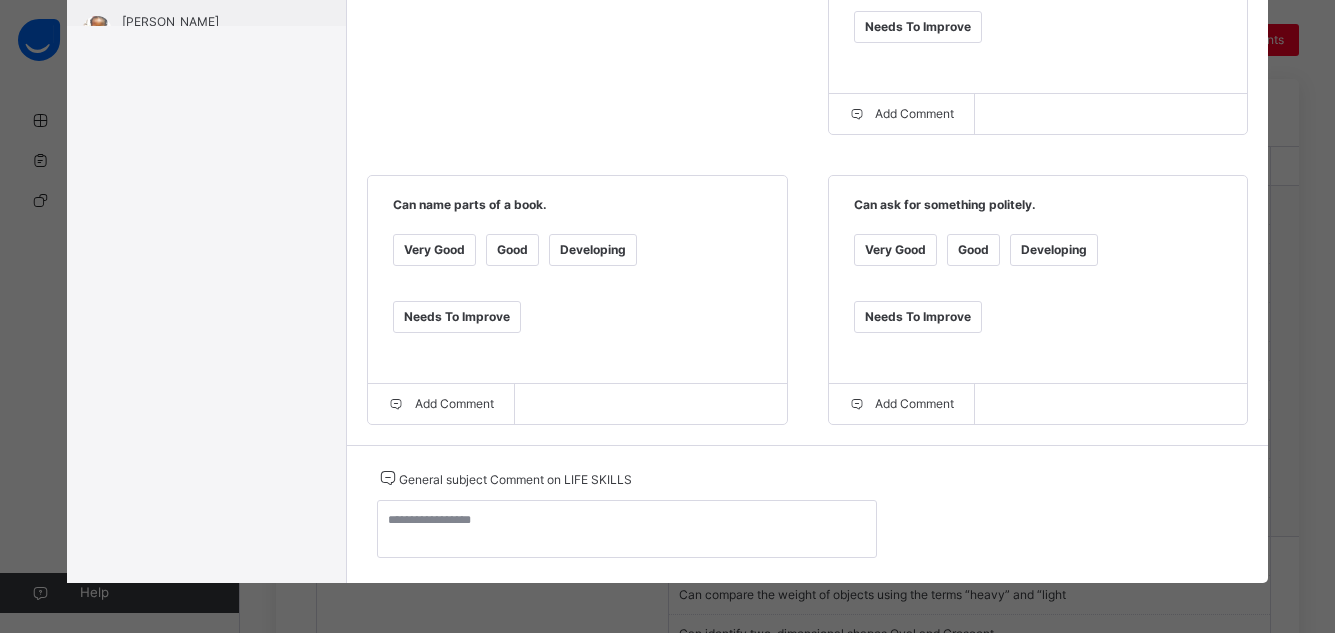 scroll, scrollTop: 84, scrollLeft: 0, axis: vertical 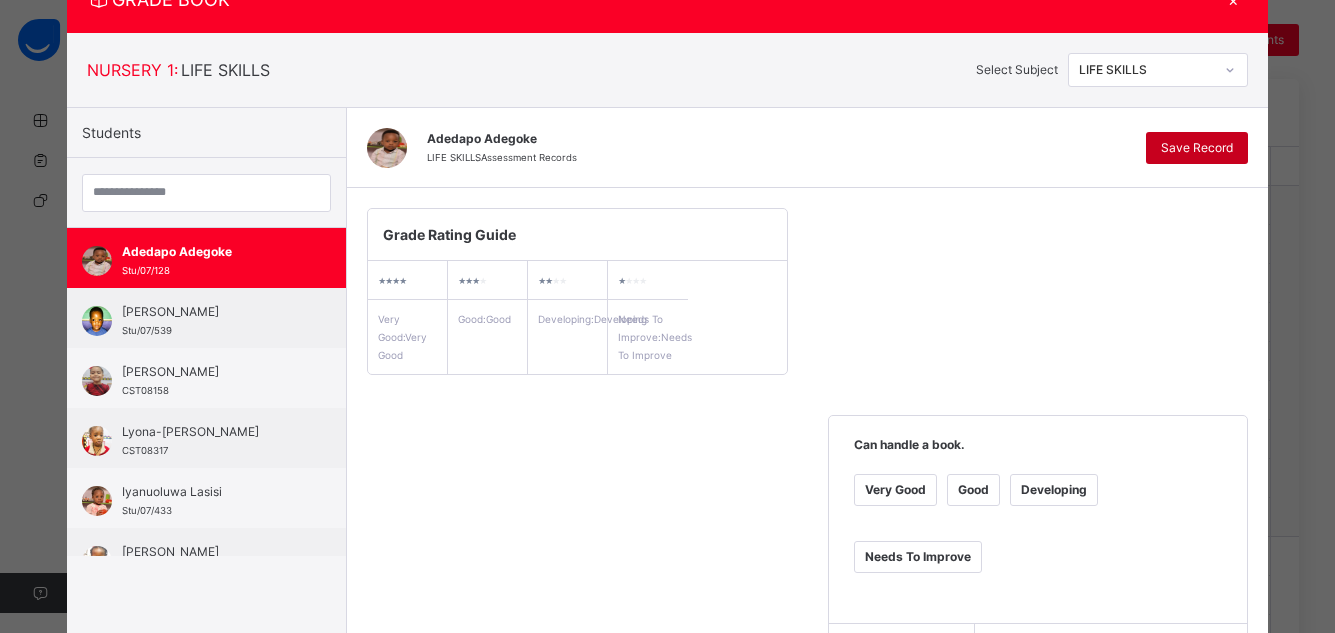 click on "Save Record" at bounding box center [1197, 148] 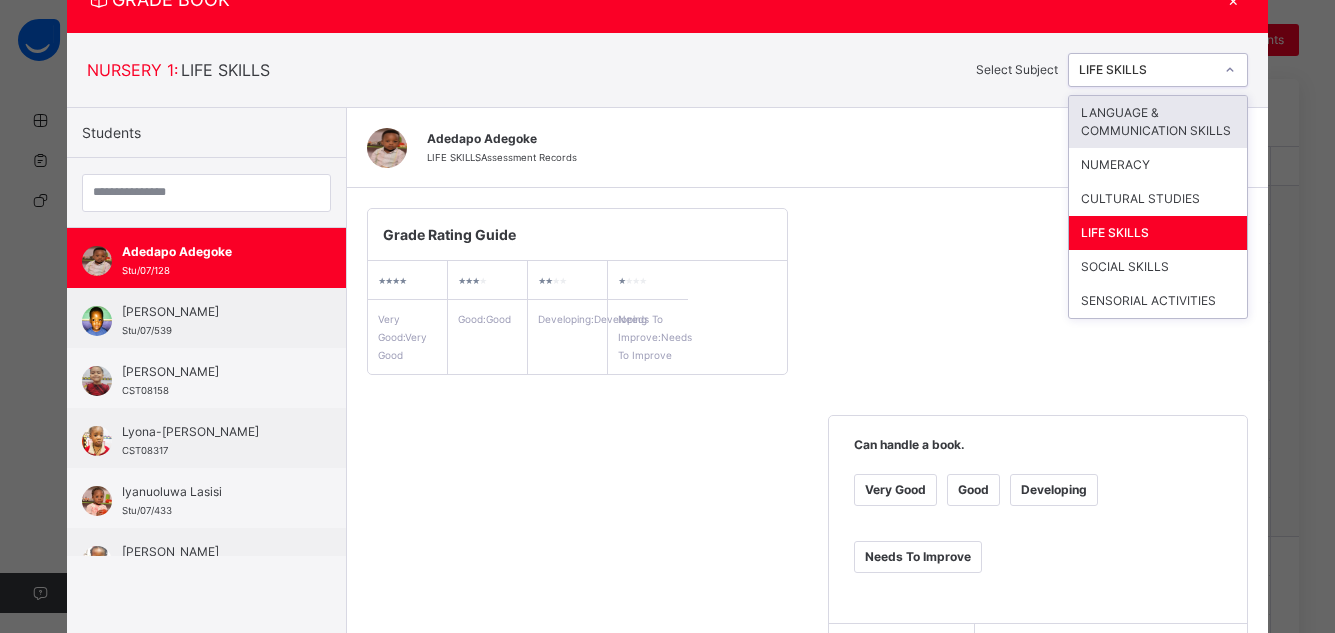 click 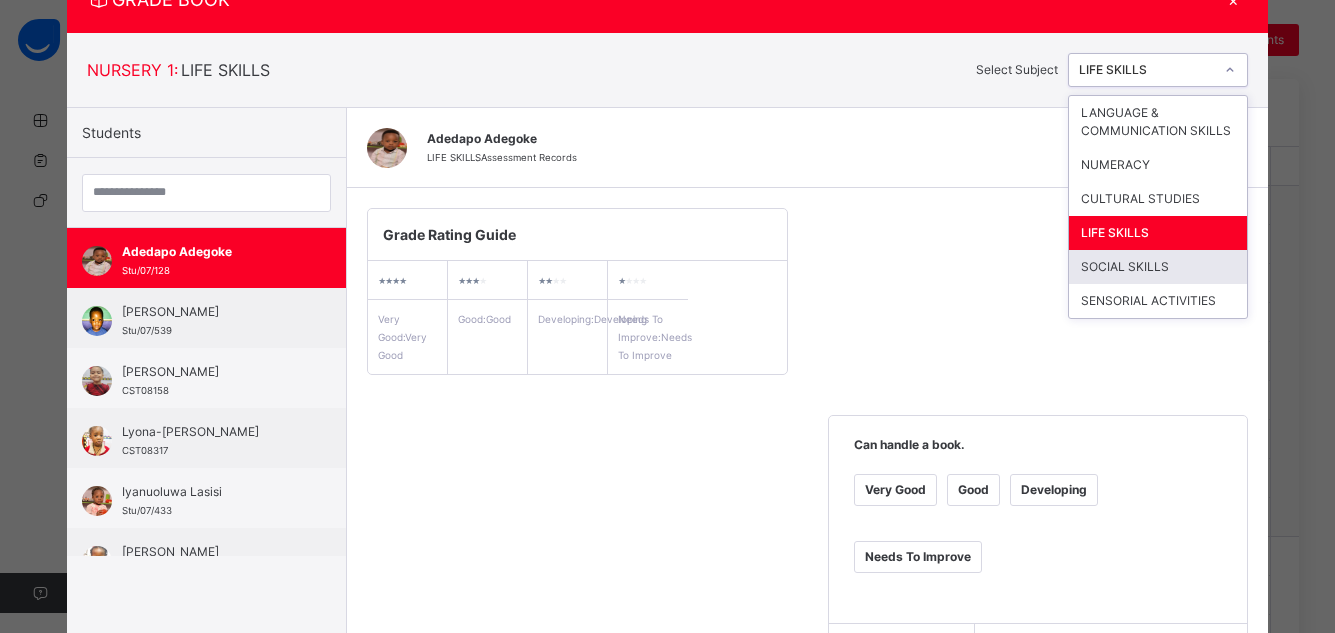 click on "SOCIAL SKILLS" at bounding box center (1158, 267) 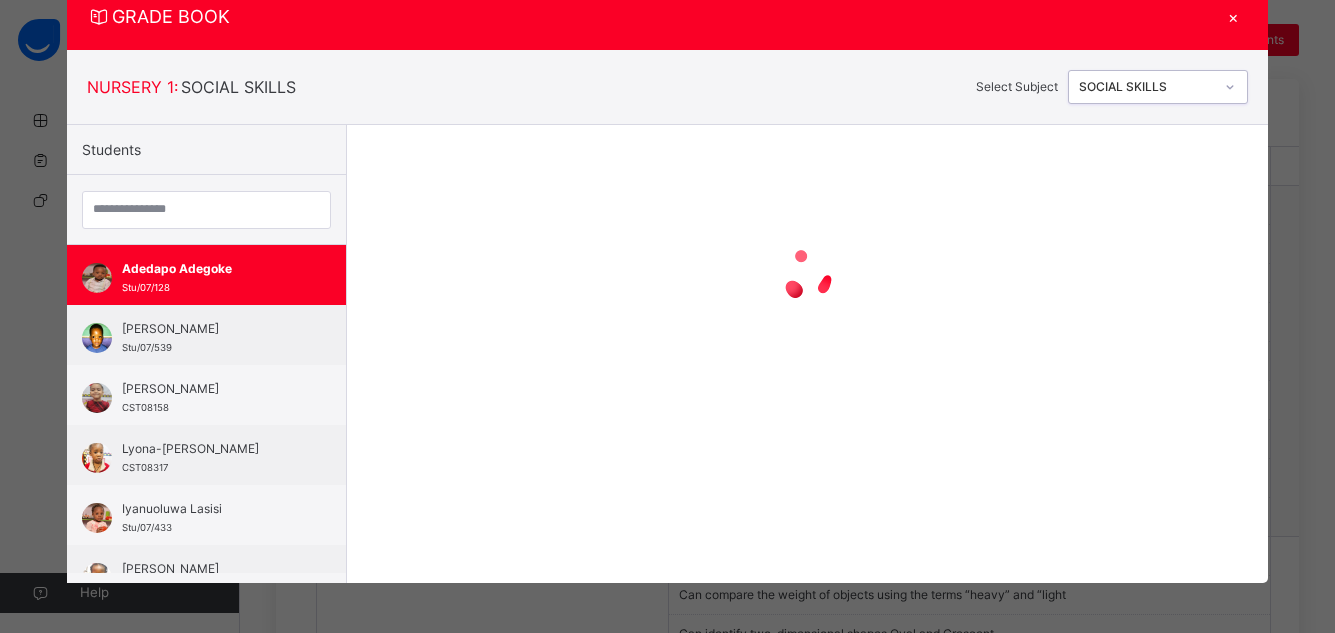scroll, scrollTop: 84, scrollLeft: 0, axis: vertical 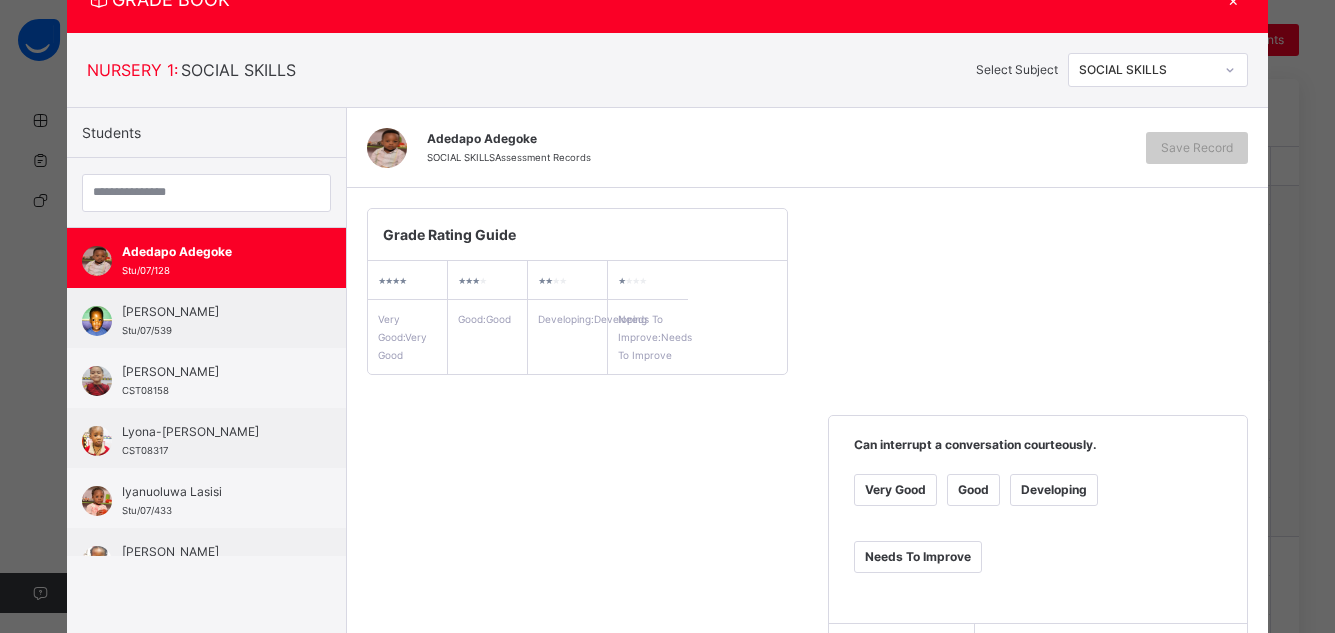 click on "Good" at bounding box center [973, 490] 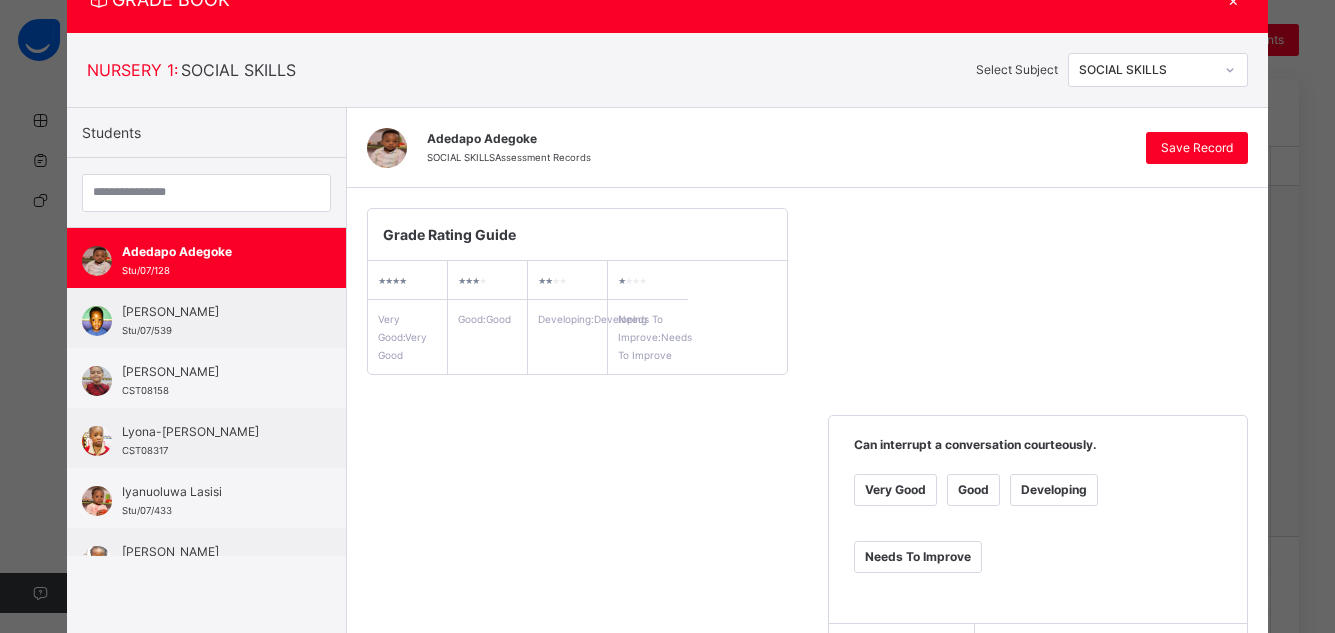 scroll, scrollTop: 638, scrollLeft: 0, axis: vertical 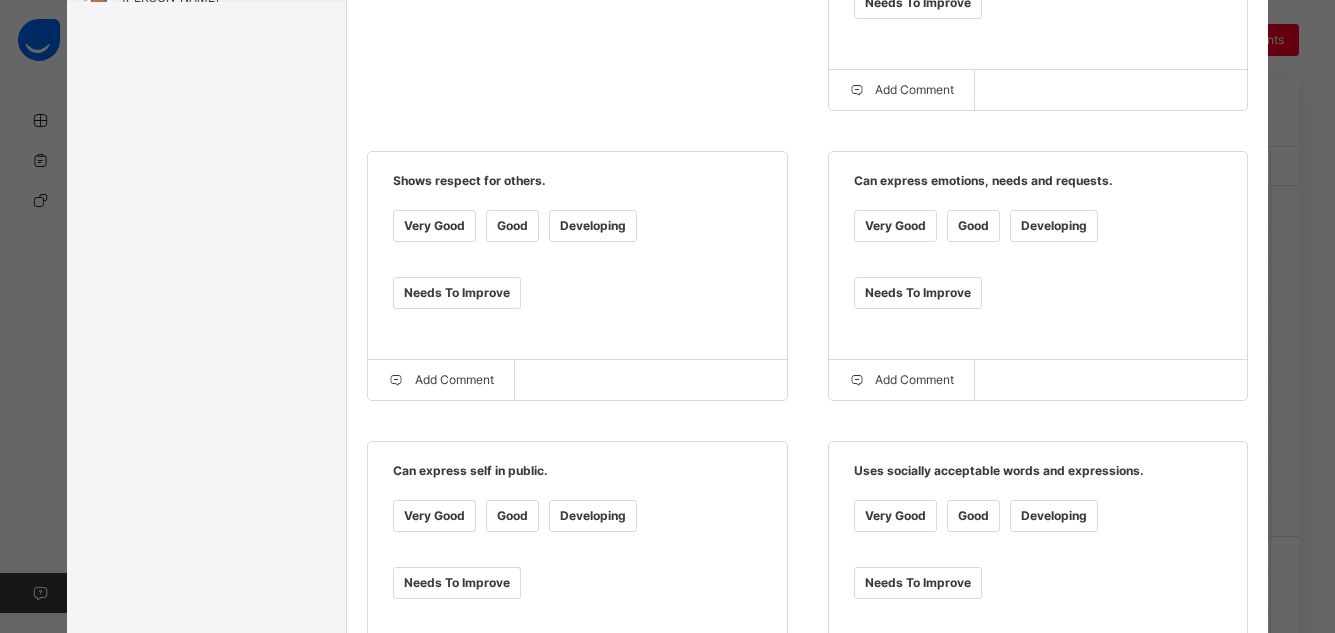 click on "Very Good" at bounding box center [895, 226] 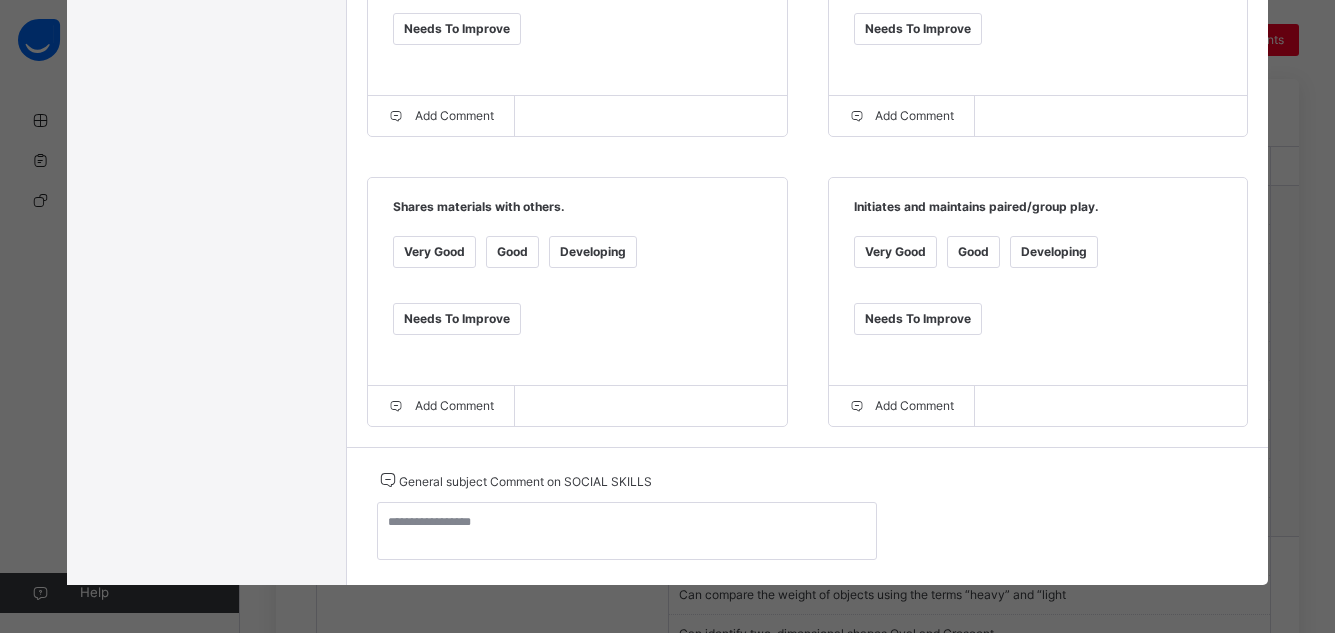 click on "Good" at bounding box center [512, 252] 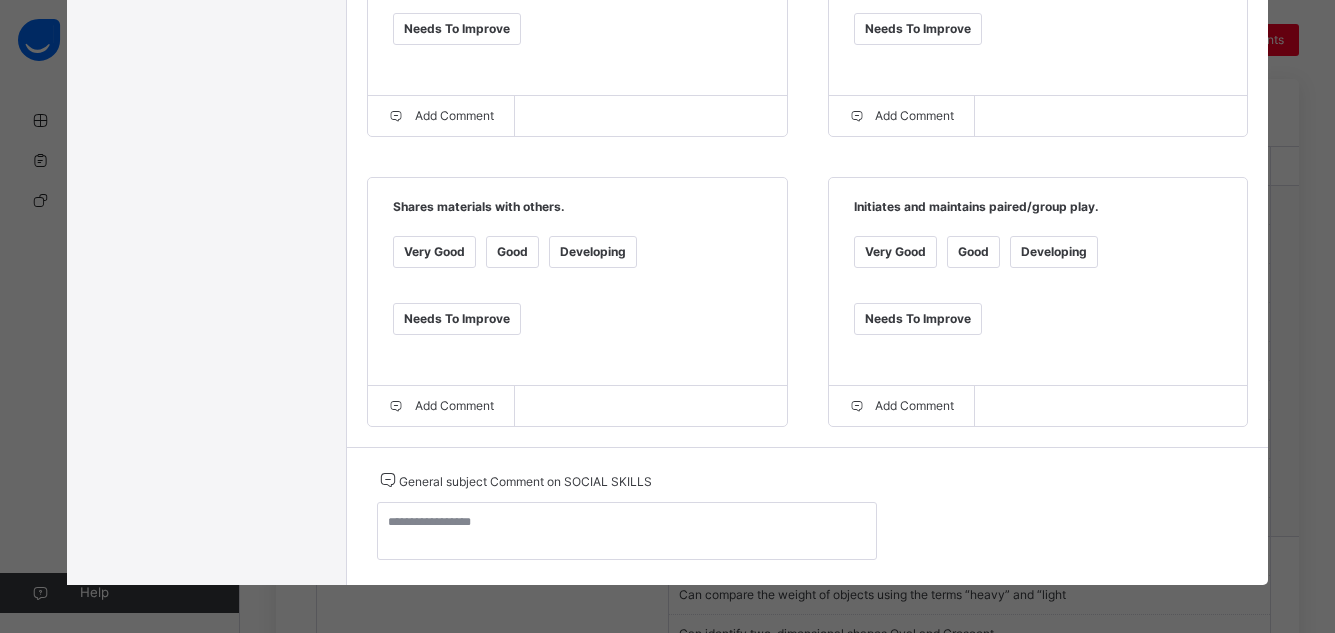 click on "Good" at bounding box center (973, 252) 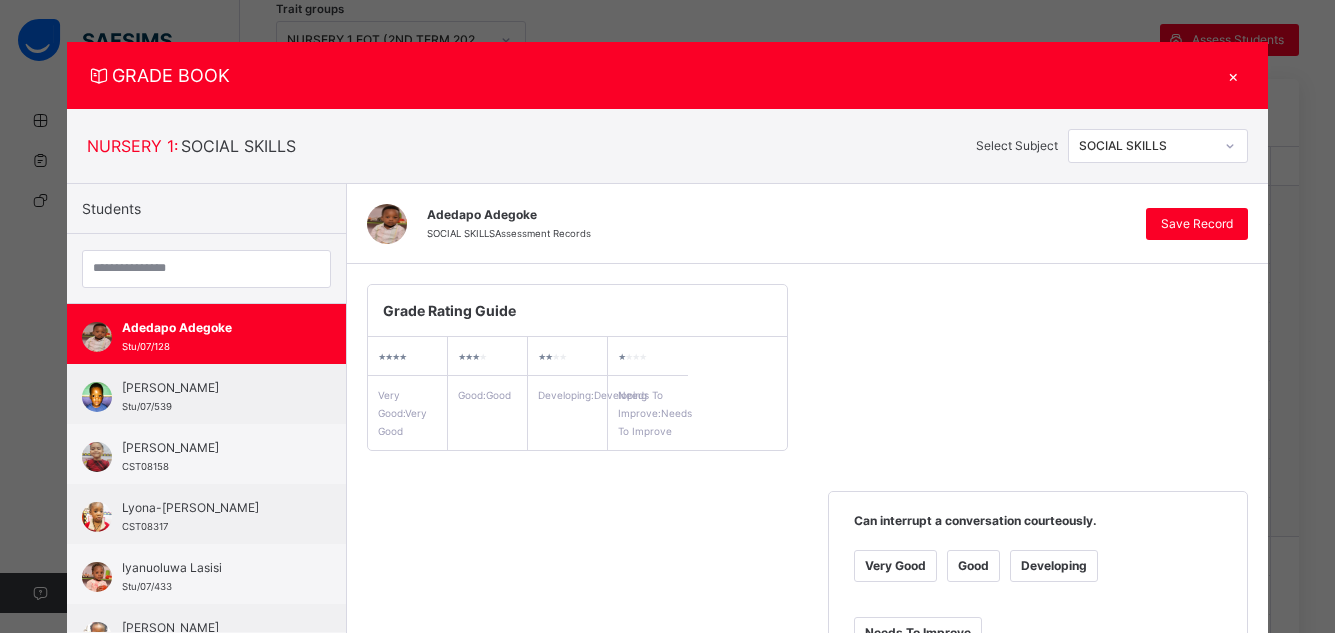 scroll, scrollTop: 0, scrollLeft: 0, axis: both 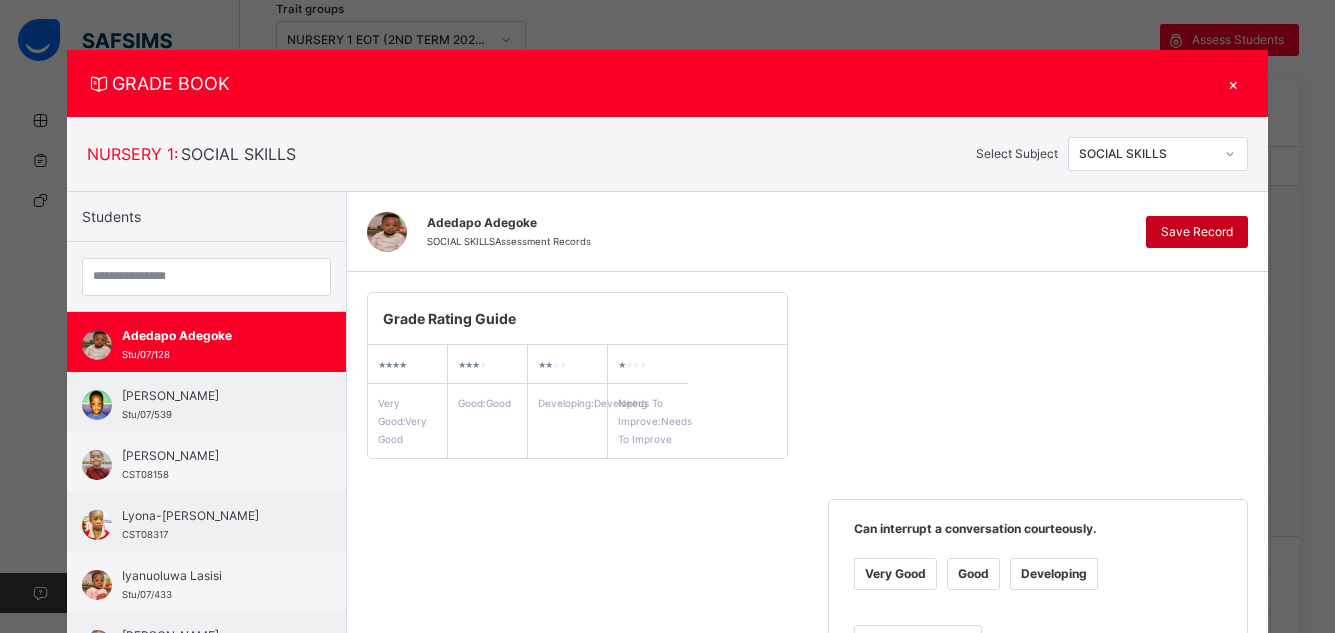 click on "Save Record" at bounding box center (1197, 232) 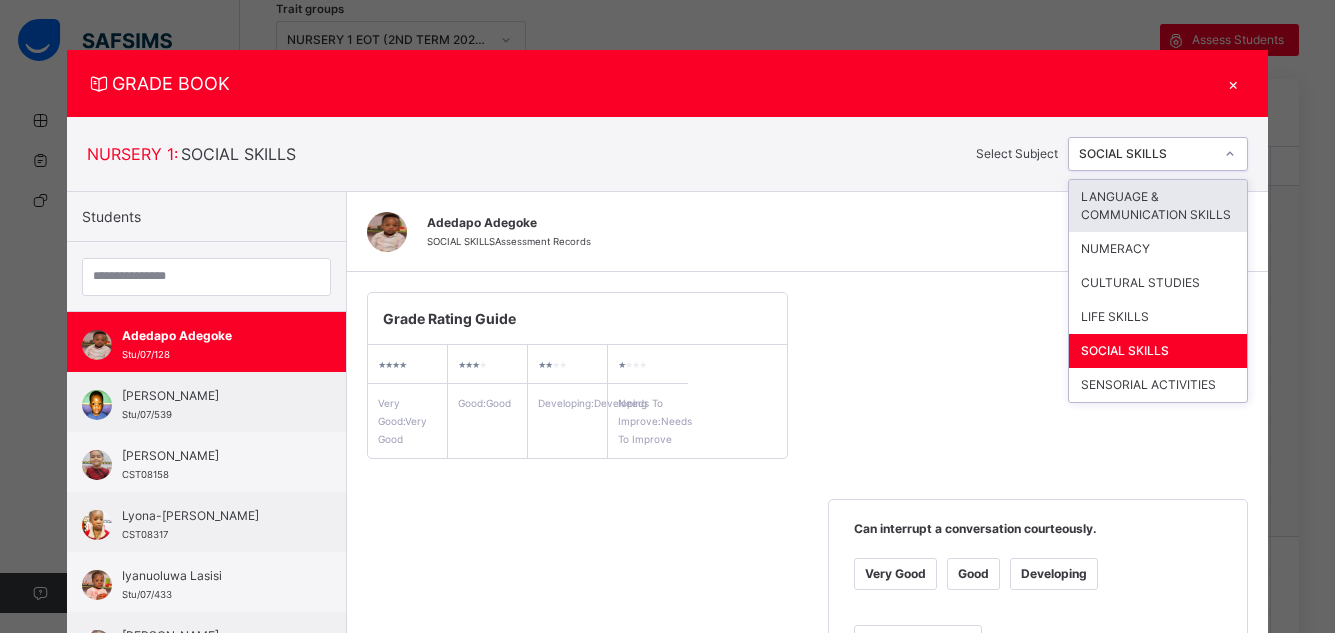 click 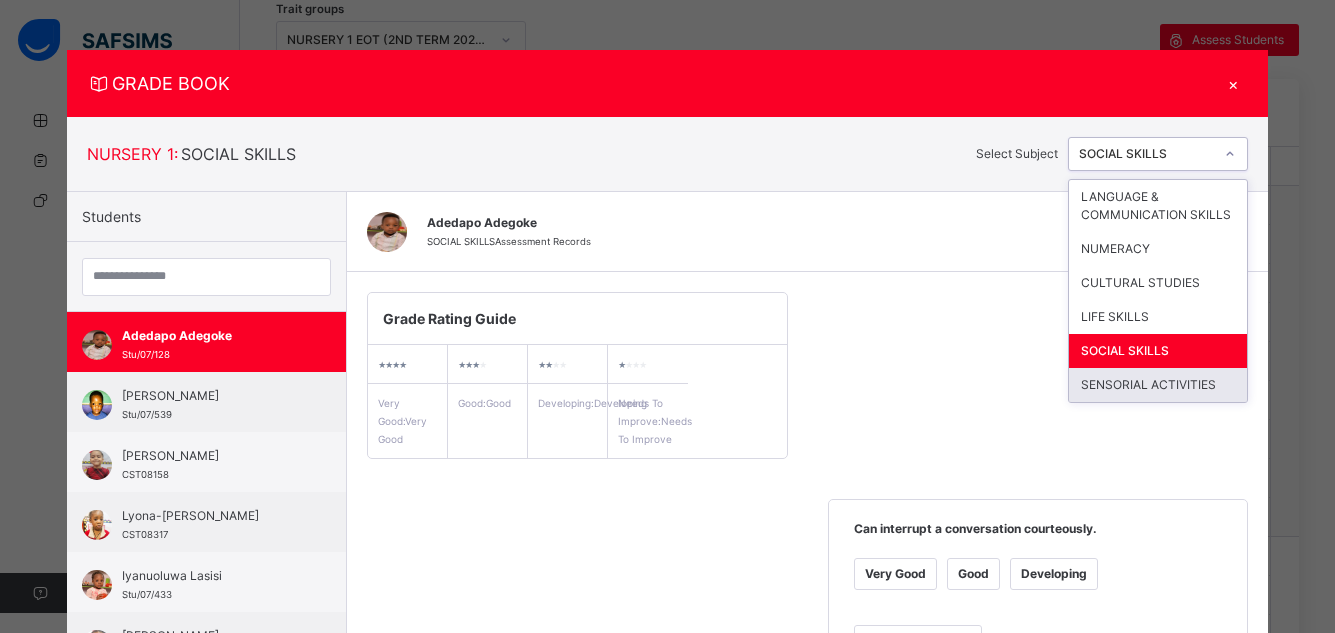 click on "SENSORIAL ACTIVITIES" at bounding box center [1158, 385] 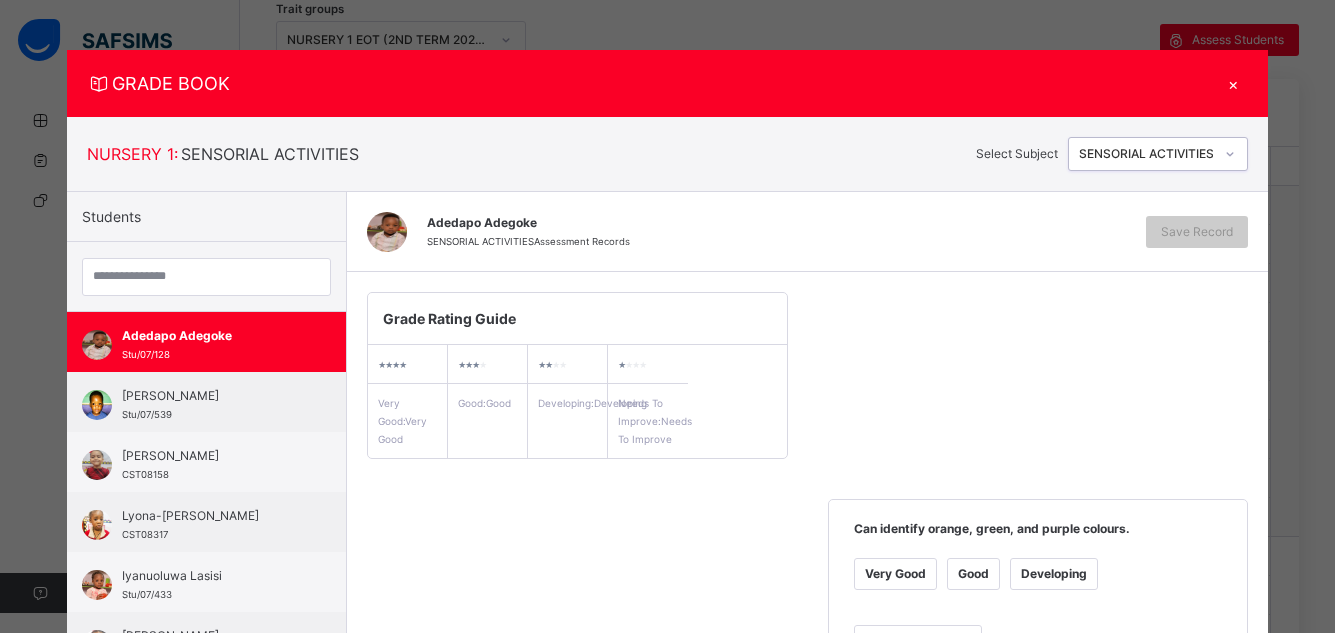 scroll, scrollTop: 554, scrollLeft: 0, axis: vertical 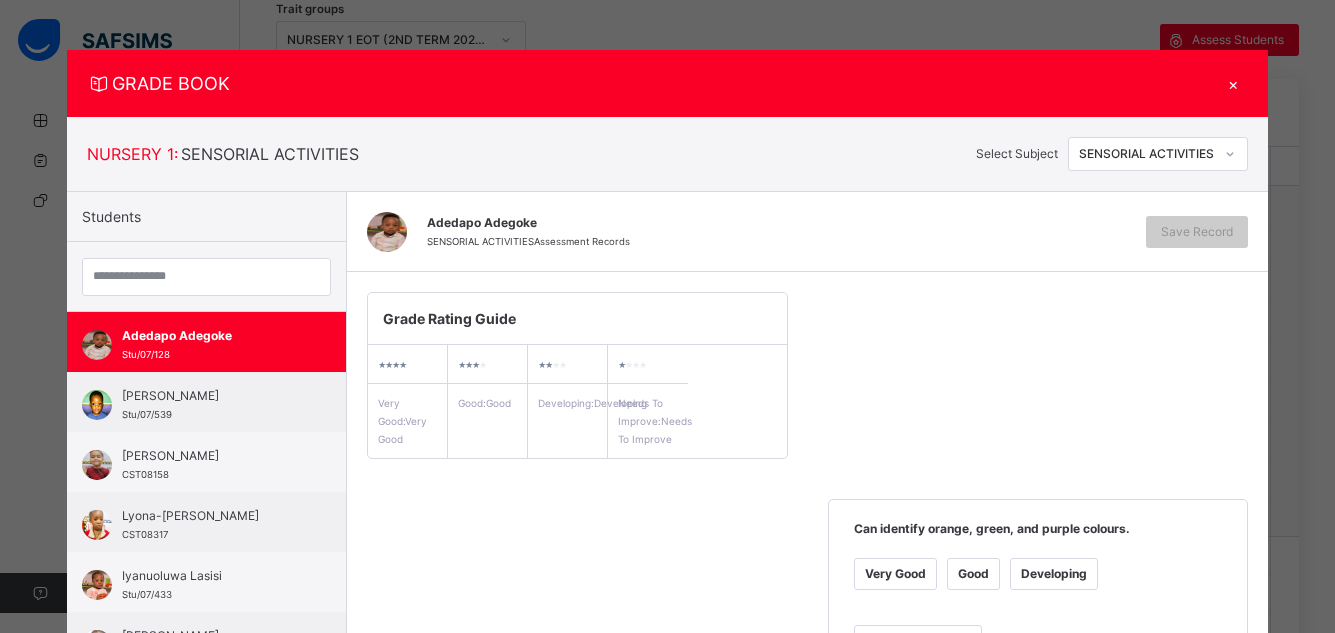 click on "Very Good" at bounding box center (895, 574) 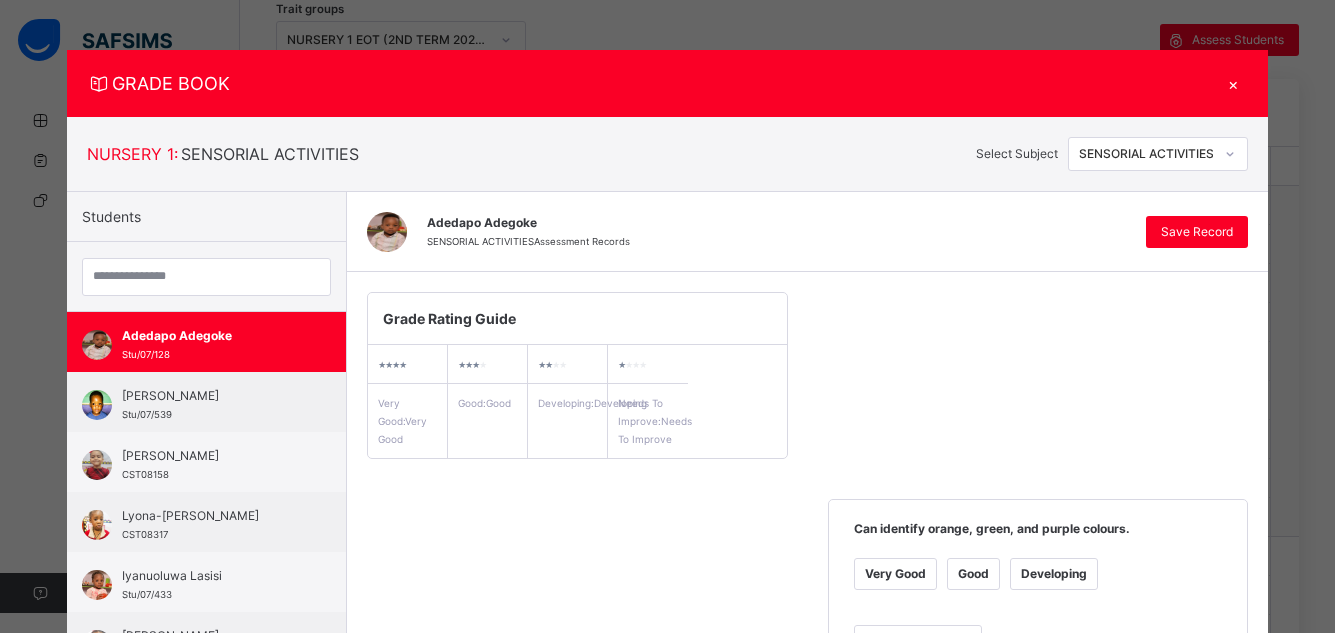 scroll, scrollTop: 554, scrollLeft: 0, axis: vertical 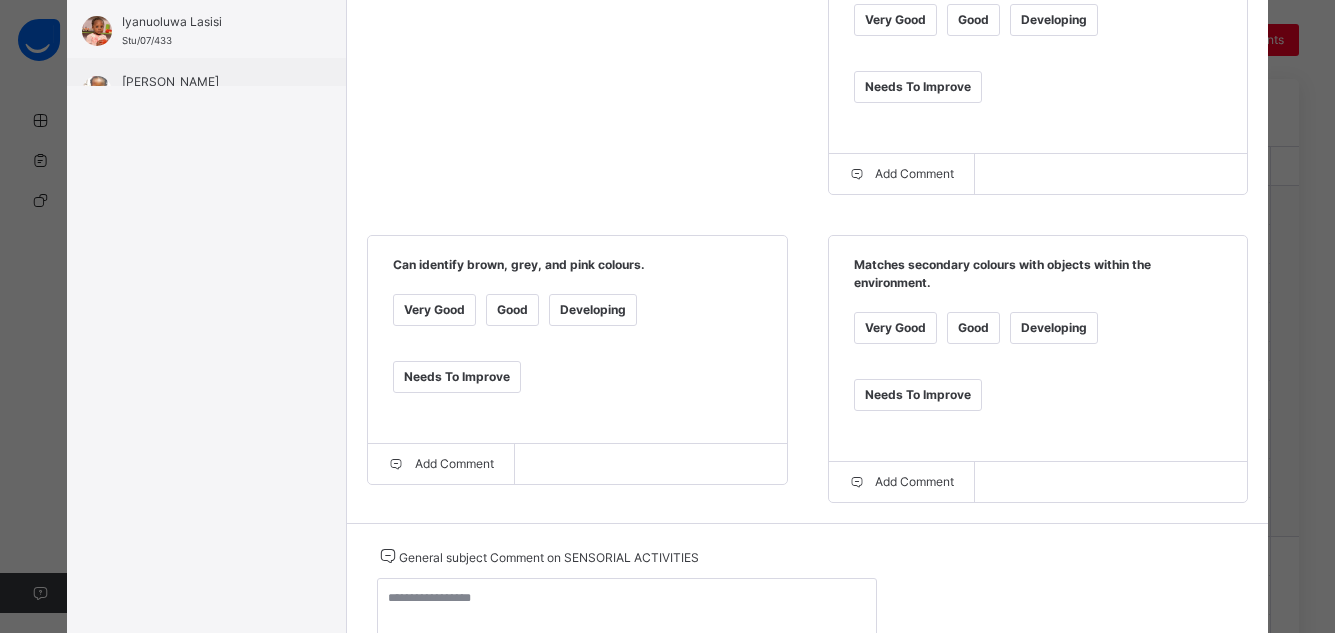 click on "Very Good" at bounding box center (434, 310) 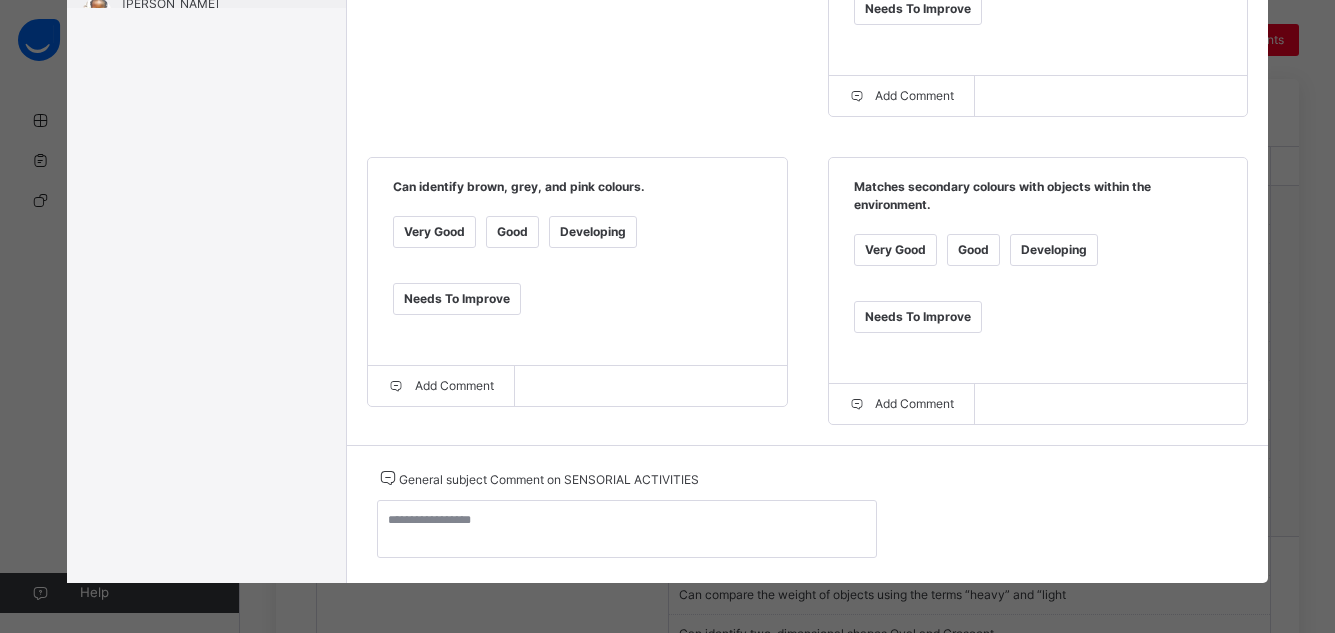 scroll, scrollTop: 102, scrollLeft: 0, axis: vertical 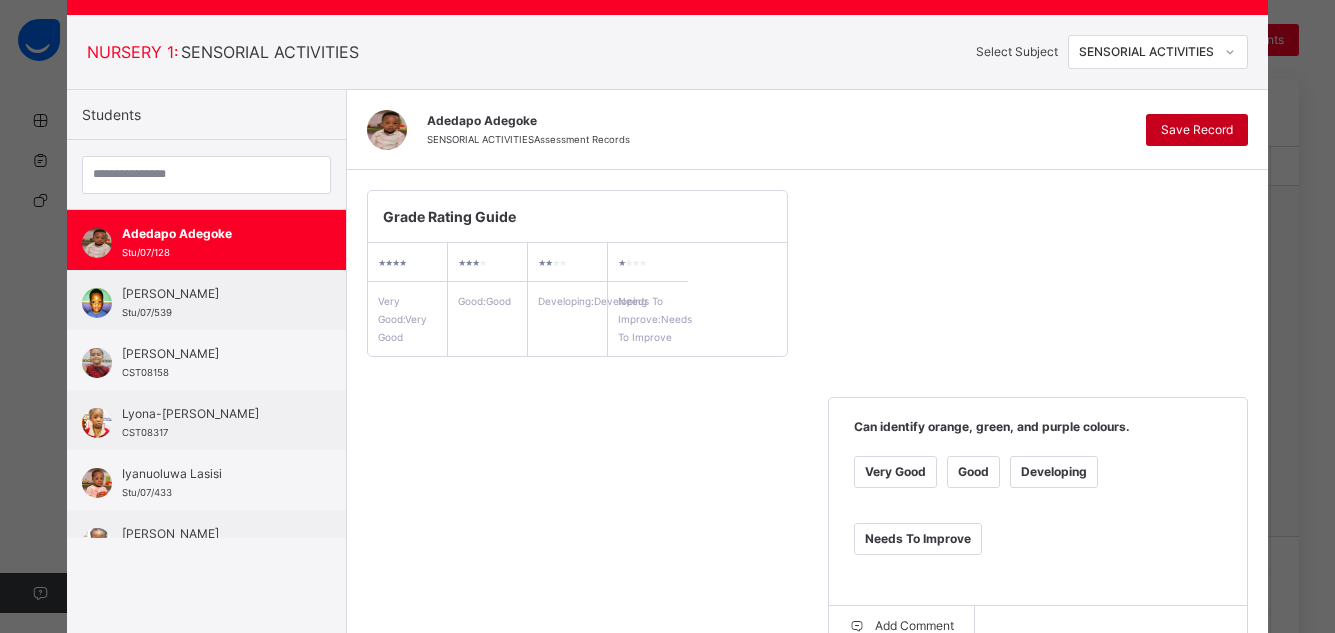 click on "Save Record" at bounding box center (1197, 130) 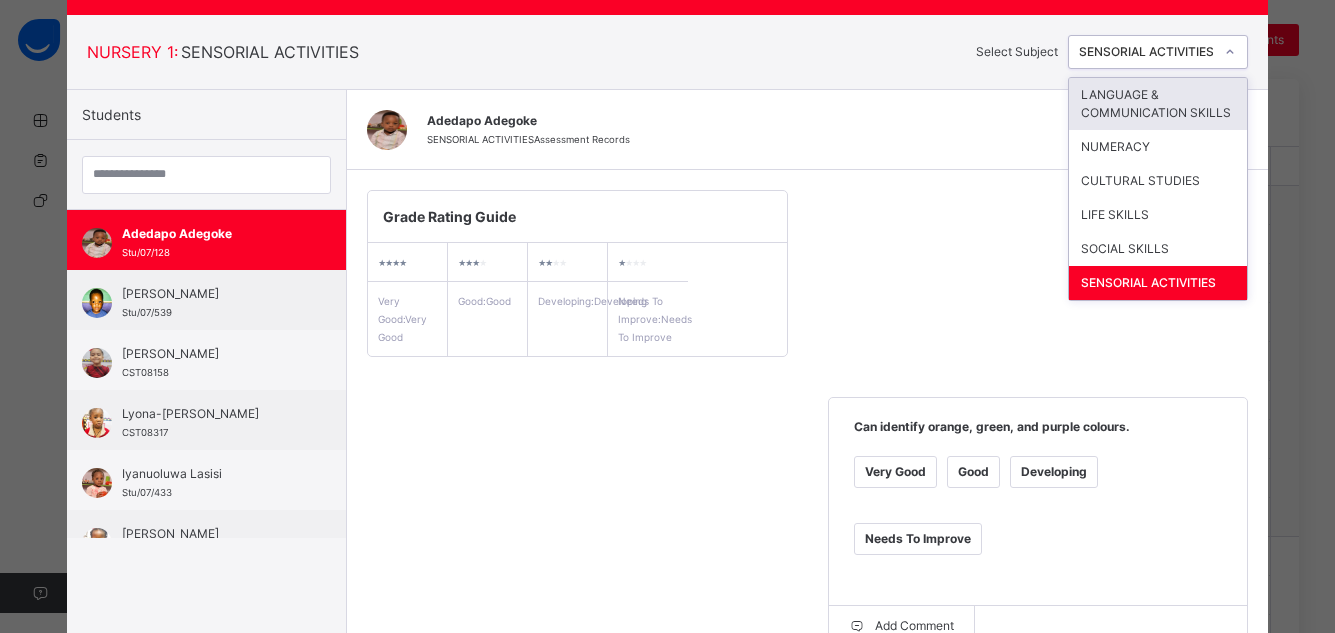 click 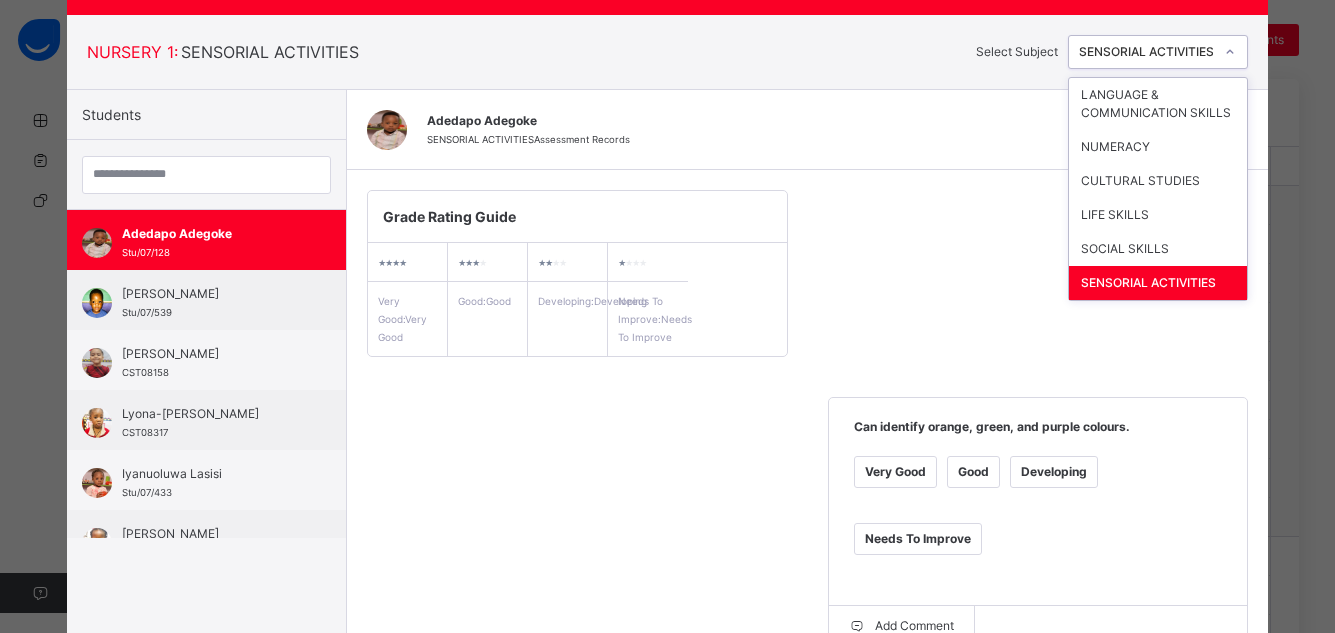 click on "SENSORIAL ACTIVITIES" at bounding box center [1158, 283] 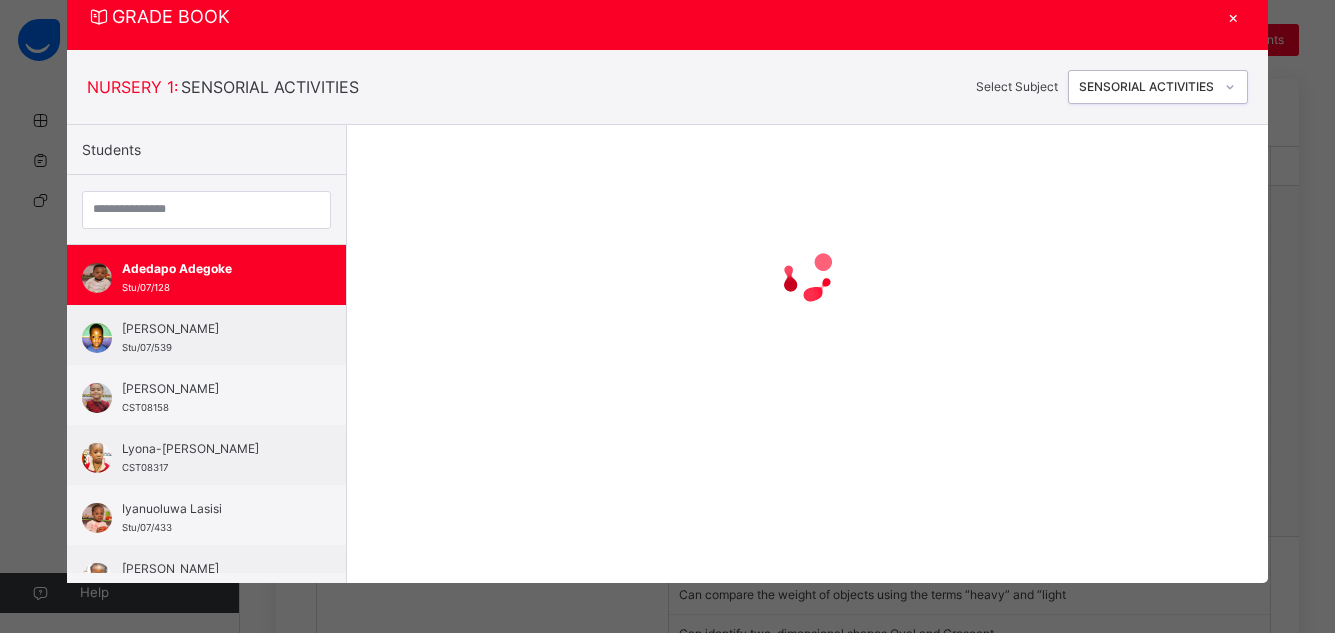 scroll, scrollTop: 102, scrollLeft: 0, axis: vertical 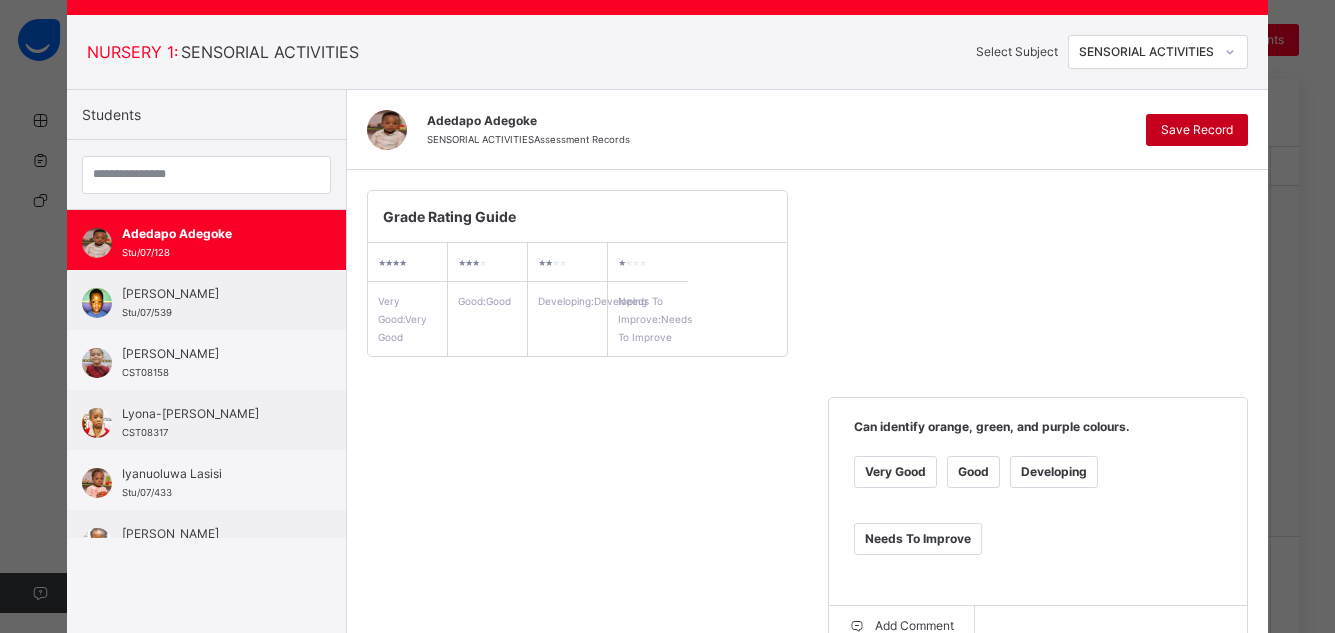 click on "Save Record" at bounding box center (1197, 130) 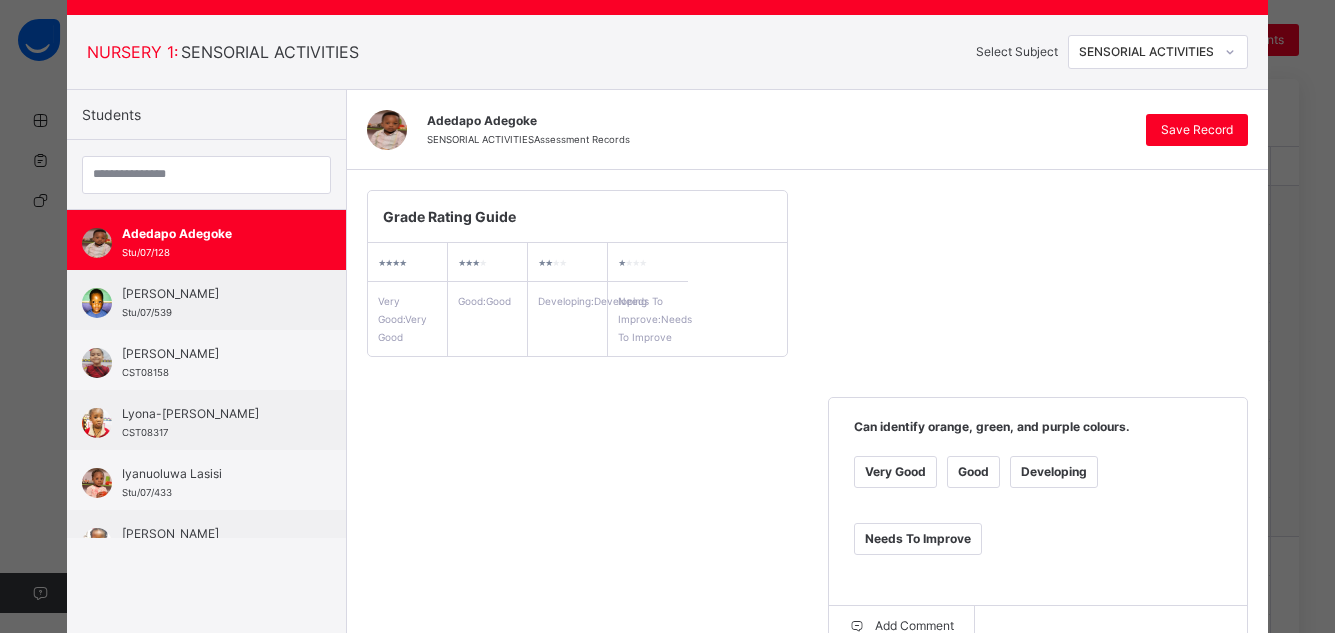 scroll, scrollTop: 656, scrollLeft: 0, axis: vertical 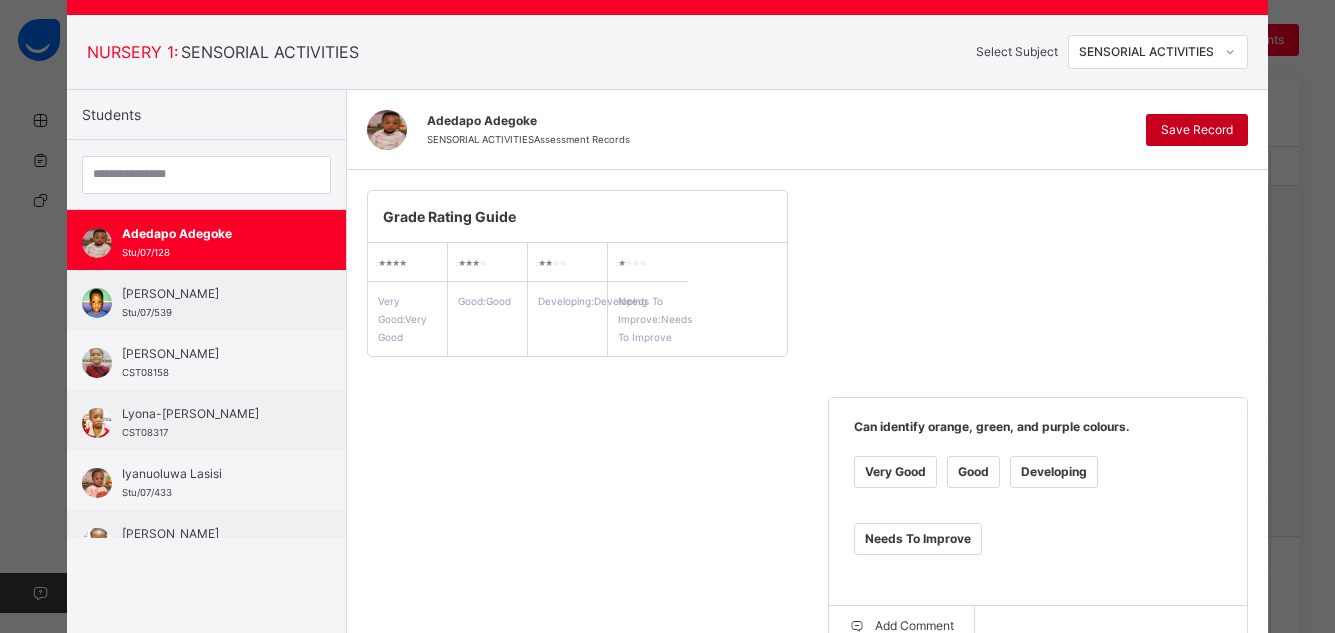 click on "Save Record" at bounding box center [1197, 130] 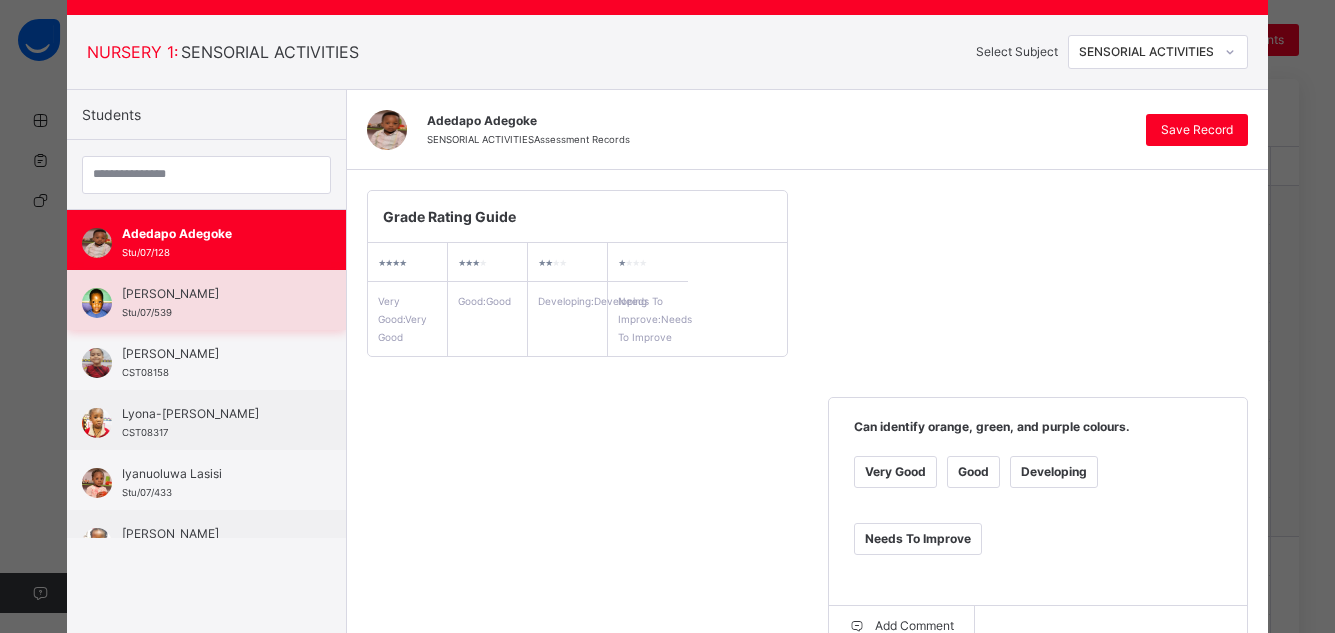 click on "Jaden  Danjuma Stu/07/539" at bounding box center (211, 303) 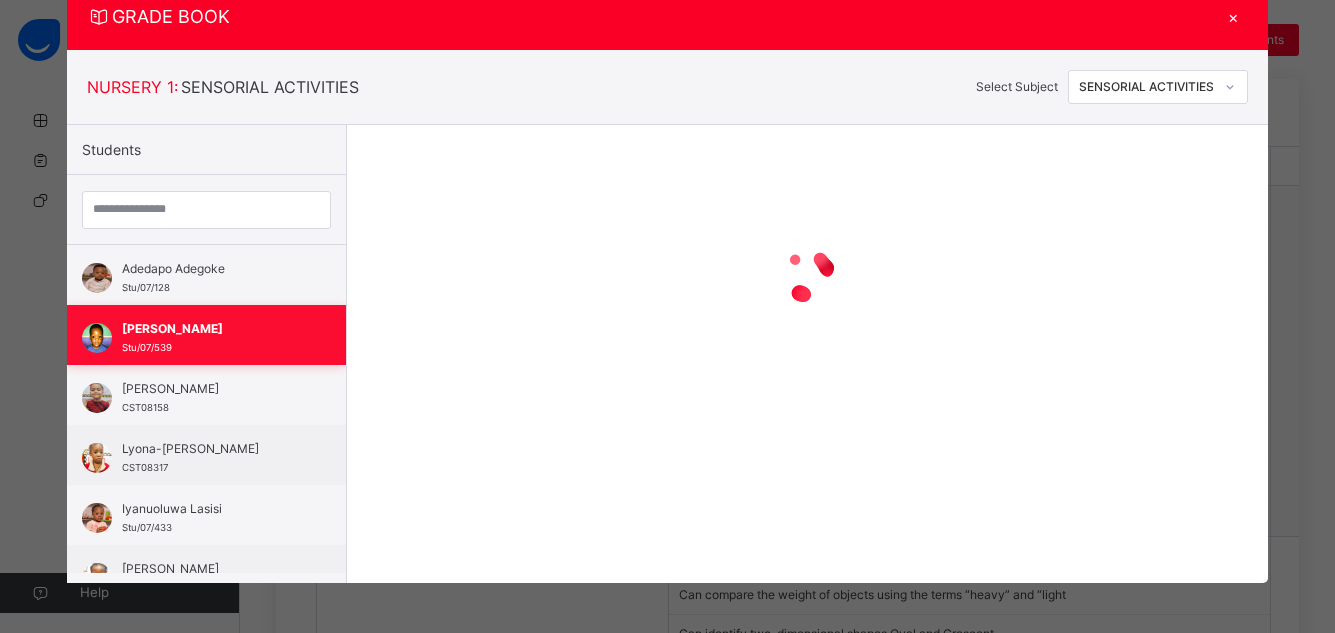scroll, scrollTop: 102, scrollLeft: 0, axis: vertical 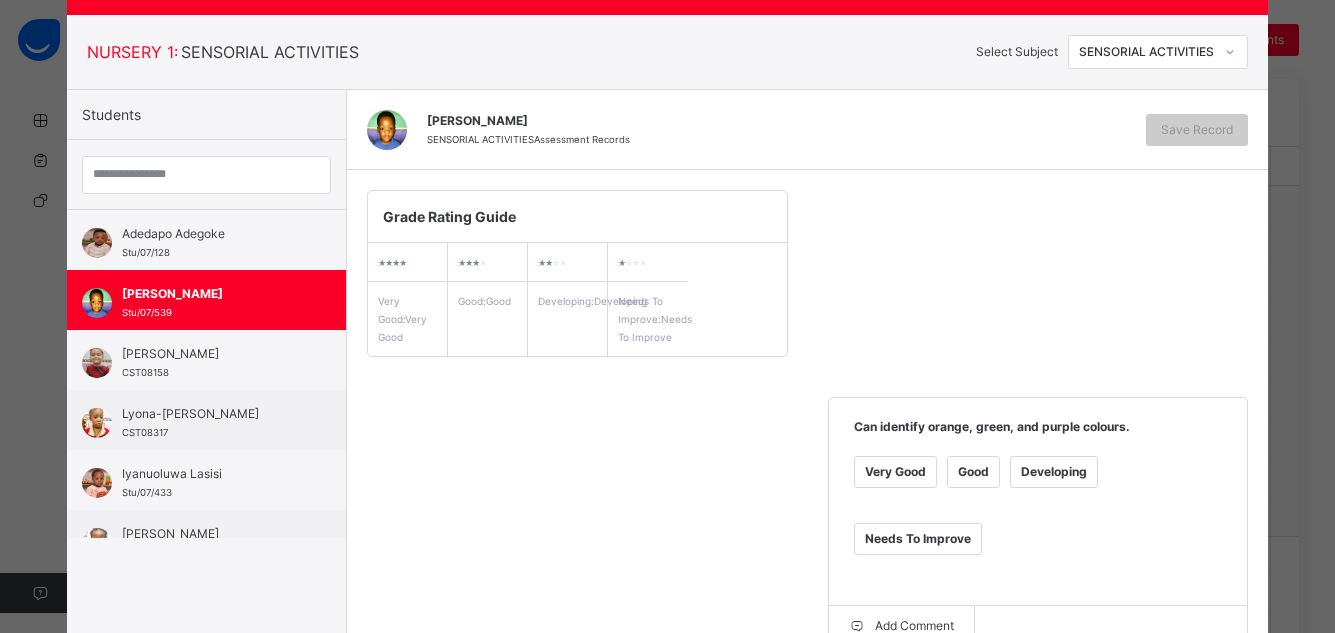 click on "Very Good" at bounding box center (895, 472) 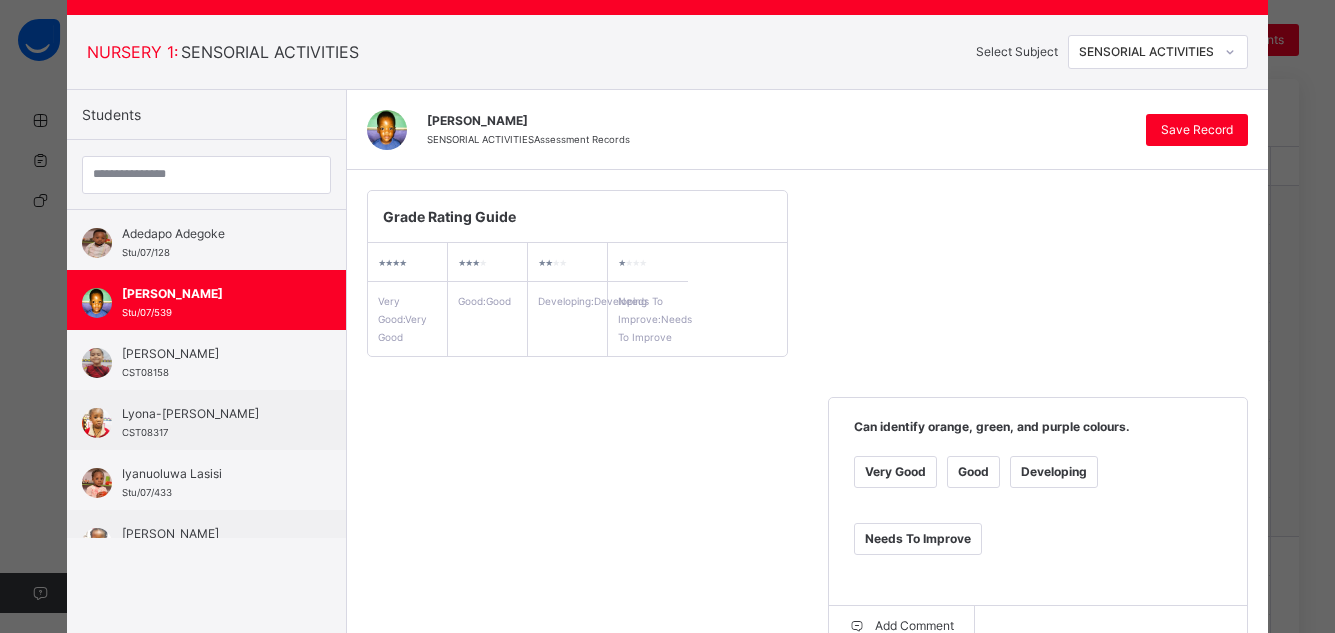 scroll, scrollTop: 653, scrollLeft: 0, axis: vertical 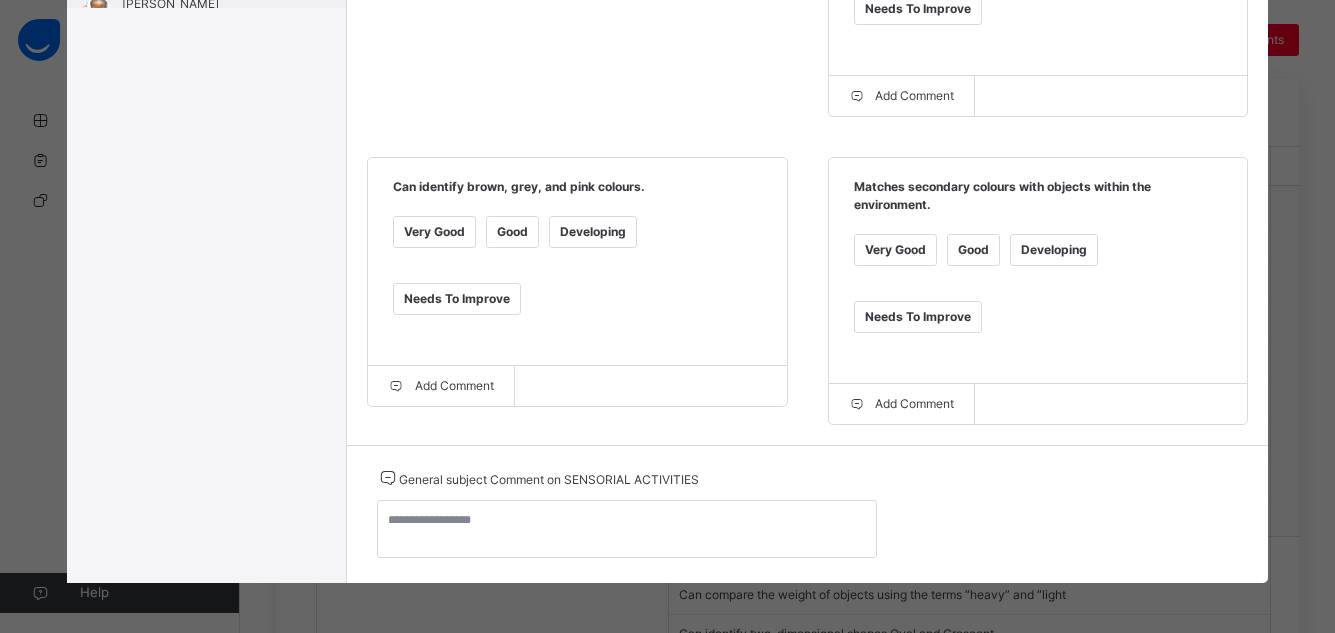 click on "Very Good" at bounding box center [434, 232] 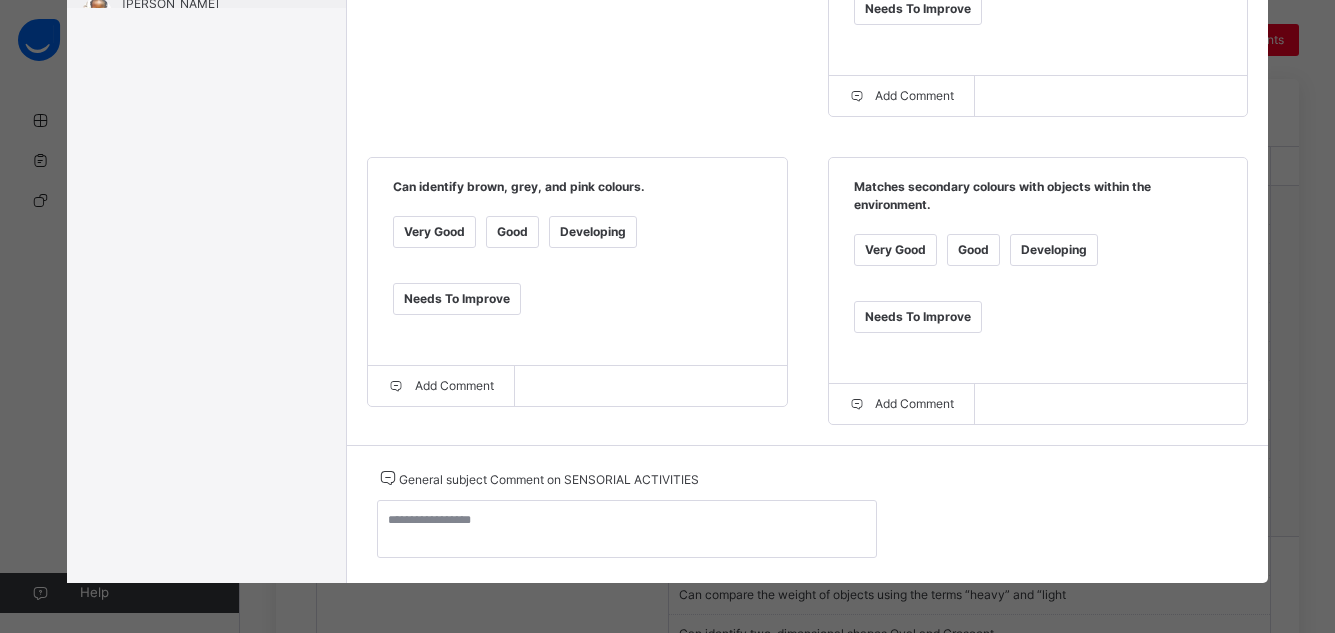 click on "Very Good" at bounding box center (895, 250) 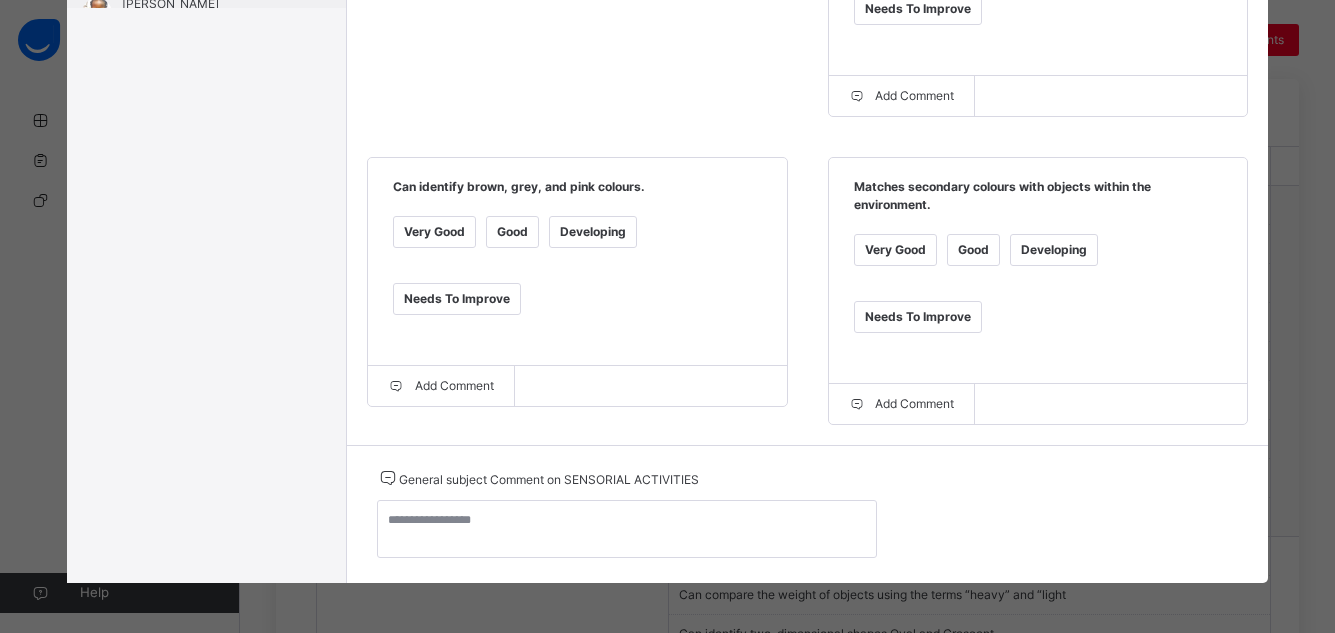 scroll, scrollTop: 99, scrollLeft: 0, axis: vertical 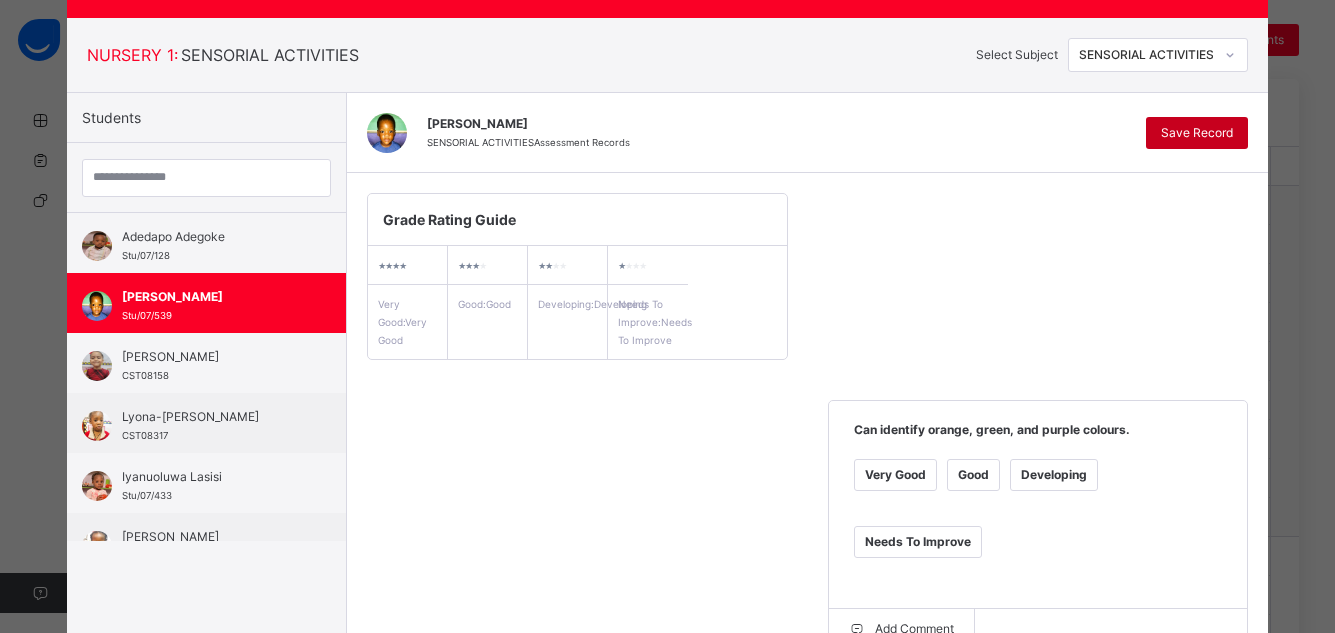 click on "Save Record" at bounding box center [1197, 133] 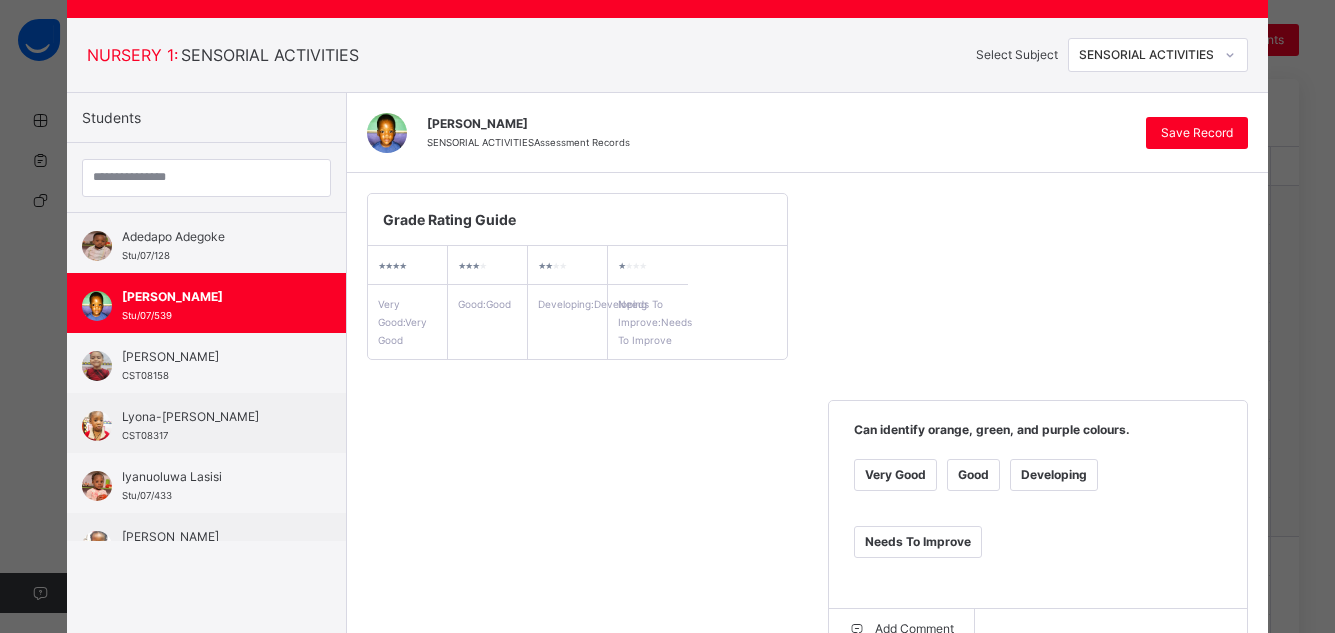 click 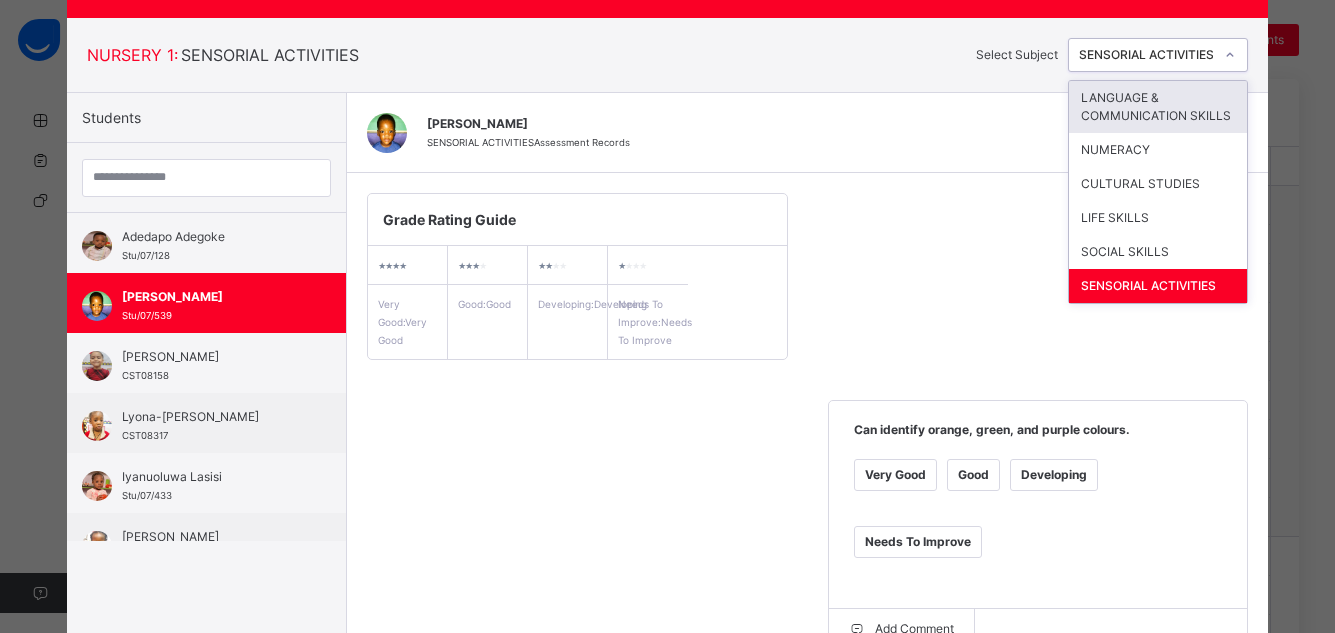 click on "LANGUAGE & COMMUNICATION SKILLS" at bounding box center [1158, 107] 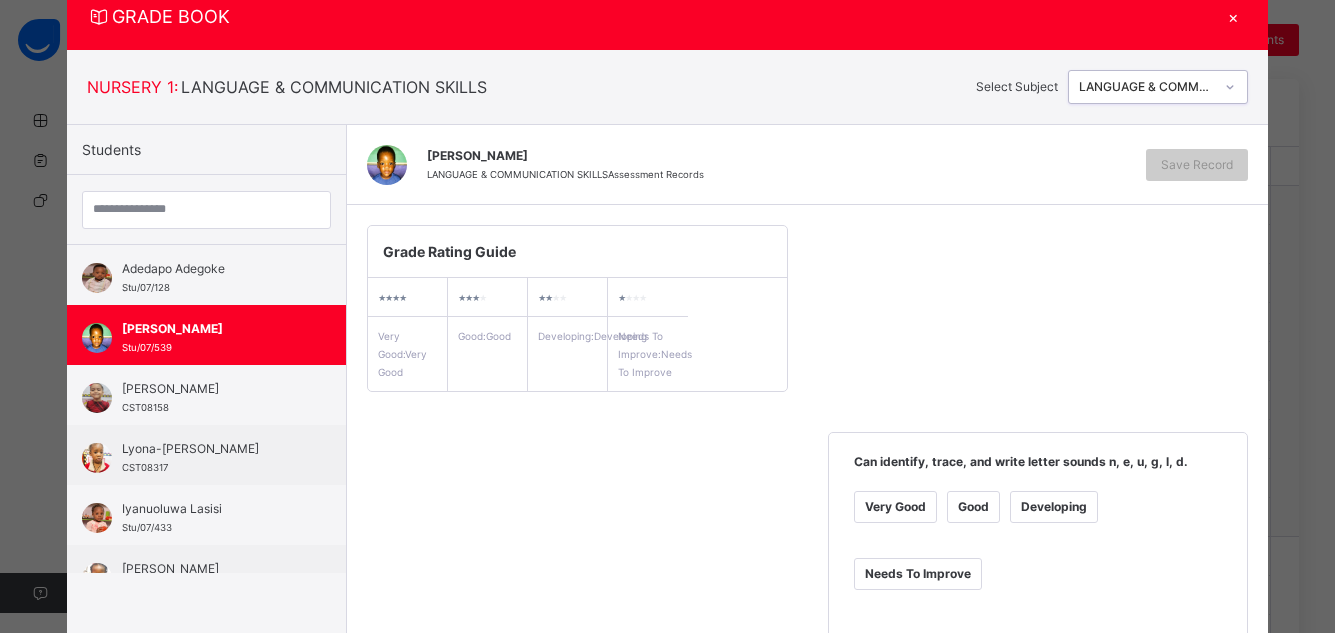 scroll, scrollTop: 99, scrollLeft: 0, axis: vertical 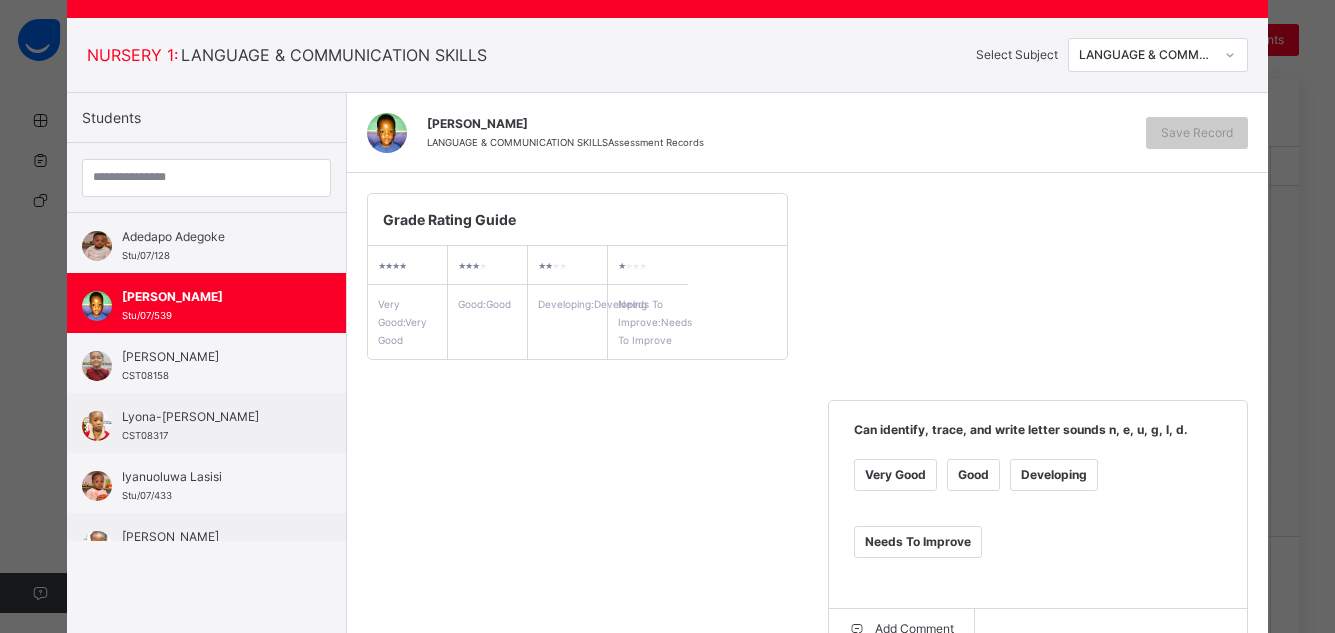 click on "Very Good" at bounding box center (895, 475) 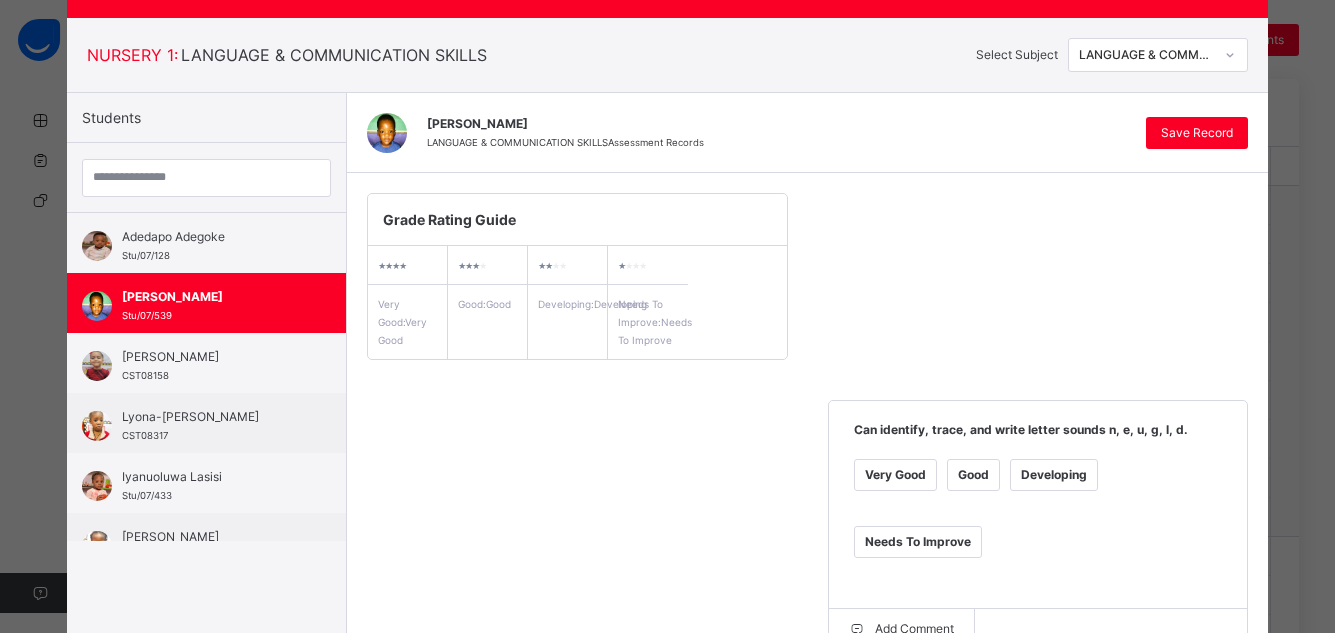 scroll, scrollTop: 653, scrollLeft: 0, axis: vertical 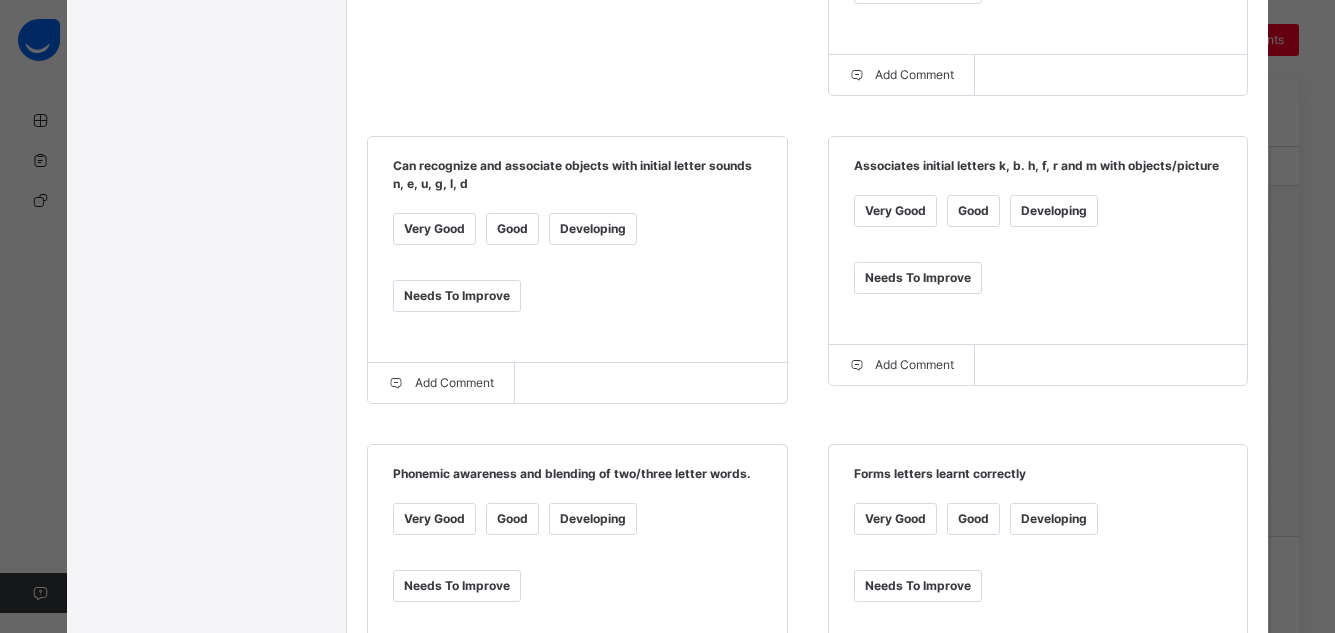 click on "Very Good" at bounding box center (895, 211) 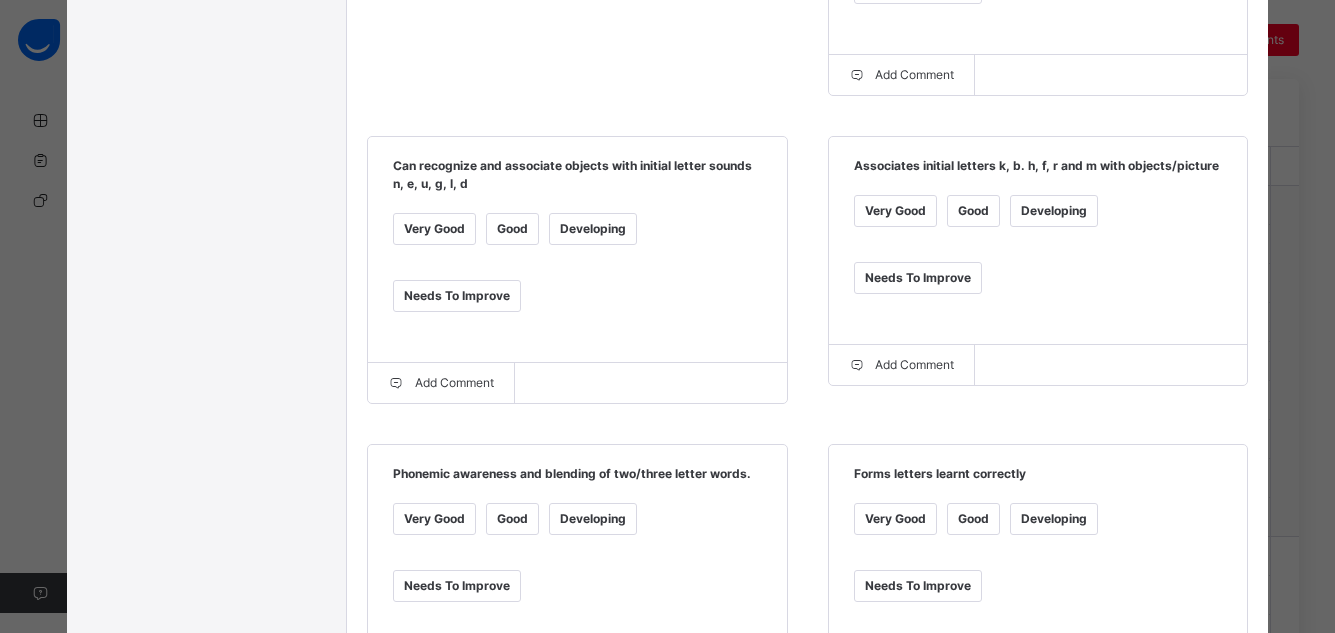 click on "Very Good" at bounding box center [895, 519] 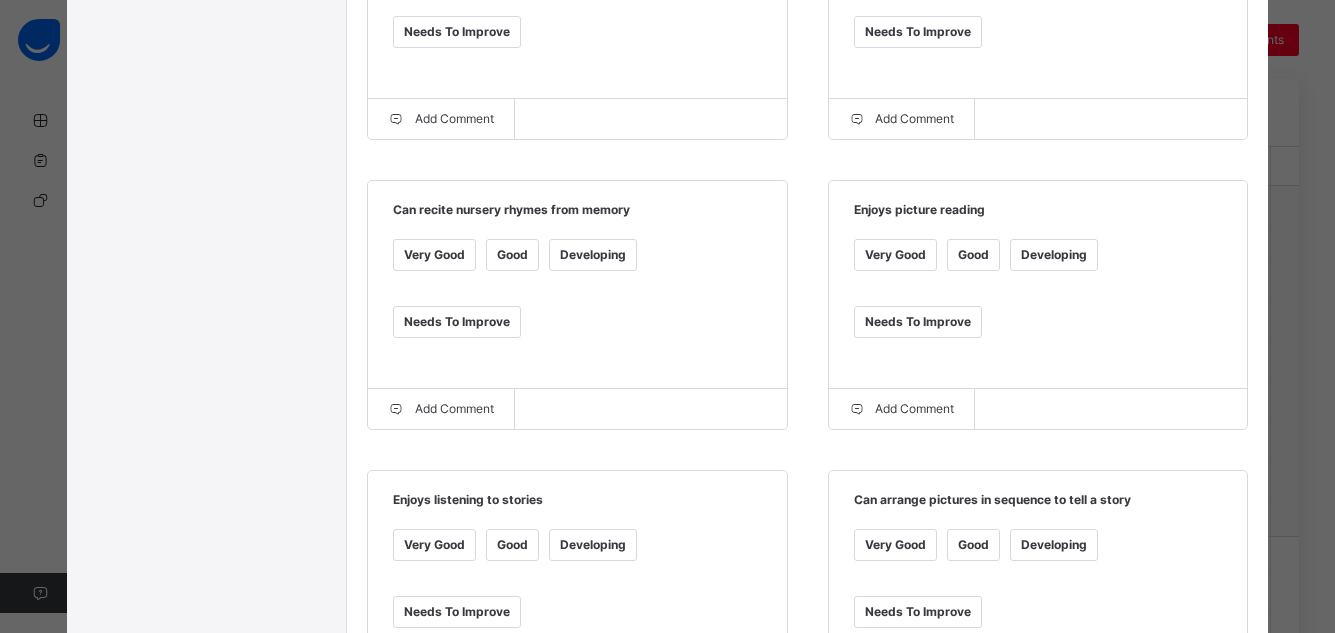 click on "Very Good" at bounding box center [434, 255] 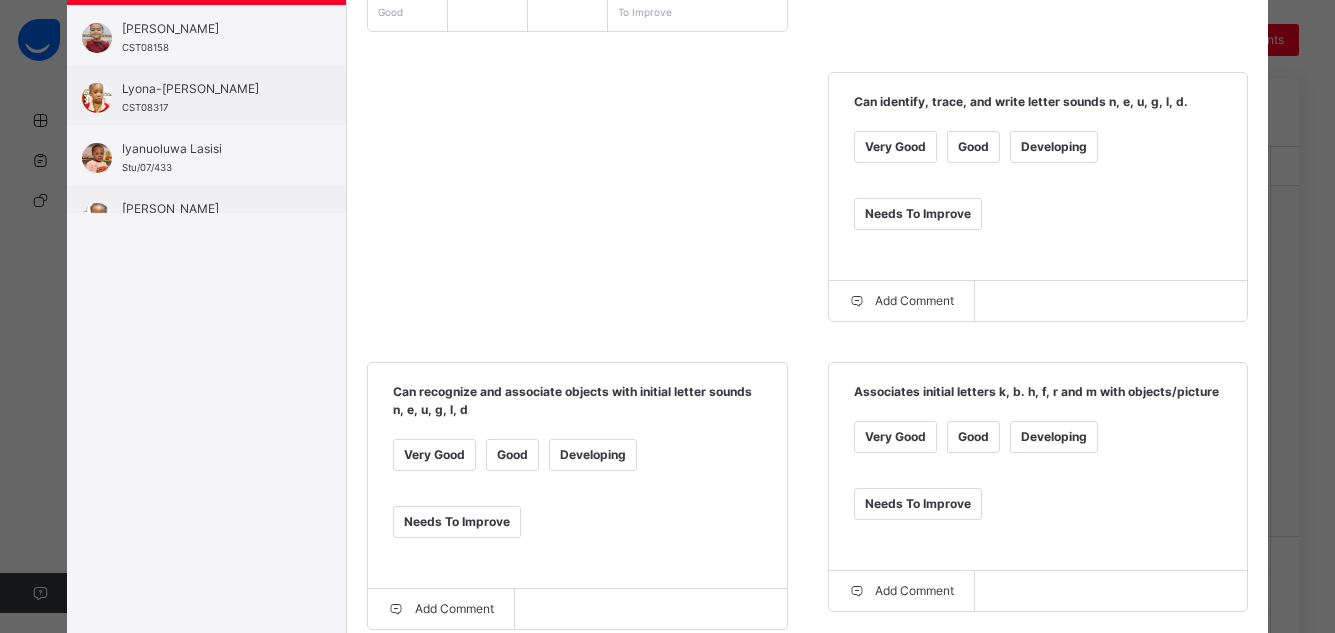 scroll, scrollTop: 0, scrollLeft: 0, axis: both 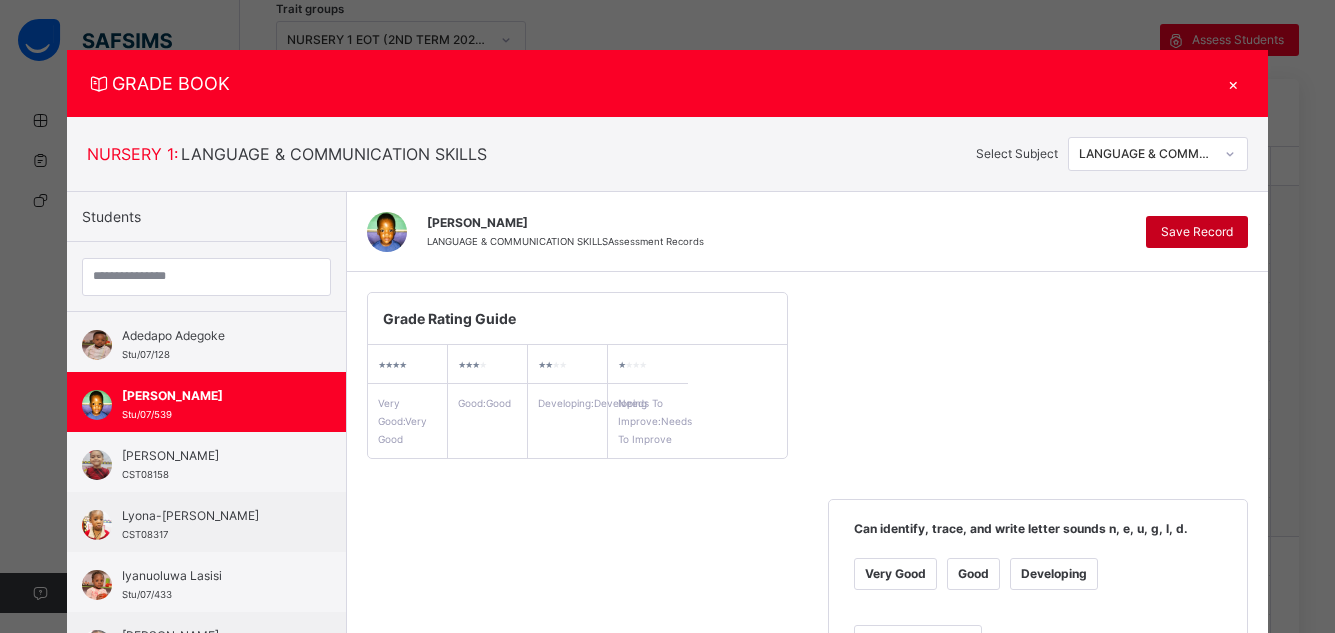 click on "Save Record" at bounding box center (1197, 232) 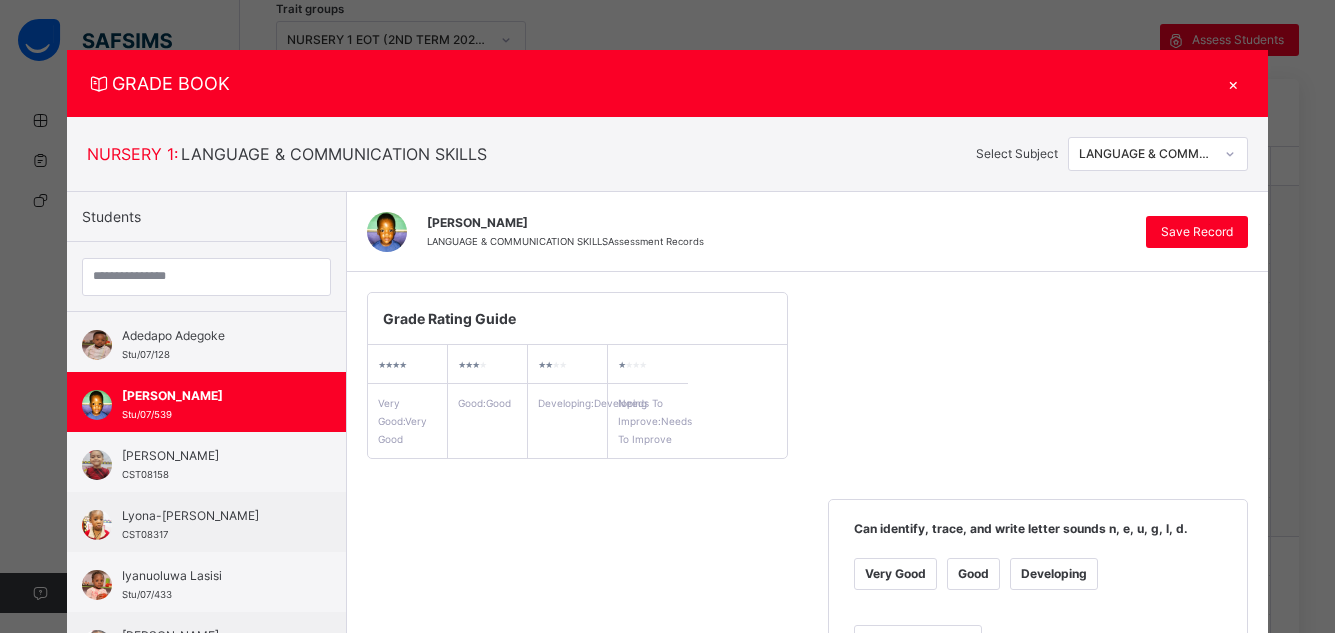 click 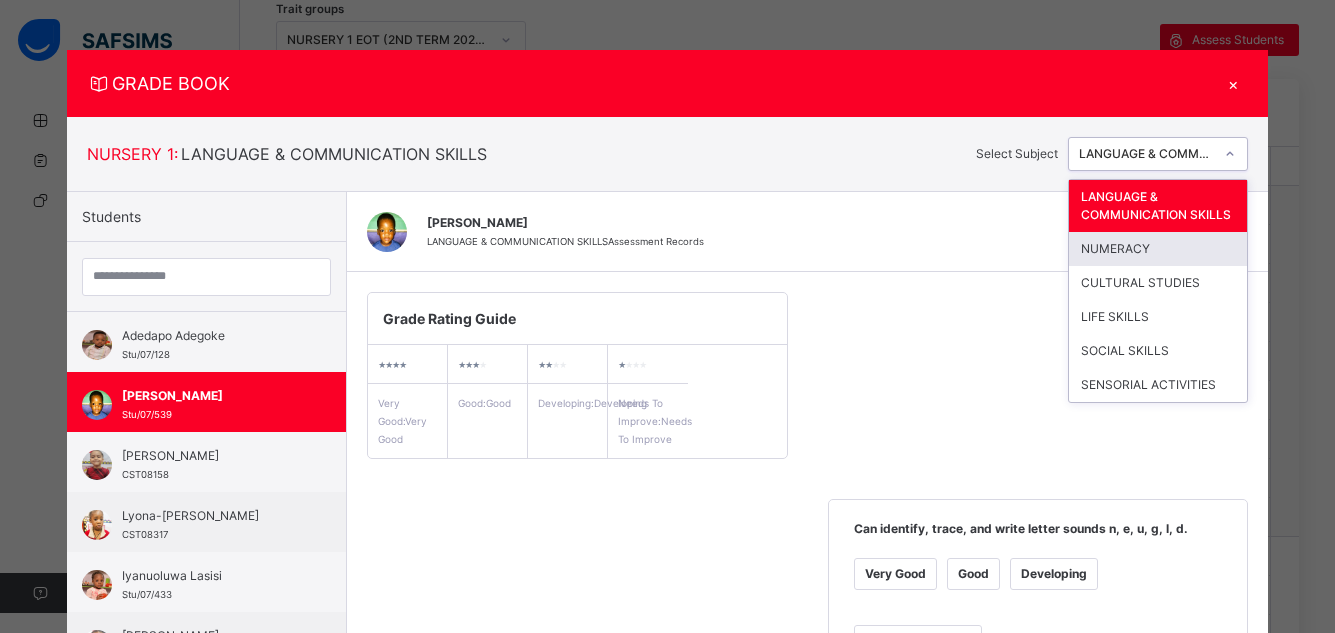 click on "NUMERACY" at bounding box center [1158, 249] 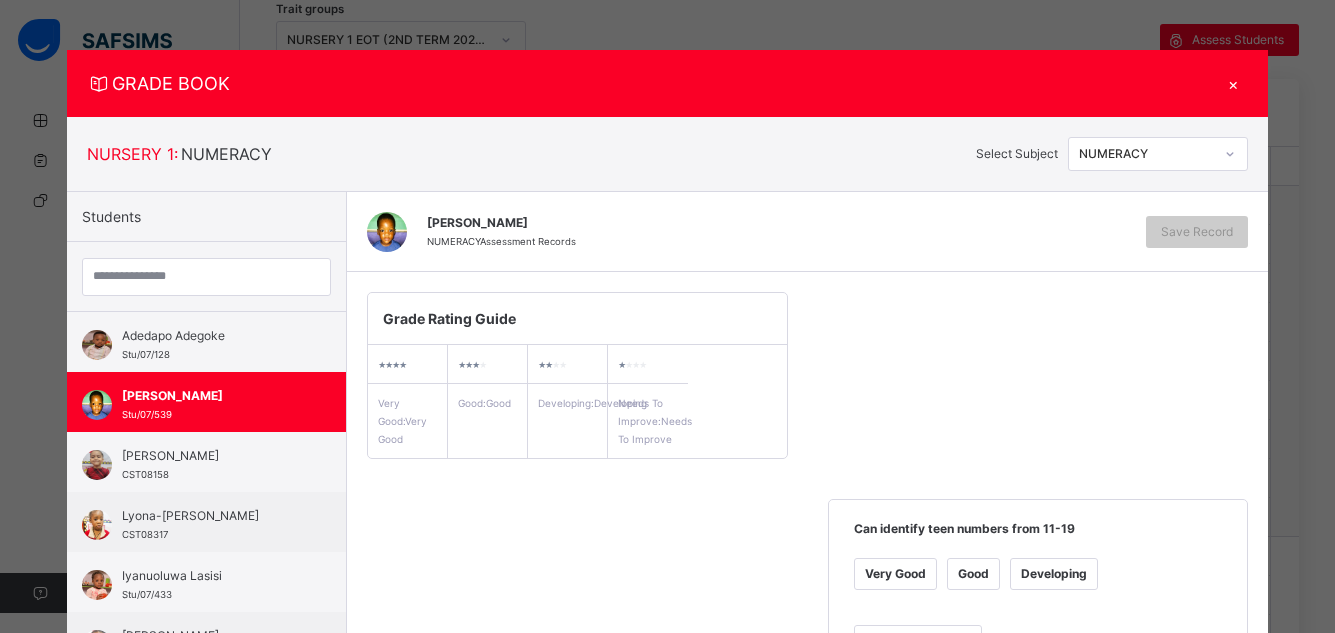 click on "Very Good" at bounding box center (895, 574) 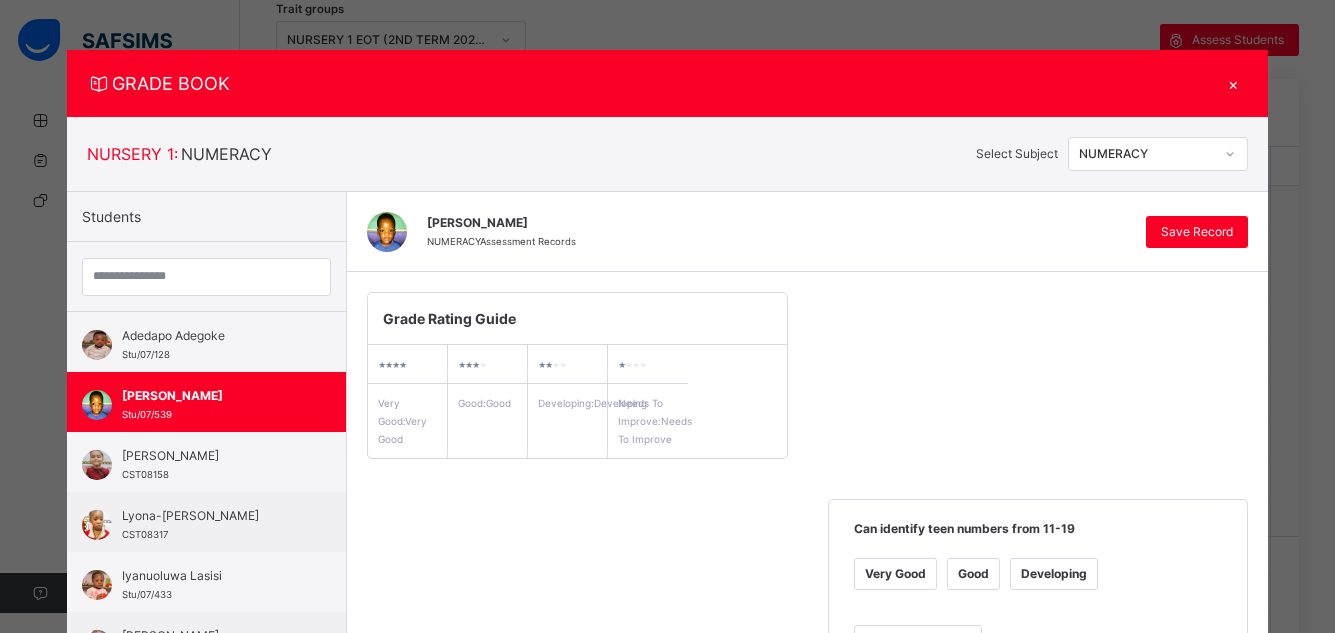 scroll, scrollTop: 554, scrollLeft: 0, axis: vertical 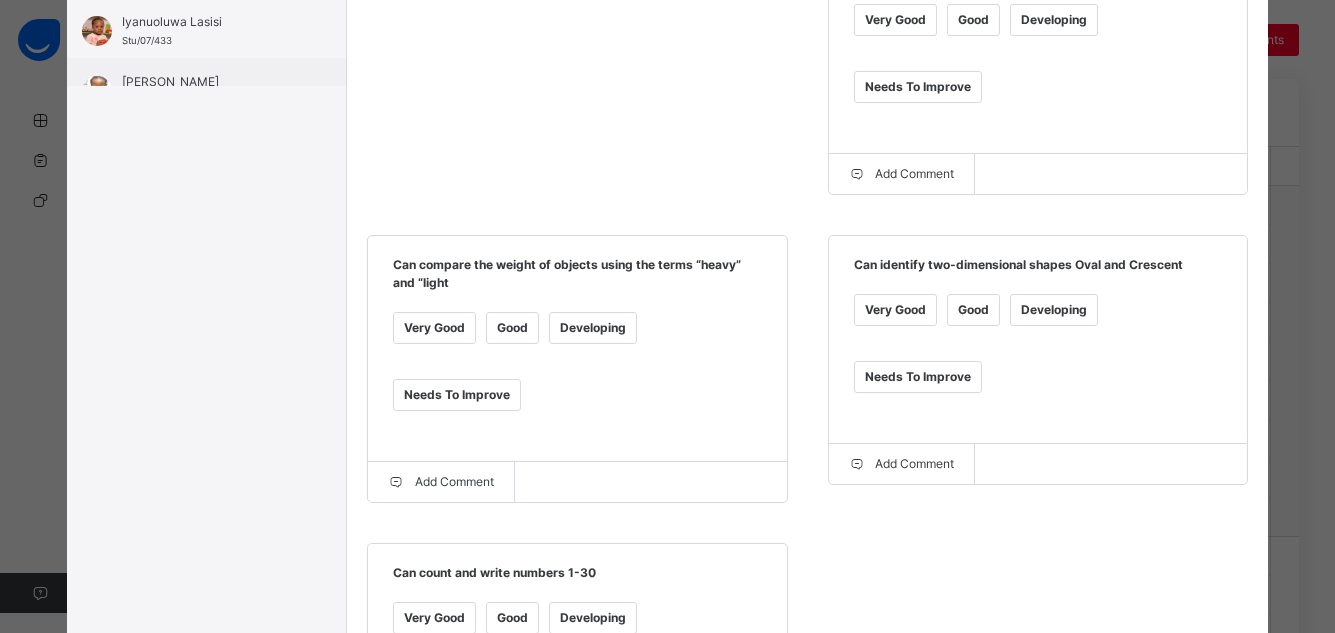 click on "Very Good" at bounding box center [434, 328] 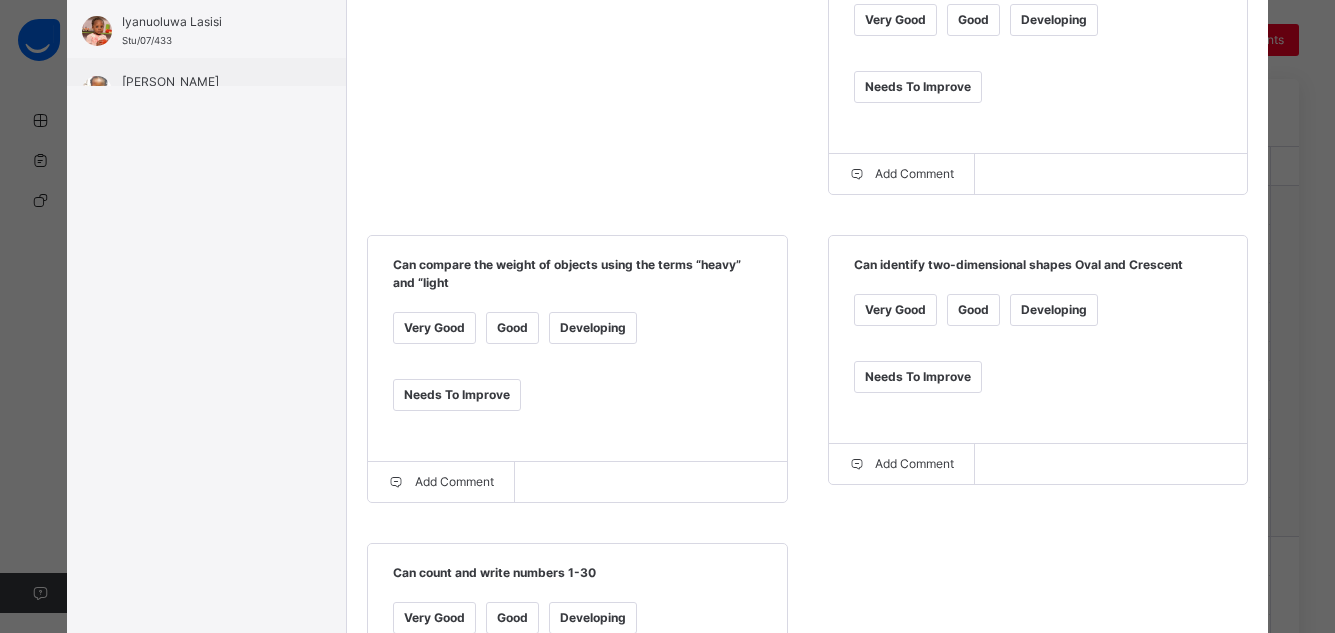 click on "Very Good" at bounding box center [895, 310] 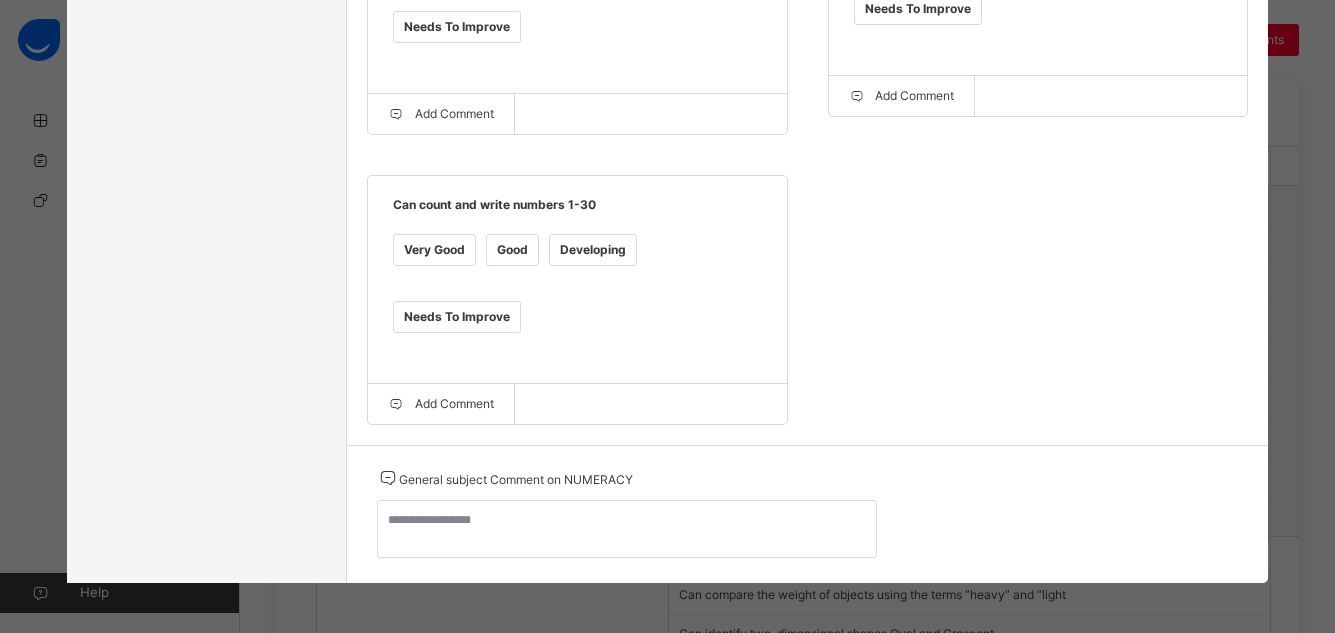 scroll, scrollTop: 946, scrollLeft: 0, axis: vertical 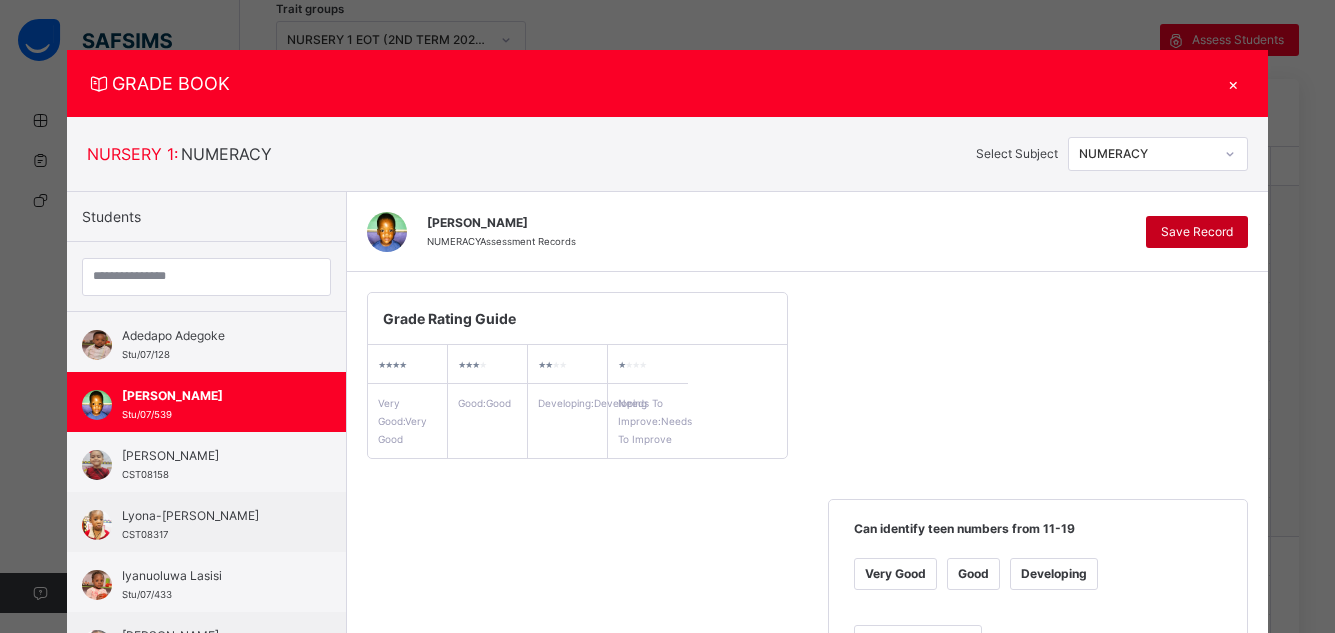 click on "Save Record" at bounding box center [1197, 232] 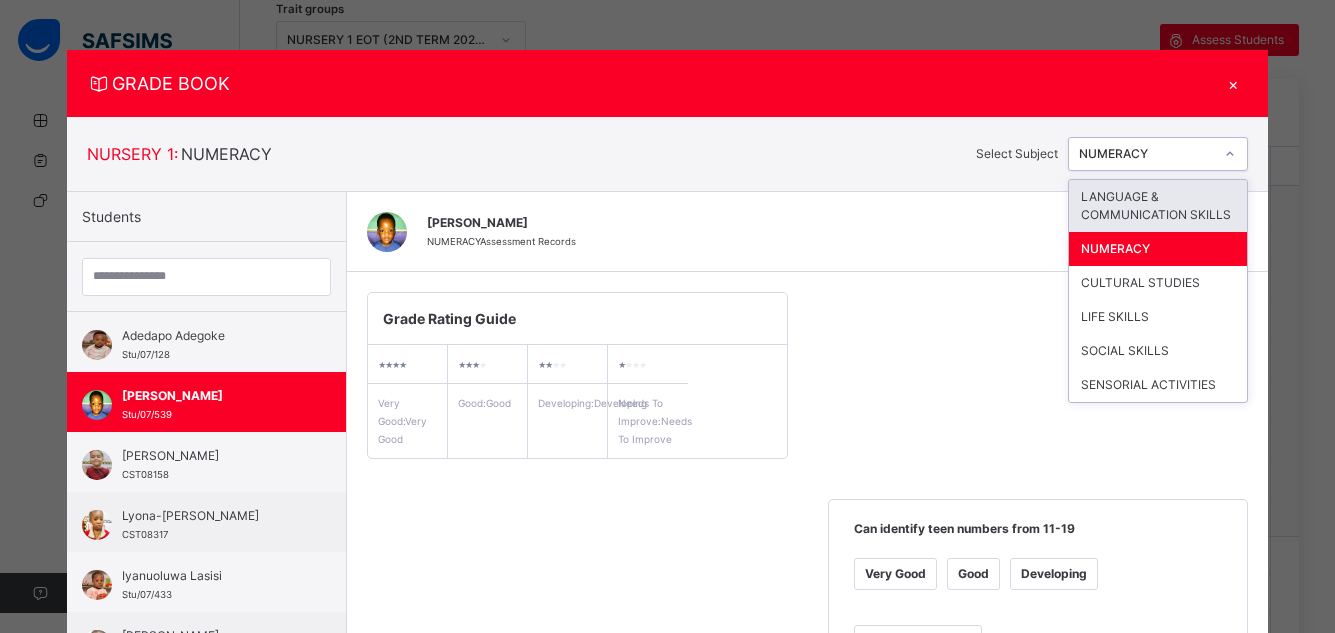 click 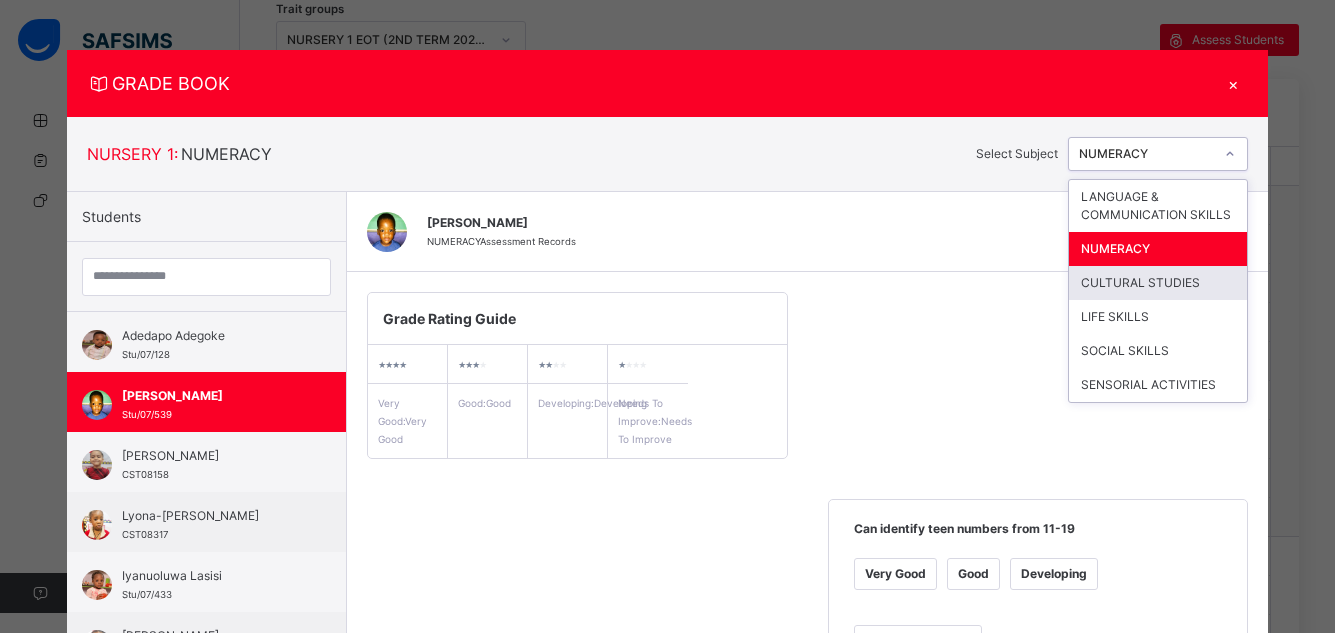 click on "CULTURAL STUDIES" at bounding box center [1158, 283] 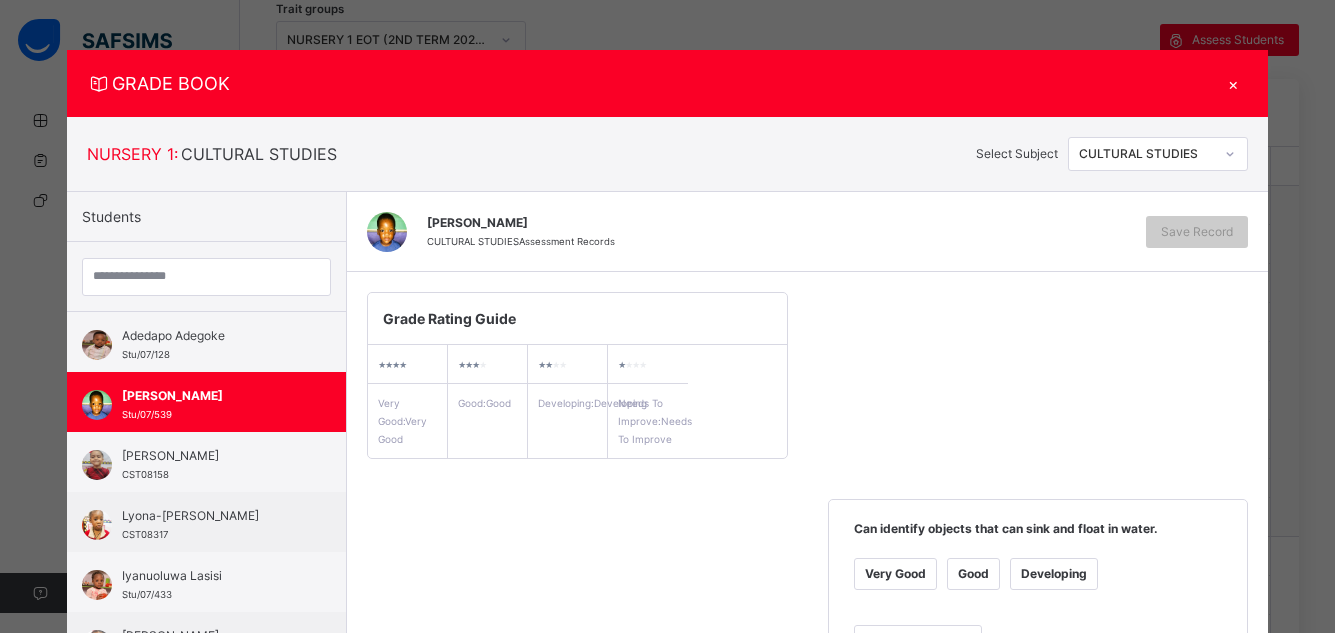 click on "Very Good" at bounding box center (895, 574) 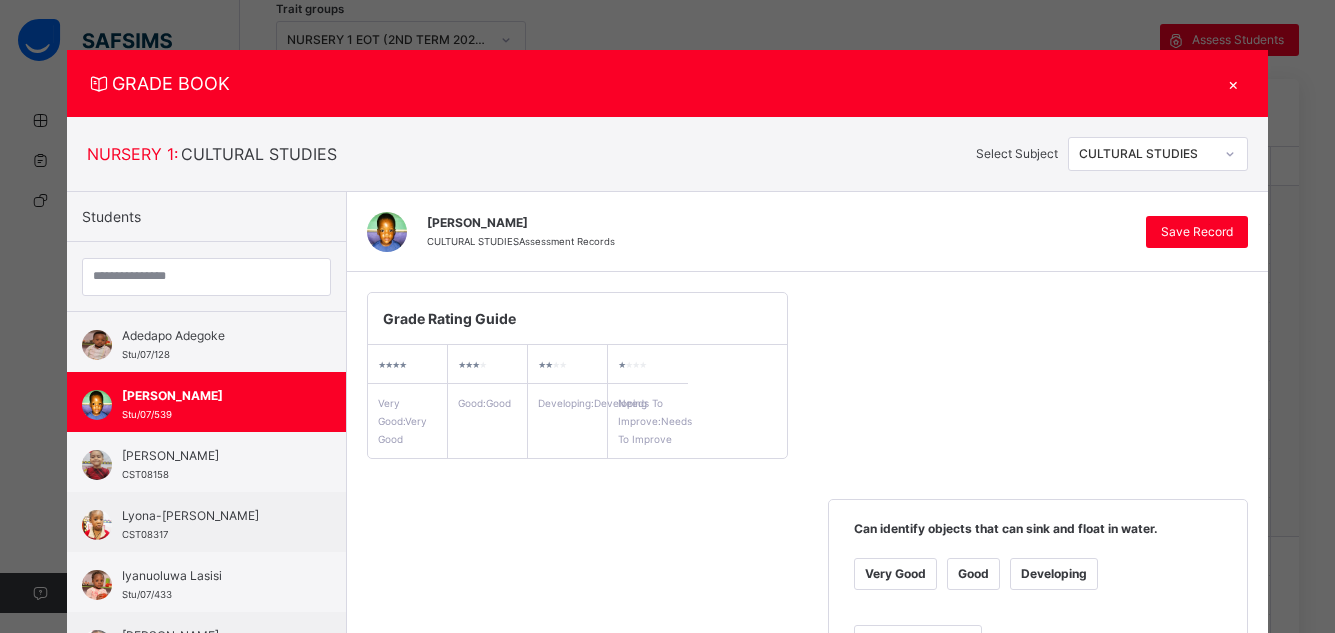 scroll, scrollTop: 554, scrollLeft: 0, axis: vertical 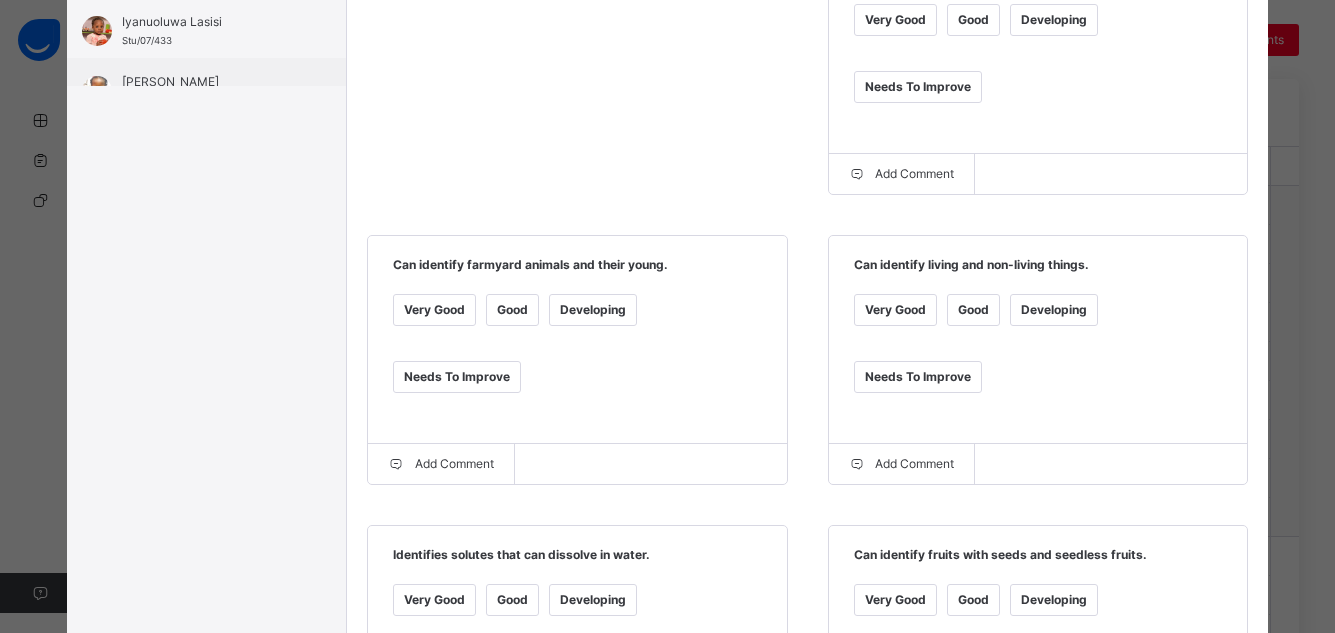 click on "Very Good" at bounding box center (434, 310) 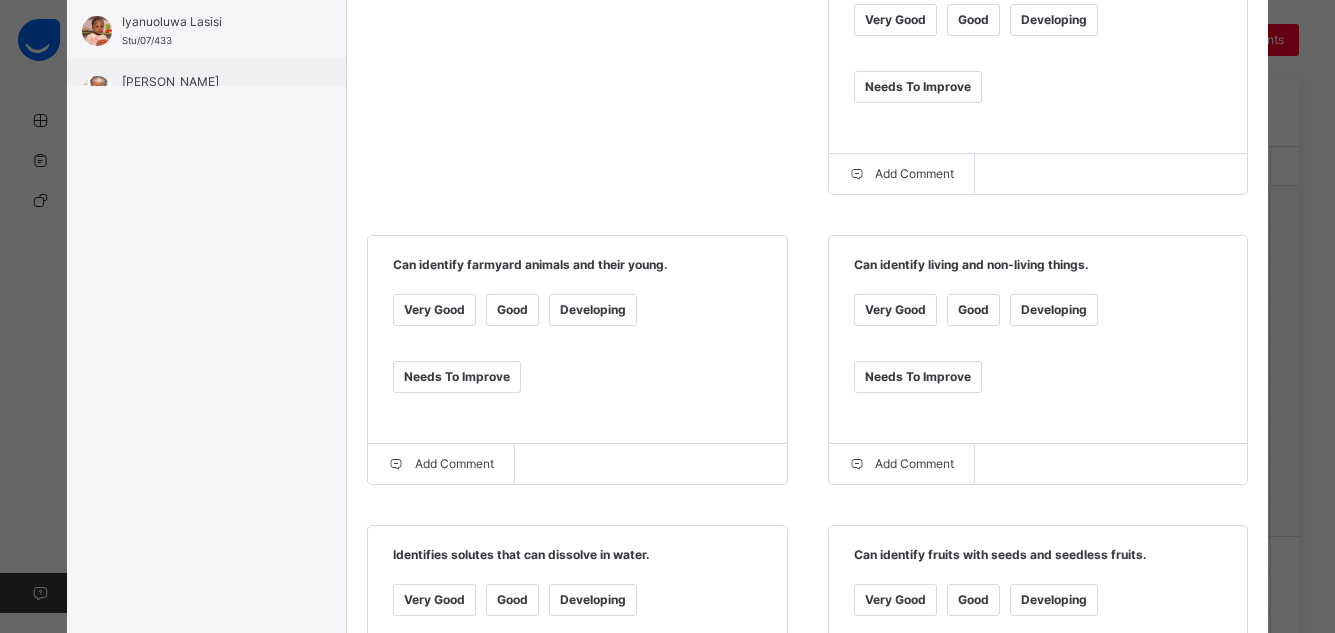 click on "Very Good" at bounding box center [895, 310] 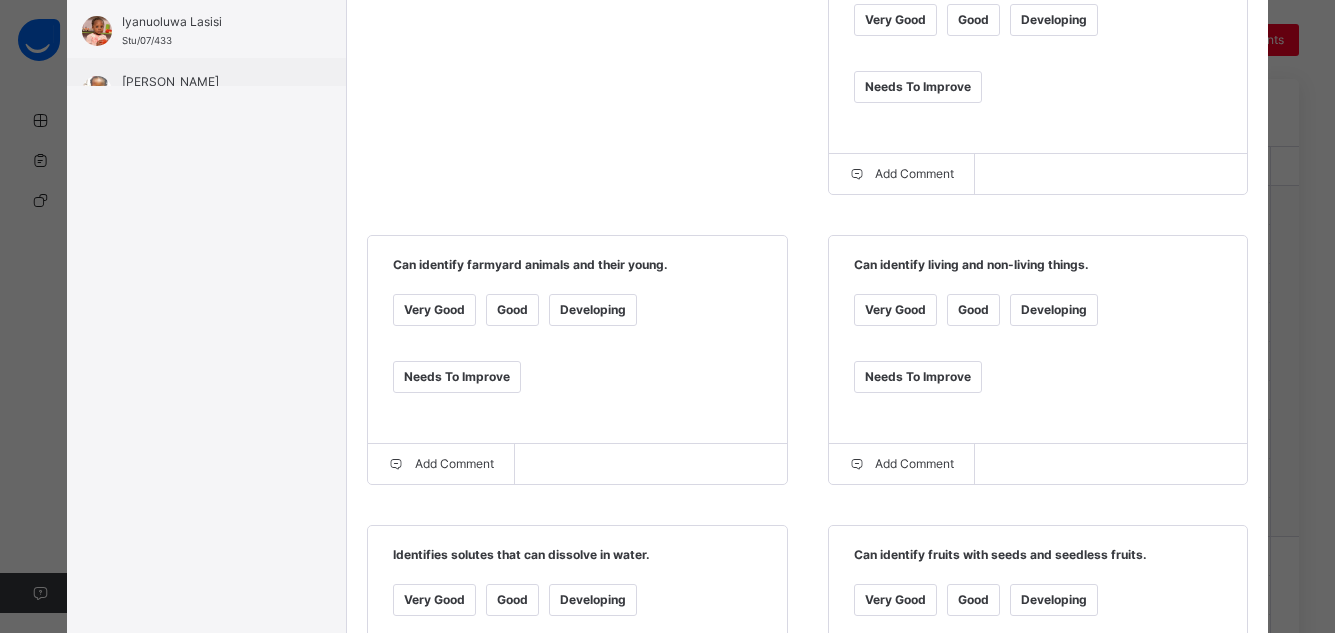 click on "Very Good" at bounding box center [434, 600] 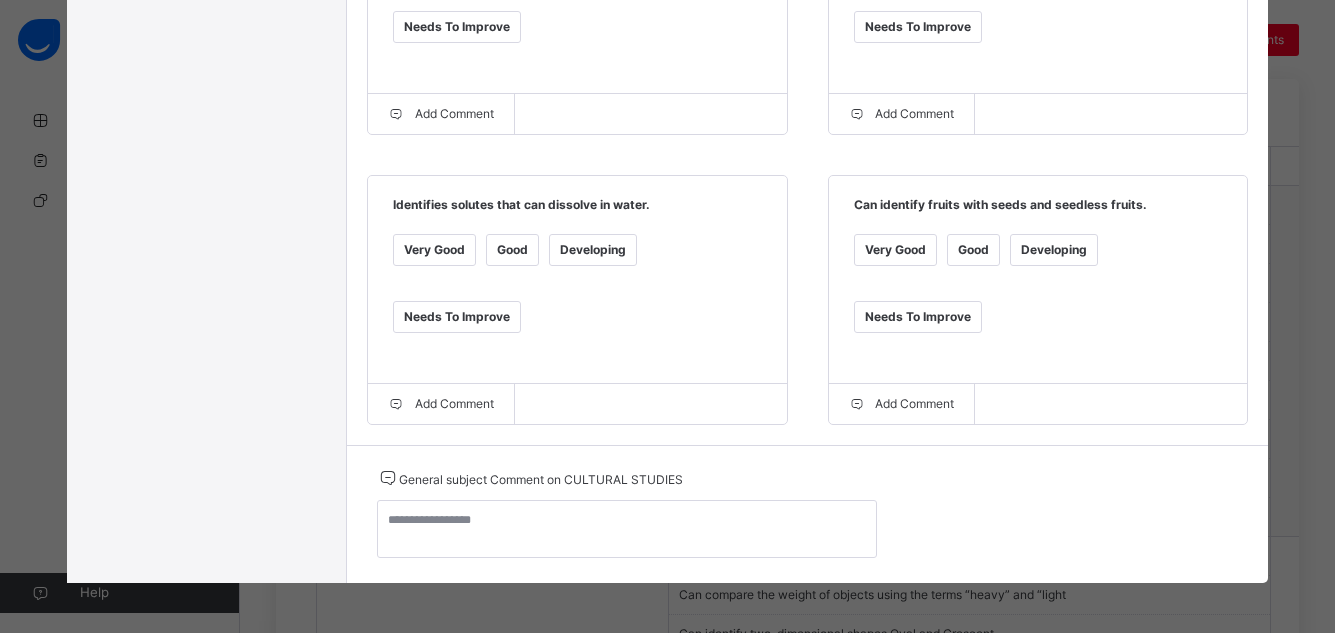 scroll, scrollTop: 931, scrollLeft: 0, axis: vertical 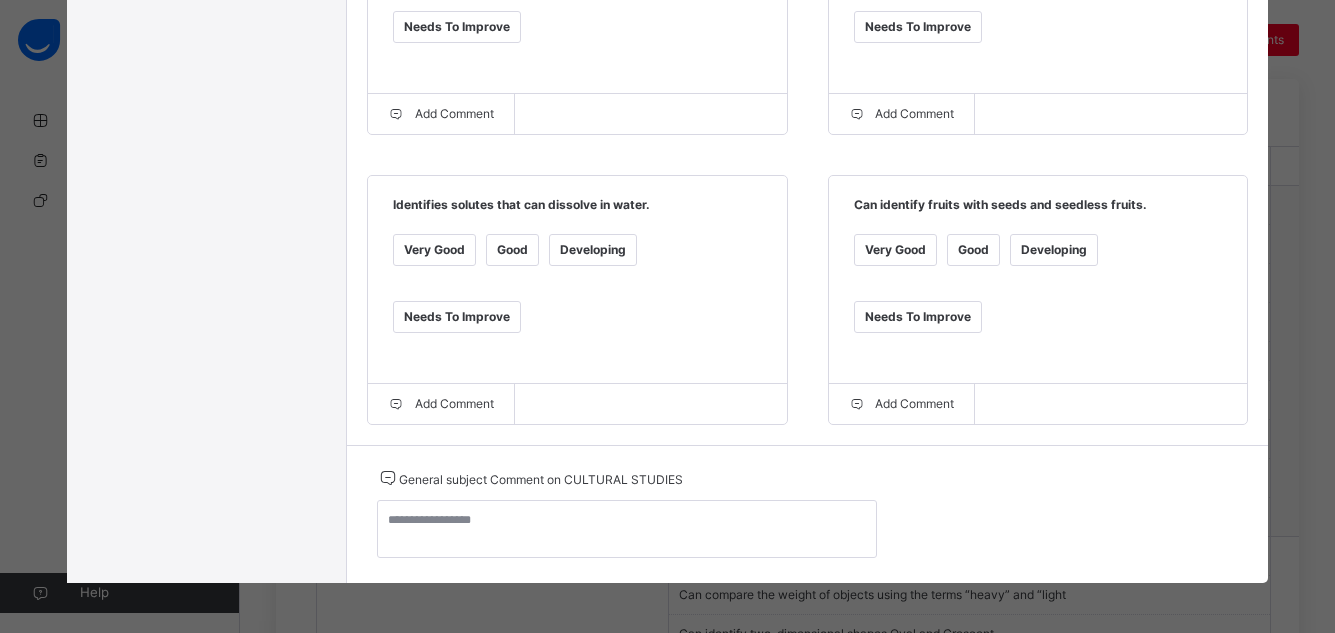 click on "Very Good" at bounding box center (895, 250) 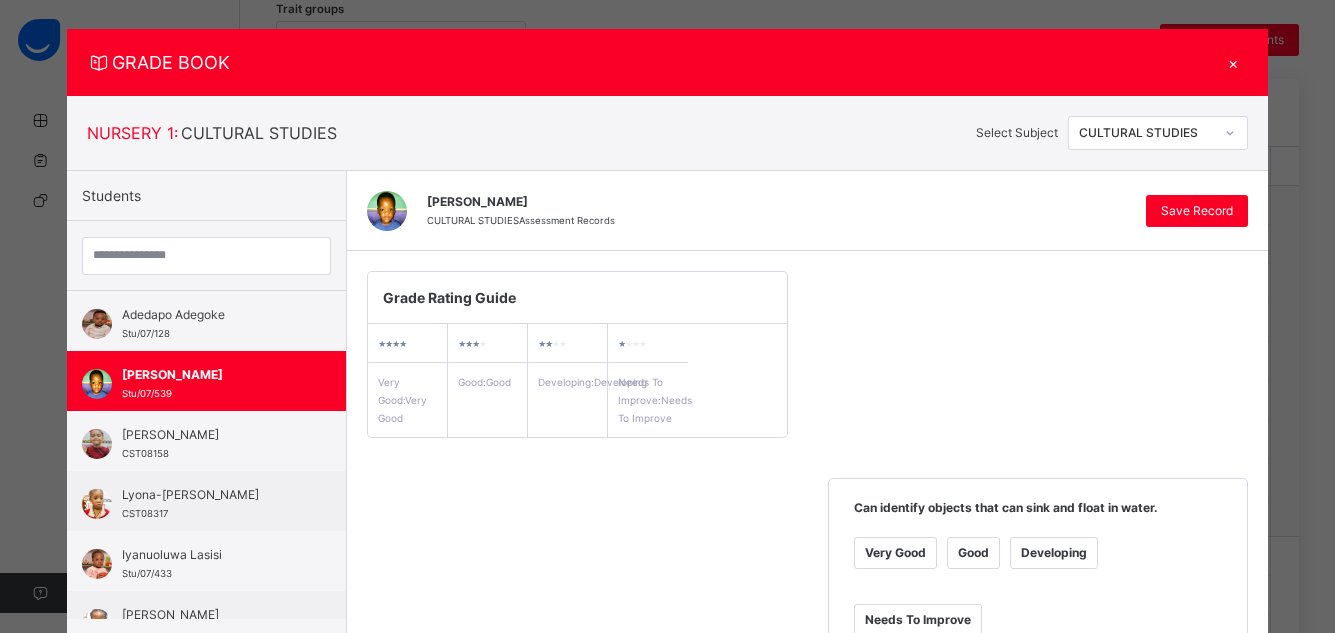 scroll, scrollTop: 0, scrollLeft: 0, axis: both 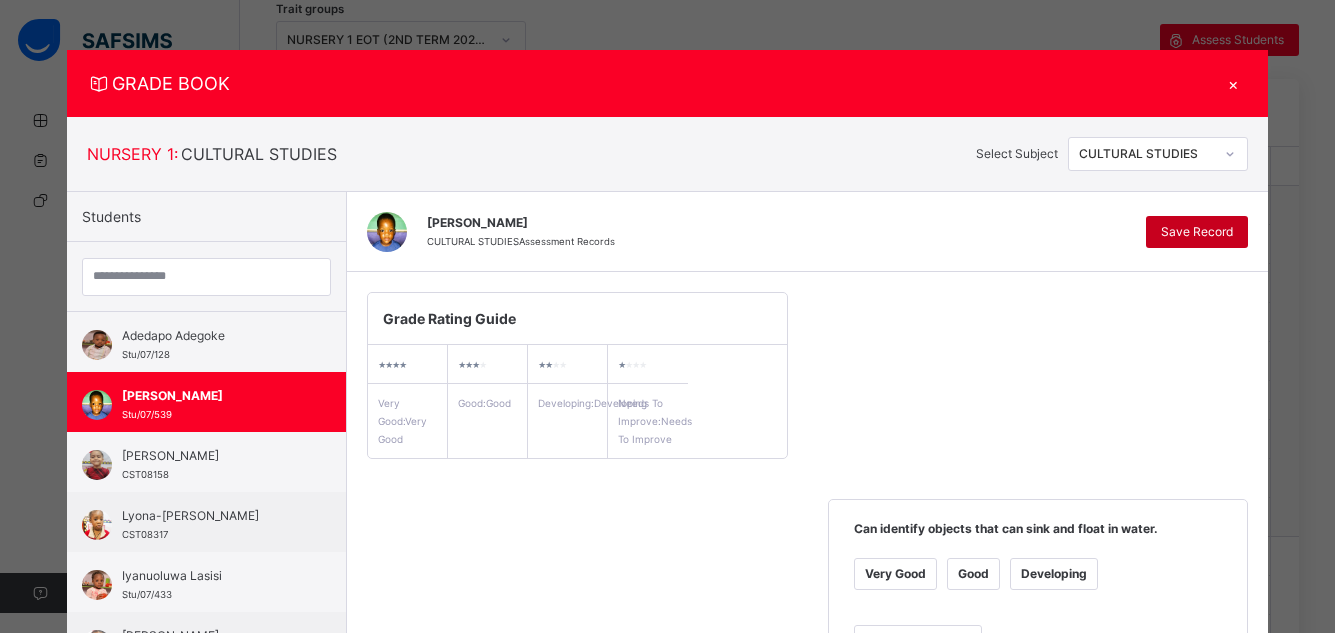 click on "Save Record" at bounding box center (1197, 232) 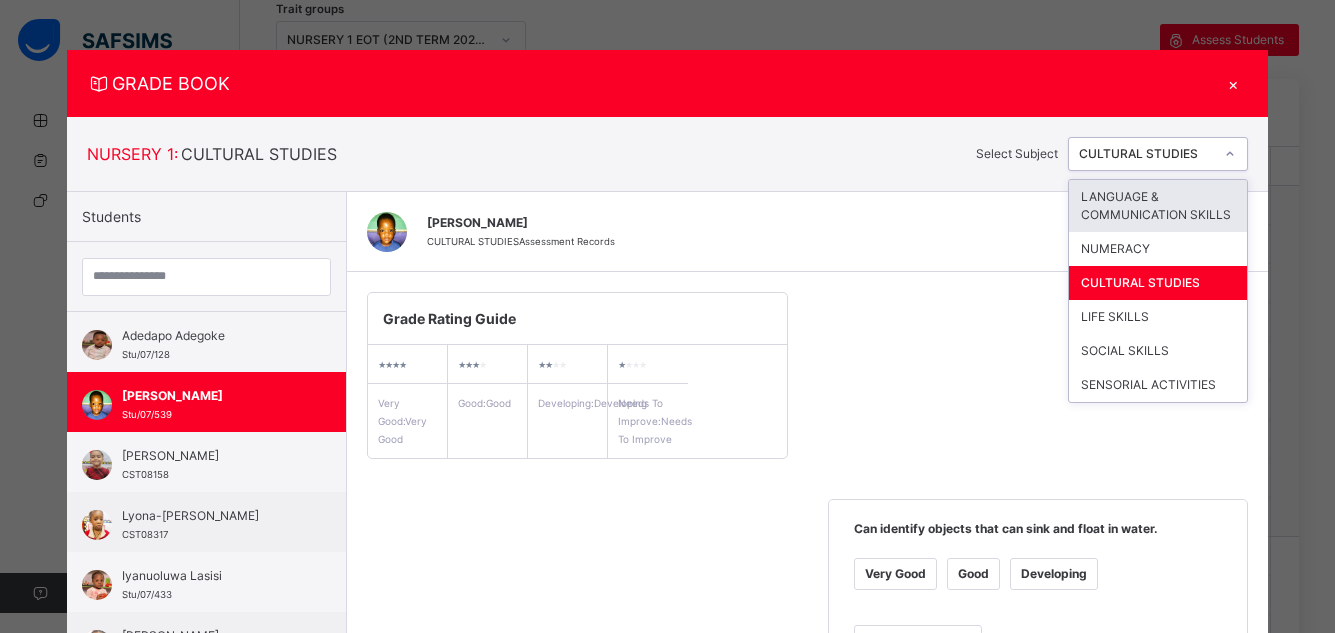 click 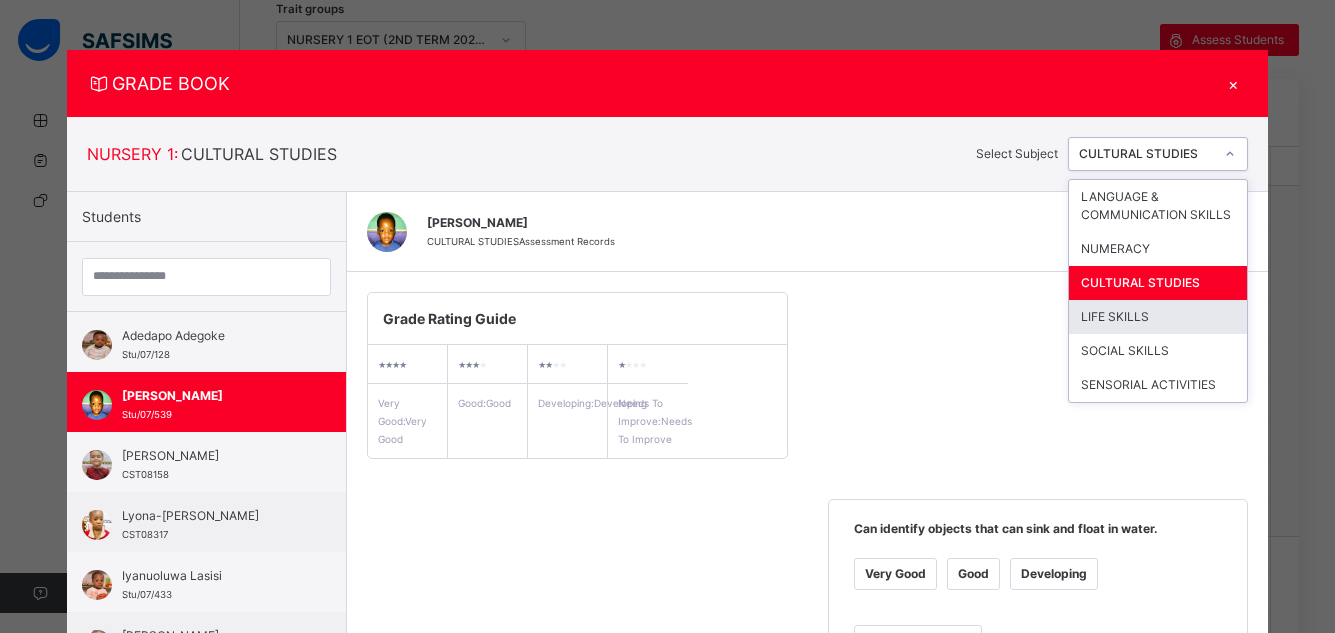 click on "LIFE SKILLS" at bounding box center (1158, 317) 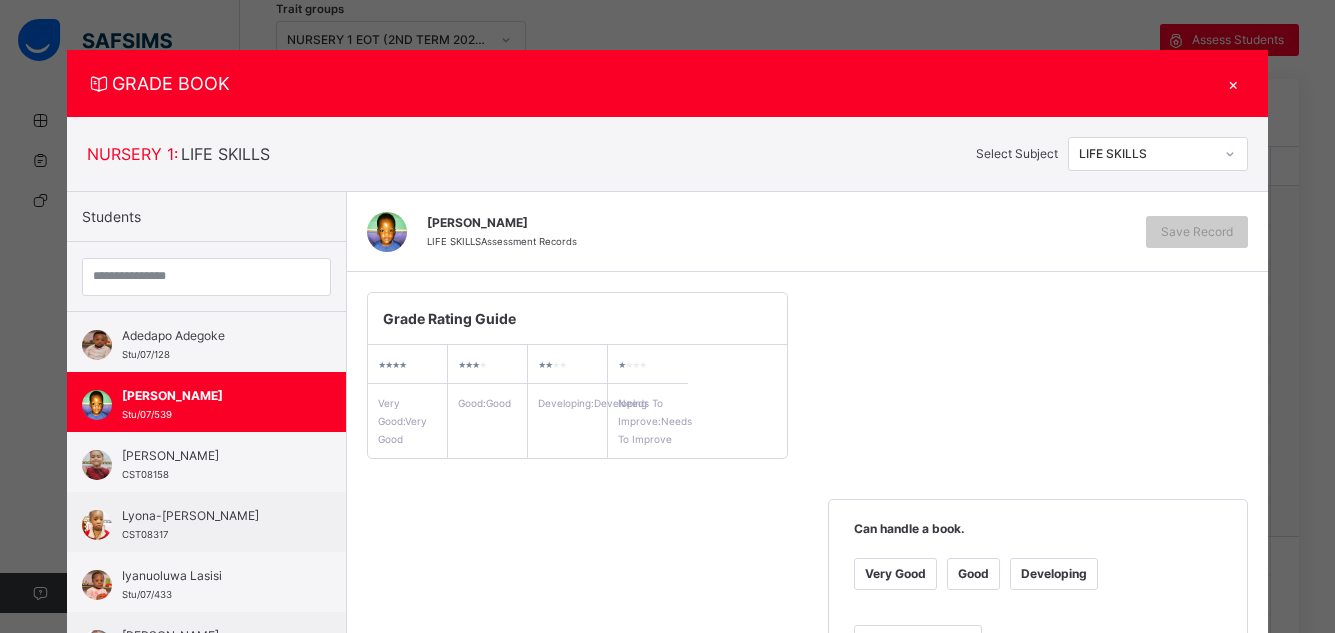 click on "Very Good" at bounding box center (895, 574) 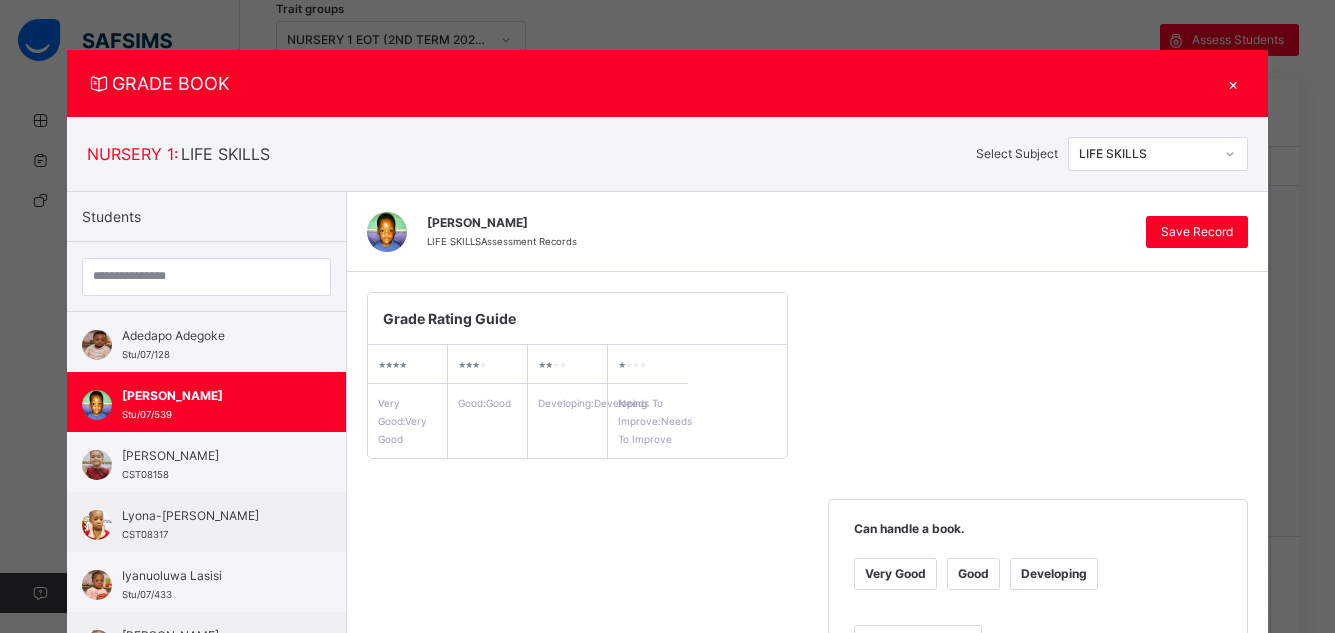 scroll, scrollTop: 554, scrollLeft: 0, axis: vertical 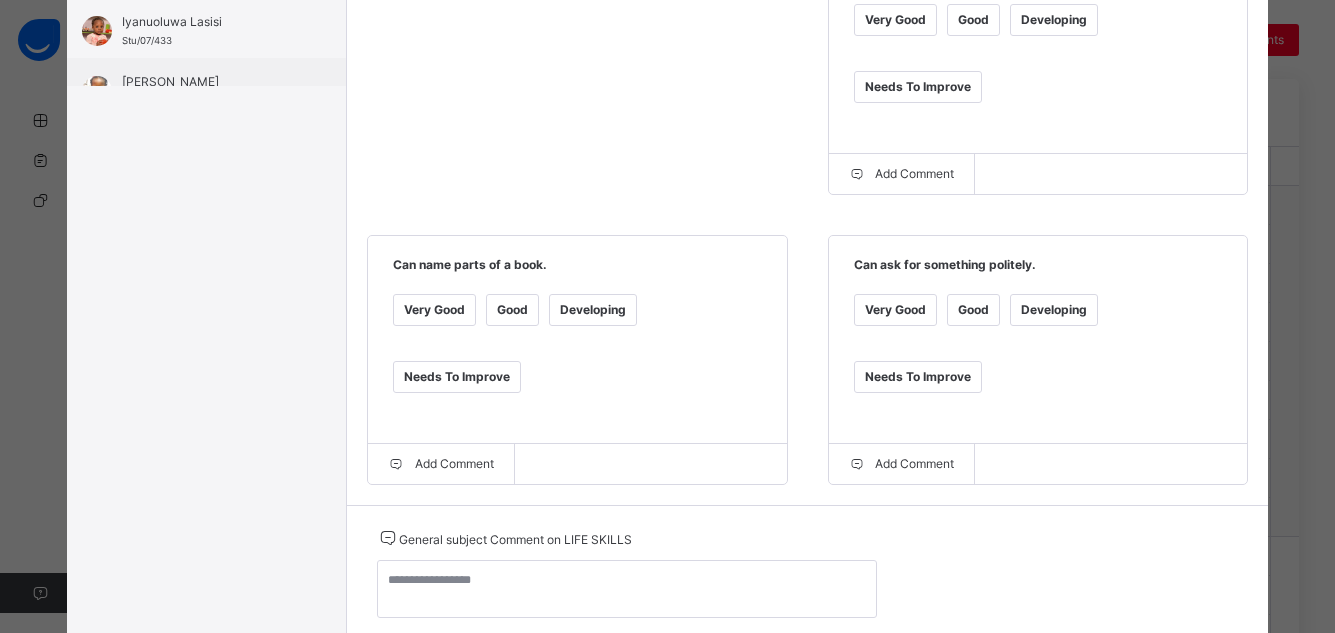 click on "Very Good" at bounding box center [895, 310] 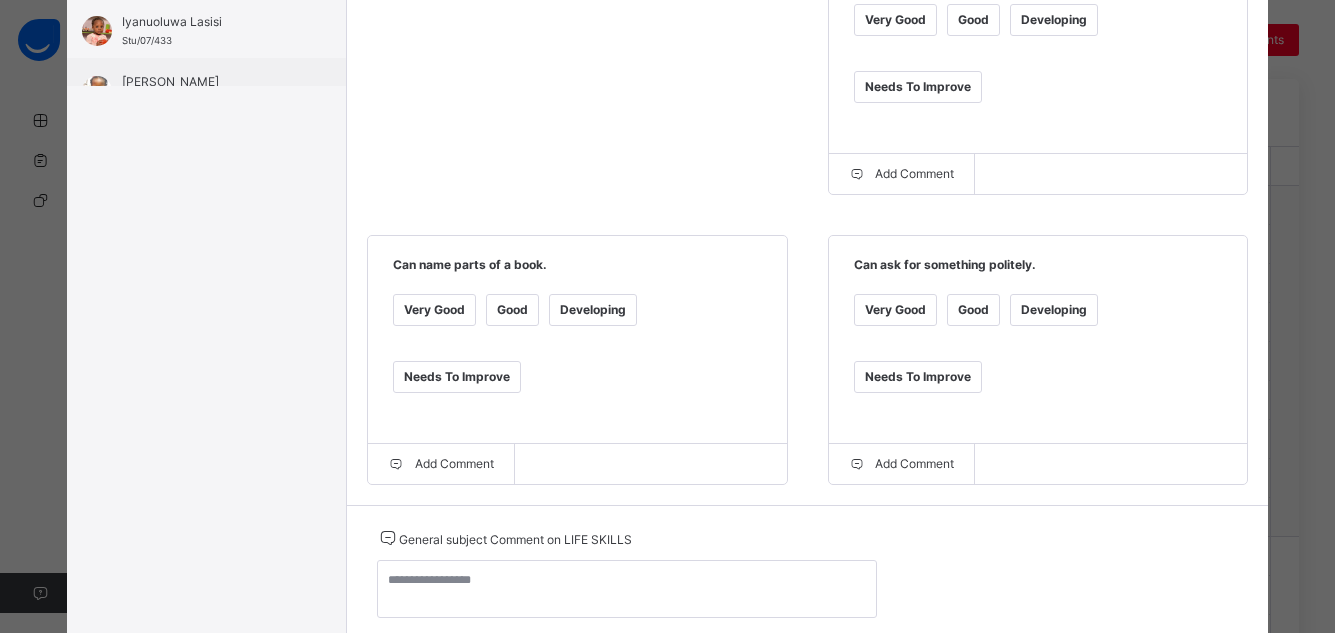 click on "Very Good" at bounding box center [434, 310] 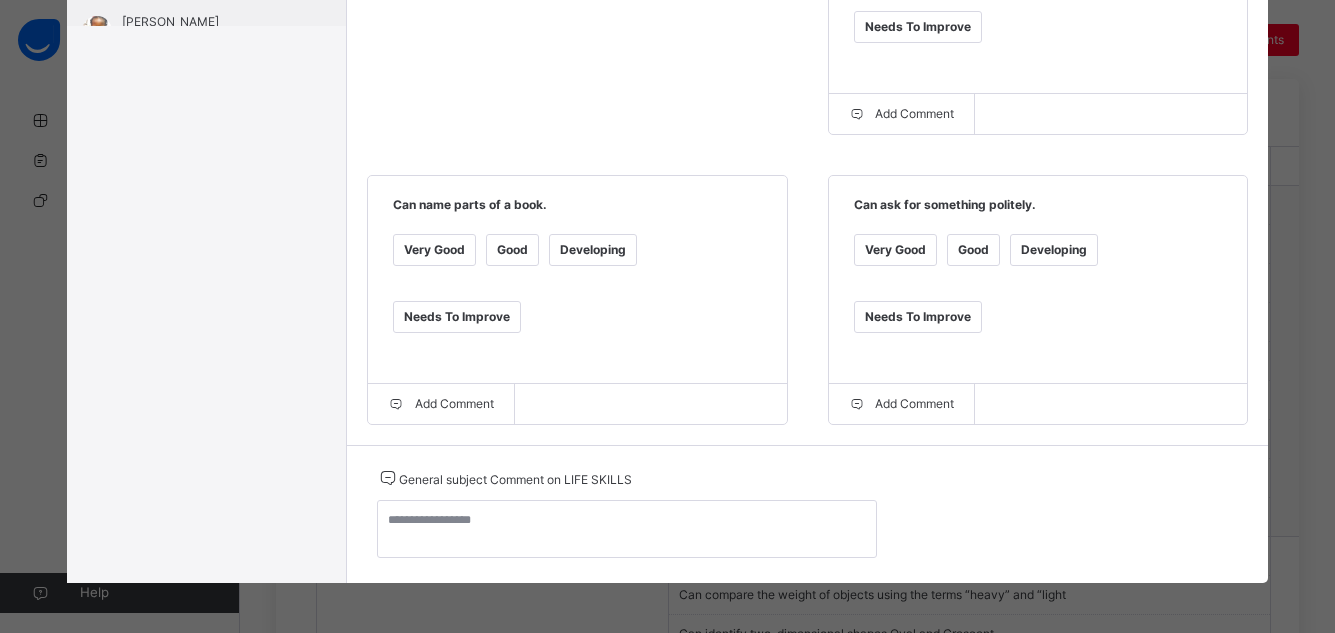 scroll, scrollTop: 84, scrollLeft: 0, axis: vertical 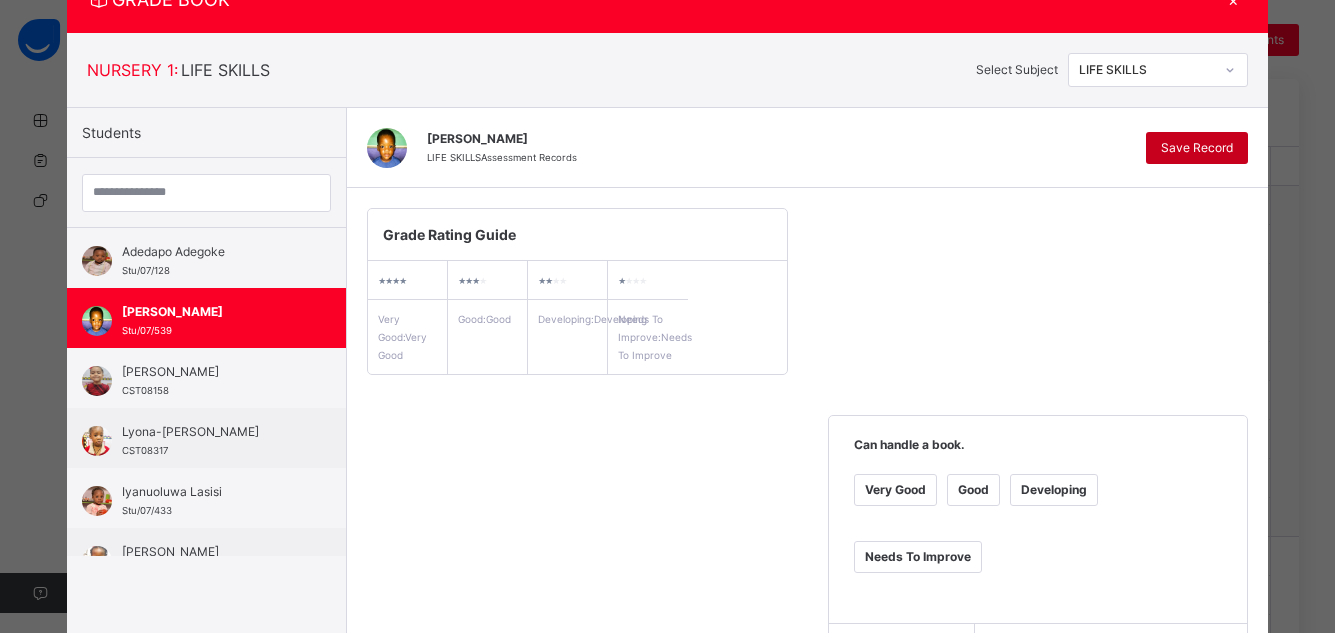 click on "Save Record" at bounding box center [1197, 148] 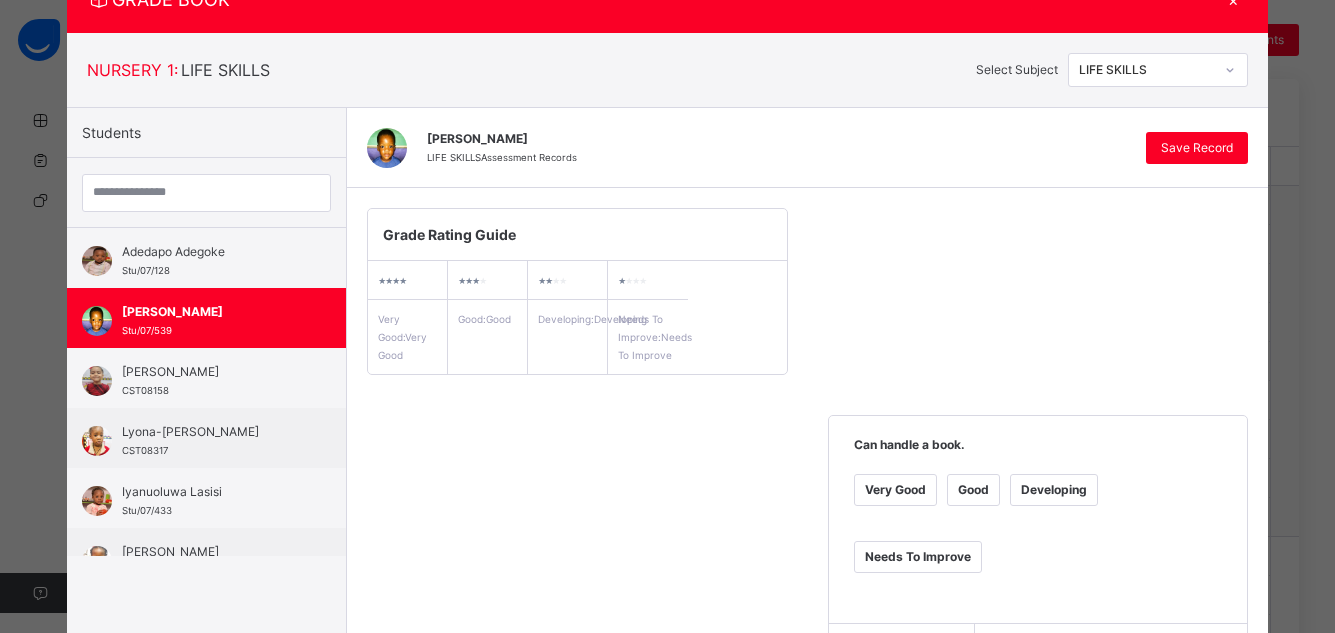 click at bounding box center [1230, 70] 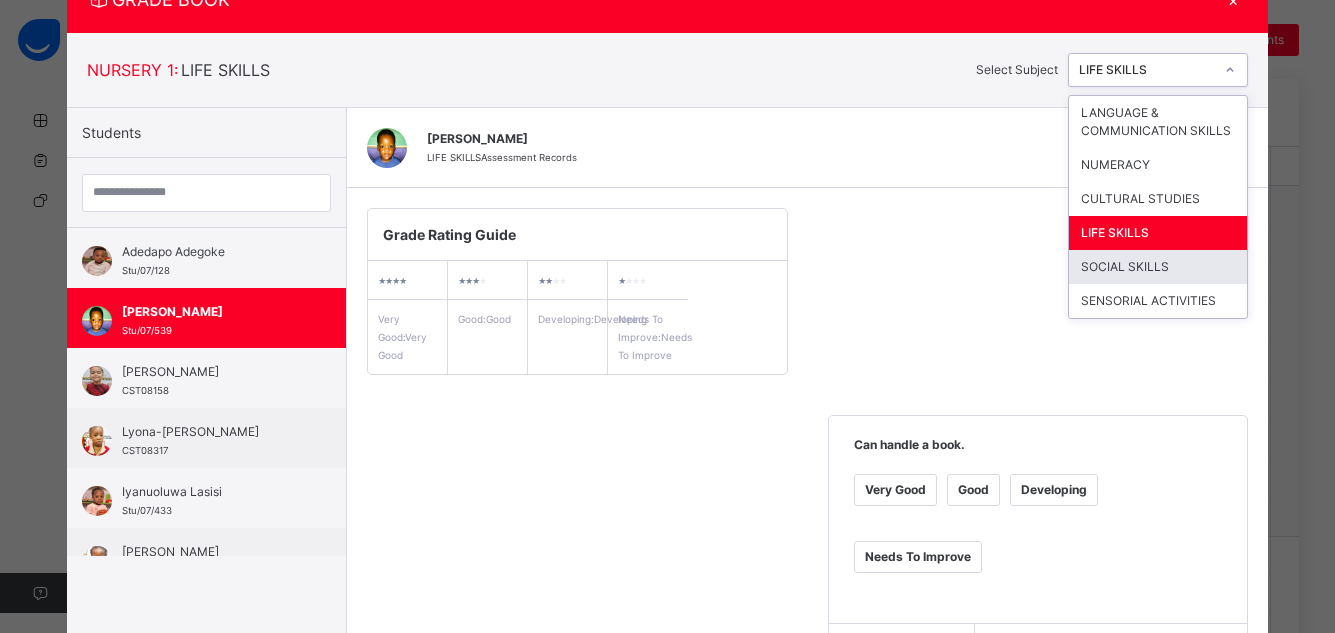click on "SOCIAL SKILLS" at bounding box center (1158, 267) 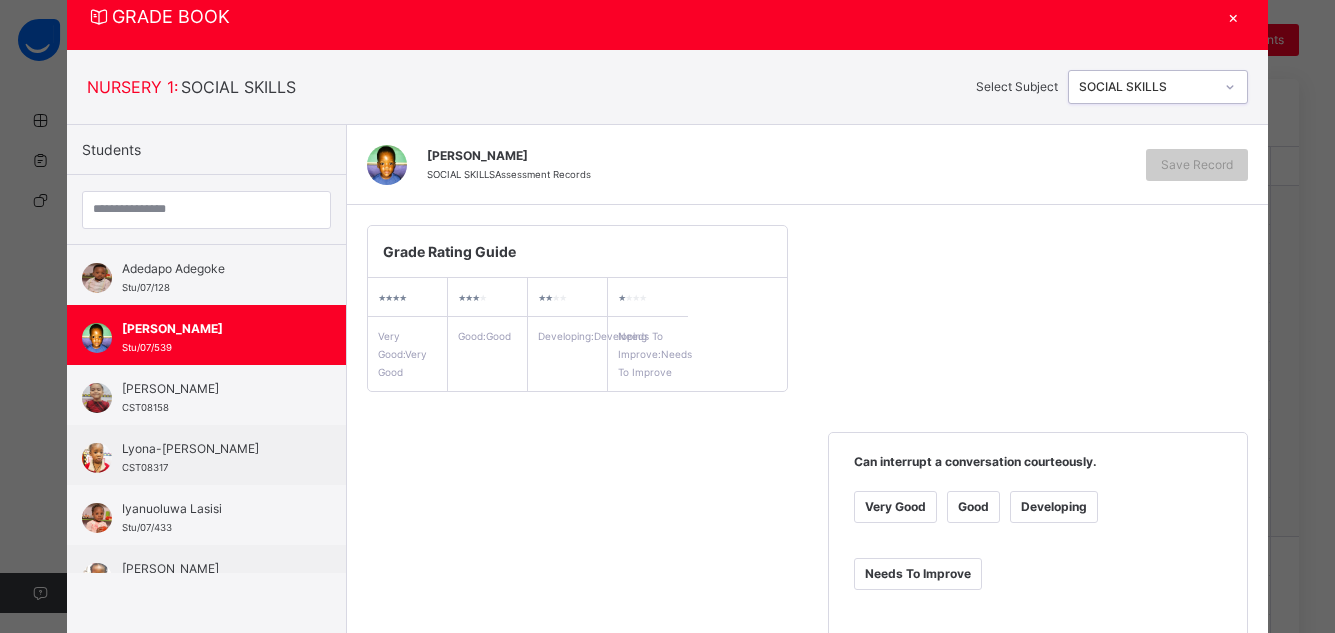 scroll, scrollTop: 84, scrollLeft: 0, axis: vertical 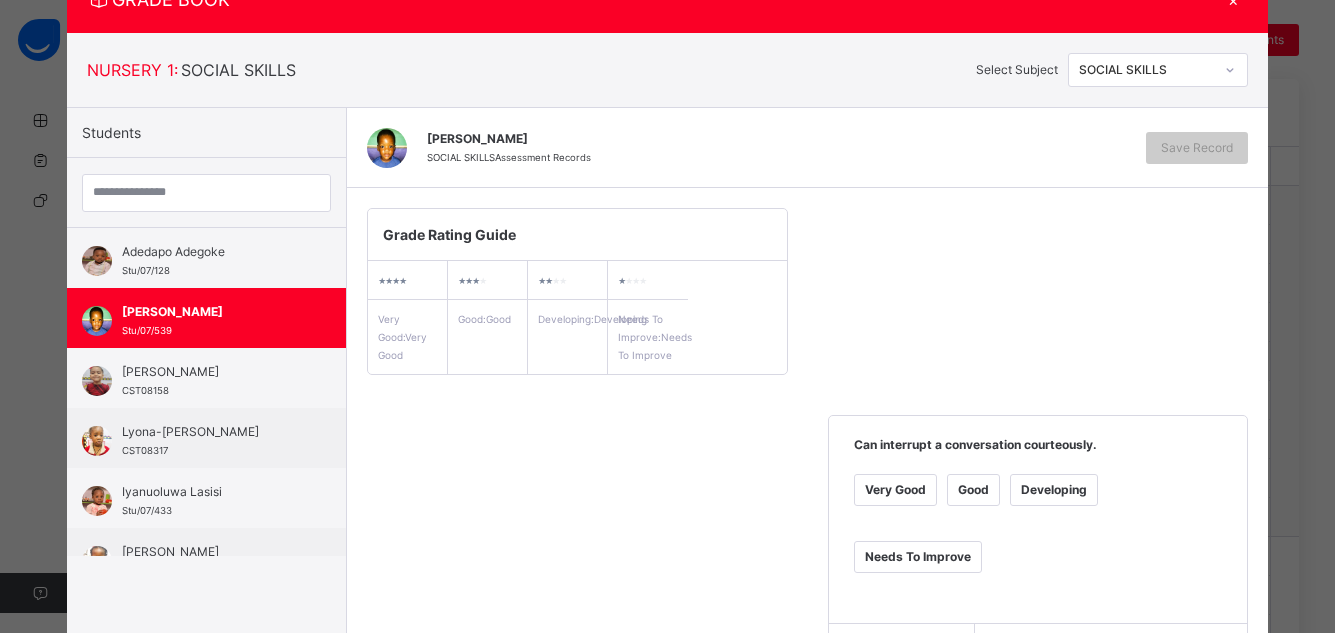 click on "Very Good" at bounding box center (895, 490) 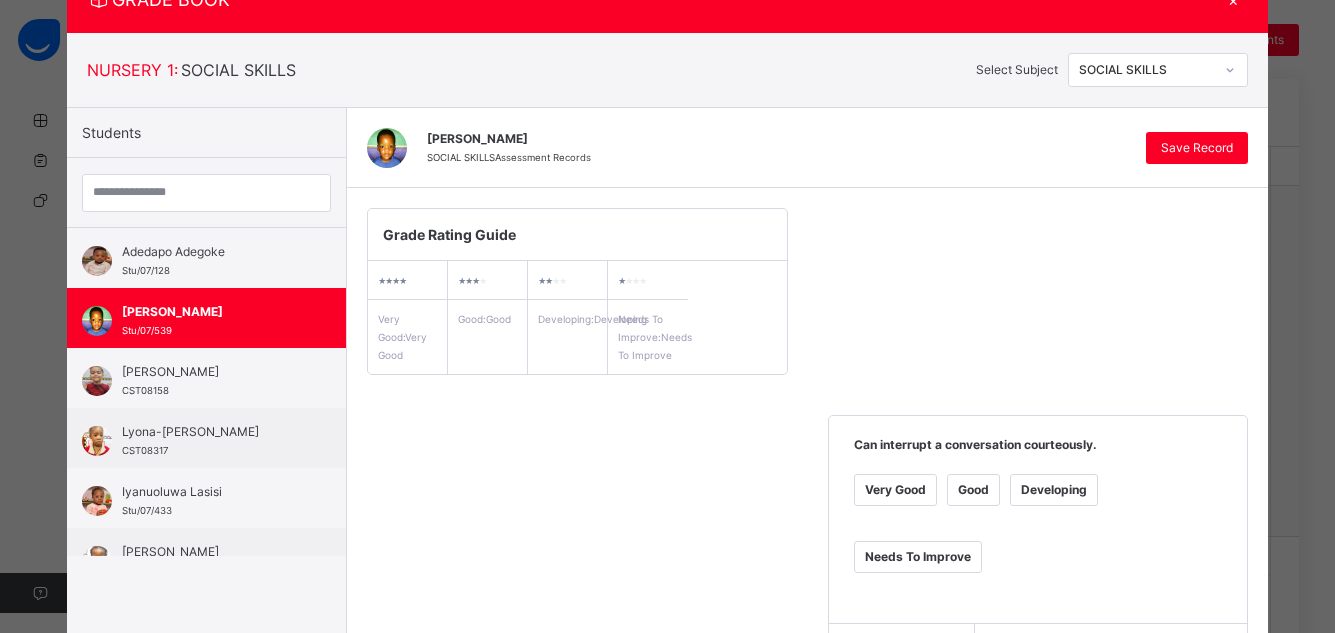 scroll, scrollTop: 638, scrollLeft: 0, axis: vertical 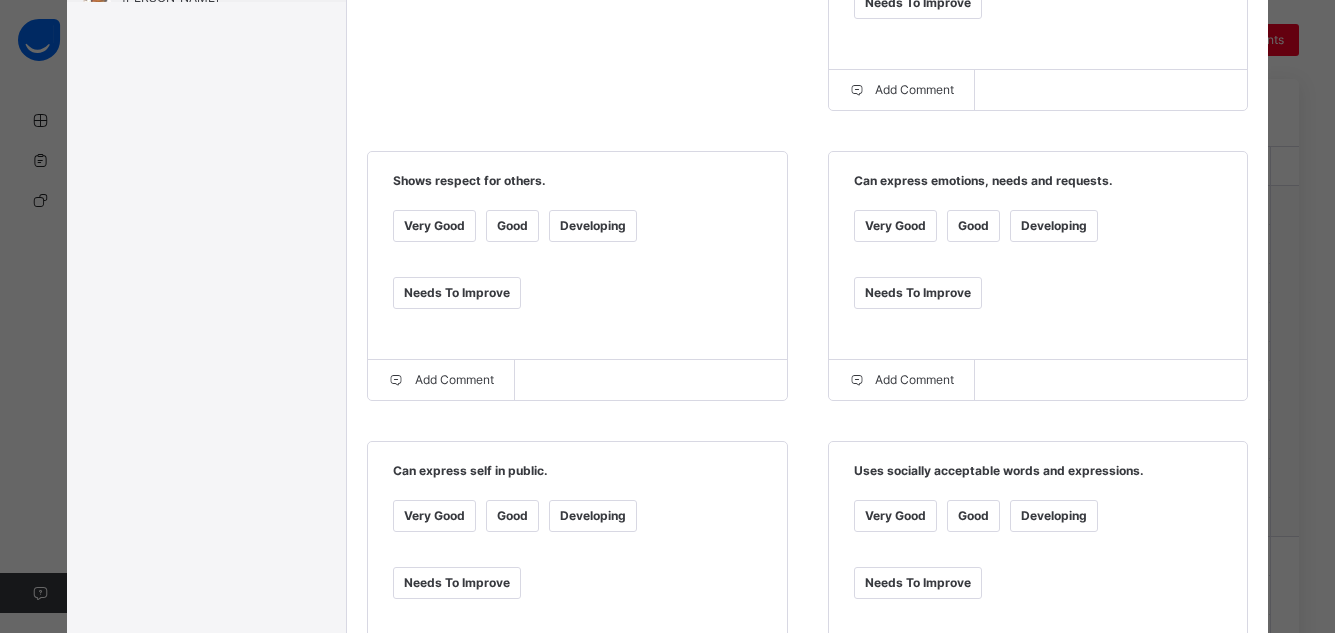 click on "Very Good" at bounding box center [434, 226] 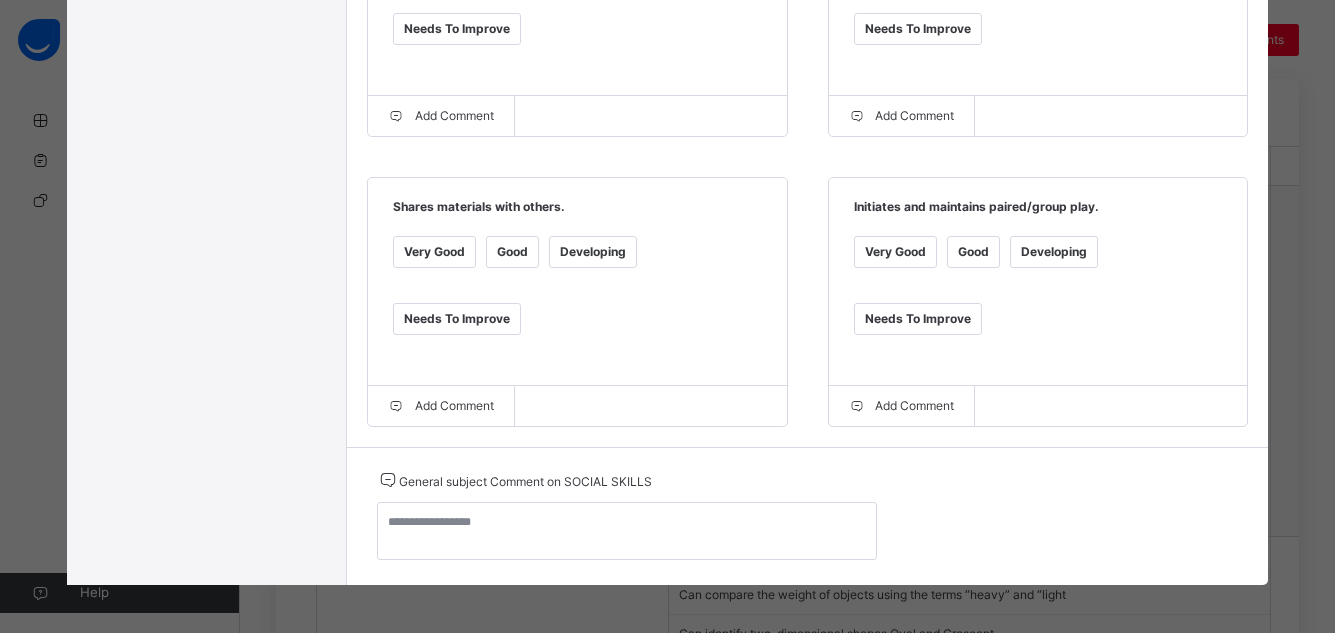 click on "Very Good" at bounding box center (434, 252) 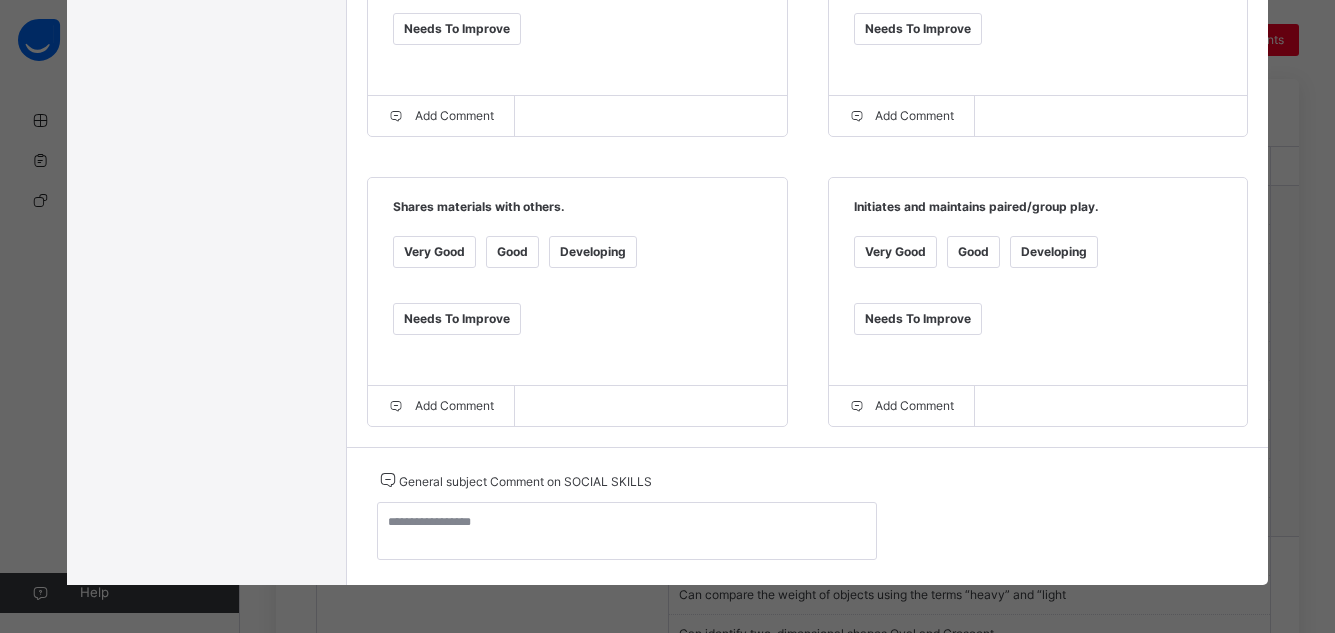 click on "Very Good" at bounding box center [895, 252] 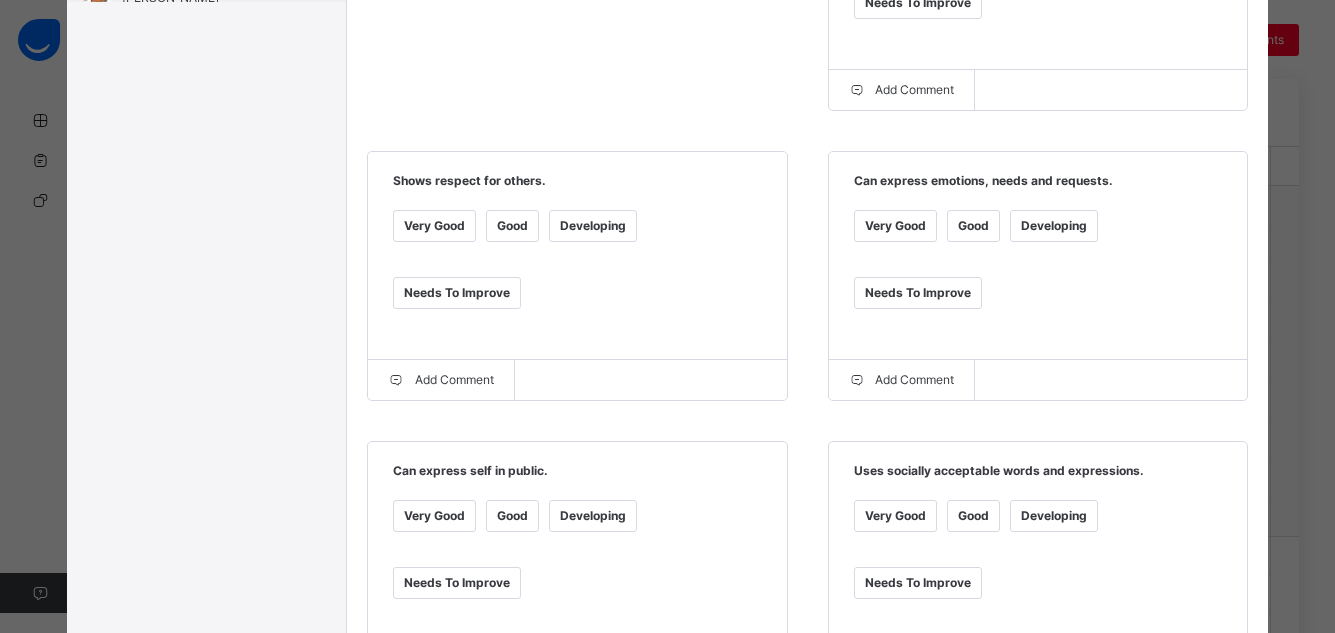 scroll, scrollTop: 84, scrollLeft: 0, axis: vertical 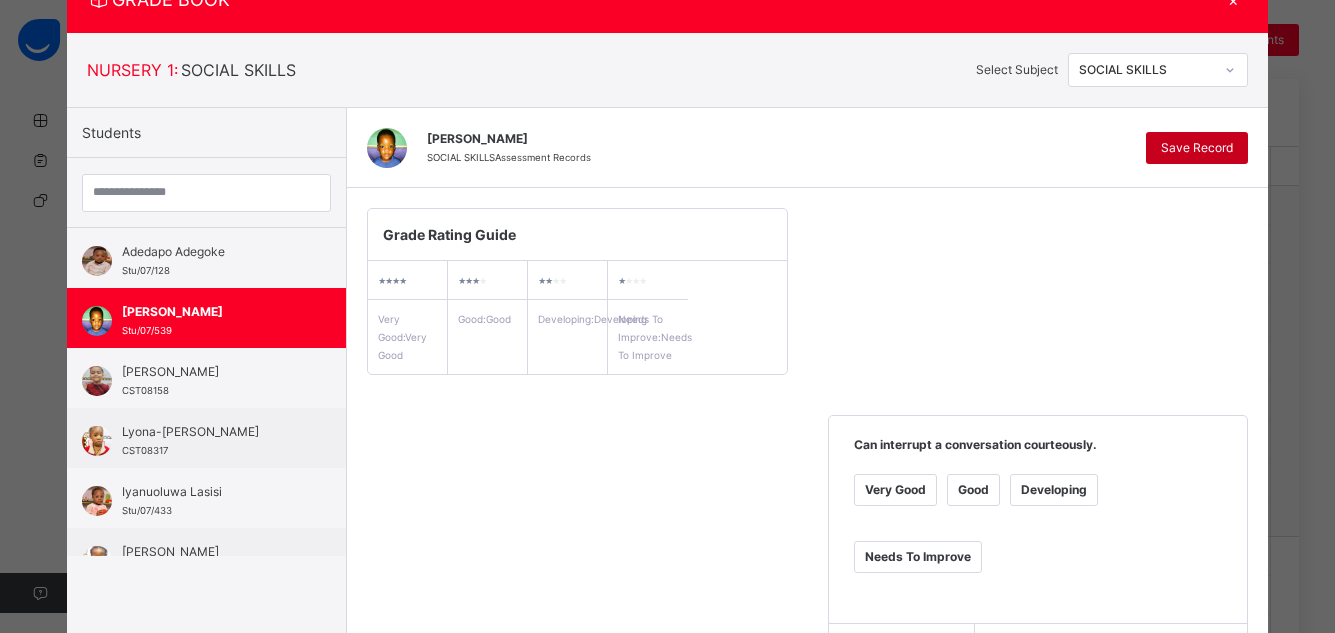 click on "Save Record" at bounding box center (1197, 148) 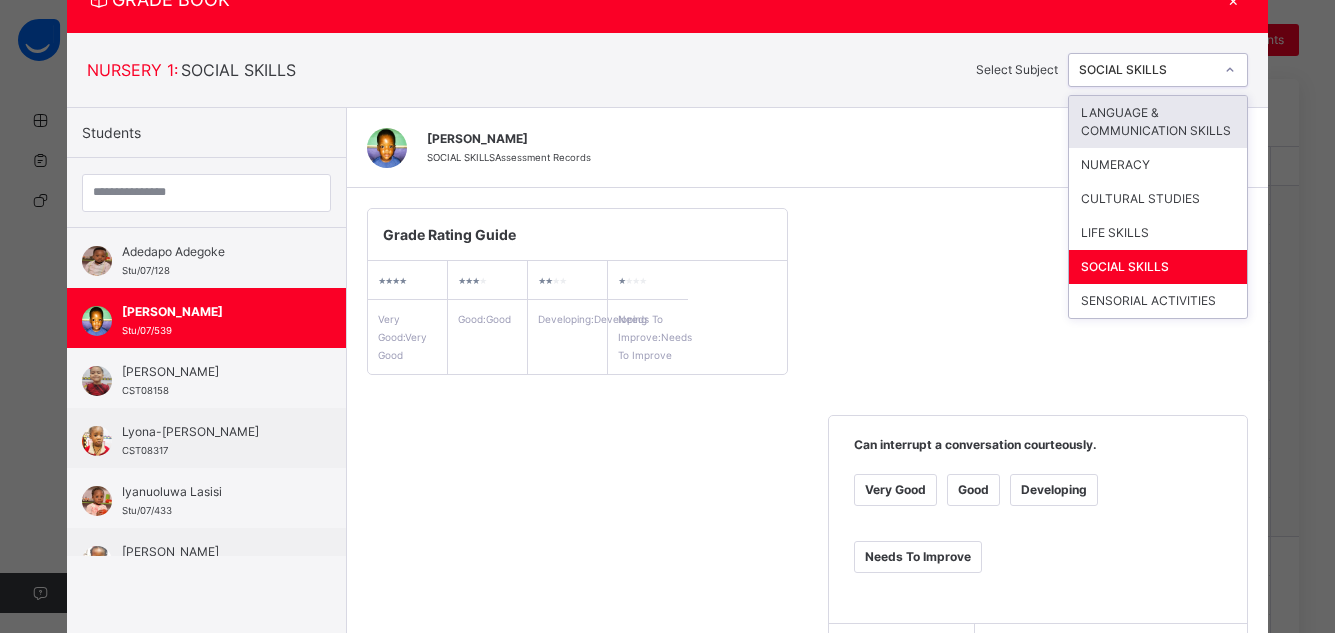 click 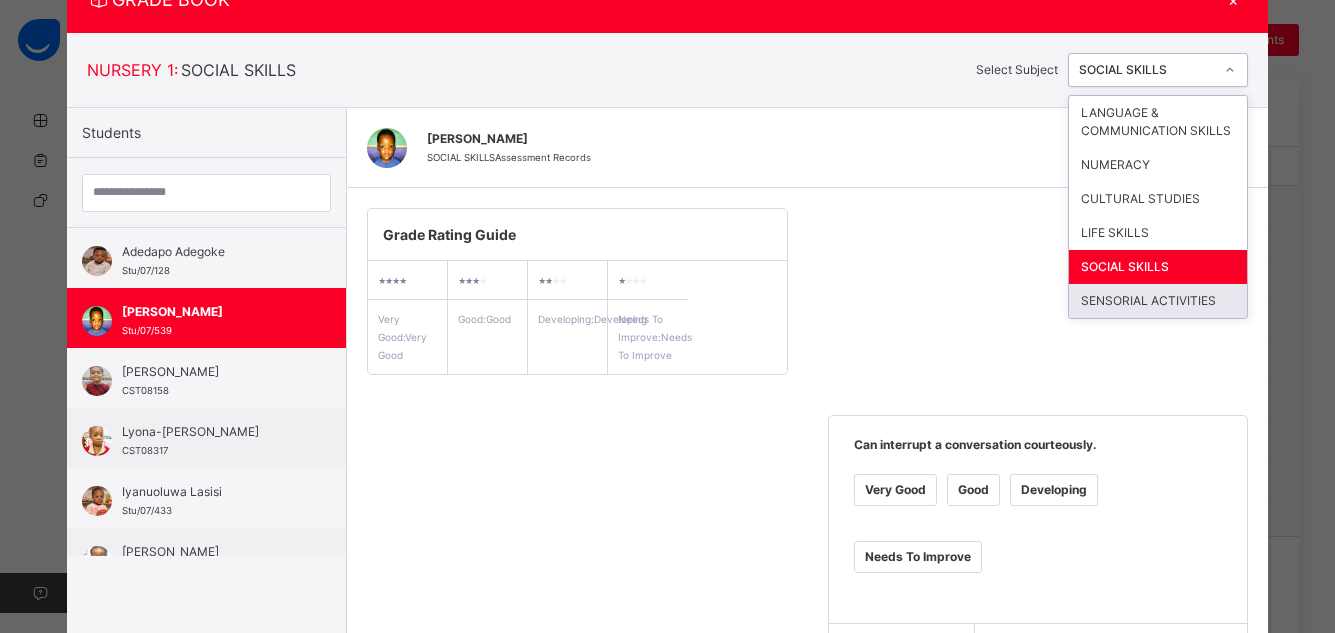 click on "SENSORIAL ACTIVITIES" at bounding box center (1158, 301) 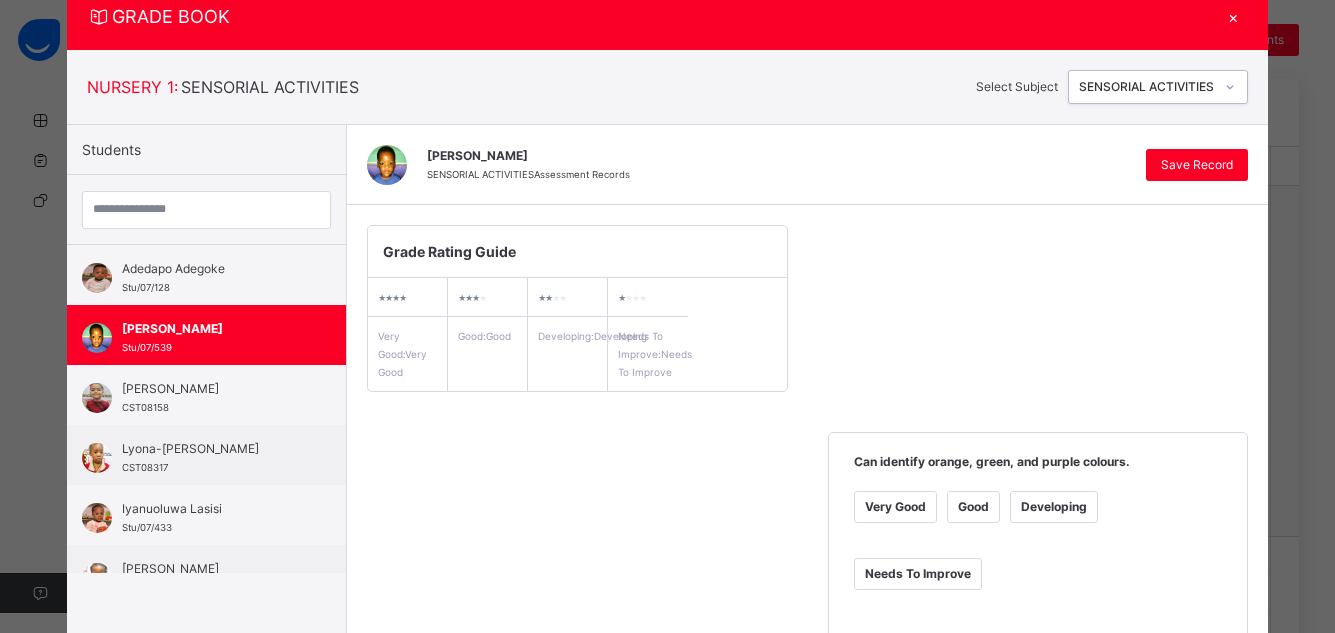 scroll, scrollTop: 84, scrollLeft: 0, axis: vertical 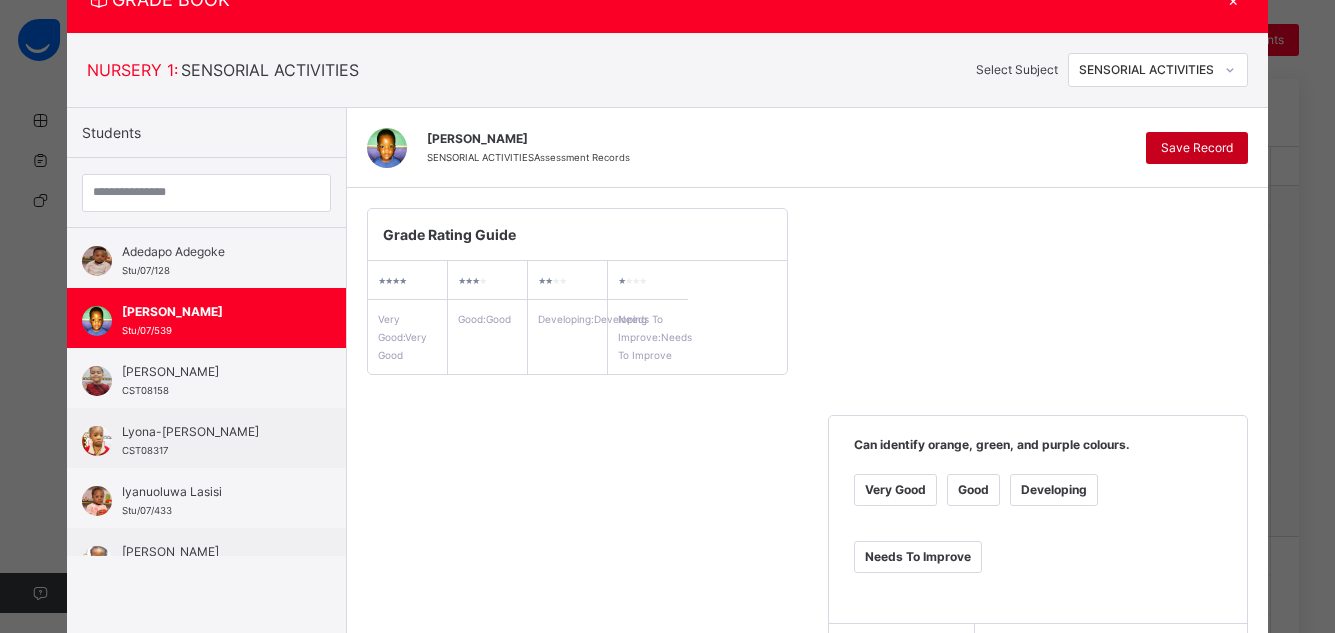 click on "Save Record" at bounding box center [1197, 148] 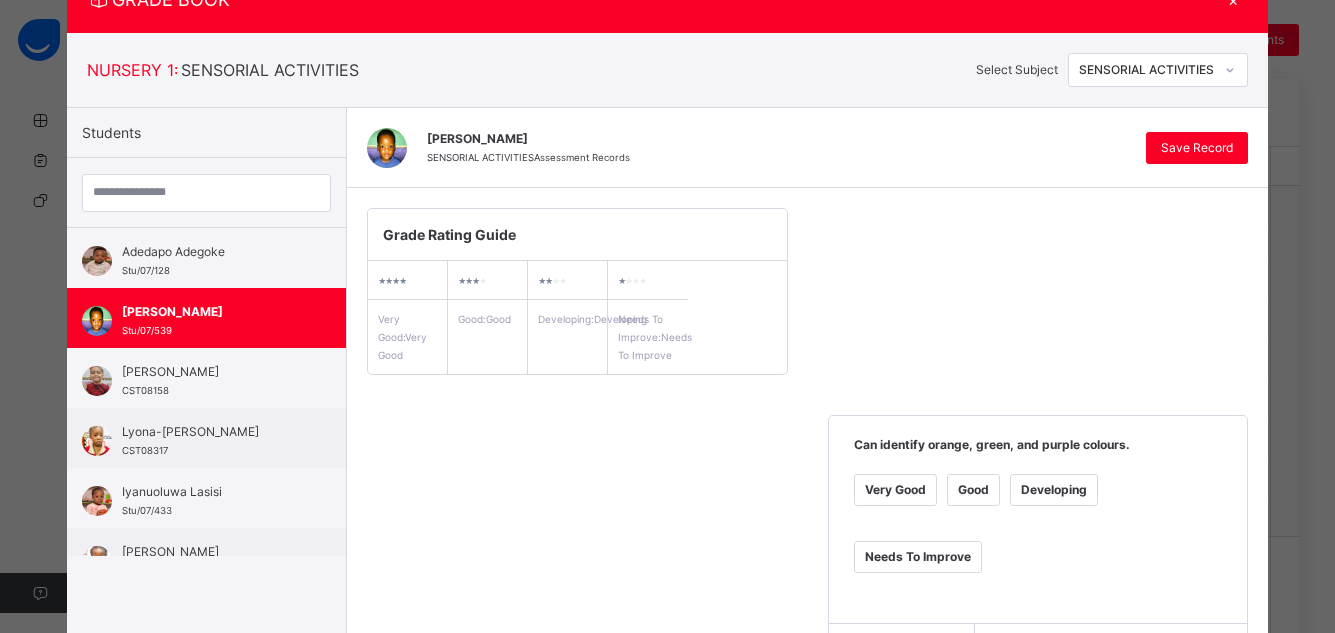 scroll, scrollTop: 638, scrollLeft: 0, axis: vertical 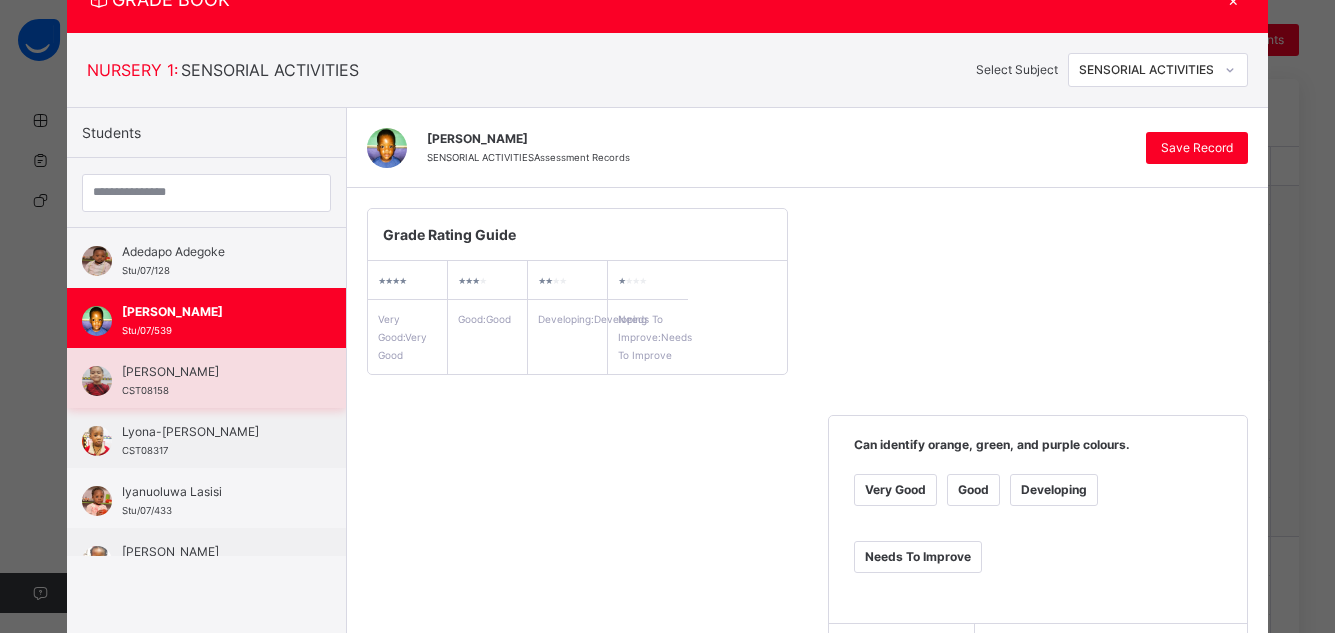 click on "[PERSON_NAME]" at bounding box center (211, 372) 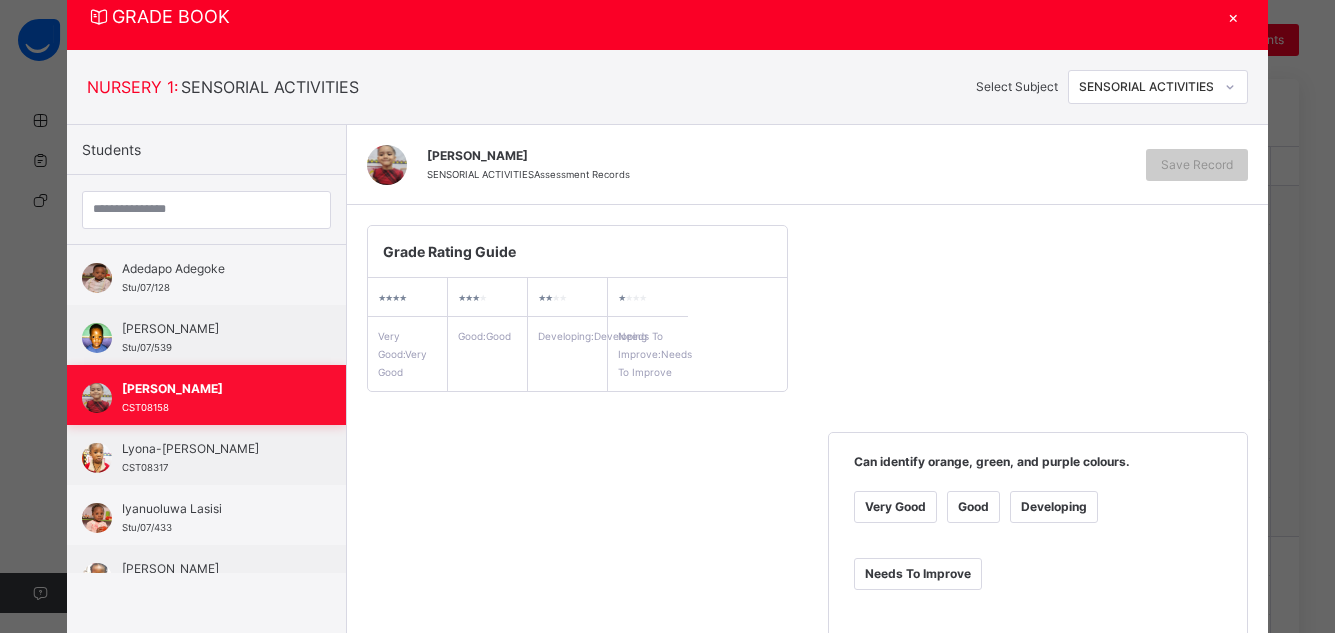 scroll, scrollTop: 84, scrollLeft: 0, axis: vertical 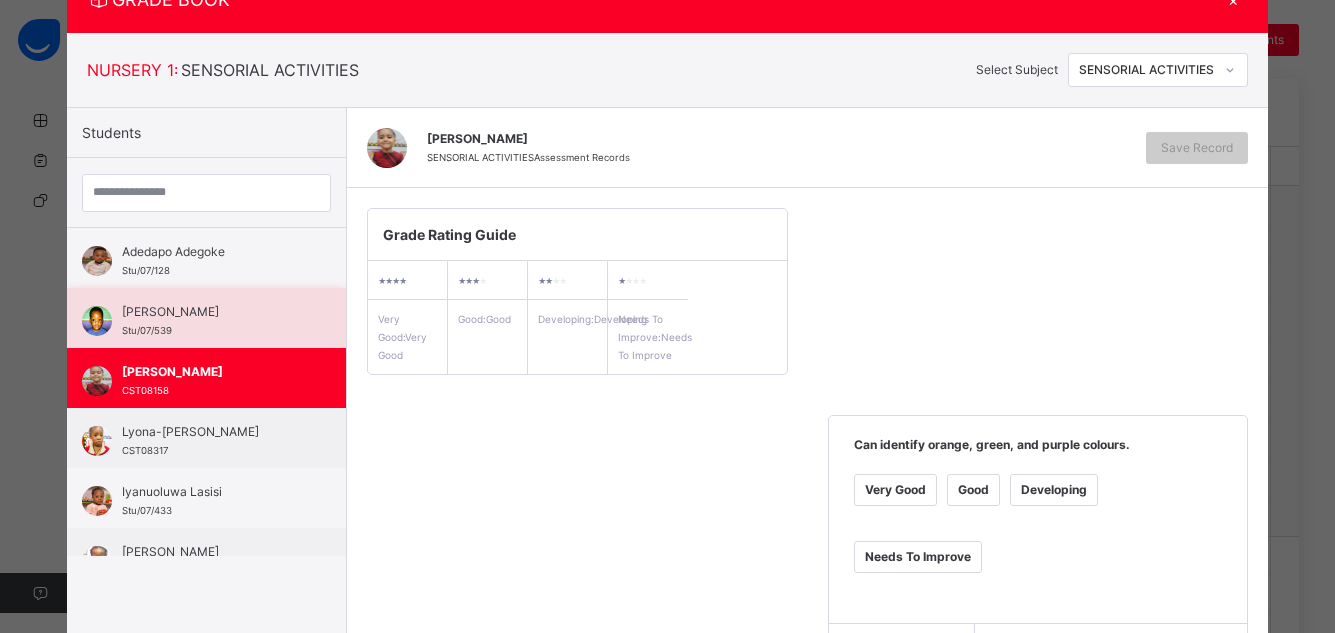 click on "Jaden  Danjuma Stu/07/539" at bounding box center [211, 321] 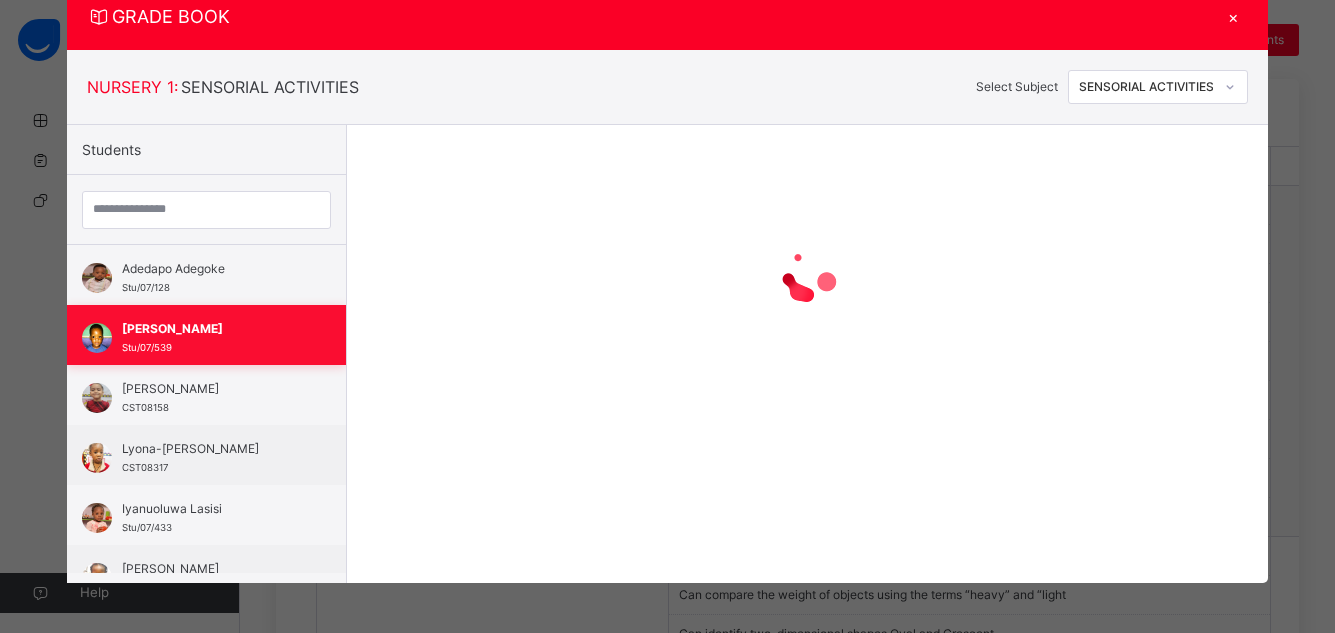 scroll, scrollTop: 84, scrollLeft: 0, axis: vertical 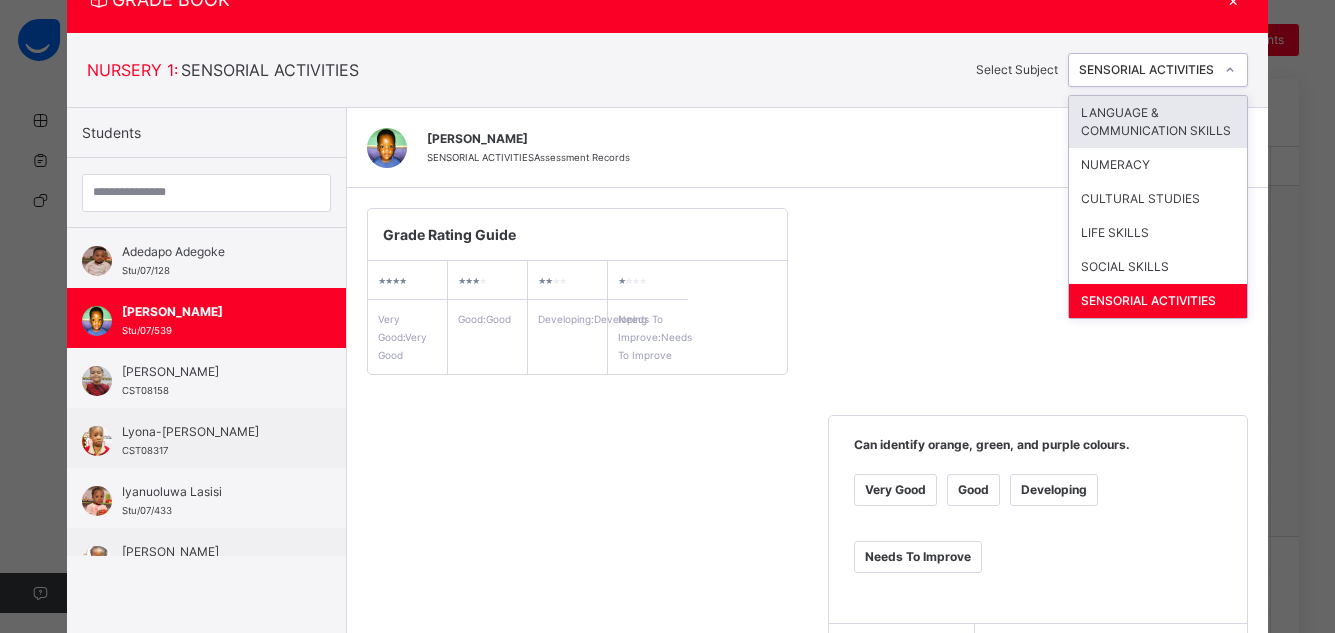 click 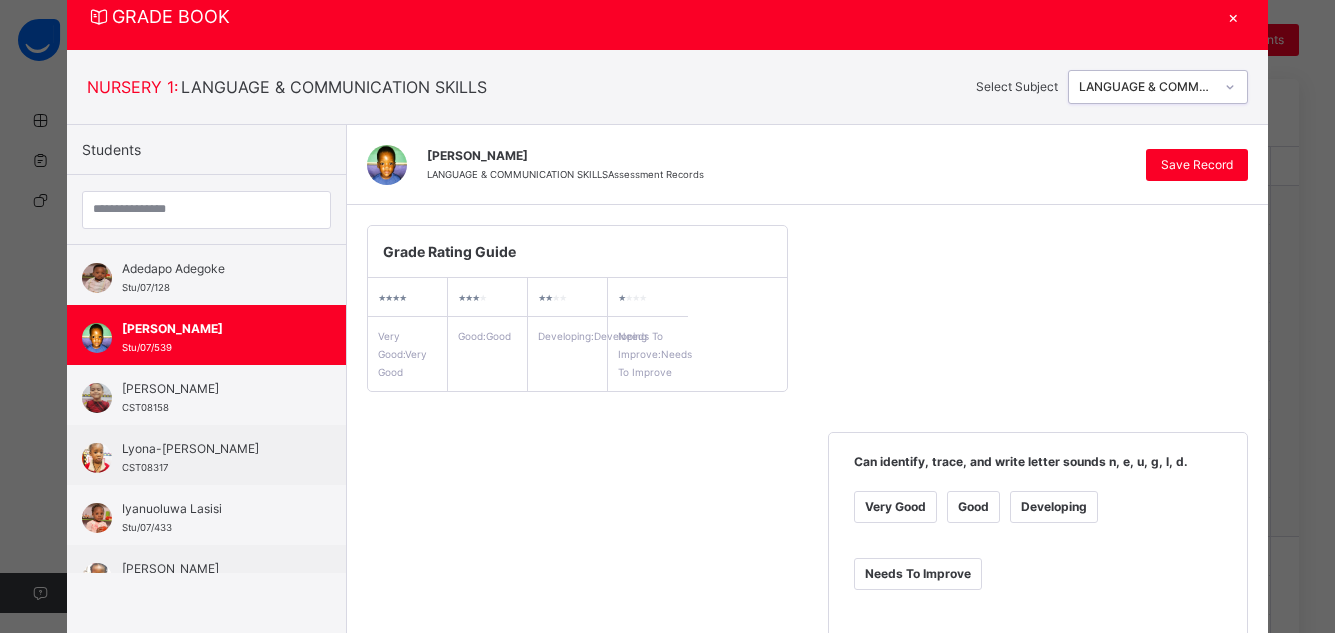 scroll, scrollTop: 84, scrollLeft: 0, axis: vertical 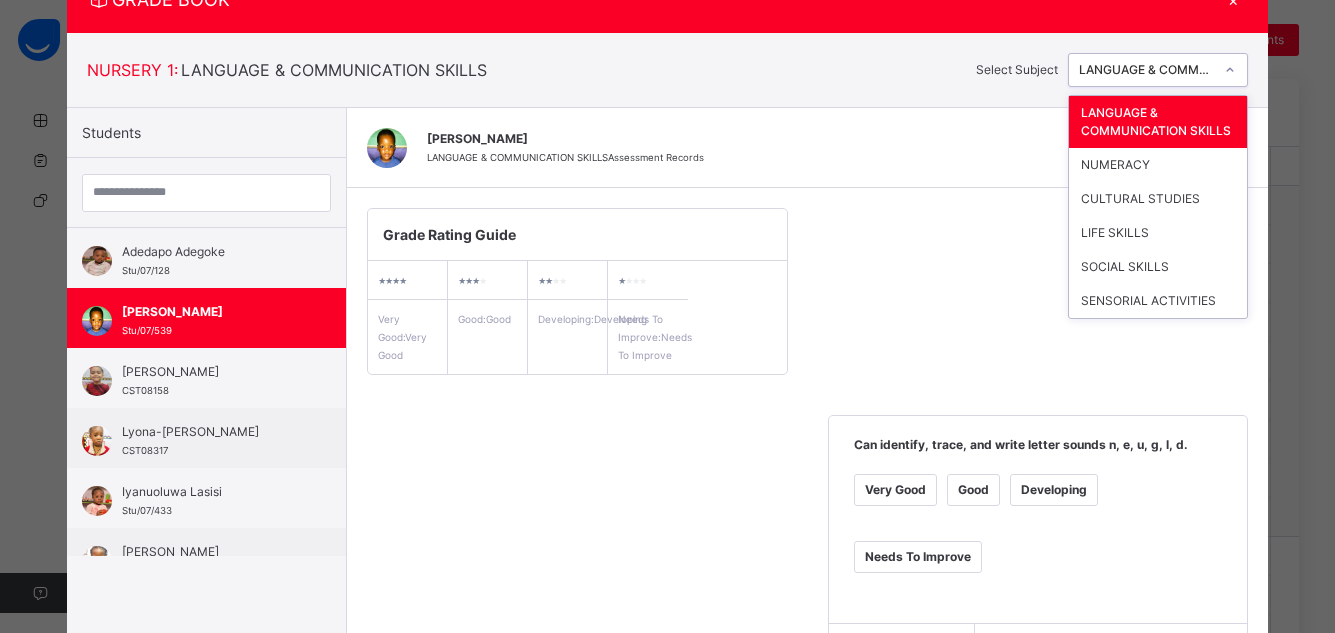 click 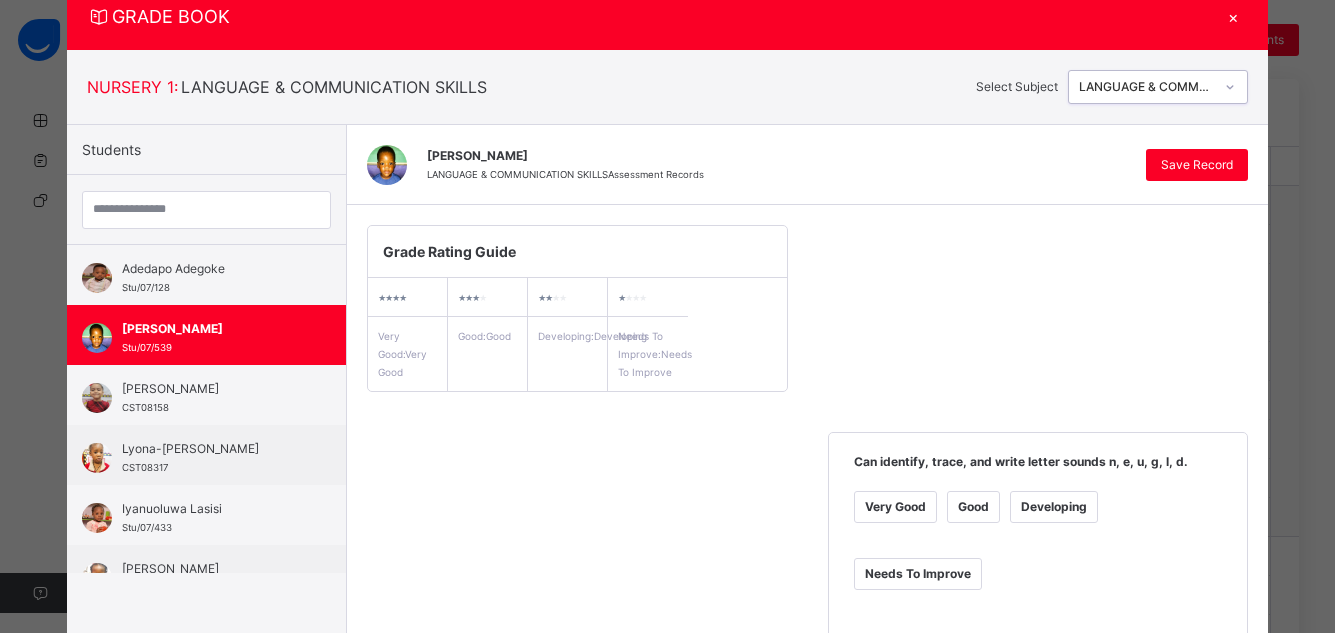 scroll, scrollTop: 84, scrollLeft: 0, axis: vertical 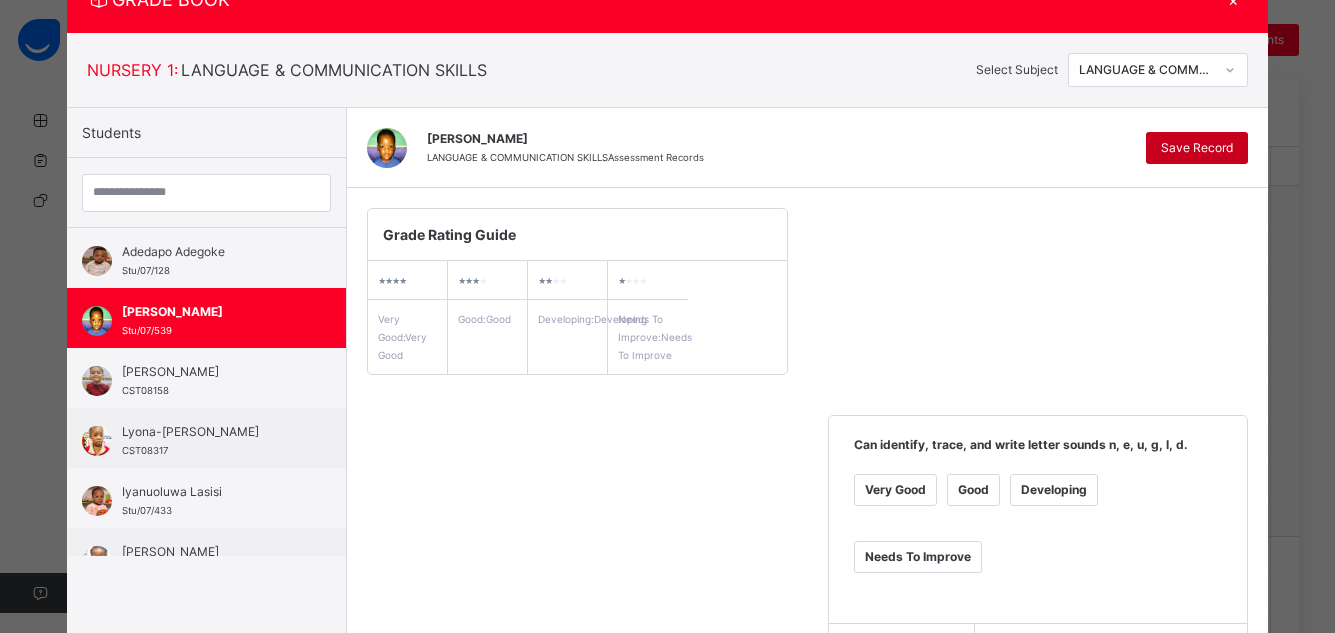 click on "Save Record" at bounding box center [1197, 148] 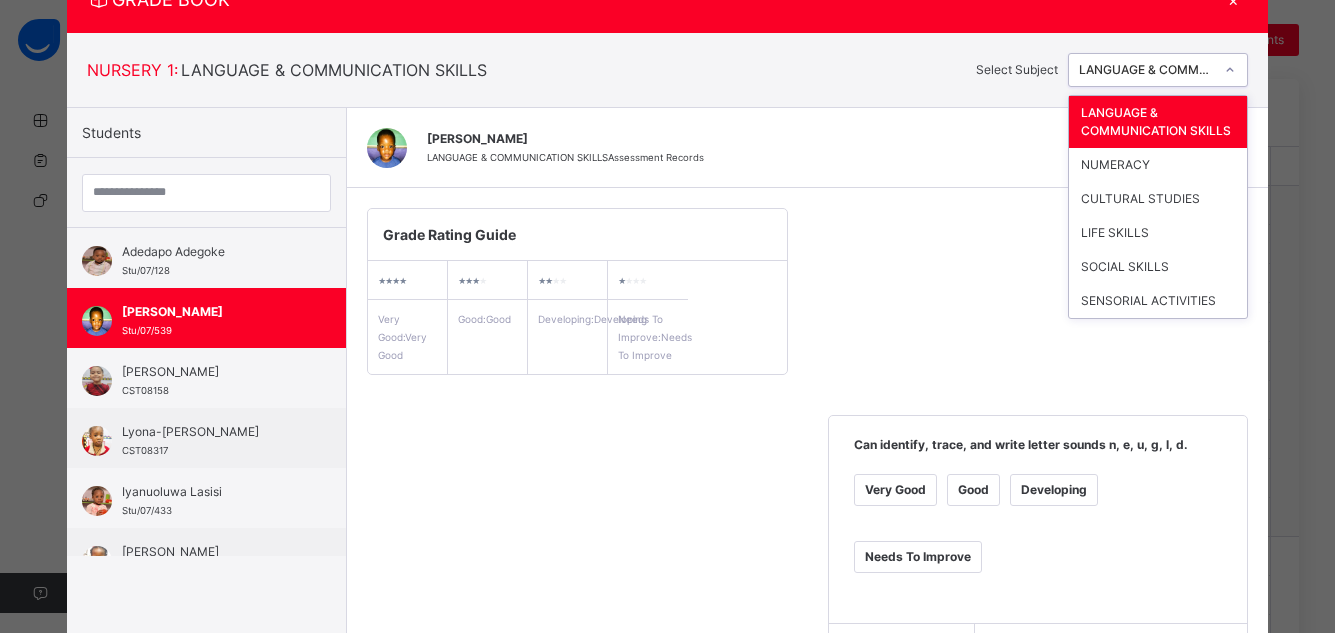 click 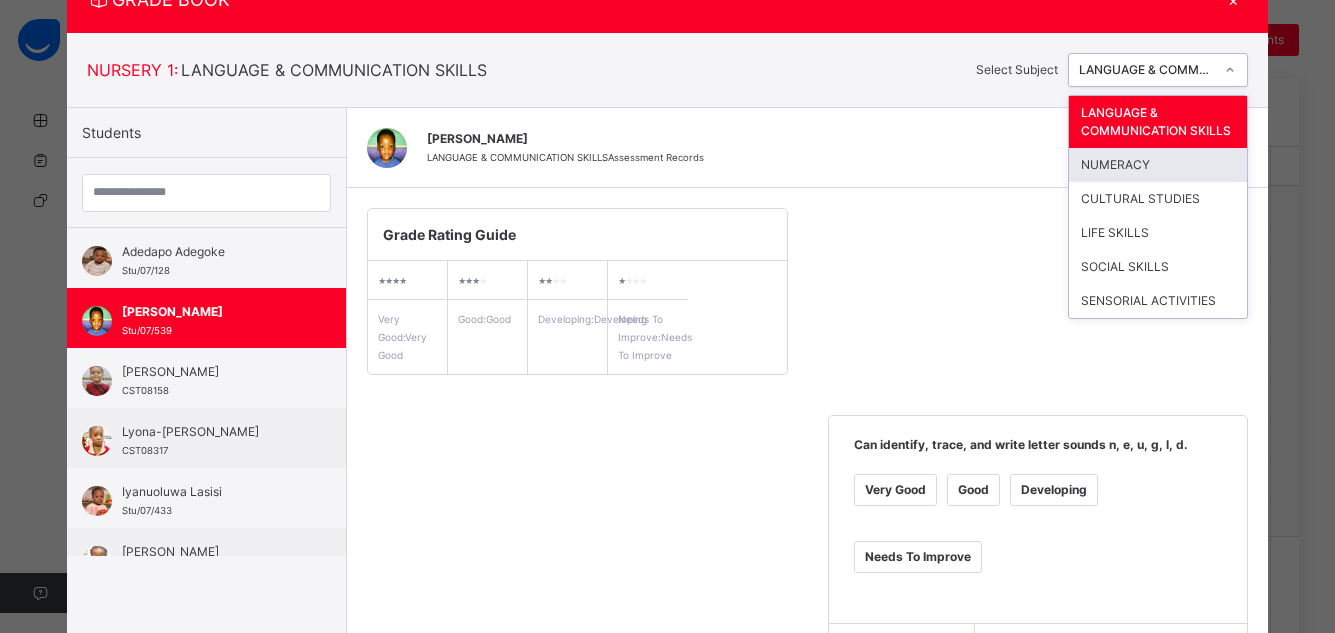 click on "NUMERACY" at bounding box center (1158, 165) 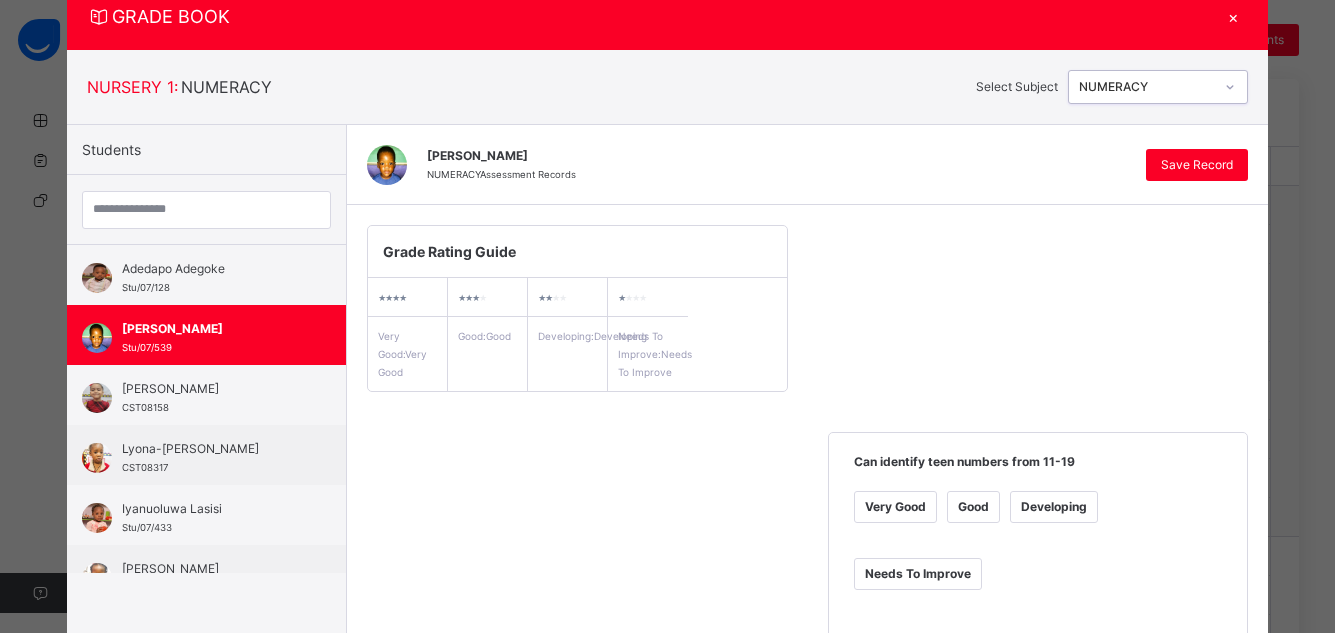 scroll, scrollTop: 84, scrollLeft: 0, axis: vertical 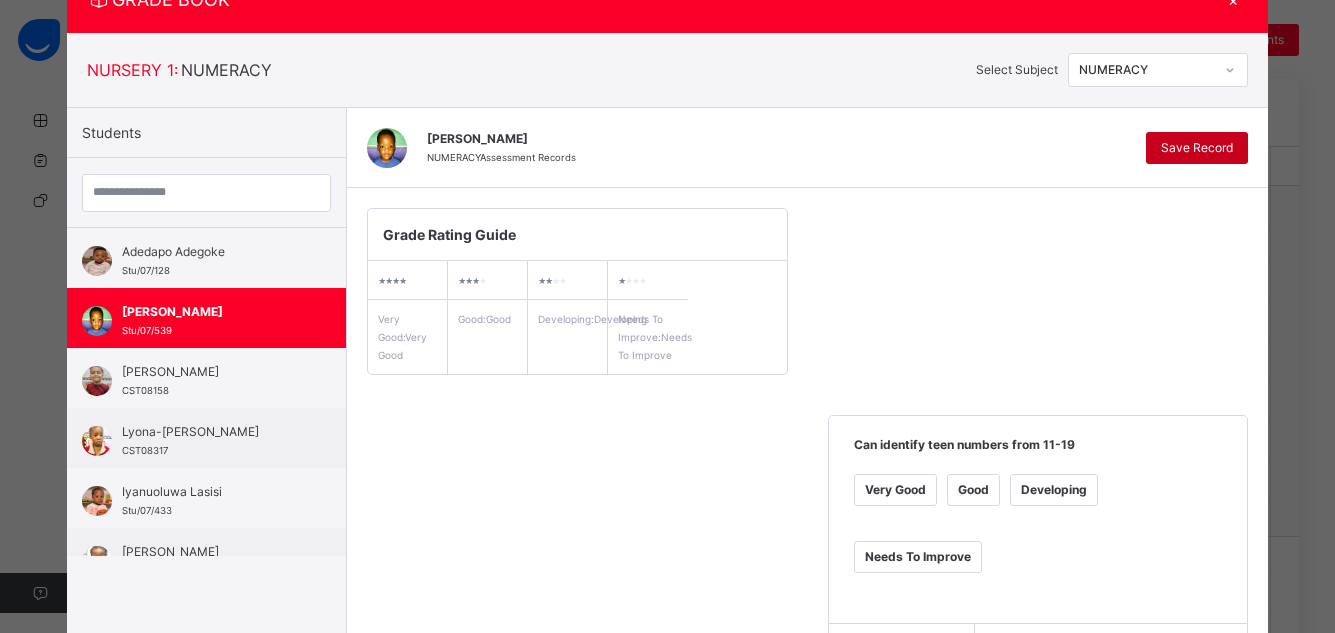 click on "Save Record" at bounding box center (1197, 148) 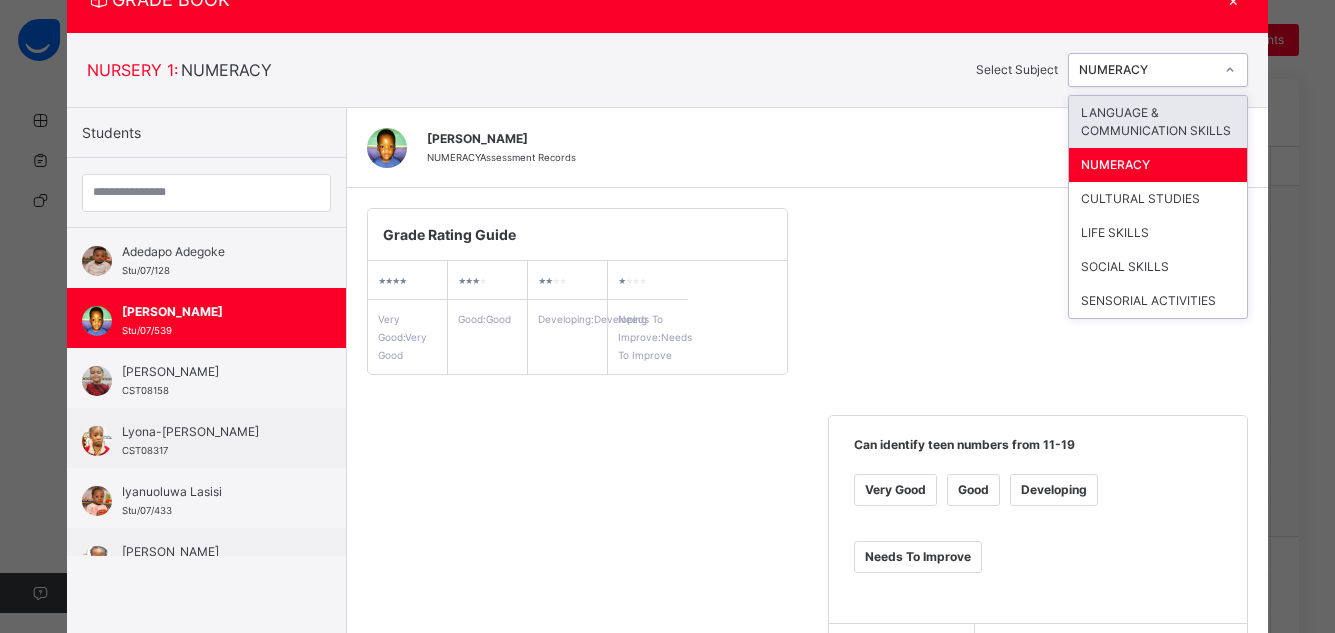 click 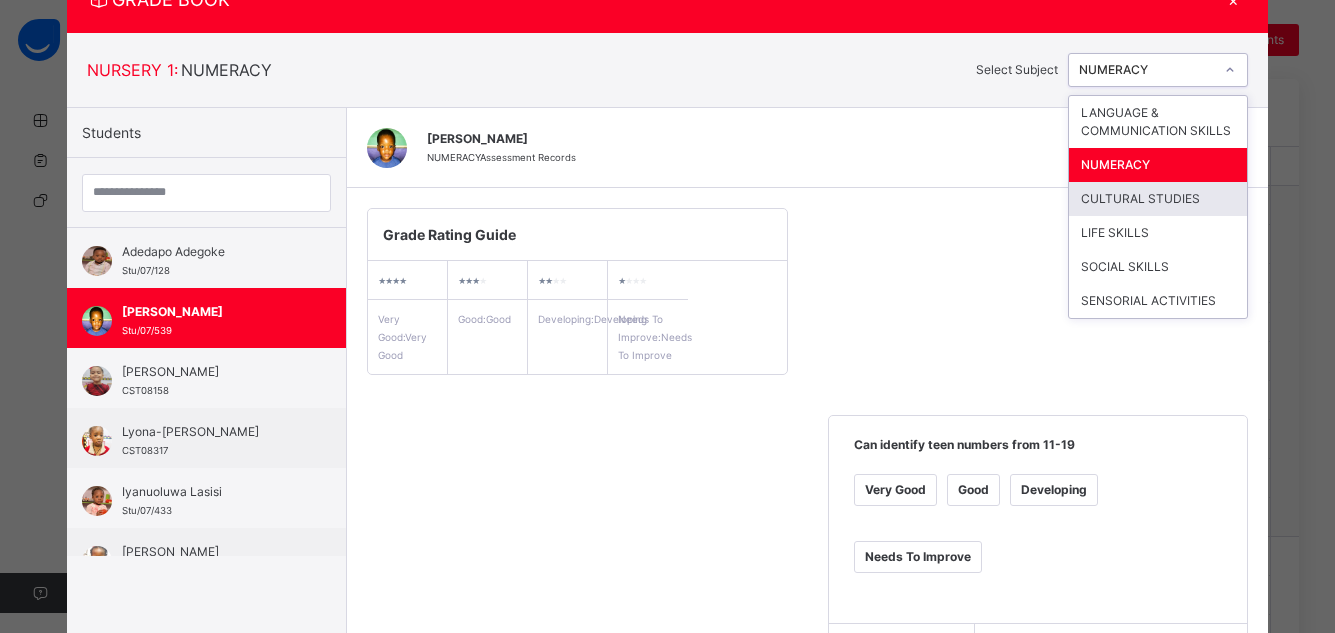 click on "CULTURAL STUDIES" at bounding box center (1158, 199) 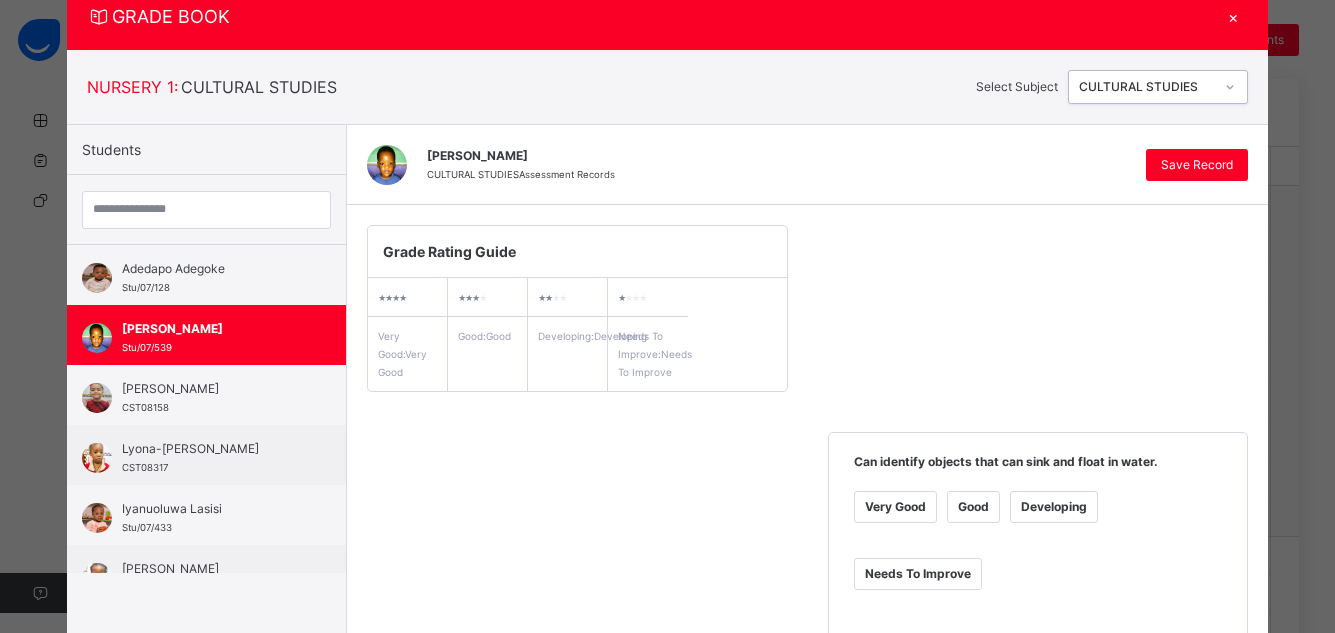scroll, scrollTop: 84, scrollLeft: 0, axis: vertical 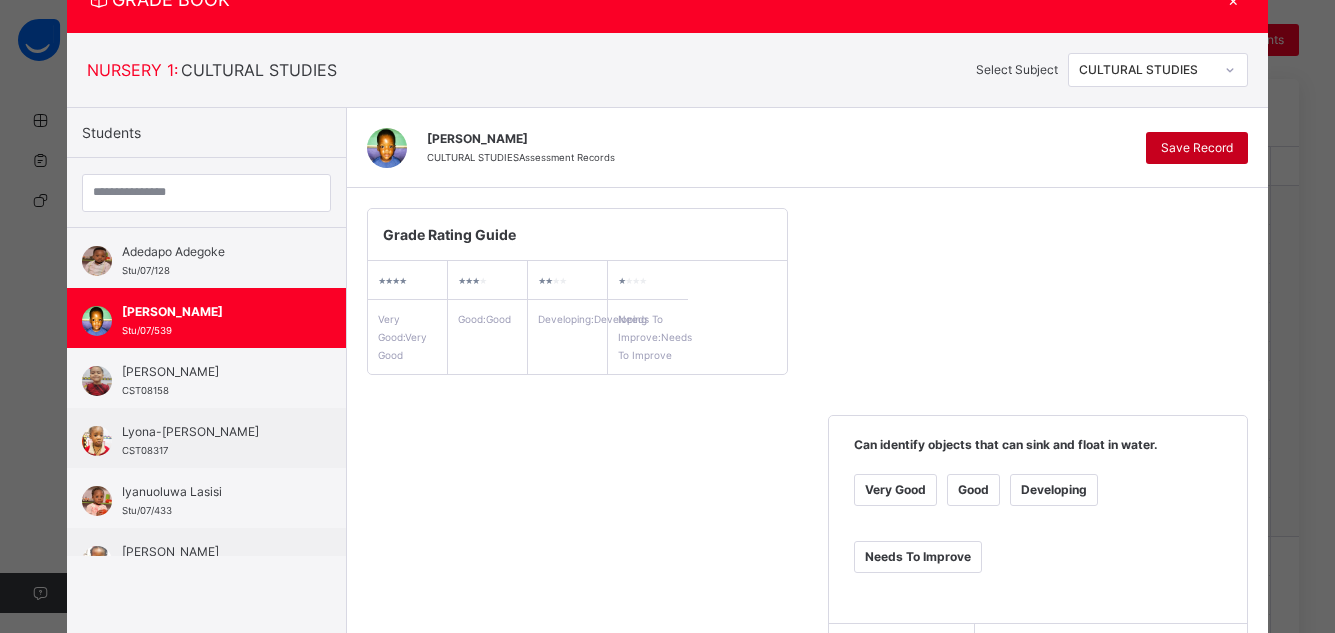 click on "Save Record" at bounding box center [1197, 148] 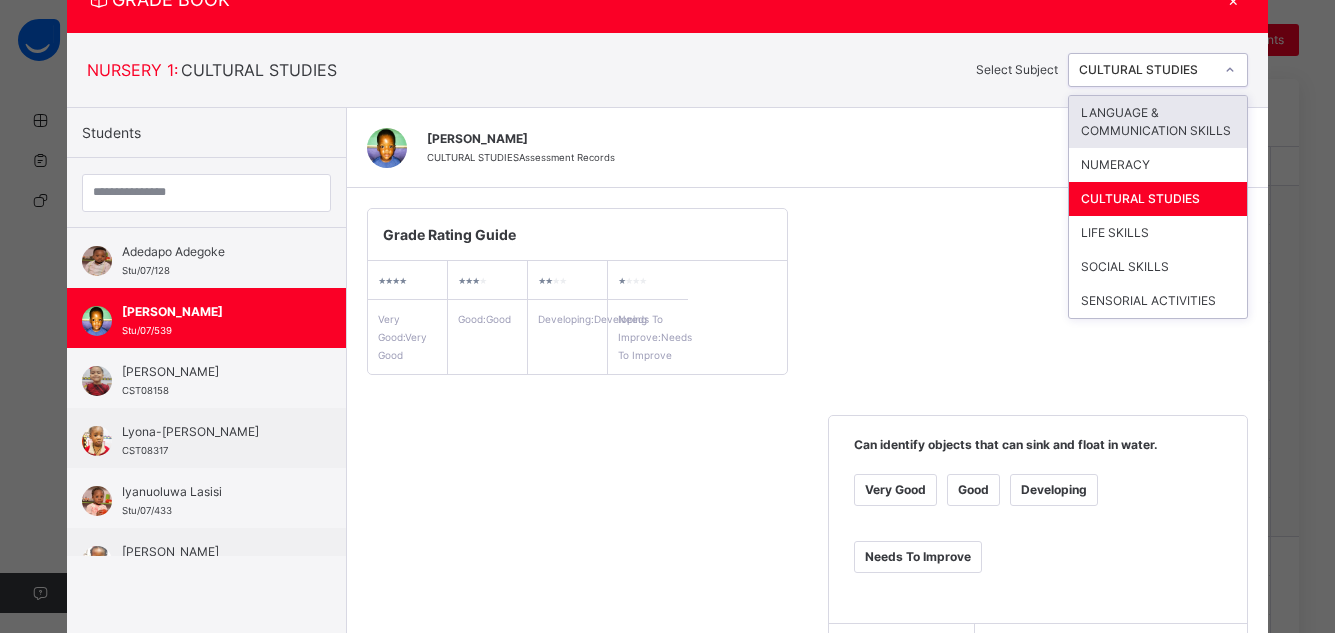 click 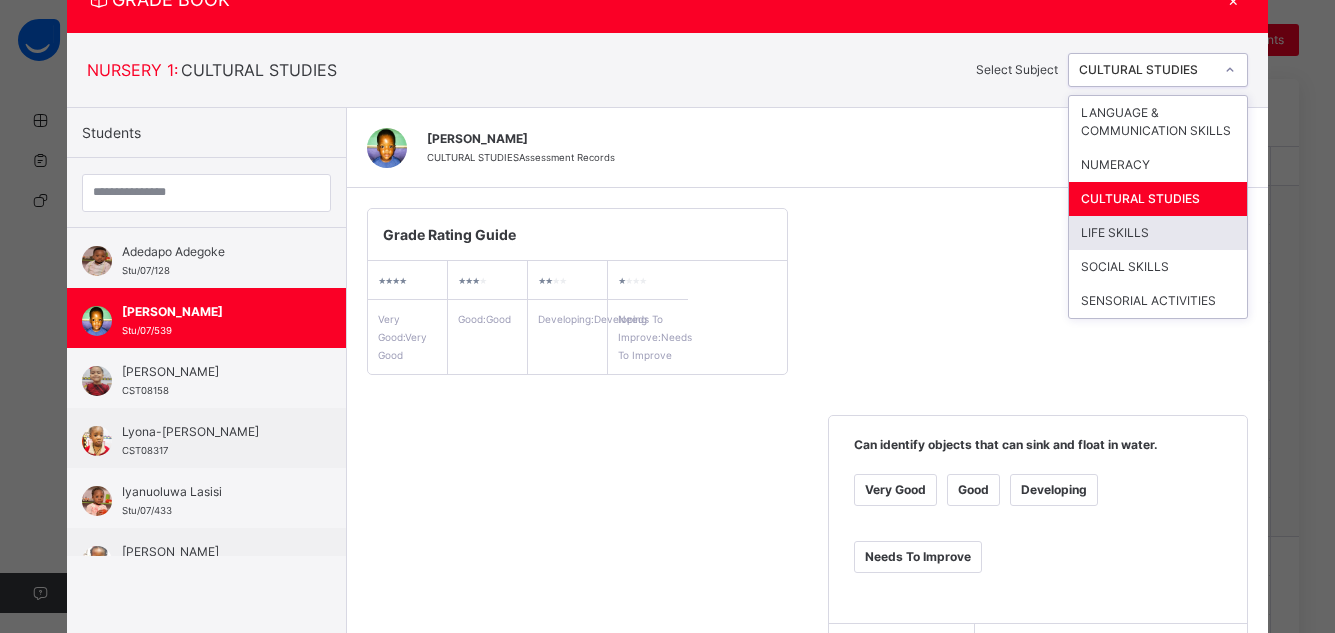 click on "LIFE SKILLS" at bounding box center [1158, 233] 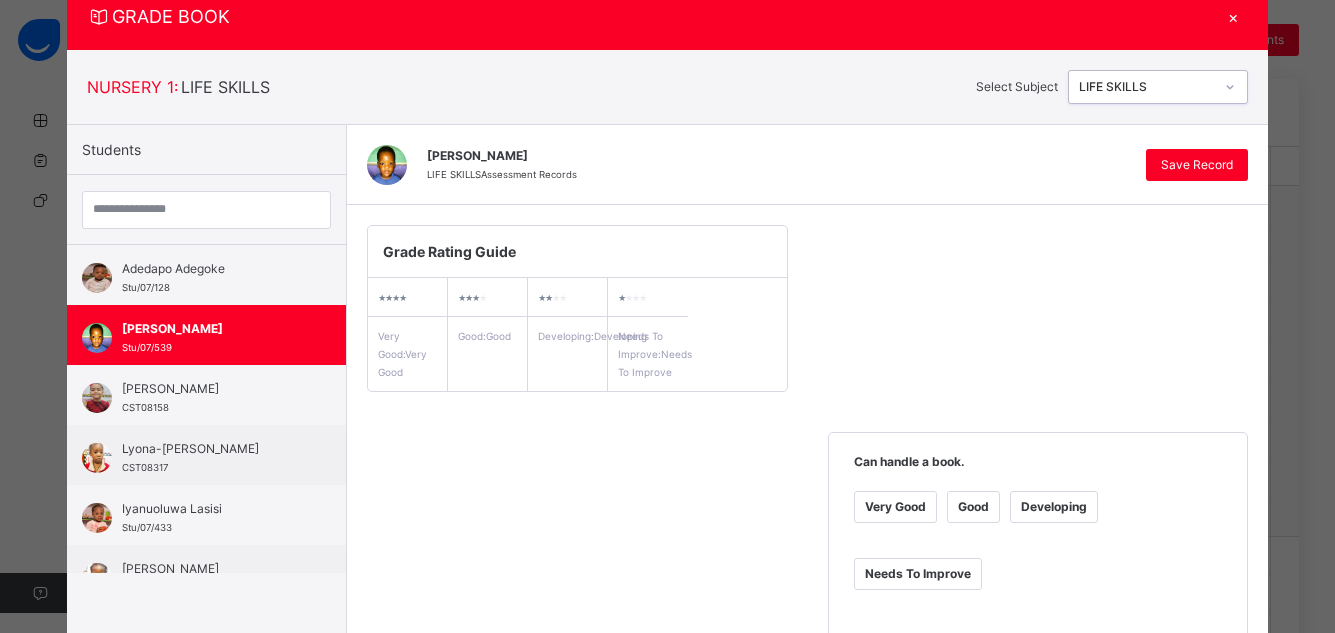 scroll, scrollTop: 84, scrollLeft: 0, axis: vertical 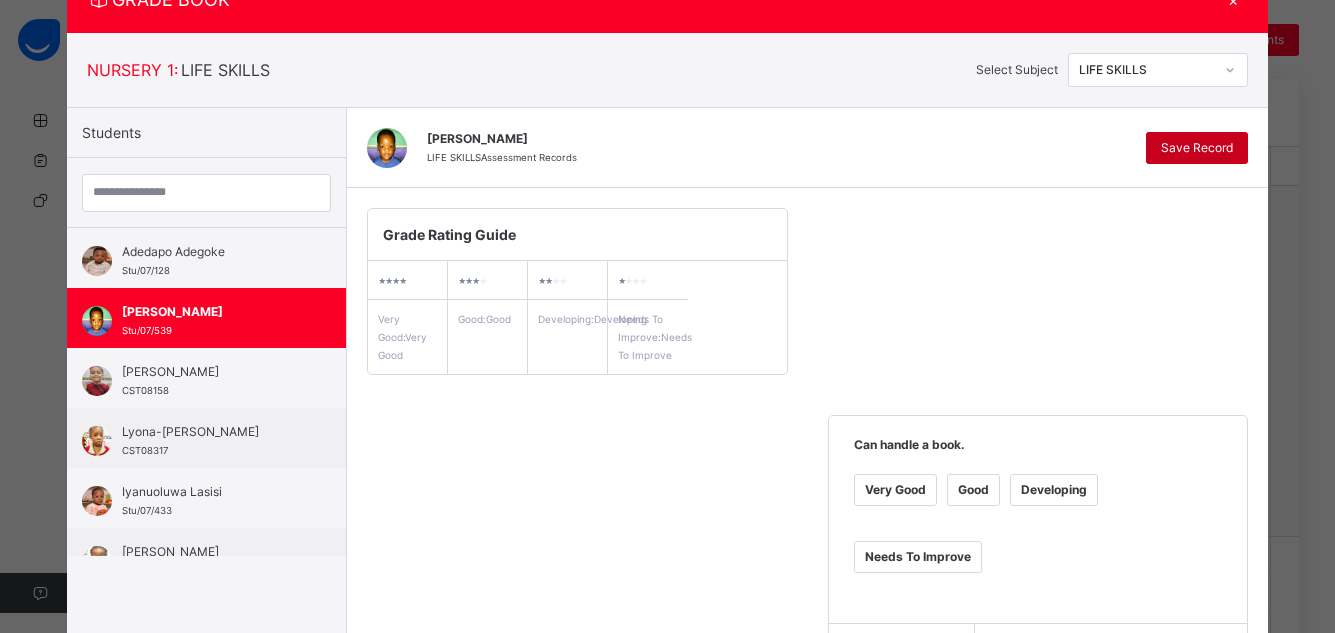 click on "Save Record" at bounding box center (1197, 148) 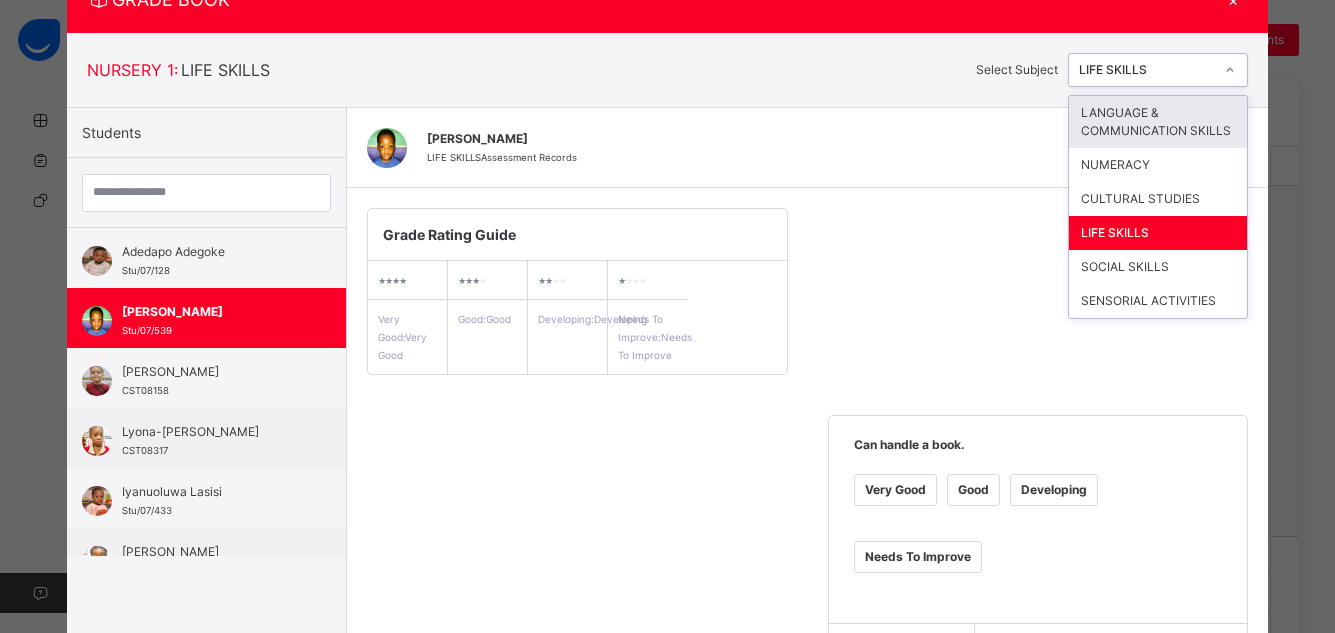 click 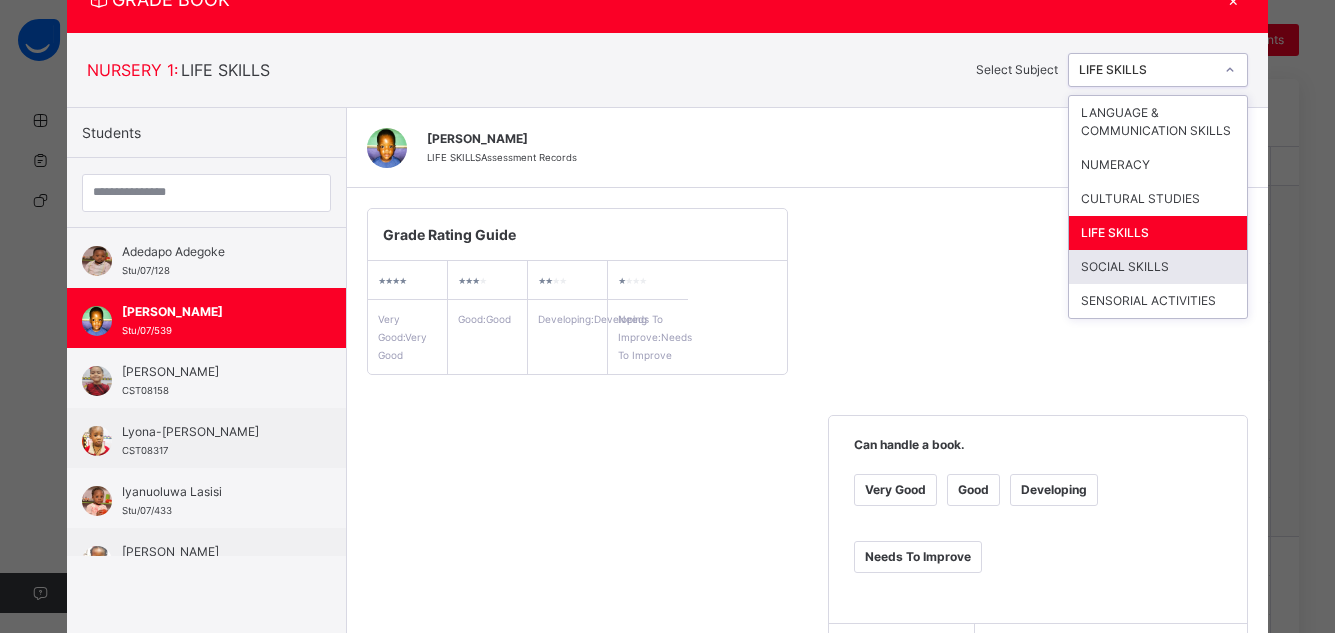 click on "SOCIAL SKILLS" at bounding box center (1158, 267) 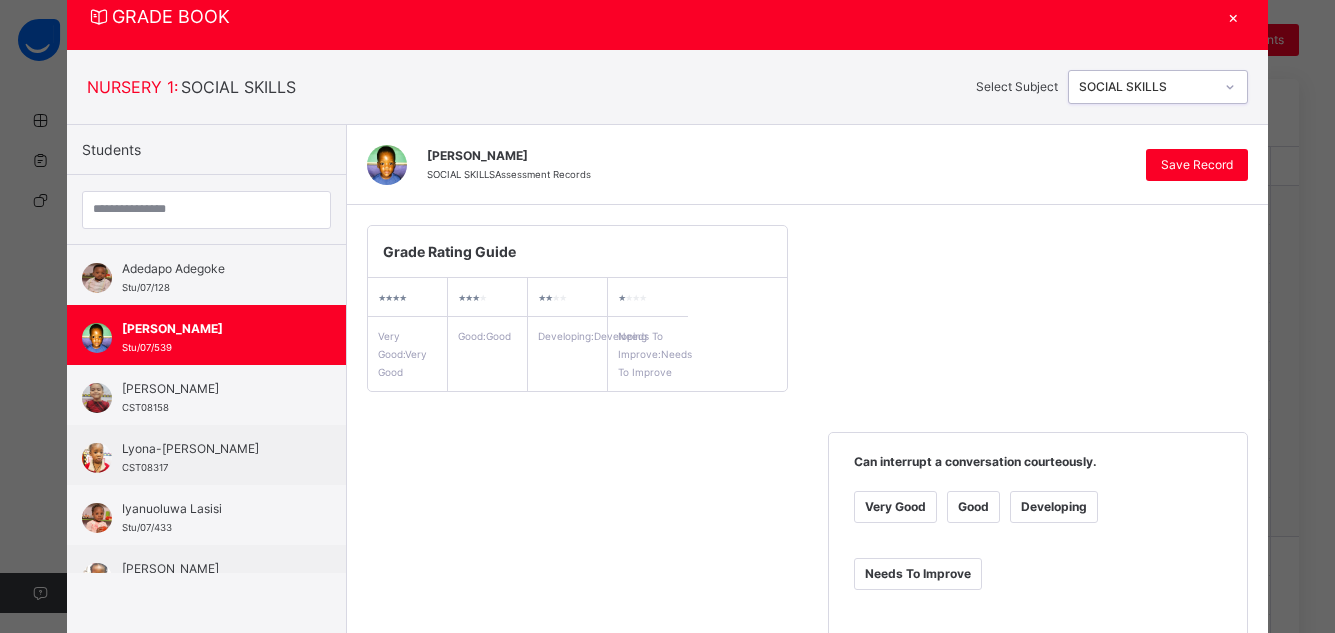 scroll, scrollTop: 84, scrollLeft: 0, axis: vertical 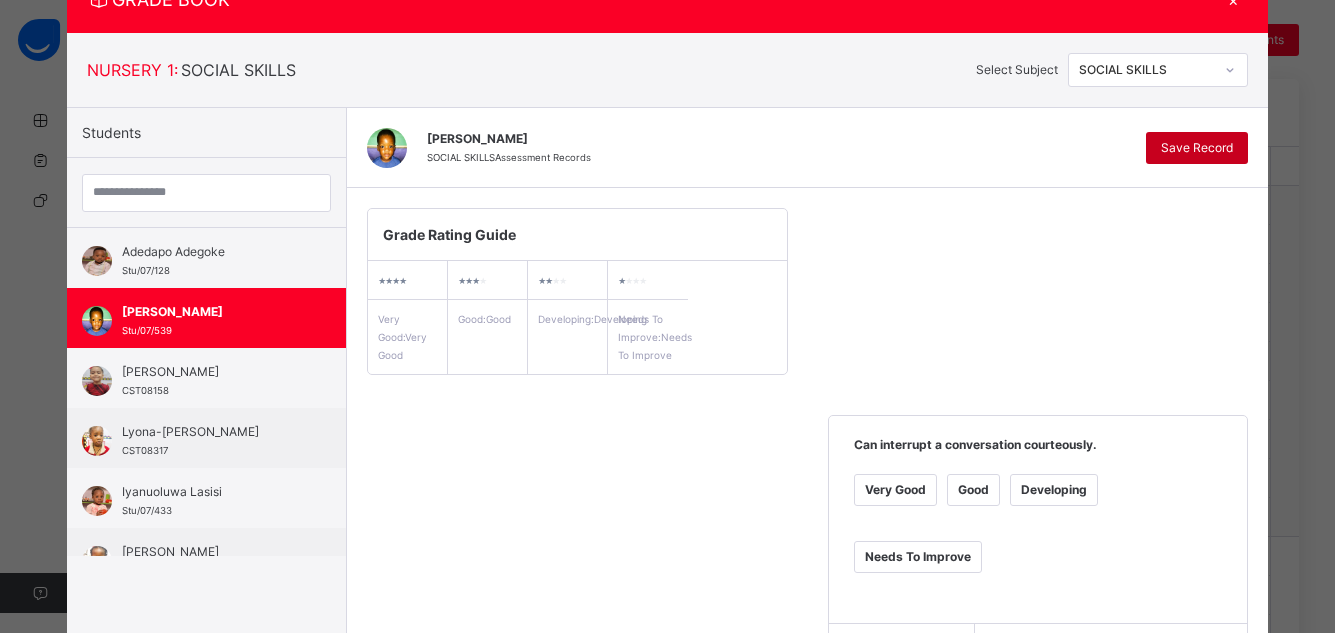 click on "Save Record" at bounding box center [1197, 148] 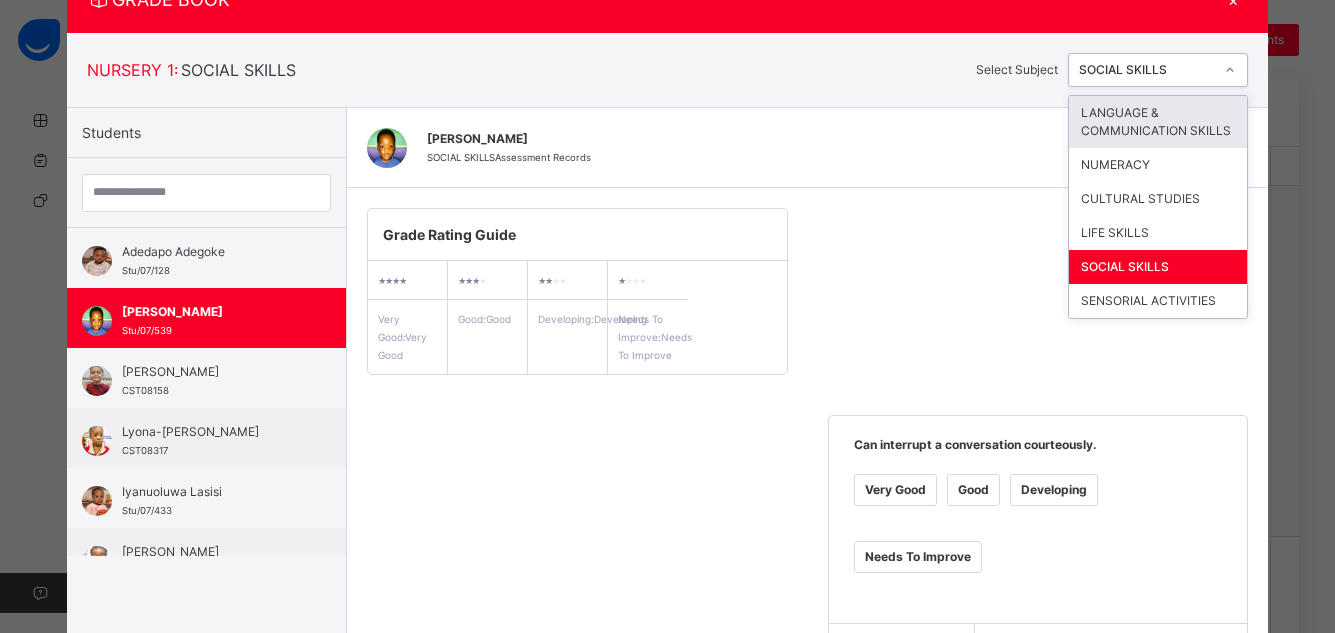 click 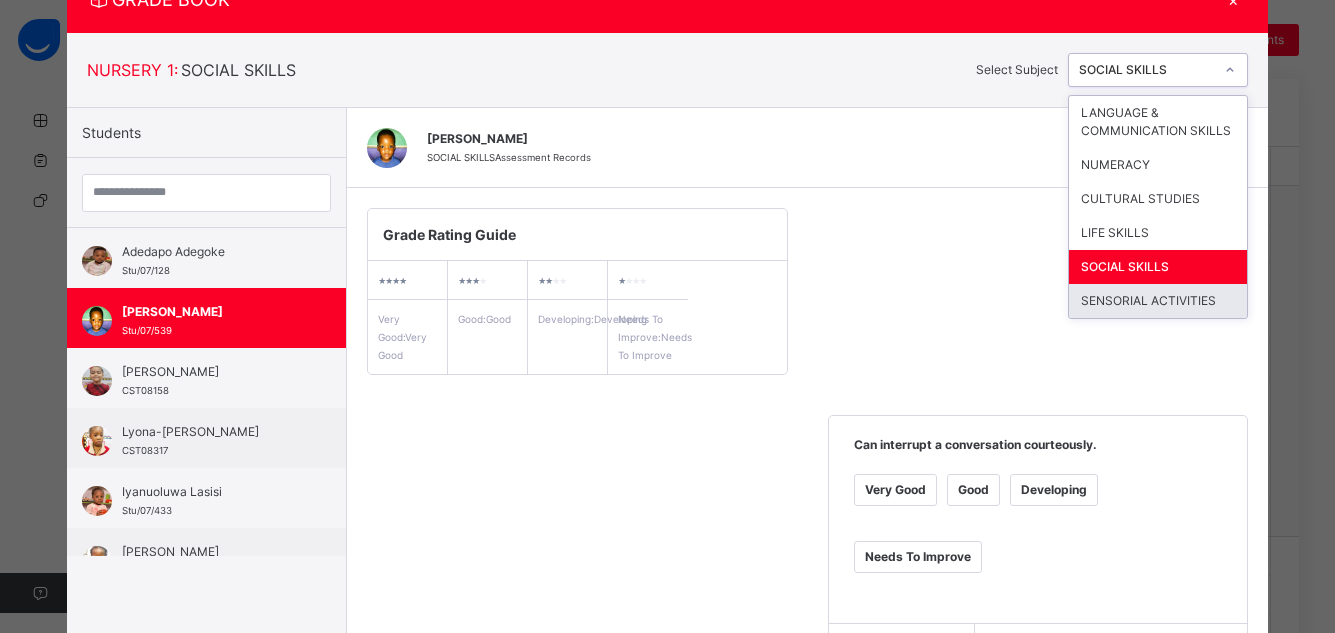 click on "SENSORIAL ACTIVITIES" at bounding box center [1158, 301] 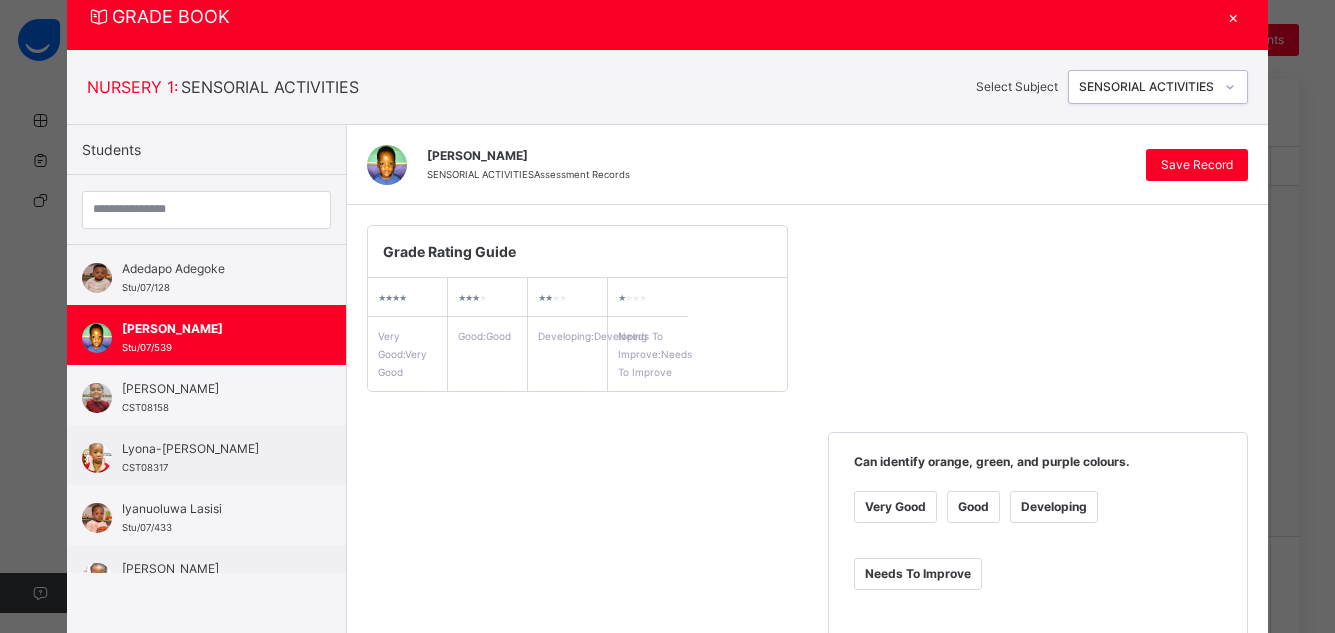 scroll, scrollTop: 84, scrollLeft: 0, axis: vertical 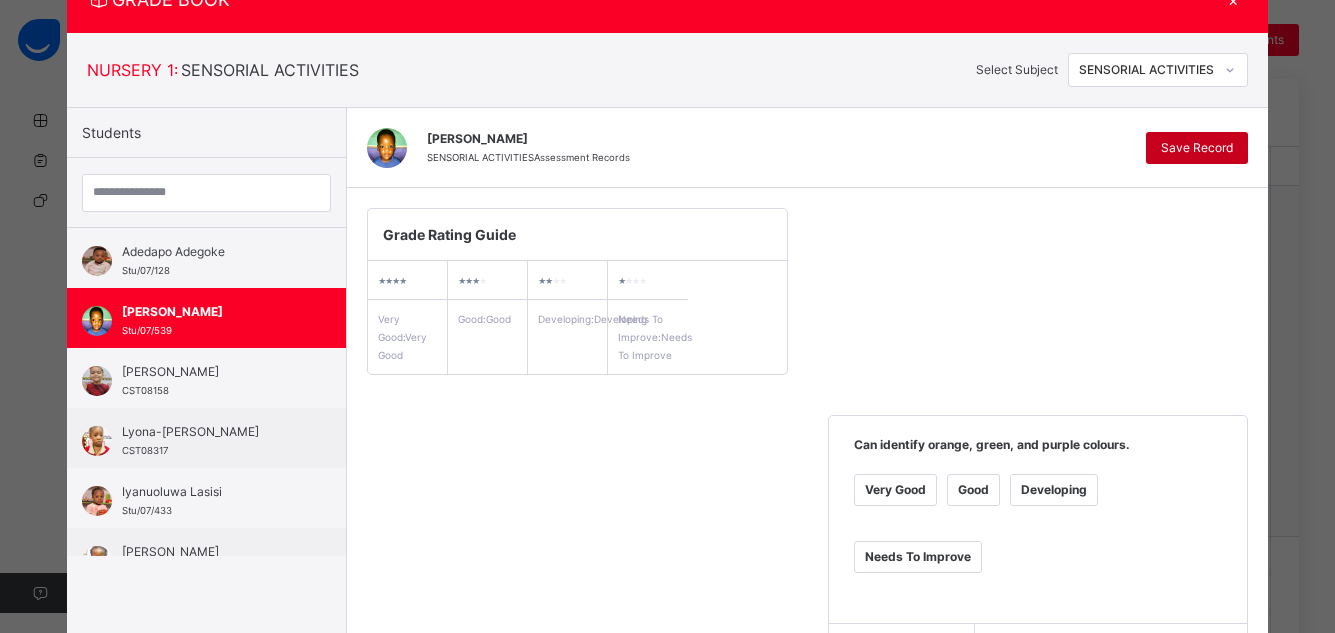 click on "Save Record" at bounding box center (1197, 148) 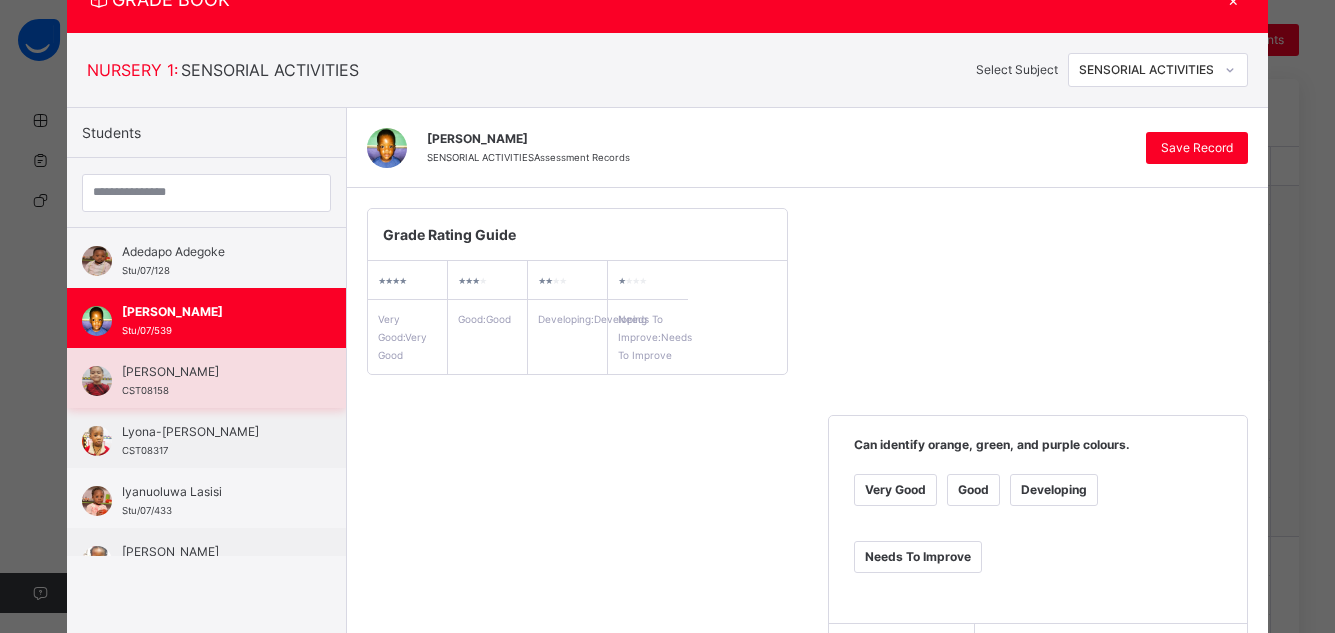 click on "[PERSON_NAME]" at bounding box center (211, 372) 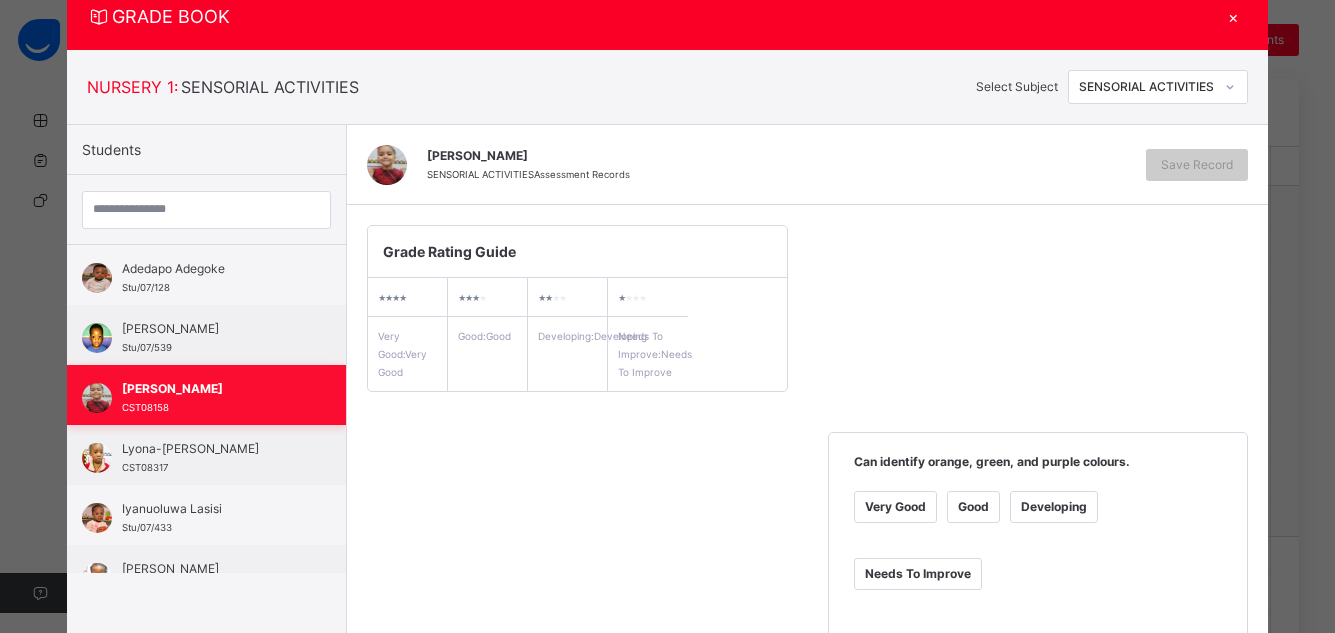 scroll, scrollTop: 84, scrollLeft: 0, axis: vertical 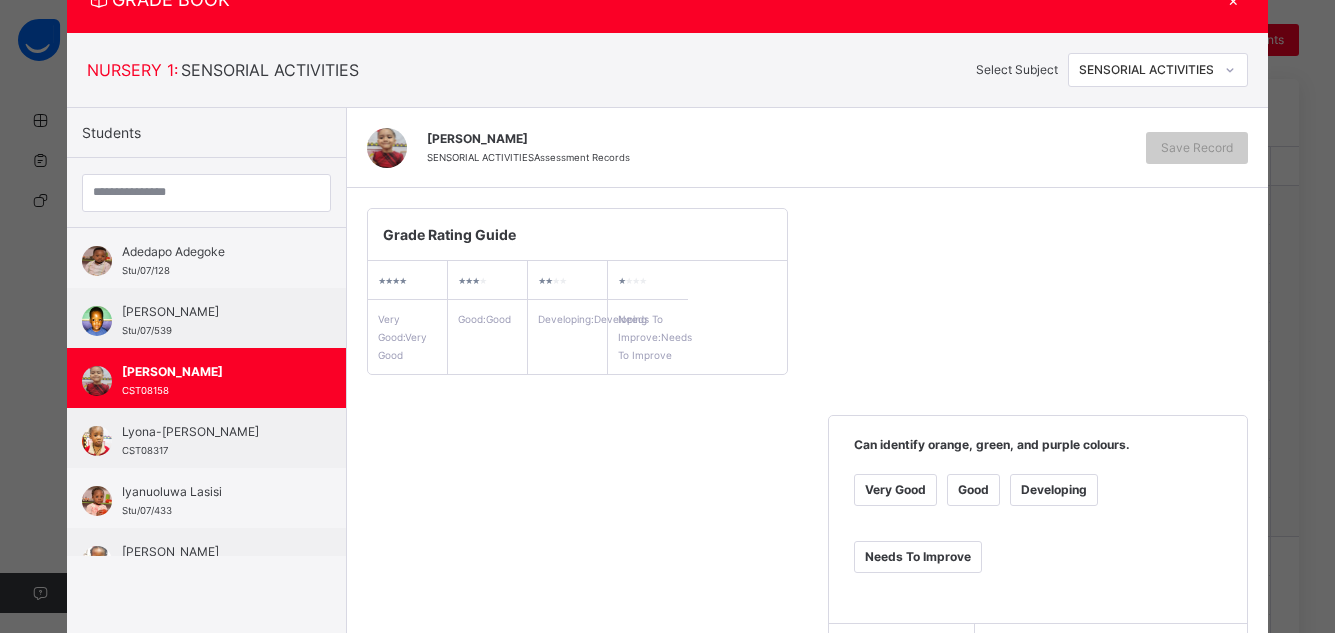 click 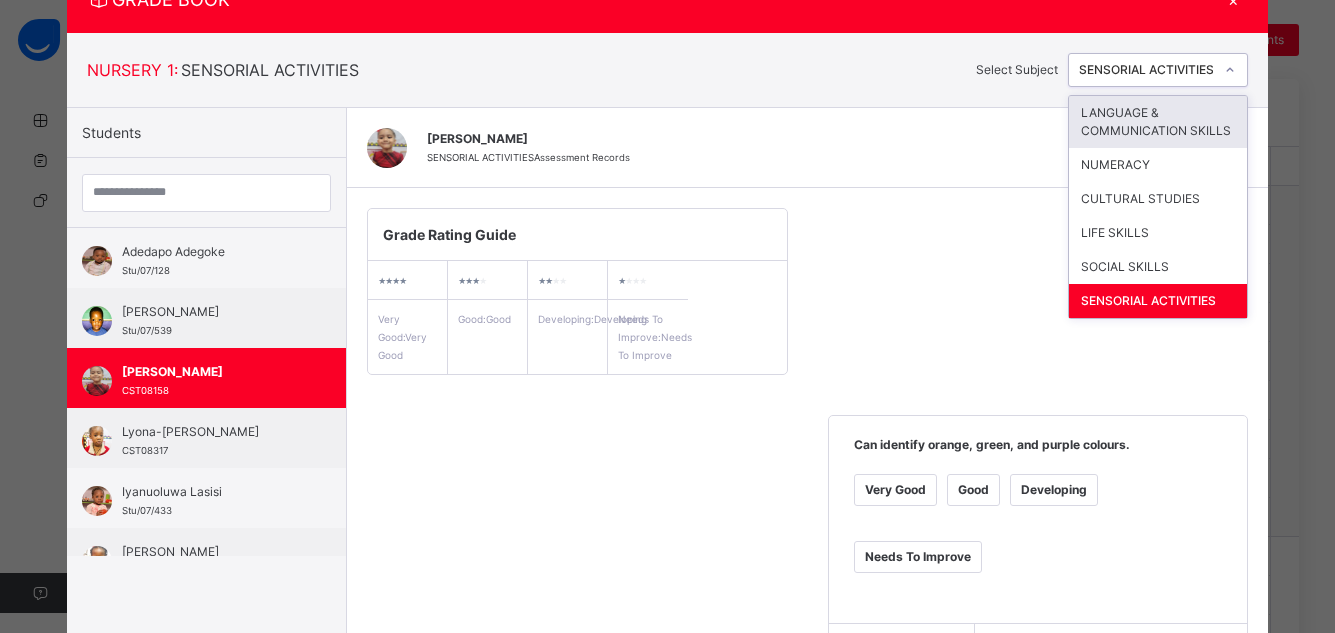 click on "LANGUAGE & COMMUNICATION SKILLS" at bounding box center [1158, 122] 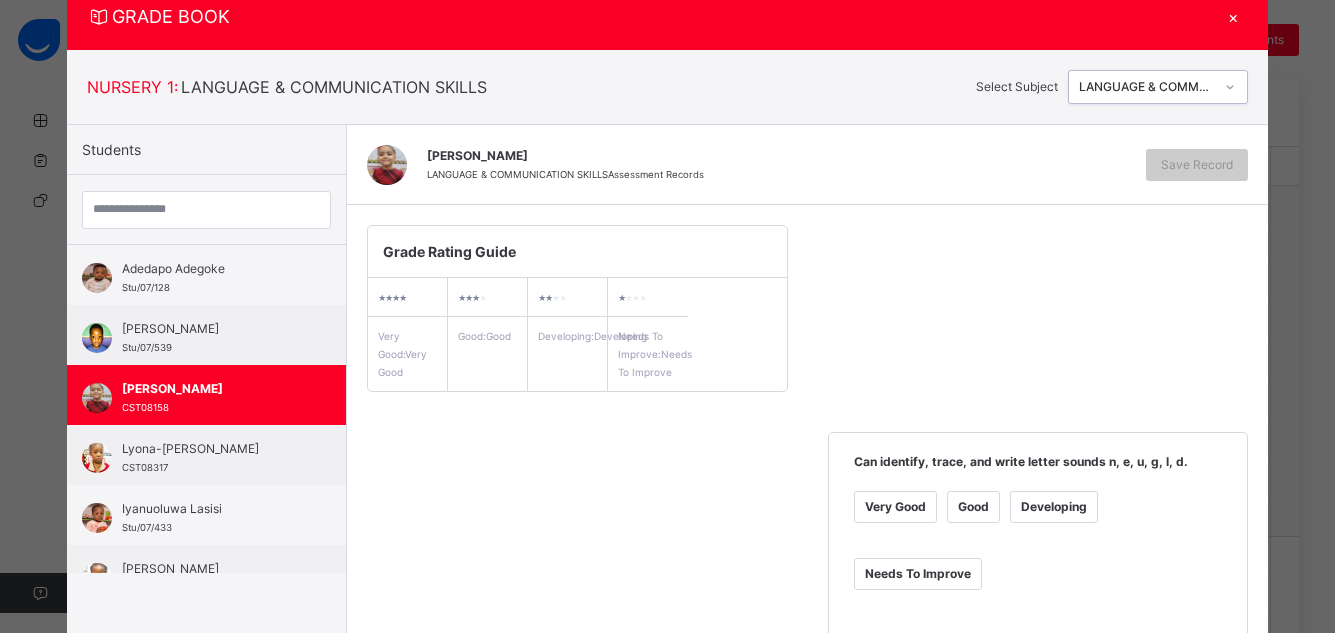 scroll, scrollTop: 84, scrollLeft: 0, axis: vertical 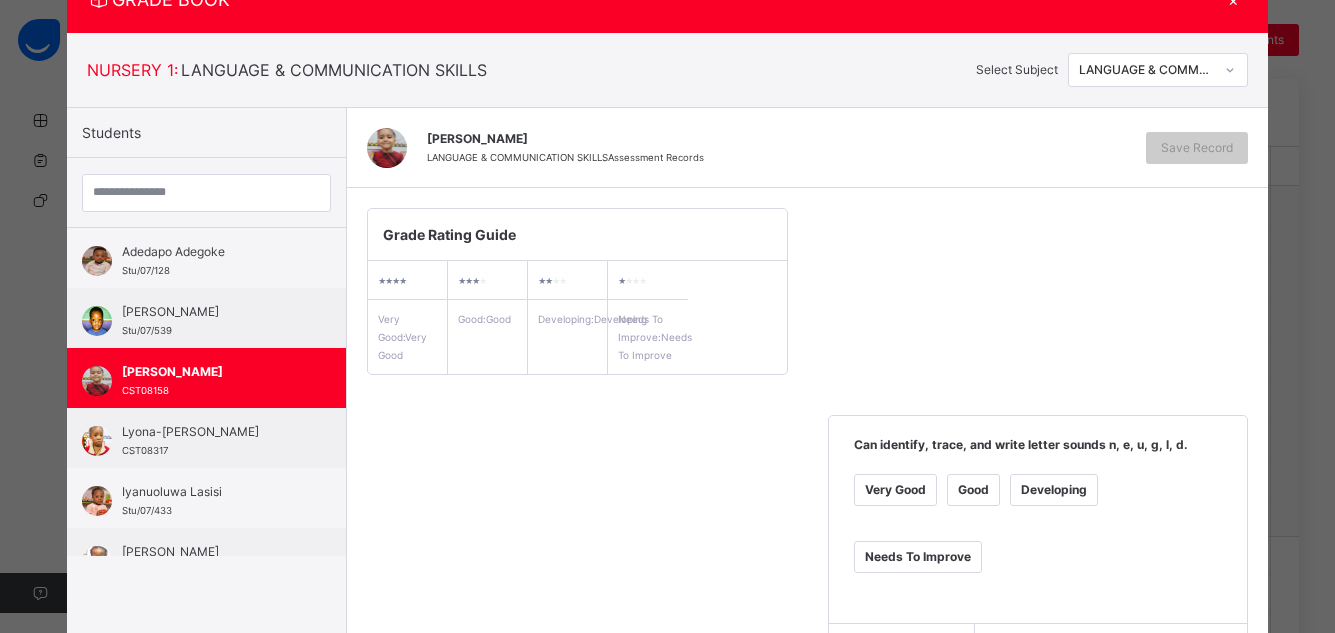 click on "Very Good" at bounding box center (895, 490) 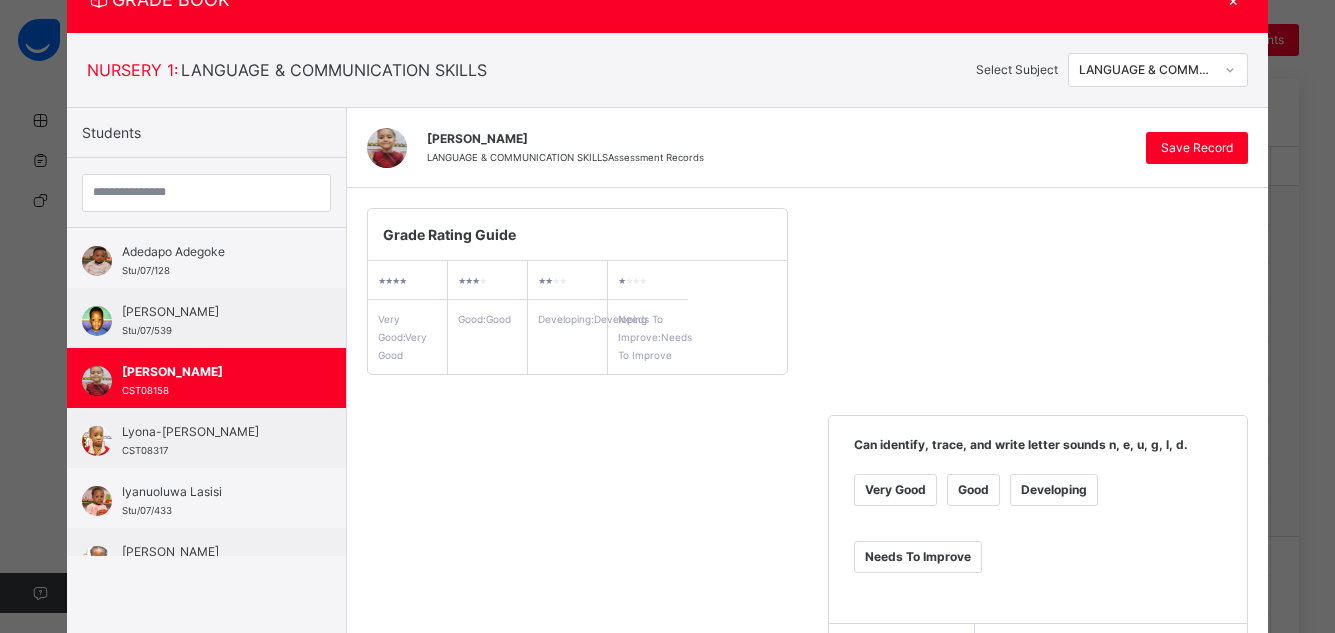 scroll, scrollTop: 638, scrollLeft: 0, axis: vertical 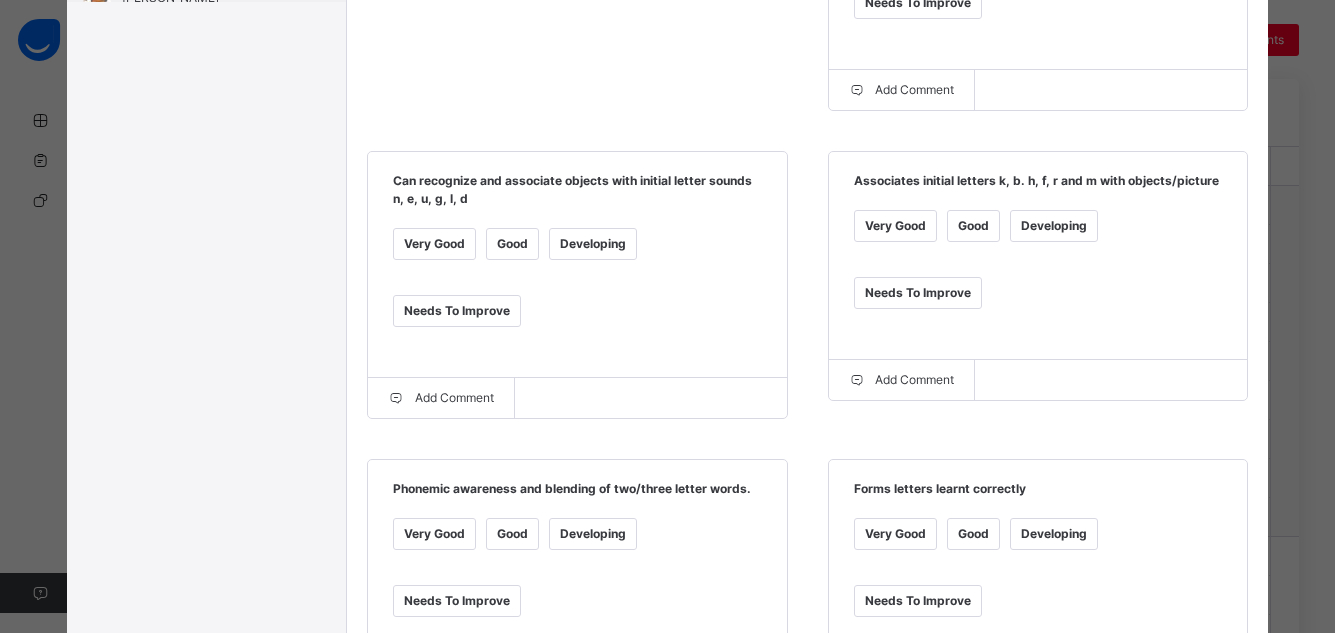 click on "Very Good" at bounding box center [895, 226] 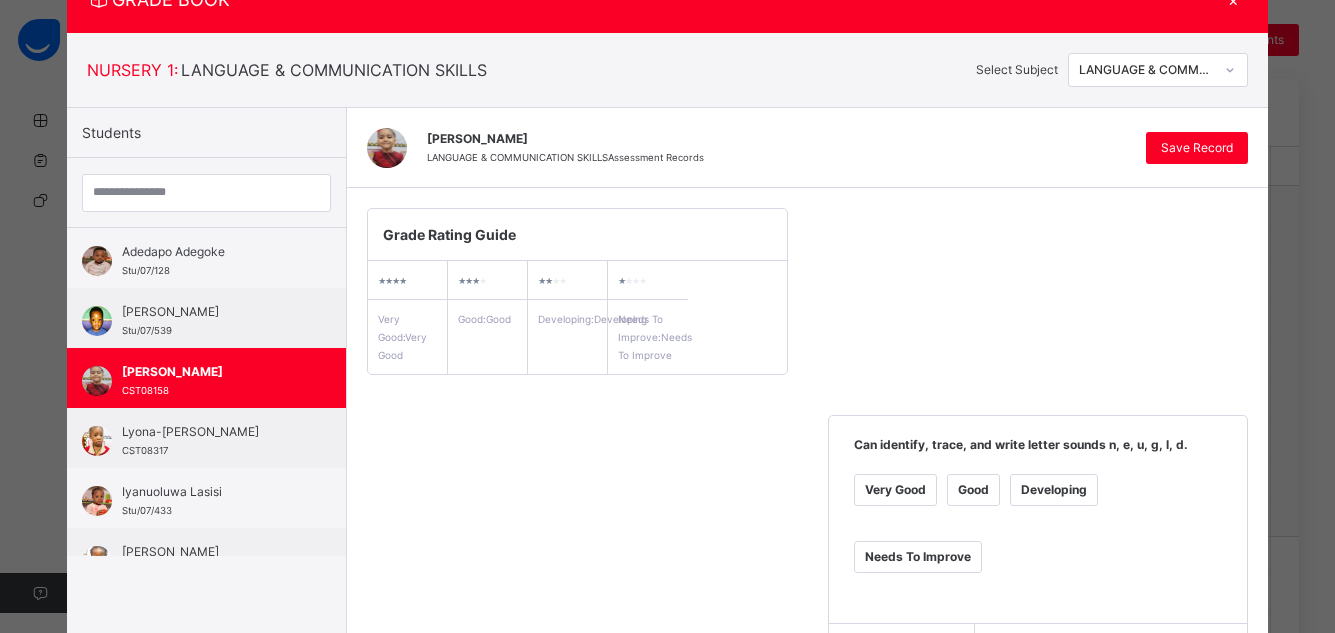 click on "Good" at bounding box center (973, 490) 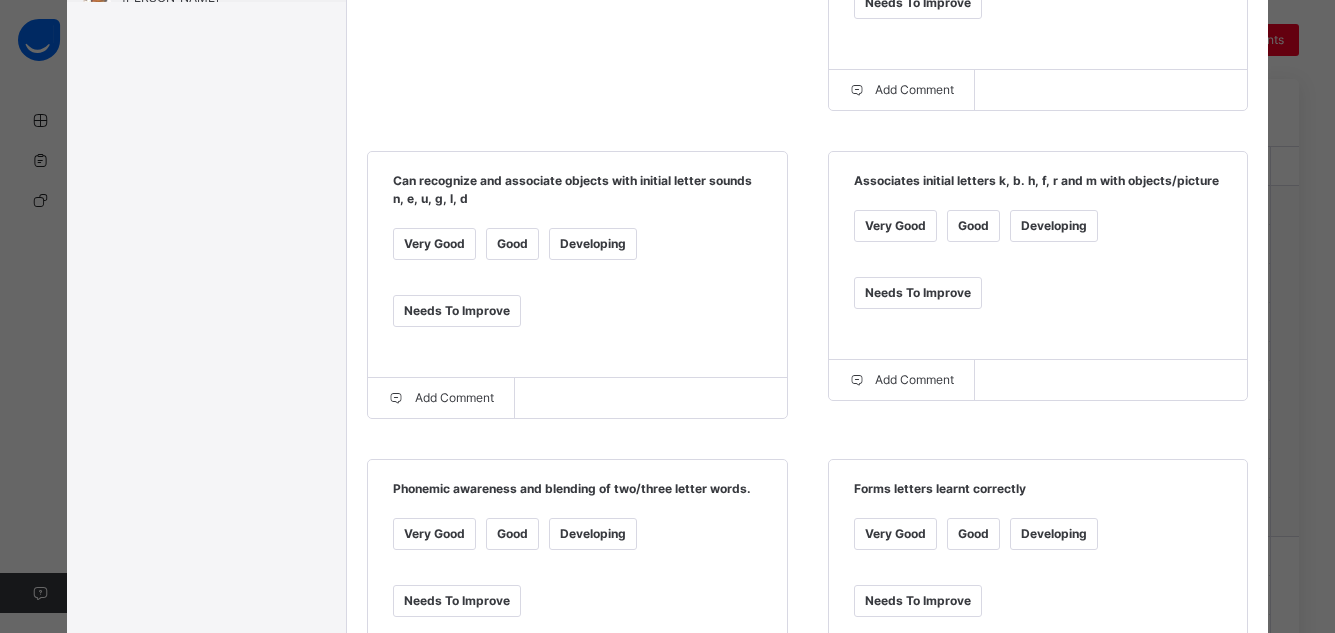 scroll, scrollTop: 1192, scrollLeft: 0, axis: vertical 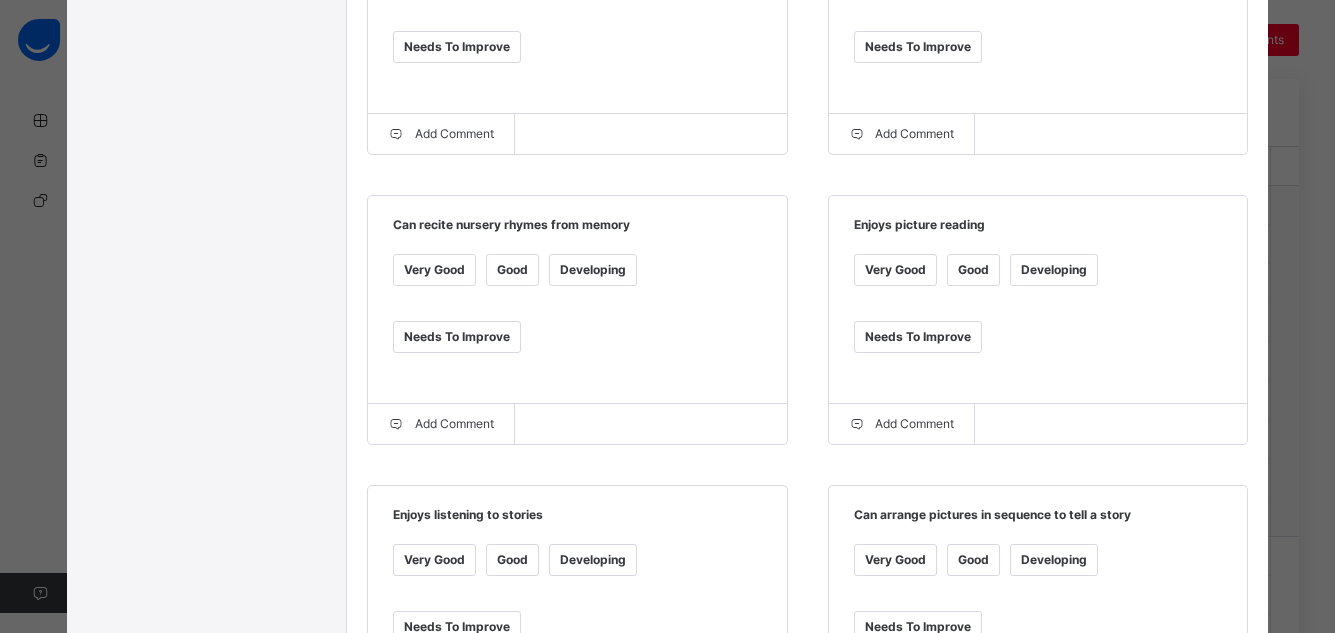 click on "Good" at bounding box center [512, -20] 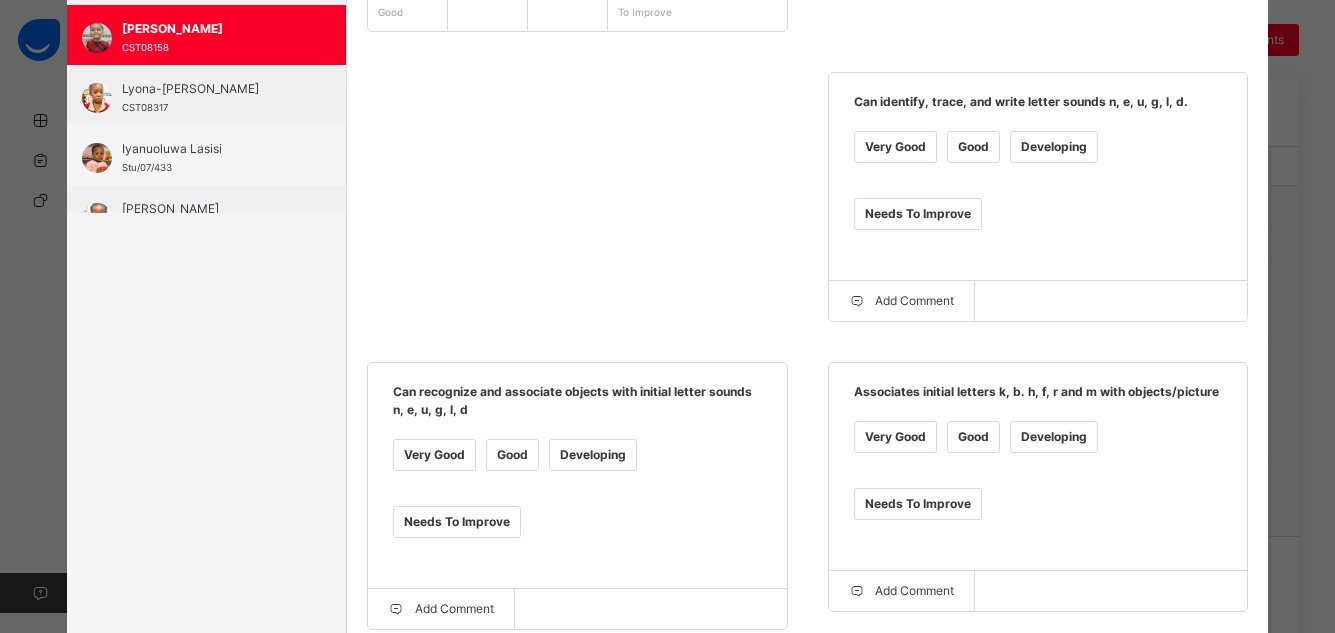 scroll, scrollTop: 0, scrollLeft: 0, axis: both 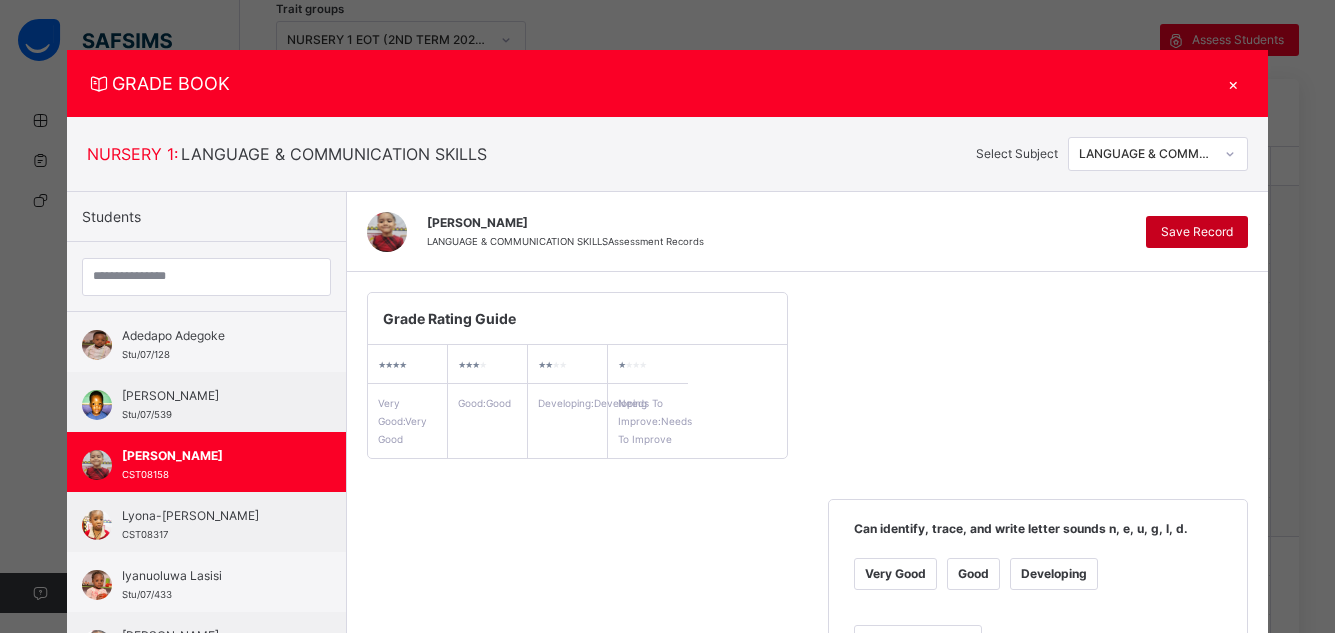 click on "Save Record" at bounding box center [1197, 232] 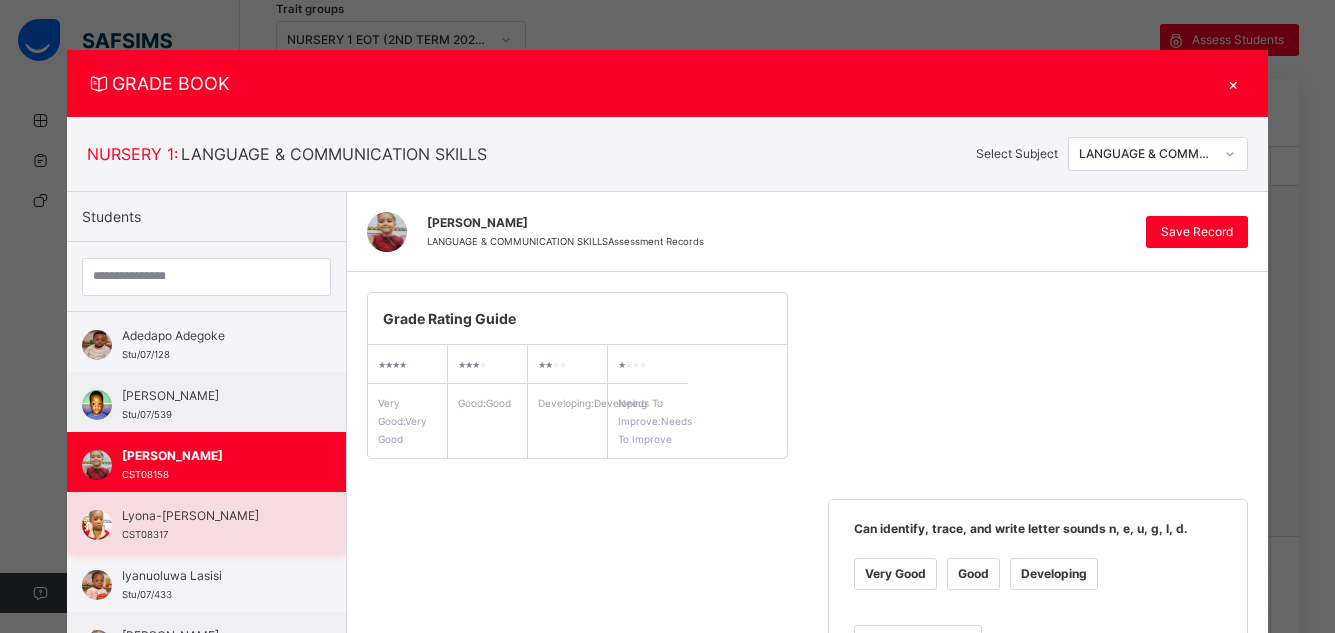 click on "Lyona-[PERSON_NAME]" at bounding box center [211, 516] 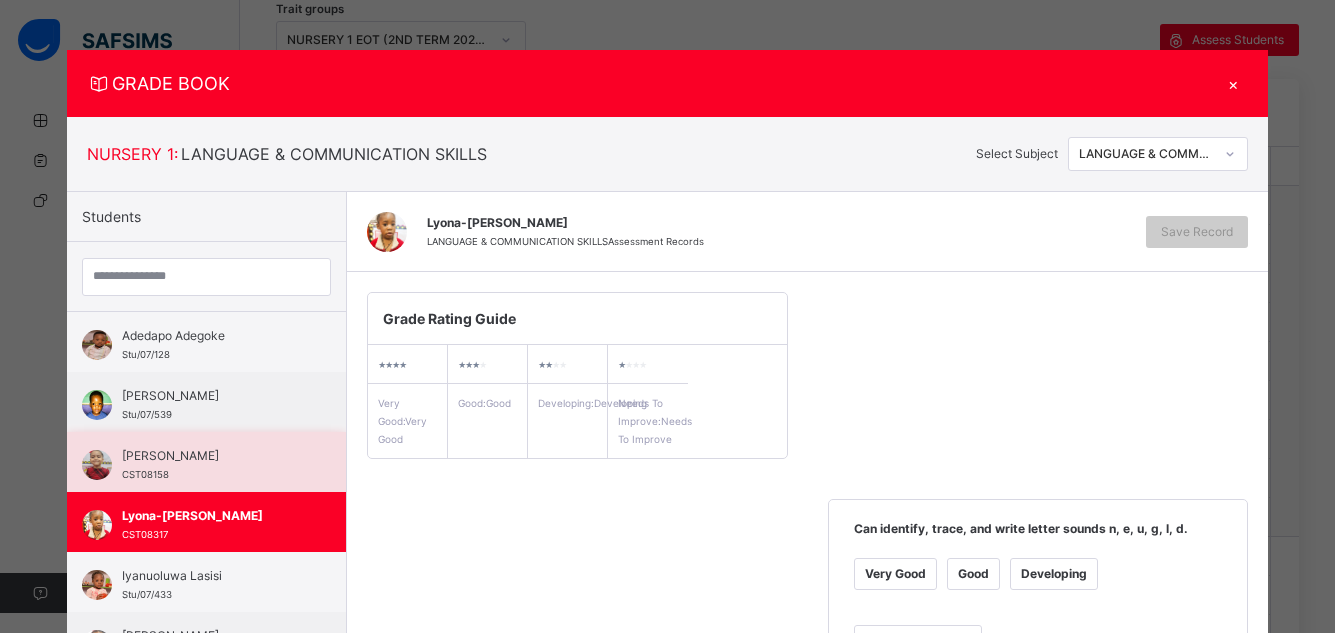 click on "[PERSON_NAME]" at bounding box center [211, 456] 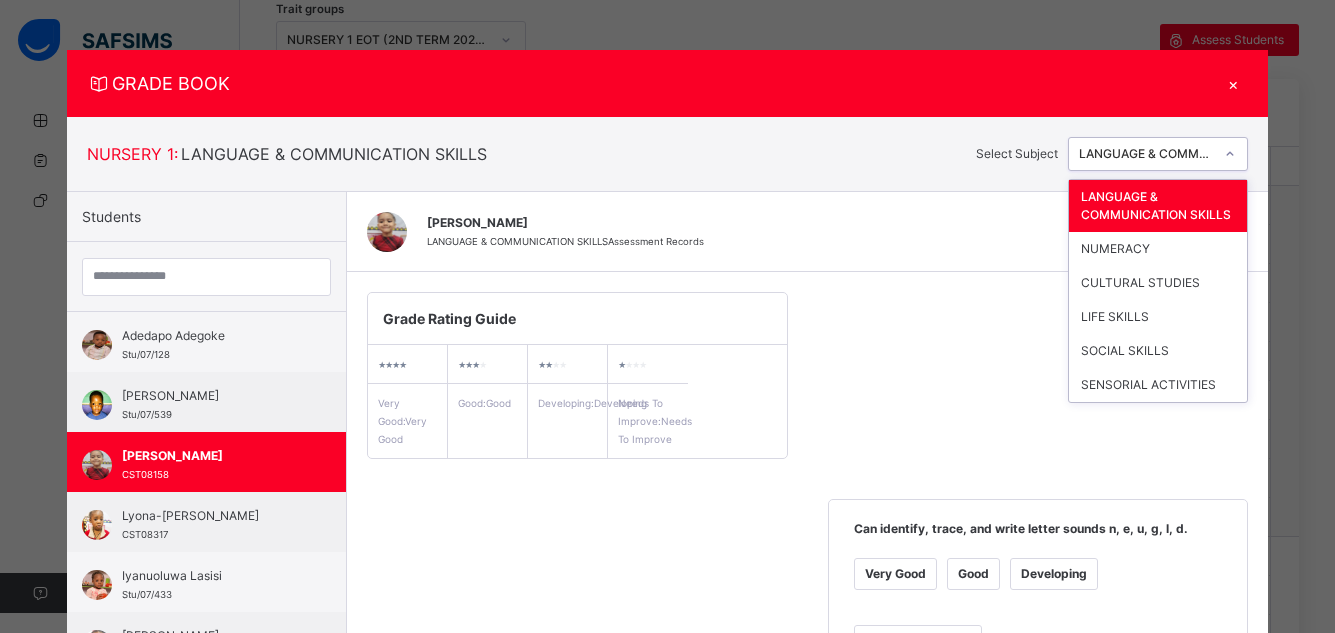 click 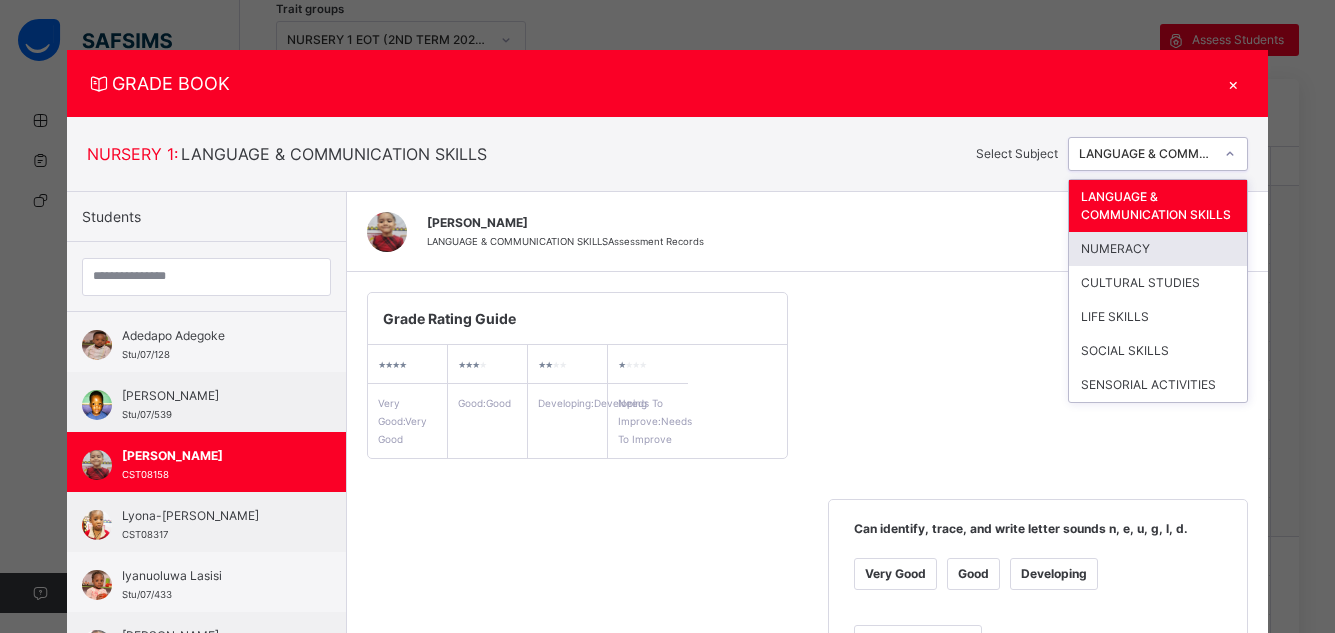 click on "NUMERACY" at bounding box center (1158, 249) 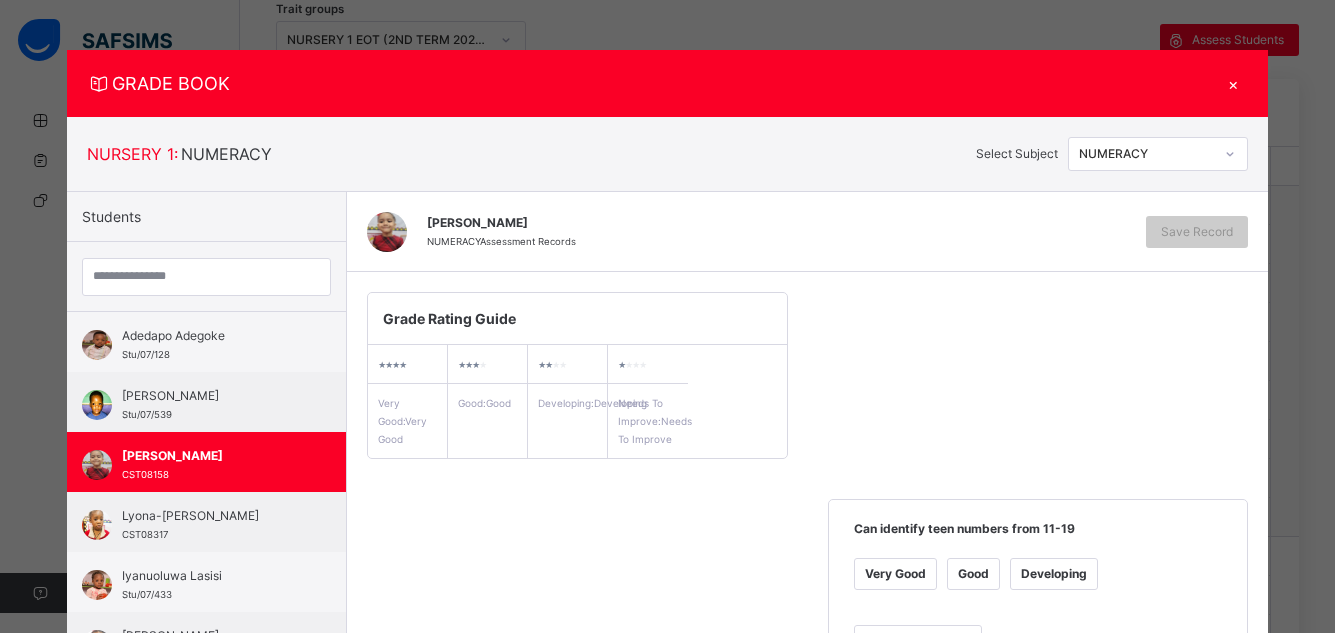 click on "Very Good" at bounding box center [895, 574] 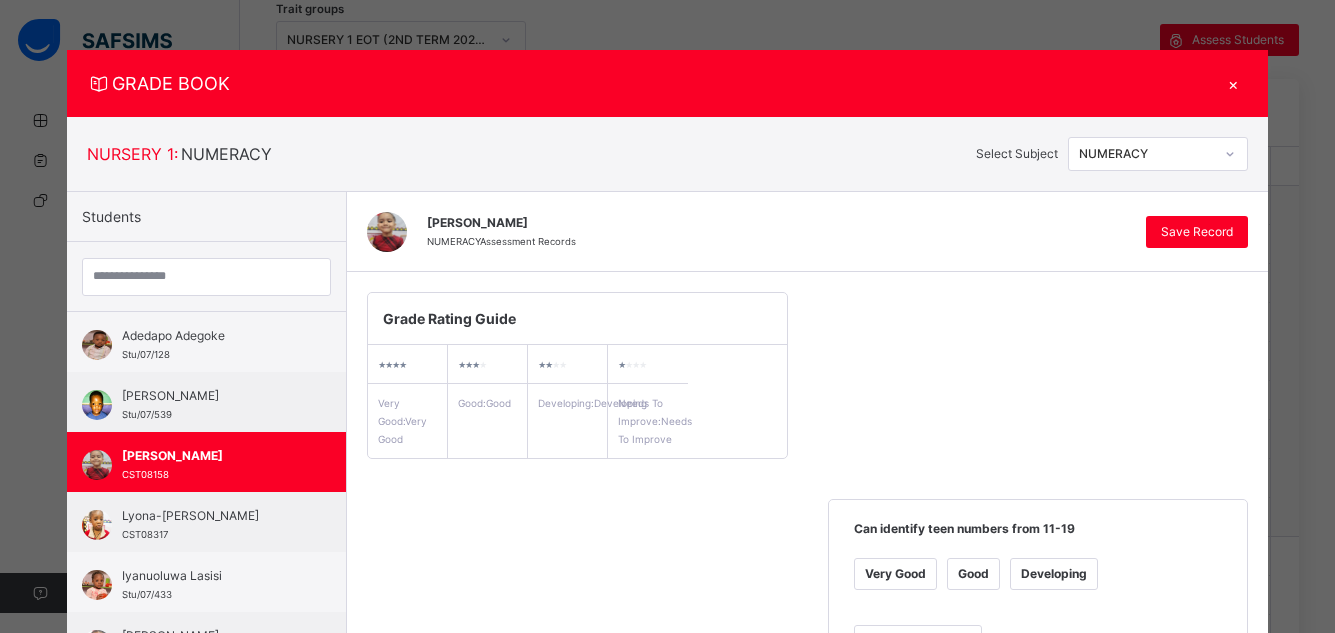 scroll, scrollTop: 554, scrollLeft: 0, axis: vertical 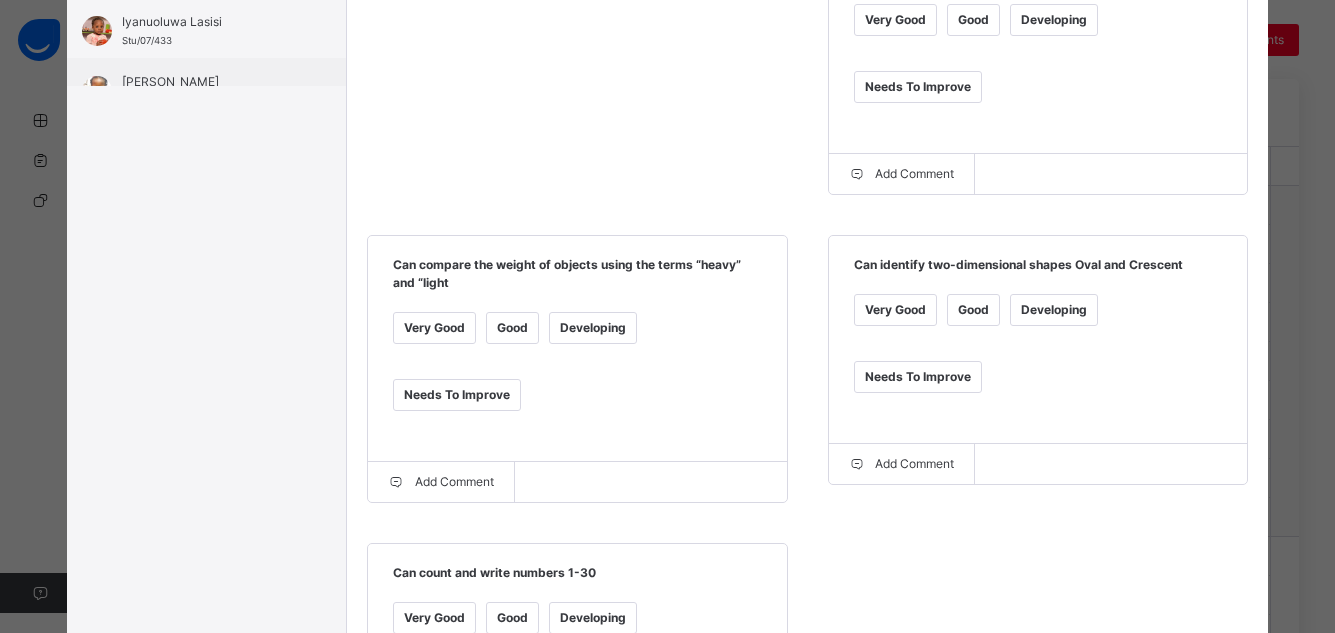 click on "Very Good" at bounding box center [434, 328] 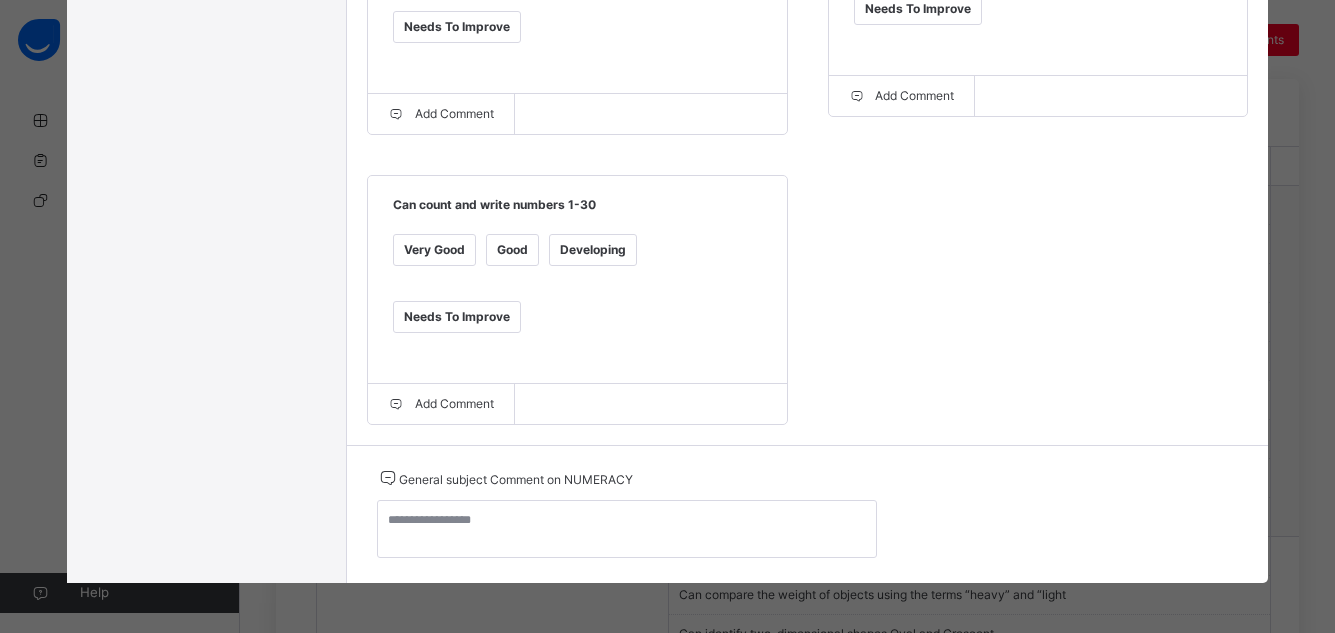 scroll, scrollTop: 946, scrollLeft: 0, axis: vertical 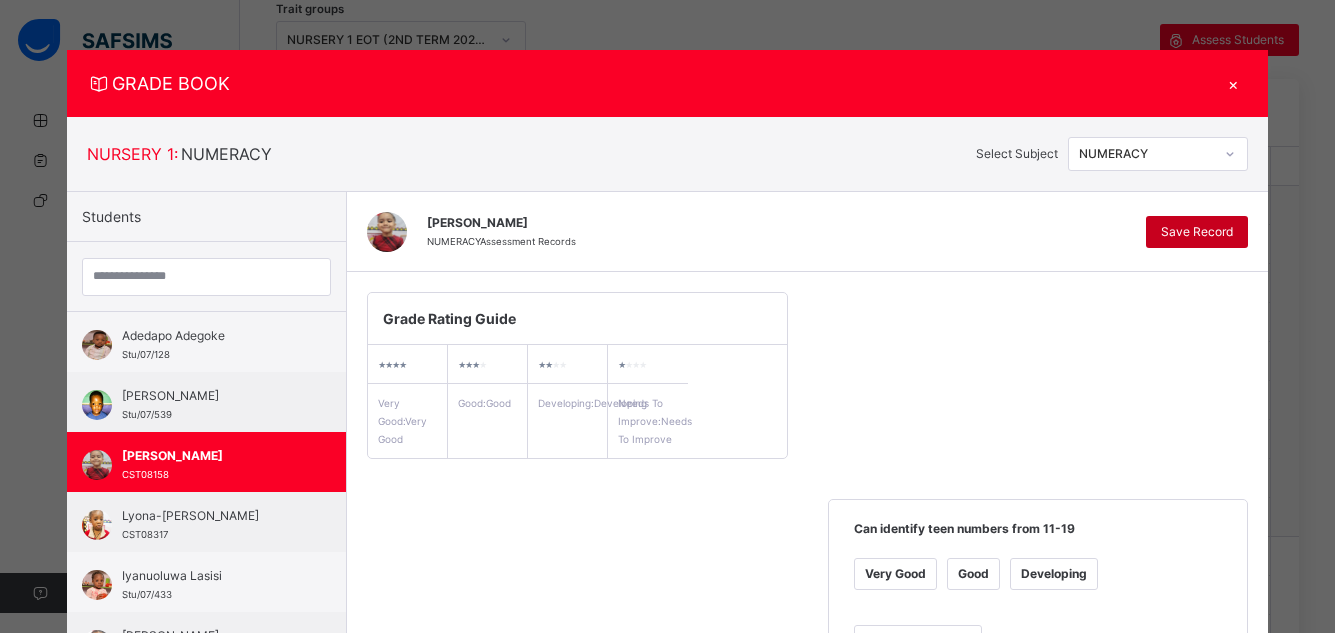click on "Save Record" at bounding box center [1197, 232] 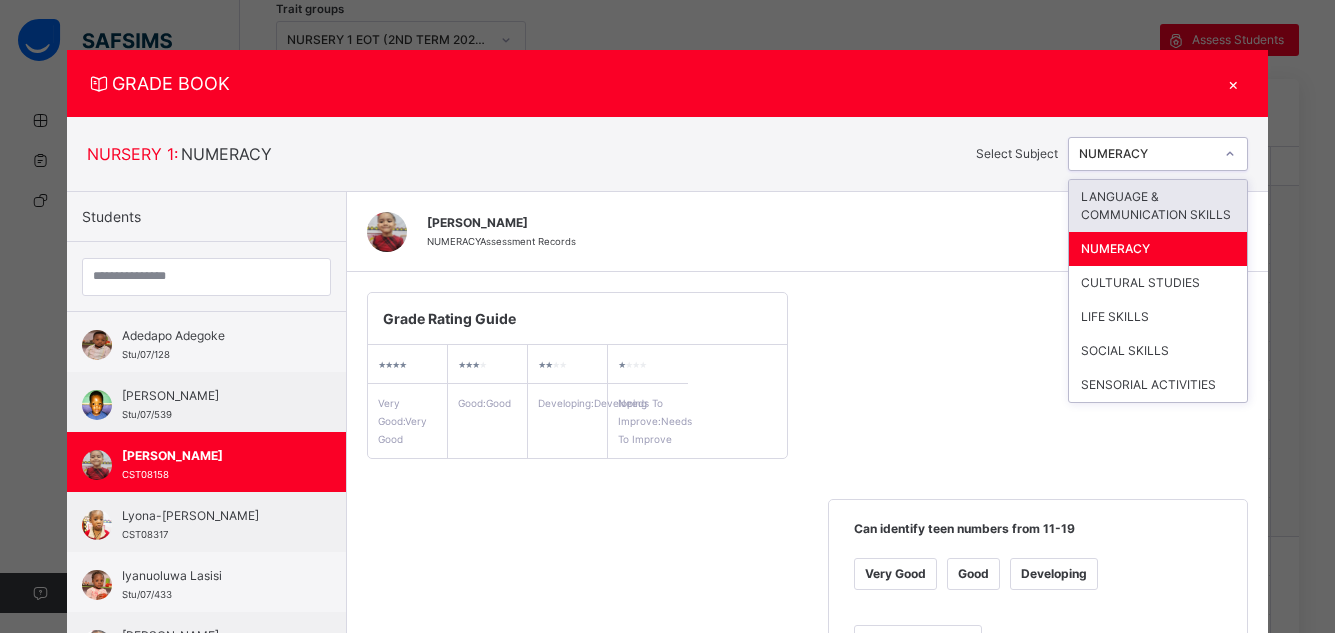 click 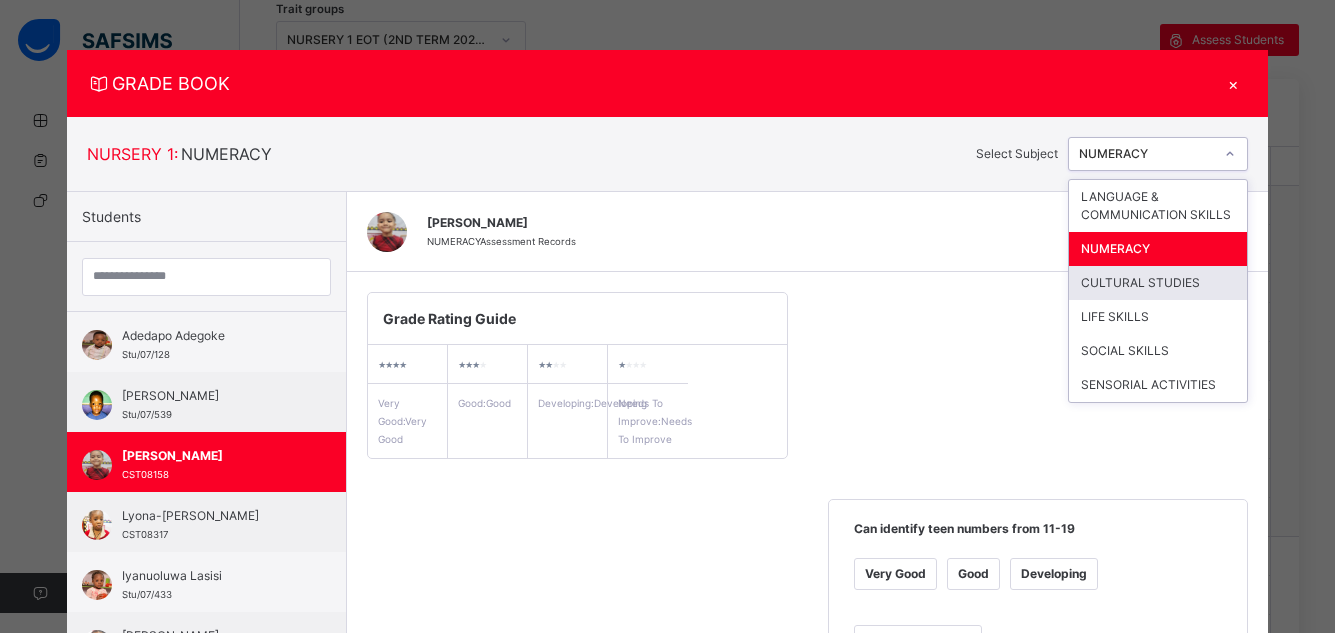 click on "CULTURAL STUDIES" at bounding box center [1158, 283] 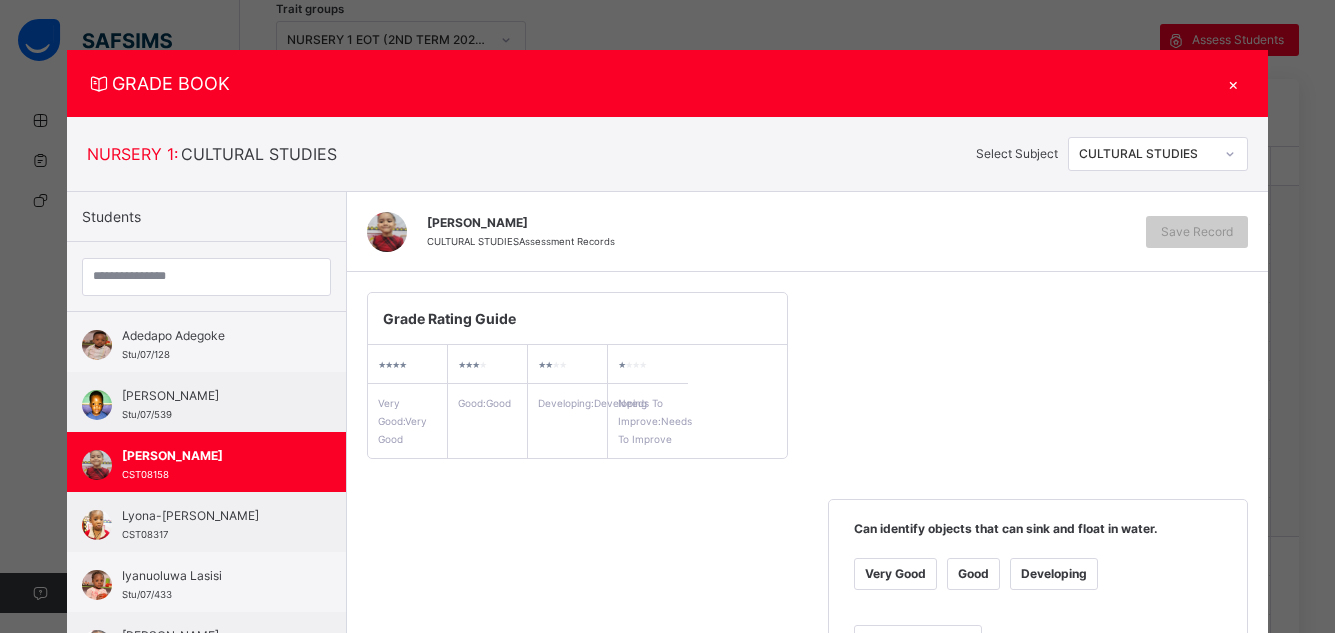 click on "Very Good" at bounding box center (895, 574) 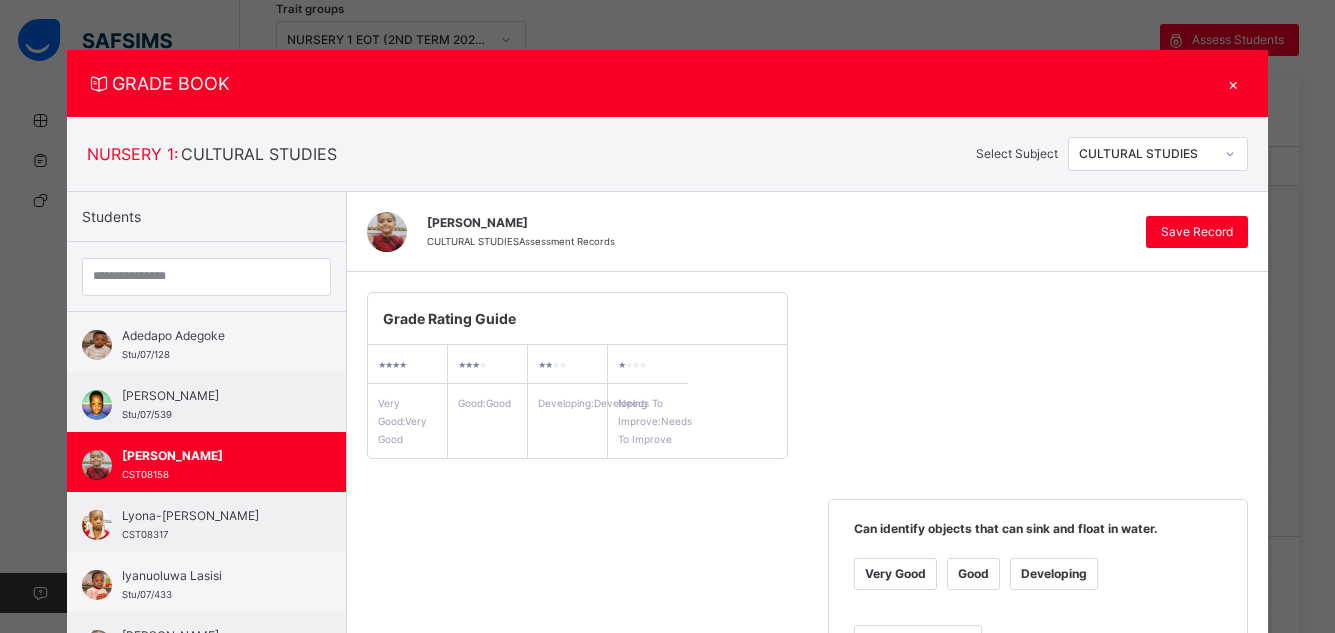 scroll, scrollTop: 554, scrollLeft: 0, axis: vertical 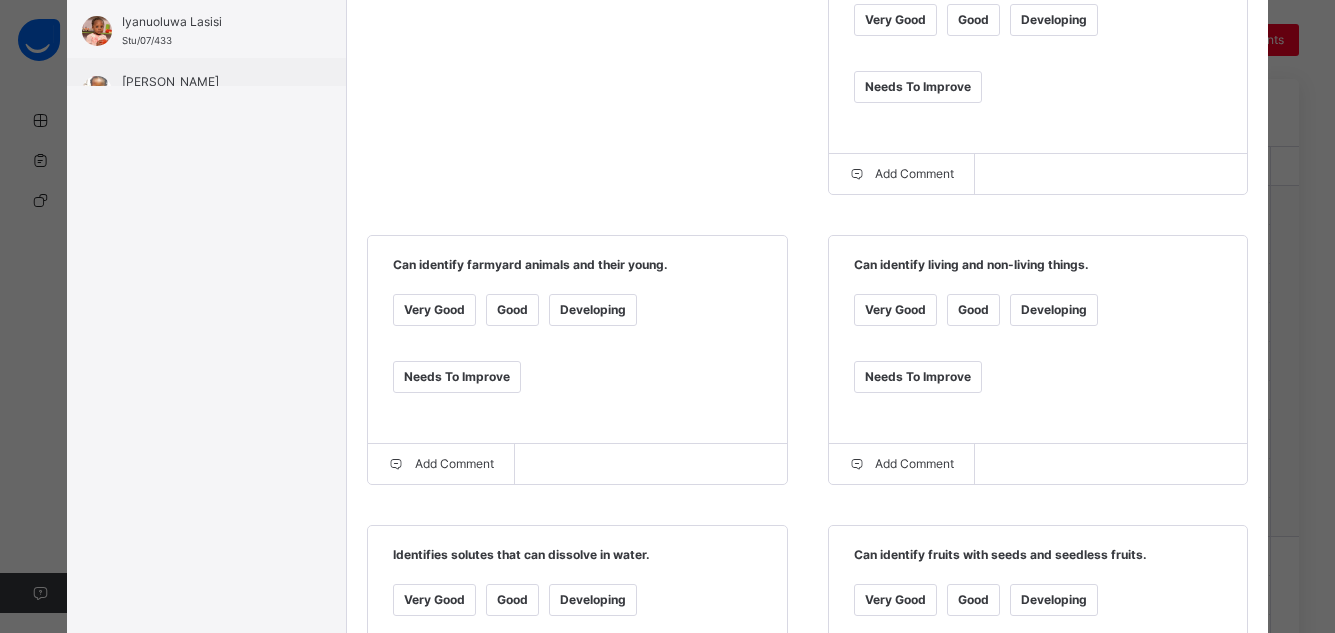 click on "Very Good" at bounding box center [895, 310] 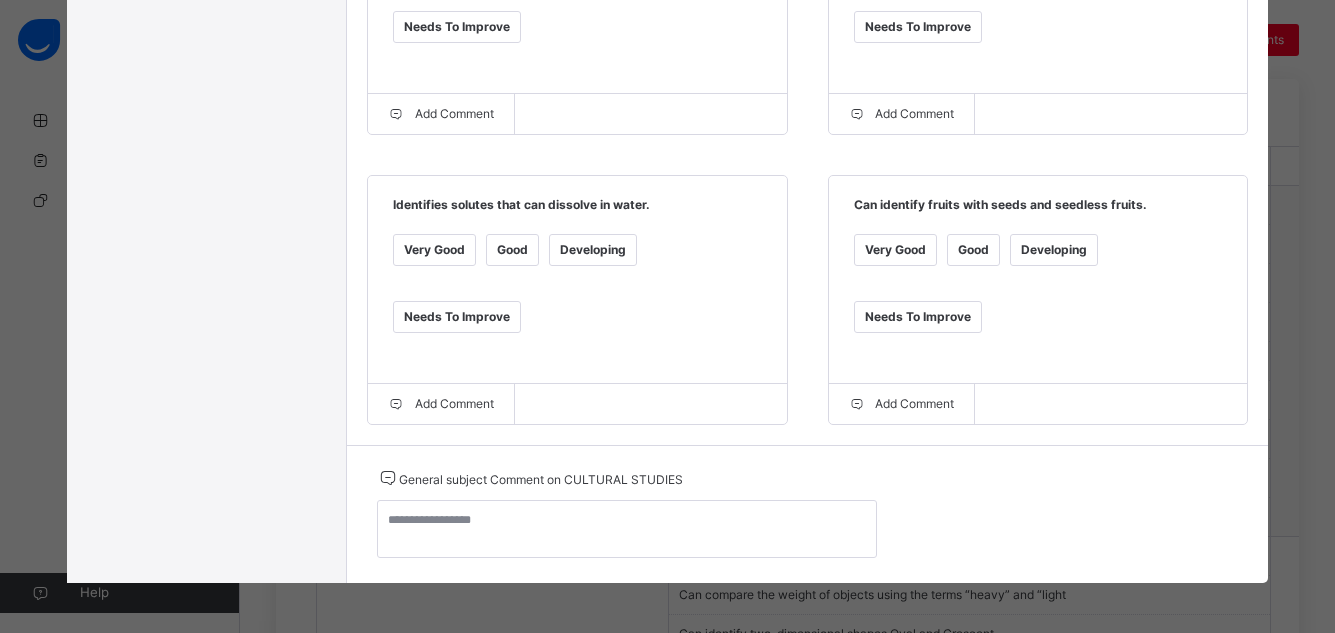 scroll, scrollTop: 377, scrollLeft: 0, axis: vertical 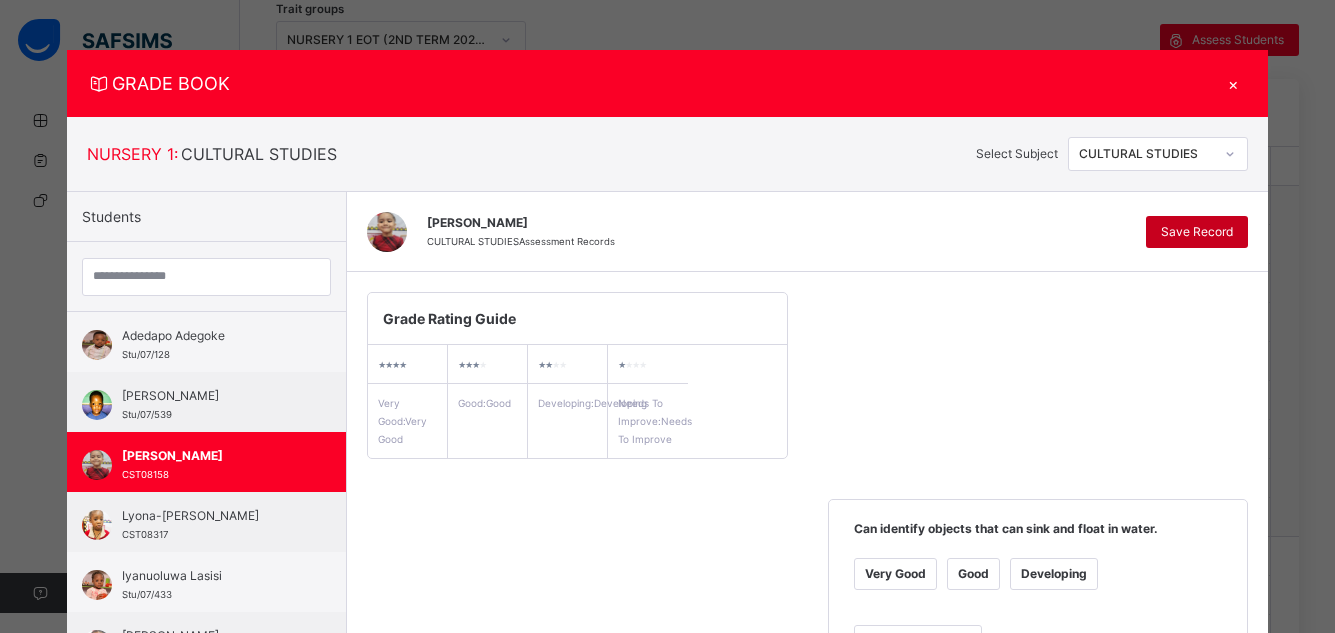 click on "Save Record" at bounding box center [1197, 232] 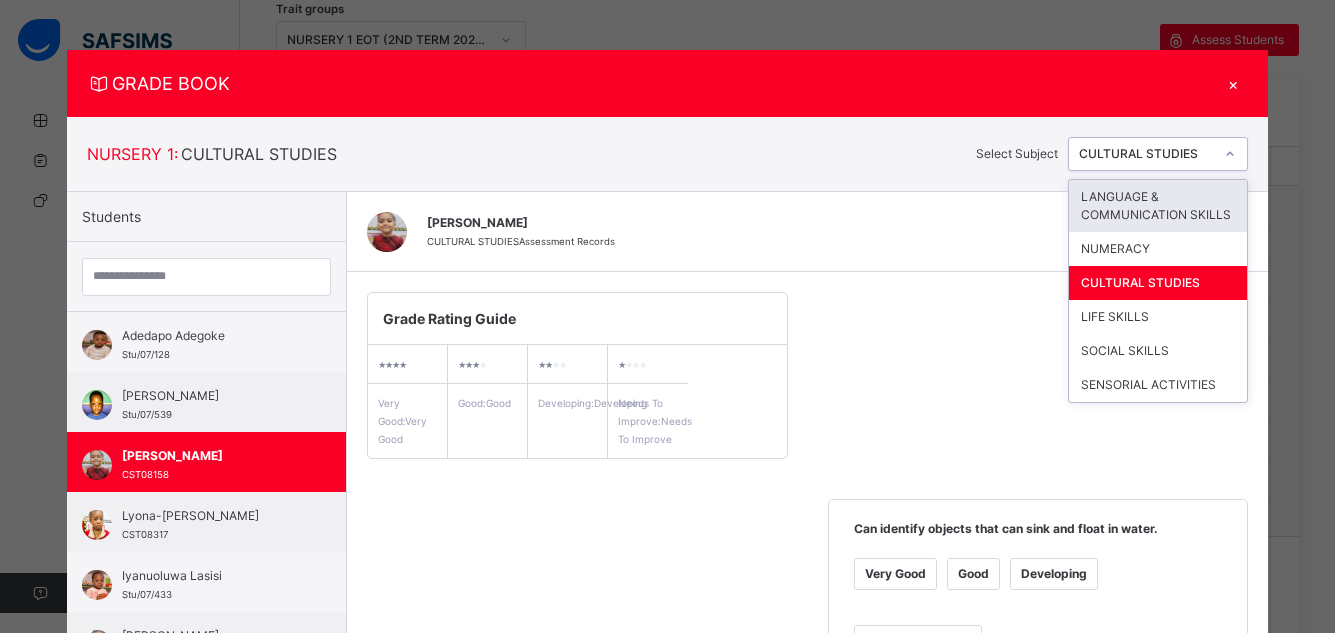click 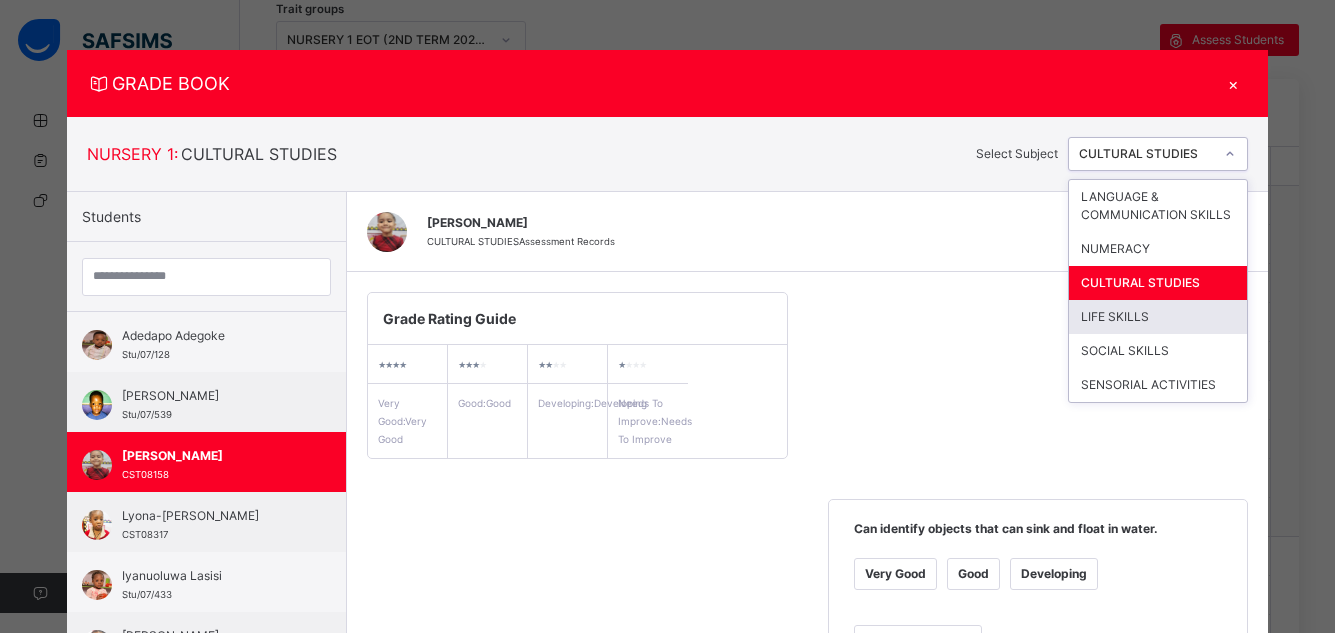 click on "LIFE SKILLS" at bounding box center (1158, 317) 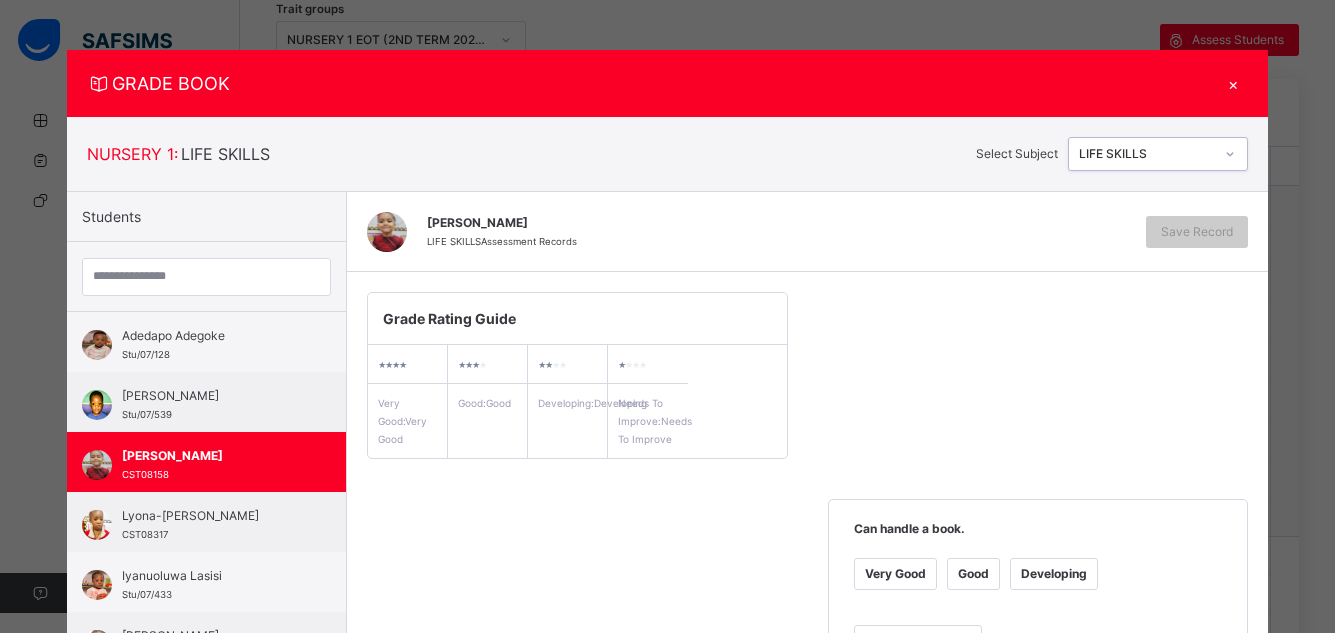 click on "Good" at bounding box center (973, 574) 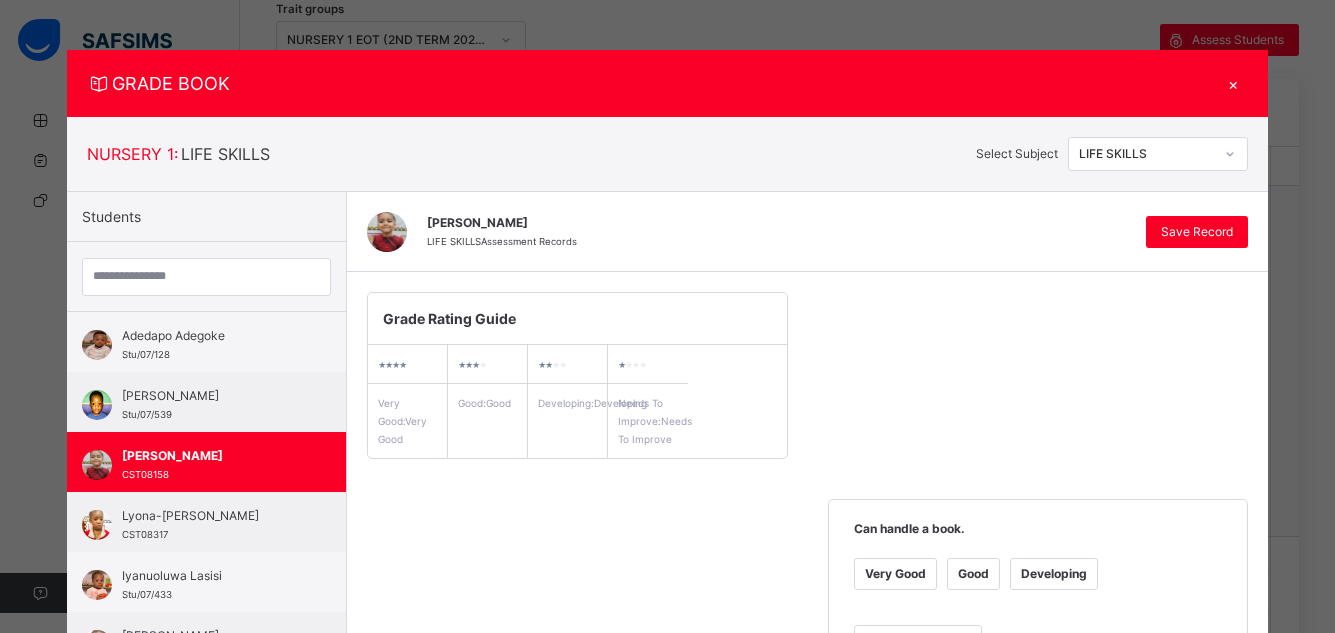 scroll, scrollTop: 554, scrollLeft: 0, axis: vertical 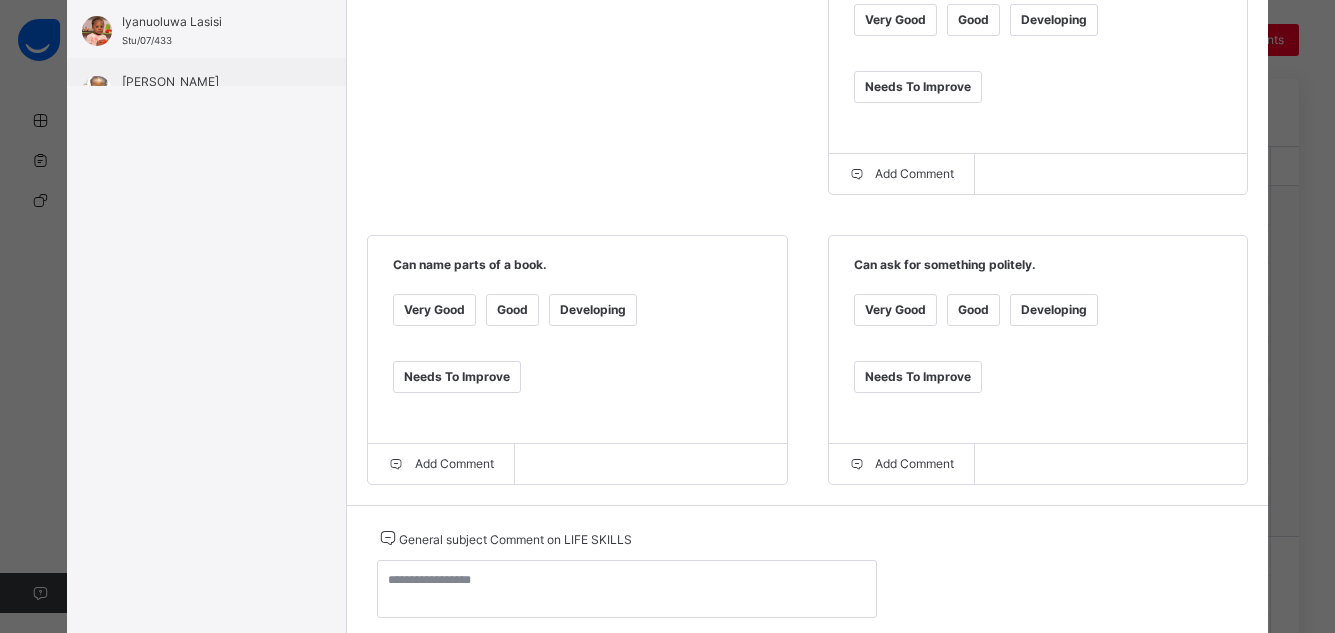 click on "Good" at bounding box center (512, 310) 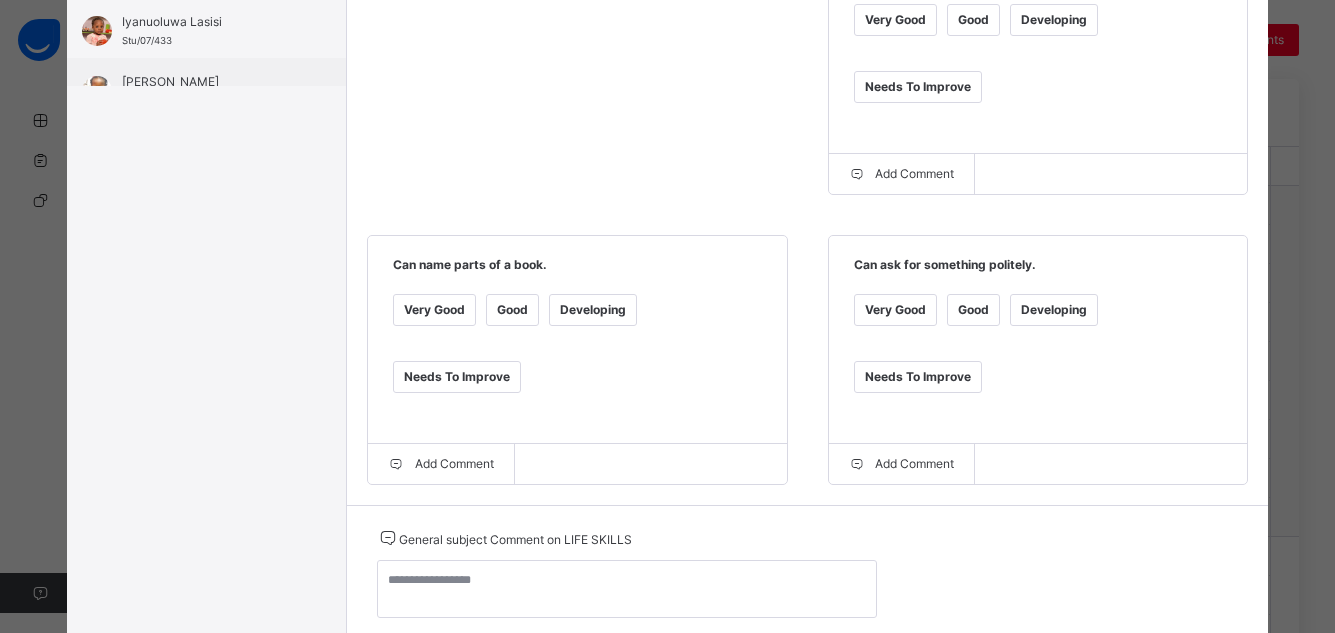 scroll, scrollTop: 0, scrollLeft: 0, axis: both 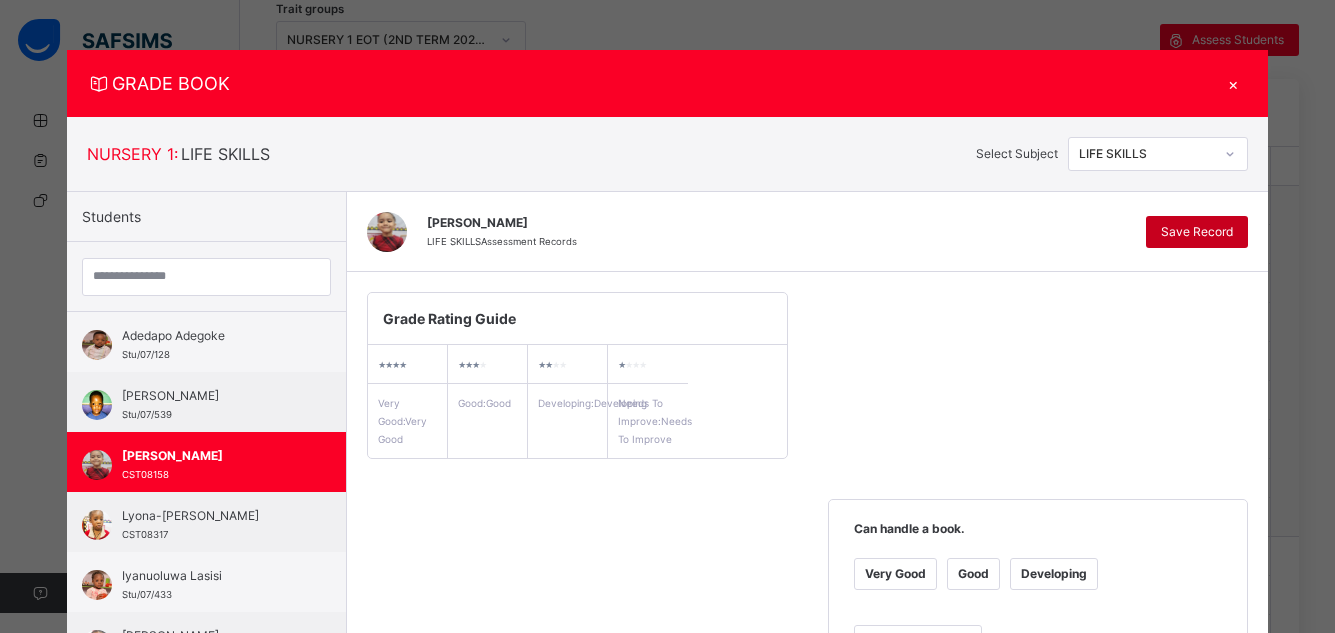 click on "Save Record" at bounding box center [1197, 232] 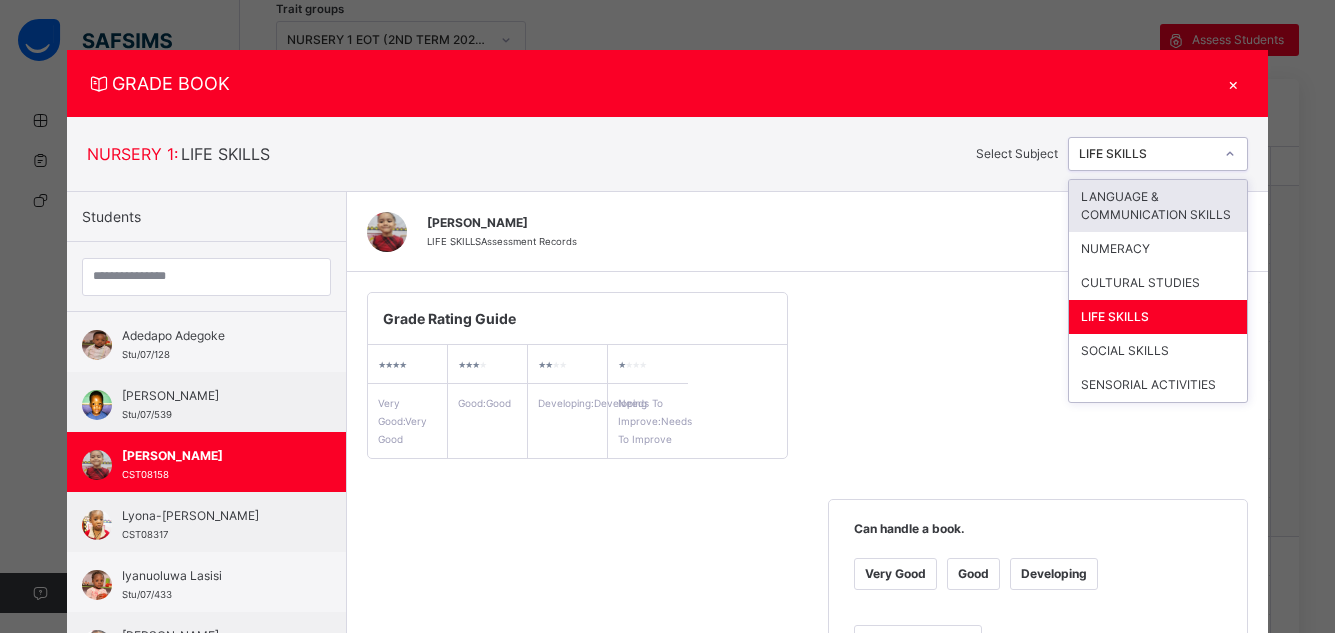 click 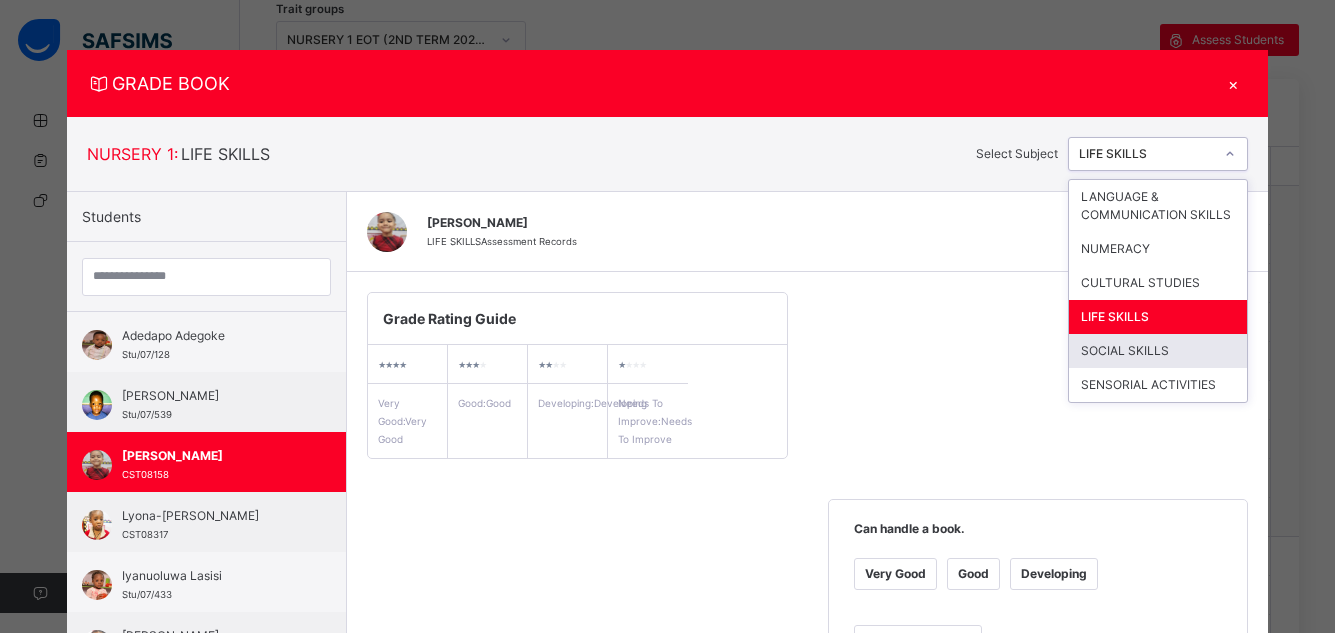 click on "SOCIAL SKILLS" at bounding box center [1158, 351] 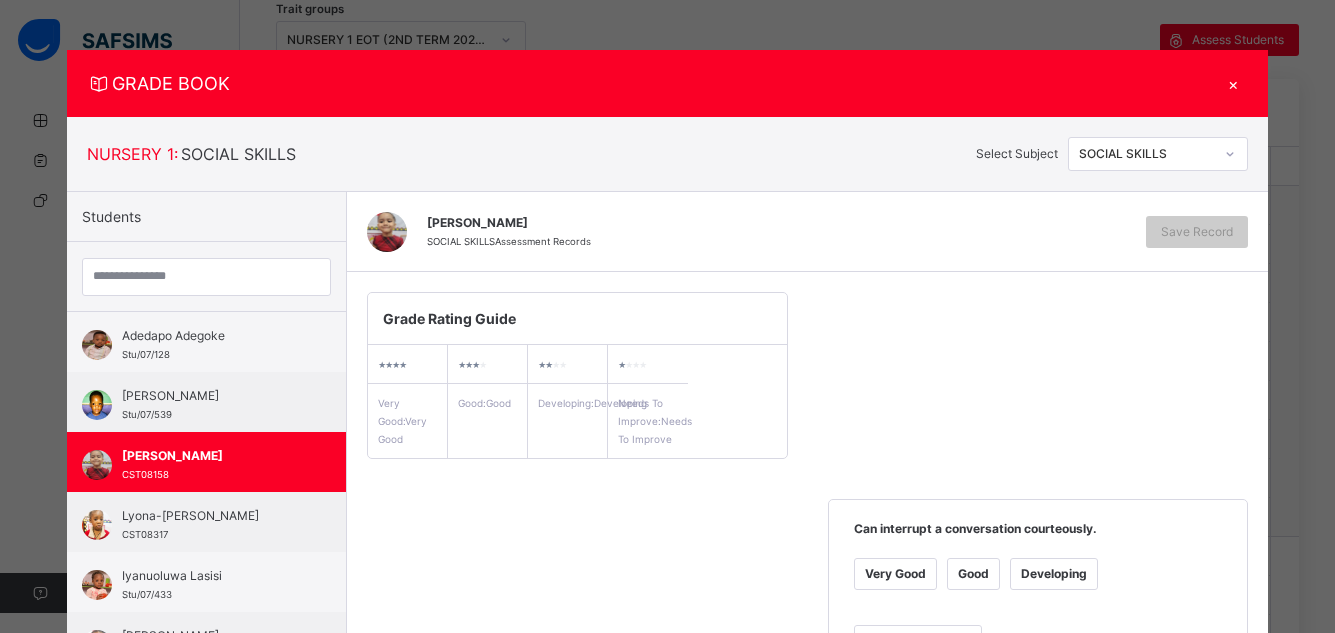 click on "Very Good" at bounding box center (895, 574) 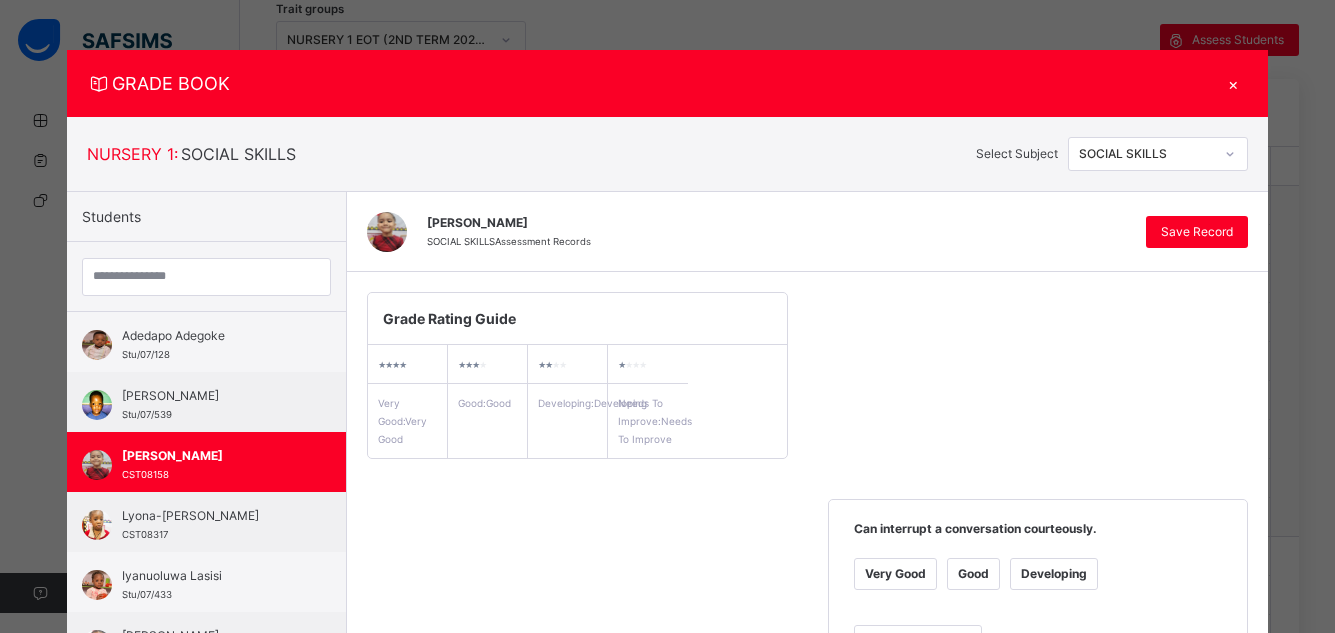 scroll, scrollTop: 554, scrollLeft: 0, axis: vertical 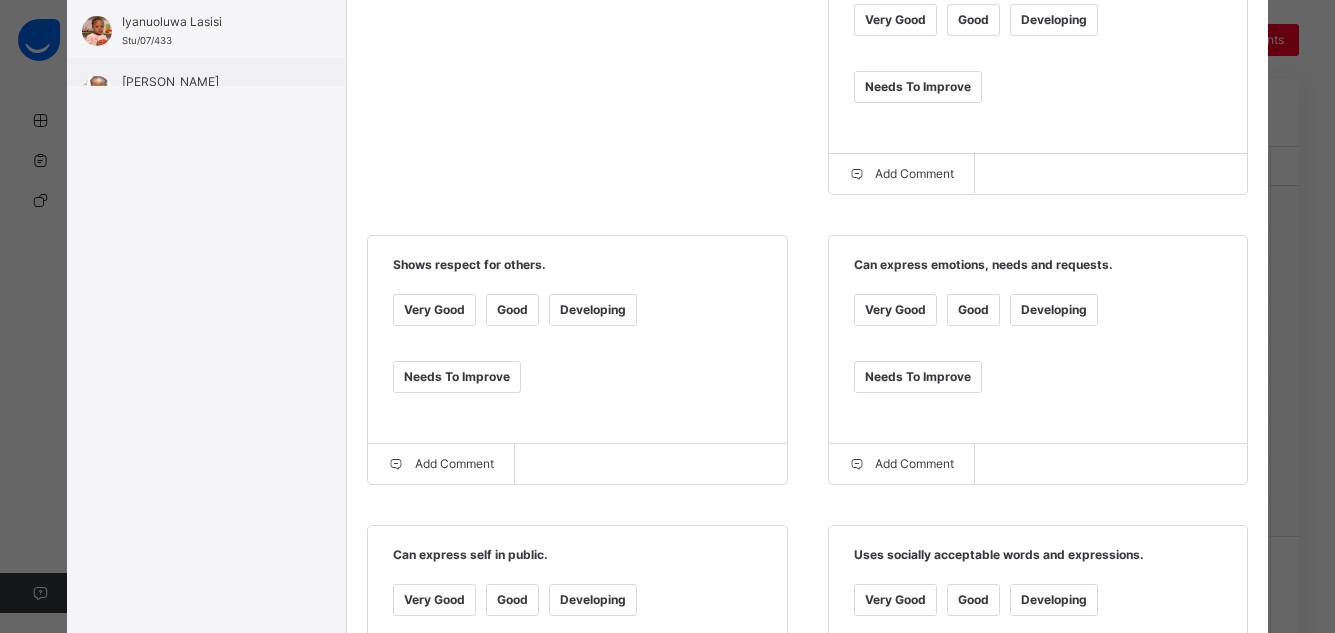 click on "Very Good" at bounding box center [895, 310] 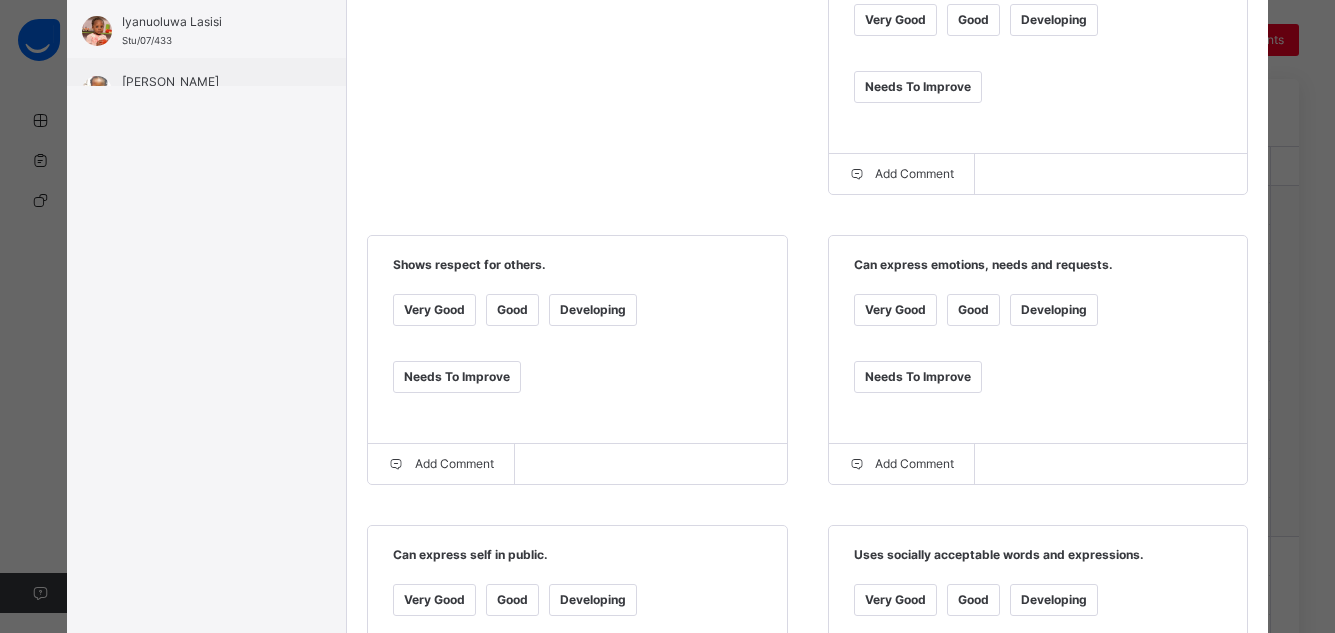 click on "Good" at bounding box center (973, 310) 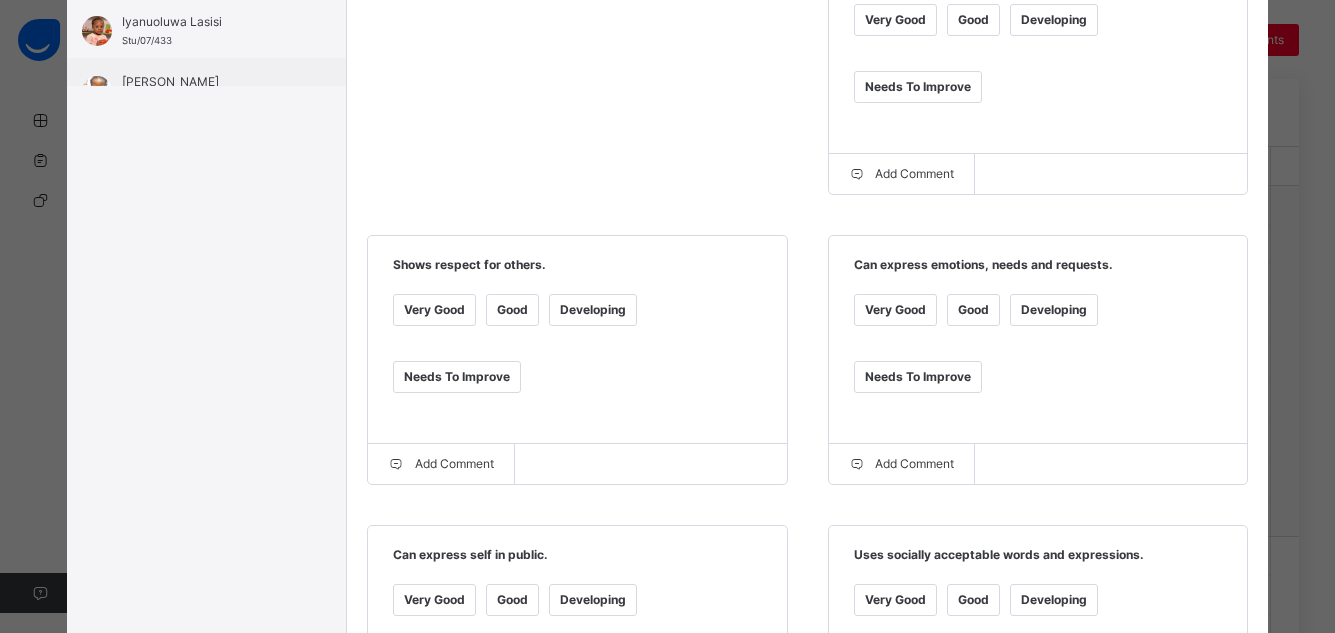 click on "Good" at bounding box center [512, 310] 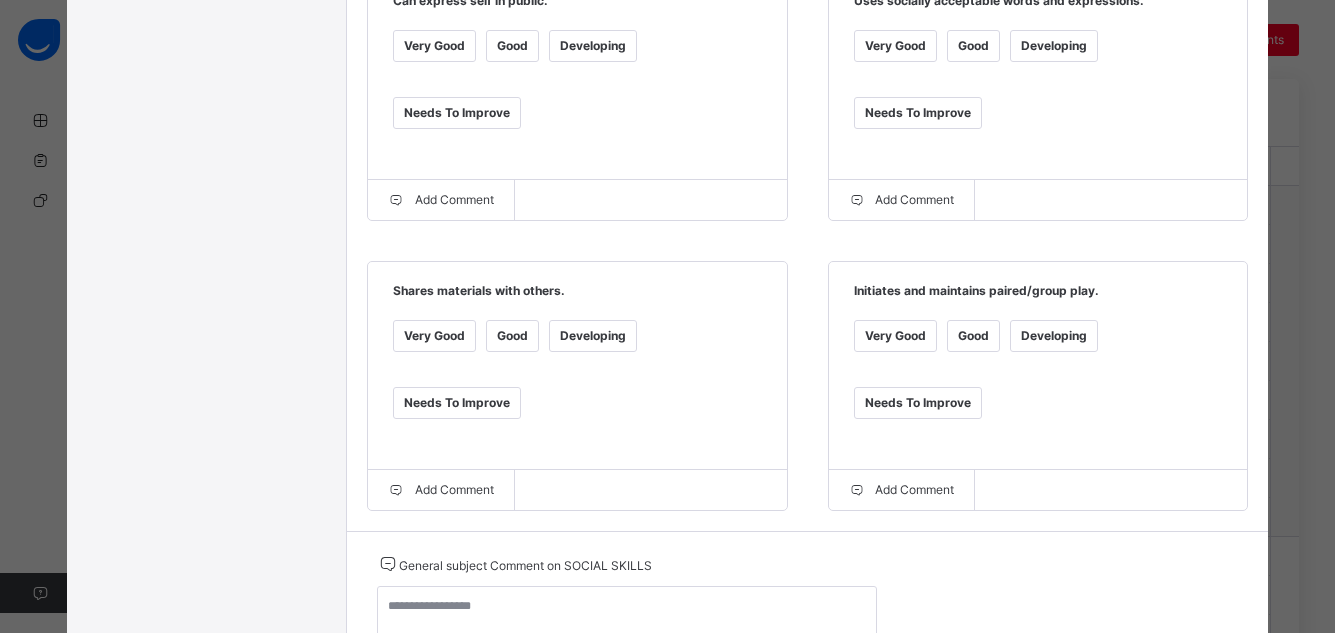 click on "Good" at bounding box center [973, 46] 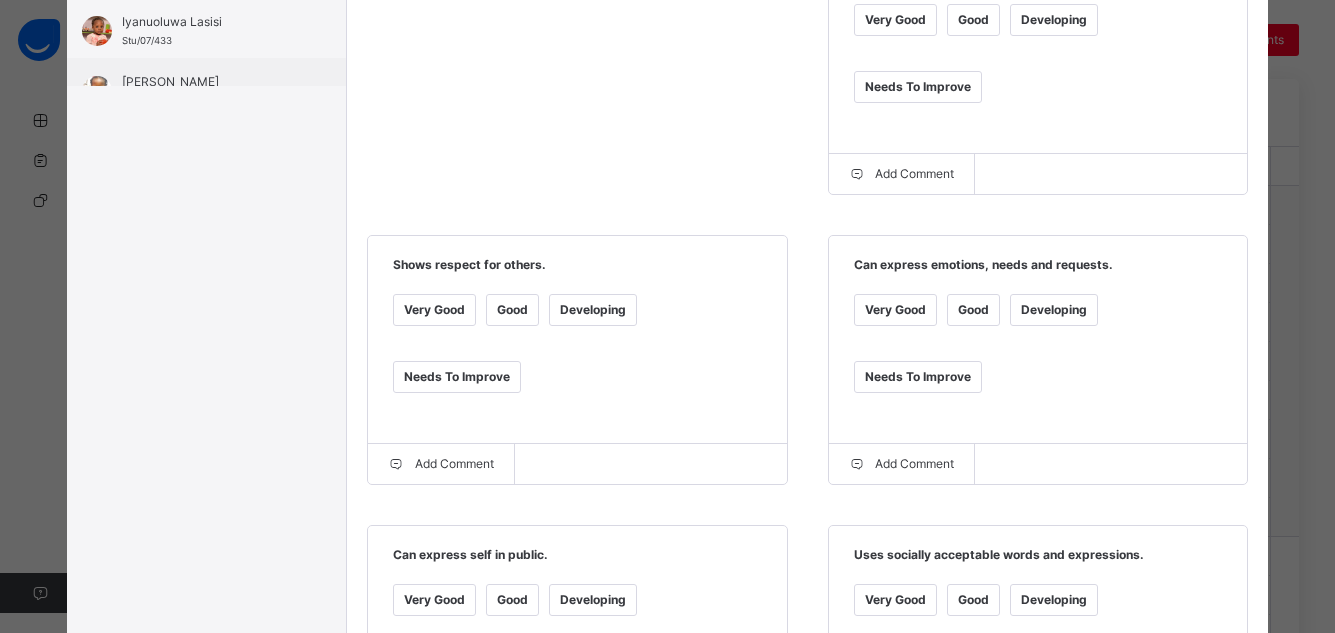 scroll, scrollTop: 0, scrollLeft: 0, axis: both 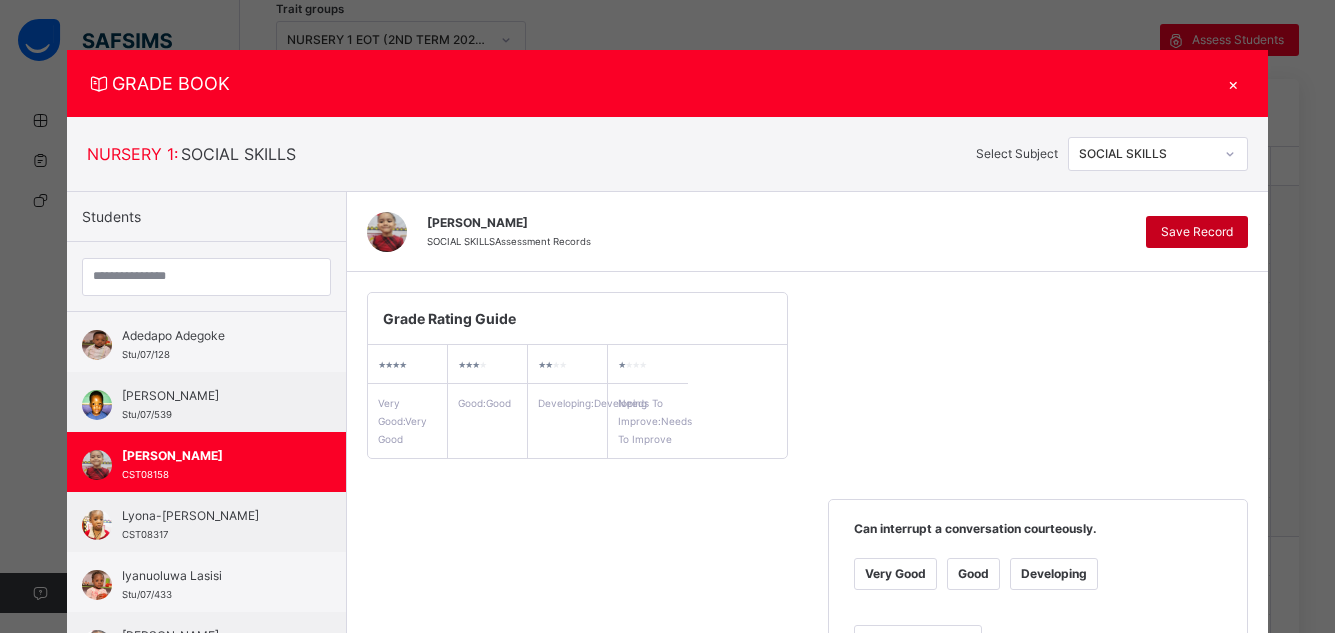 click on "Save Record" at bounding box center (1197, 232) 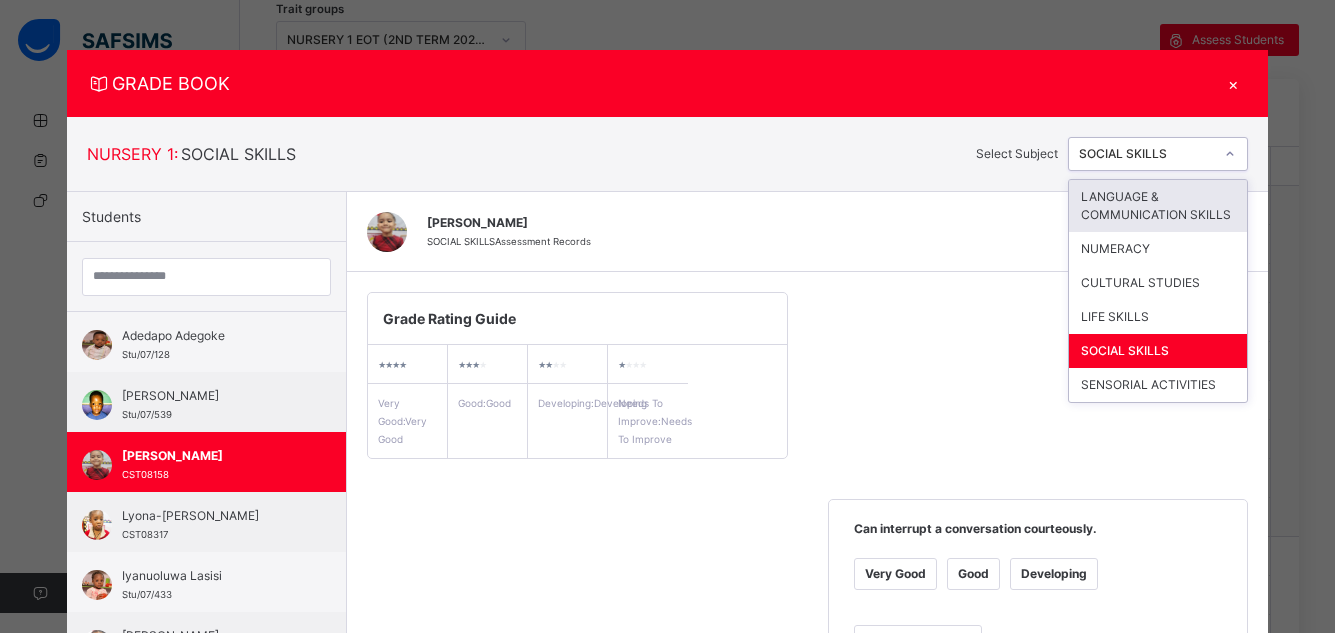 click 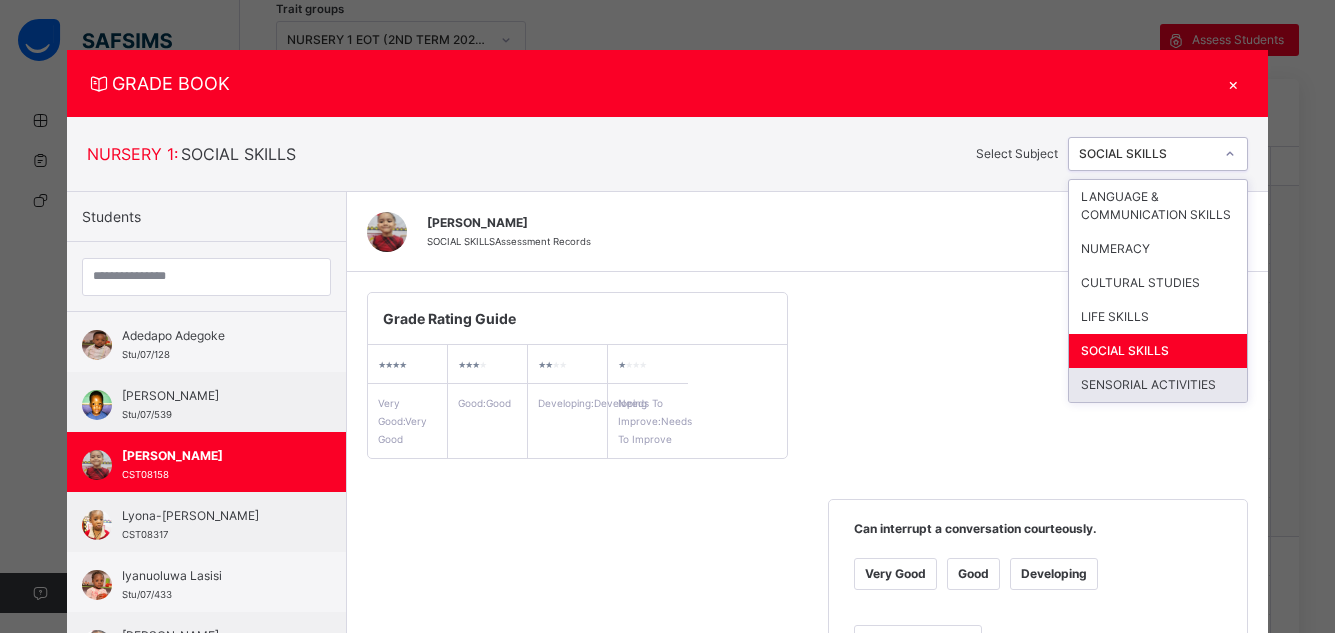 click on "SENSORIAL ACTIVITIES" at bounding box center [1158, 385] 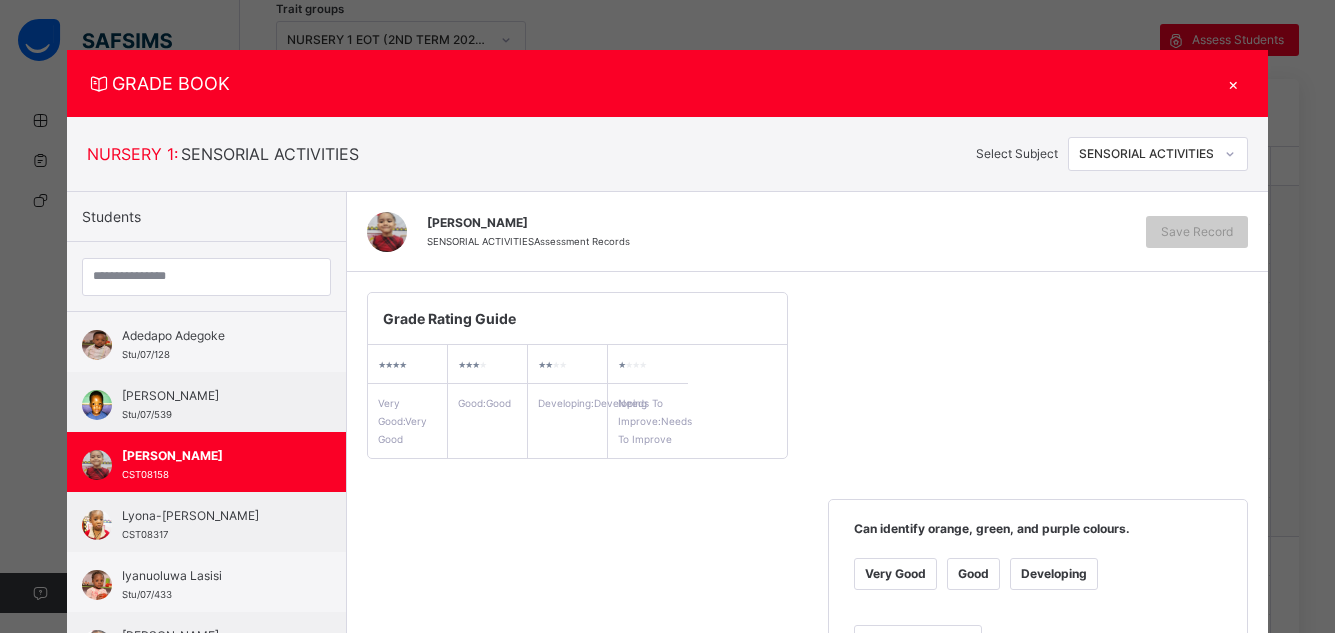 click on "Very Good" at bounding box center [895, 574] 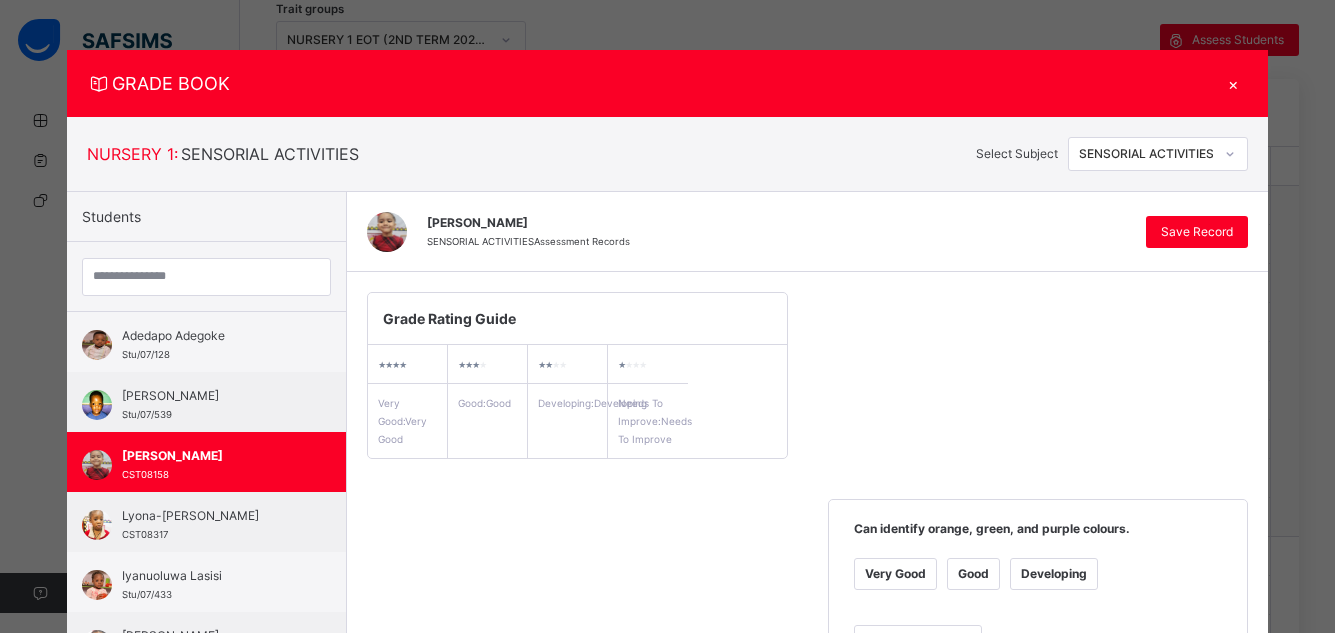 scroll, scrollTop: 554, scrollLeft: 0, axis: vertical 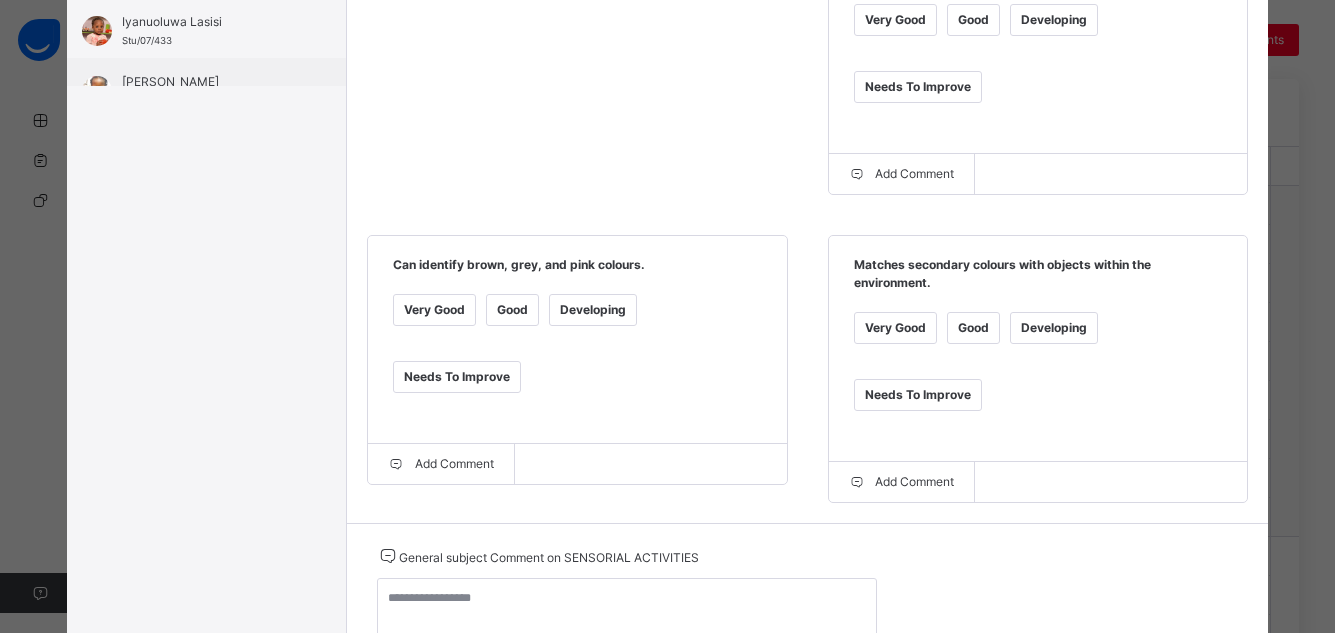 click on "Very Good" at bounding box center (434, 310) 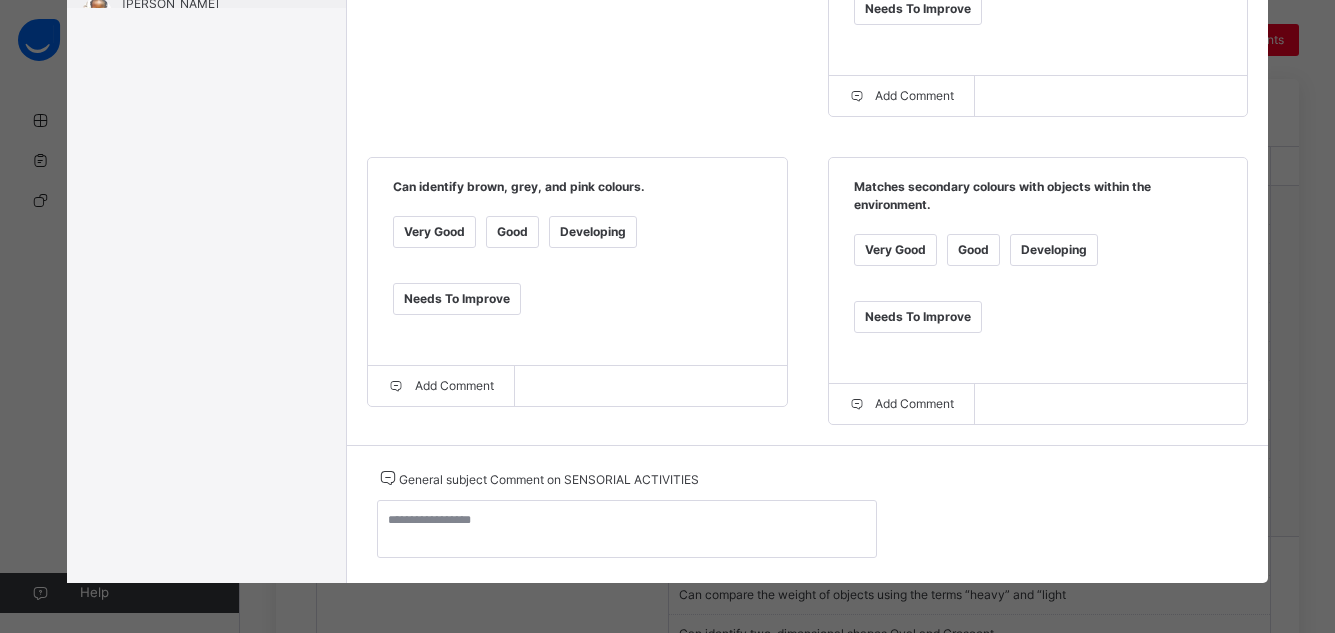scroll, scrollTop: 102, scrollLeft: 0, axis: vertical 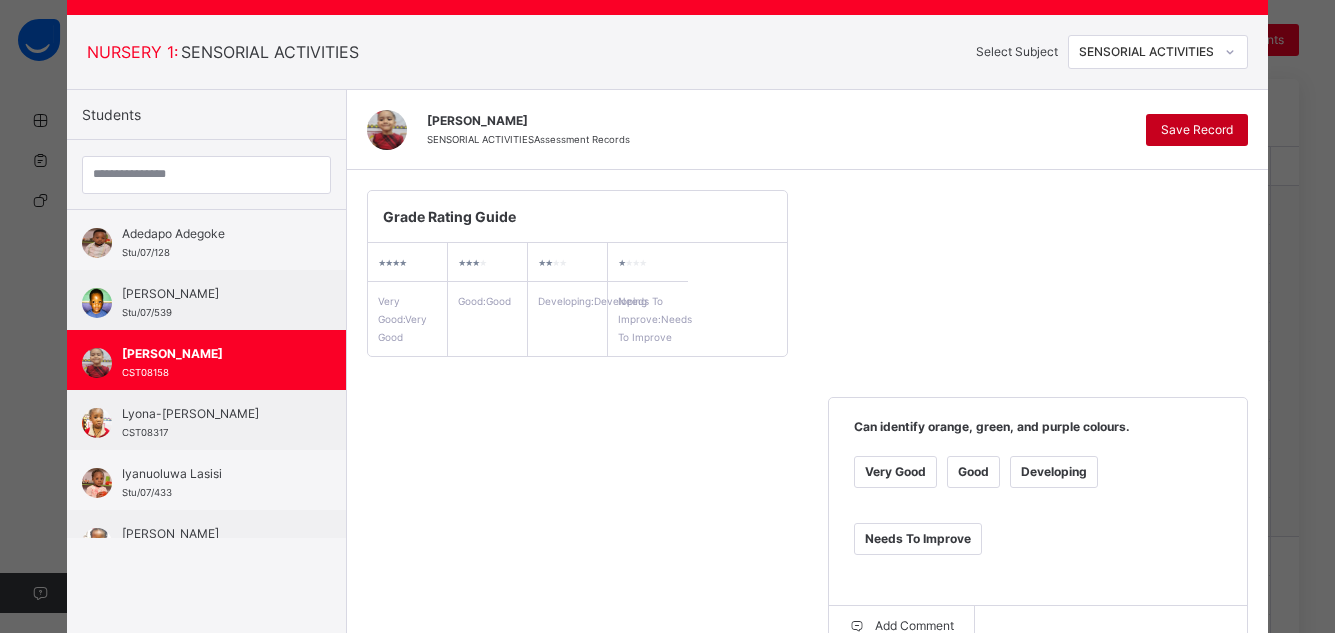 click on "Save Record" at bounding box center [1197, 130] 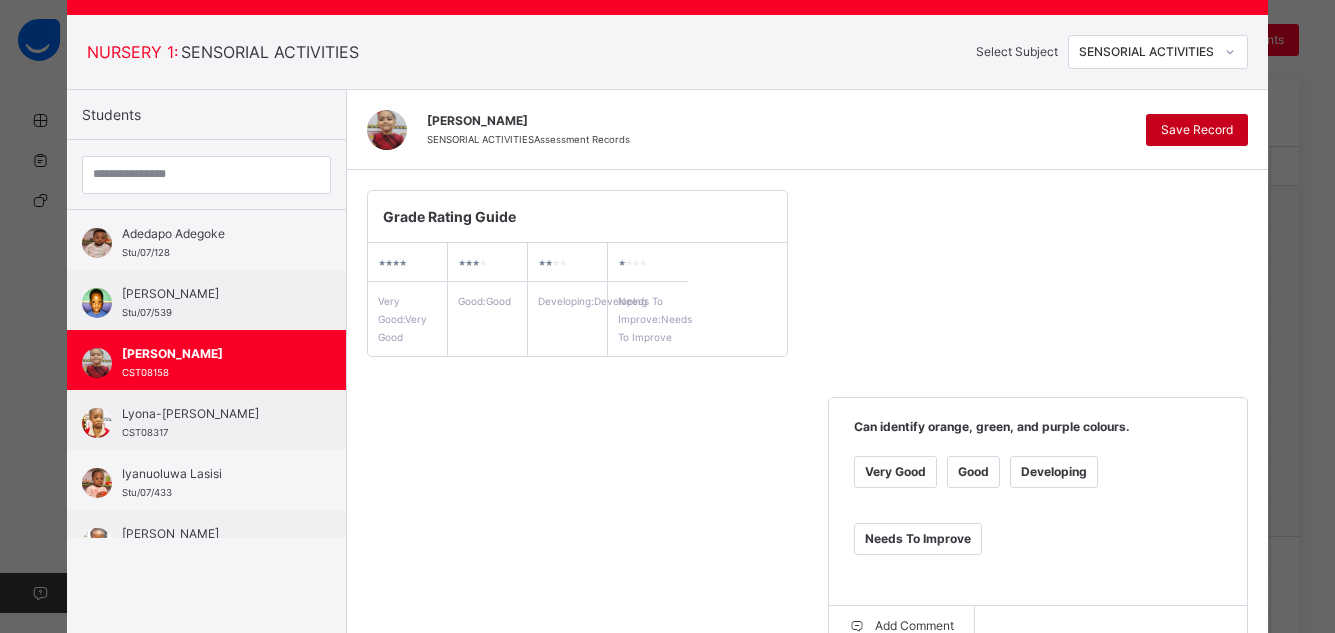 click on "Save Record" at bounding box center (1197, 130) 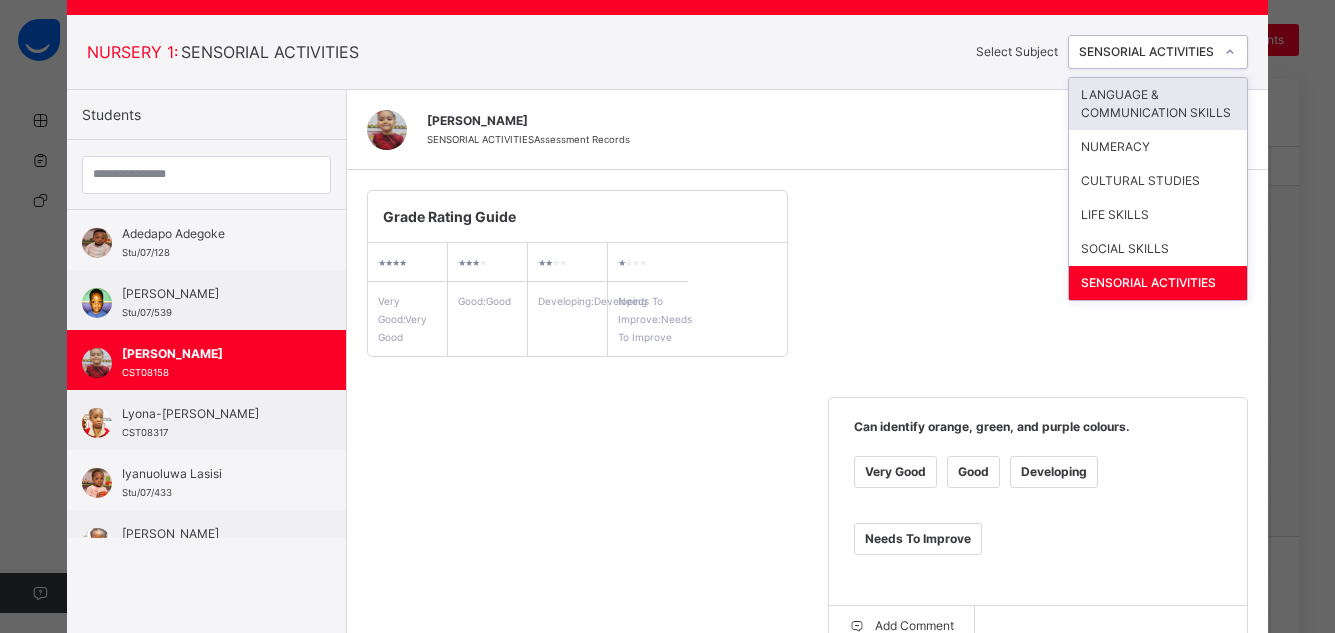 click 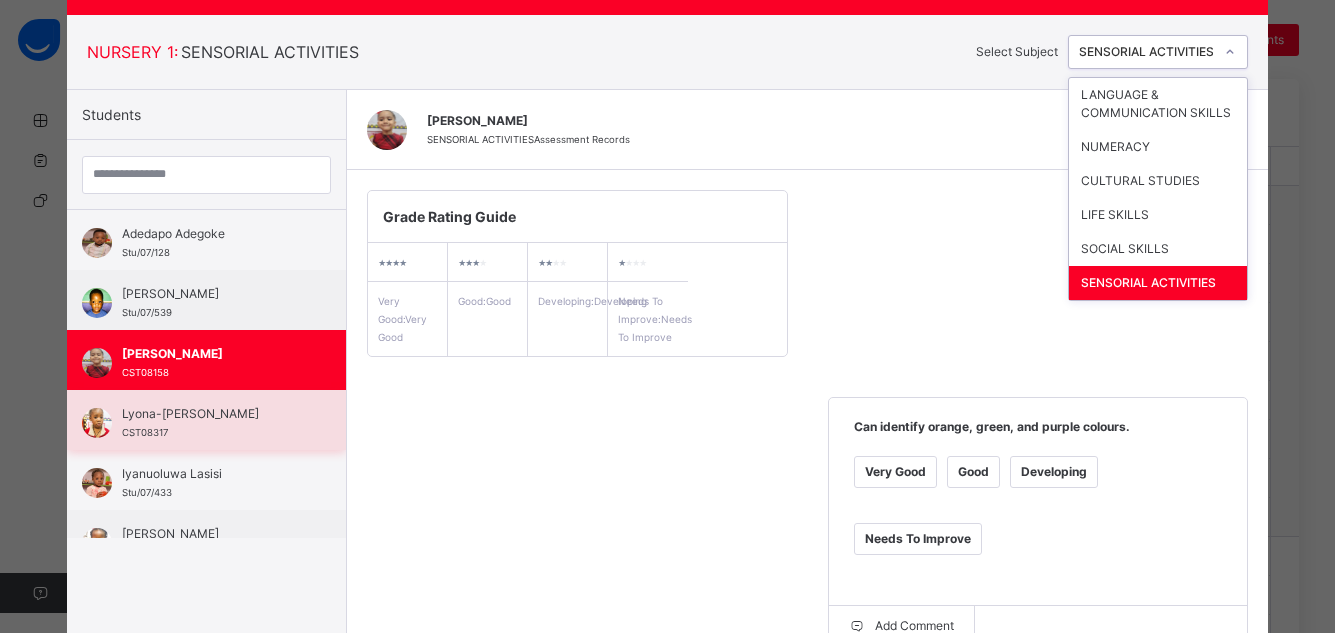 click on "Lyona-[PERSON_NAME]" at bounding box center [211, 414] 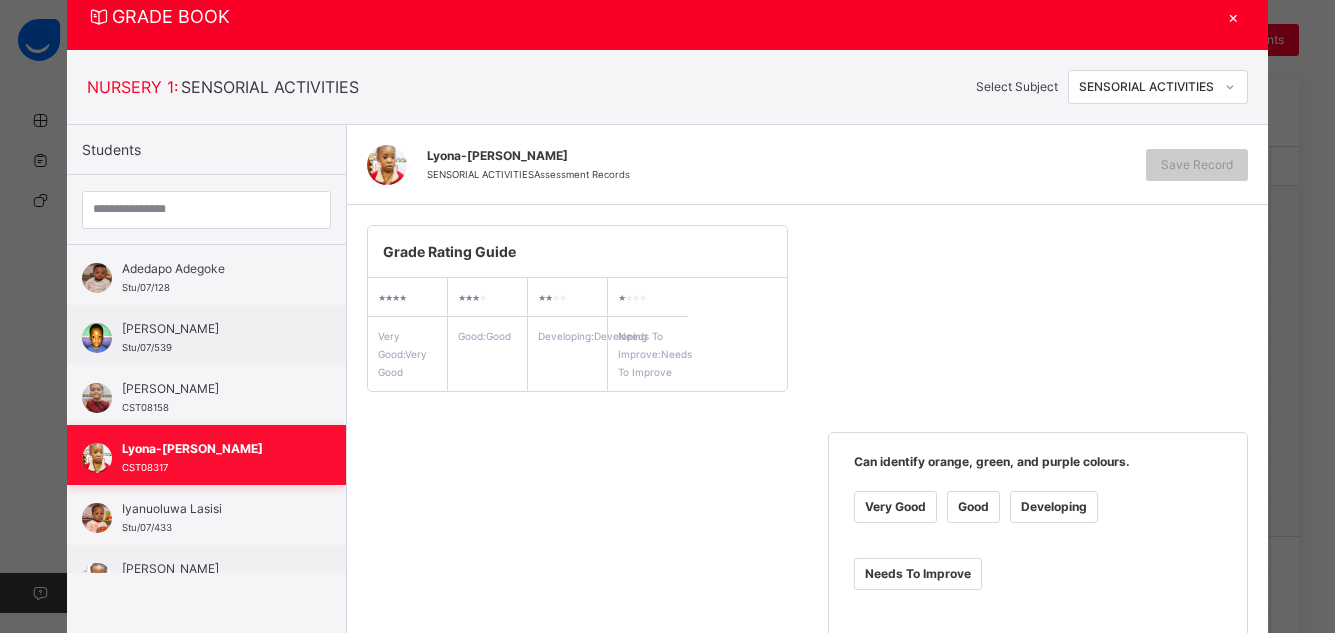 scroll, scrollTop: 102, scrollLeft: 0, axis: vertical 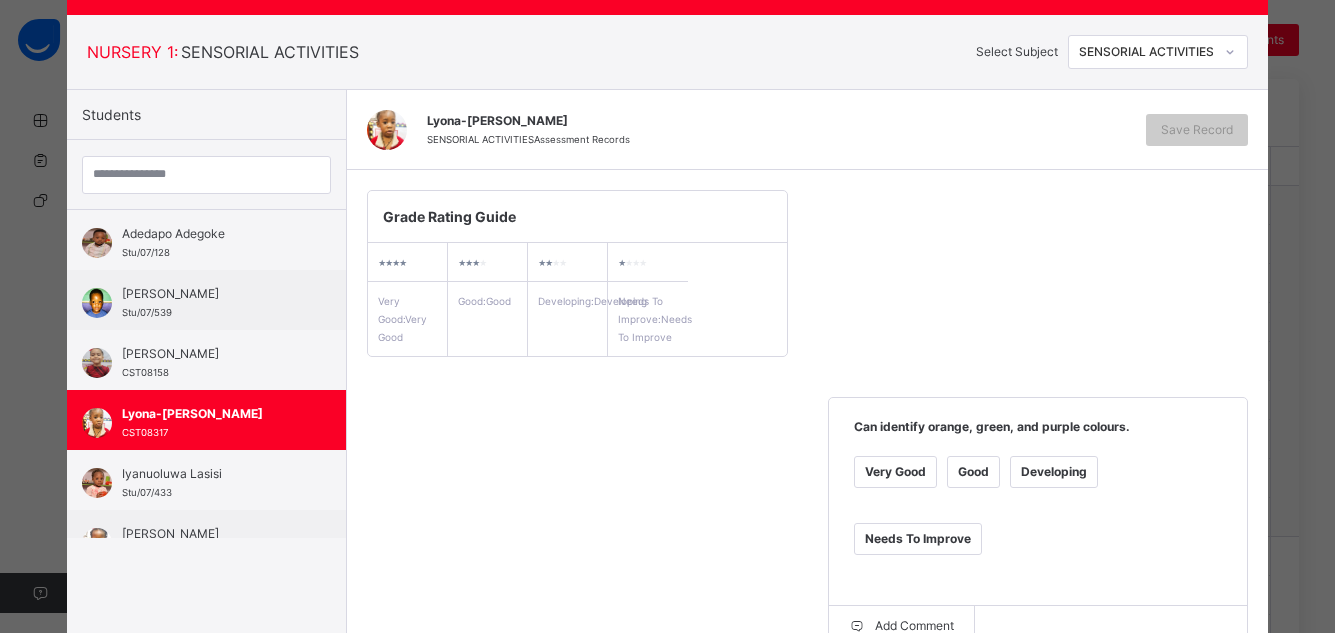 click on "Good" at bounding box center (973, 472) 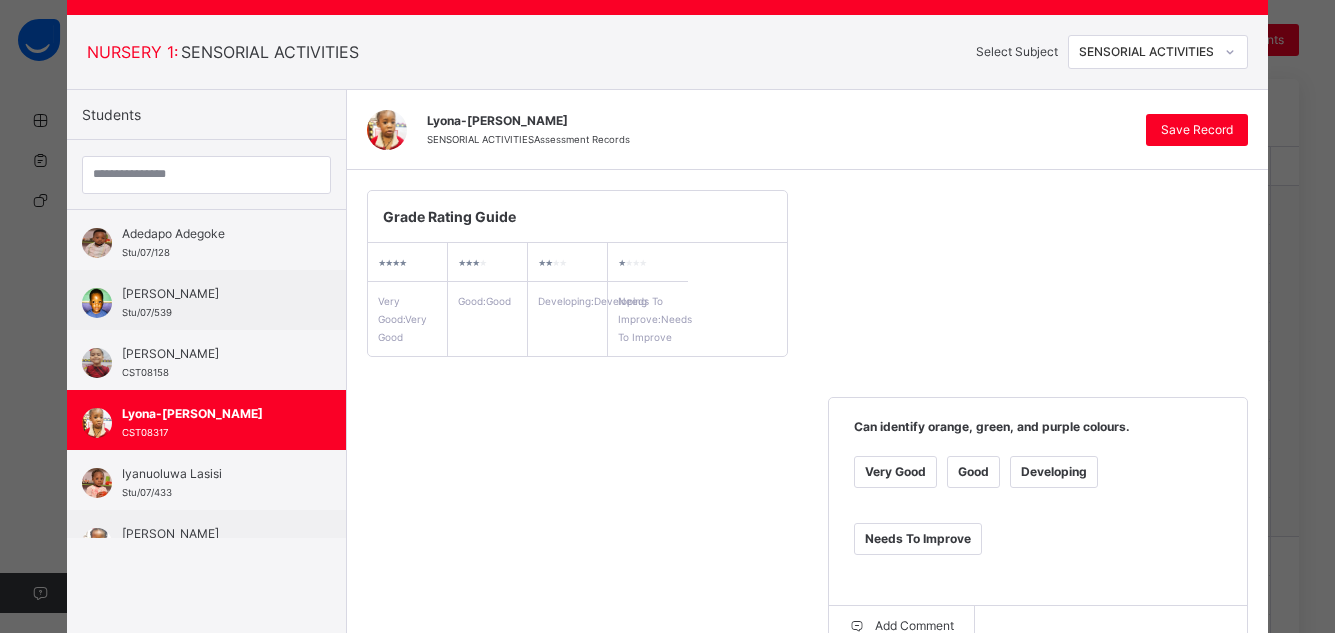 scroll, scrollTop: 653, scrollLeft: 0, axis: vertical 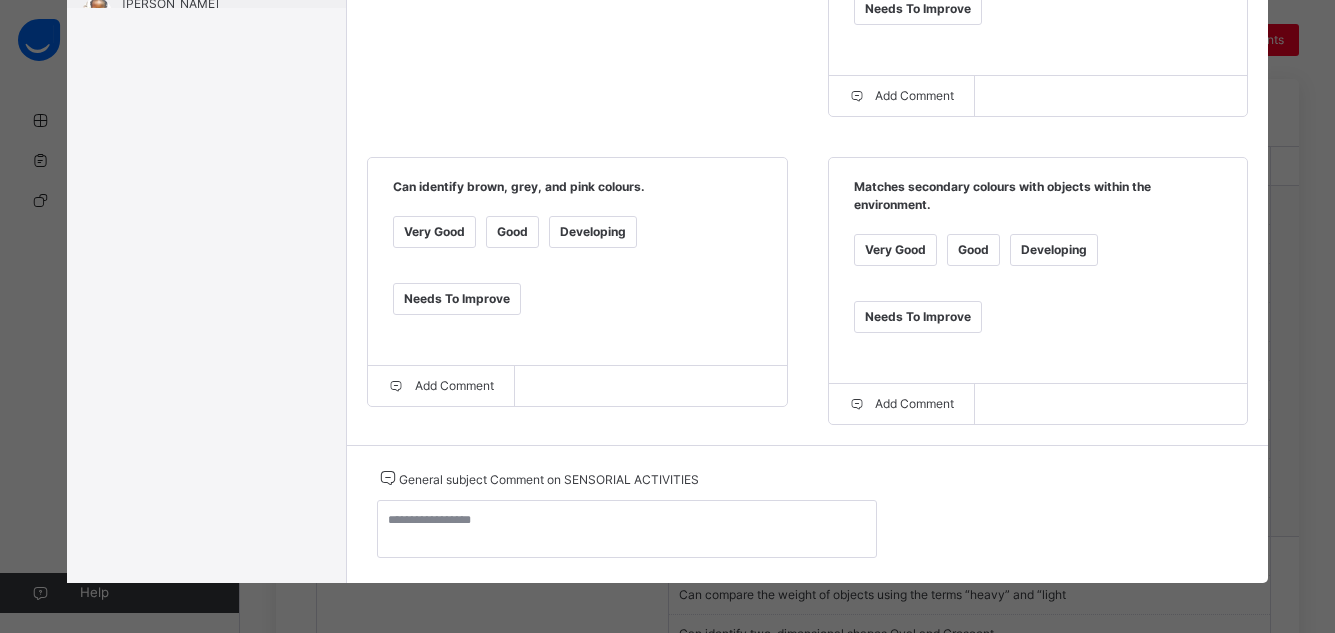 click on "Good" at bounding box center [512, 232] 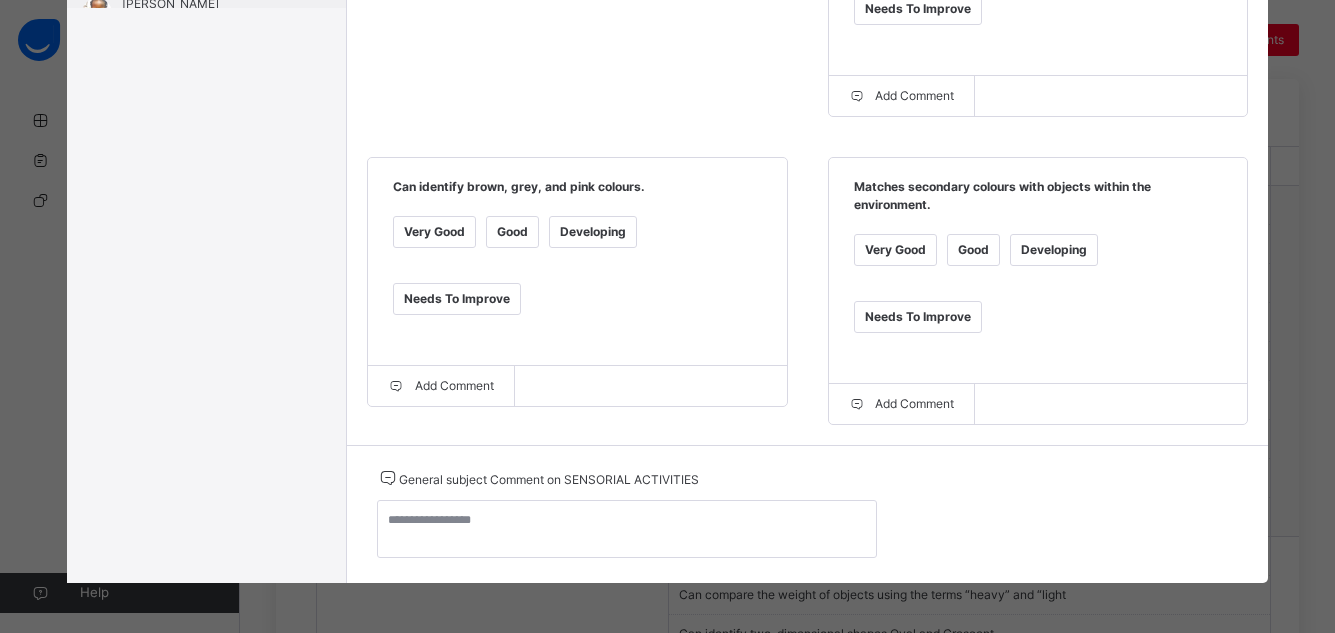 scroll, scrollTop: 99, scrollLeft: 0, axis: vertical 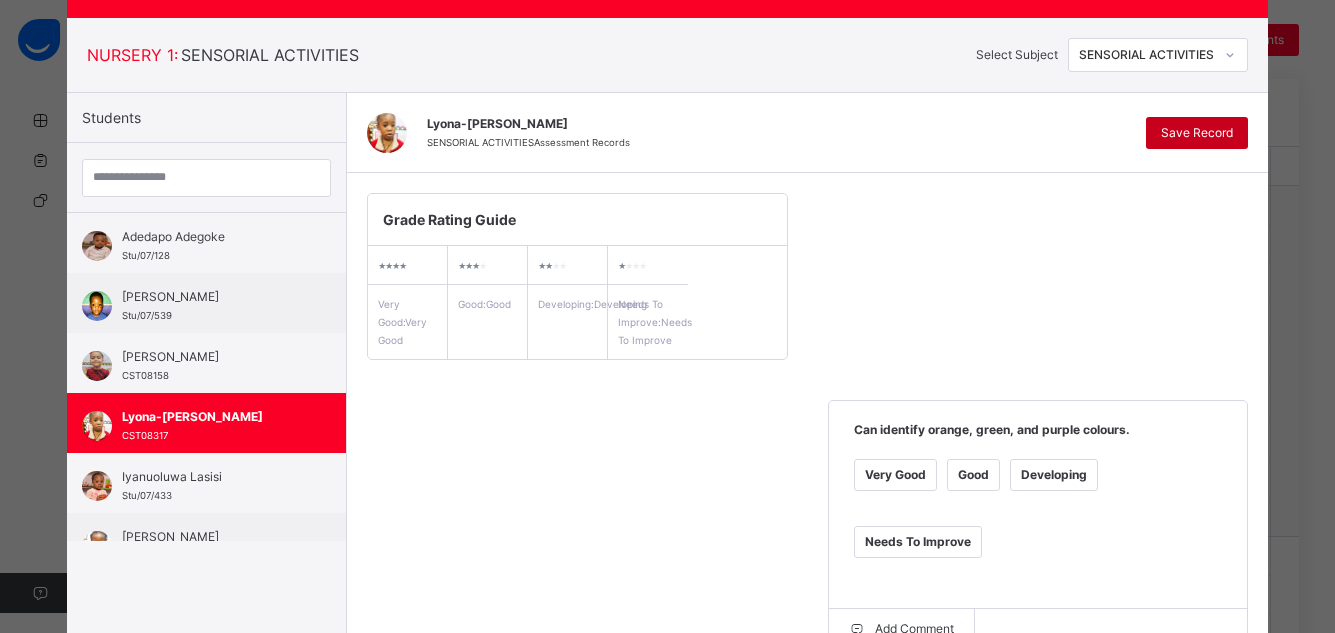 click on "Save Record" at bounding box center [1197, 133] 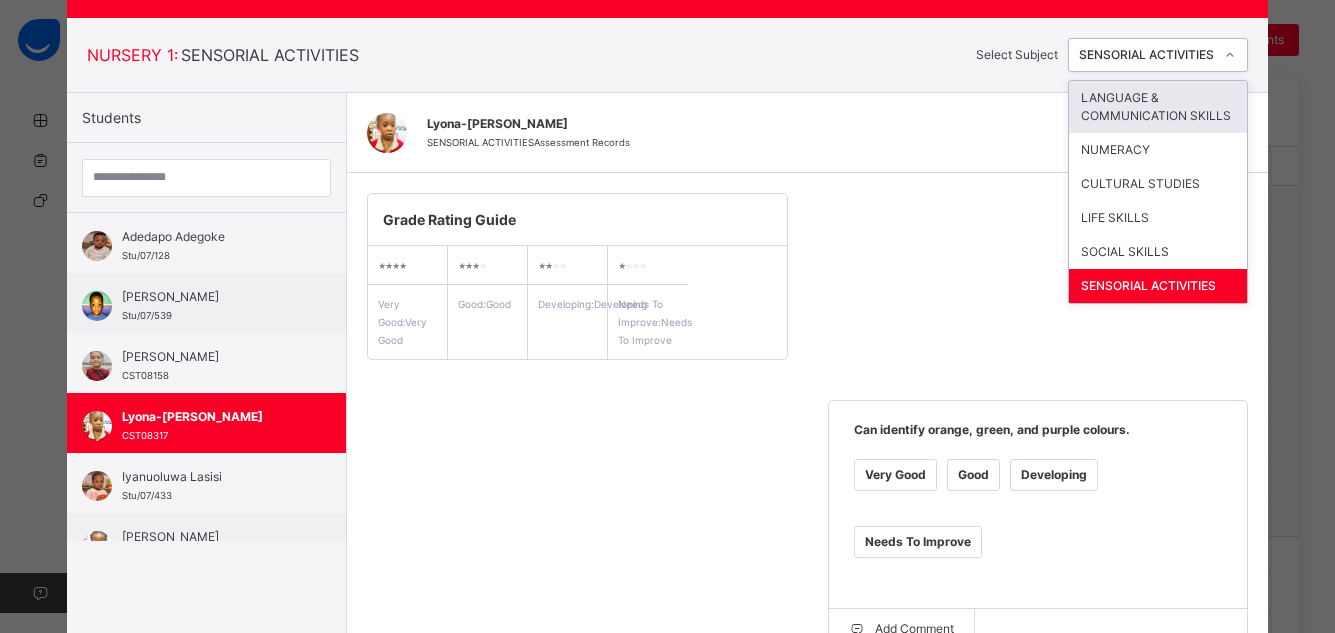 click 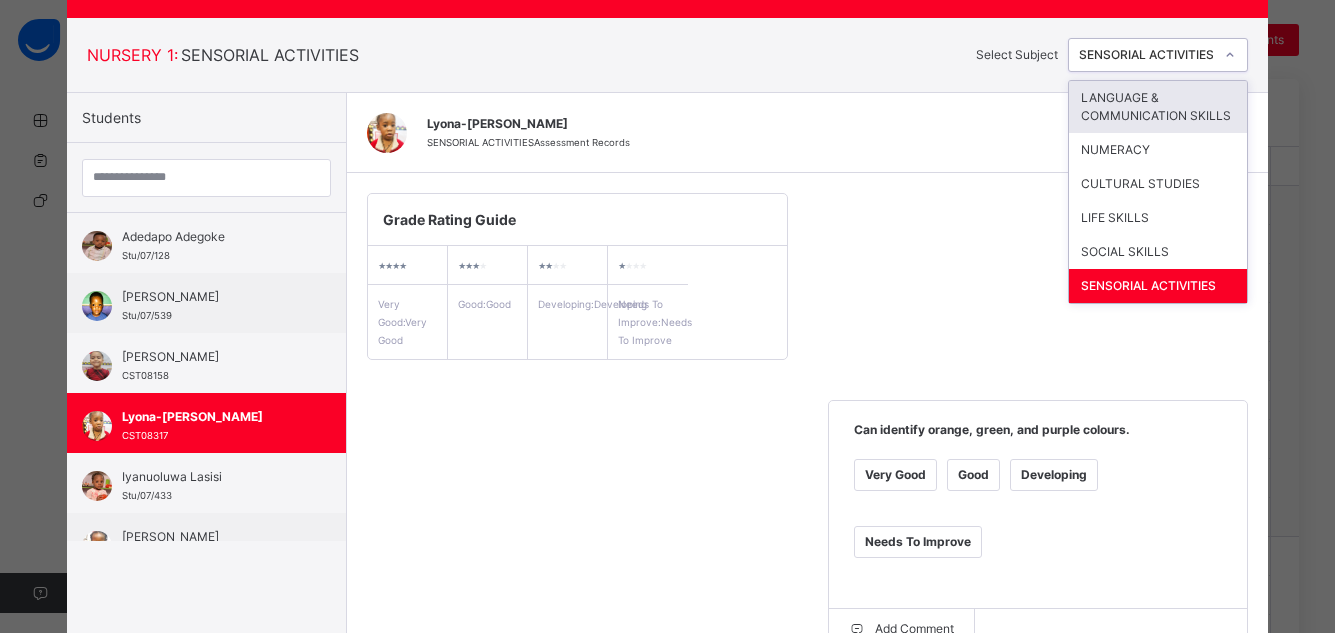 click on "LANGUAGE & COMMUNICATION SKILLS" at bounding box center (1158, 107) 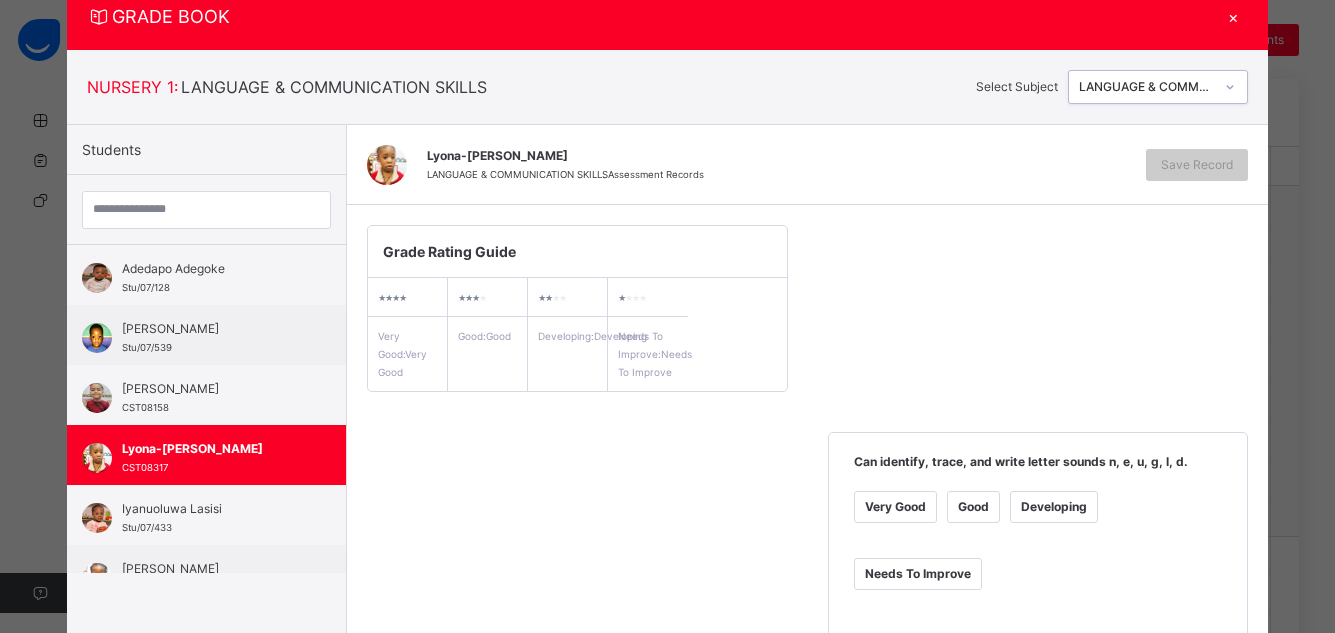 scroll, scrollTop: 99, scrollLeft: 0, axis: vertical 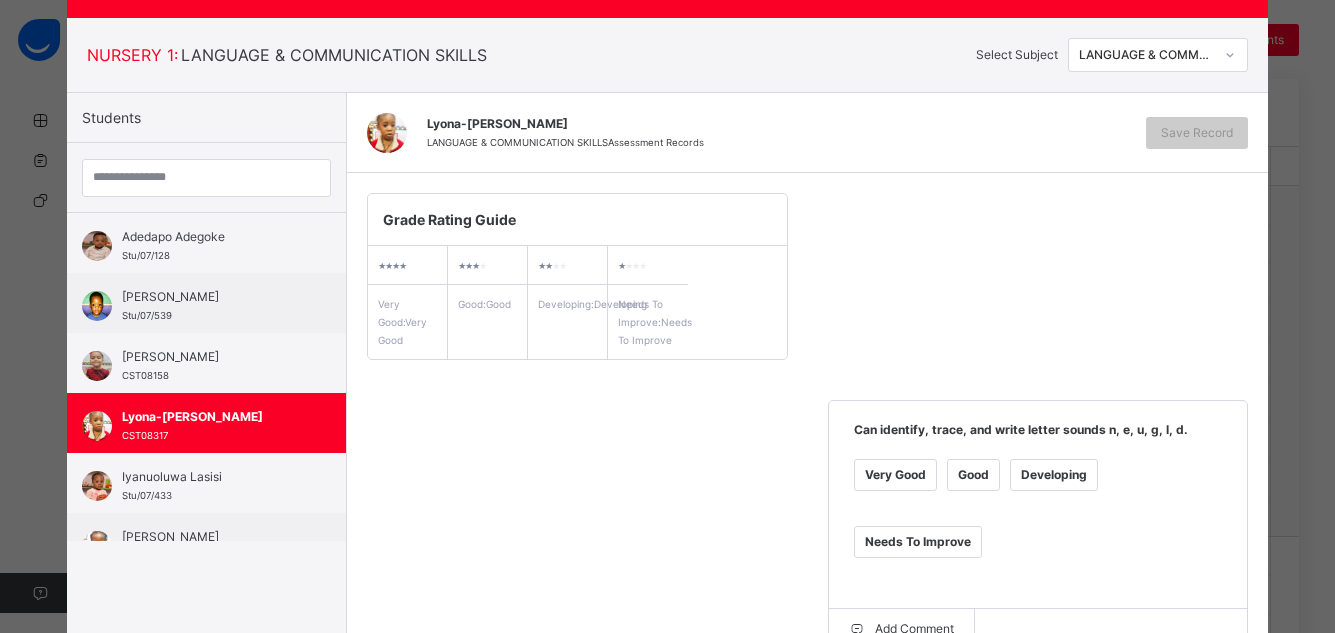 click on "Good" at bounding box center [973, 475] 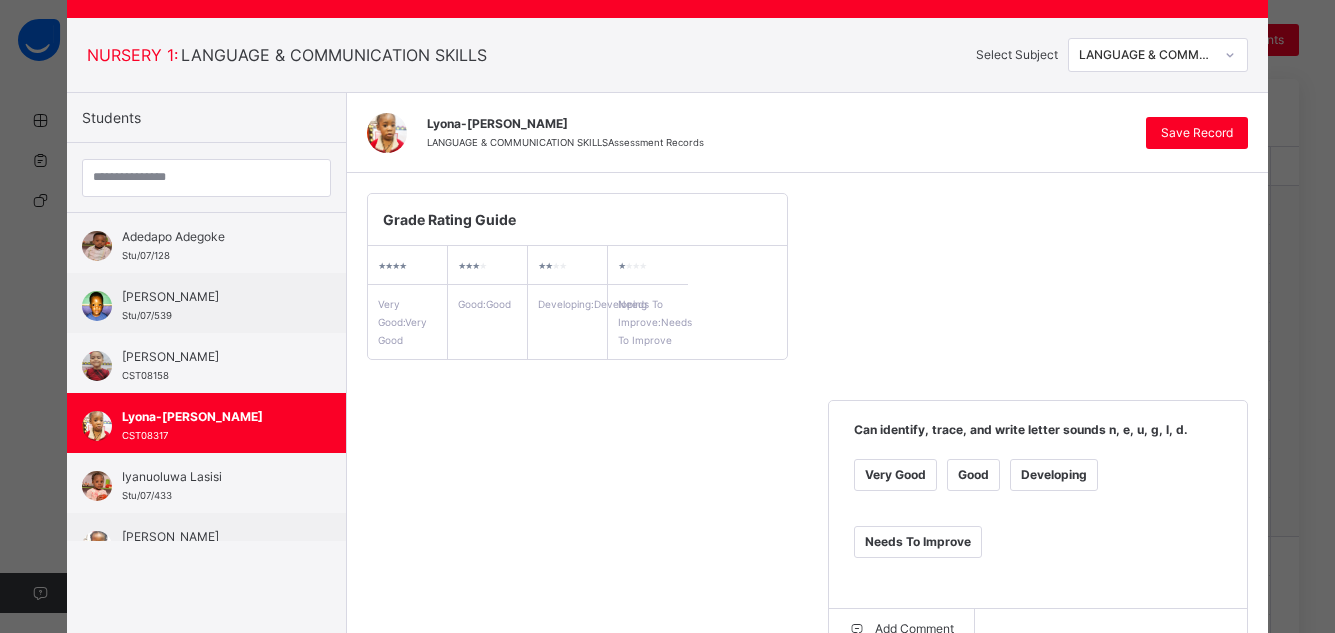 click on "Developing" at bounding box center [1054, 475] 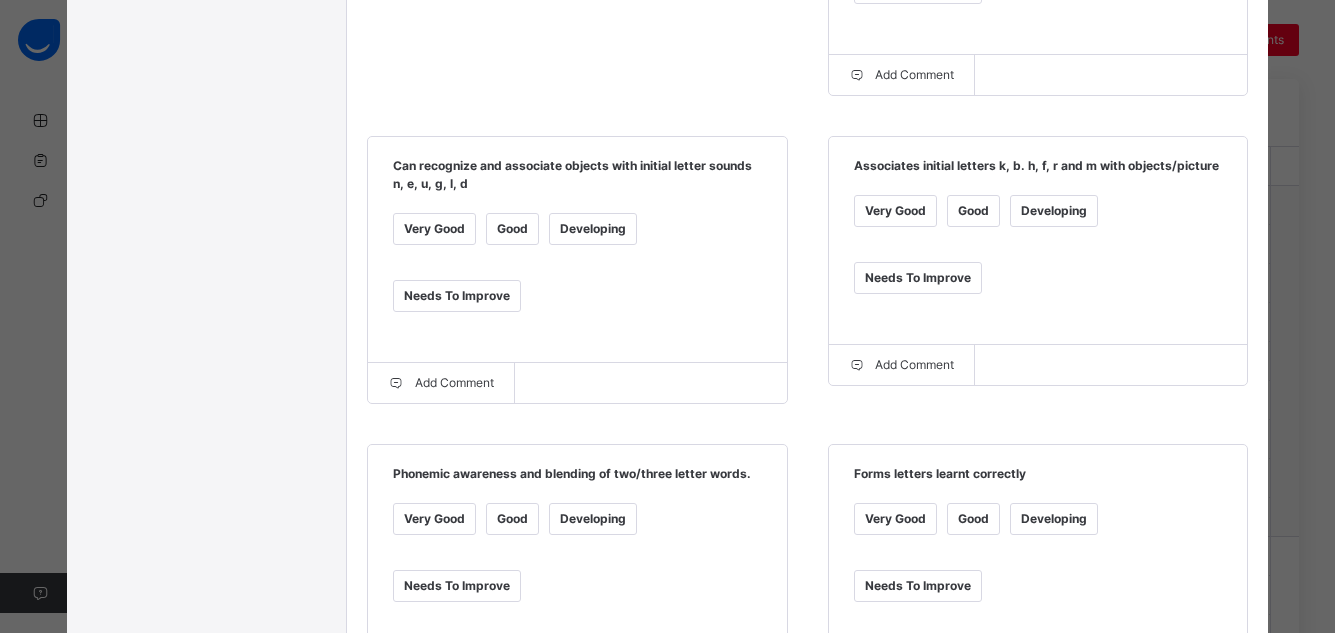 click on "Good" at bounding box center [973, 211] 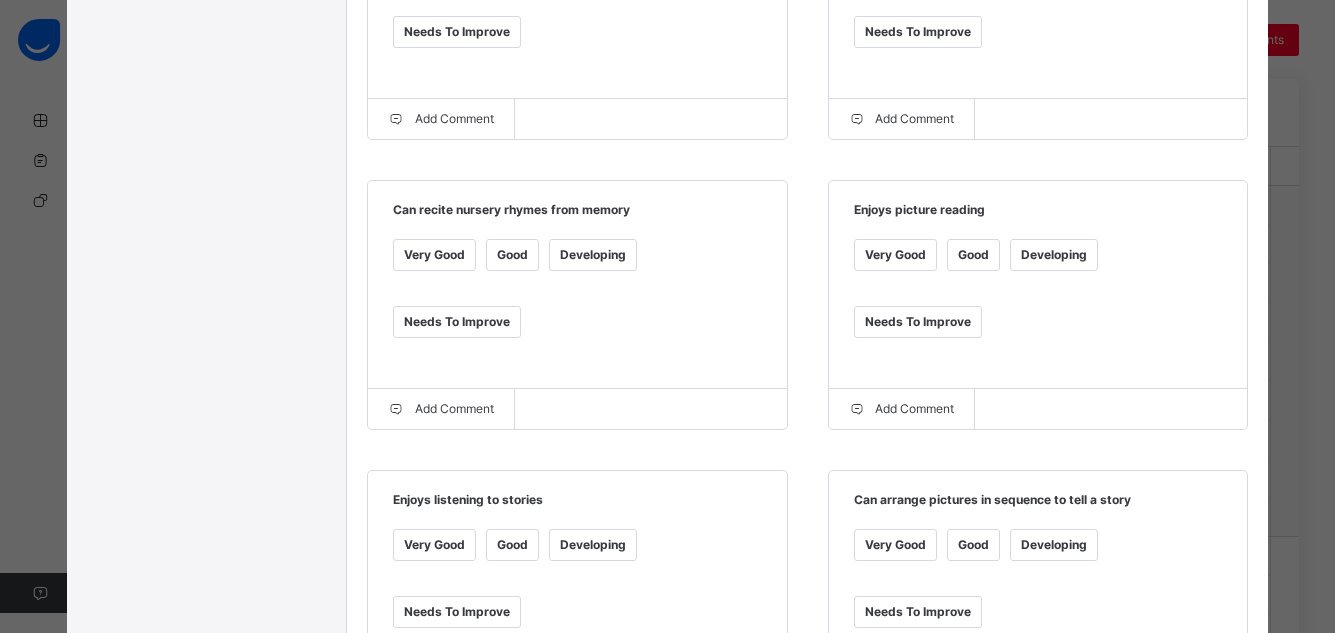 click on "Good" at bounding box center (512, 255) 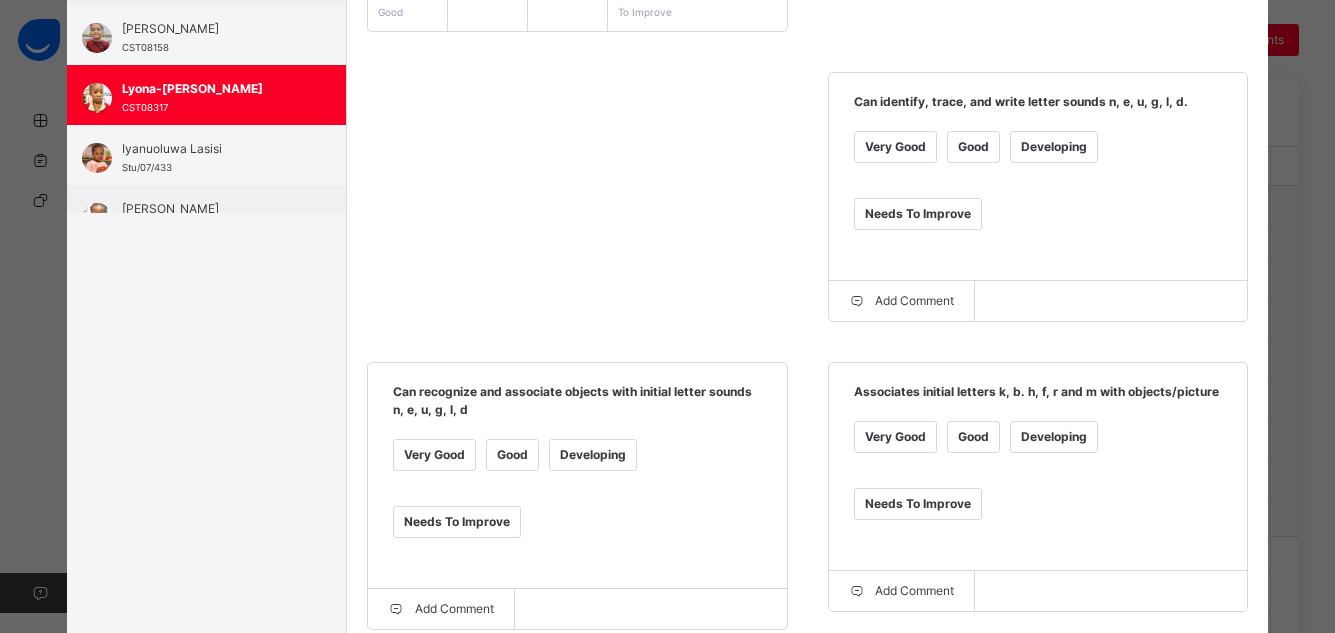 scroll, scrollTop: 0, scrollLeft: 0, axis: both 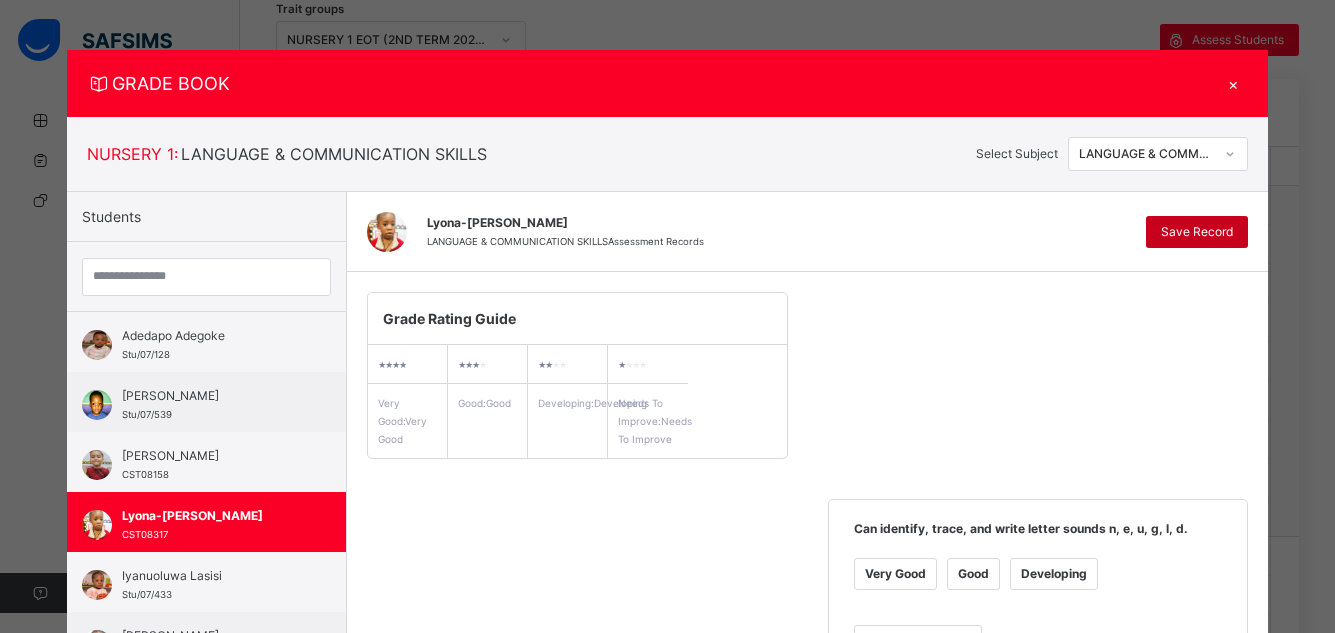 click on "Save Record" at bounding box center (1197, 232) 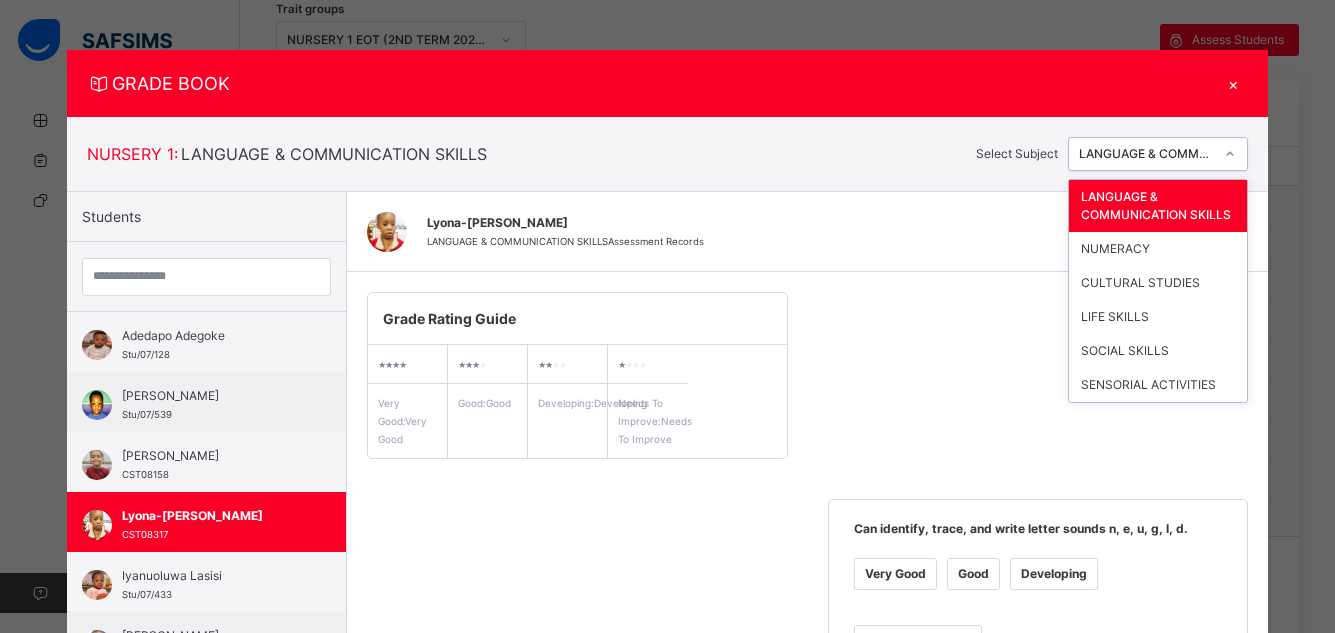 click 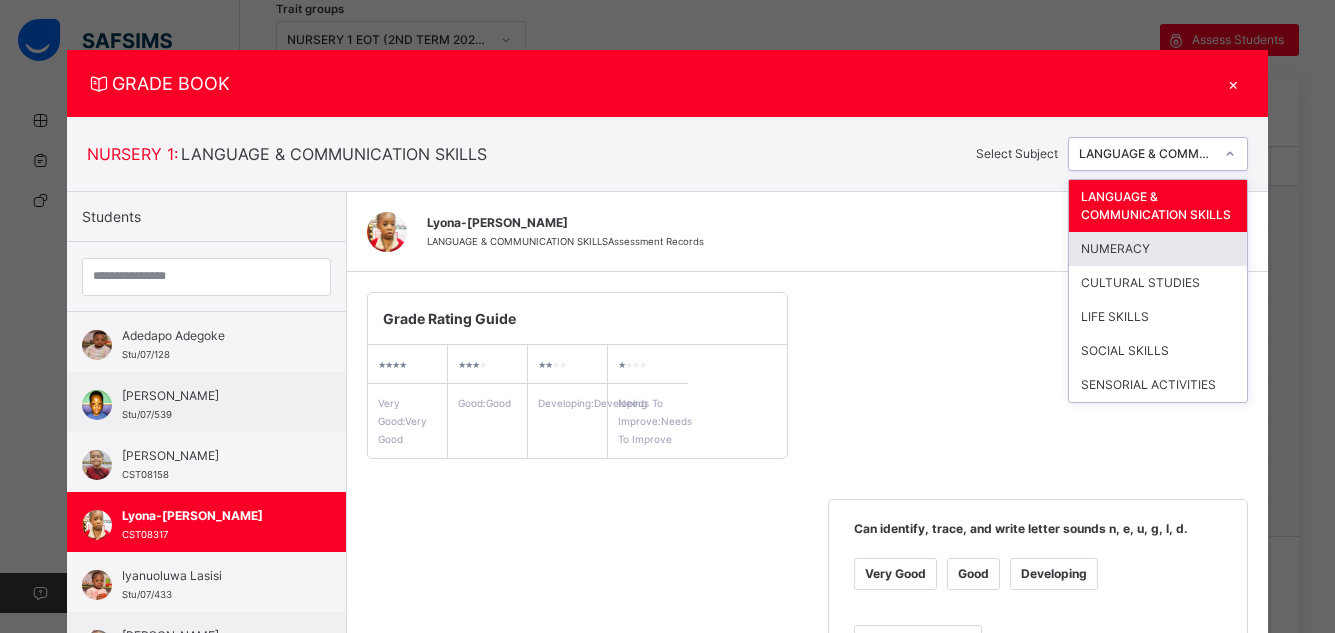 click on "NUMERACY" at bounding box center [1158, 249] 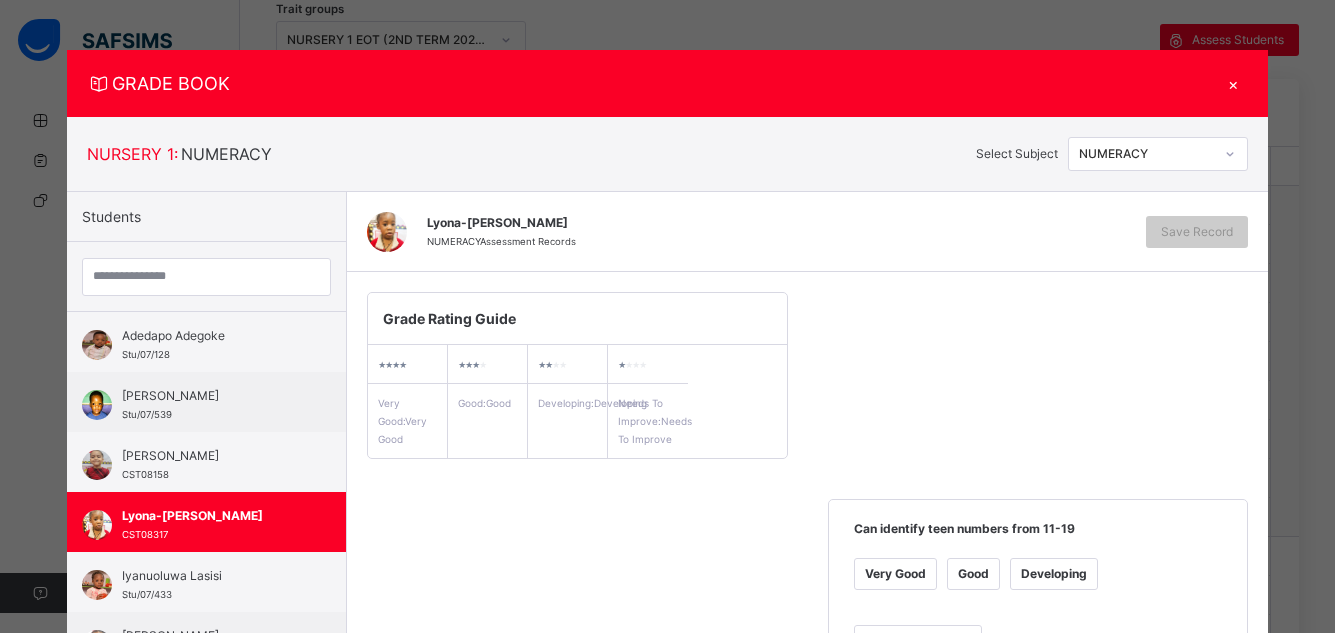 click on "Good" at bounding box center (973, 574) 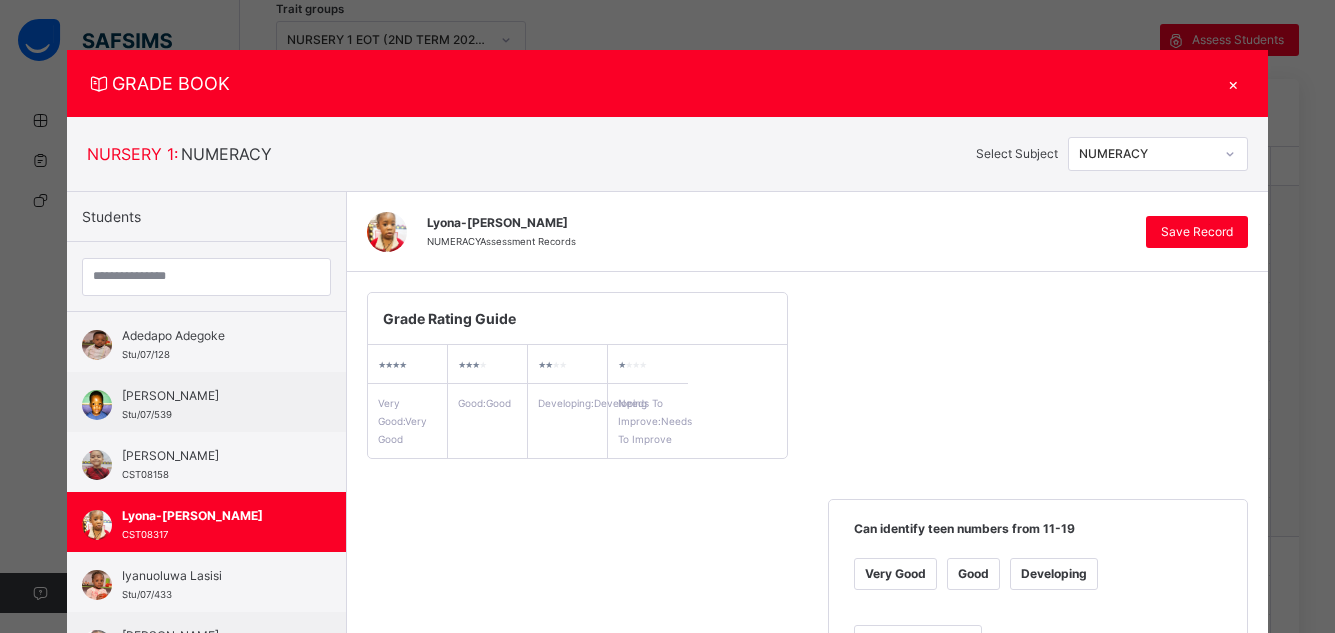 scroll, scrollTop: 554, scrollLeft: 0, axis: vertical 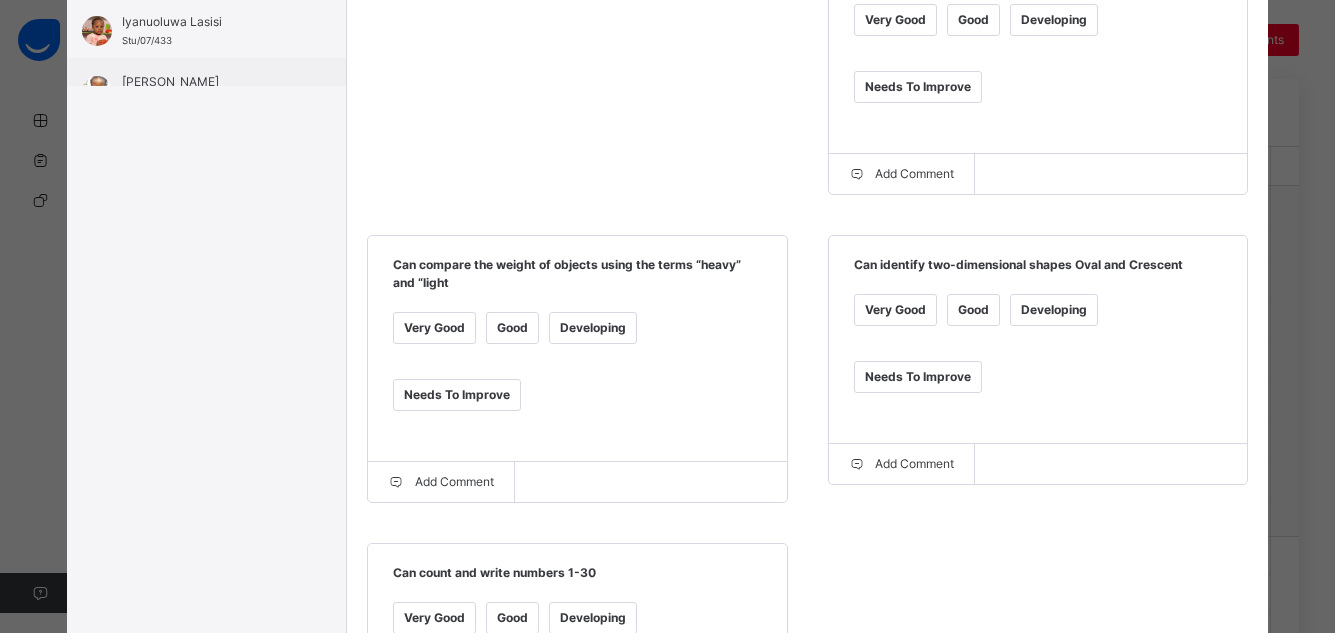 click on "Good" at bounding box center [512, 328] 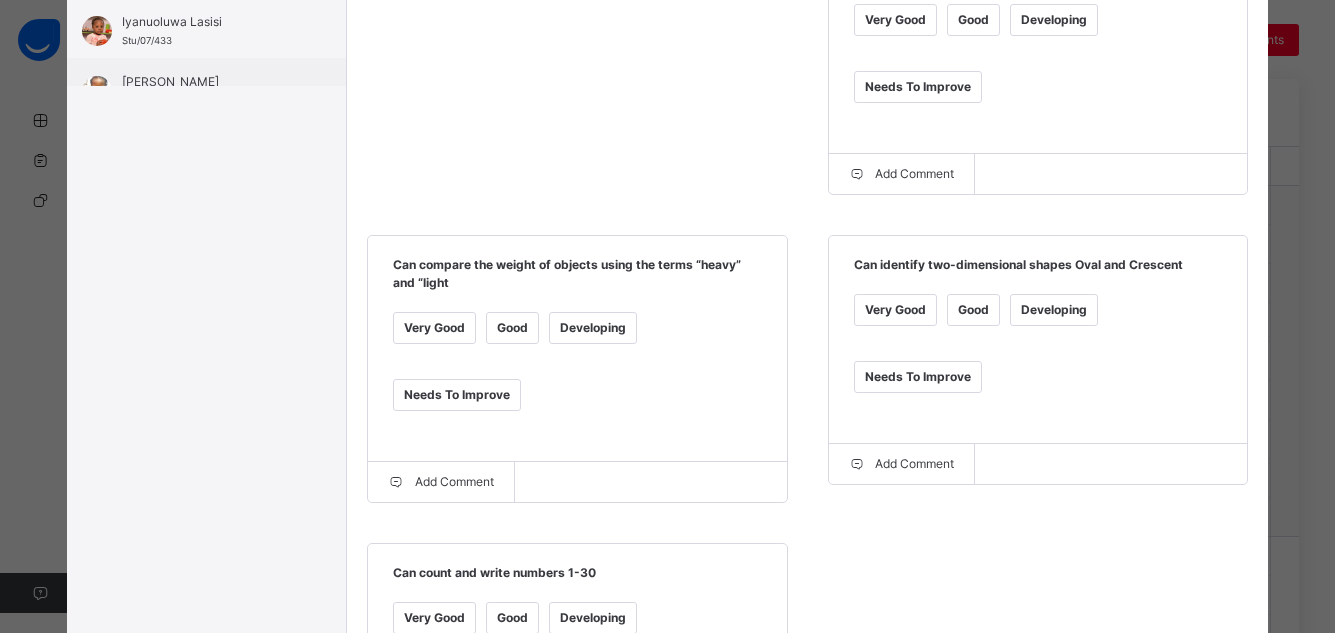 scroll, scrollTop: 946, scrollLeft: 0, axis: vertical 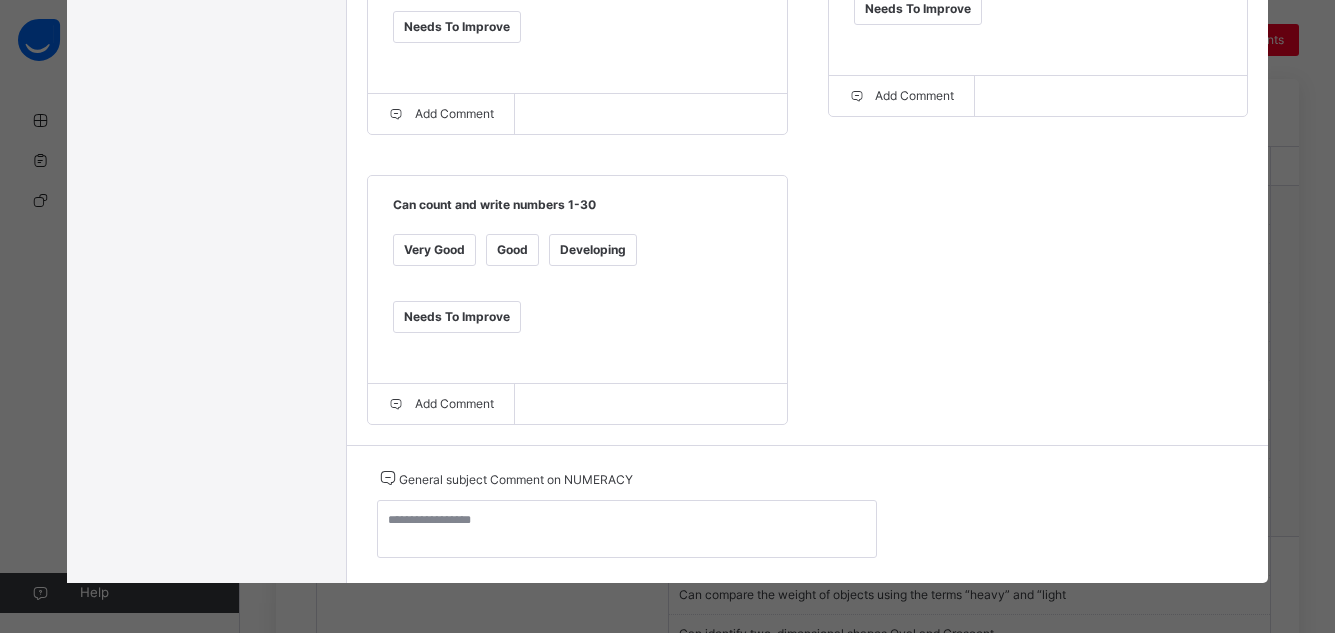 click on "Developing" at bounding box center (593, 250) 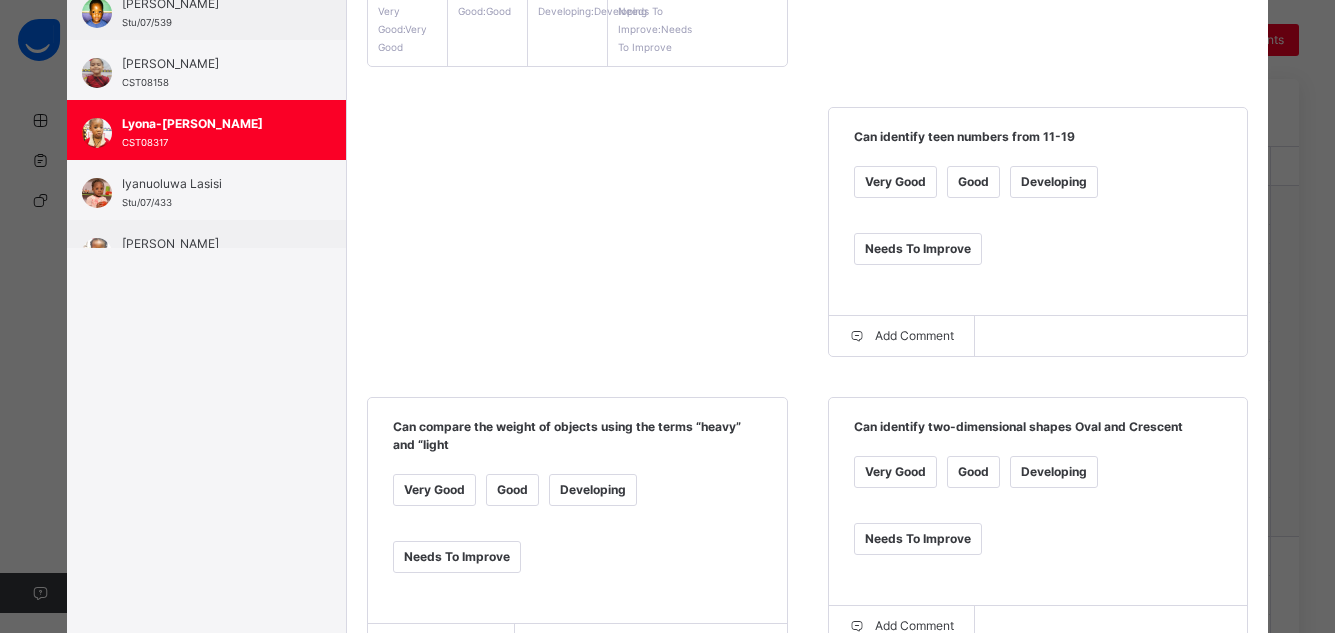 scroll, scrollTop: 0, scrollLeft: 0, axis: both 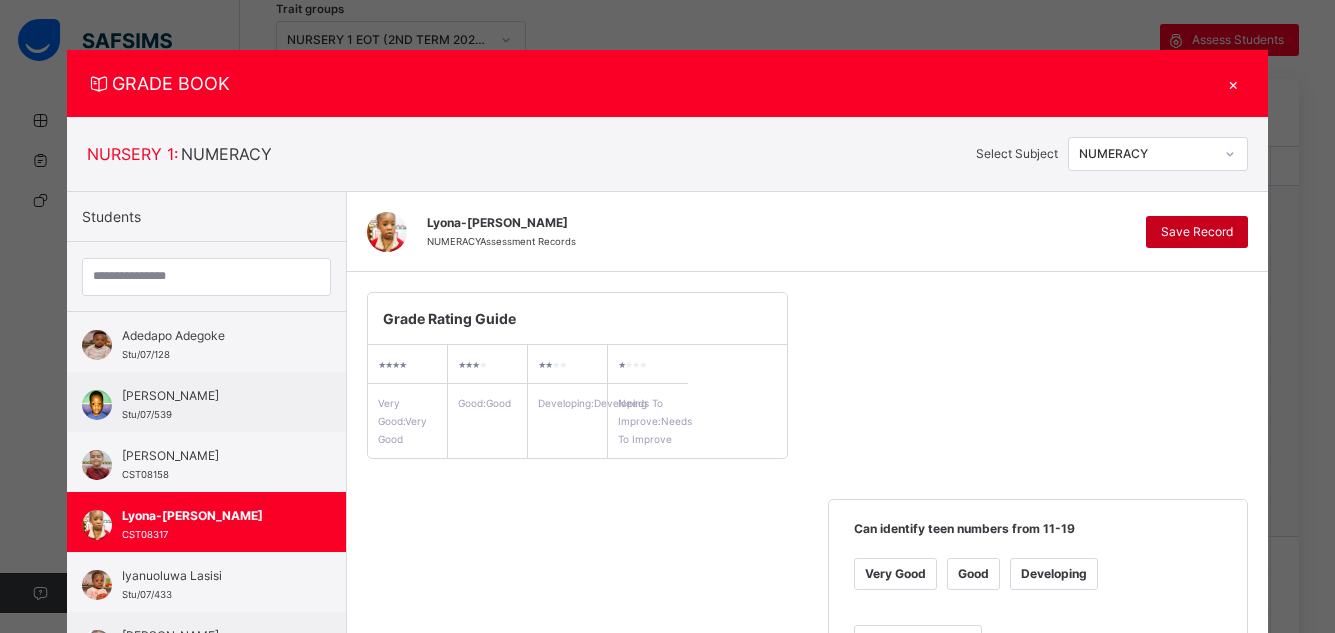 click on "Save Record" at bounding box center (1197, 232) 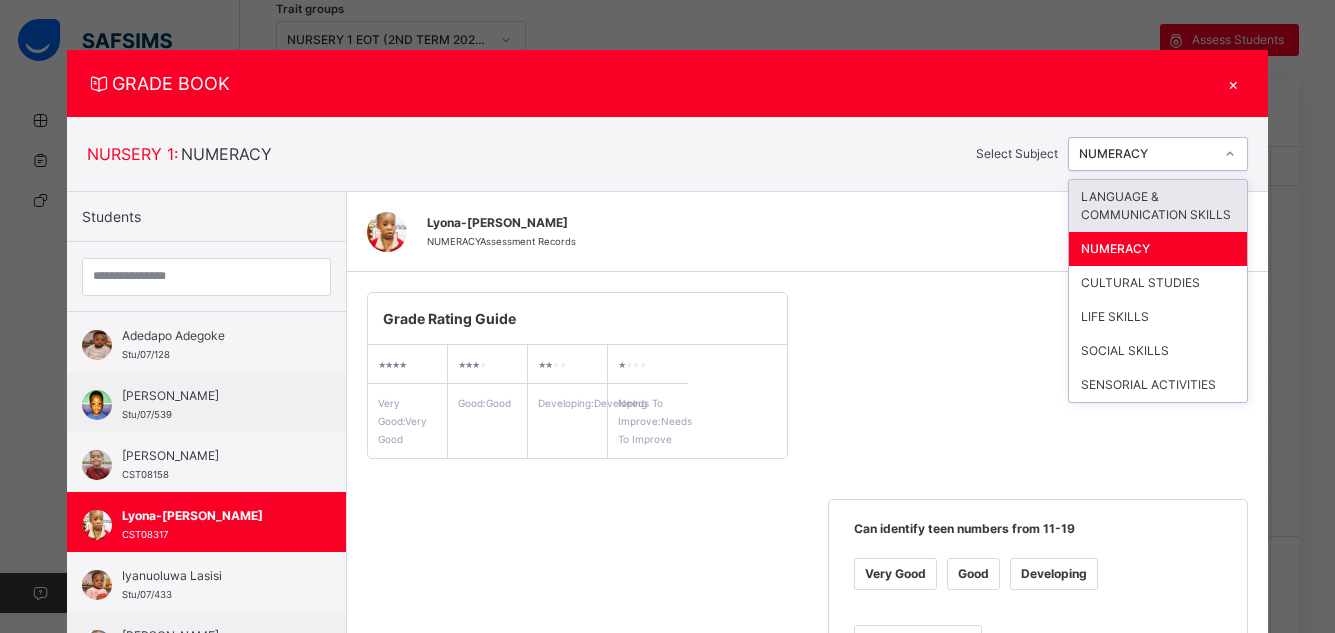 click 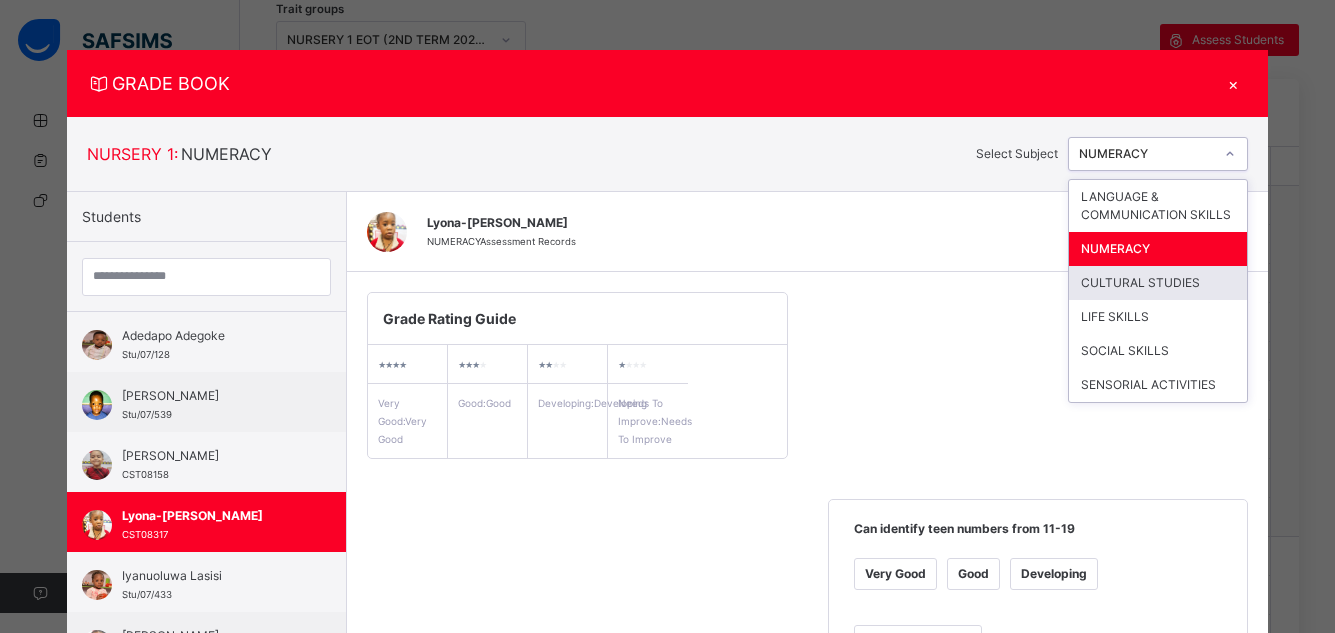 click on "CULTURAL STUDIES" at bounding box center (1158, 283) 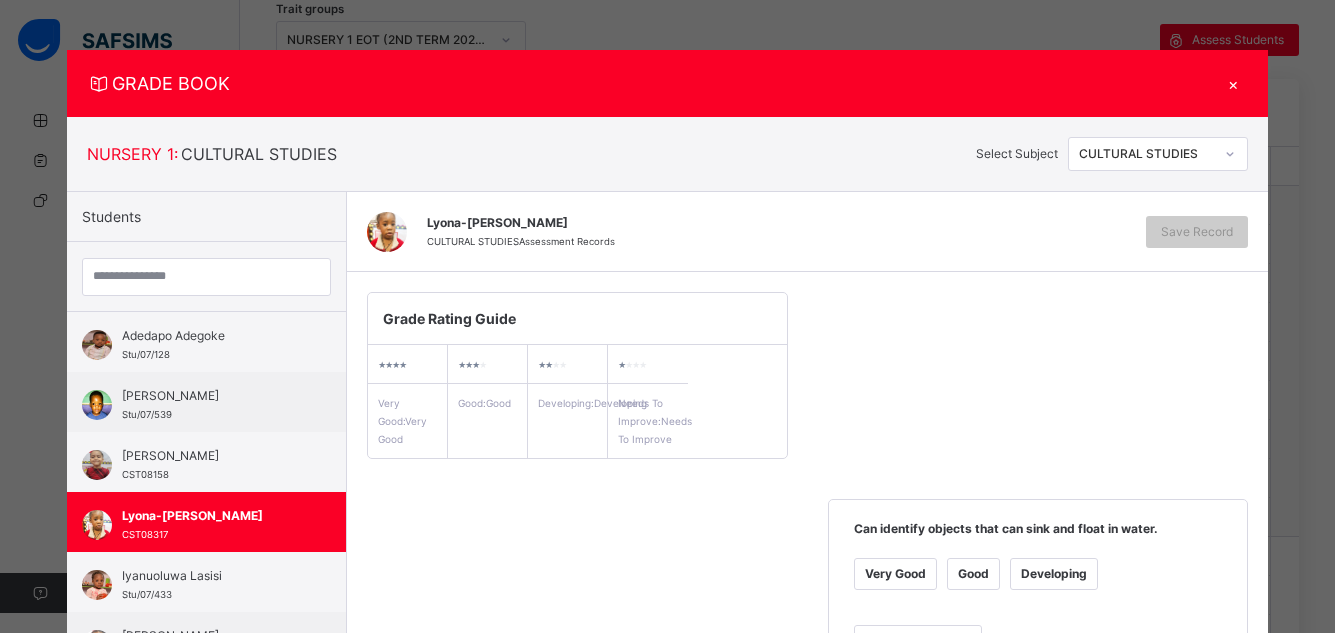 click on "Good" at bounding box center (973, 574) 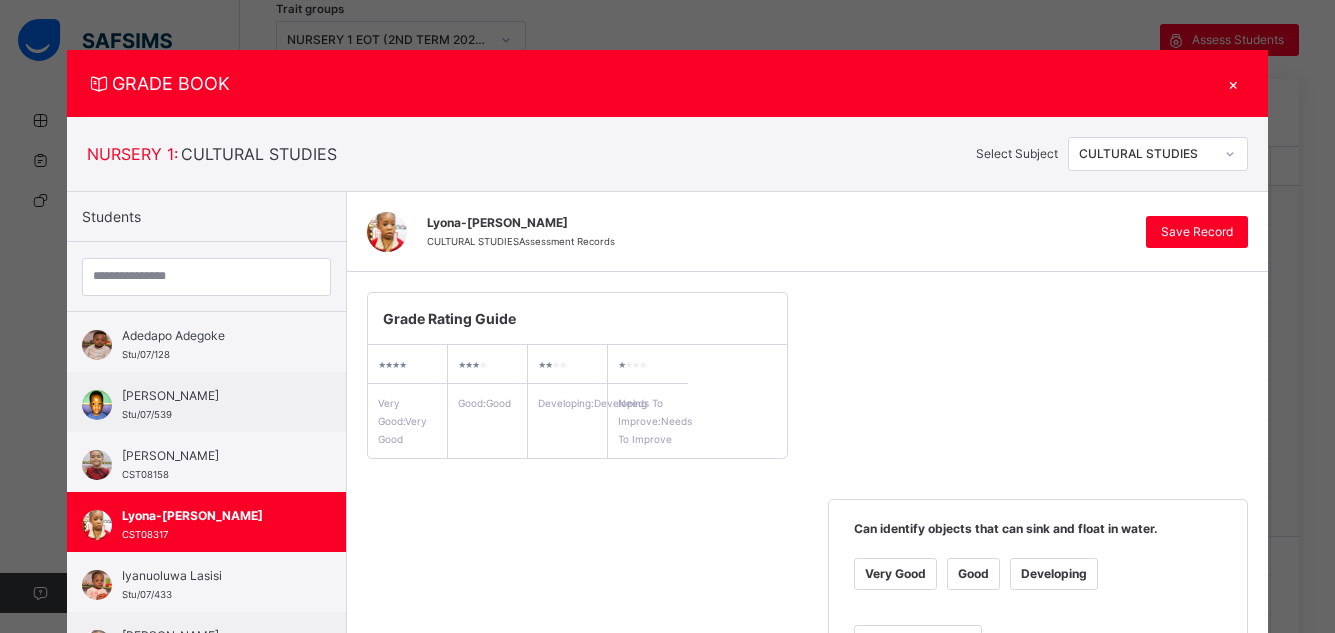 scroll, scrollTop: 554, scrollLeft: 0, axis: vertical 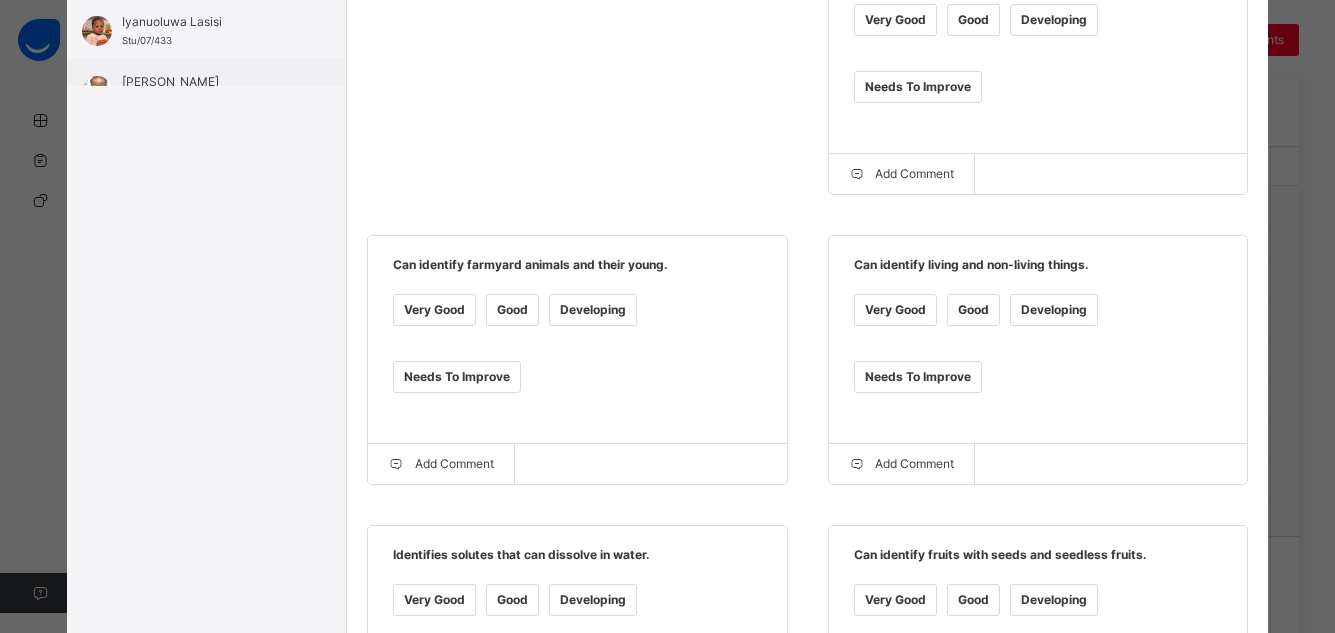 click on "Good" at bounding box center (512, 310) 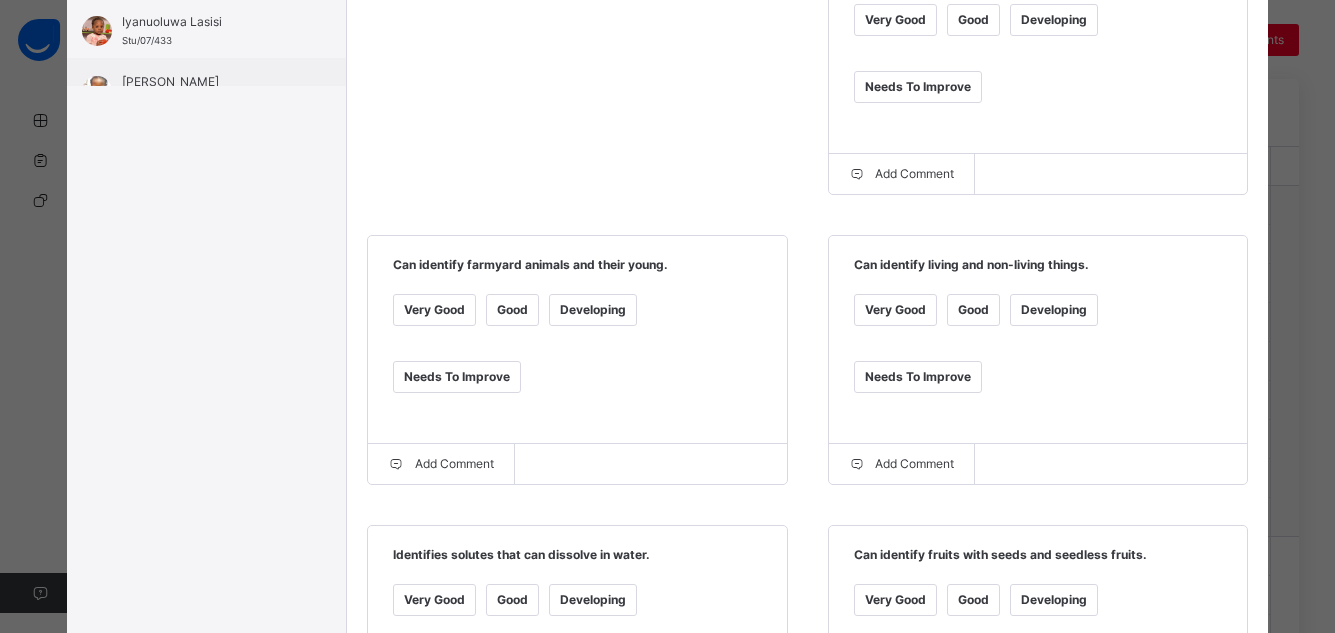 click on "Good" at bounding box center [973, 310] 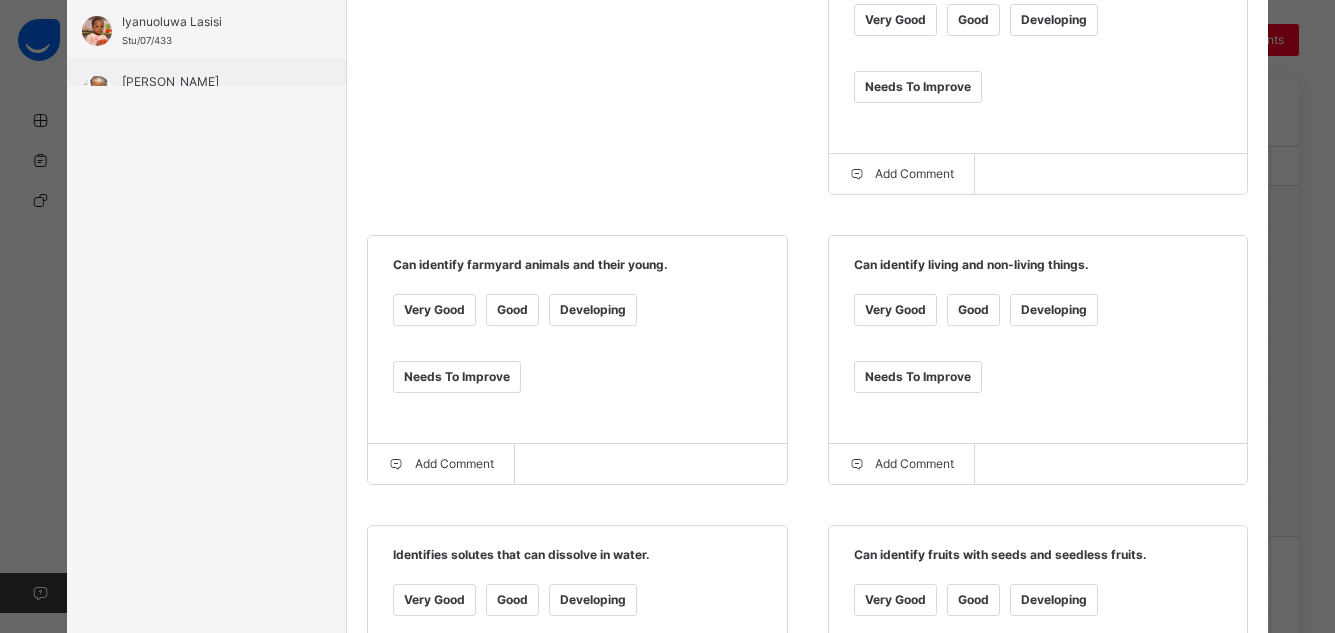 click on "Good" at bounding box center (512, 600) 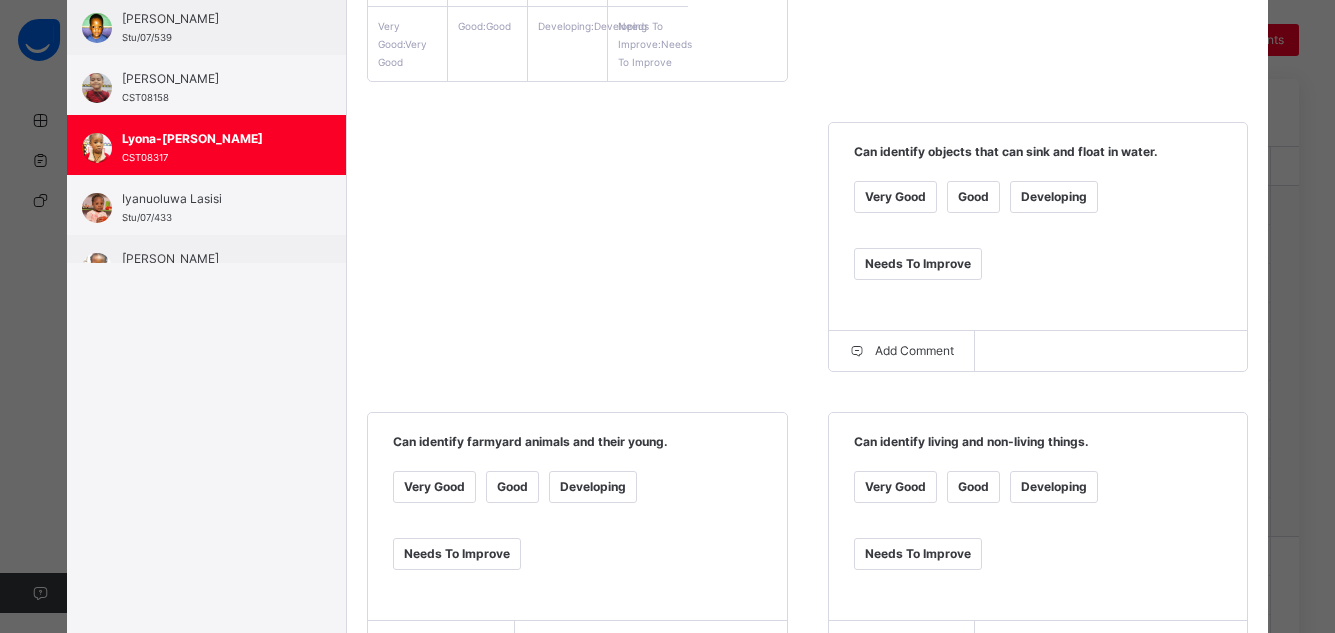 scroll, scrollTop: 0, scrollLeft: 0, axis: both 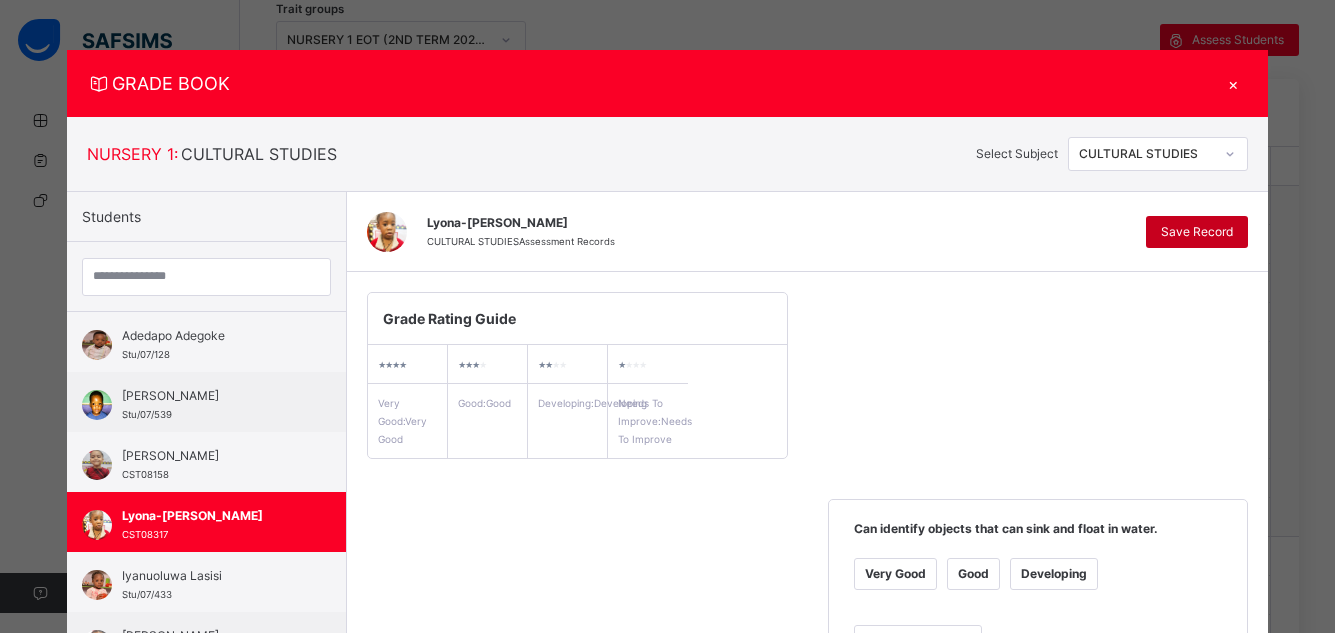 click on "Save Record" at bounding box center [1197, 232] 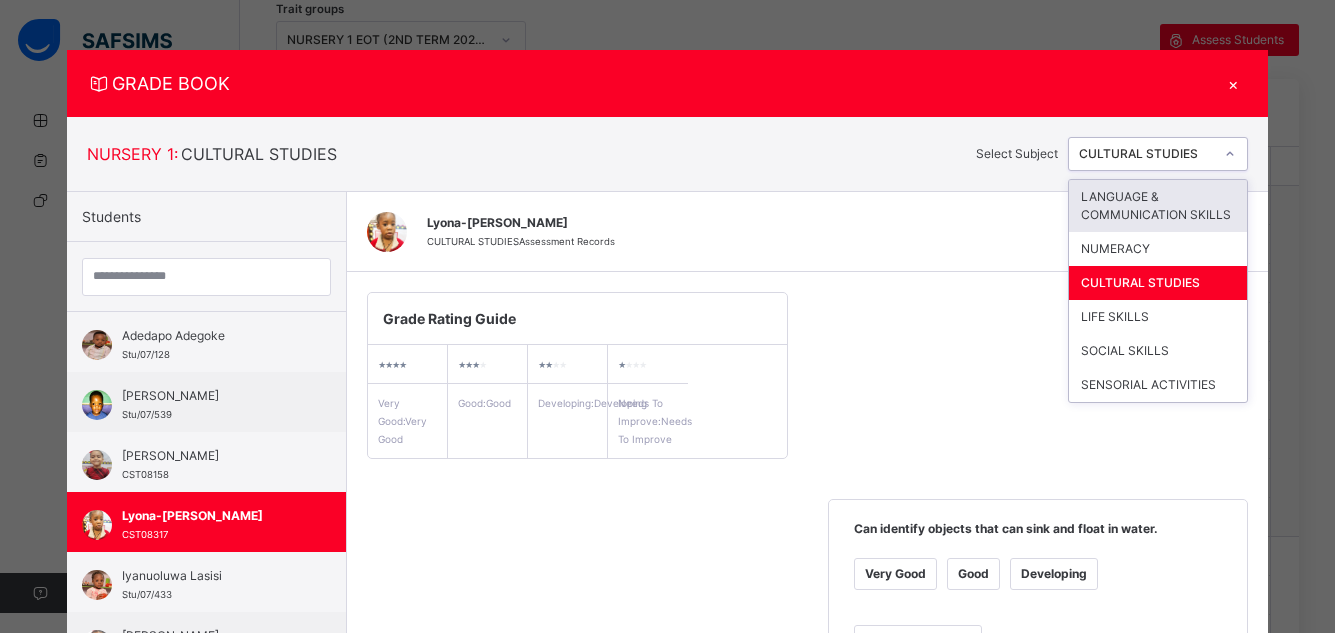click 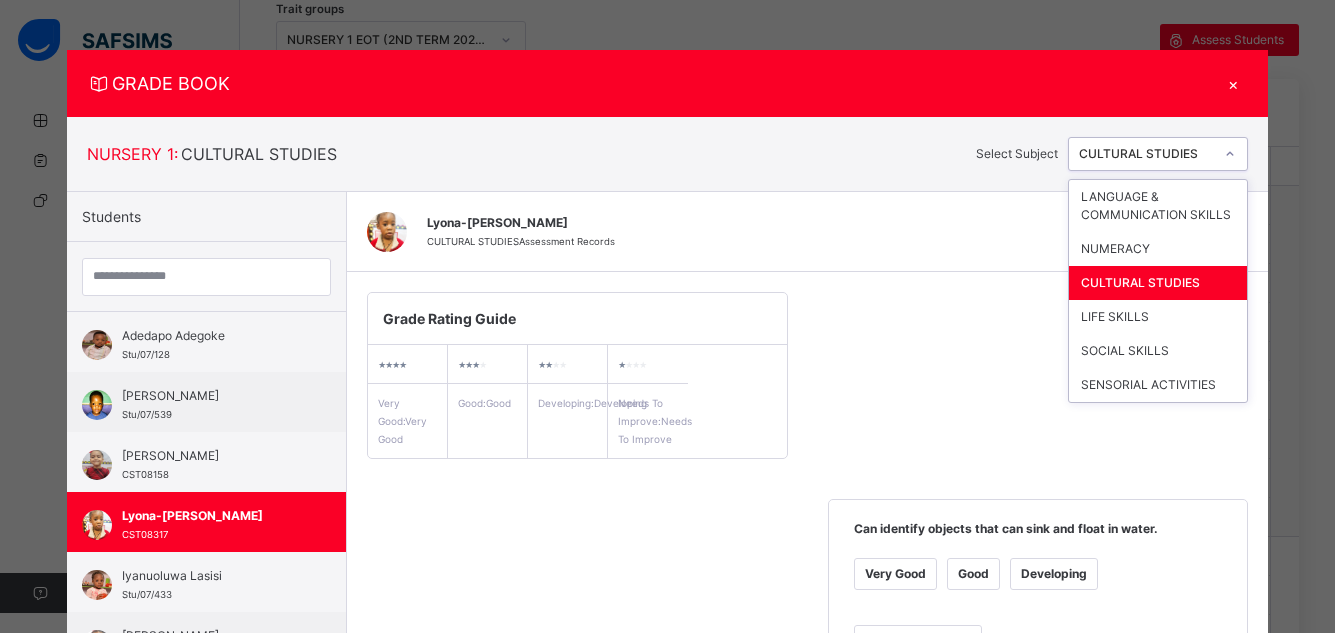 click on "CULTURAL STUDIES" at bounding box center [1158, 283] 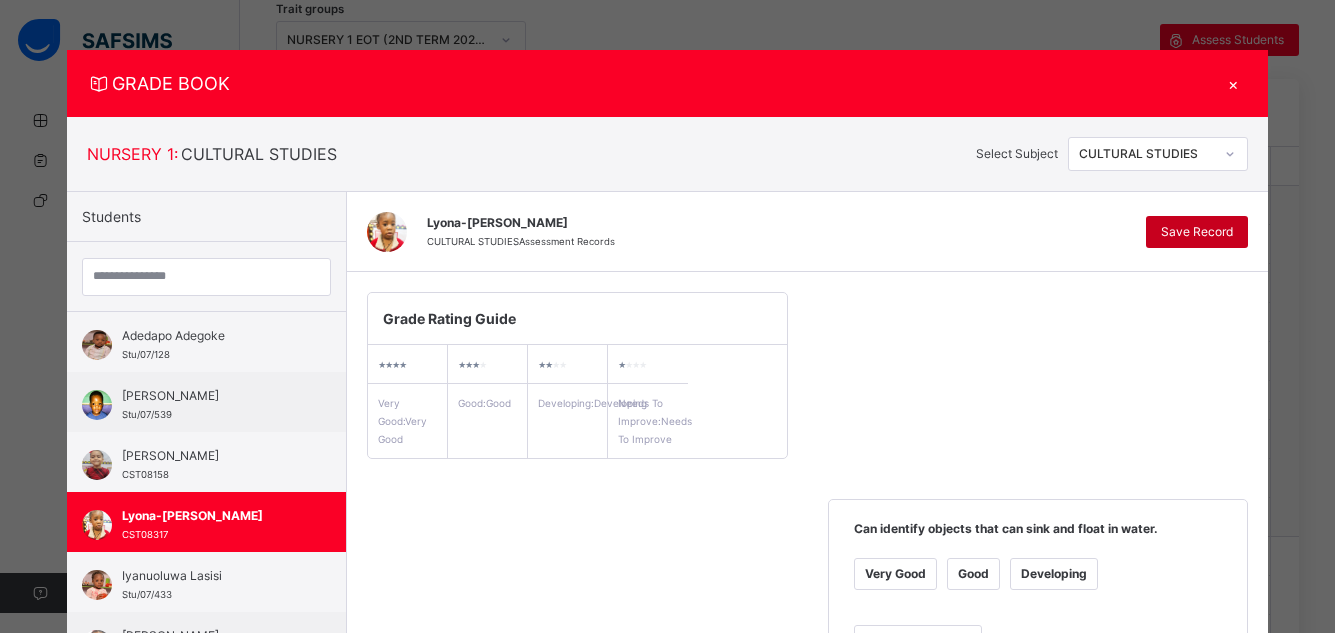 click on "Save Record" at bounding box center (1197, 232) 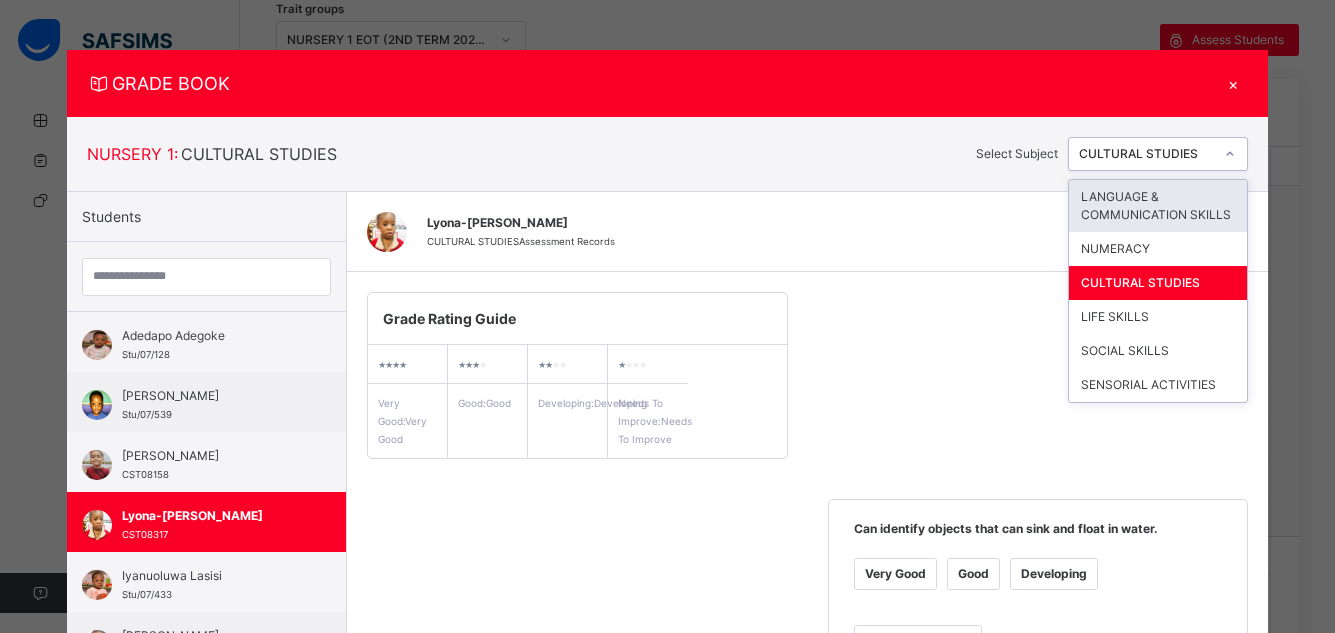 click 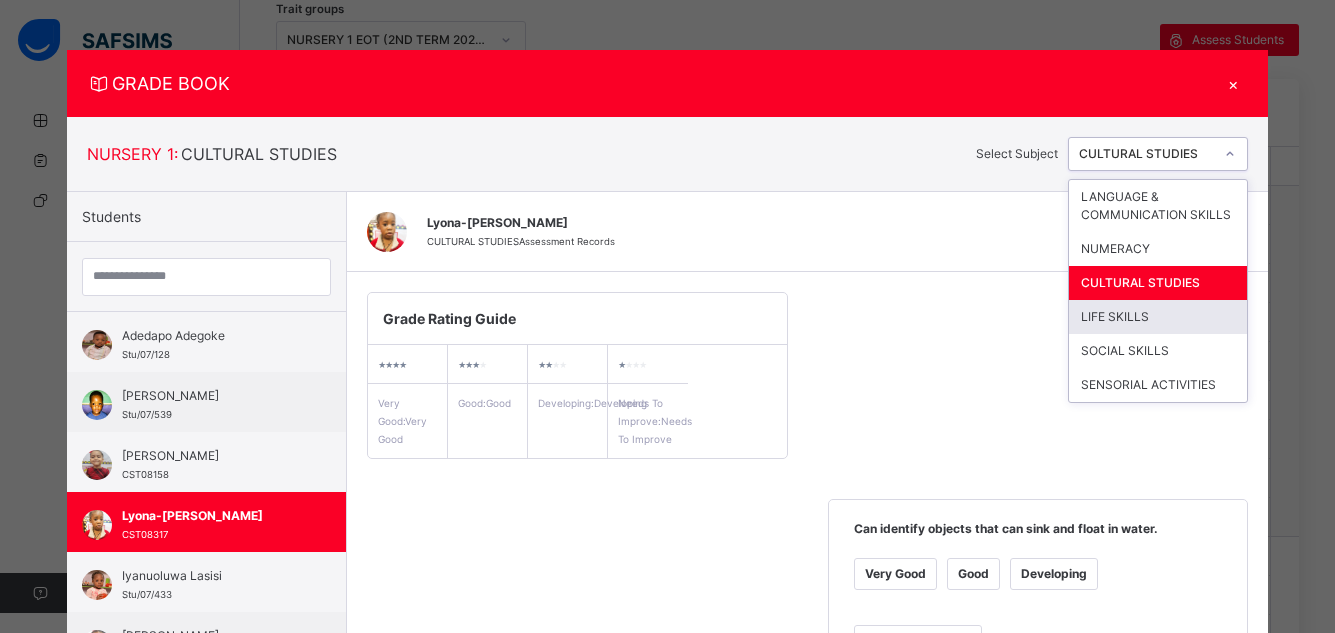 click on "LIFE SKILLS" at bounding box center (1158, 317) 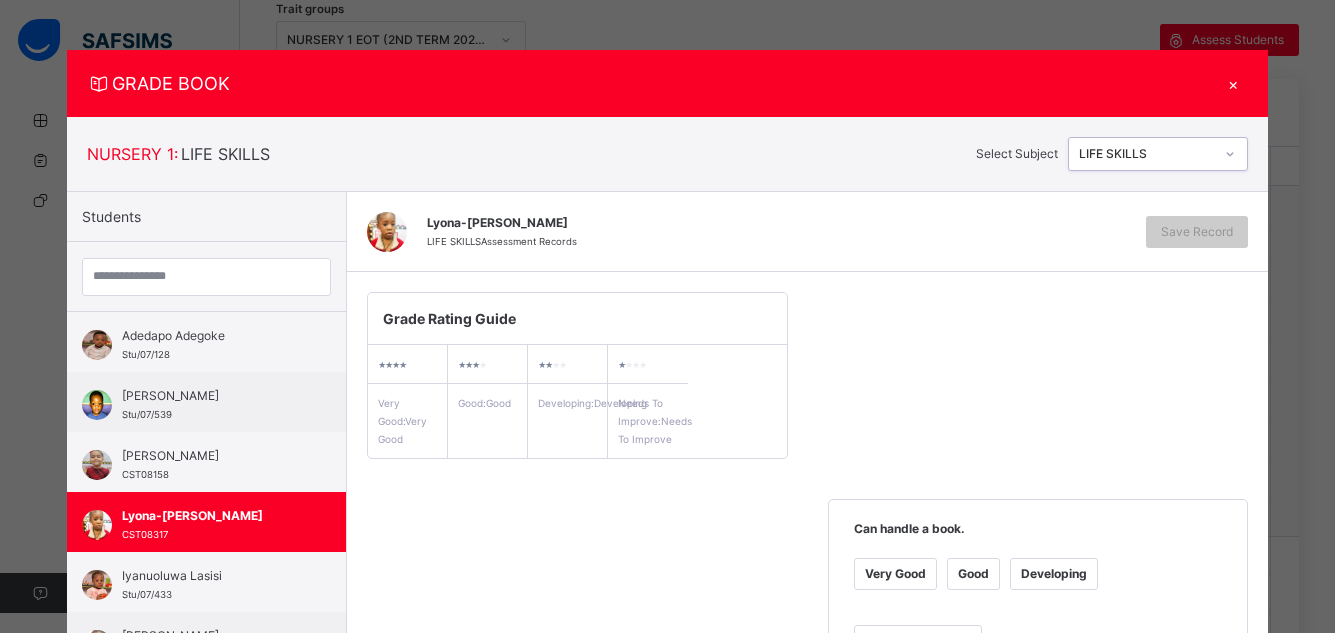 click on "Good" at bounding box center [973, 574] 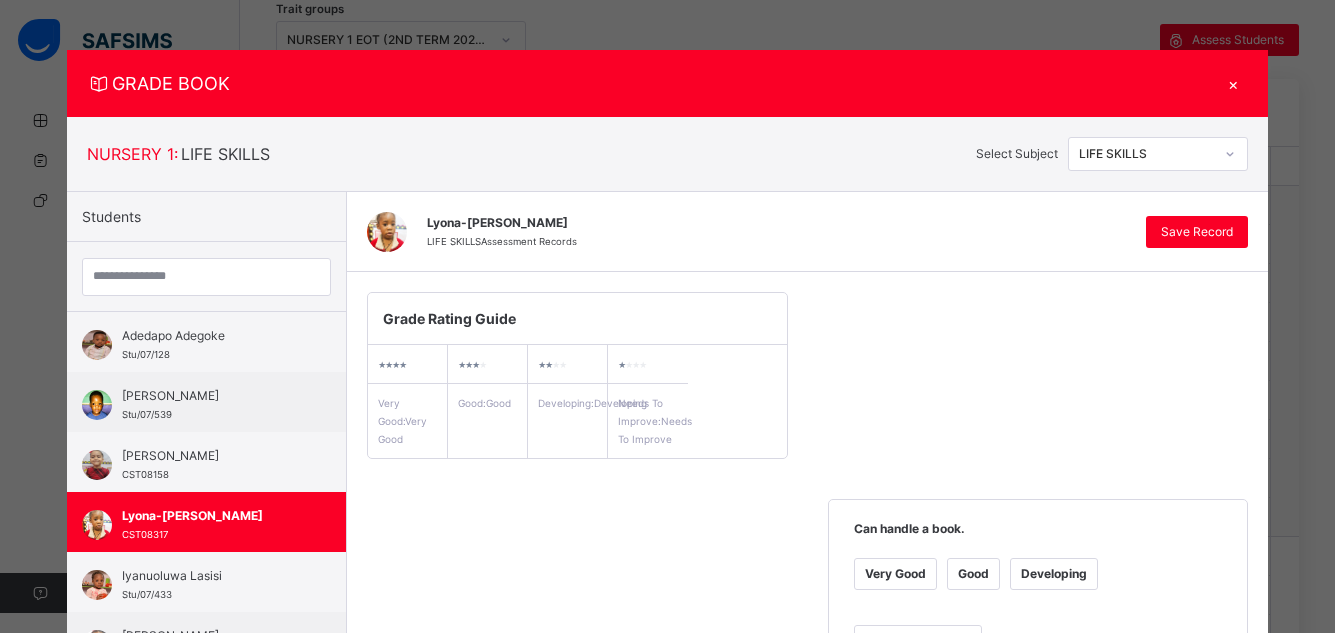 scroll, scrollTop: 554, scrollLeft: 0, axis: vertical 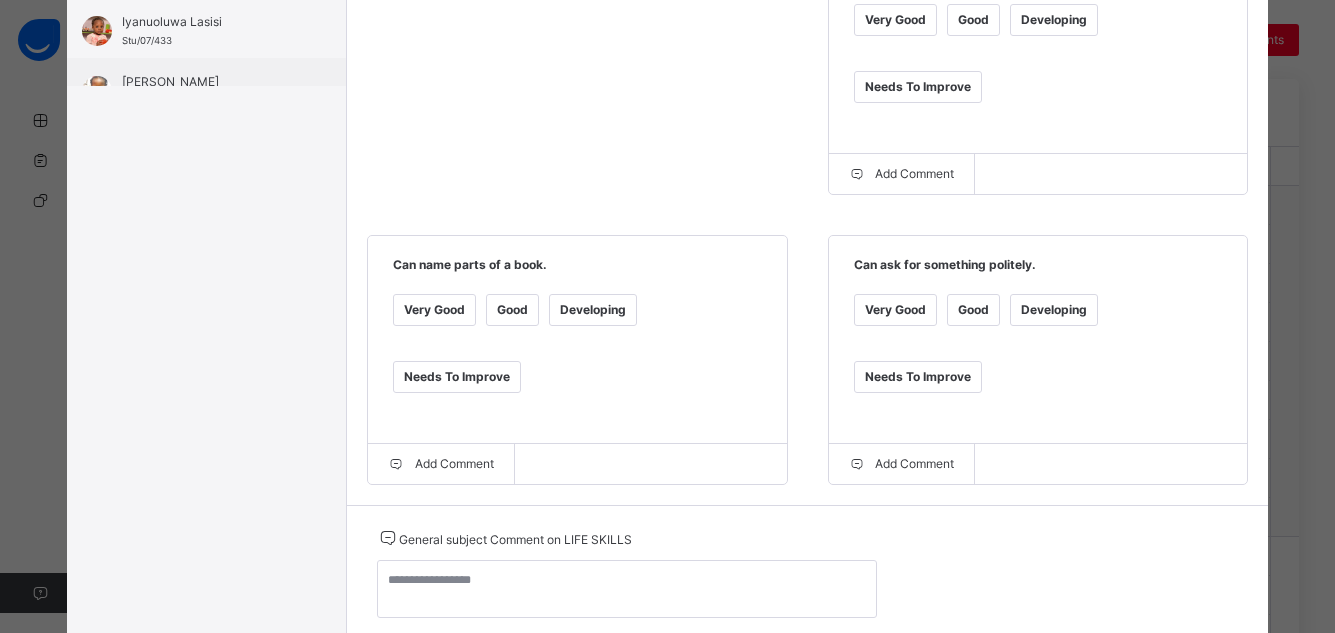 click on "Good" at bounding box center (973, 310) 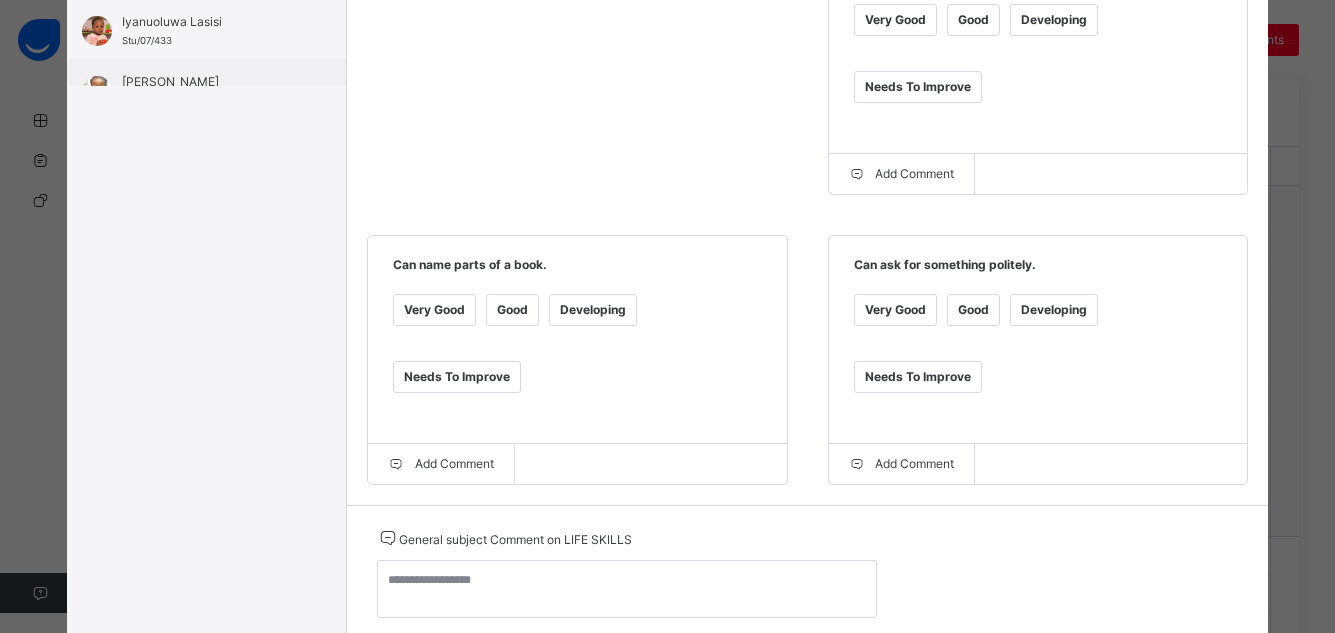 click on "Good" at bounding box center (512, 310) 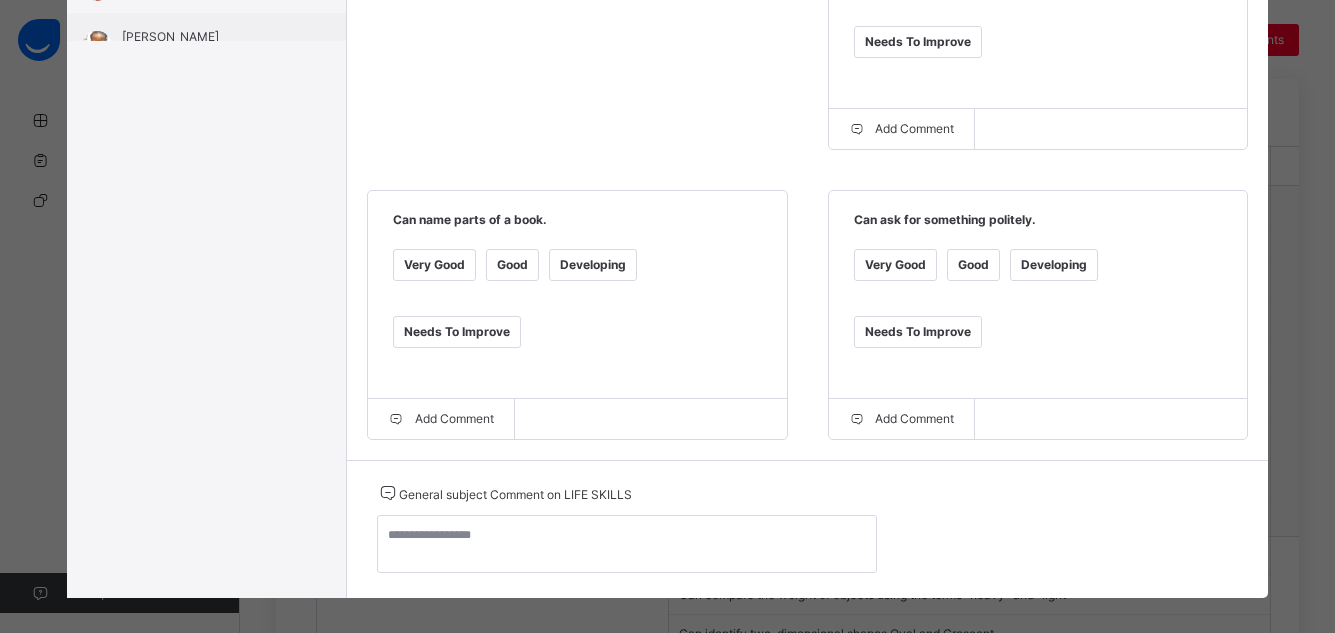 scroll, scrollTop: 638, scrollLeft: 0, axis: vertical 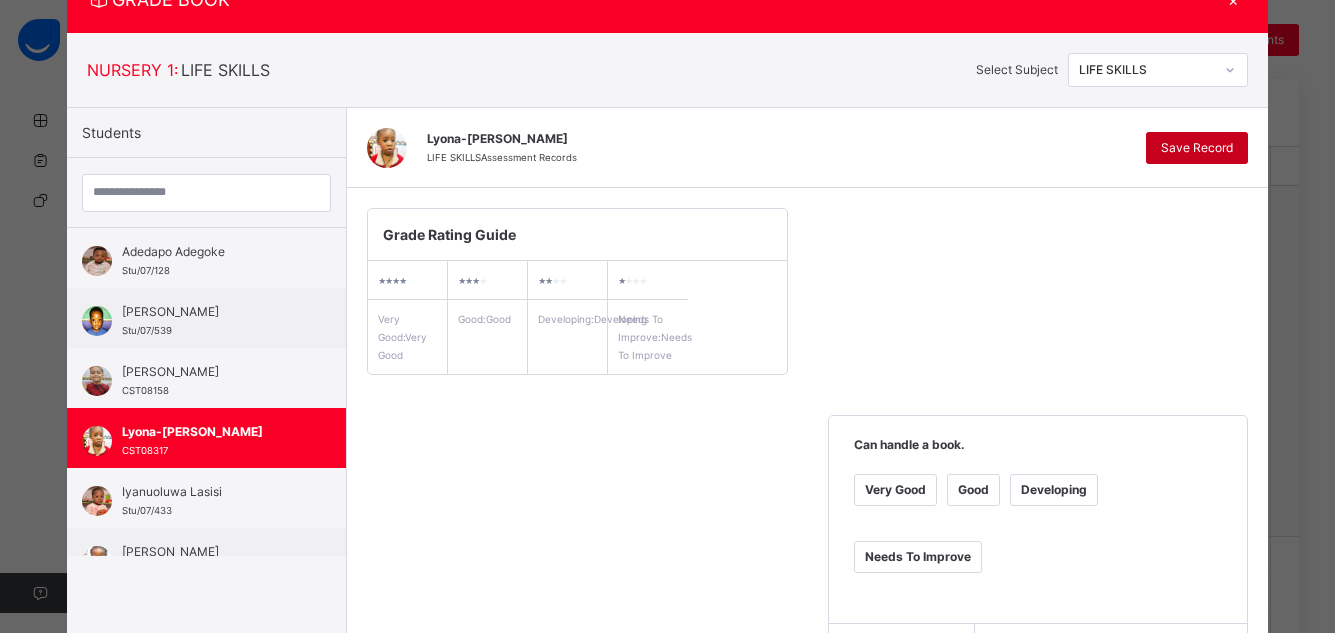 click on "Save Record" at bounding box center [1197, 148] 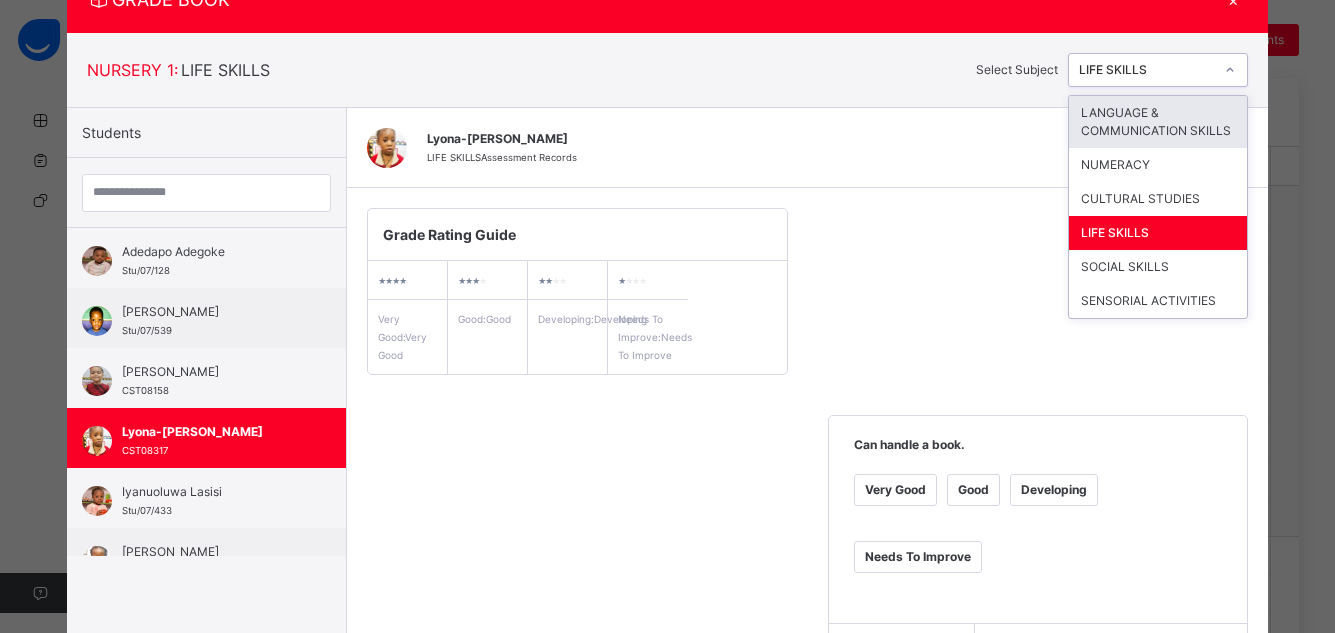 click 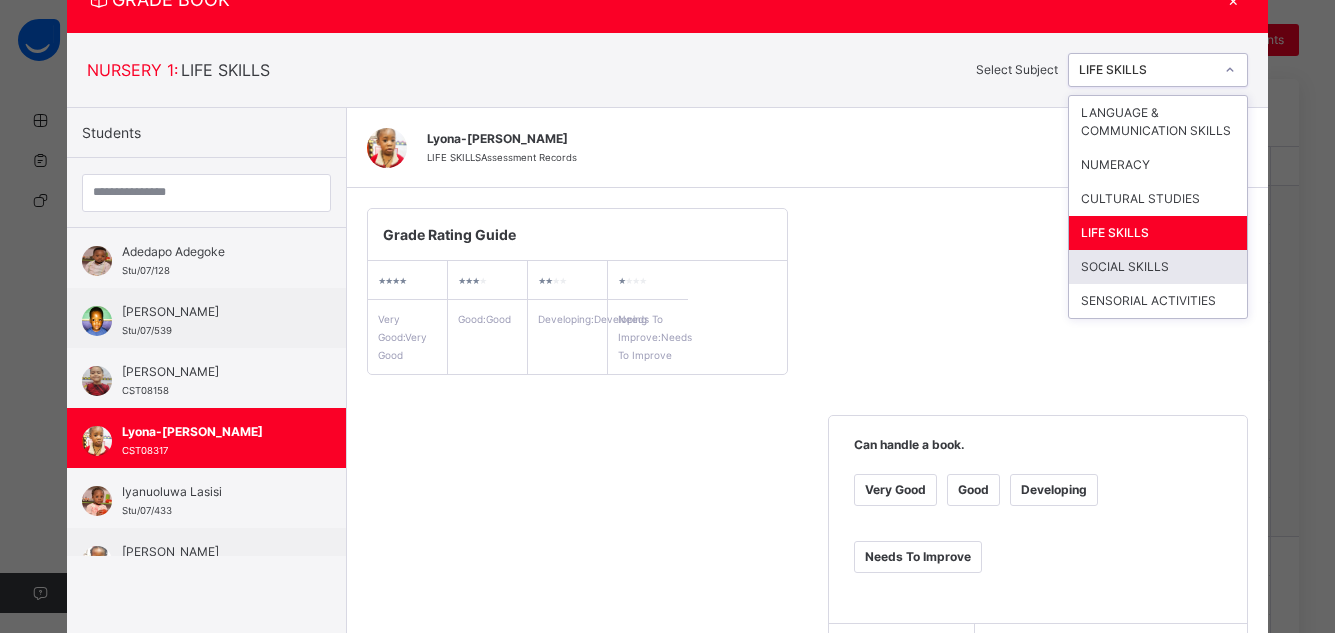 click on "SOCIAL SKILLS" at bounding box center [1158, 267] 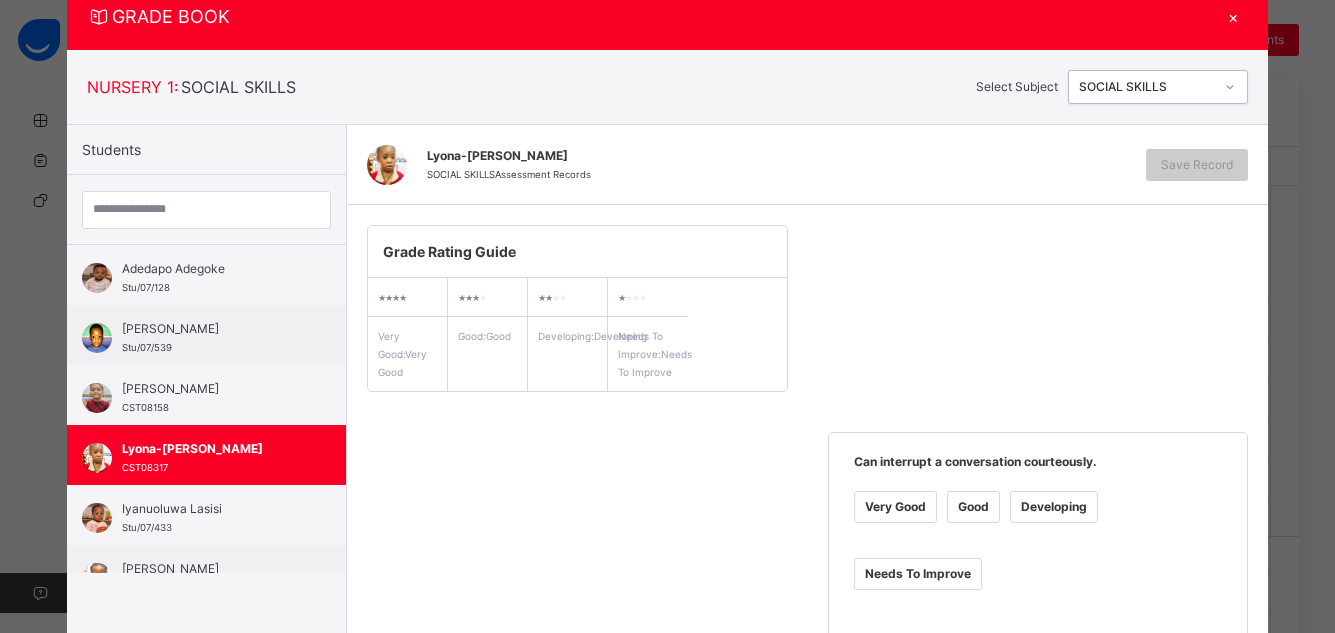 scroll, scrollTop: 84, scrollLeft: 0, axis: vertical 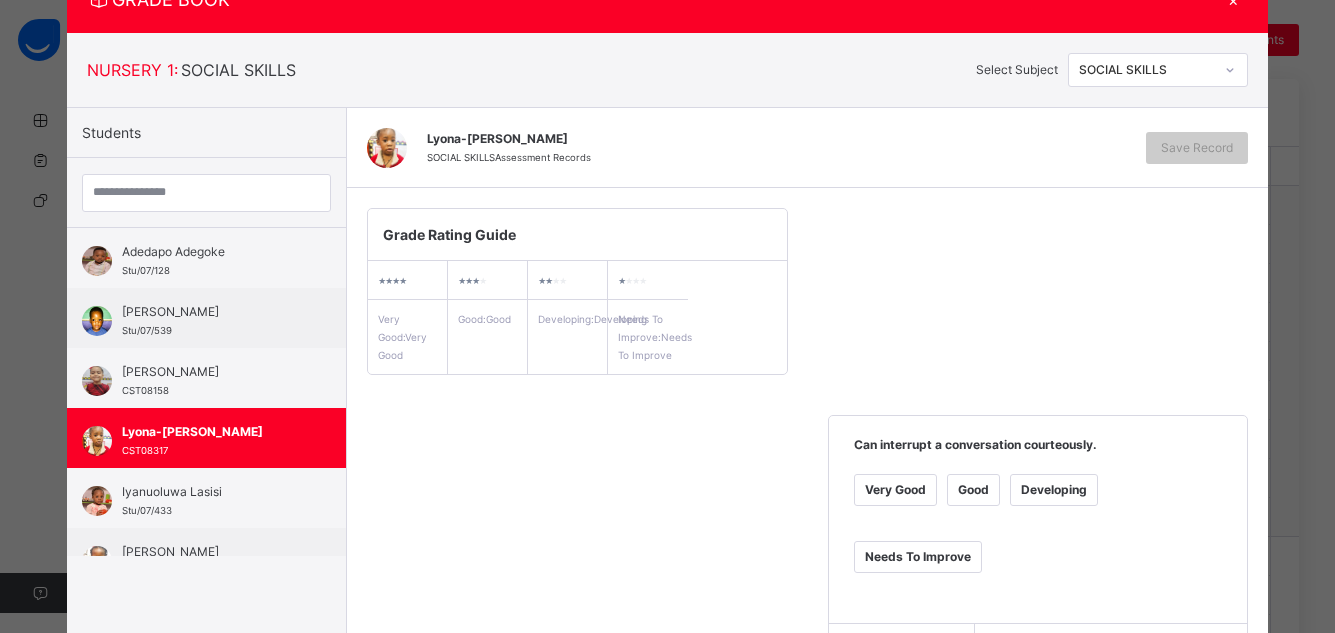 click on "Good" at bounding box center [973, 490] 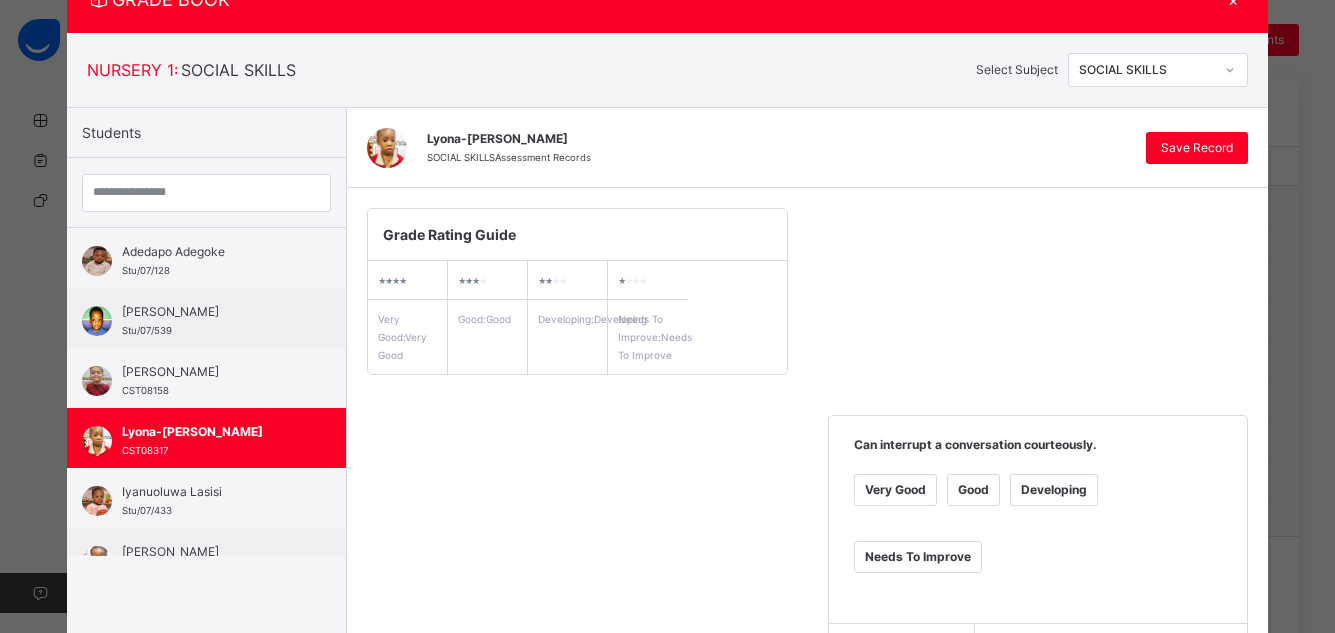 scroll, scrollTop: 638, scrollLeft: 0, axis: vertical 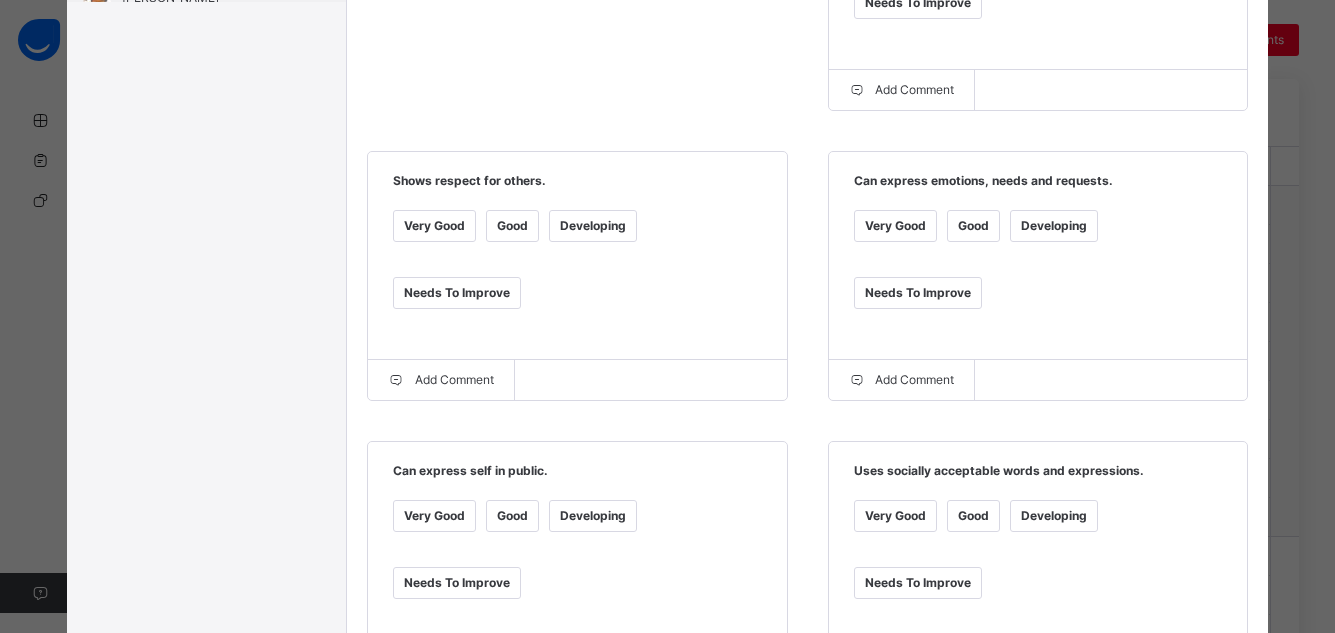 click on "Good" at bounding box center [973, 226] 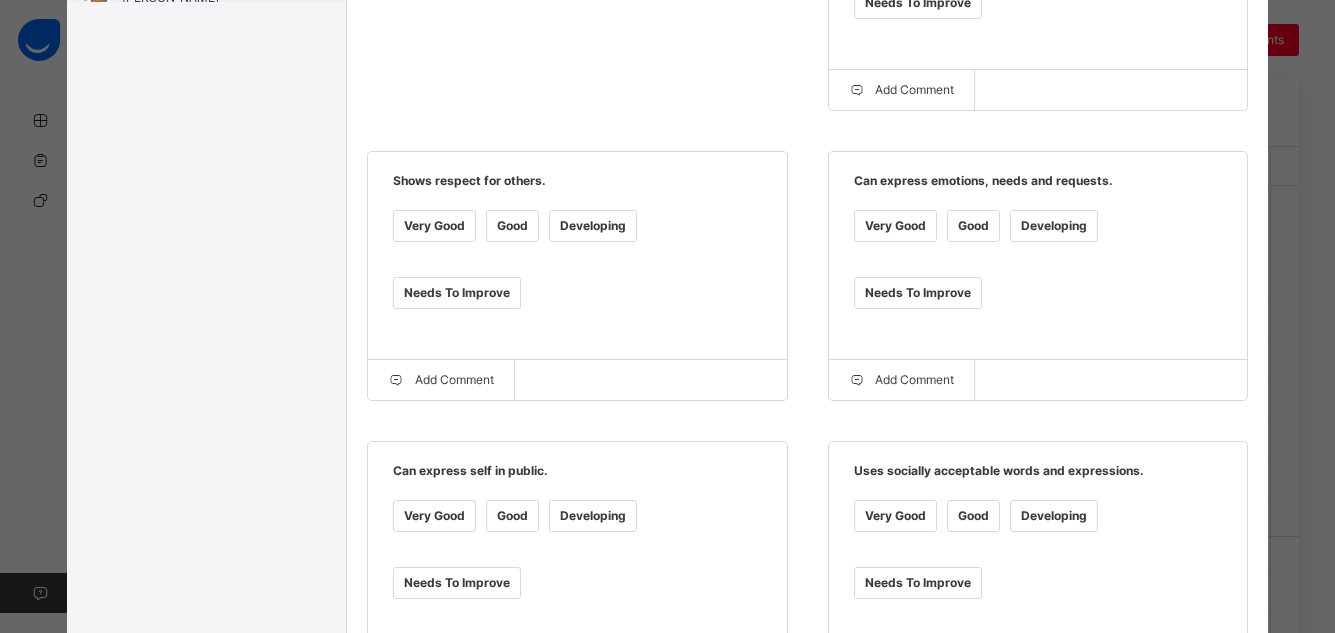click on "Good" at bounding box center (973, 516) 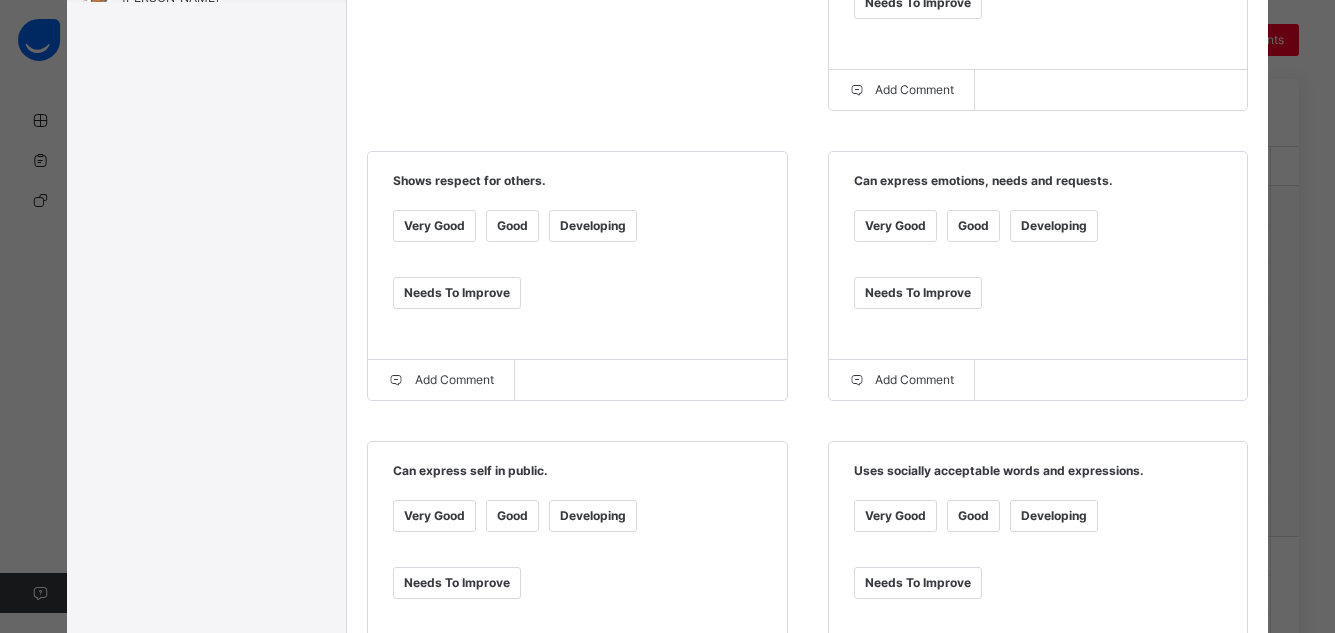 scroll, scrollTop: 1192, scrollLeft: 0, axis: vertical 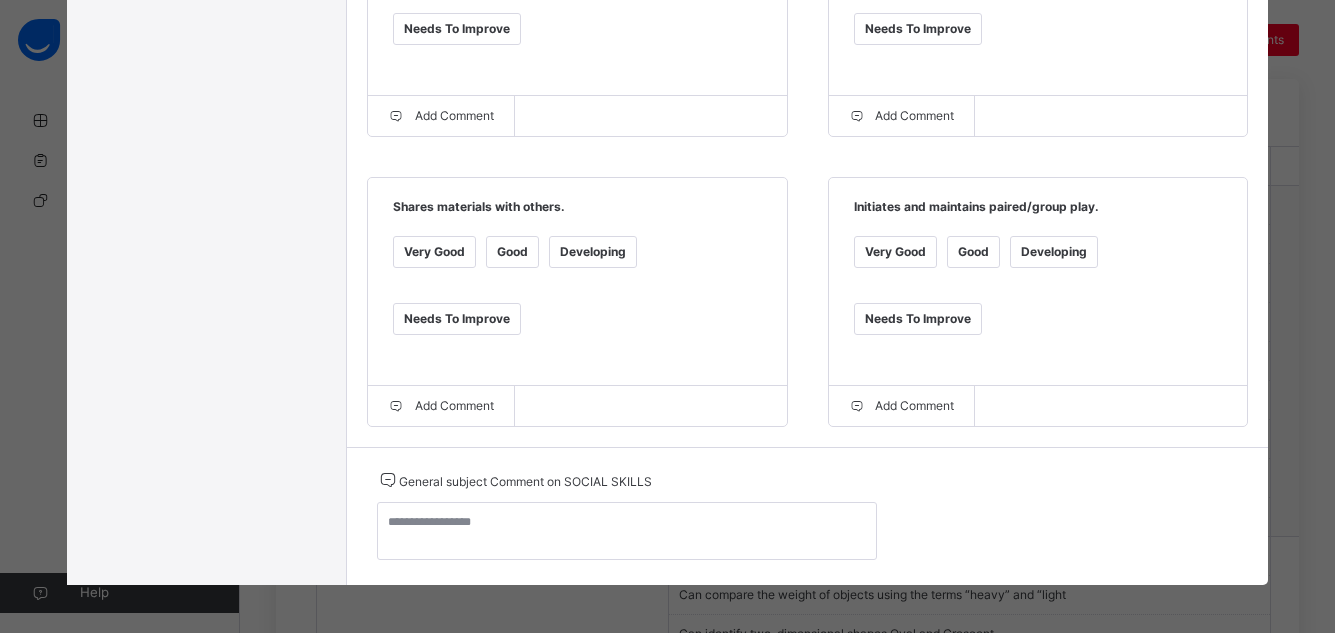 click on "Good" at bounding box center (512, 252) 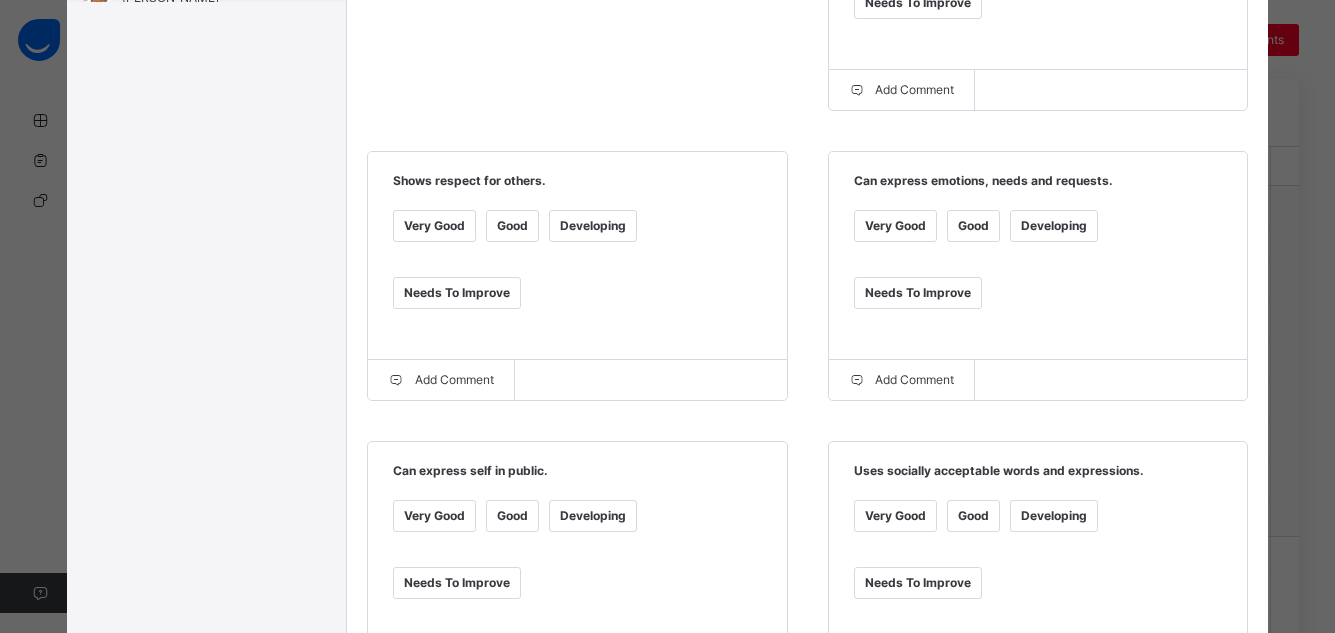 scroll, scrollTop: 84, scrollLeft: 0, axis: vertical 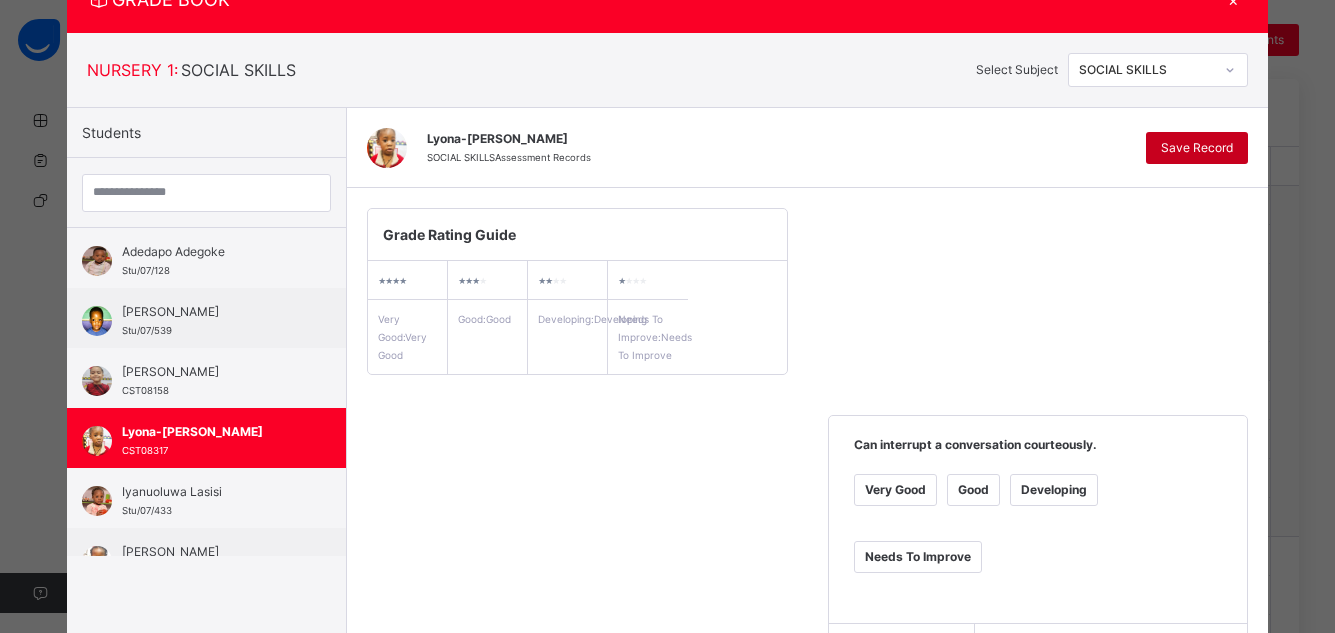 click on "Save Record" at bounding box center (1197, 148) 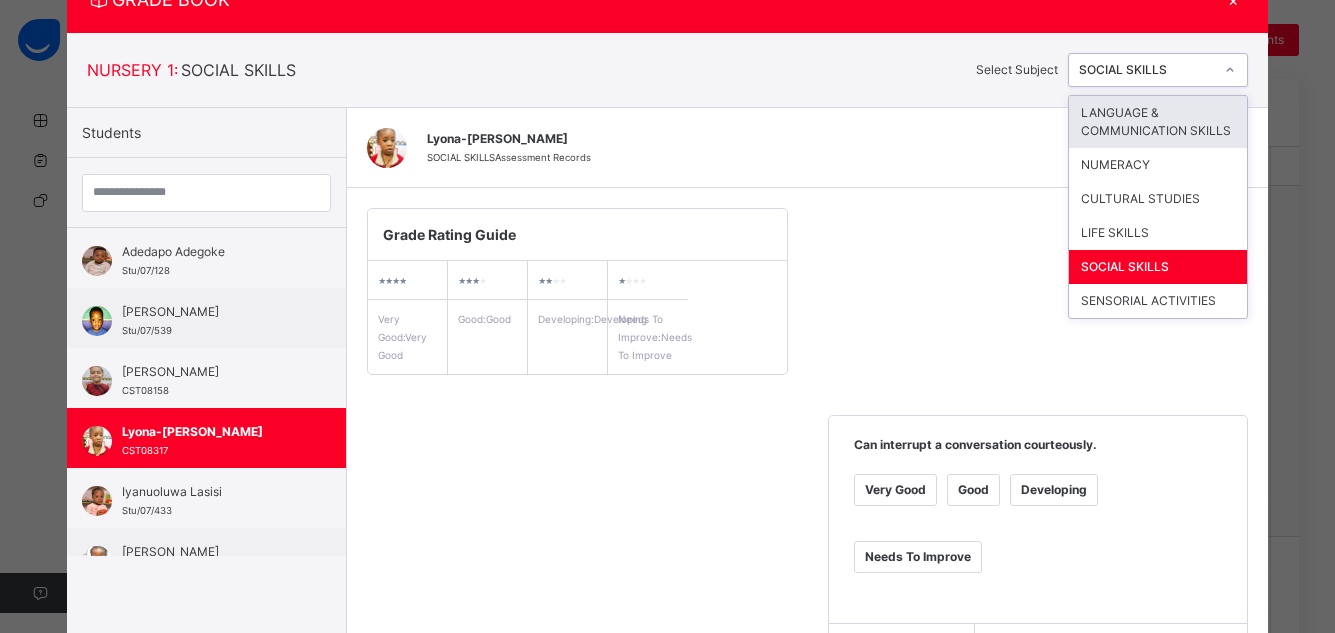 click 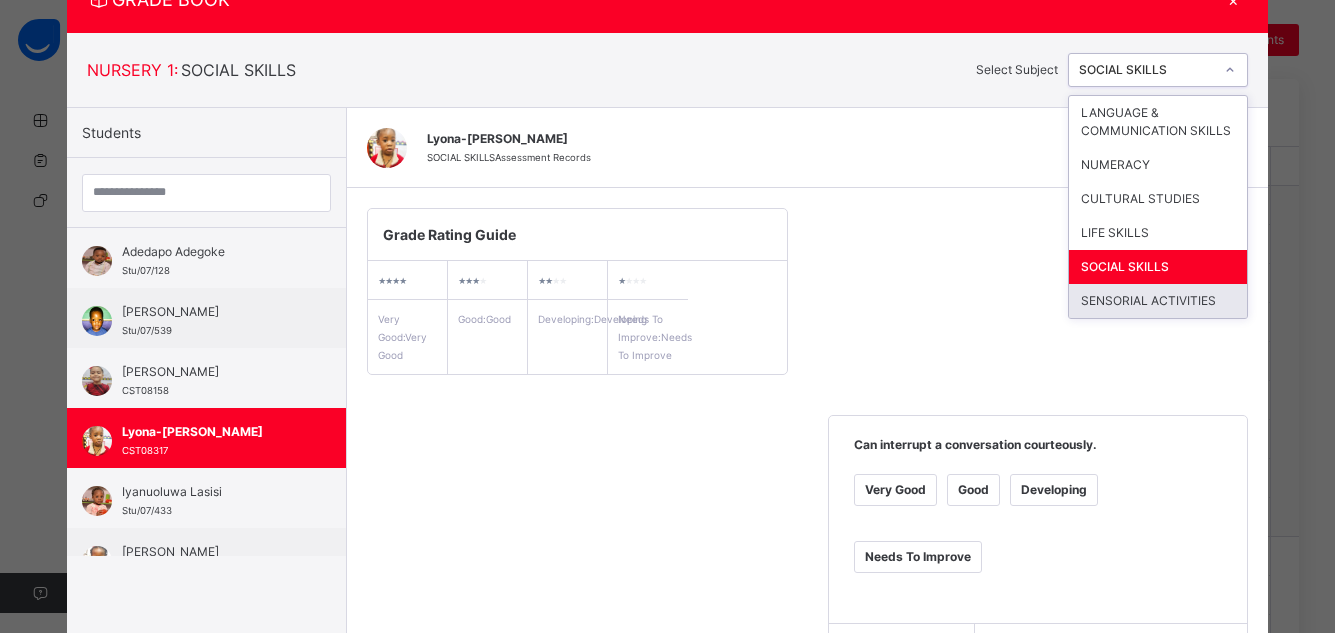 click on "SENSORIAL ACTIVITIES" at bounding box center [1158, 301] 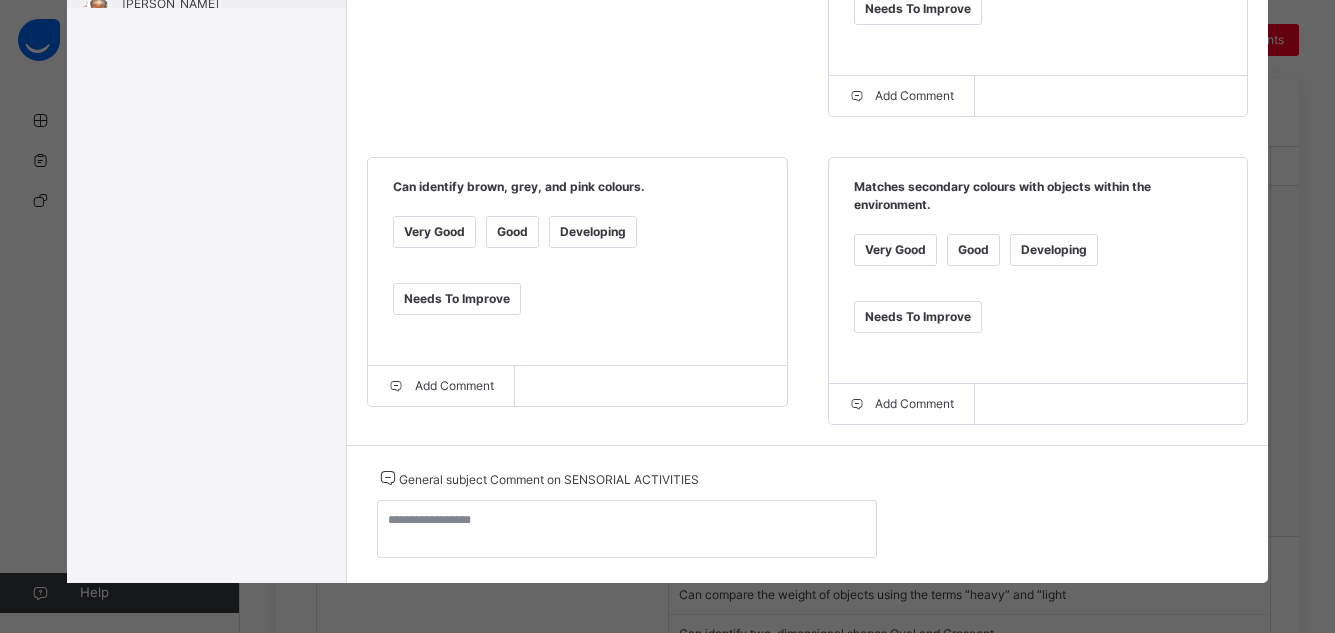 scroll, scrollTop: 84, scrollLeft: 0, axis: vertical 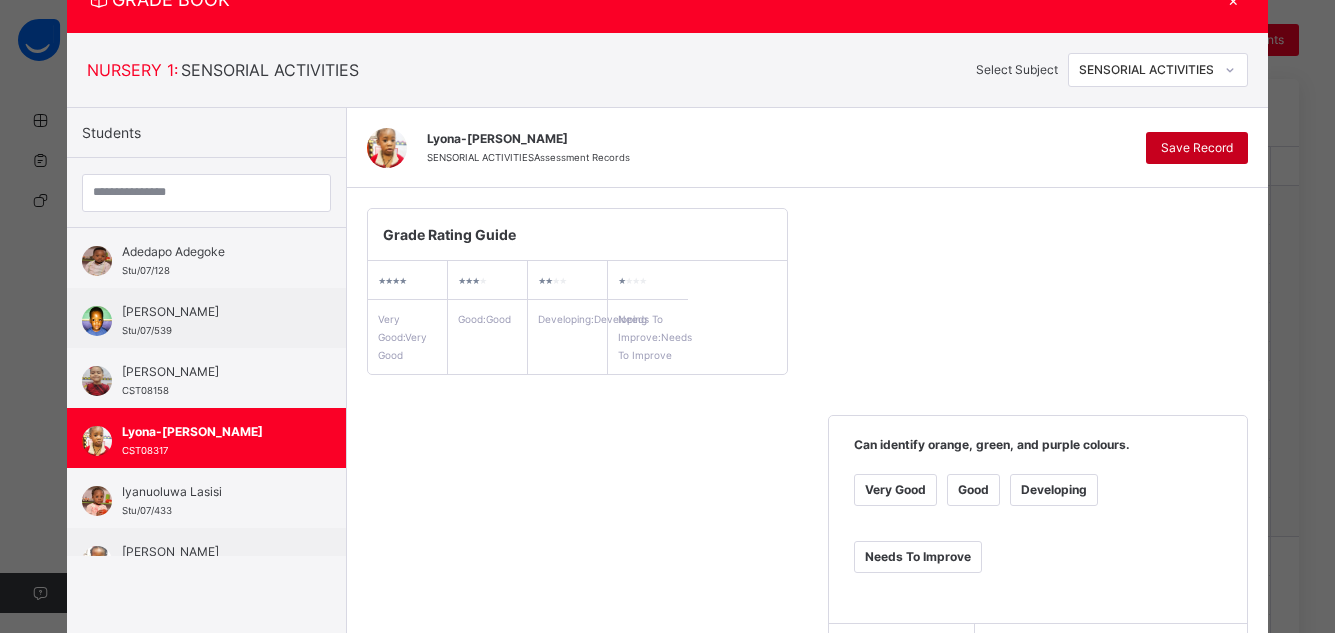 click on "Save Record" at bounding box center [1197, 148] 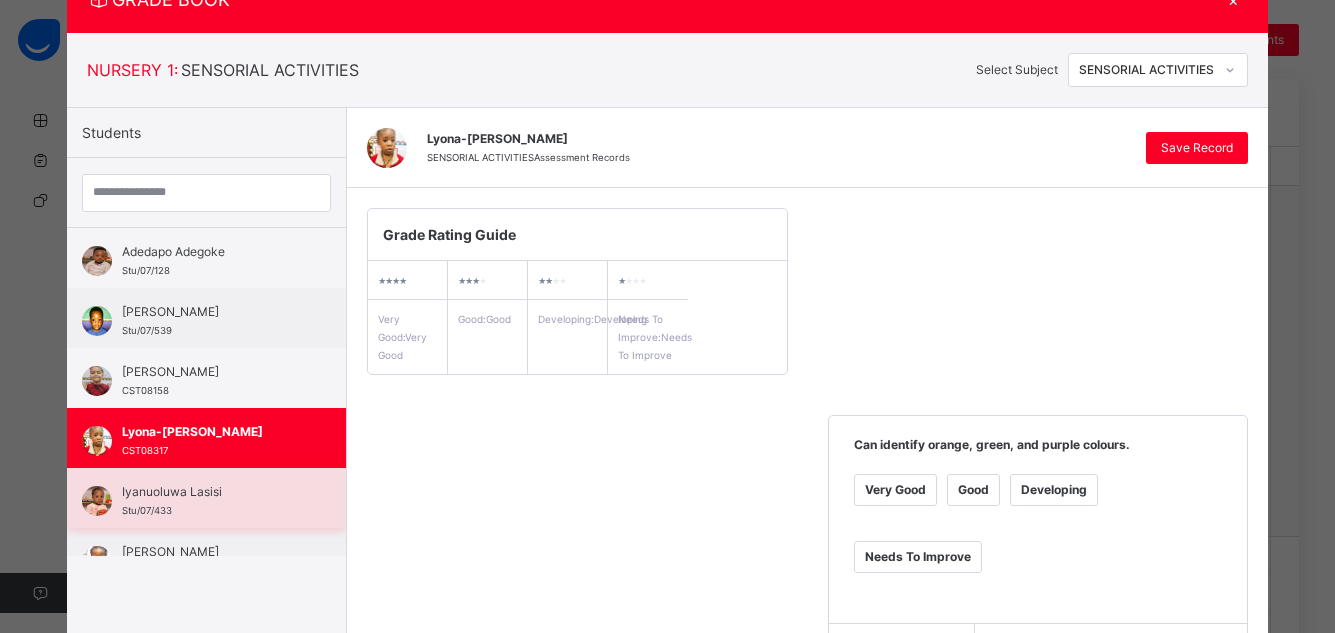 click on "Iyanuoluwa  Lasisi" at bounding box center [211, 492] 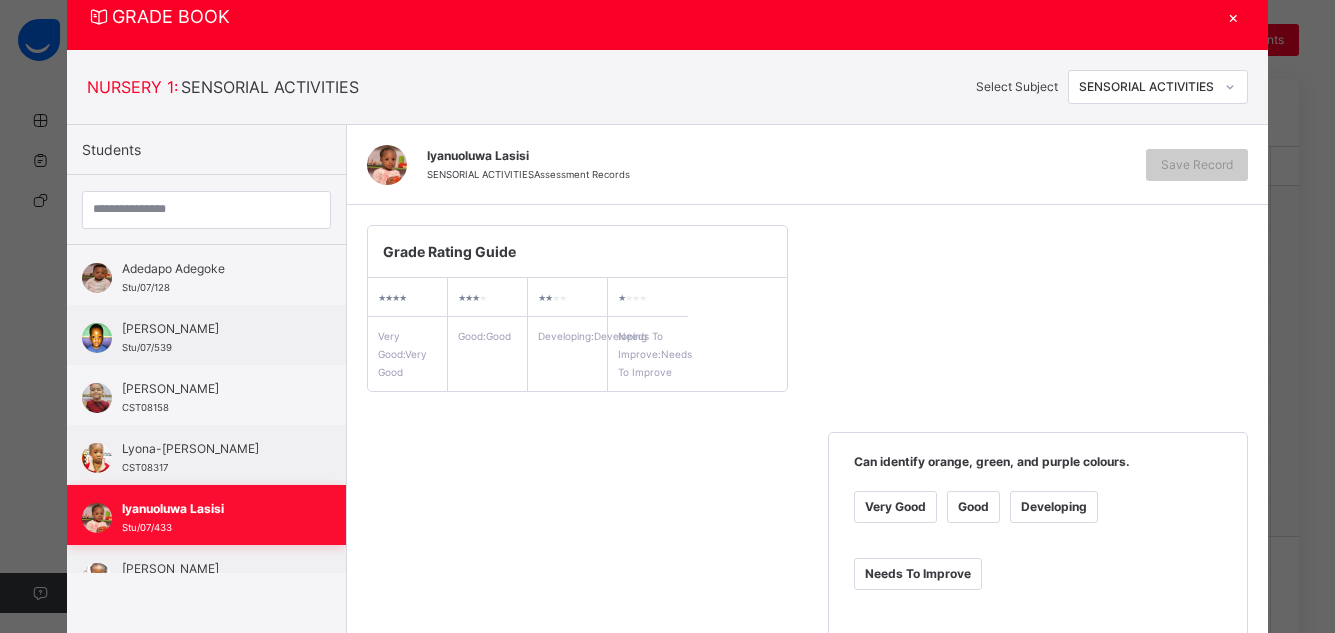 scroll, scrollTop: 84, scrollLeft: 0, axis: vertical 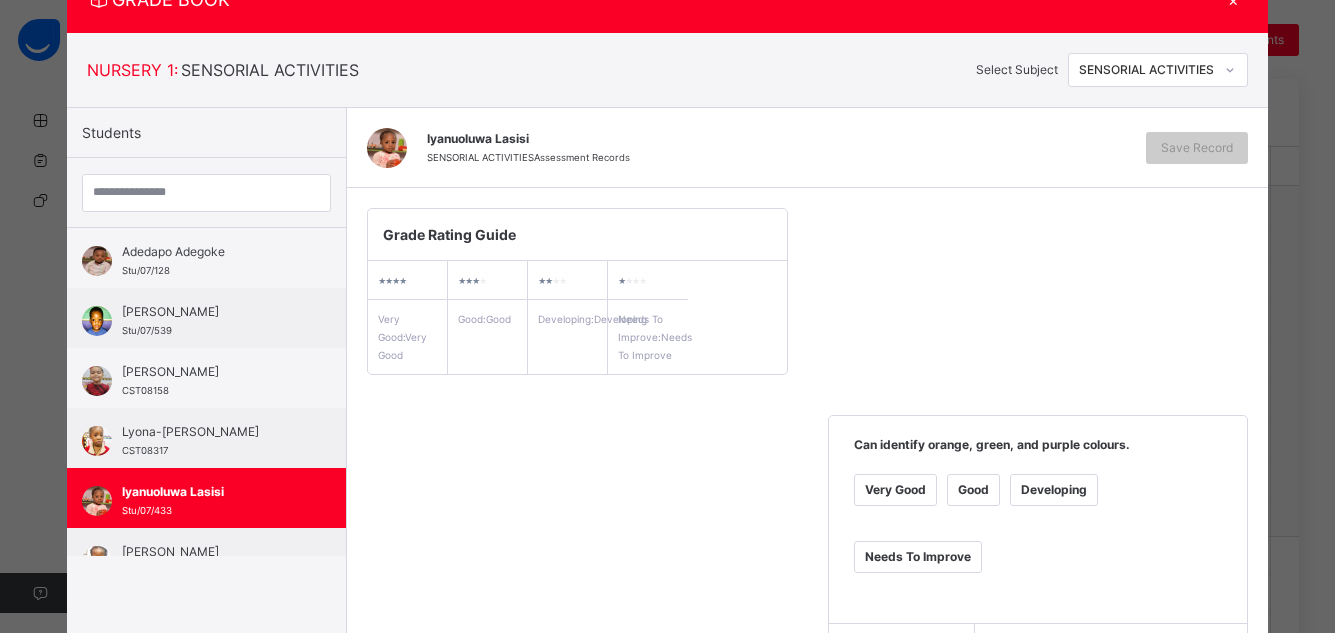 click on "Very Good" at bounding box center (895, 490) 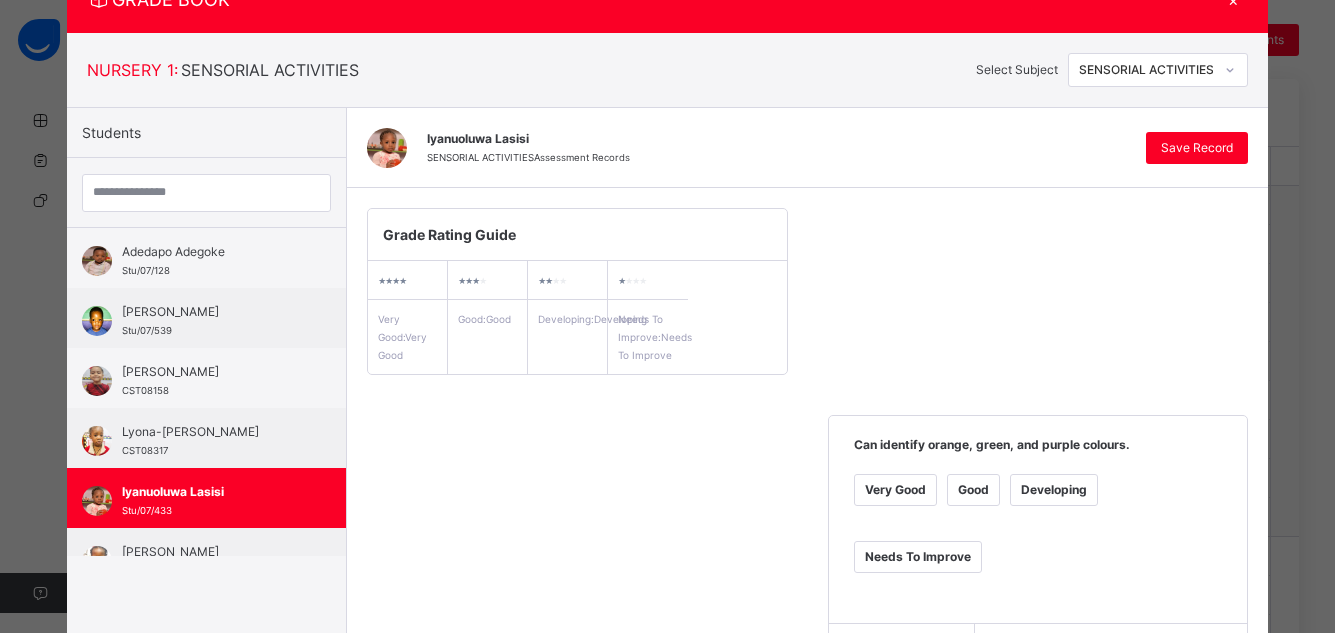 scroll, scrollTop: 638, scrollLeft: 0, axis: vertical 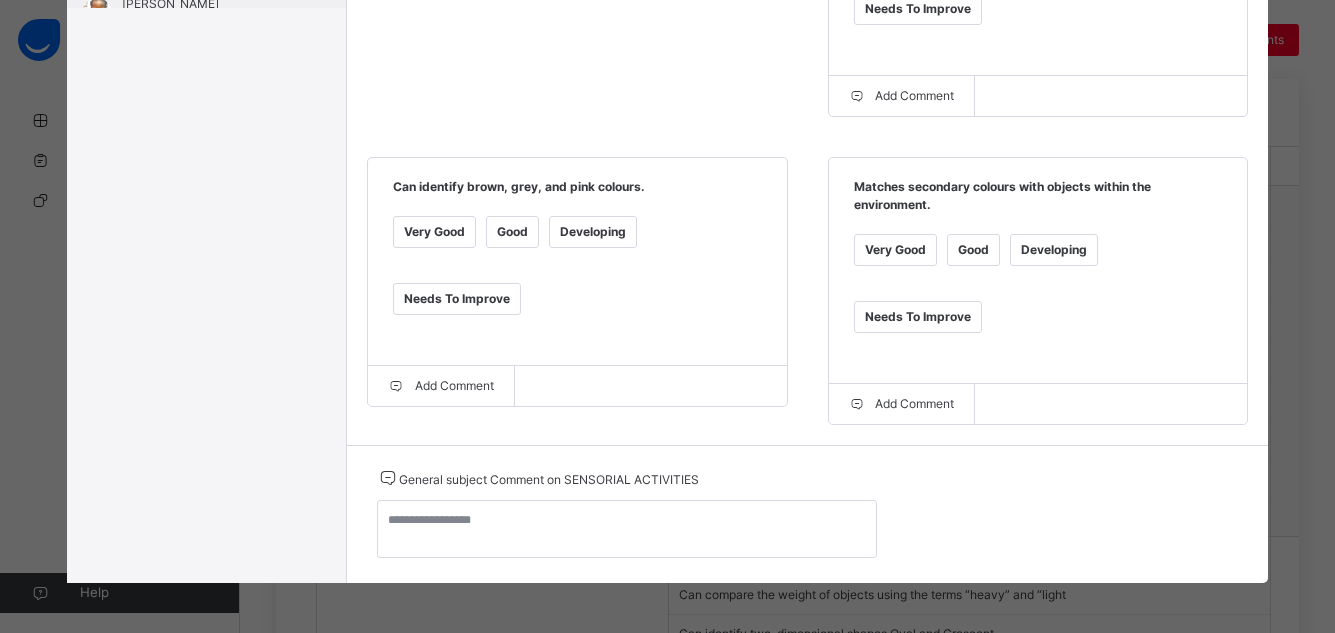 click on "Very Good" at bounding box center [434, 232] 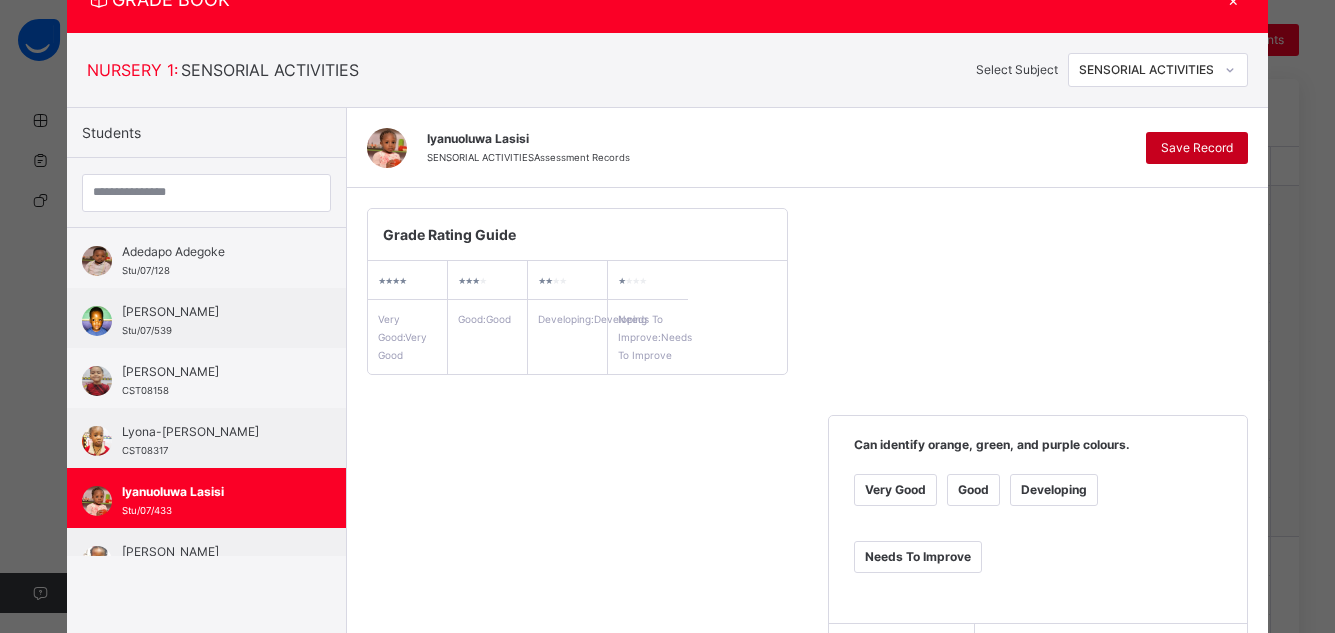 click on "Save Record" at bounding box center [1197, 148] 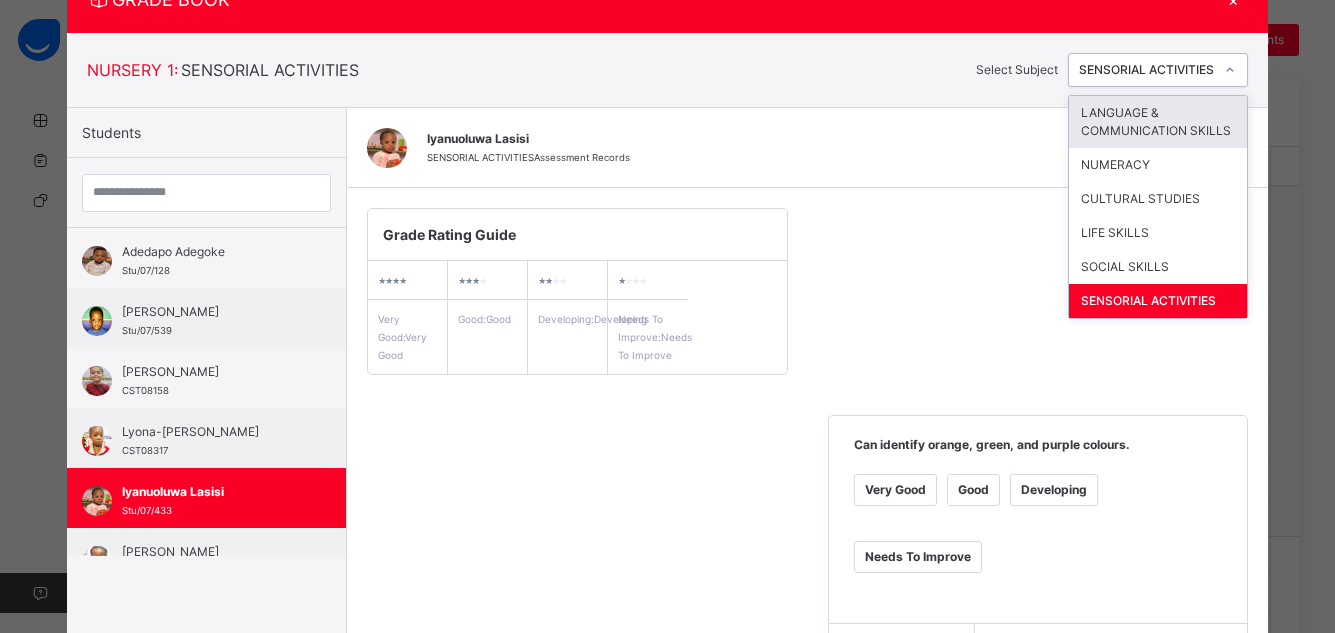 click 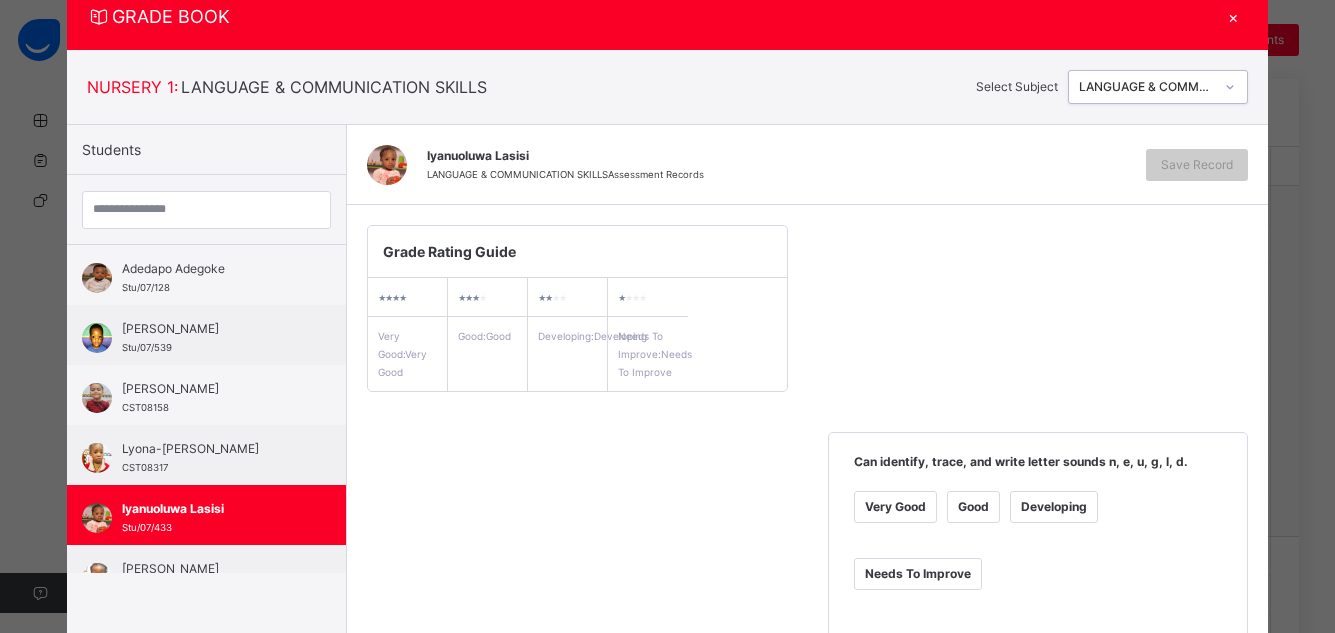 scroll, scrollTop: 84, scrollLeft: 0, axis: vertical 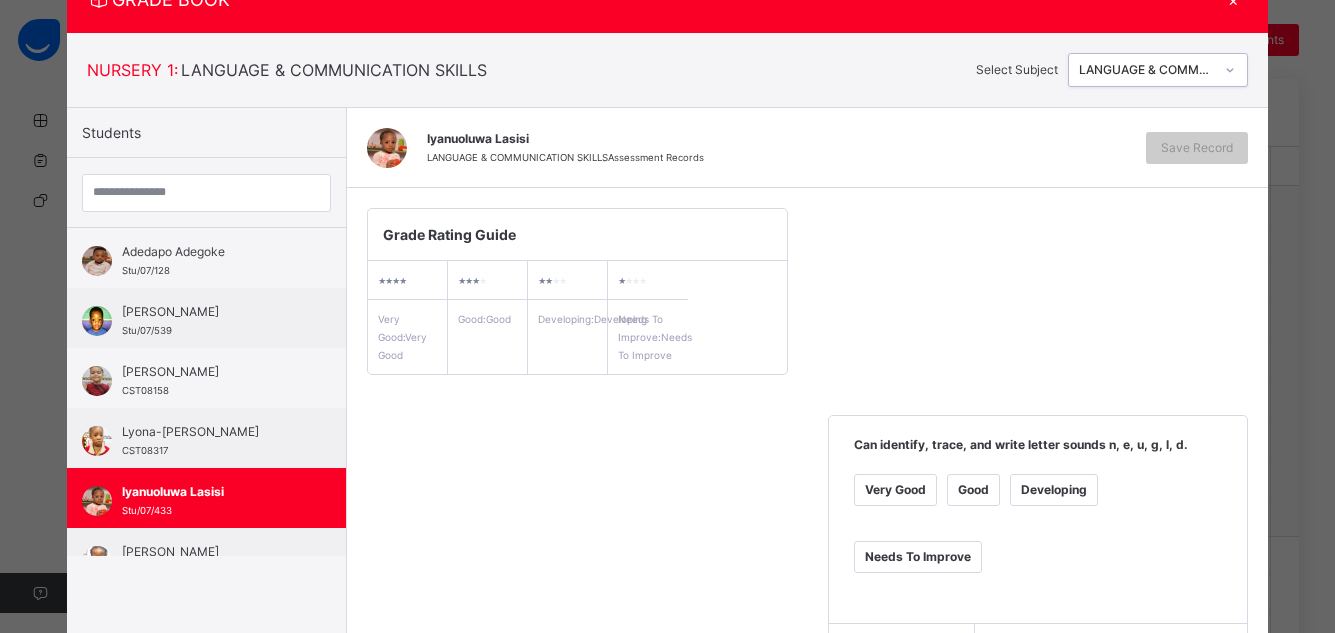 click on "Very Good" at bounding box center (895, 490) 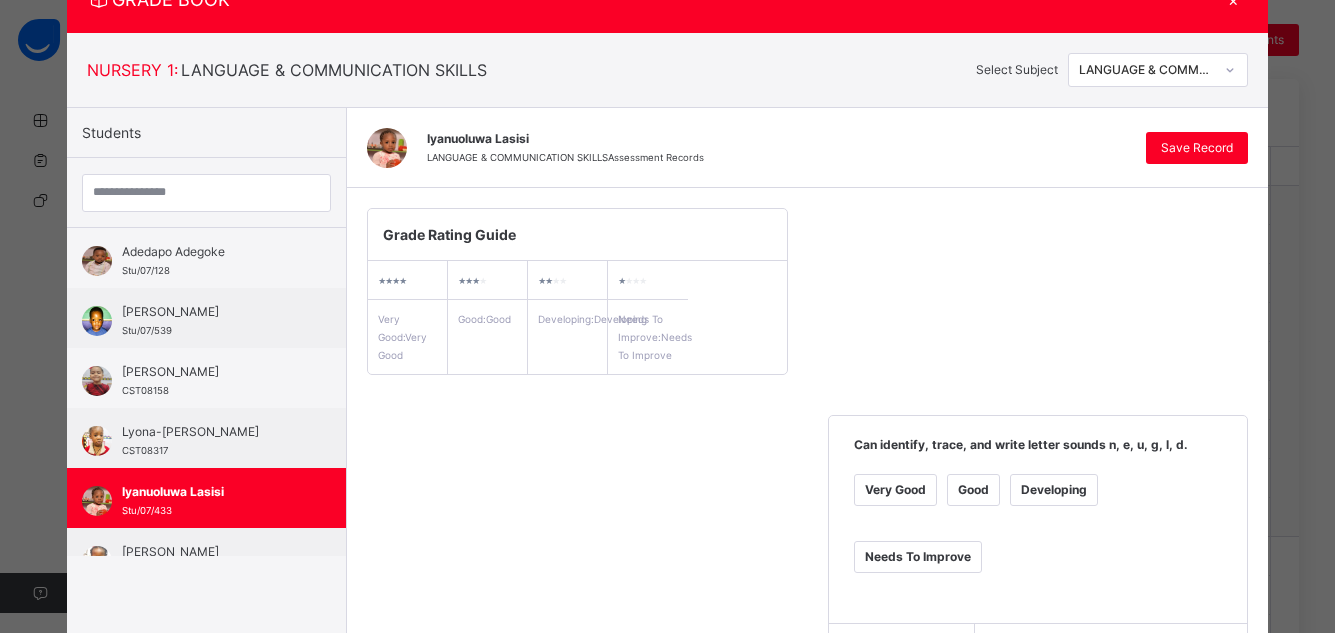 scroll, scrollTop: 638, scrollLeft: 0, axis: vertical 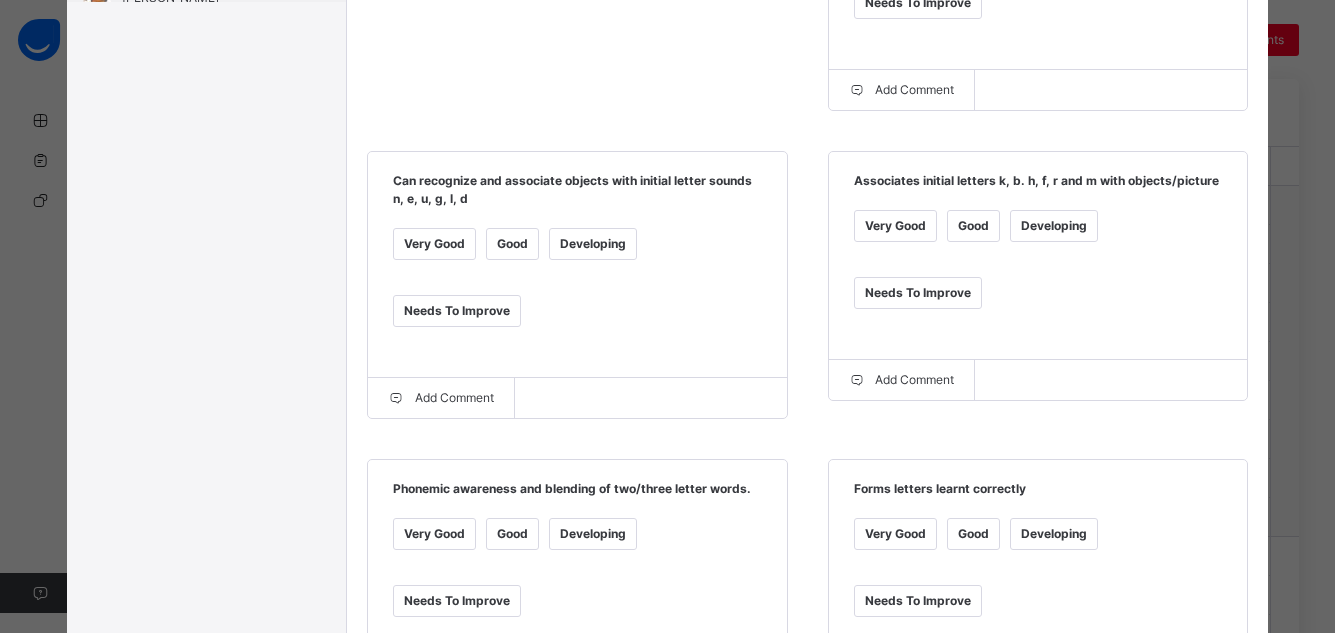 click on "Very Good" at bounding box center (434, 244) 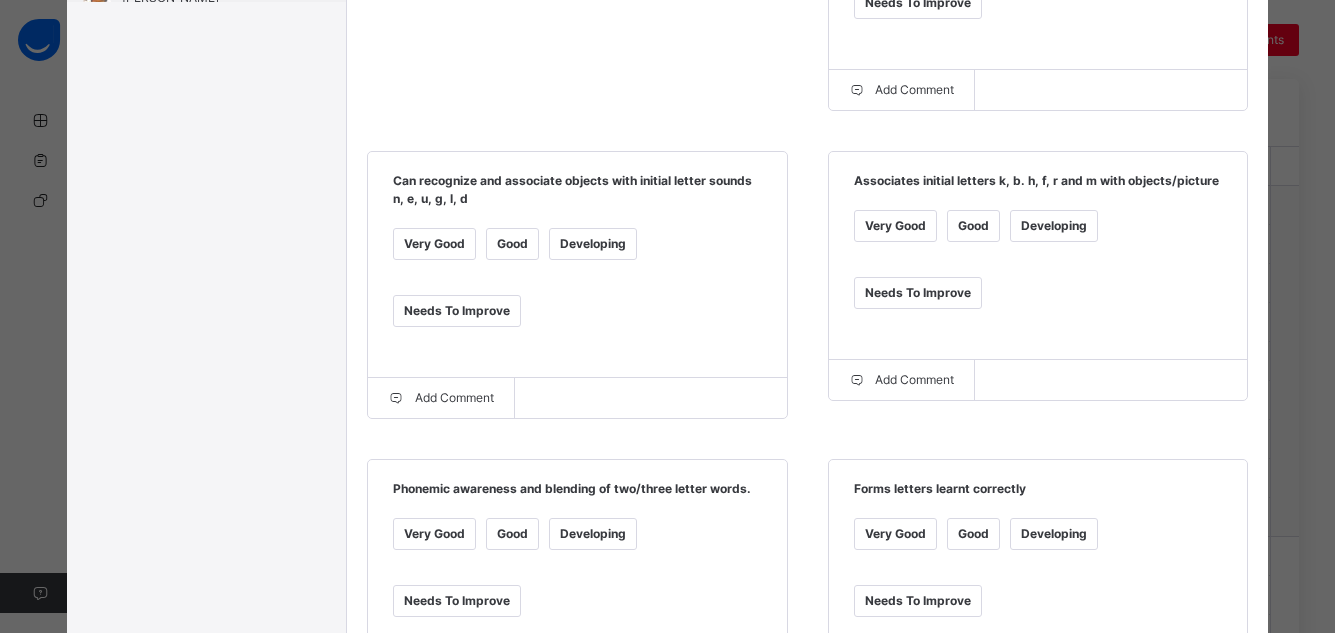click on "Very Good" at bounding box center (895, 534) 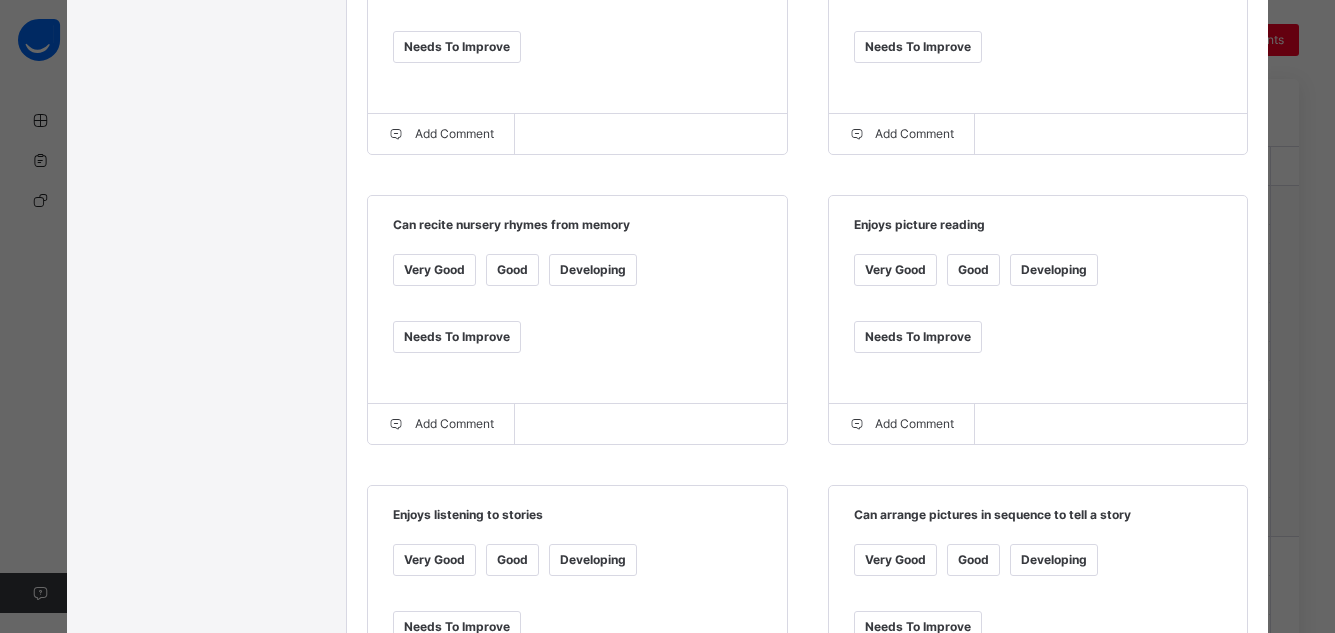 click on "Very Good" at bounding box center (434, 270) 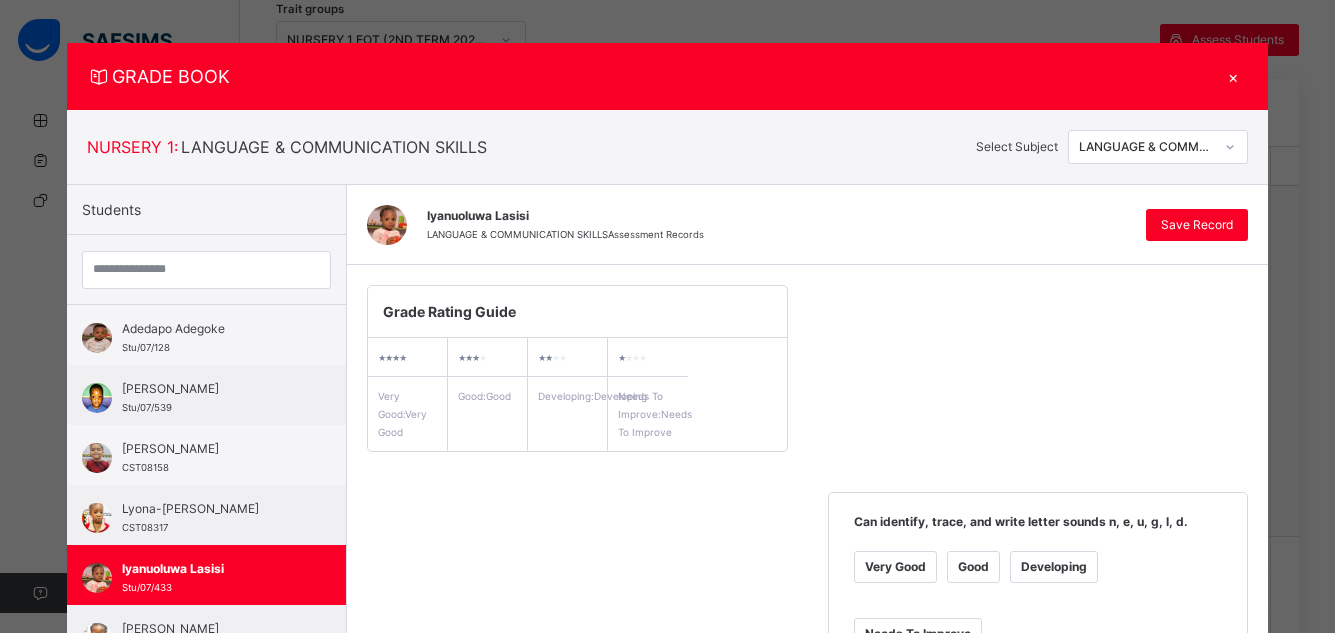 scroll, scrollTop: 0, scrollLeft: 0, axis: both 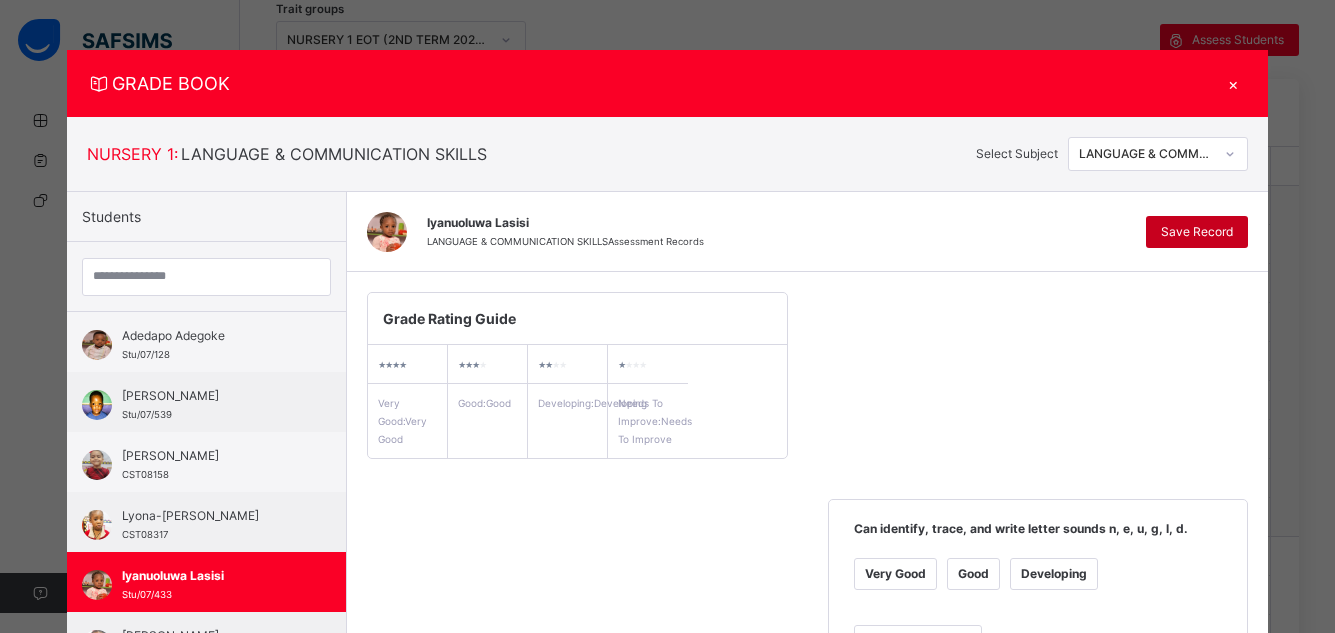 click on "Save Record" at bounding box center (1197, 232) 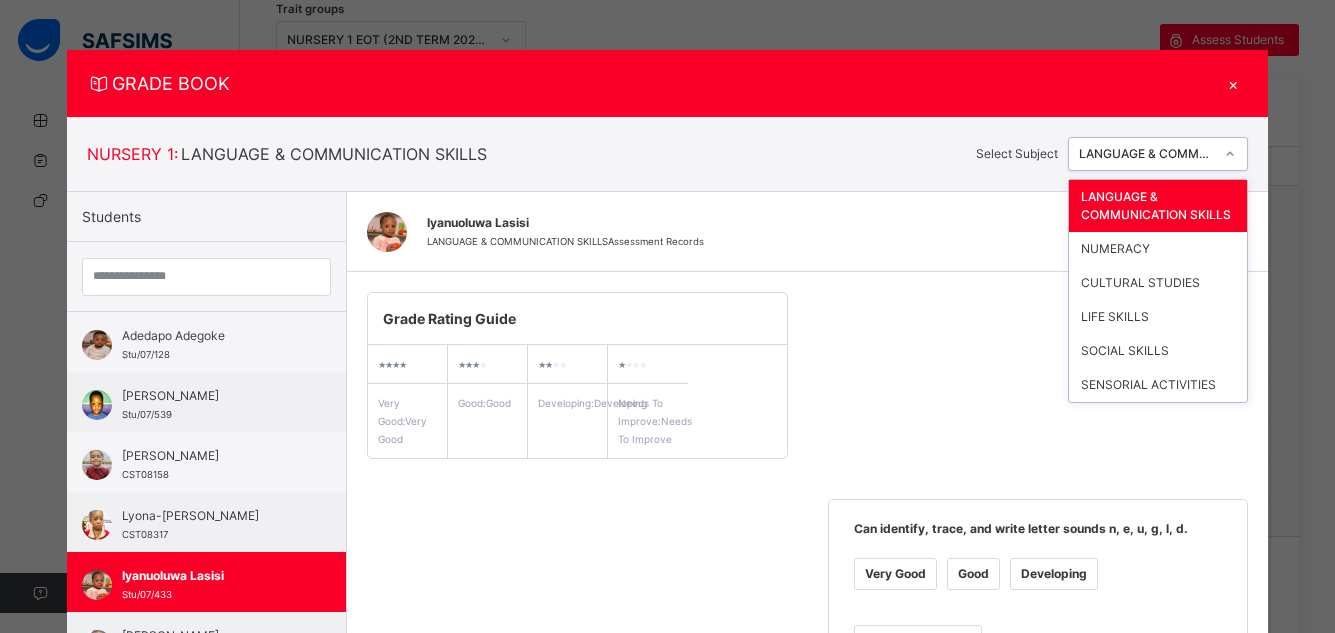 click 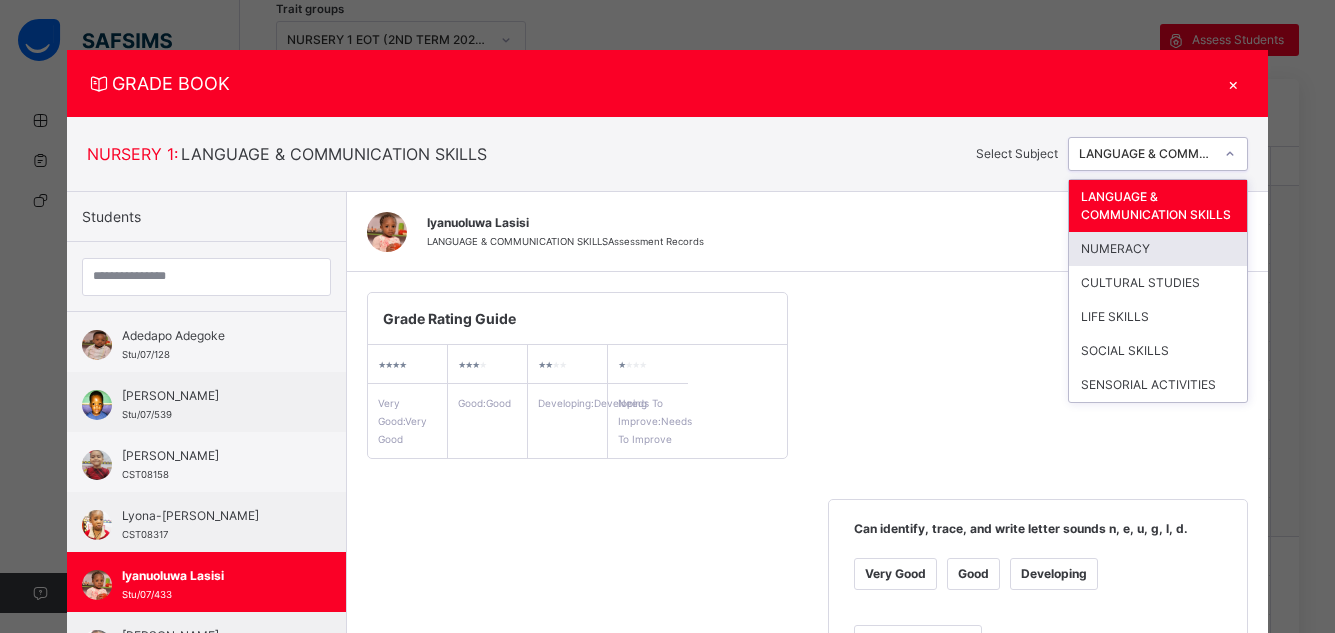 click on "NUMERACY" at bounding box center (1158, 249) 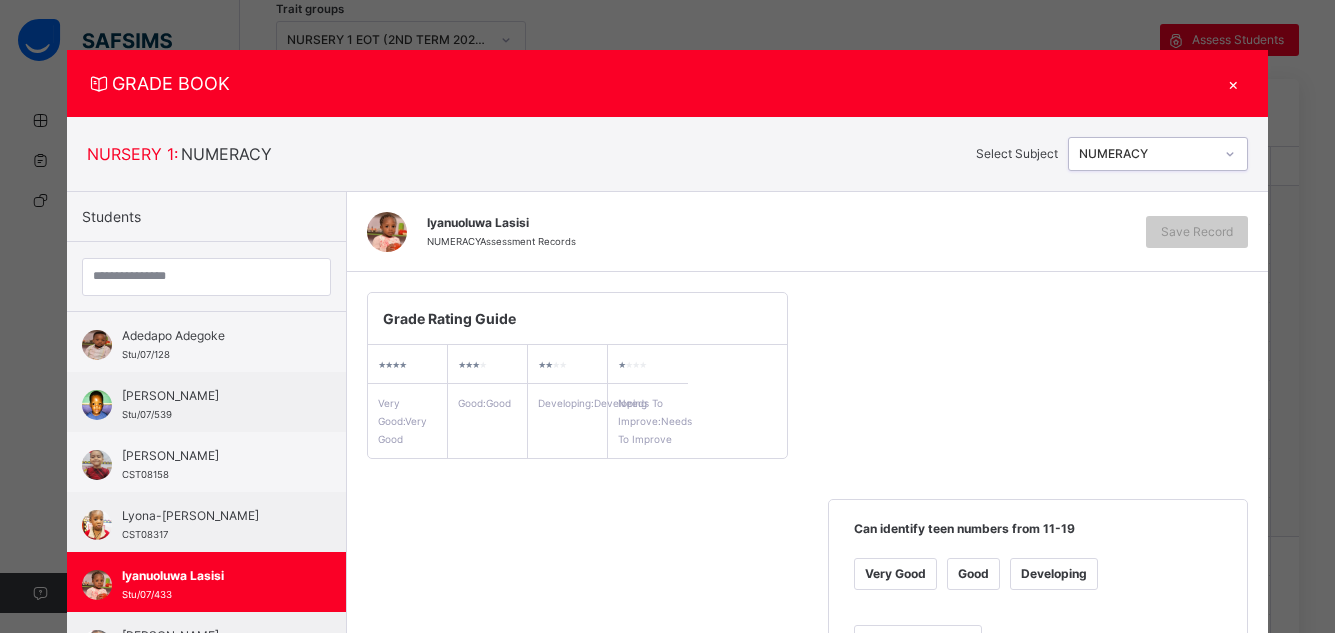click on "Very Good" at bounding box center [895, 574] 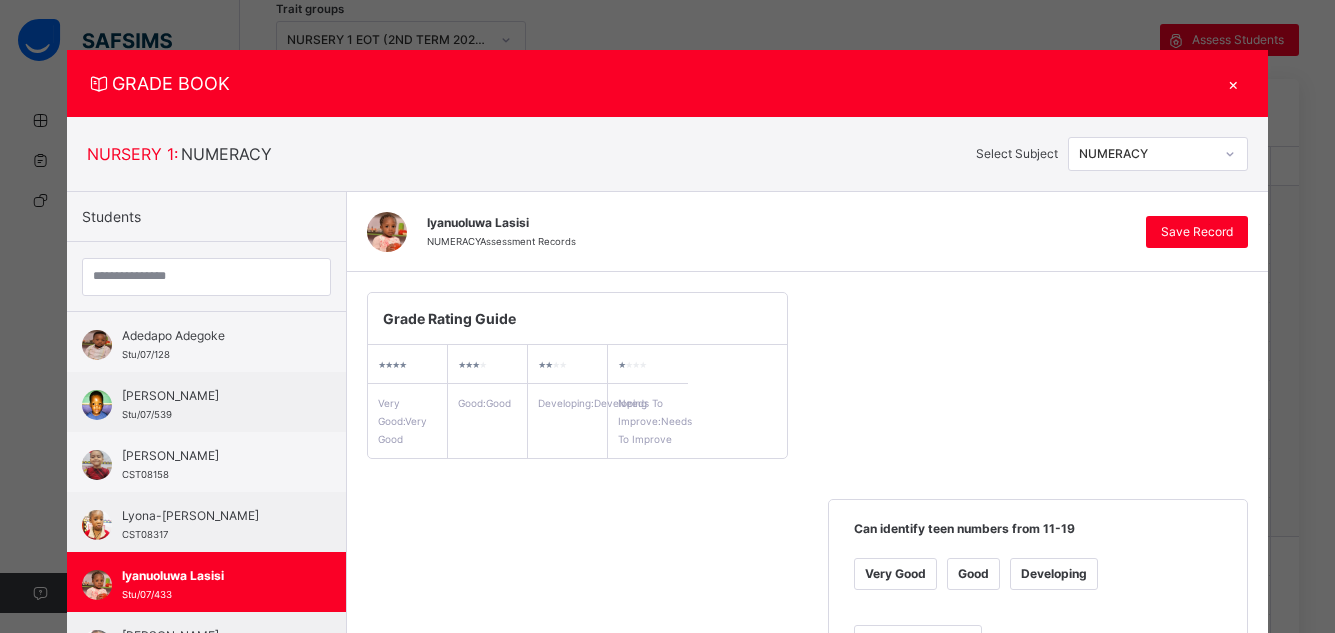 scroll, scrollTop: 554, scrollLeft: 0, axis: vertical 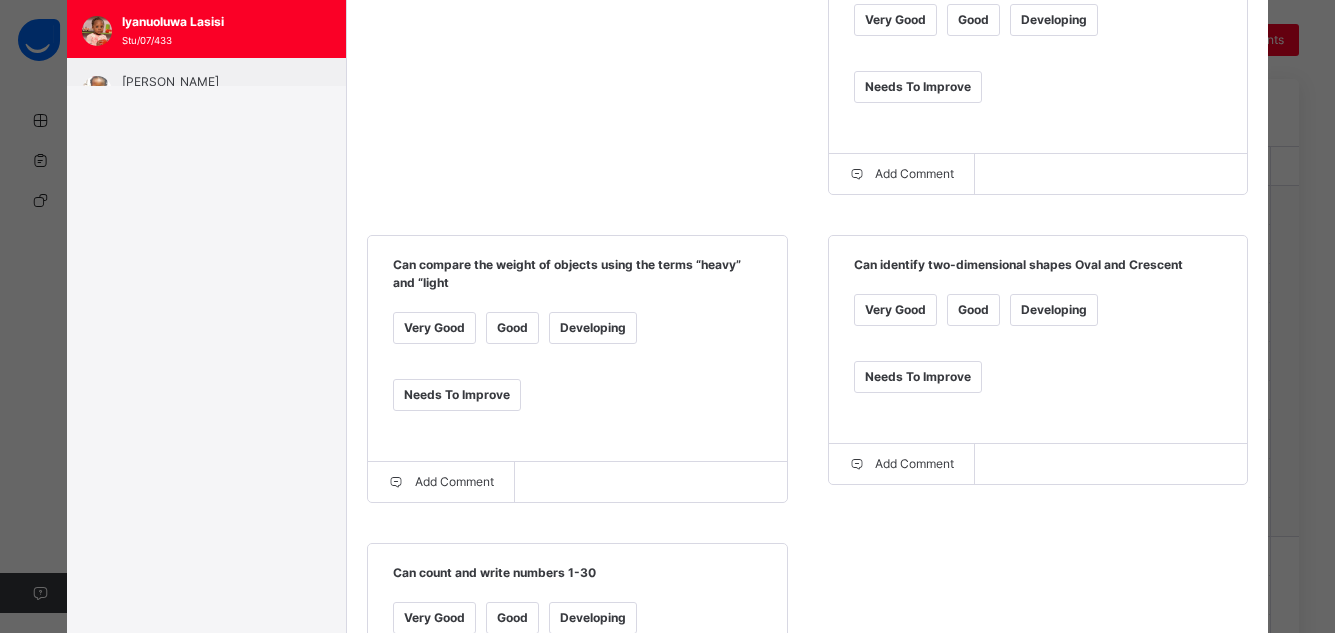click on "Very Good" at bounding box center [434, 328] 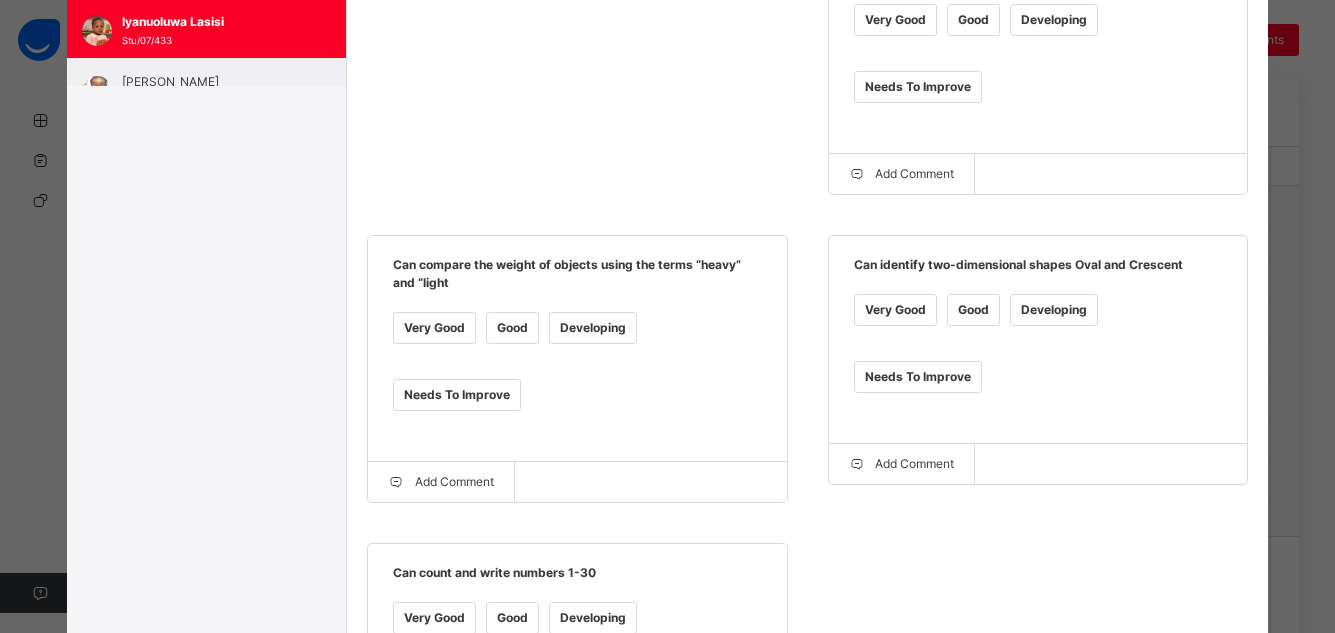 click on "Very Good" at bounding box center (895, 310) 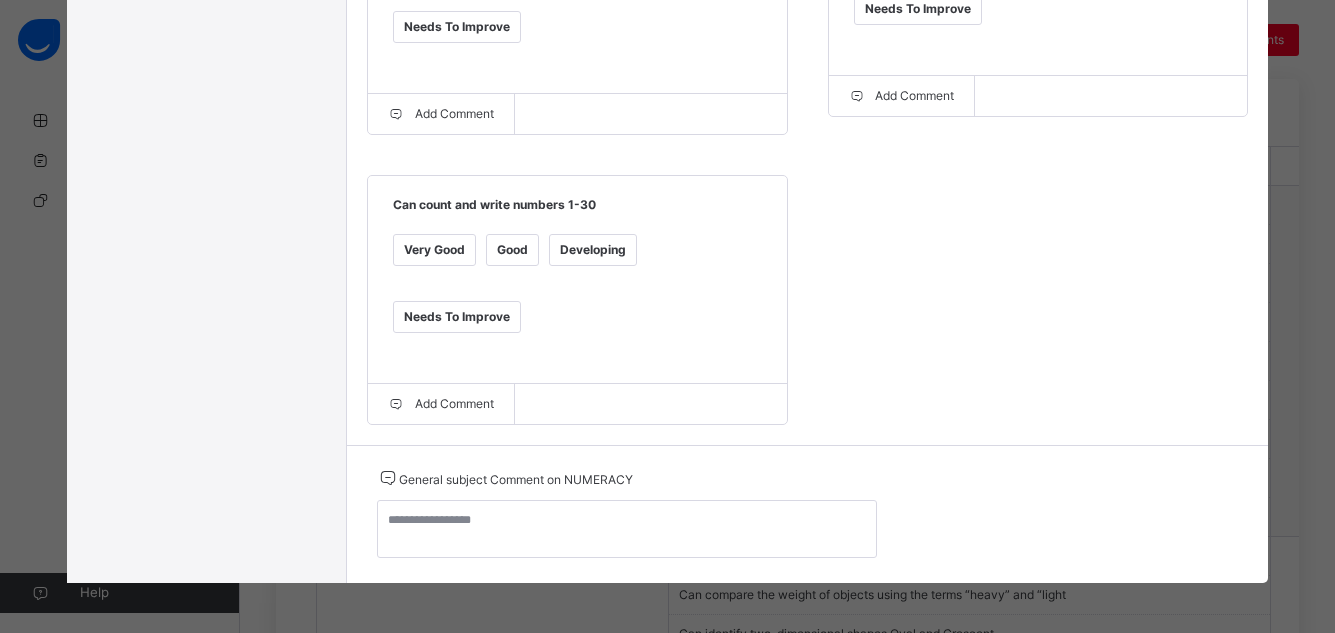 scroll, scrollTop: 946, scrollLeft: 0, axis: vertical 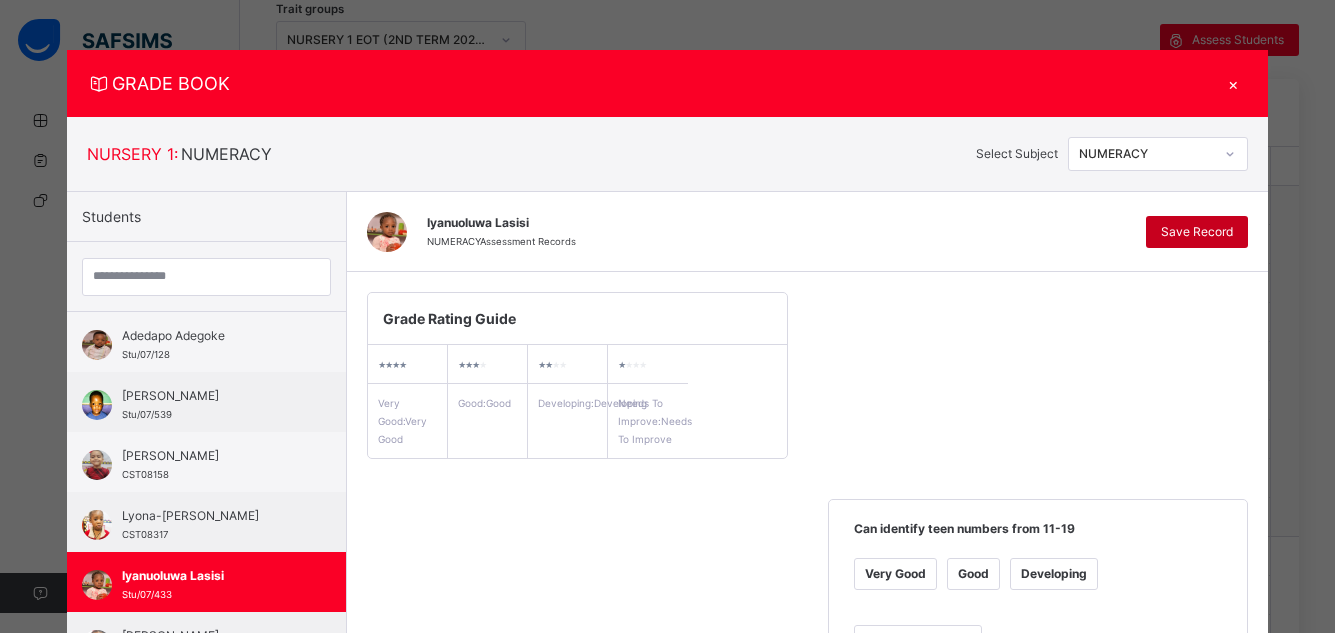 click on "Save Record" at bounding box center (1197, 232) 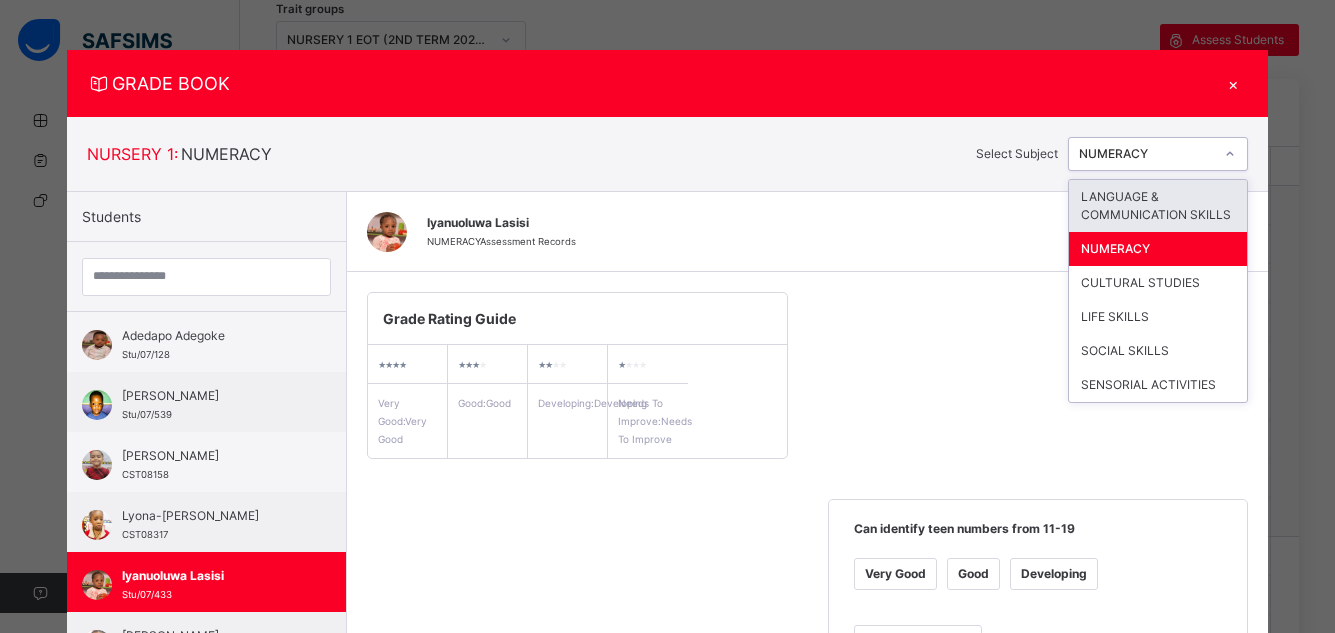 click 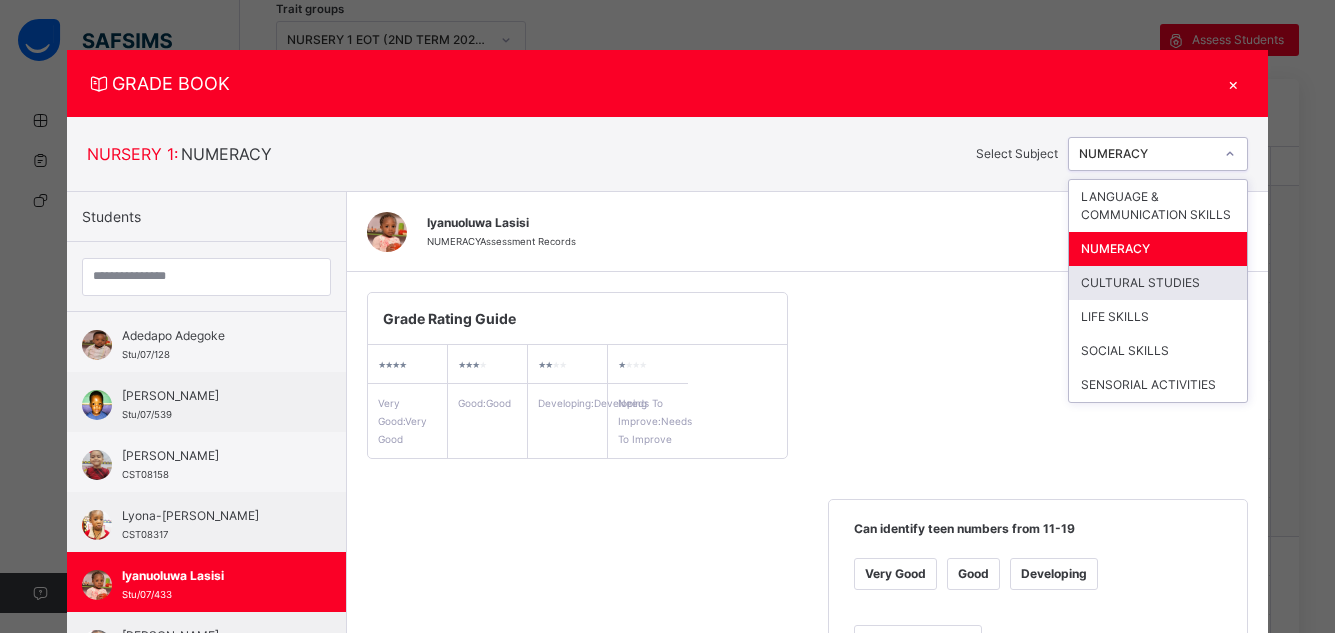 click on "CULTURAL STUDIES" at bounding box center (1158, 283) 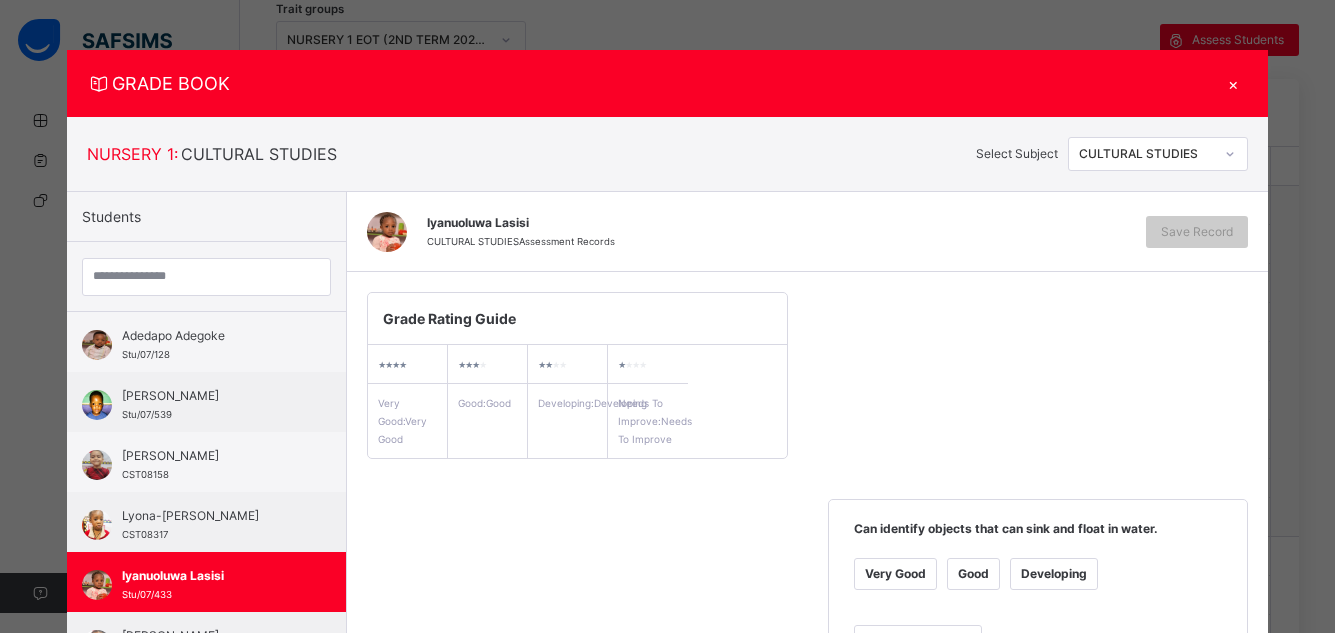 click on "Very Good" at bounding box center [895, 574] 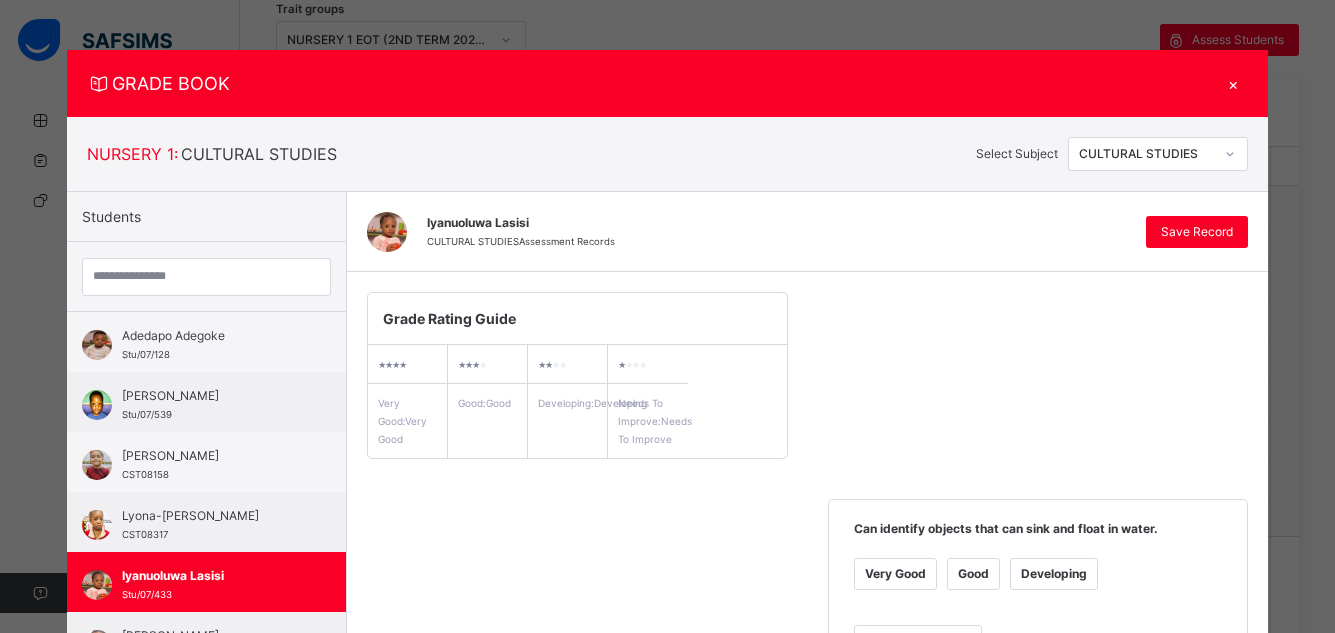 scroll, scrollTop: 554, scrollLeft: 0, axis: vertical 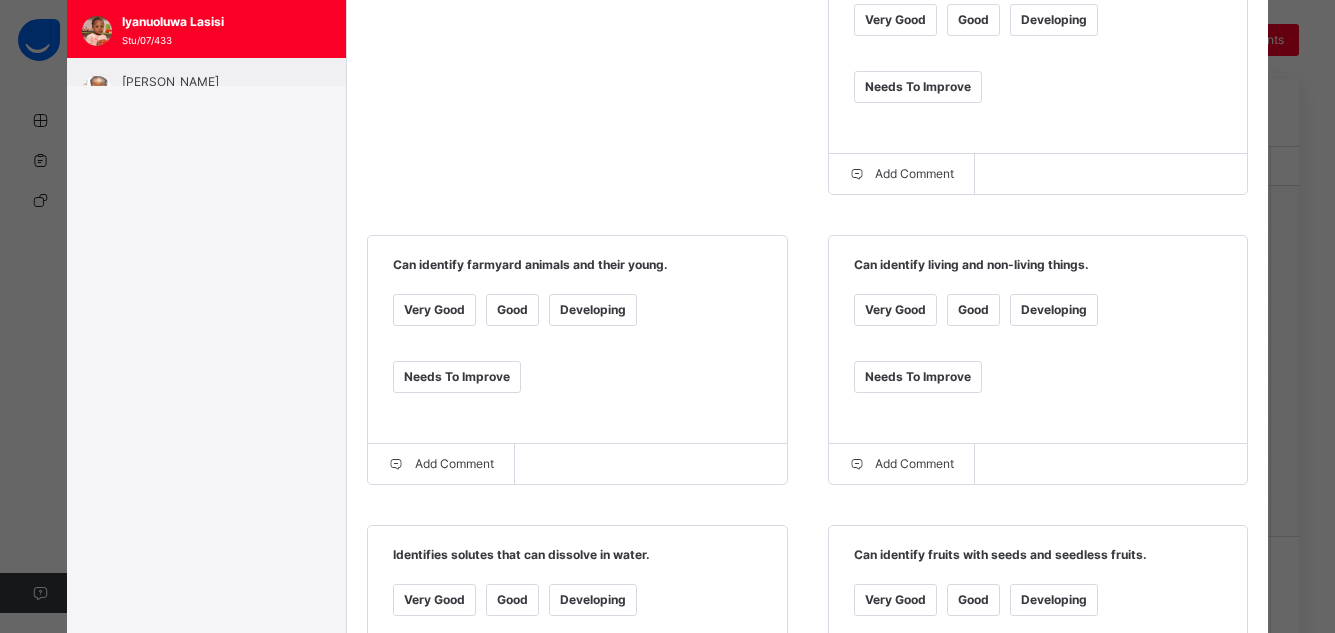 click on "Very Good" at bounding box center (895, 310) 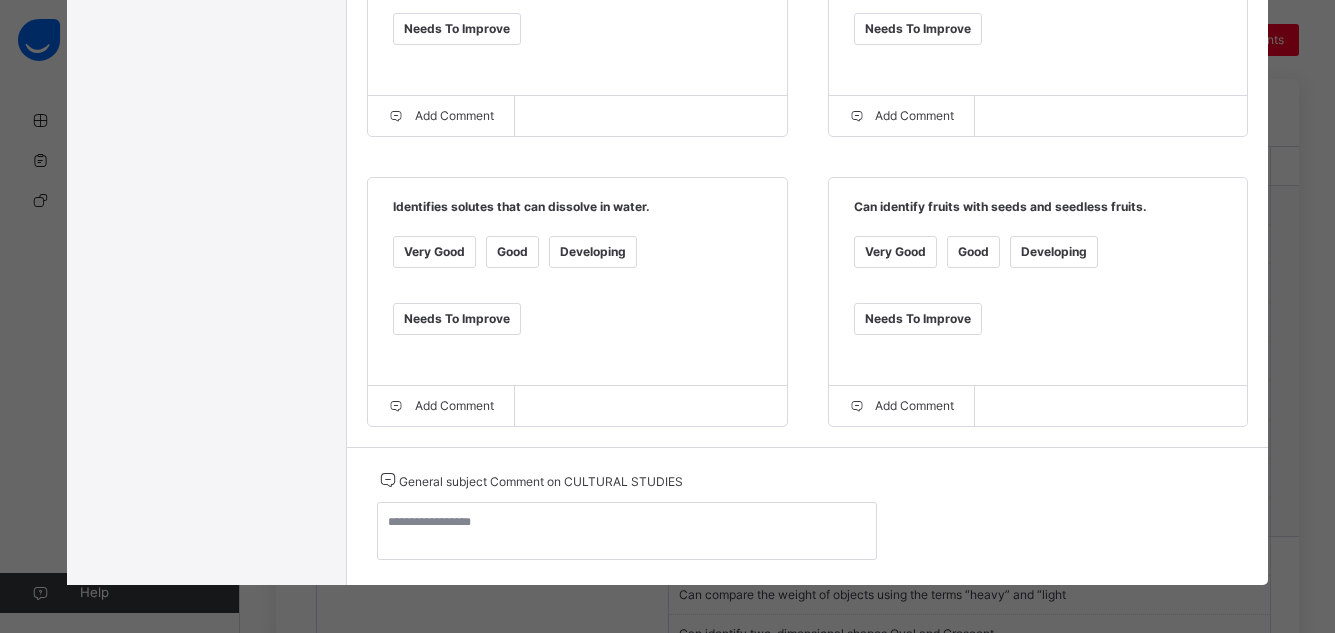 scroll, scrollTop: 928, scrollLeft: 0, axis: vertical 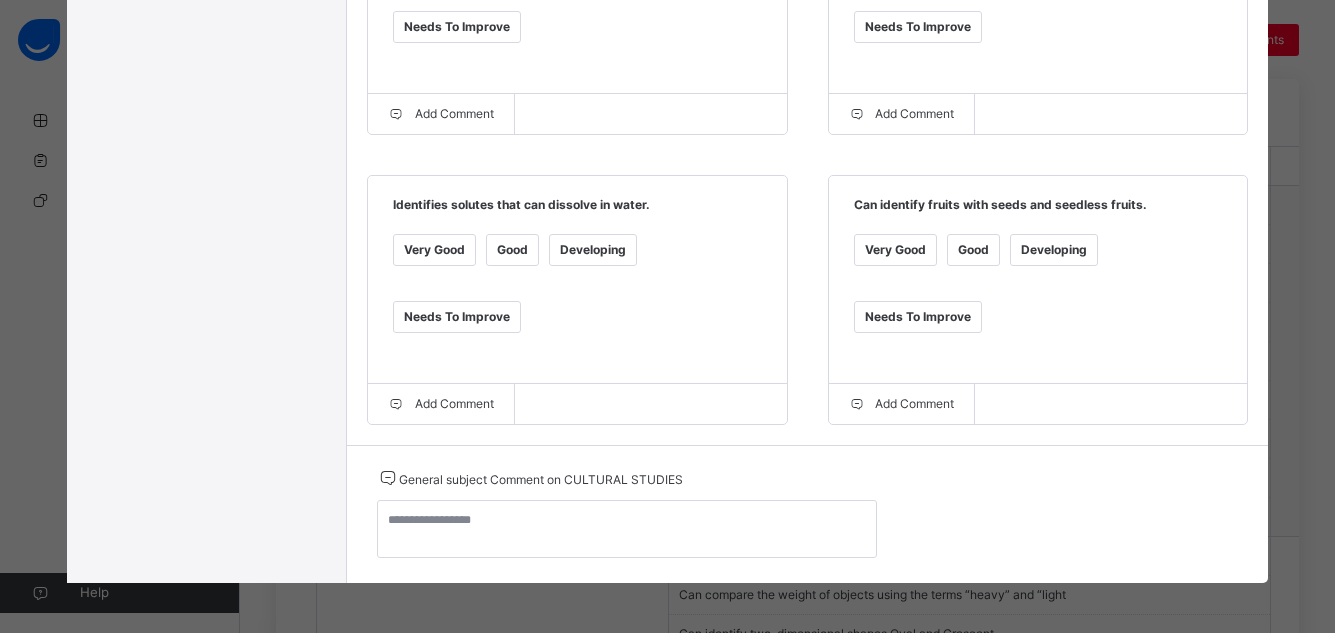 click on "Very Good" at bounding box center (434, 250) 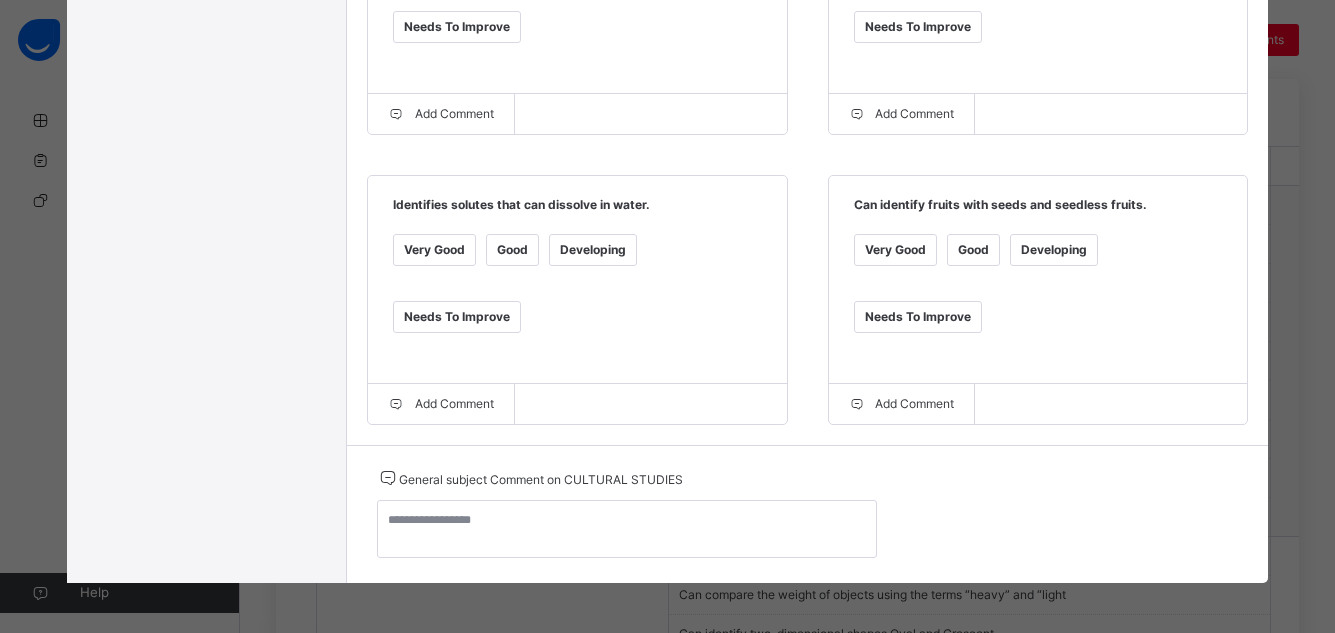 click on "Very Good" at bounding box center [895, 250] 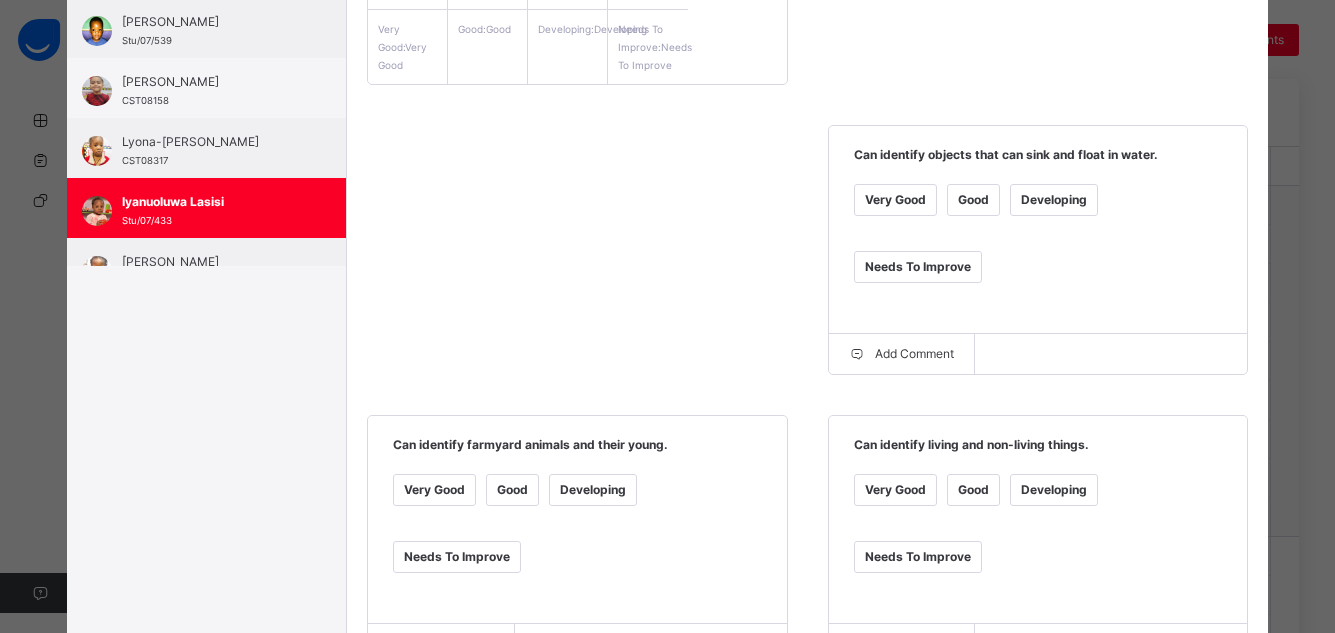 scroll, scrollTop: 0, scrollLeft: 0, axis: both 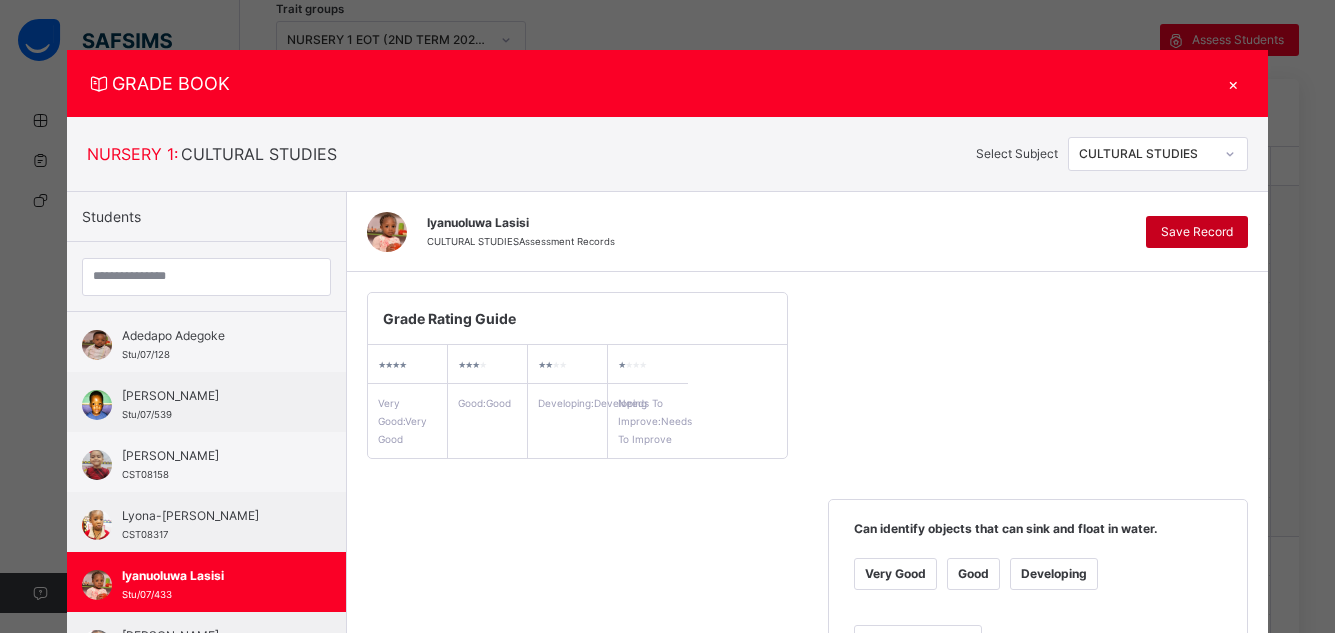 click on "Save Record" at bounding box center (1197, 232) 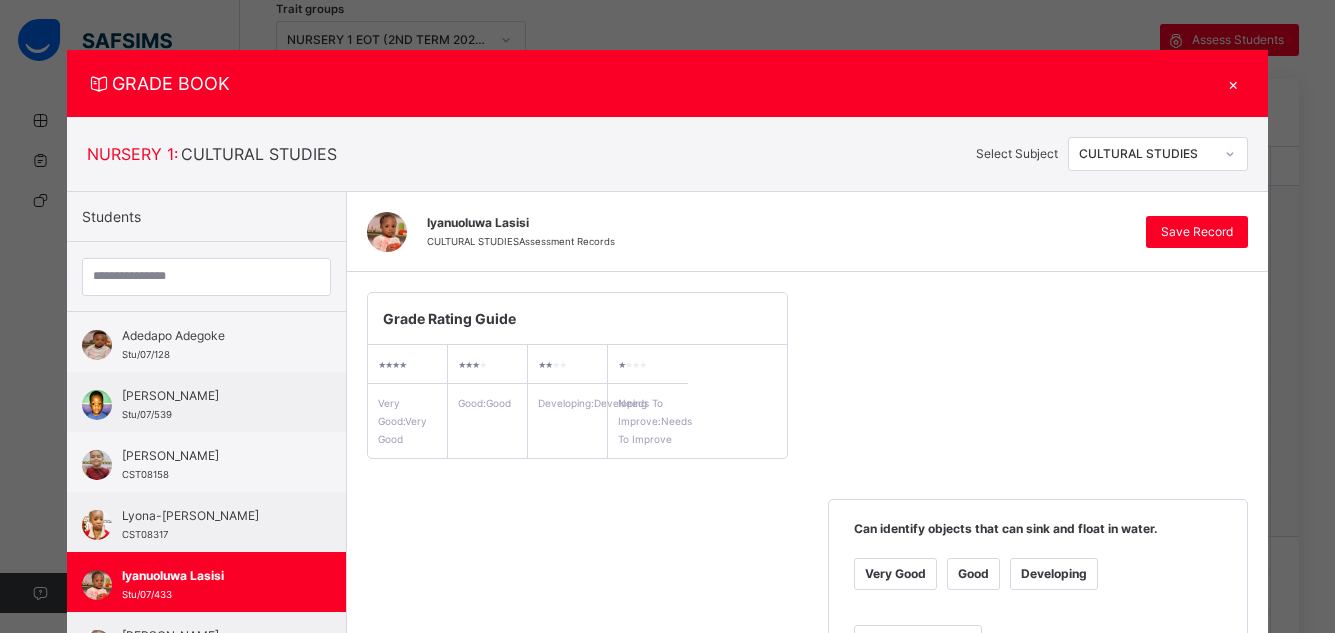 click 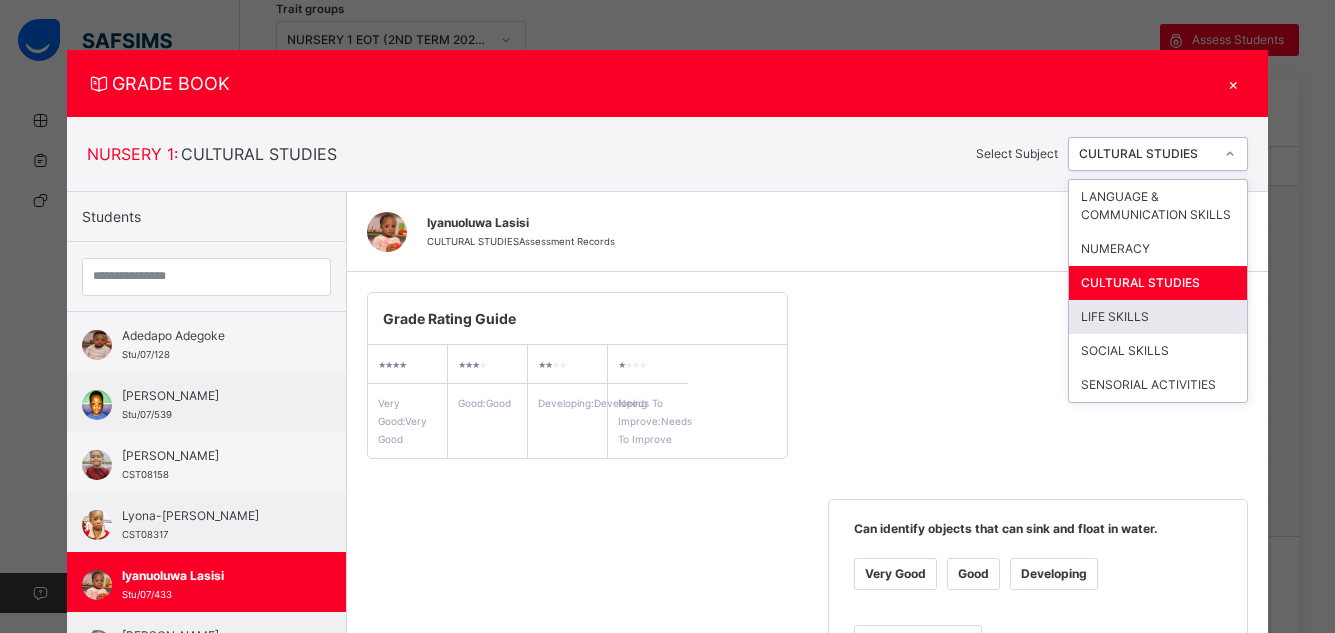 click on "LIFE SKILLS" at bounding box center (1158, 317) 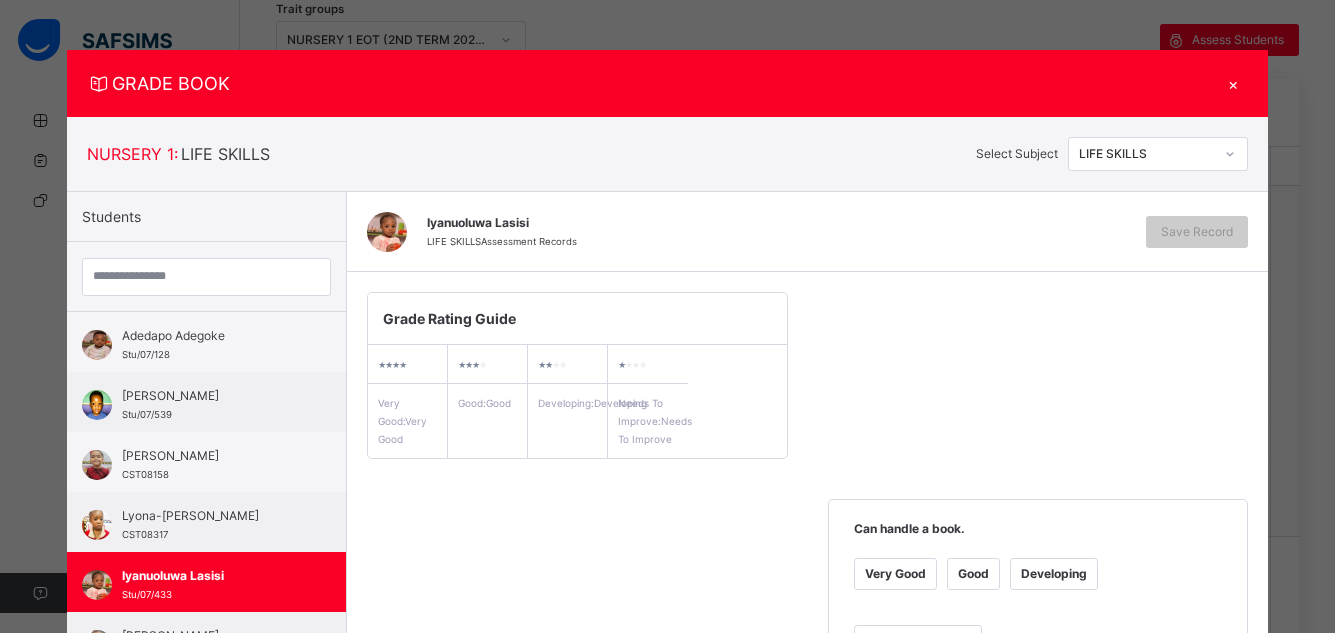 click on "Good" at bounding box center (973, 574) 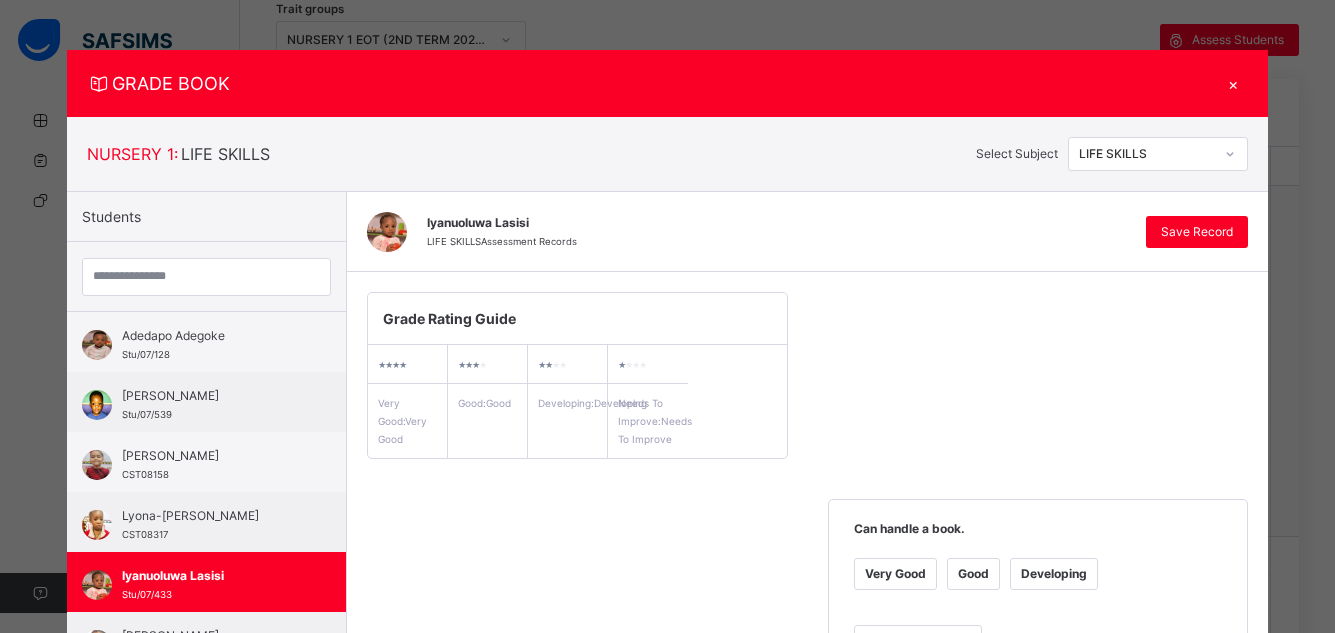 scroll, scrollTop: 554, scrollLeft: 0, axis: vertical 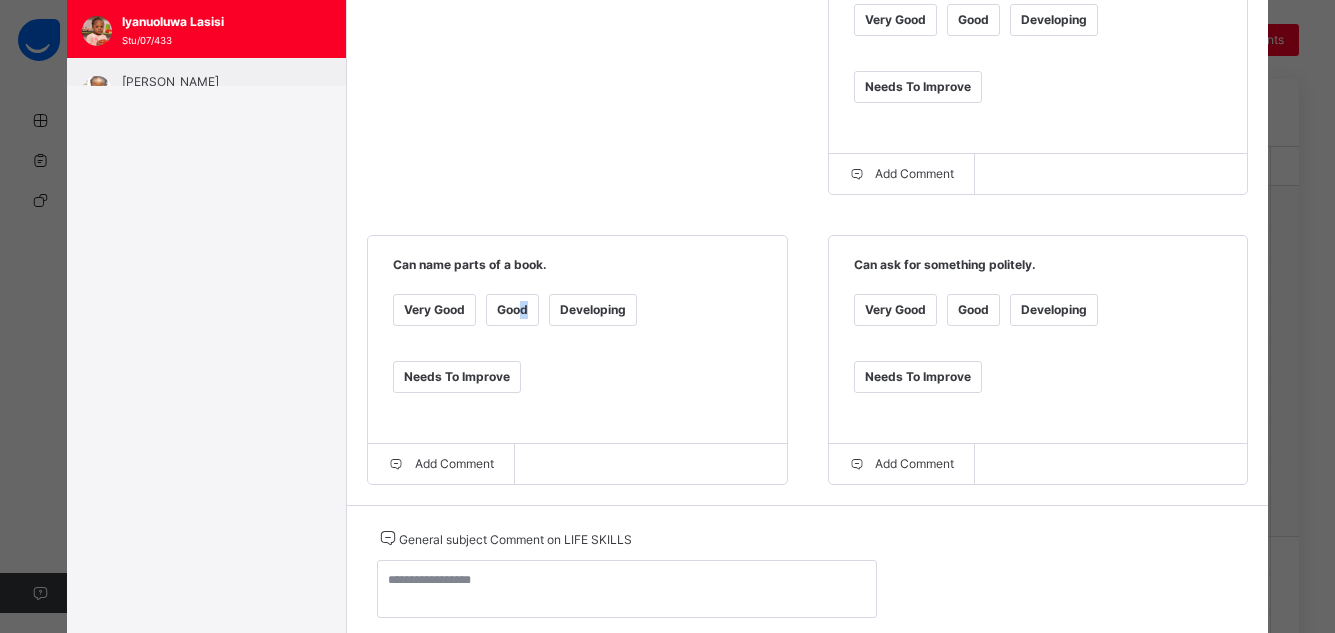 drag, startPoint x: 528, startPoint y: 315, endPoint x: 505, endPoint y: 332, distance: 28.600698 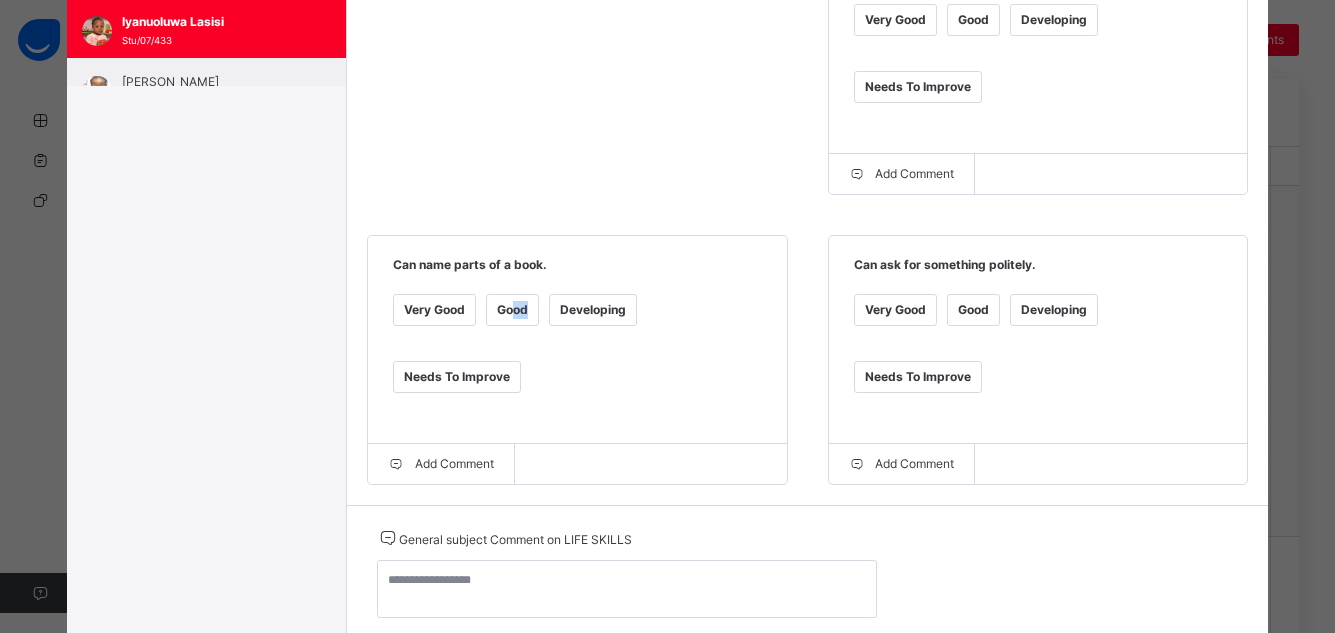click on "Good" at bounding box center (512, 310) 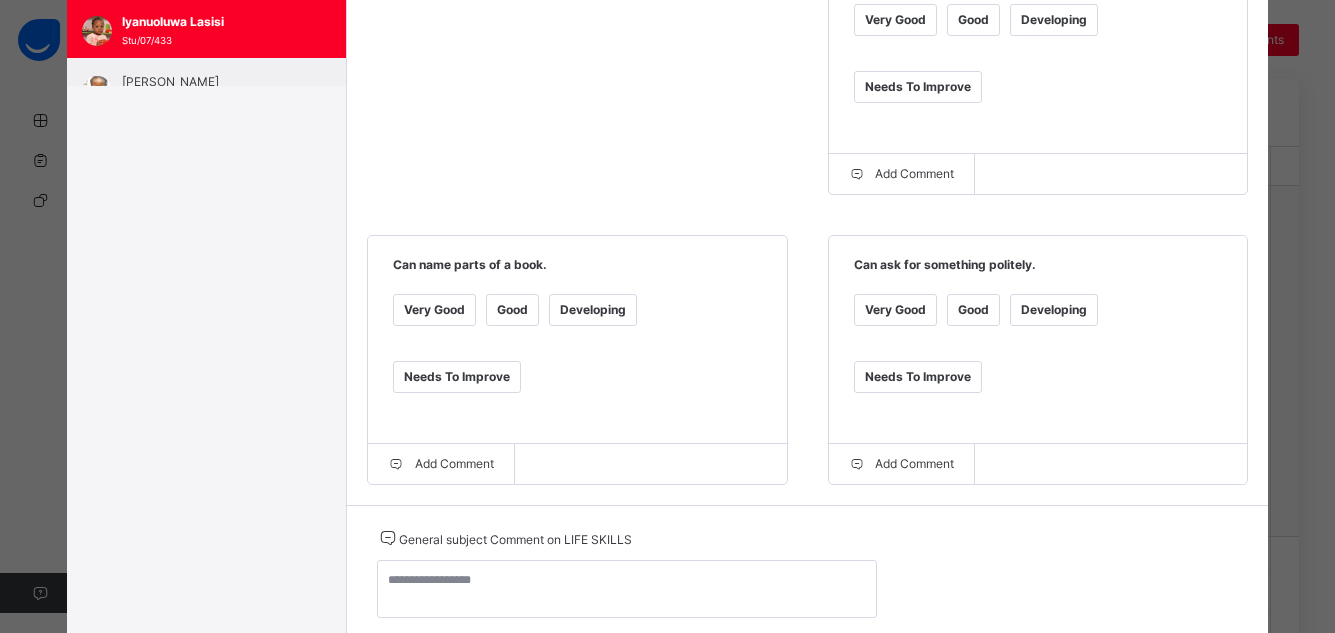 click on "Good" at bounding box center (973, 310) 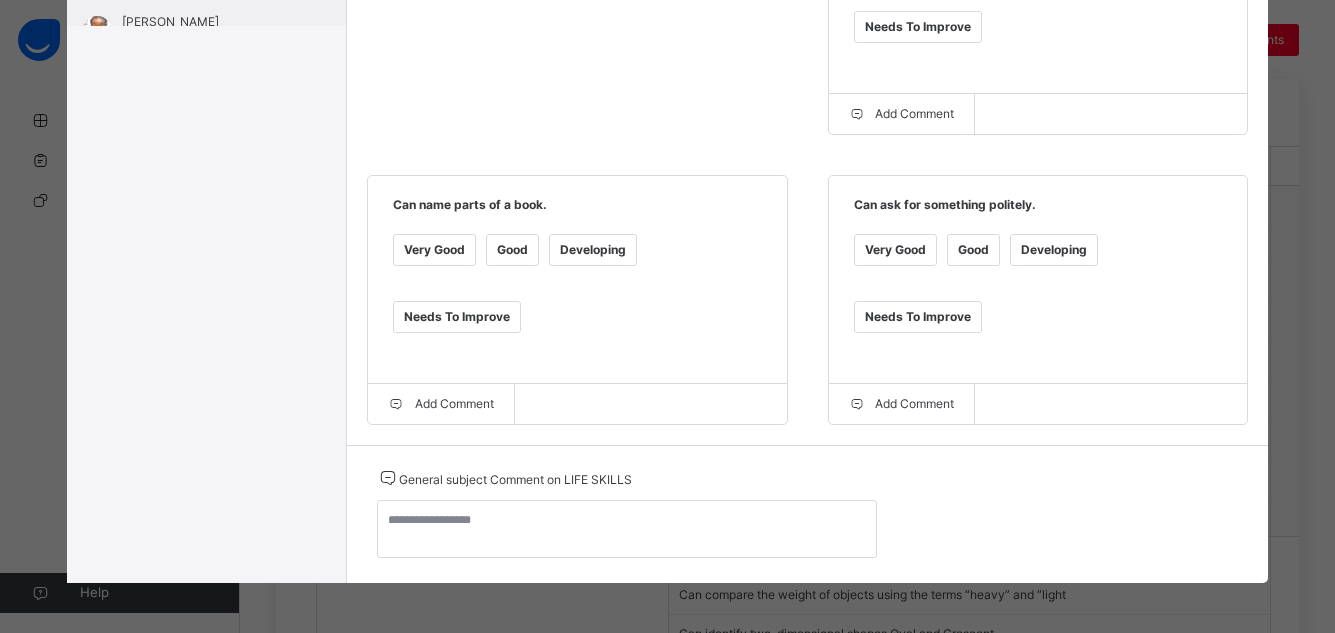 scroll, scrollTop: 84, scrollLeft: 0, axis: vertical 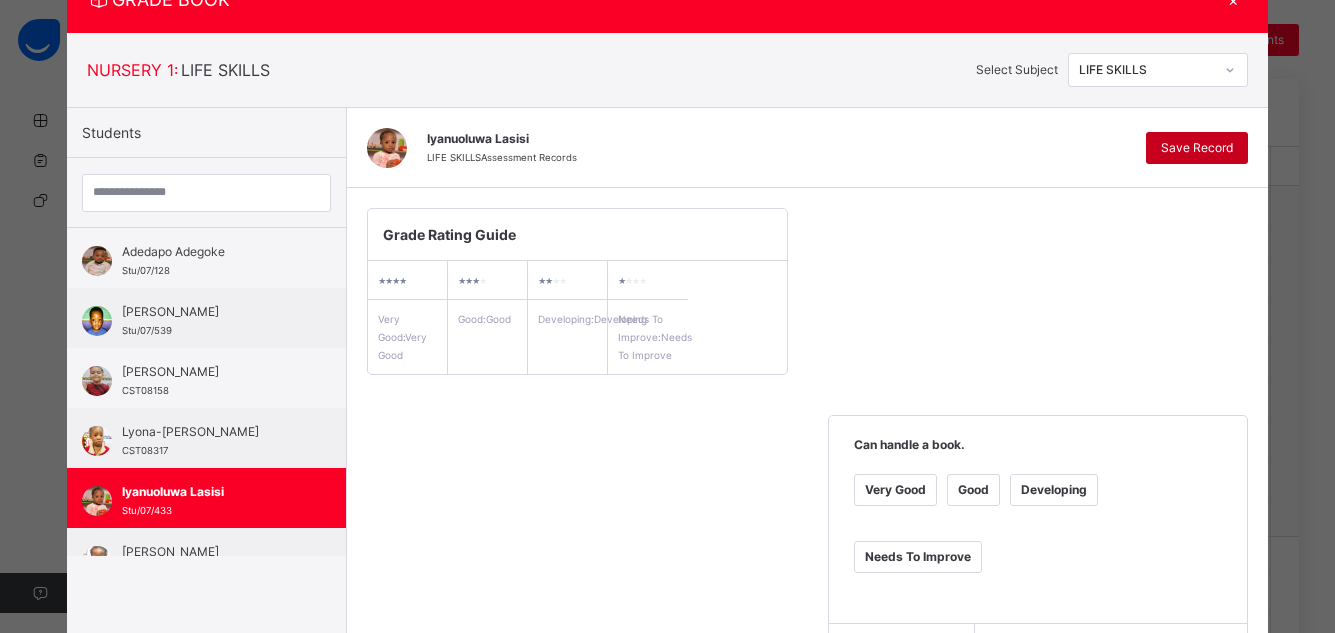 click on "Save Record" at bounding box center [1197, 148] 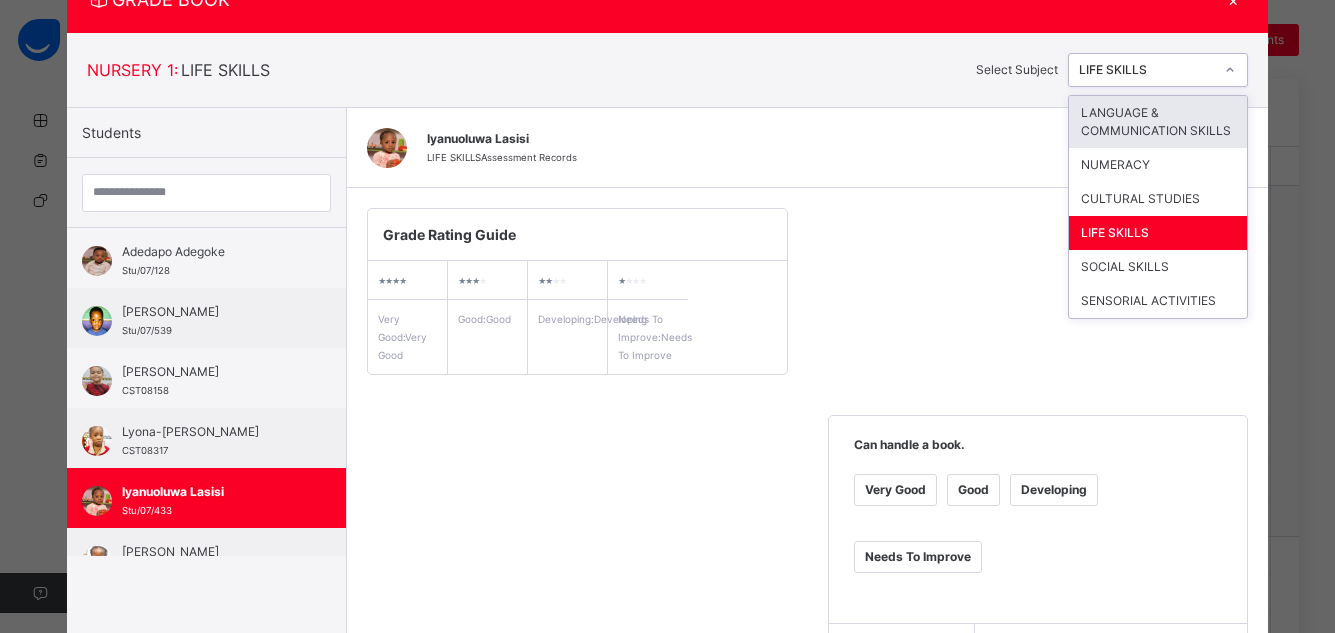 click 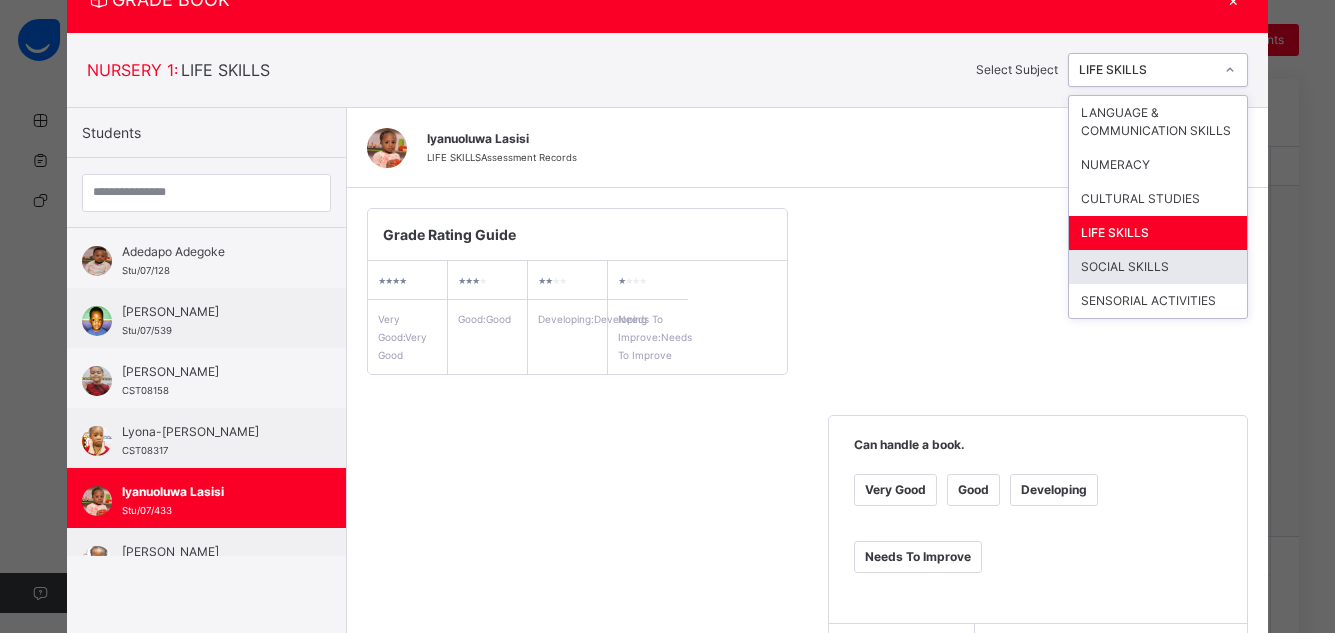 click on "SOCIAL SKILLS" at bounding box center [1158, 267] 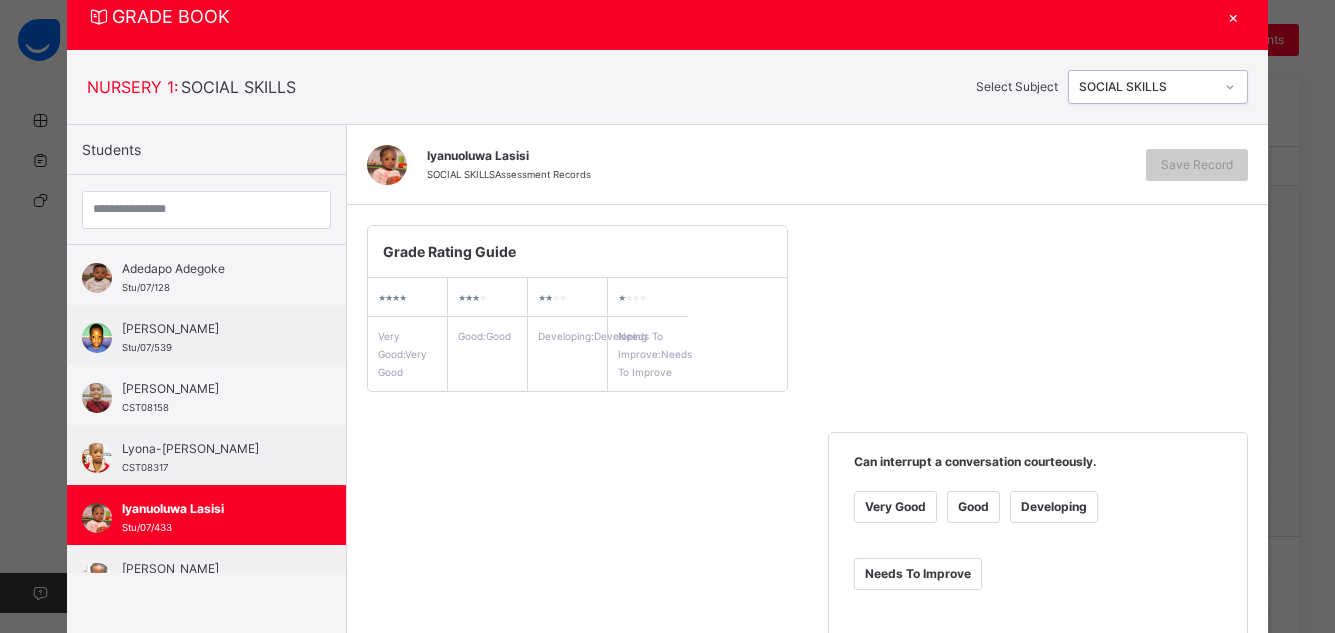 scroll, scrollTop: 84, scrollLeft: 0, axis: vertical 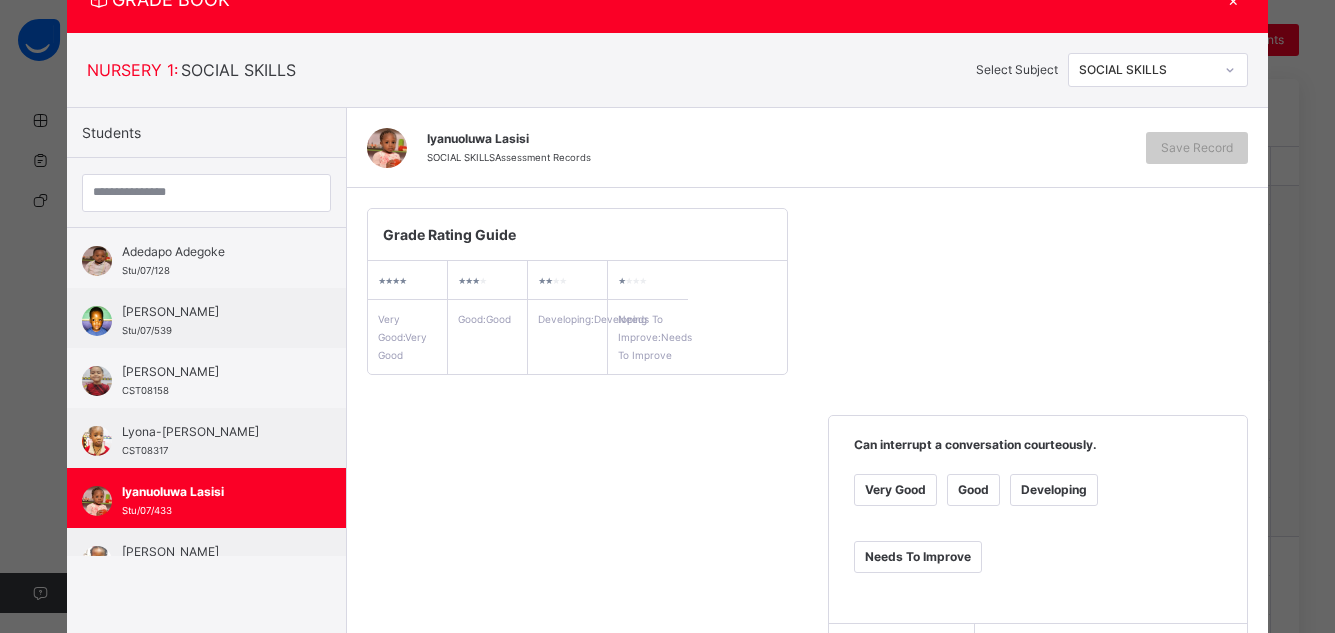 click on "Very Good" at bounding box center [895, 490] 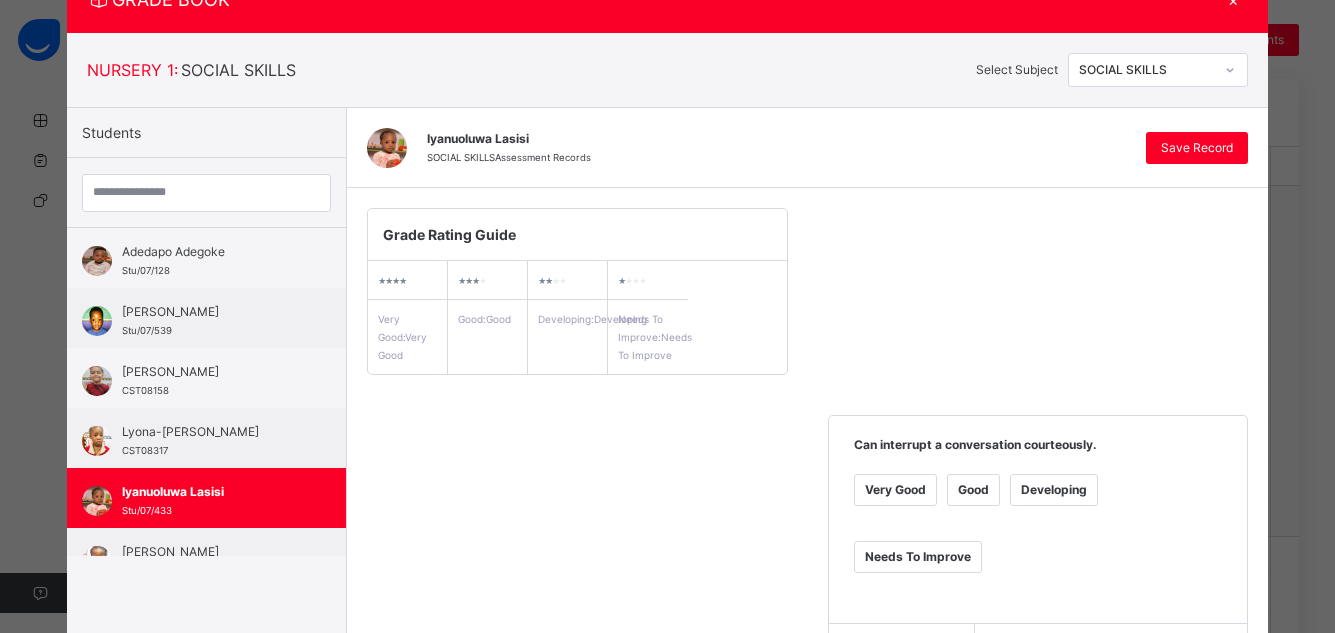 click on "Good" at bounding box center [973, 490] 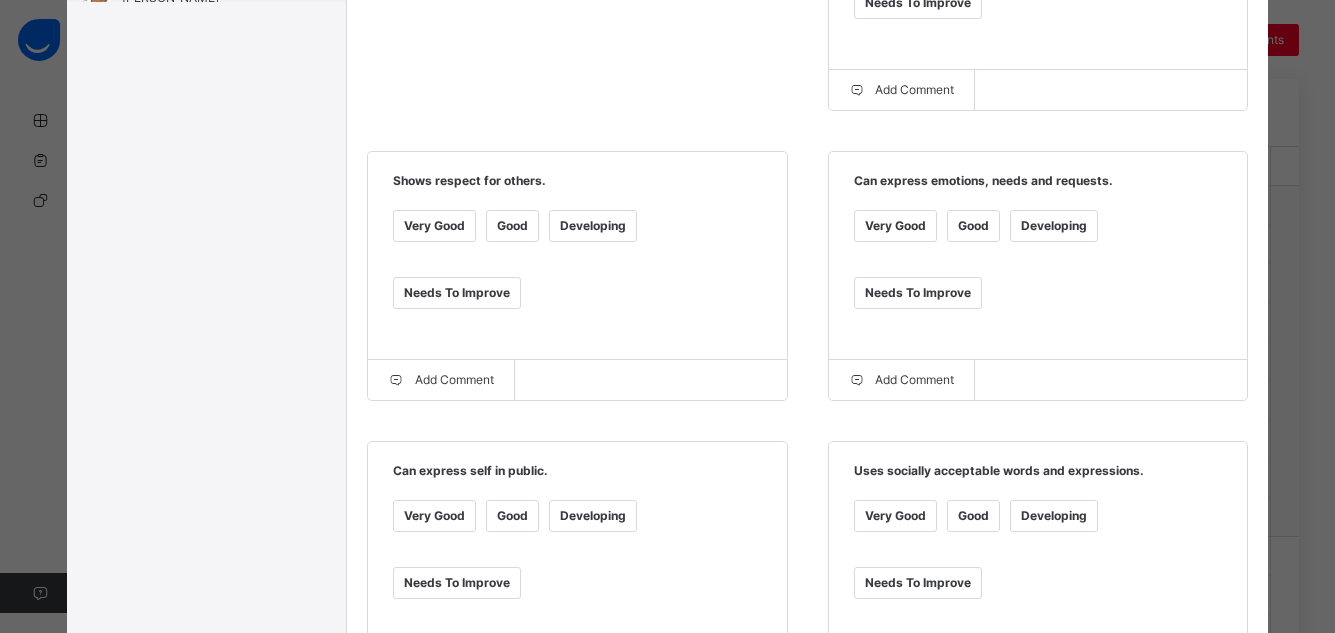 click on "Good" at bounding box center (973, 226) 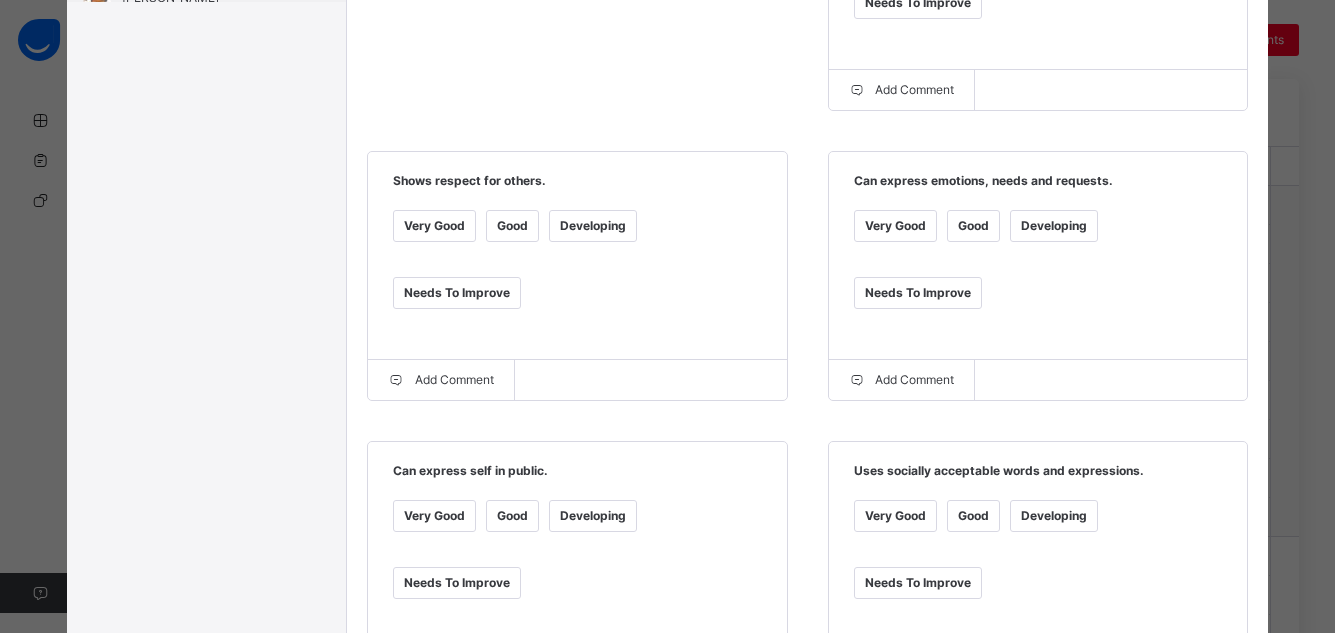 click on "Good" at bounding box center [512, 226] 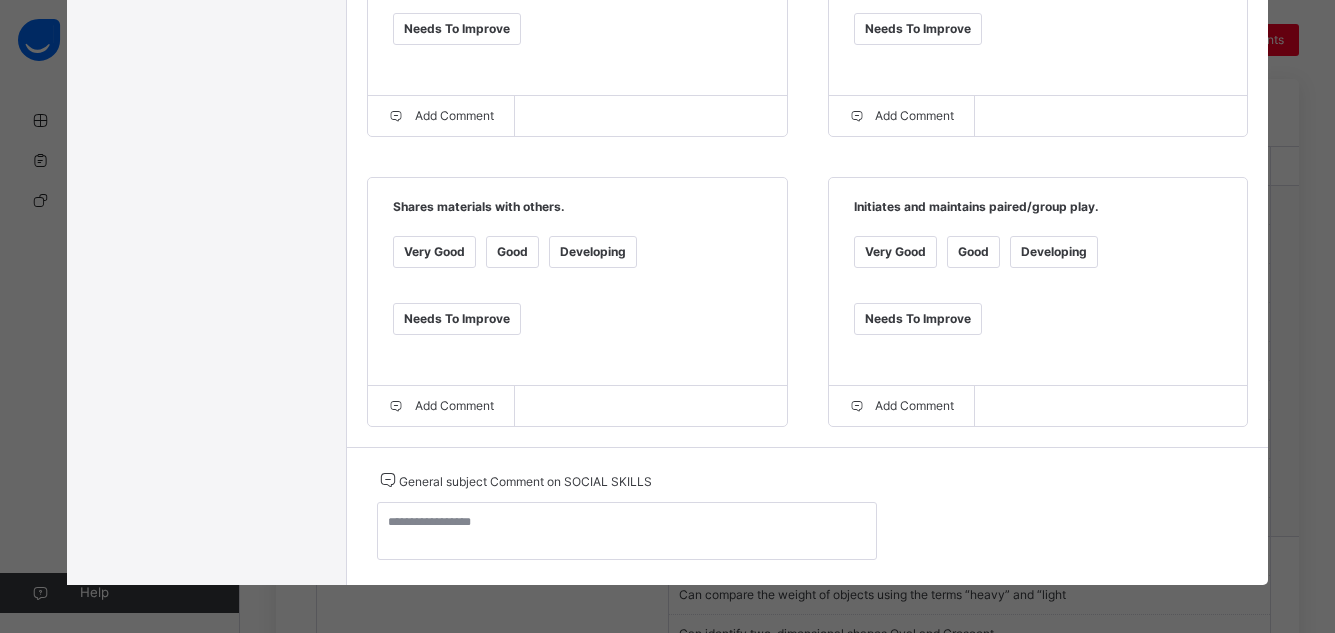 click on "Good" at bounding box center (512, 252) 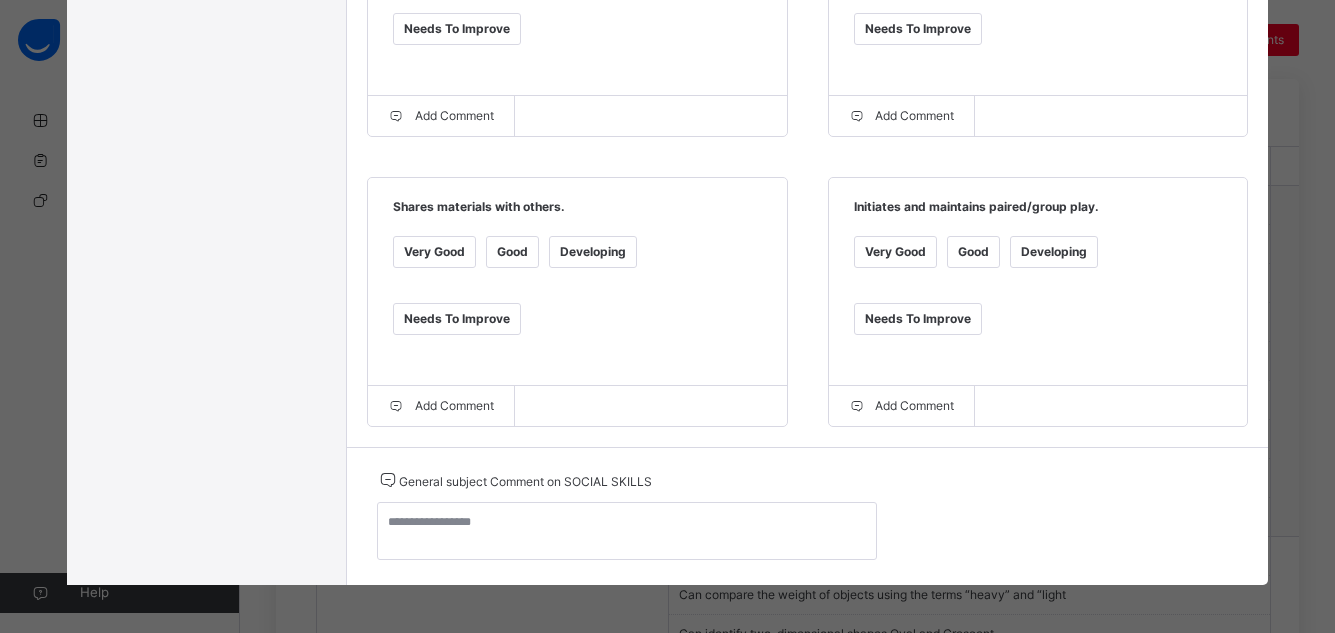 click on "Good" at bounding box center [973, 252] 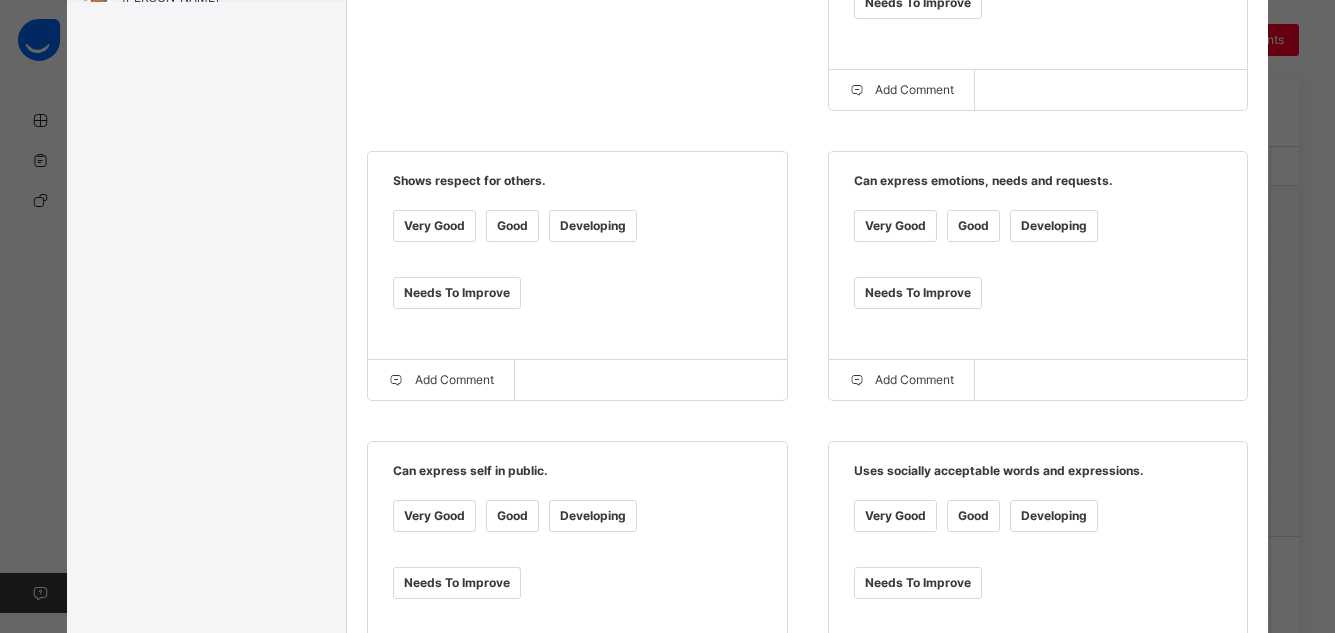 scroll, scrollTop: 84, scrollLeft: 0, axis: vertical 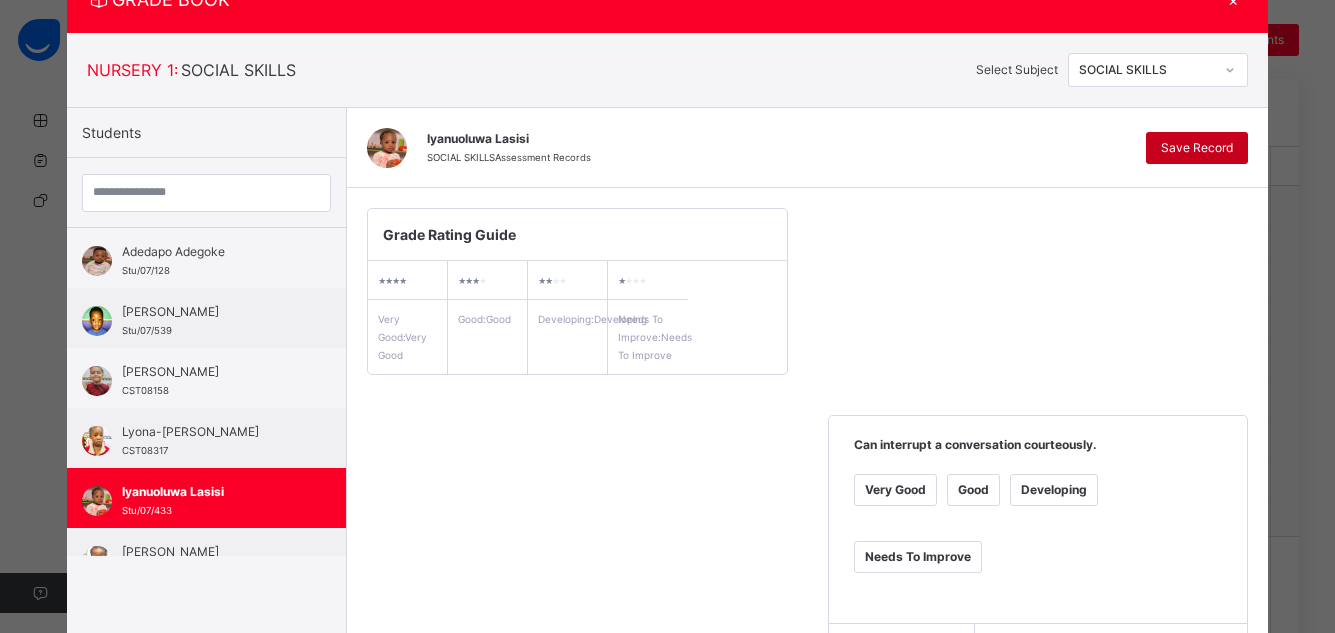 click on "Save Record" at bounding box center [1197, 148] 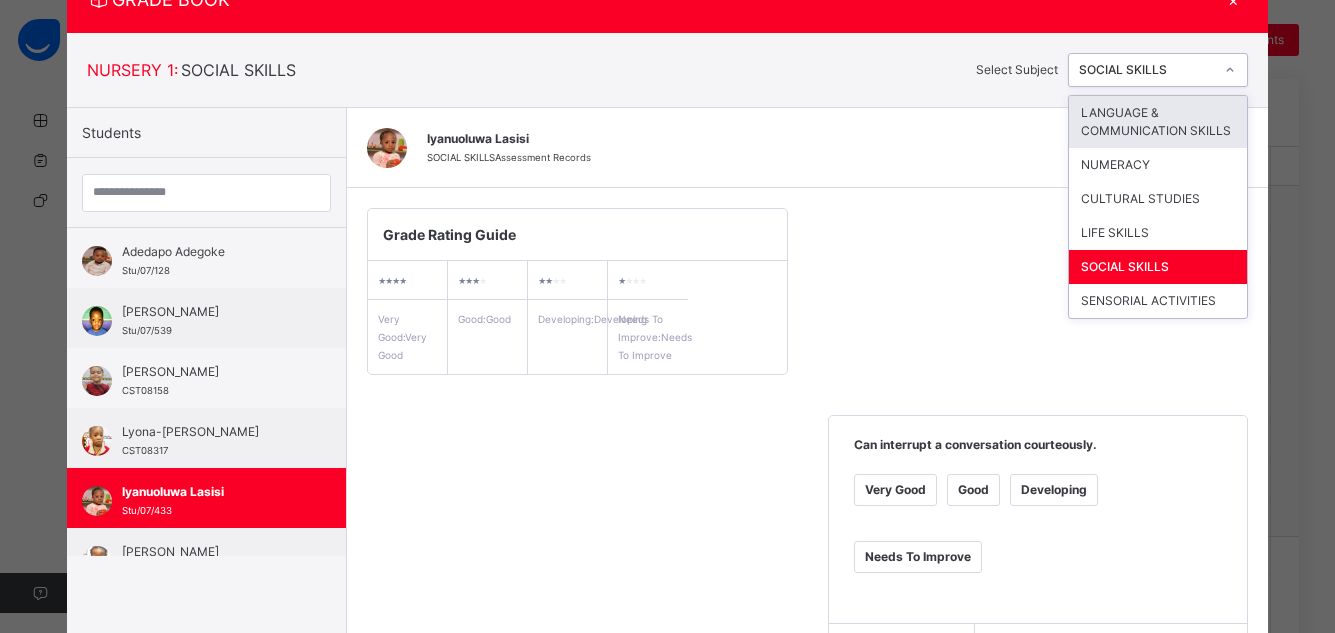 click 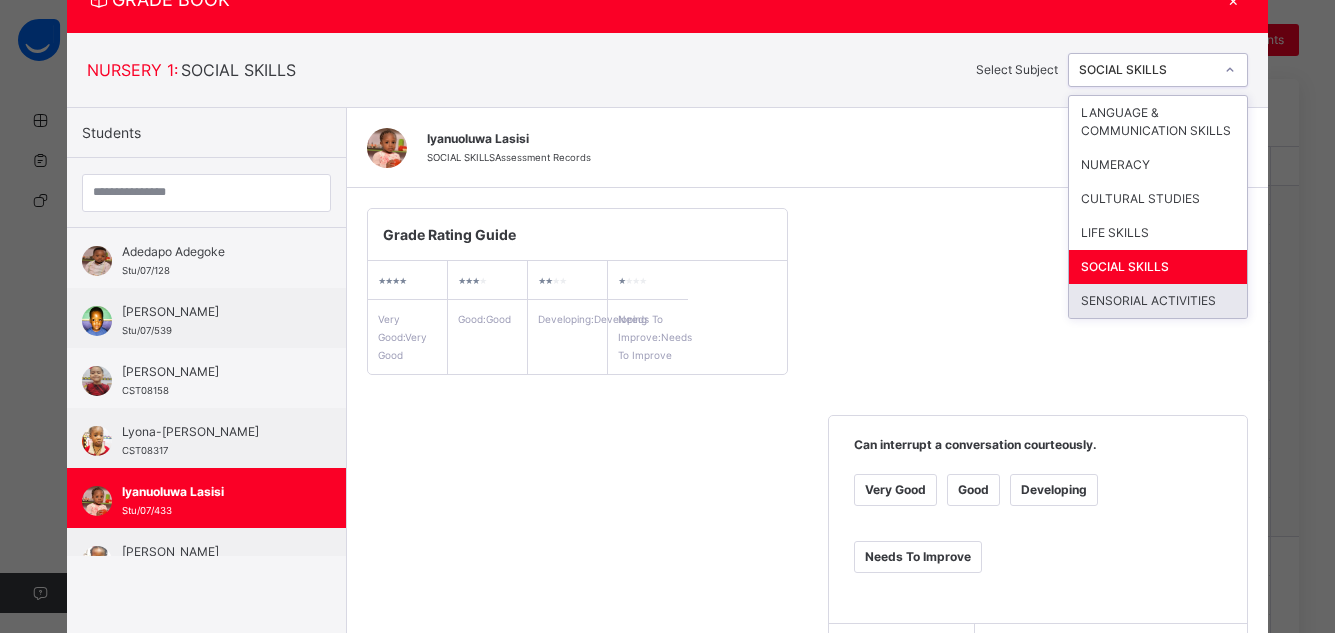 click on "SENSORIAL ACTIVITIES" at bounding box center (1158, 301) 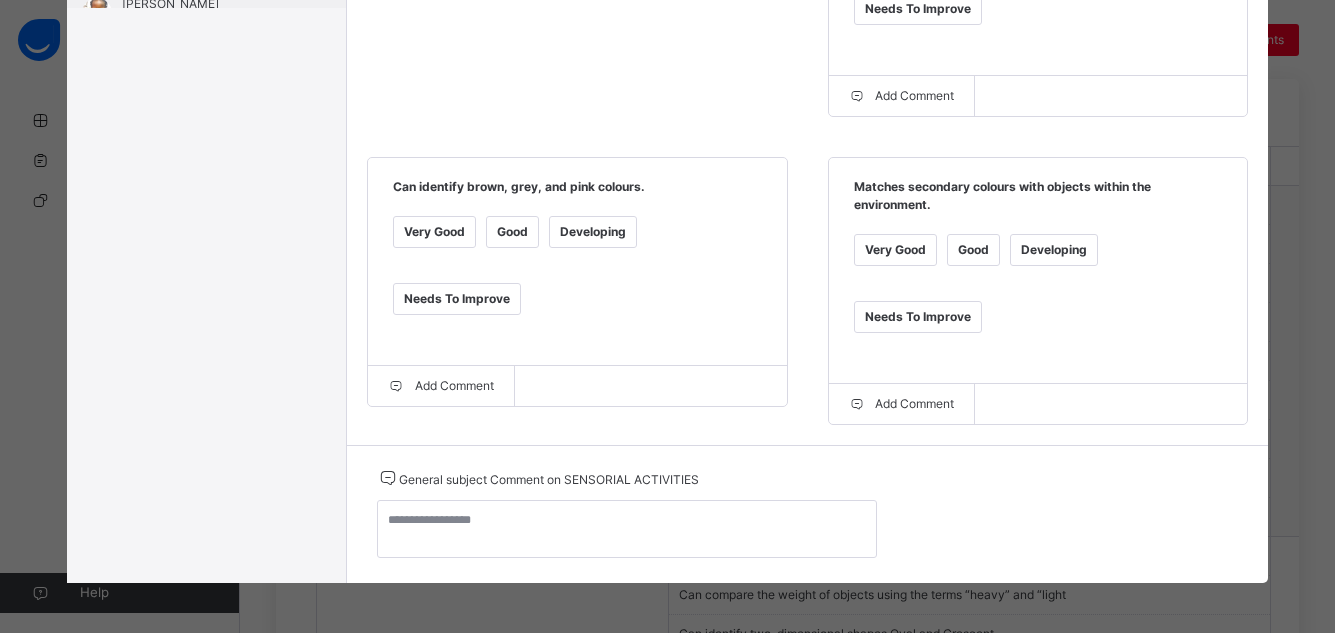 scroll, scrollTop: 84, scrollLeft: 0, axis: vertical 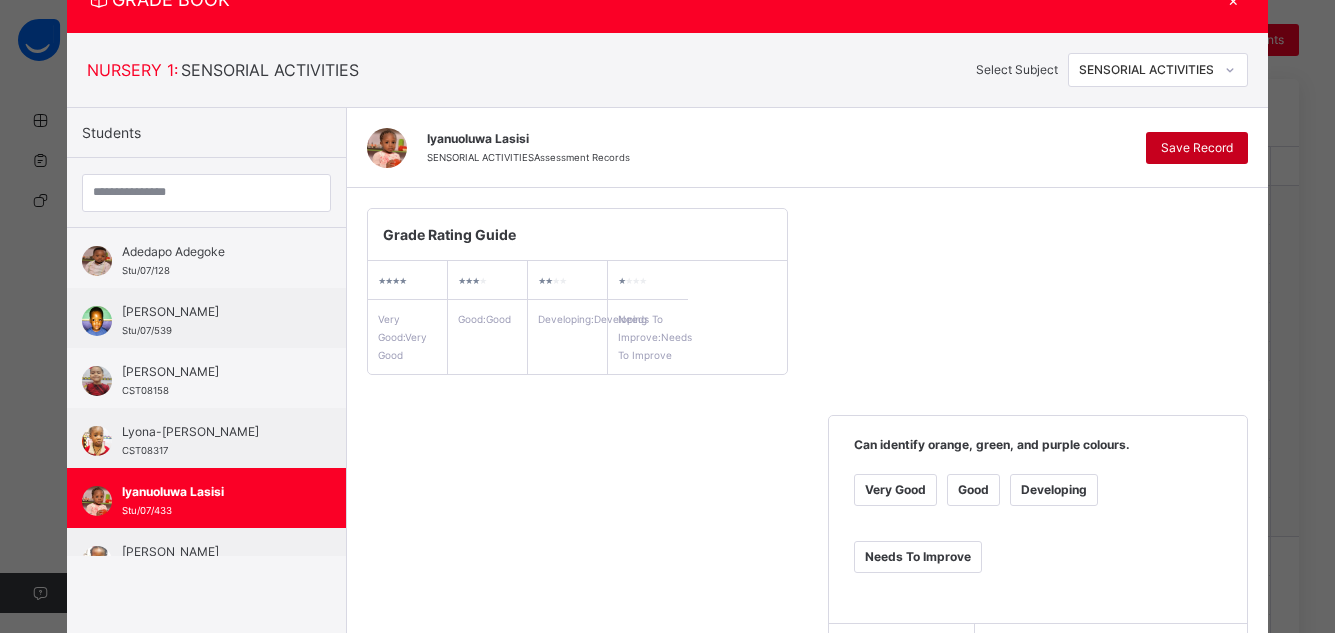 click on "Save Record" at bounding box center (1197, 148) 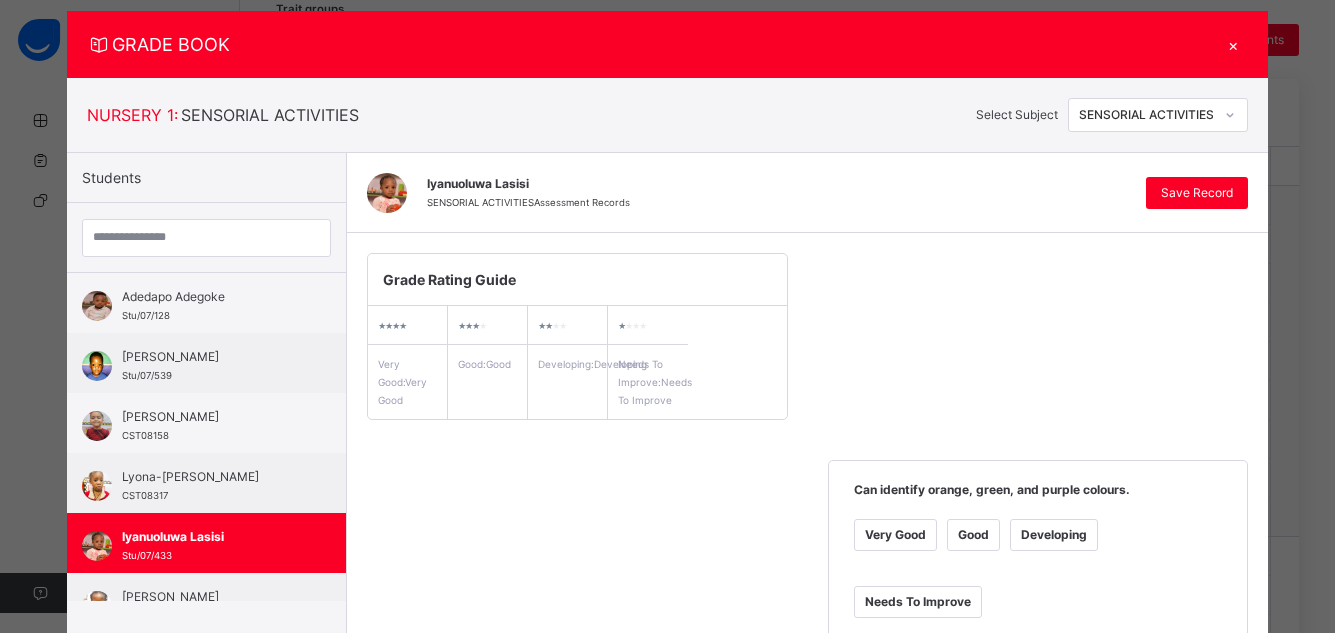 scroll, scrollTop: 0, scrollLeft: 0, axis: both 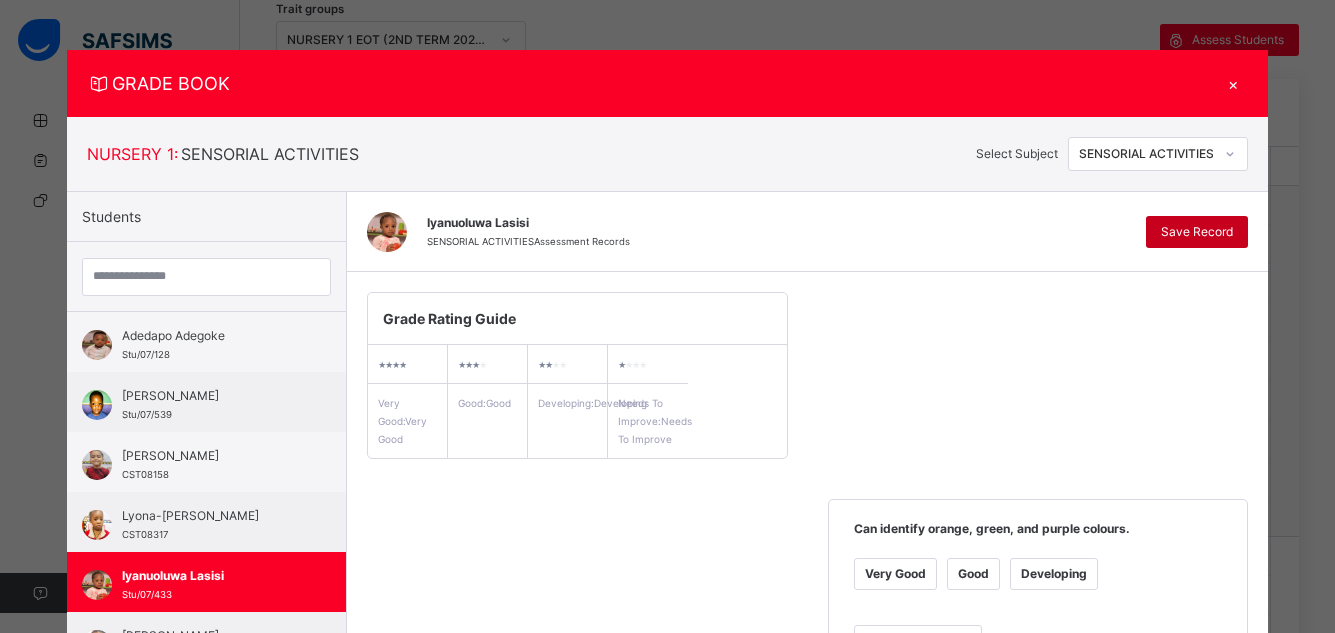 click on "Save Record" at bounding box center (1197, 232) 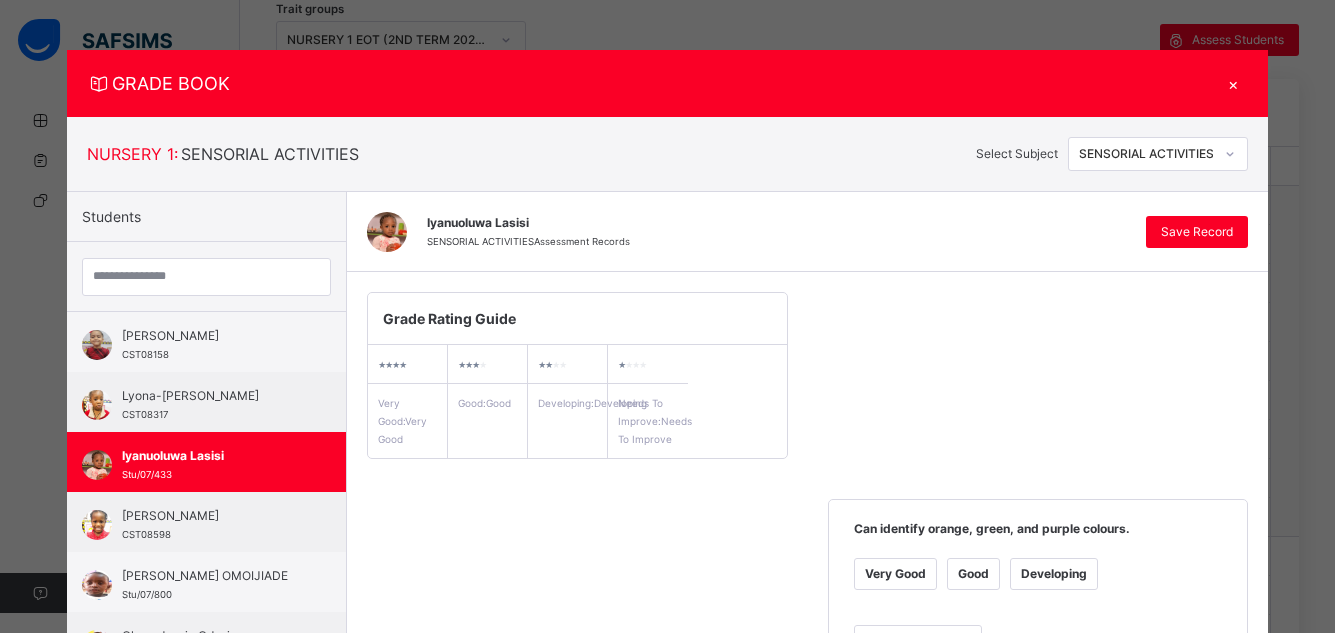 scroll, scrollTop: 160, scrollLeft: 0, axis: vertical 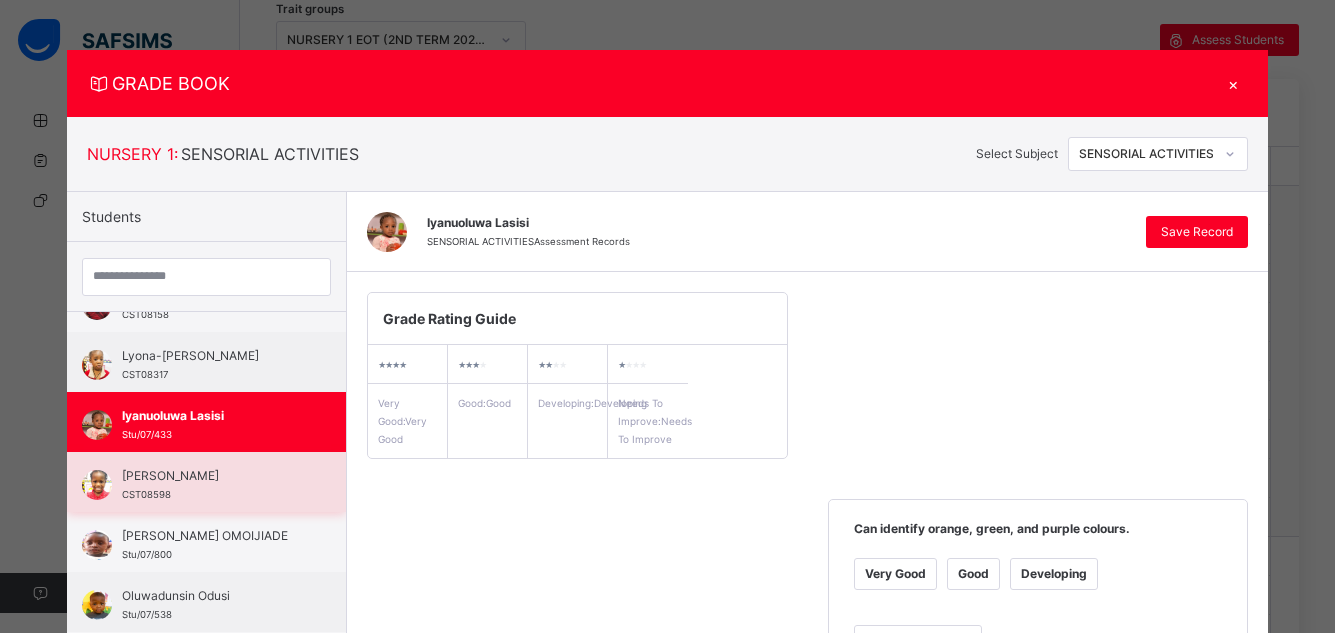click on "[PERSON_NAME]" at bounding box center [211, 476] 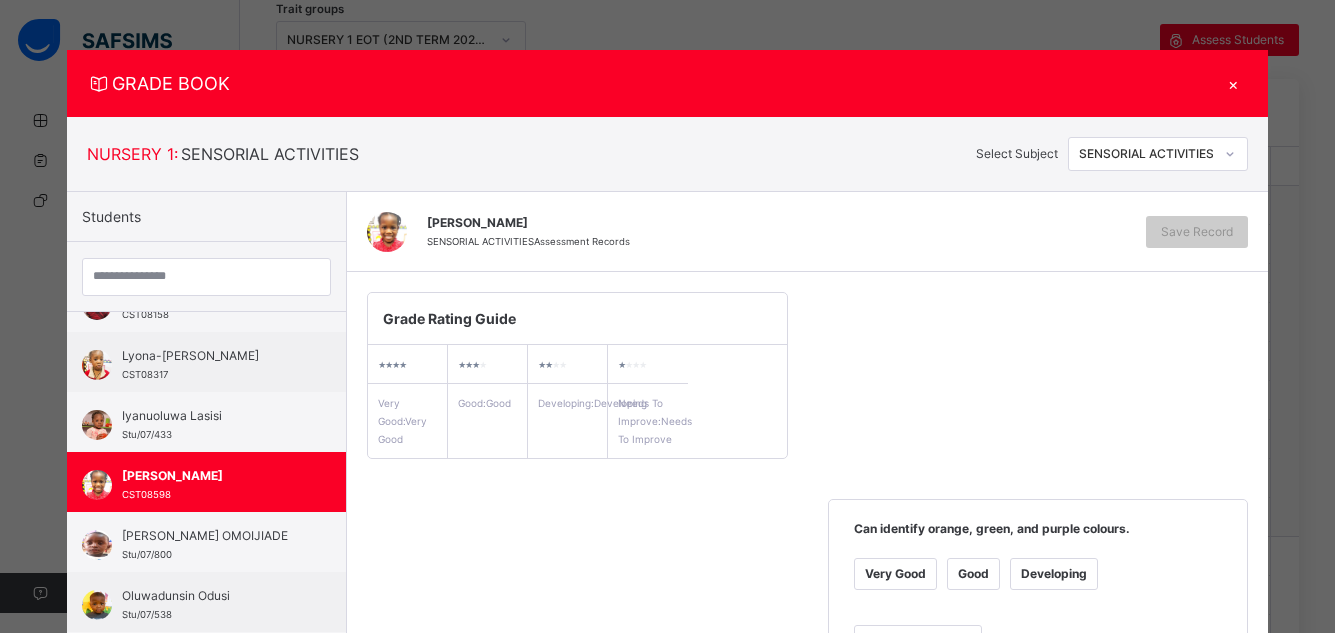 click on "Very Good" at bounding box center [895, 574] 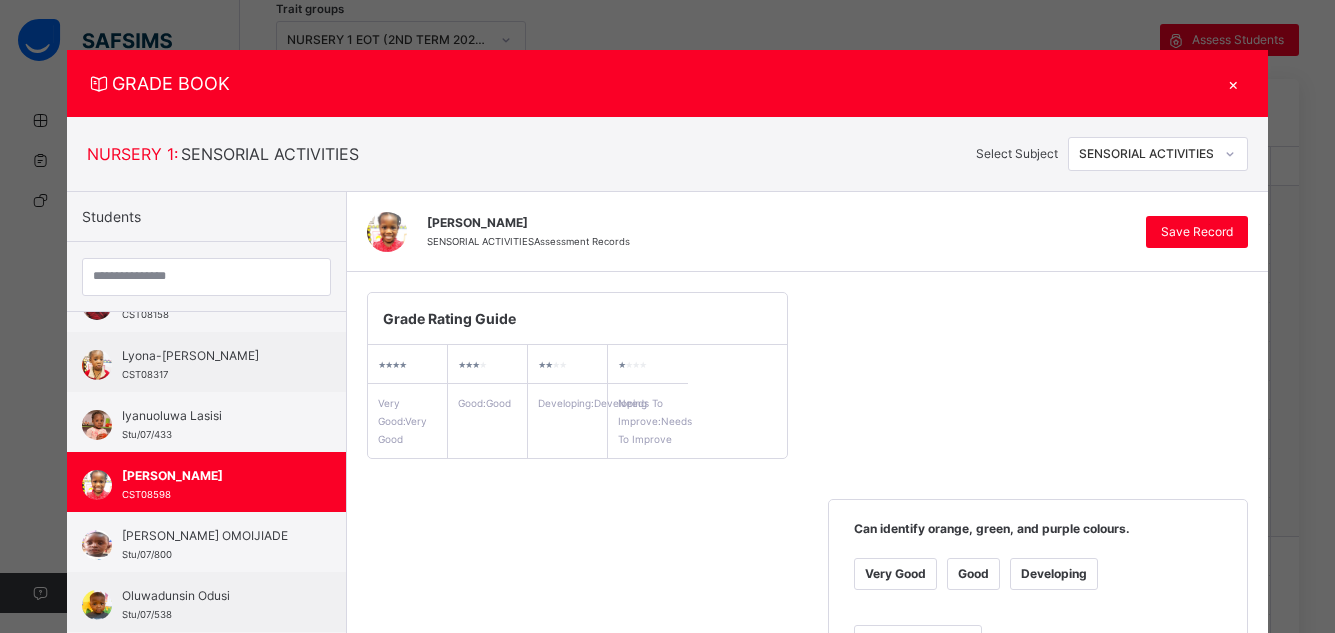 scroll, scrollTop: 554, scrollLeft: 0, axis: vertical 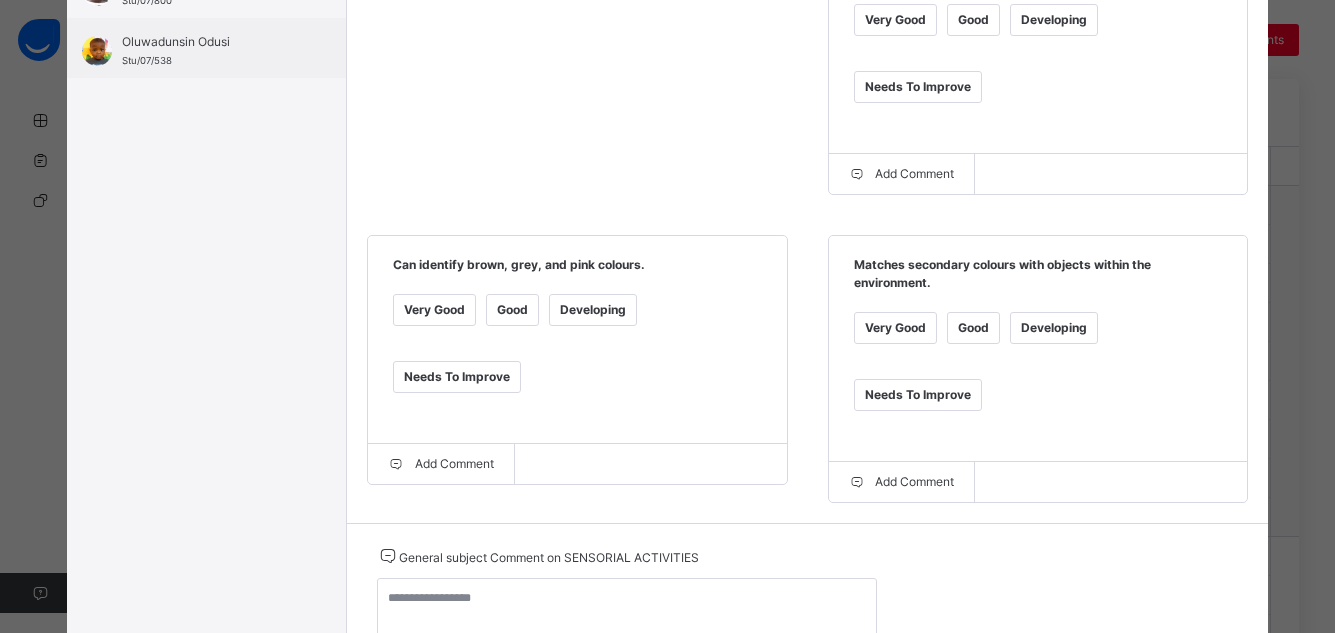 click on "Very Good" at bounding box center [895, 328] 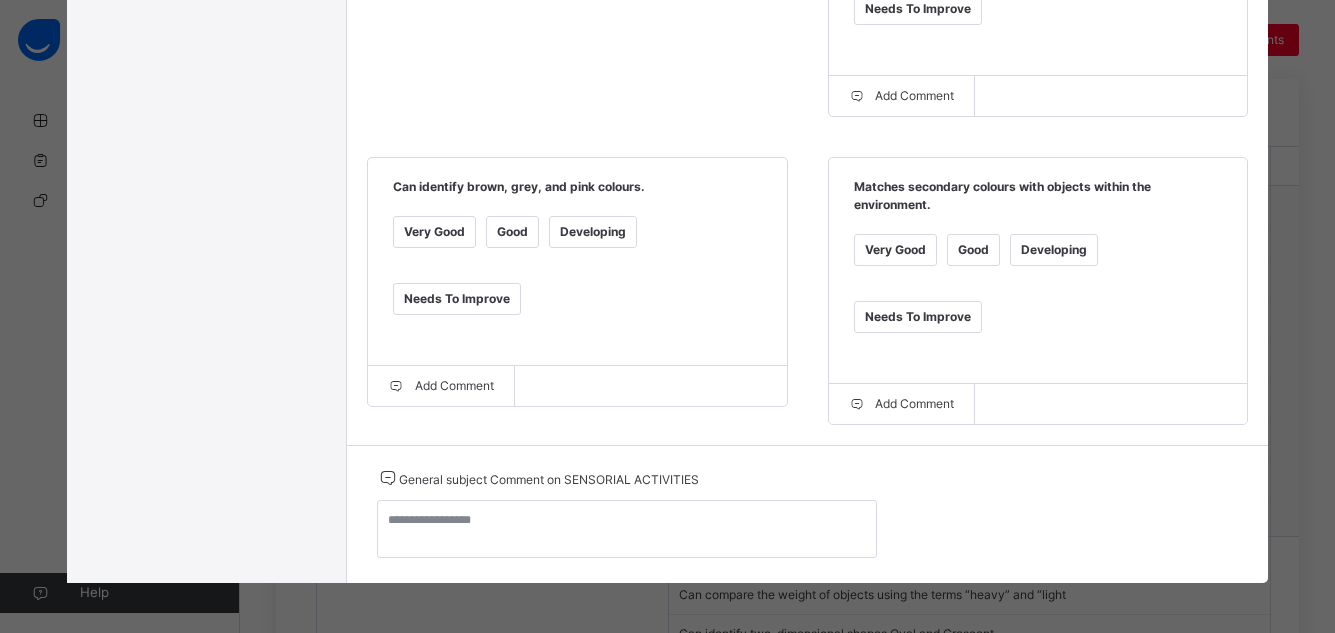 scroll, scrollTop: 102, scrollLeft: 0, axis: vertical 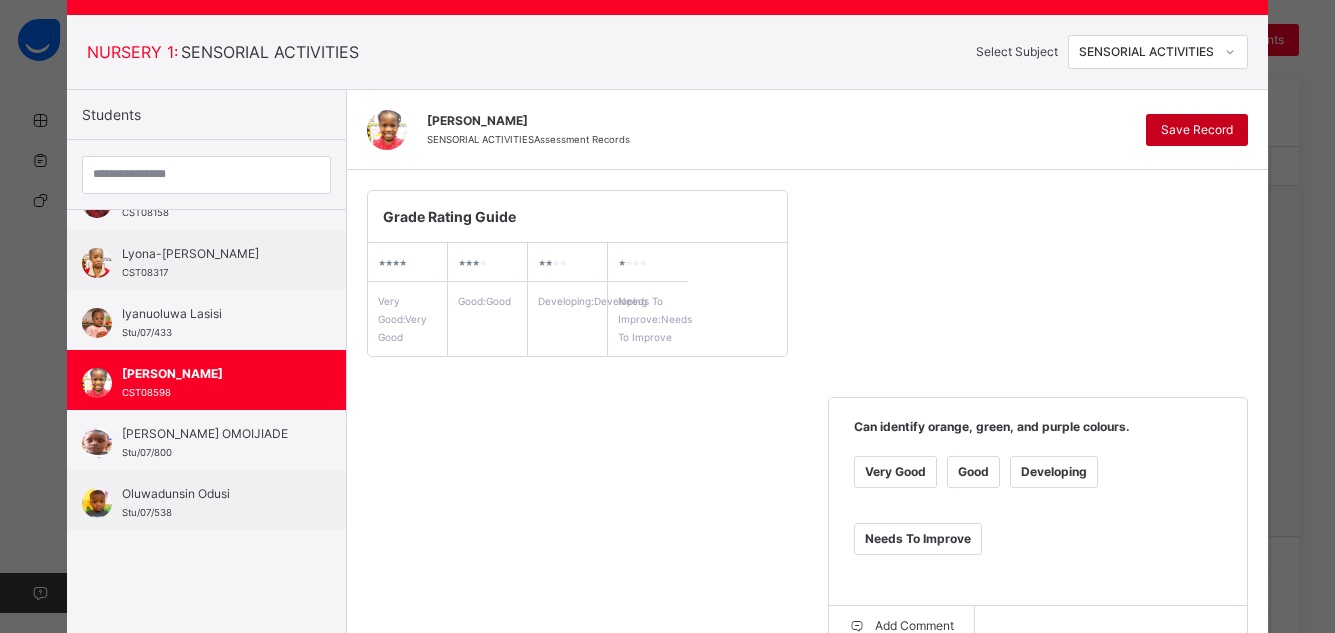 click on "Save Record" at bounding box center (1197, 130) 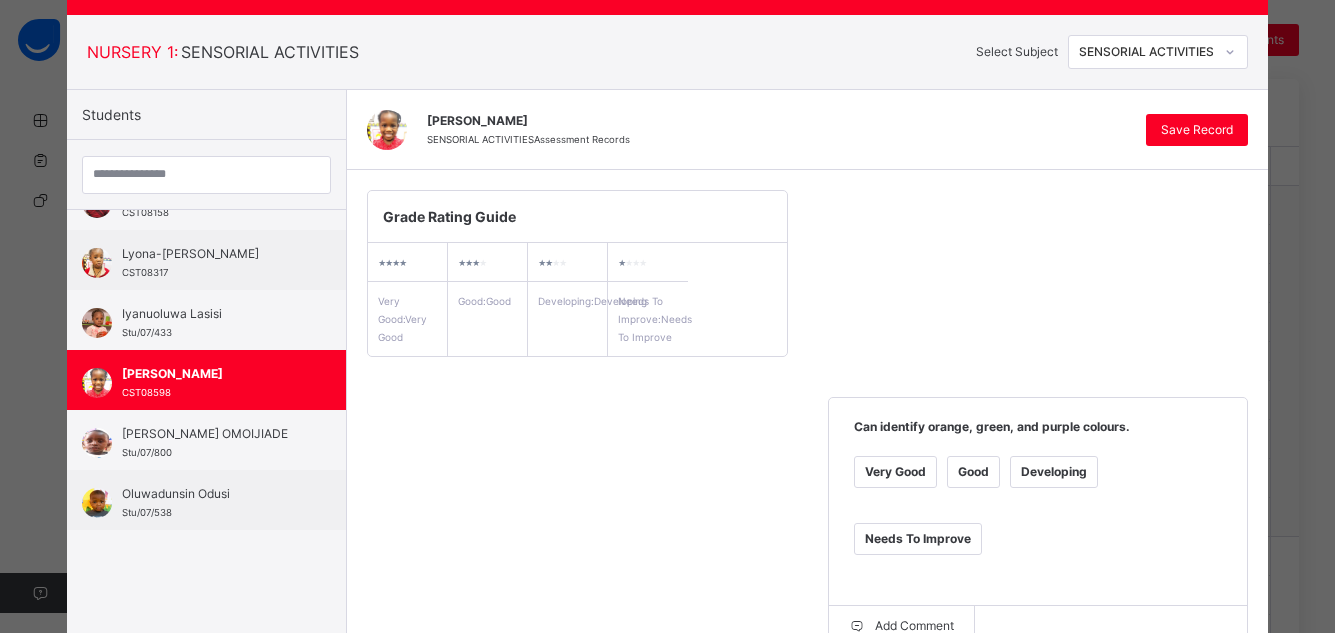 click 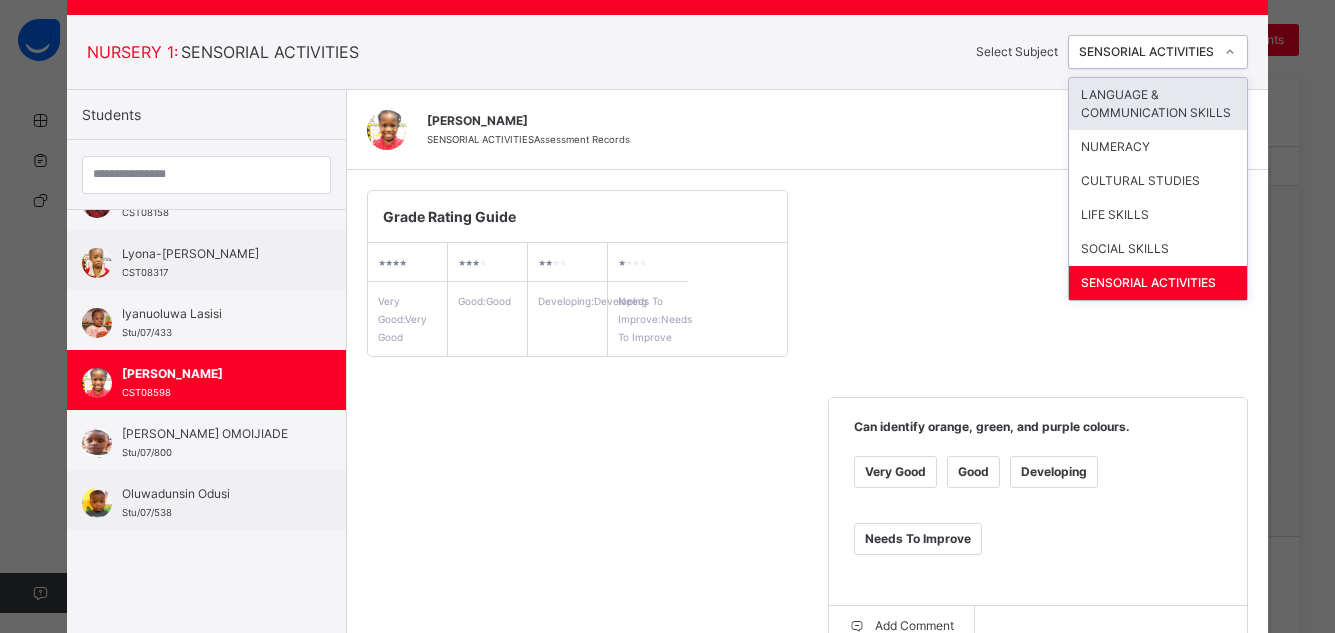click on "LANGUAGE & COMMUNICATION SKILLS" at bounding box center [1158, 104] 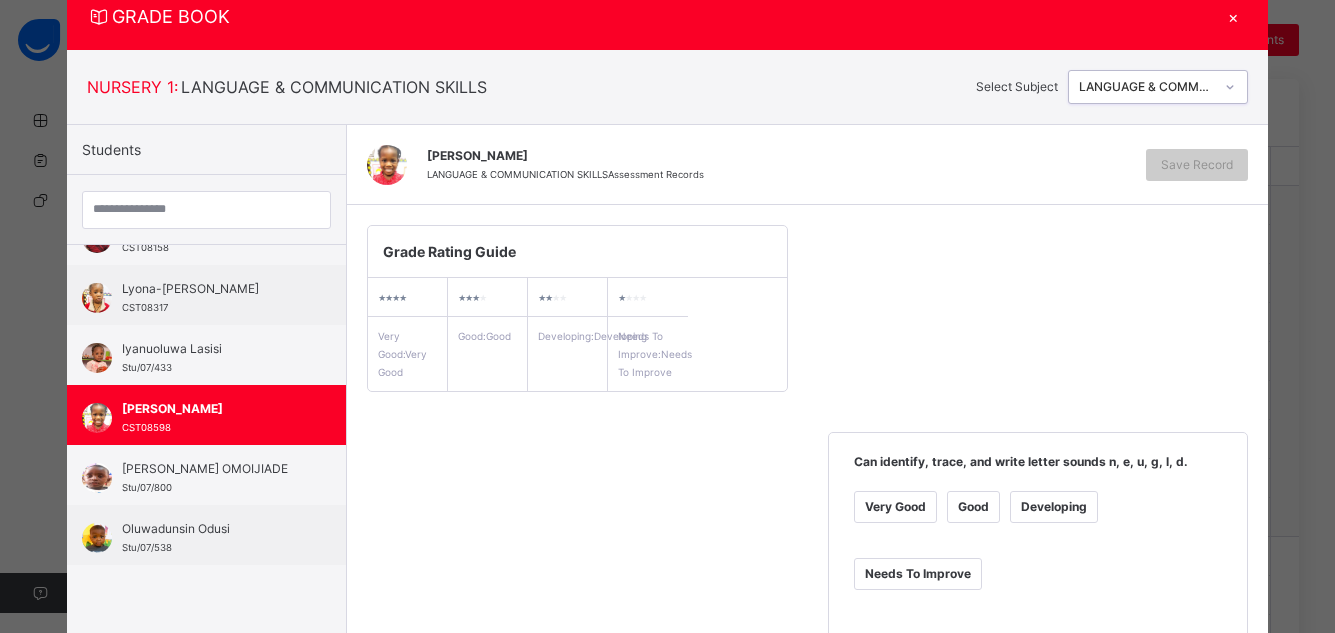 scroll, scrollTop: 102, scrollLeft: 0, axis: vertical 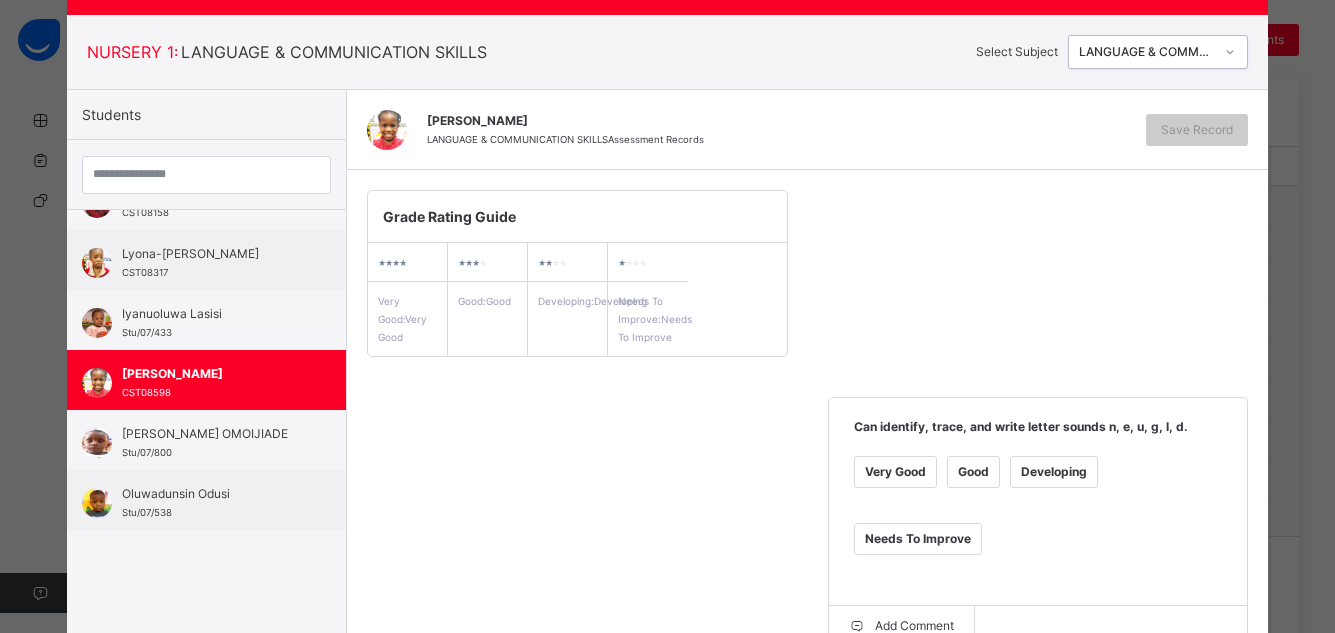 click on "Very Good" at bounding box center (895, 472) 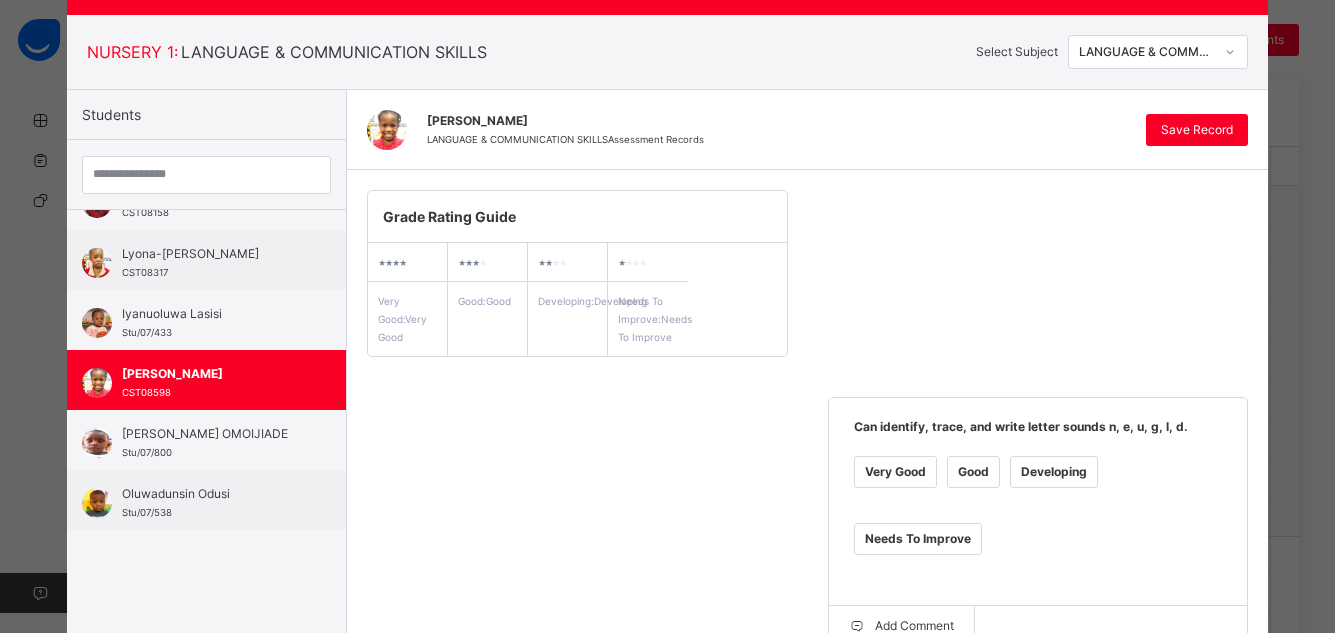 scroll, scrollTop: 656, scrollLeft: 0, axis: vertical 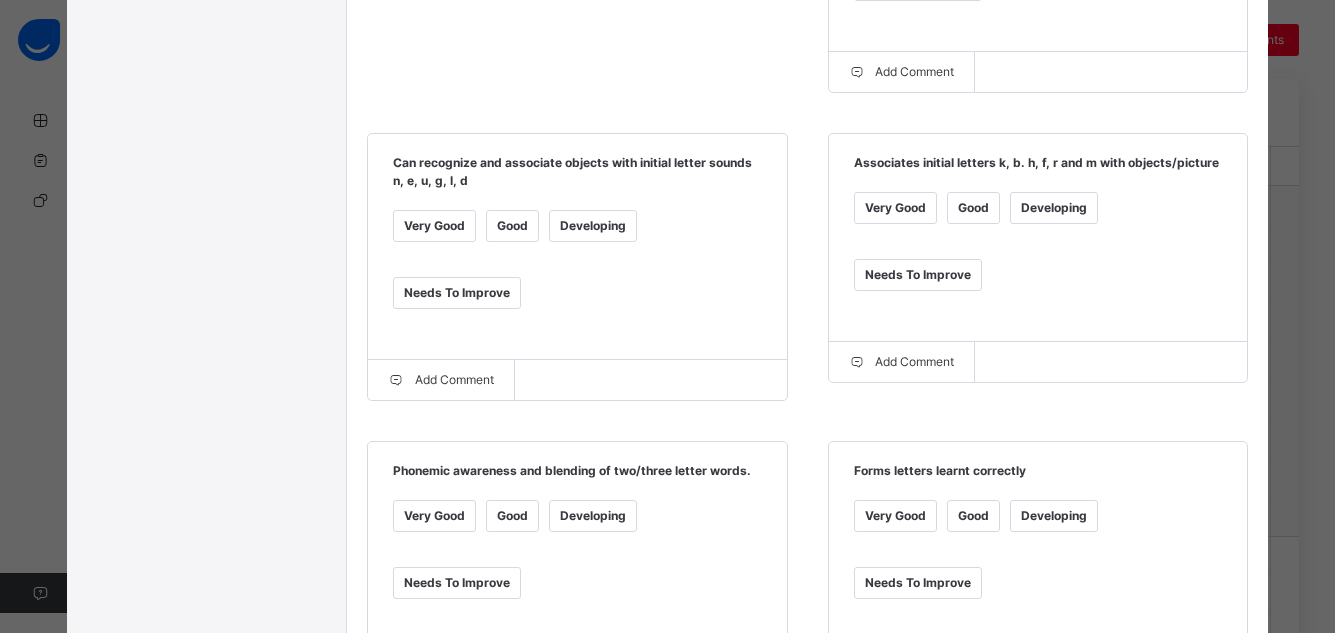 click on "Very Good" at bounding box center [434, 226] 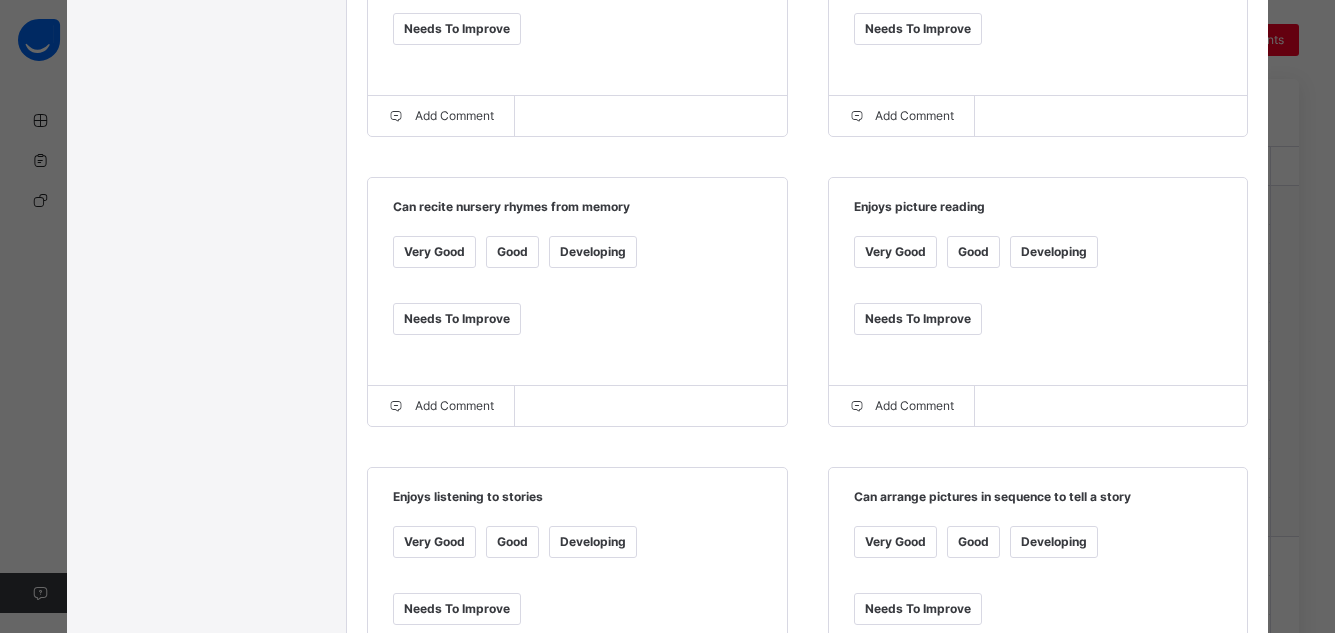 click on "Very Good" at bounding box center (434, 252) 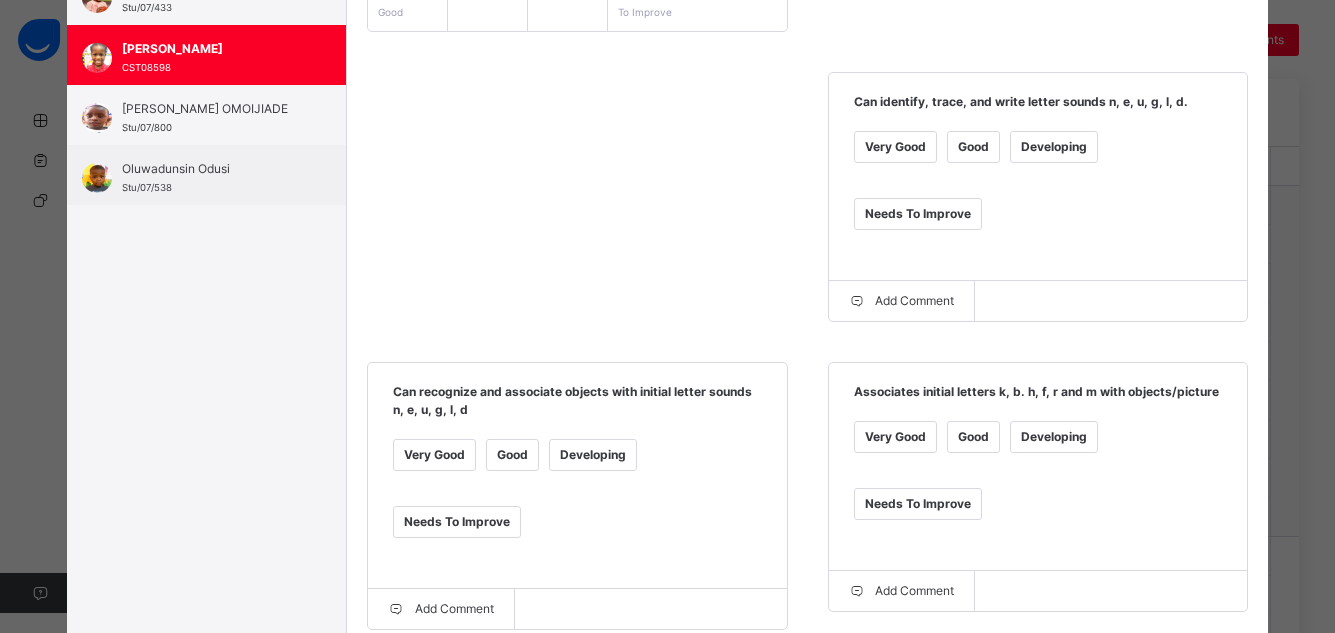 scroll, scrollTop: 0, scrollLeft: 0, axis: both 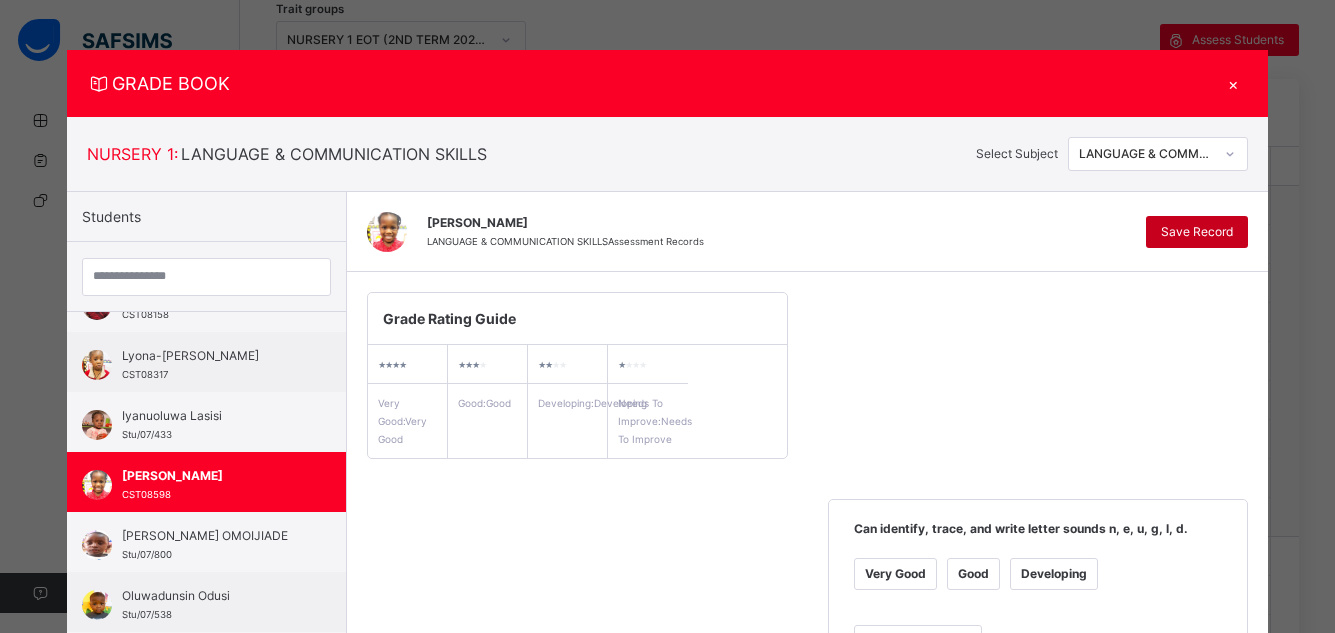 click on "Save Record" at bounding box center [1197, 232] 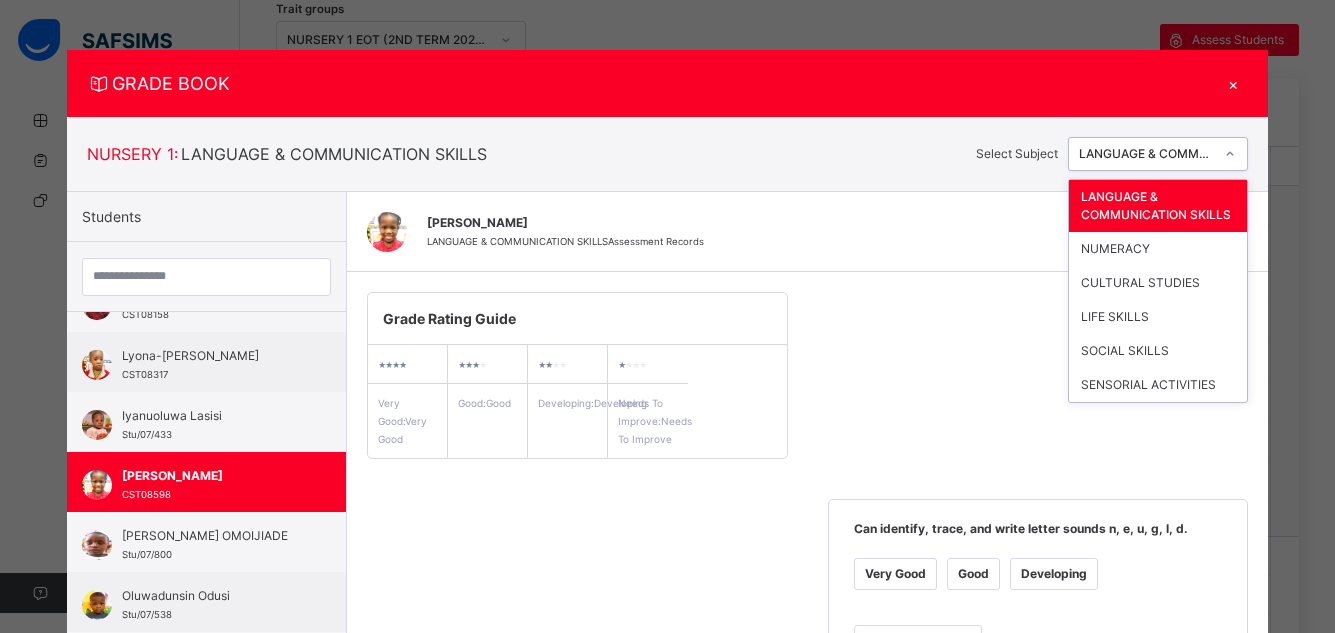 click 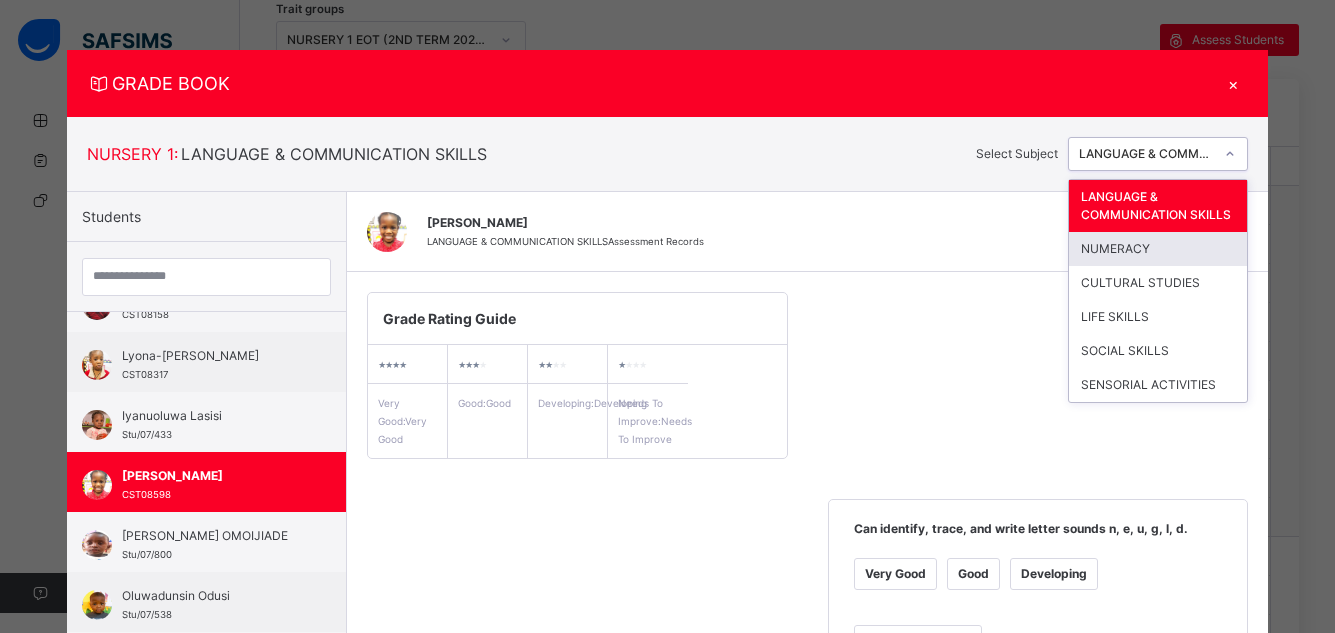 click on "NUMERACY" at bounding box center (1158, 249) 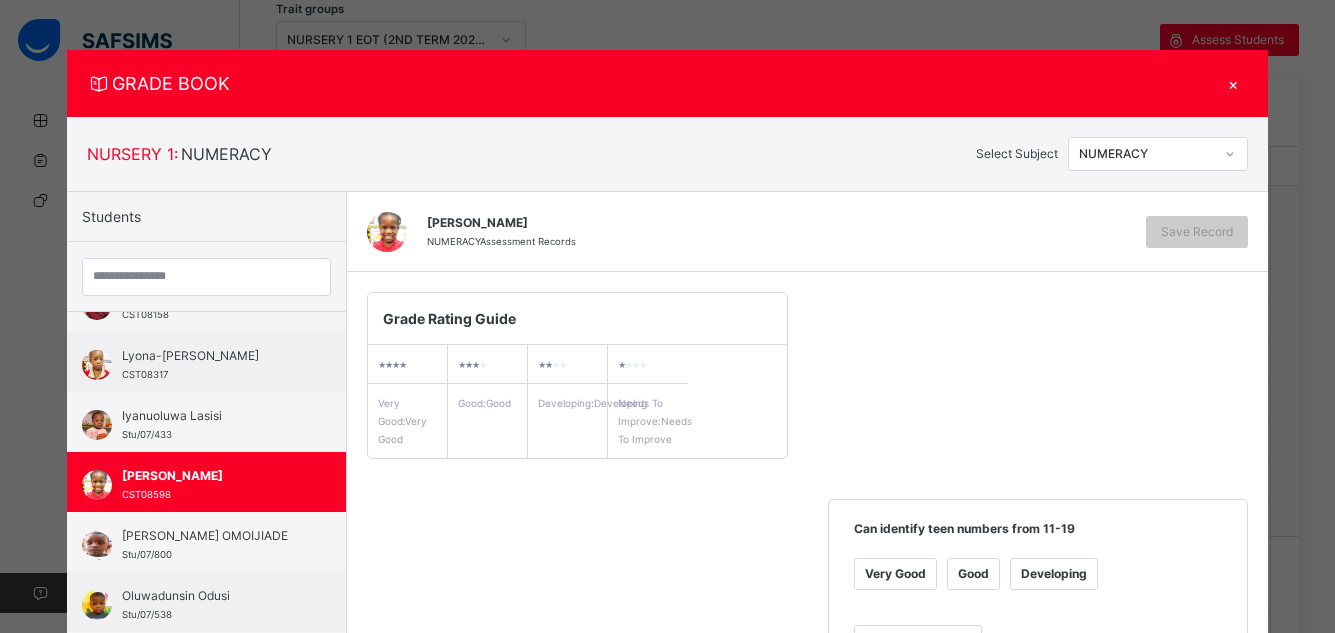 click on "Very Good" at bounding box center (895, 574) 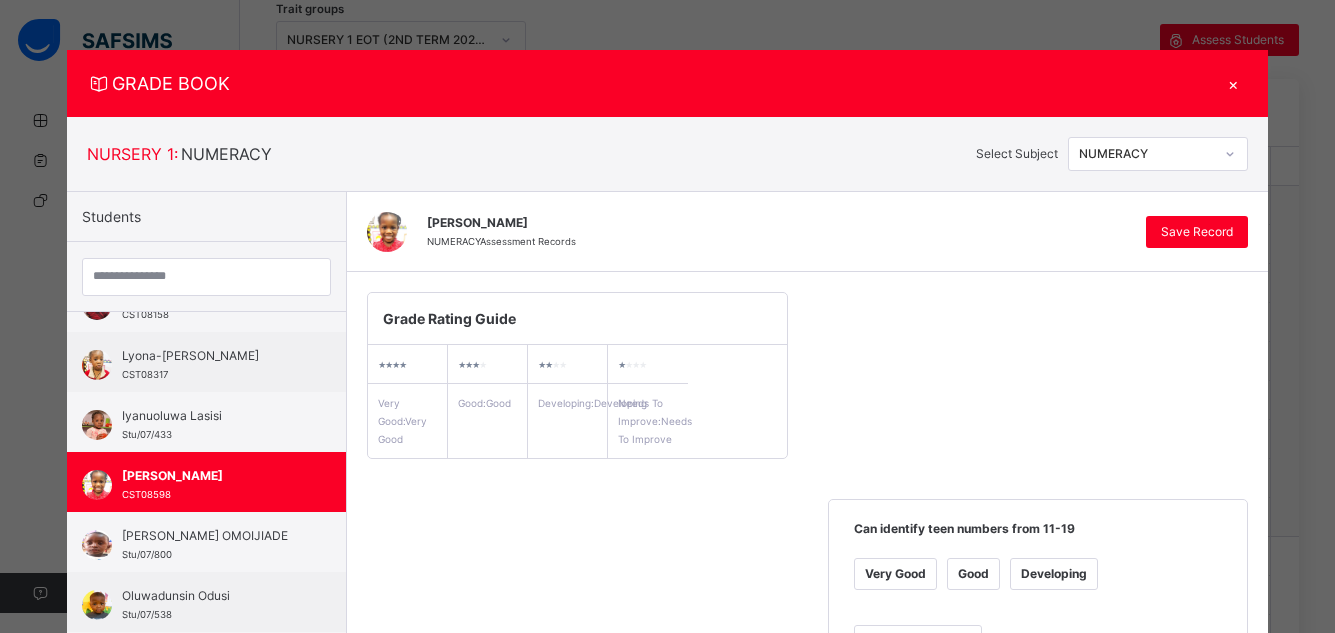 click on "GRADE BOOK ×  NURSERY 1 :   NUMERACY Select Subject NUMERACY Students Adedapo  [PERSON_NAME]/07/128 Jaden  Danjuma Stu/07/539 [PERSON_NAME] CST08158 Lyona-[PERSON_NAME] CST08317 Iyanuoluwa  [PERSON_NAME]/07/433 [PERSON_NAME]   IYIO CST08598 [PERSON_NAME] OMOIJIADE Stu/07/800 Oluwadunsin  Odusi Stu/07/538 UDOCHUKWU   UGWUH CST07987 Chierika  ONYEASO CST08711 [PERSON_NAME] Stu/07/879 Oluwatise  [PERSON_NAME]/07/131 [PERSON_NAME] 01118 [PERSON_NAME] CST08768 Erimipe  ADEOTI CST08606 [PERSON_NAME] CST08816 ERIOLUWA   OLUGBENJO CST08789 Zikorachukwu  Ogbuka CST07424 [PERSON_NAME] CST08588 [PERSON_NAME] NUMERACY  Assessment Records Save Record   Grade Rating Guide   ★ ★ ★ ★ Very Good  :  Very Good ★ ★ ★ ★ Good   :  Good  ★ ★ ★ ★ Developing  :  Developing ★ ★ ★ ★ Needs To Improve  :  Needs To Improve Can identify teen numbers from 11-19    Very Good Good  Developing Needs To Improve  Add Comment Can compare the weight of objects using the terms “heavy” and “light" at bounding box center (667, 316) 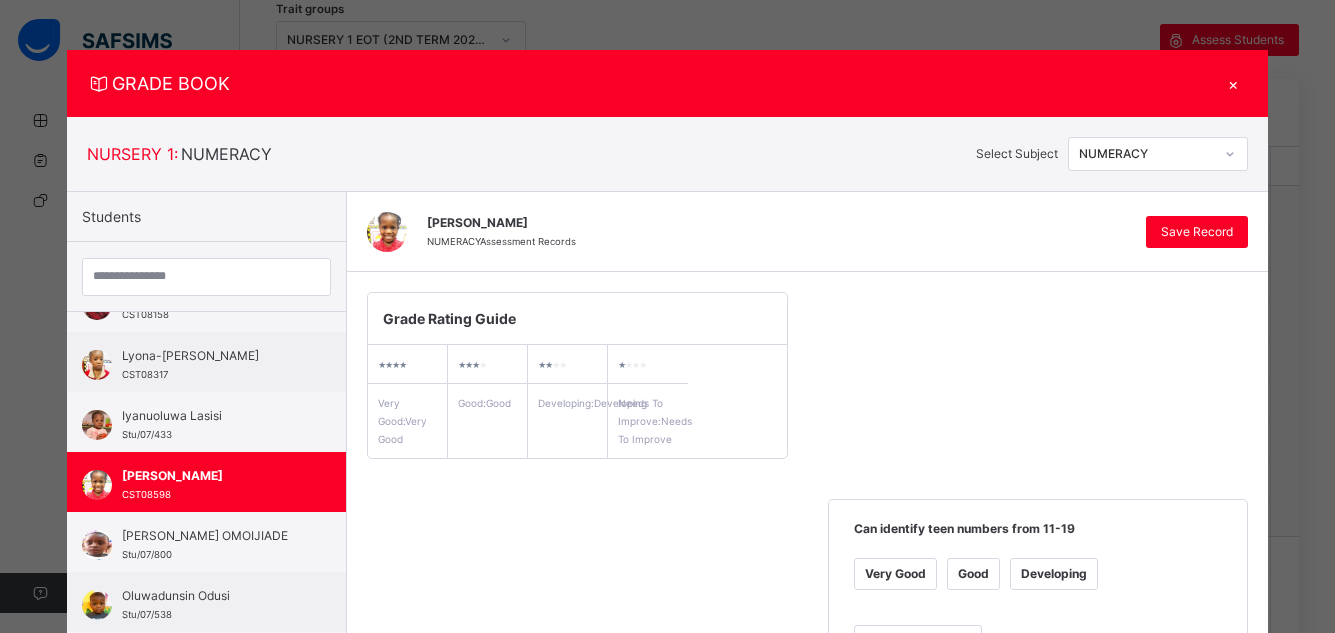 scroll, scrollTop: 554, scrollLeft: 0, axis: vertical 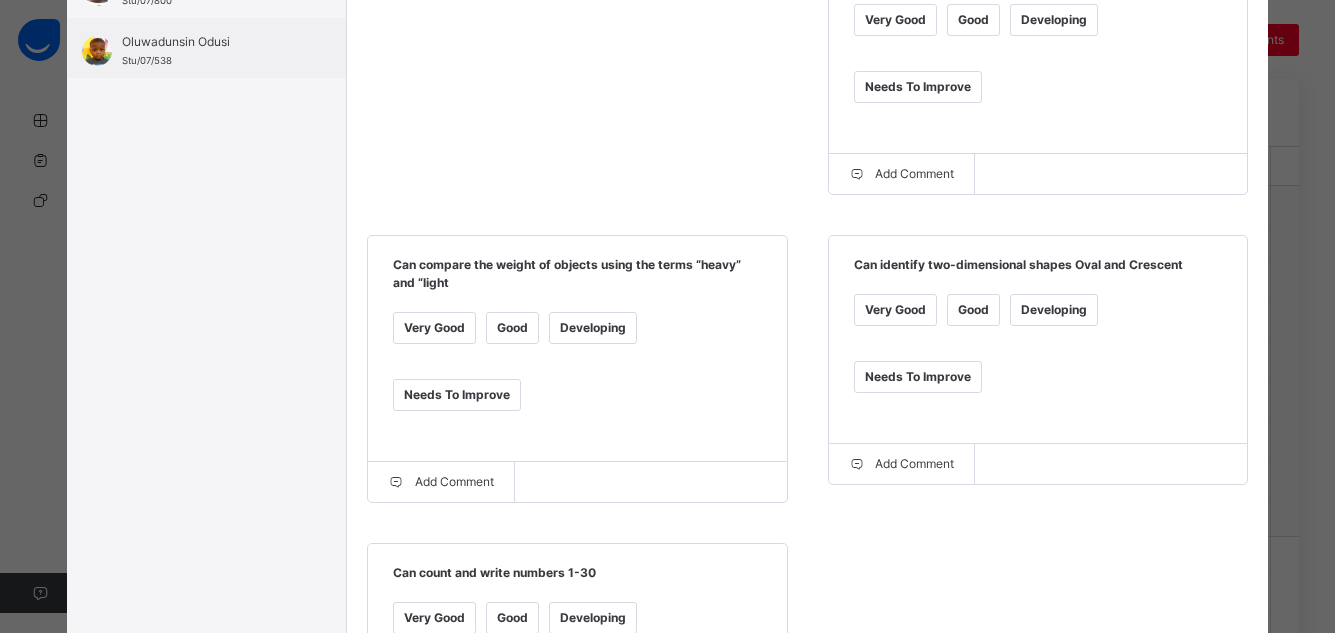 click on "Very Good" at bounding box center (434, 328) 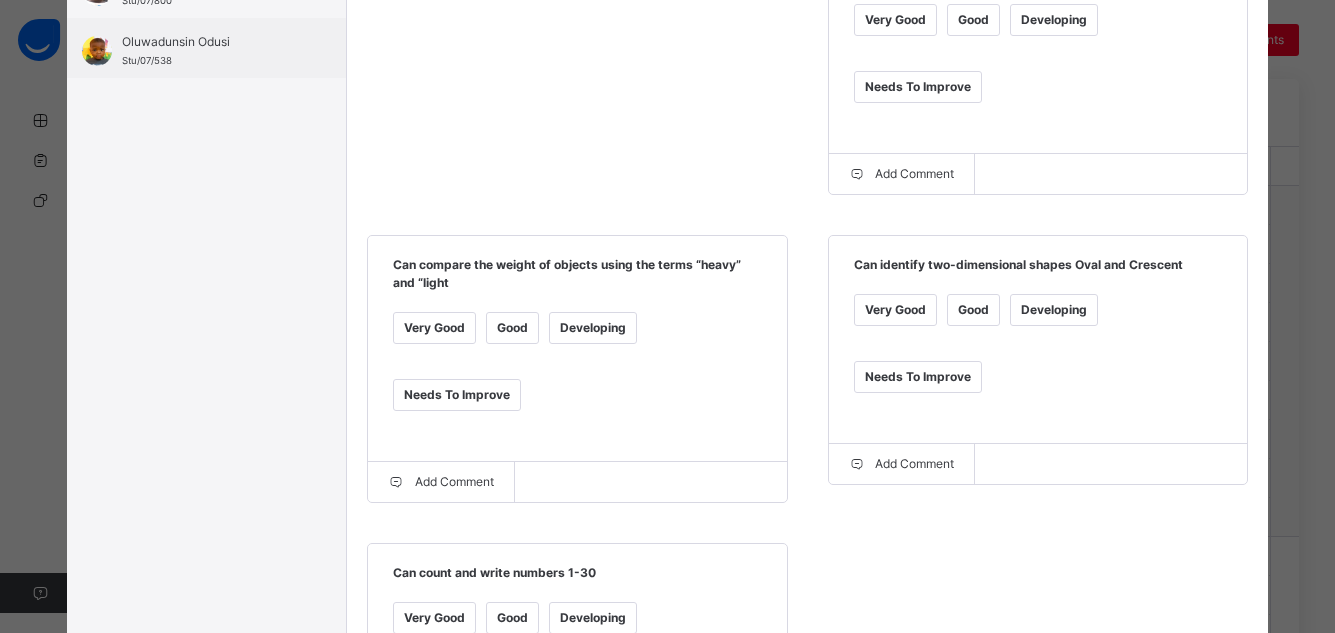 click on "Very Good" at bounding box center [895, 310] 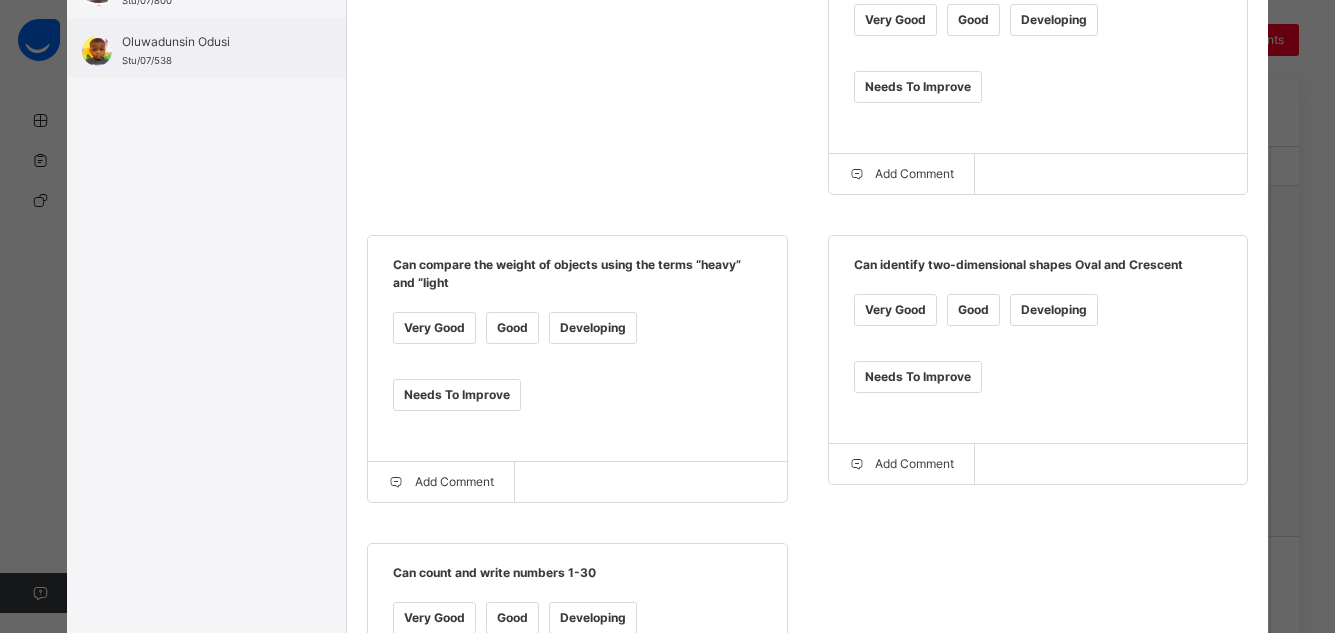 scroll, scrollTop: 946, scrollLeft: 0, axis: vertical 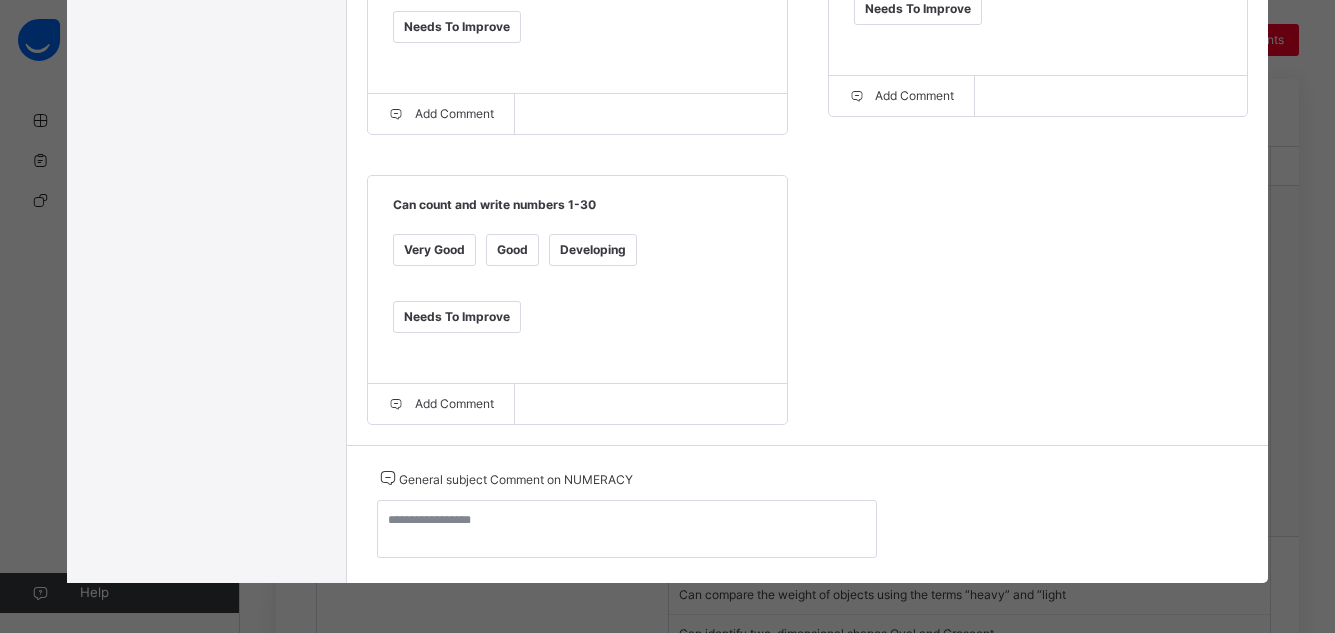 click on "Very Good" at bounding box center [434, 250] 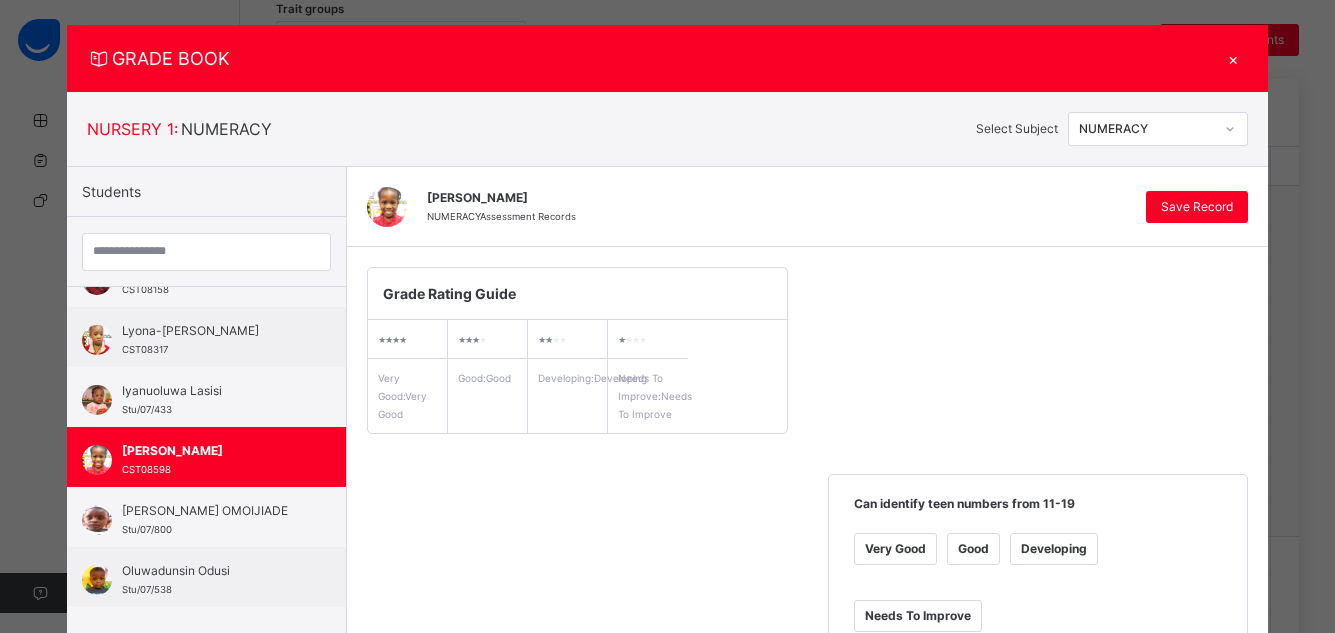 scroll, scrollTop: 0, scrollLeft: 0, axis: both 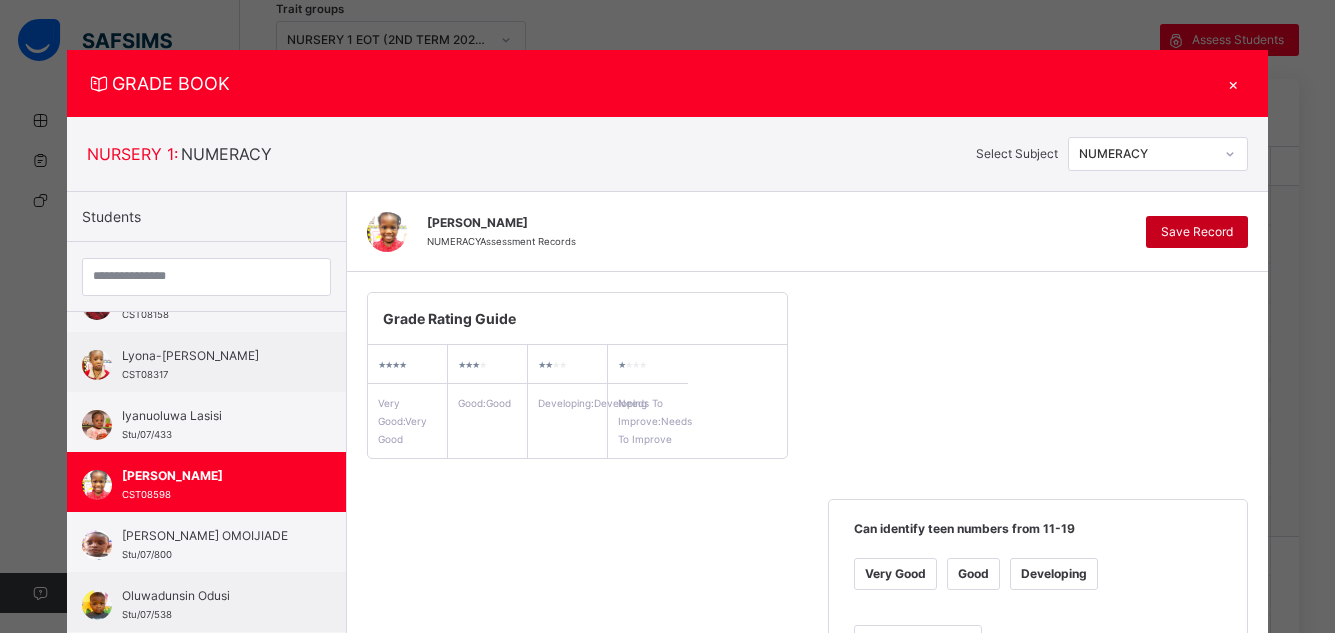 click on "Save Record" at bounding box center [1197, 232] 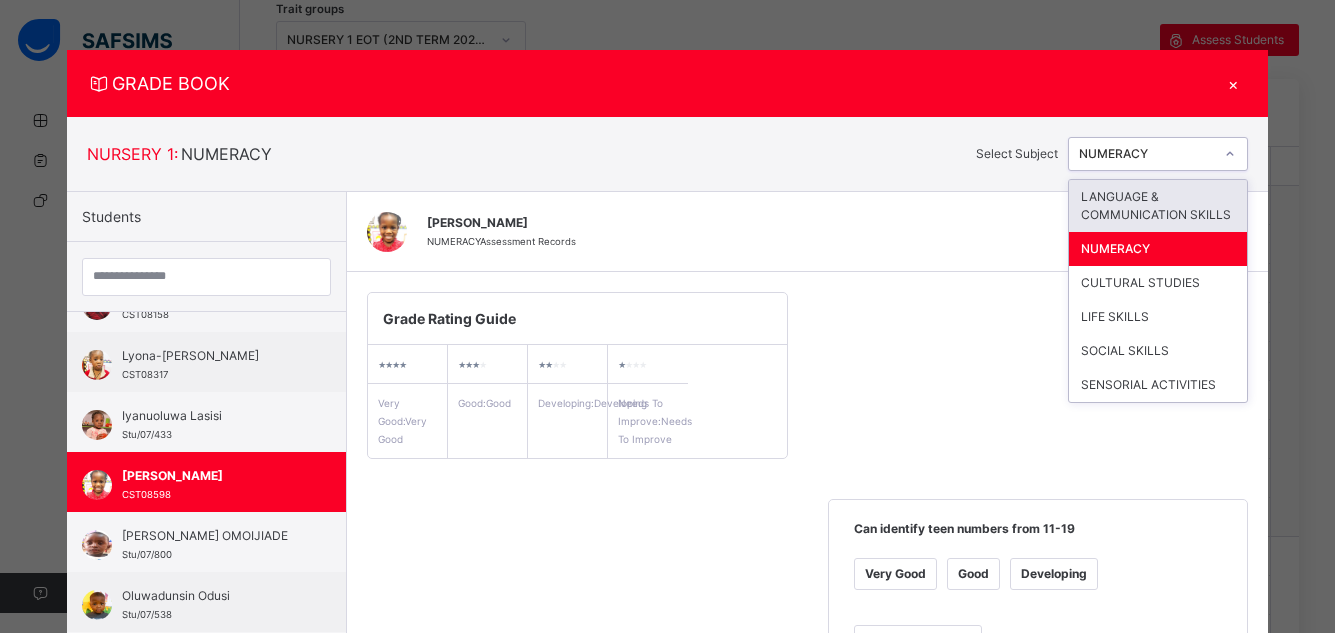click 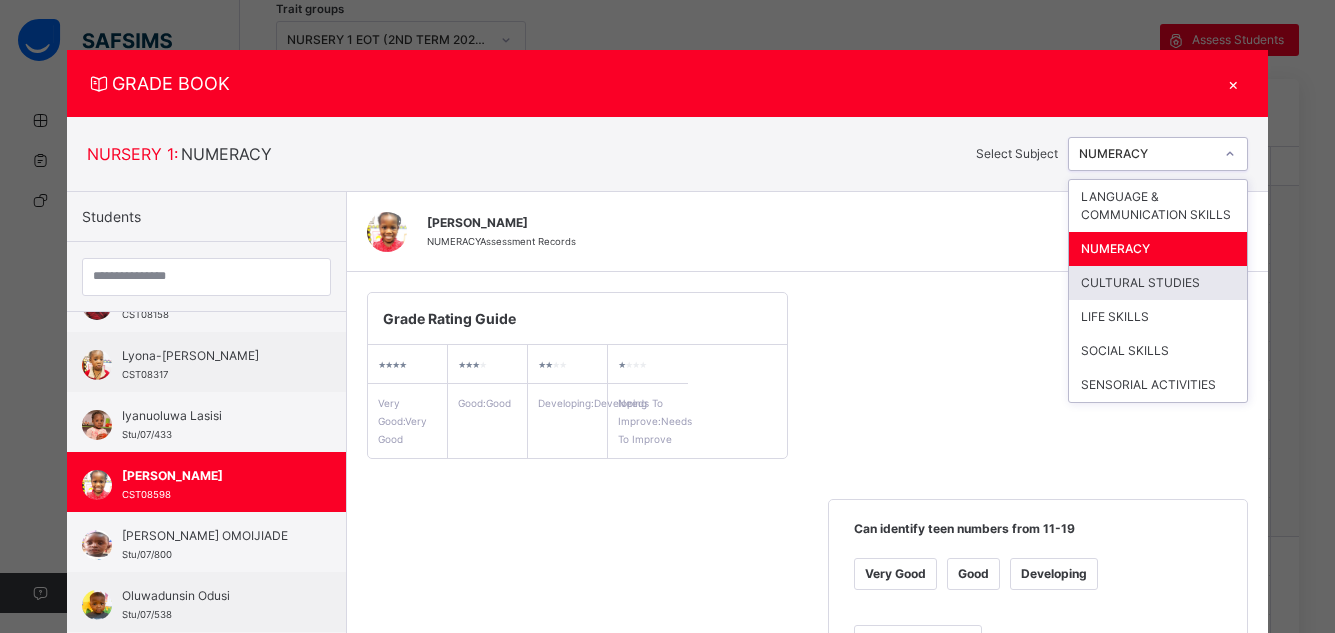 click on "CULTURAL STUDIES" at bounding box center [1158, 283] 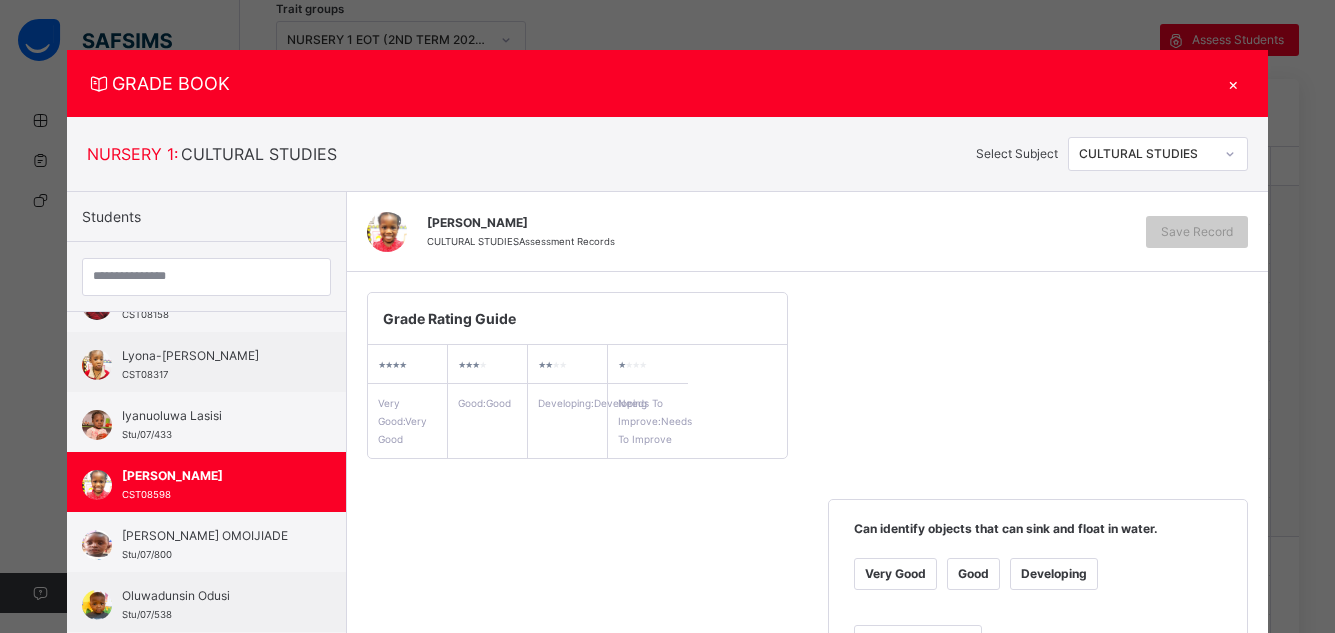 click on "Very Good" at bounding box center [895, 574] 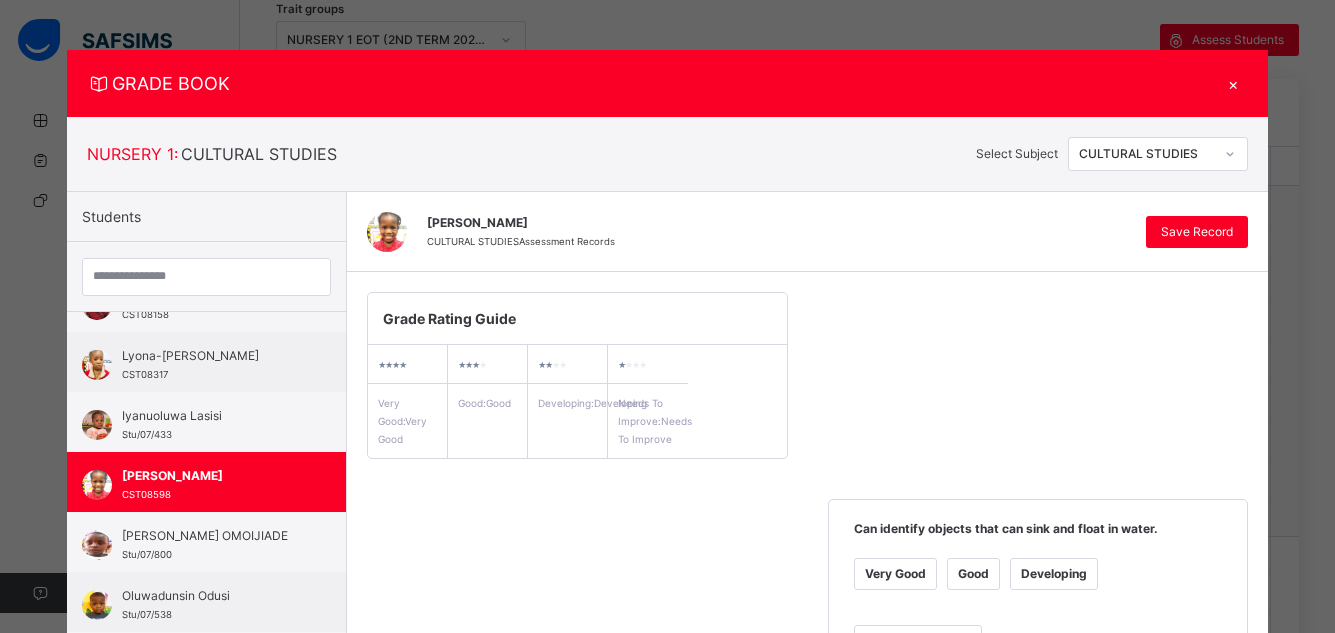 scroll, scrollTop: 554, scrollLeft: 0, axis: vertical 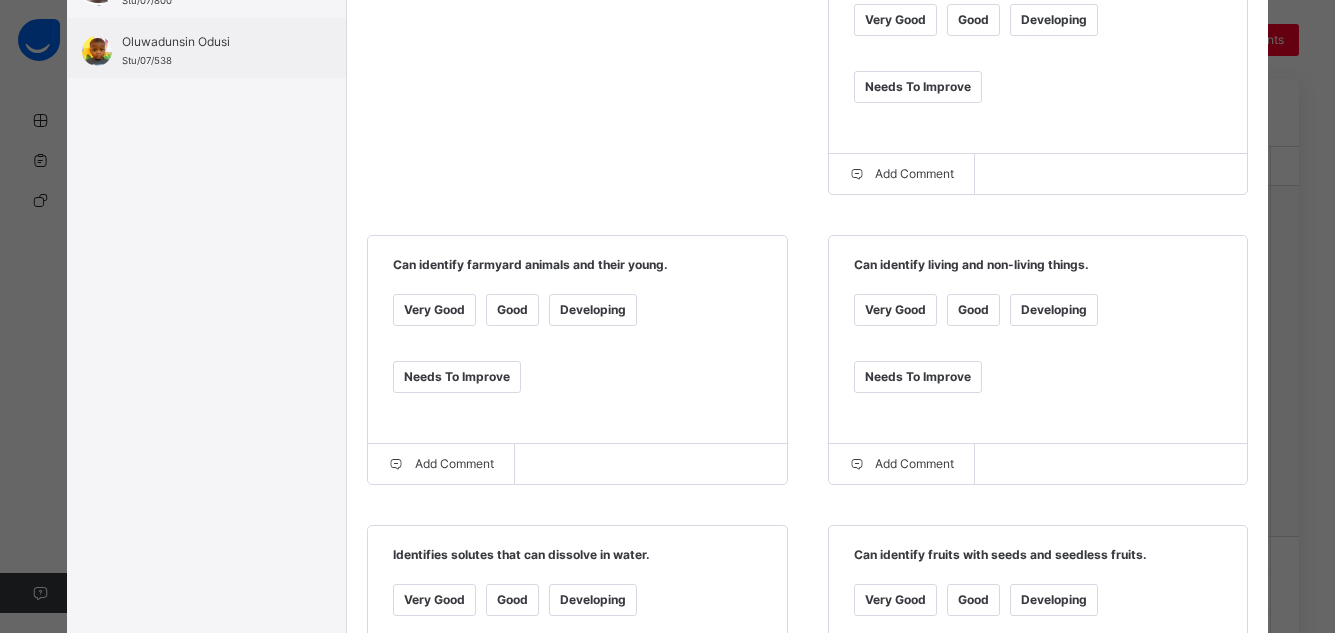 click on "Very Good" at bounding box center (895, 310) 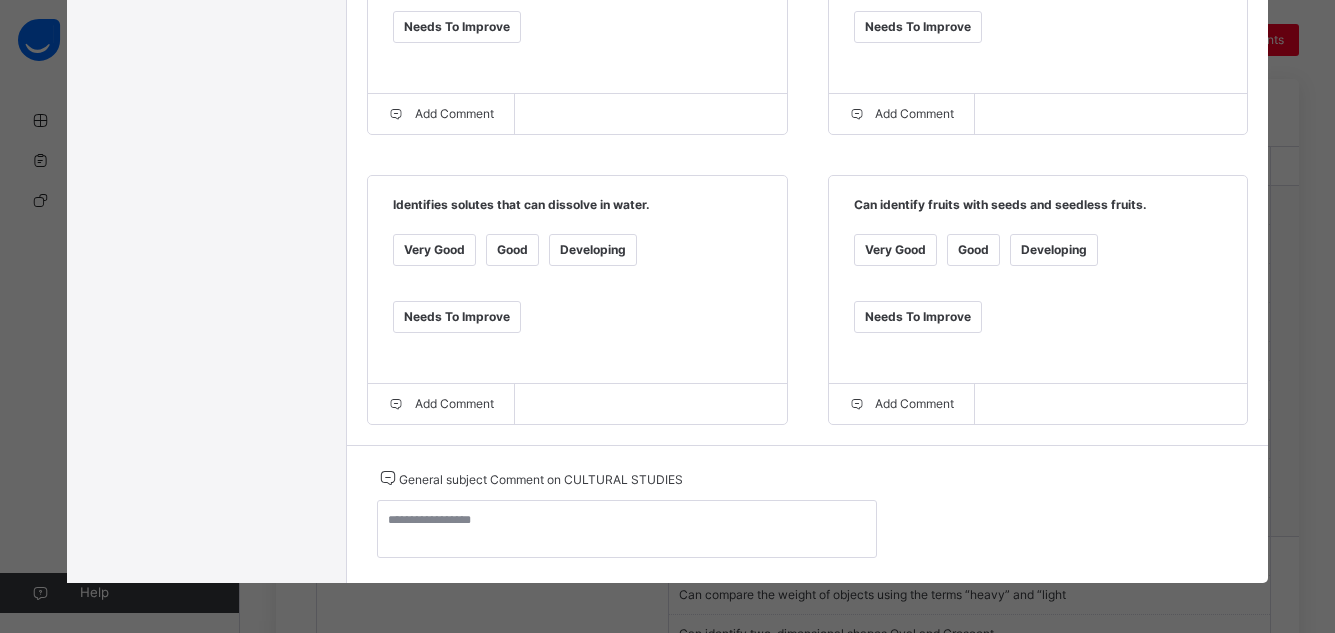 click on "Very Good" at bounding box center (895, 250) 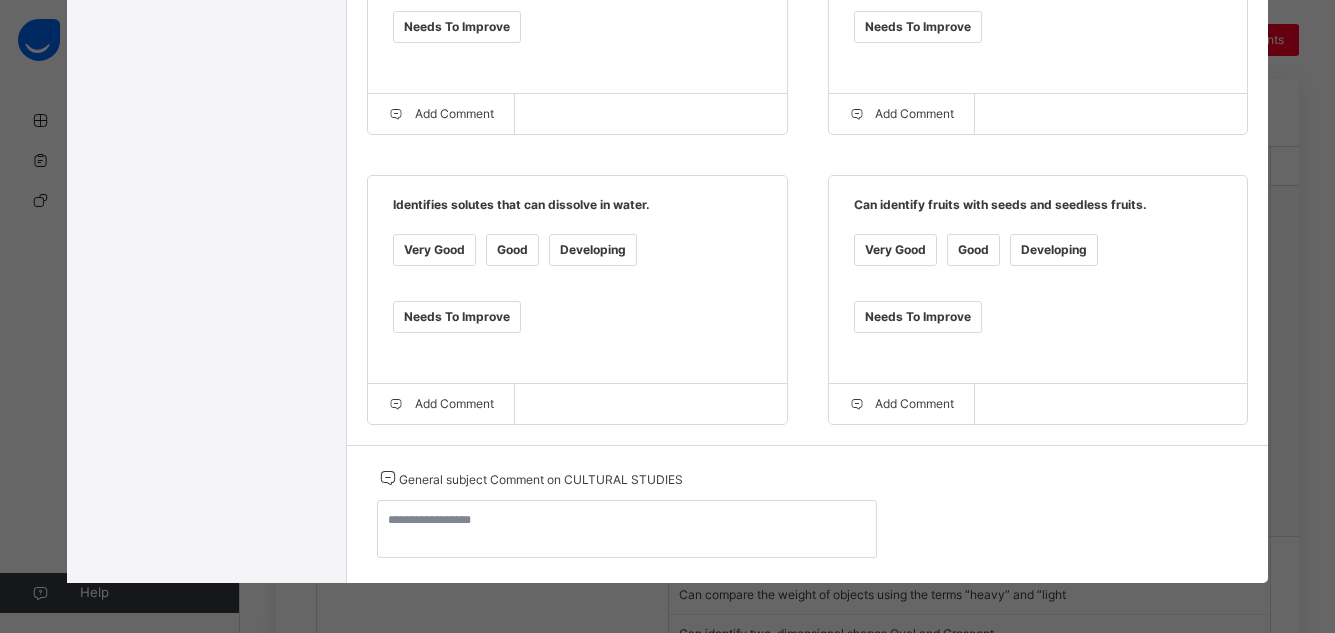 click on "Very Good" at bounding box center (434, 250) 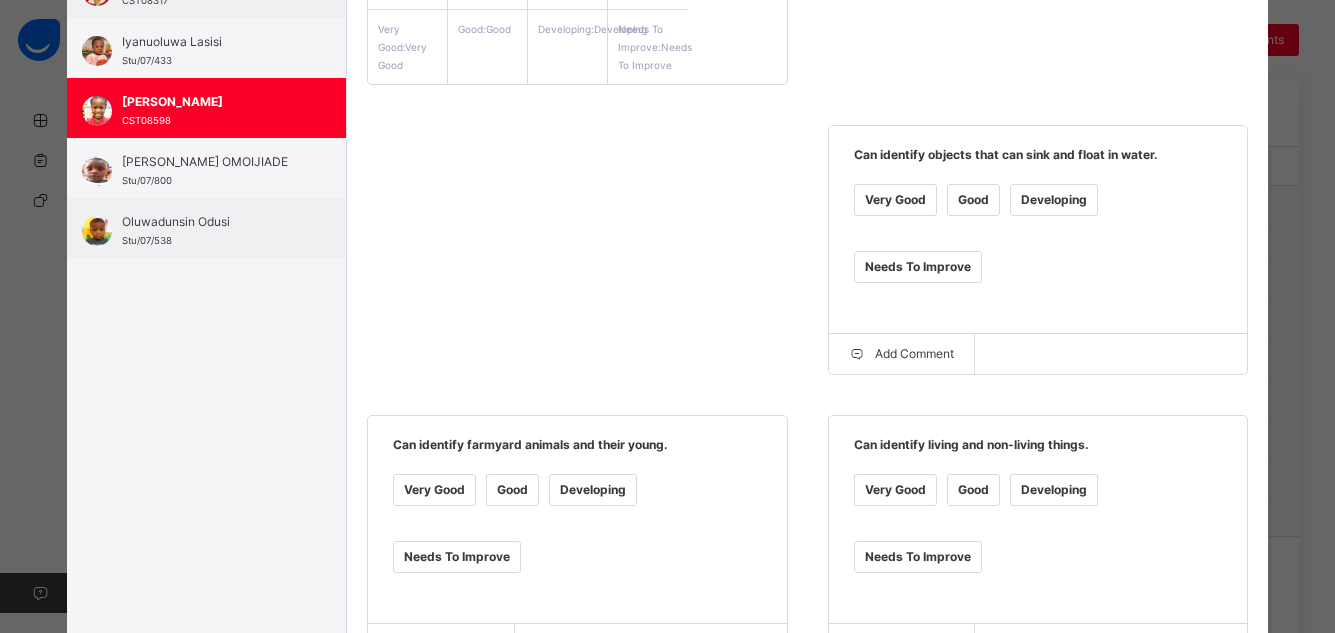 scroll, scrollTop: 0, scrollLeft: 0, axis: both 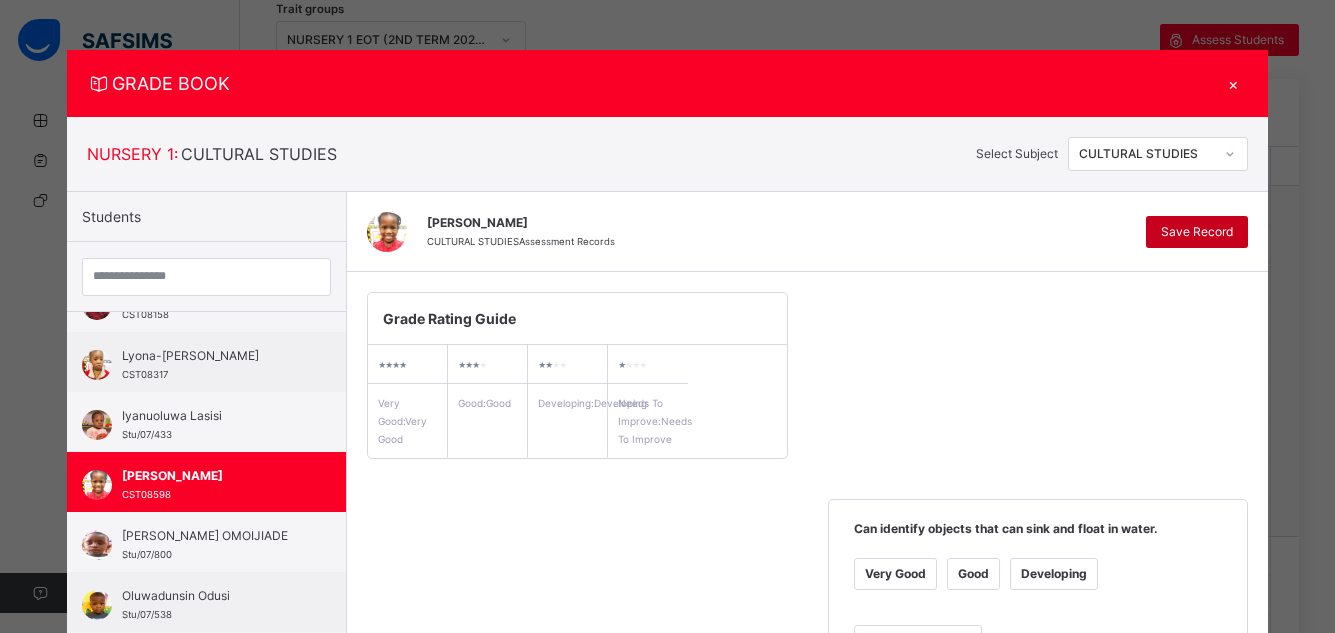 click on "Save Record" at bounding box center [1197, 232] 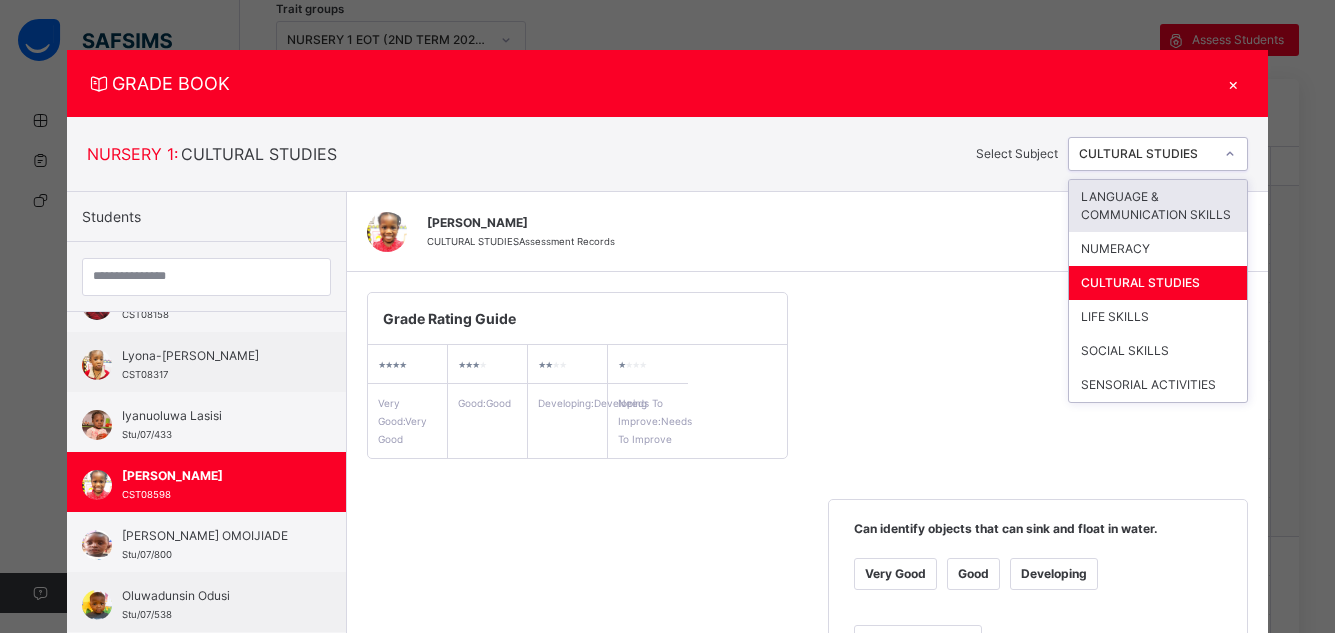 click 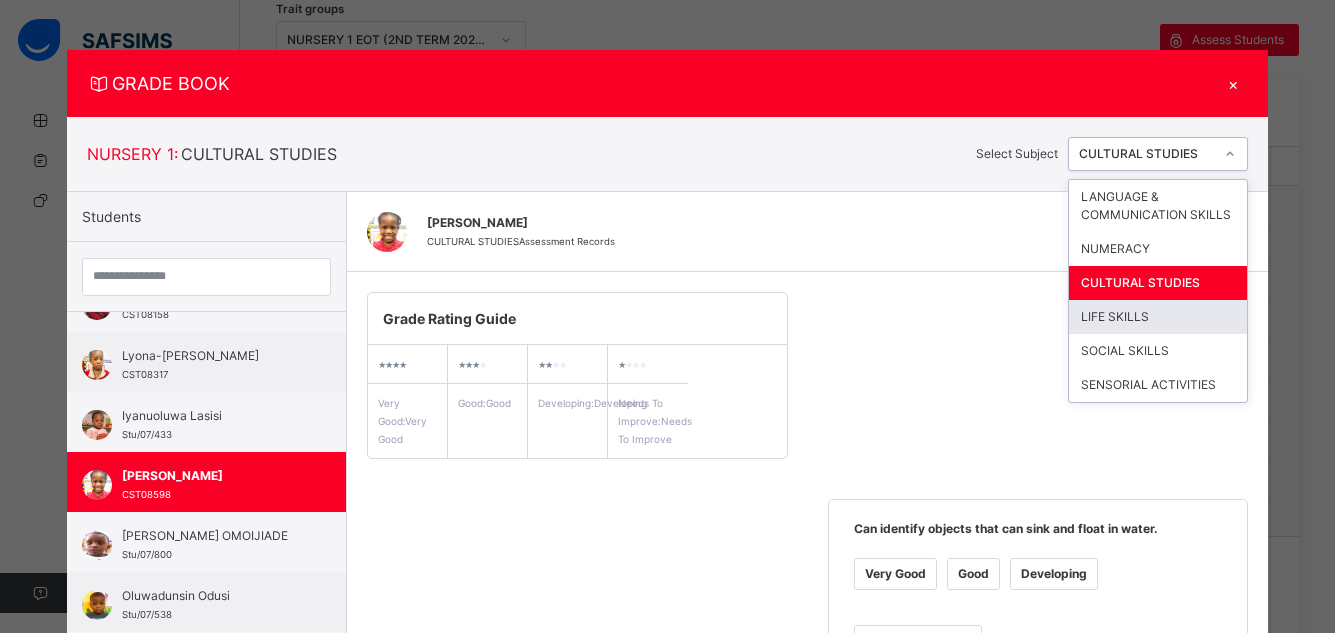 click on "LIFE SKILLS" at bounding box center [1158, 317] 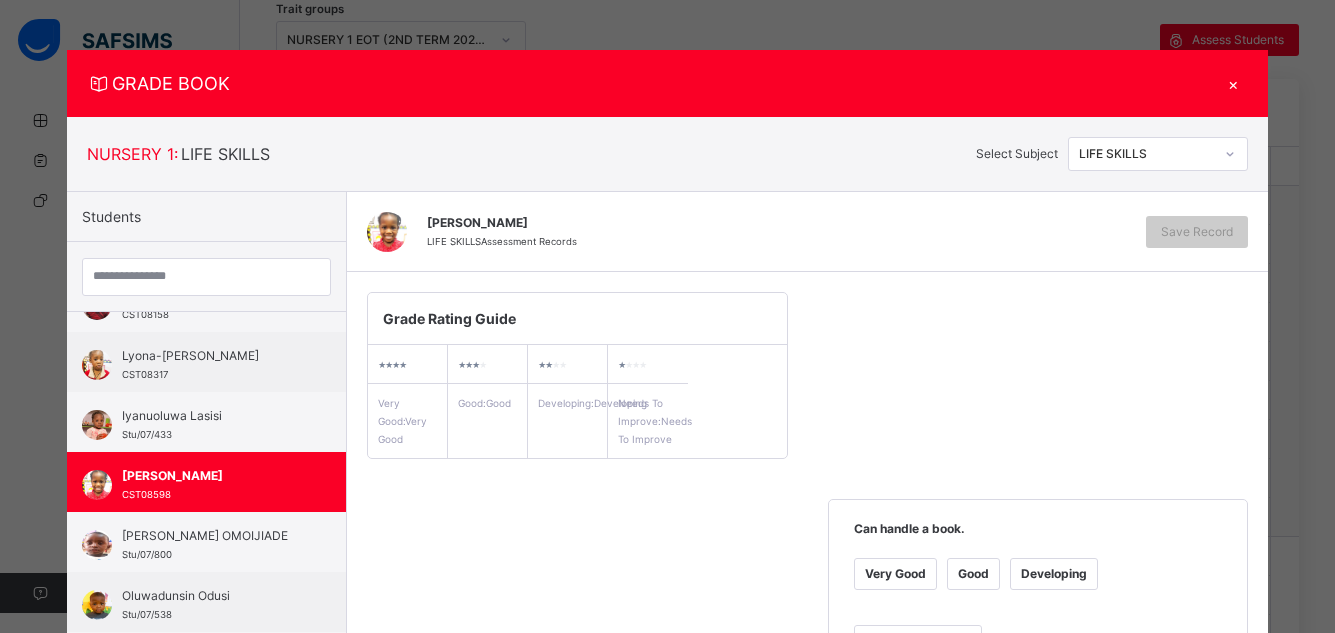 click on "Very Good" at bounding box center [895, 574] 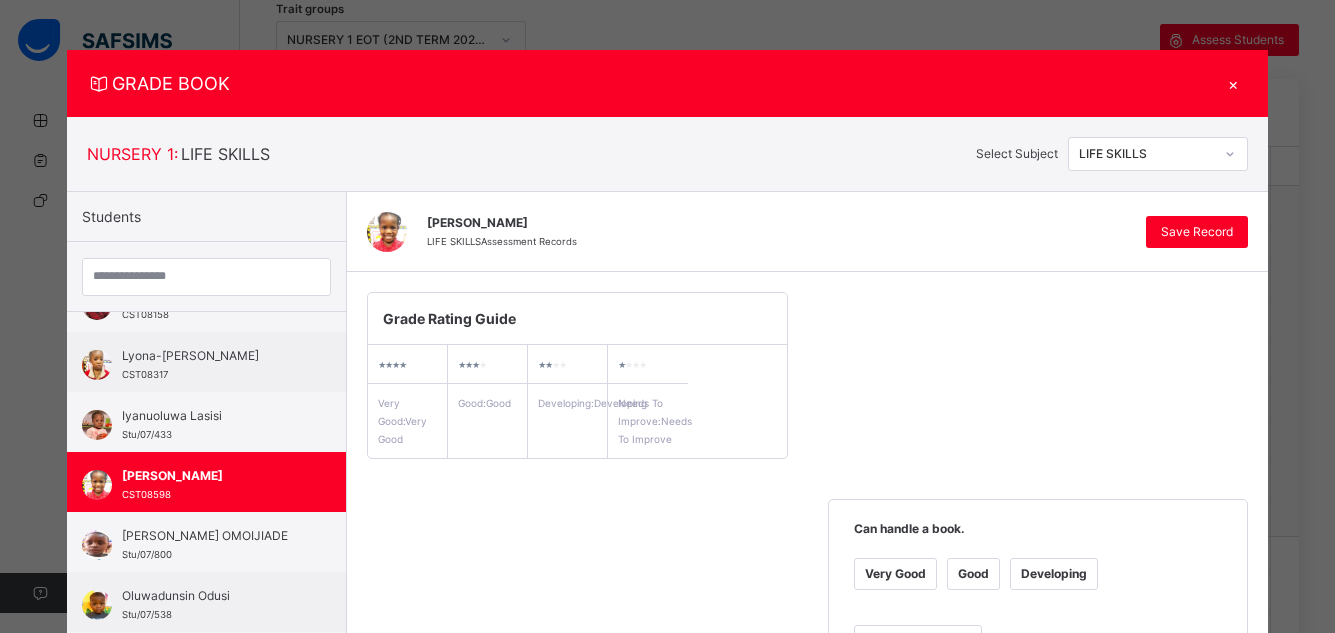 scroll, scrollTop: 554, scrollLeft: 0, axis: vertical 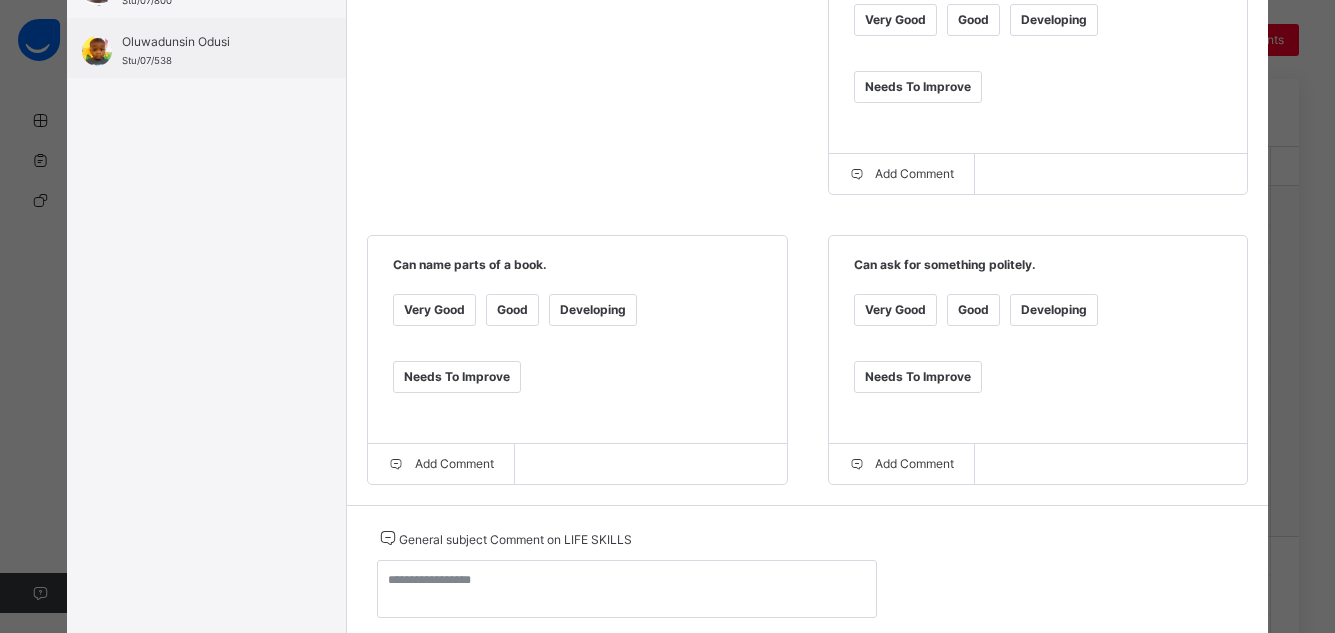 click on "Good" at bounding box center (512, 310) 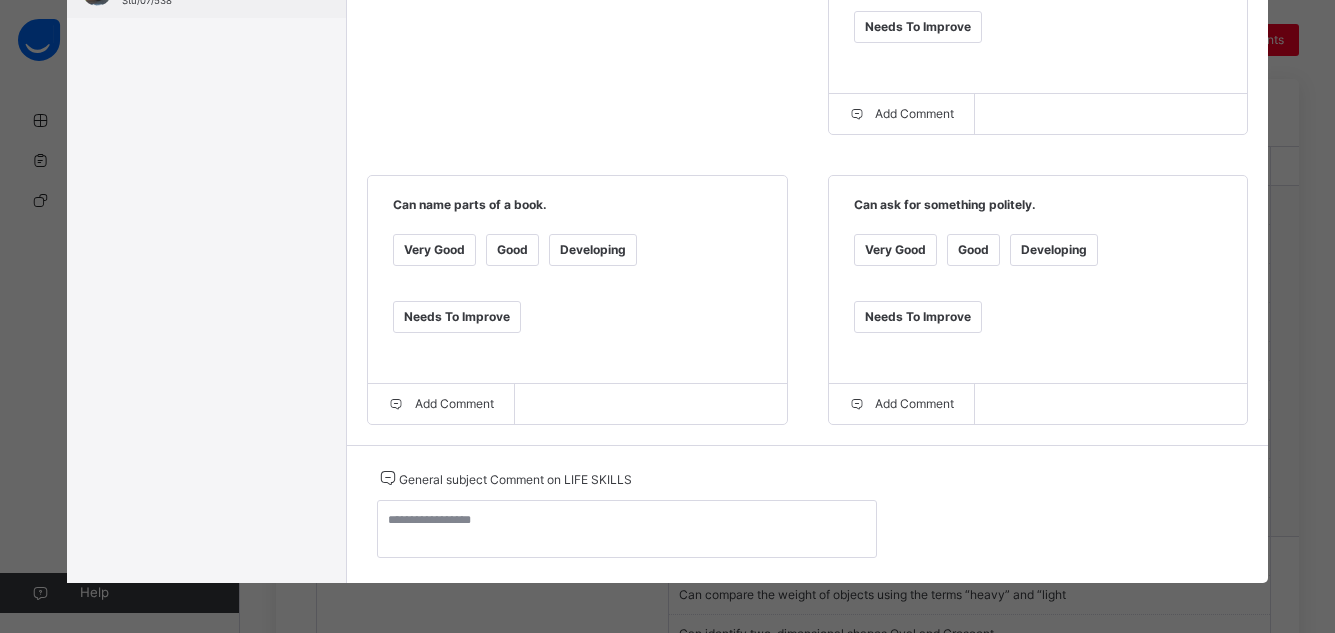 scroll, scrollTop: 84, scrollLeft: 0, axis: vertical 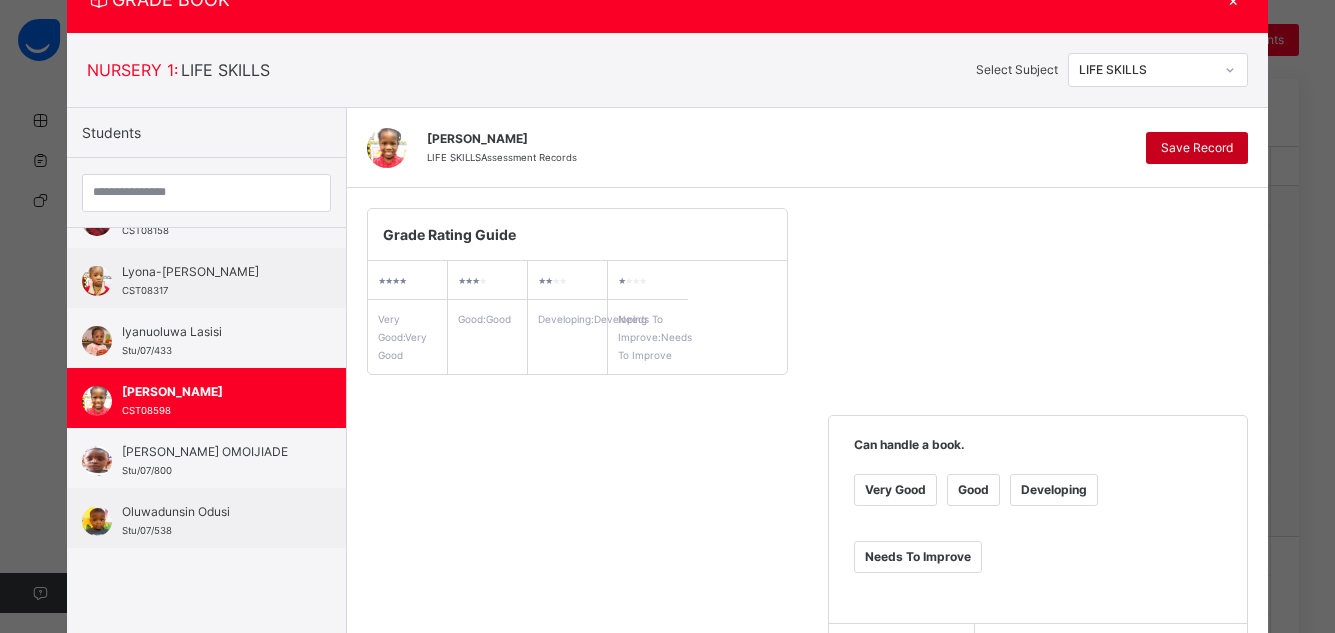 click on "Save Record" at bounding box center [1197, 148] 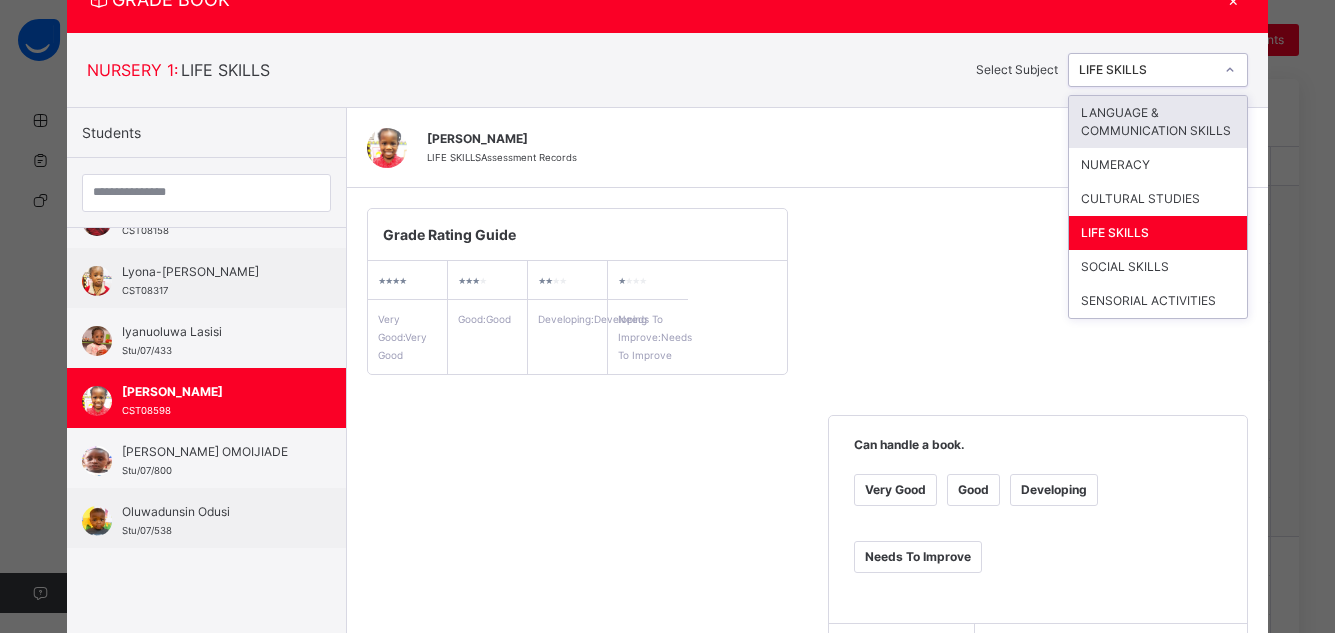 click 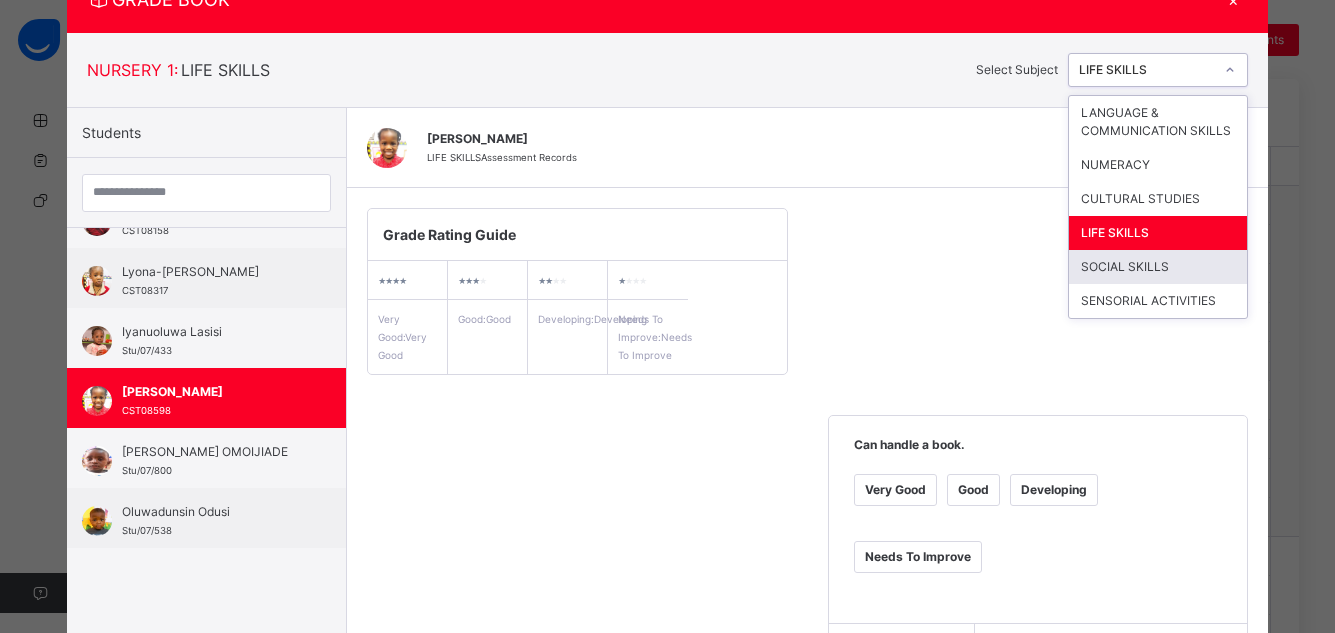 click on "SOCIAL SKILLS" at bounding box center [1158, 267] 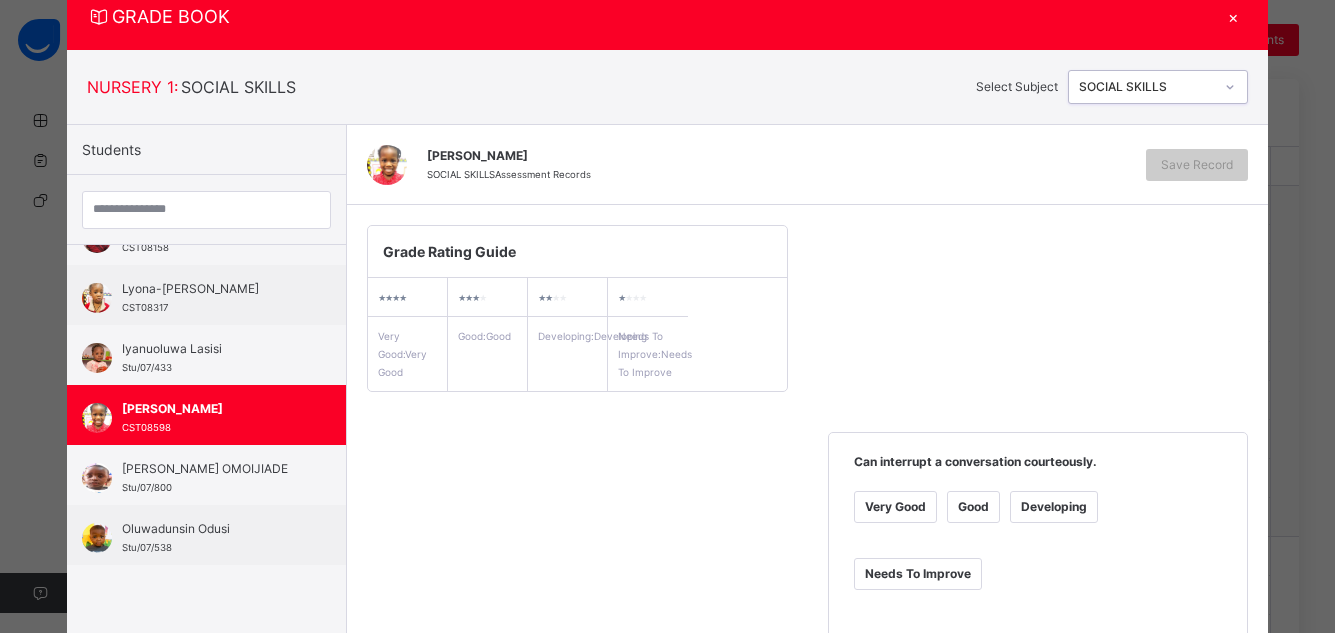scroll, scrollTop: 84, scrollLeft: 0, axis: vertical 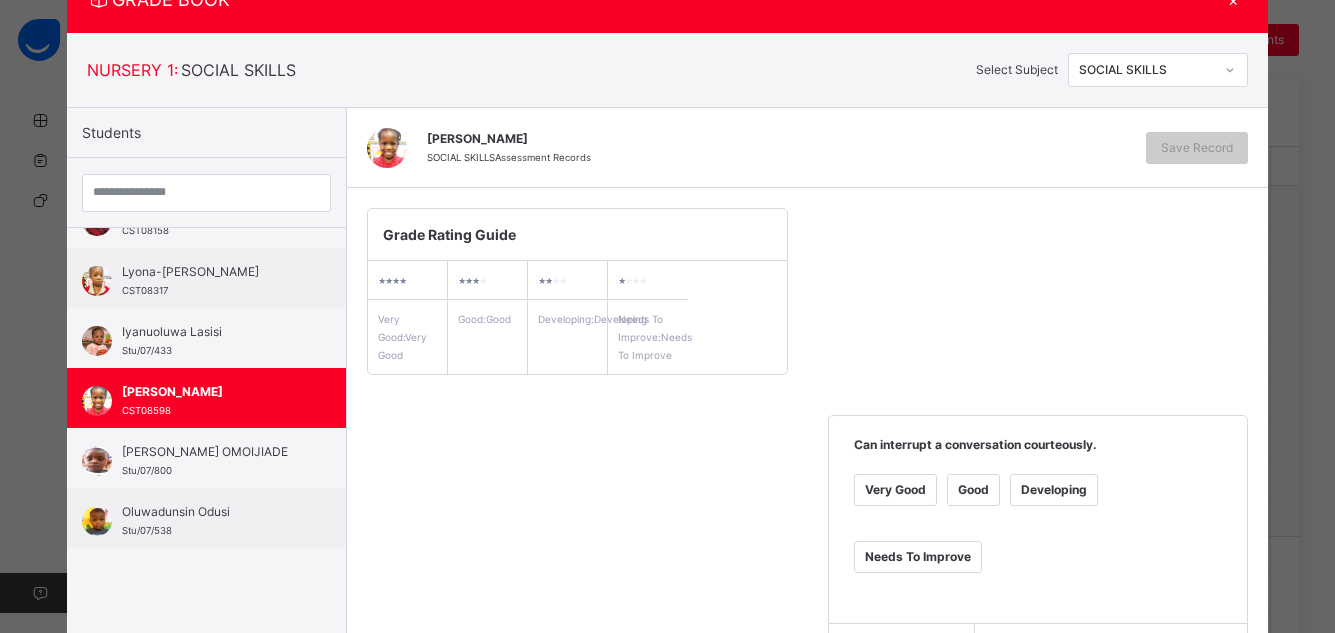 click on "Very Good" at bounding box center [895, 490] 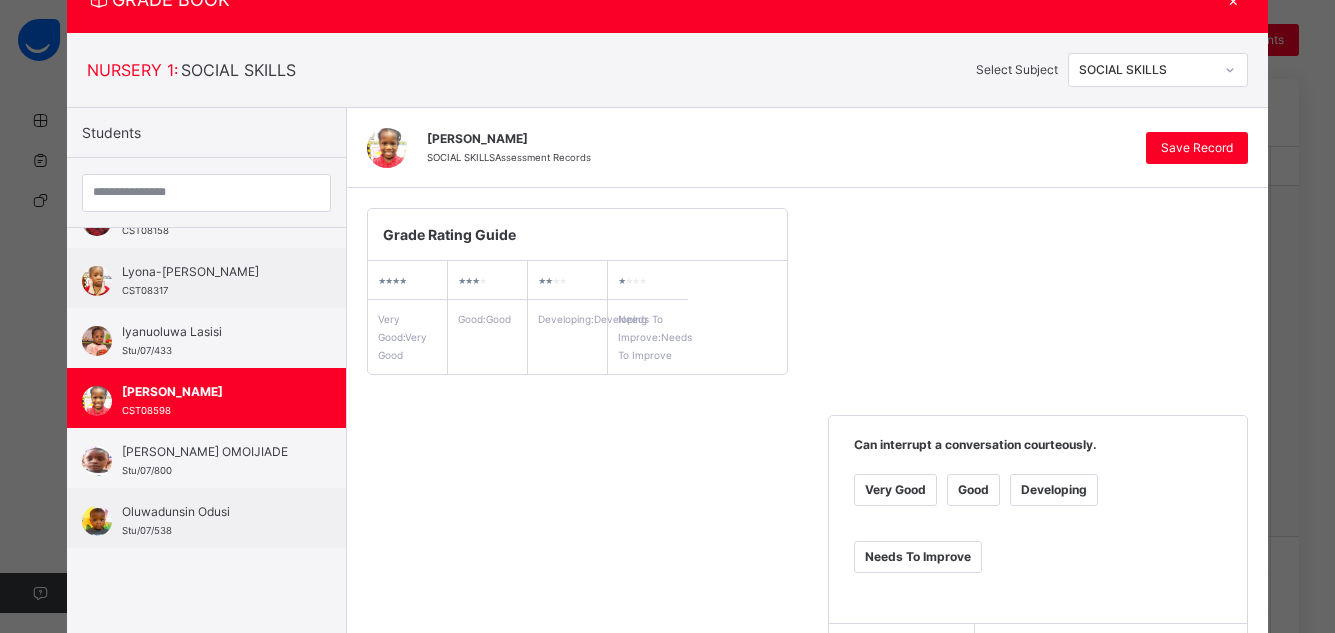 scroll, scrollTop: 638, scrollLeft: 0, axis: vertical 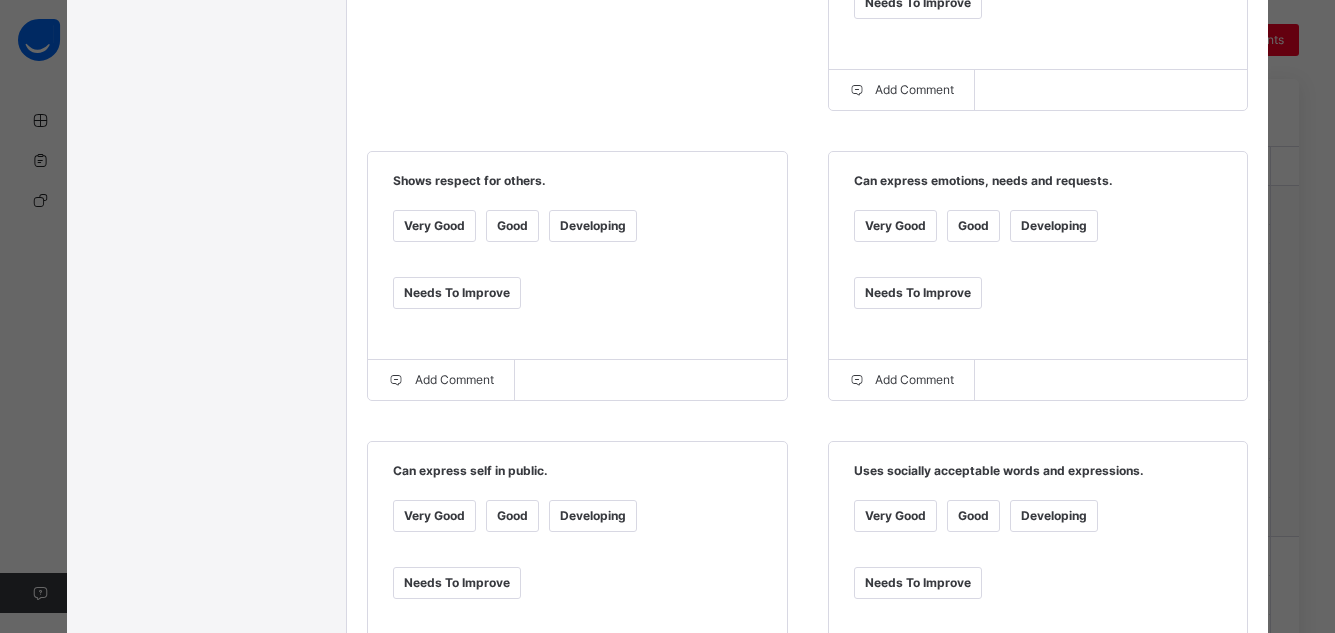 click on "Very Good" at bounding box center (895, 226) 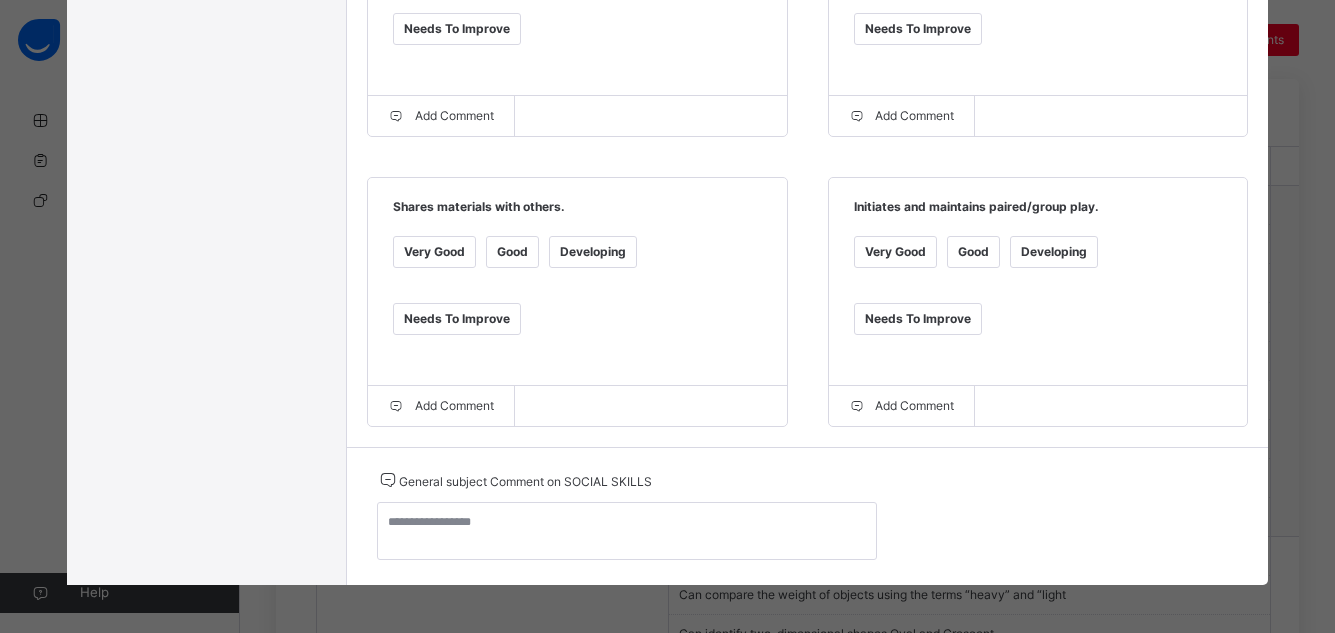 click on "Very Good" at bounding box center (895, 252) 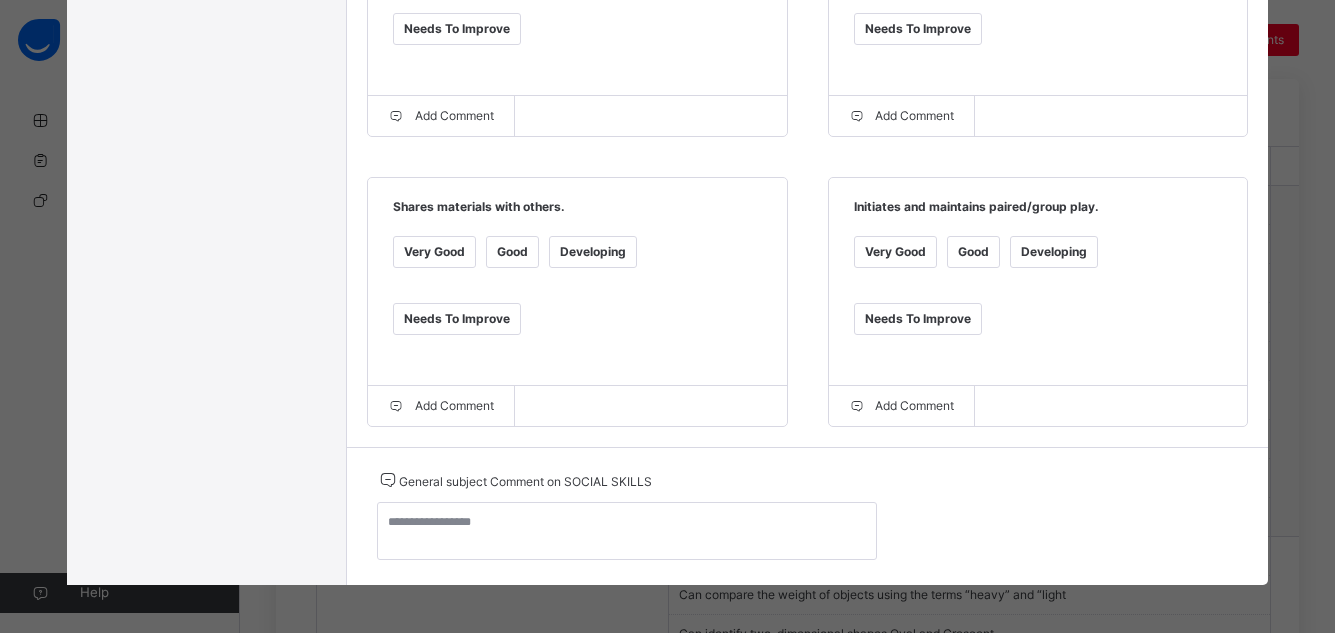 click on "Very Good" at bounding box center [434, 252] 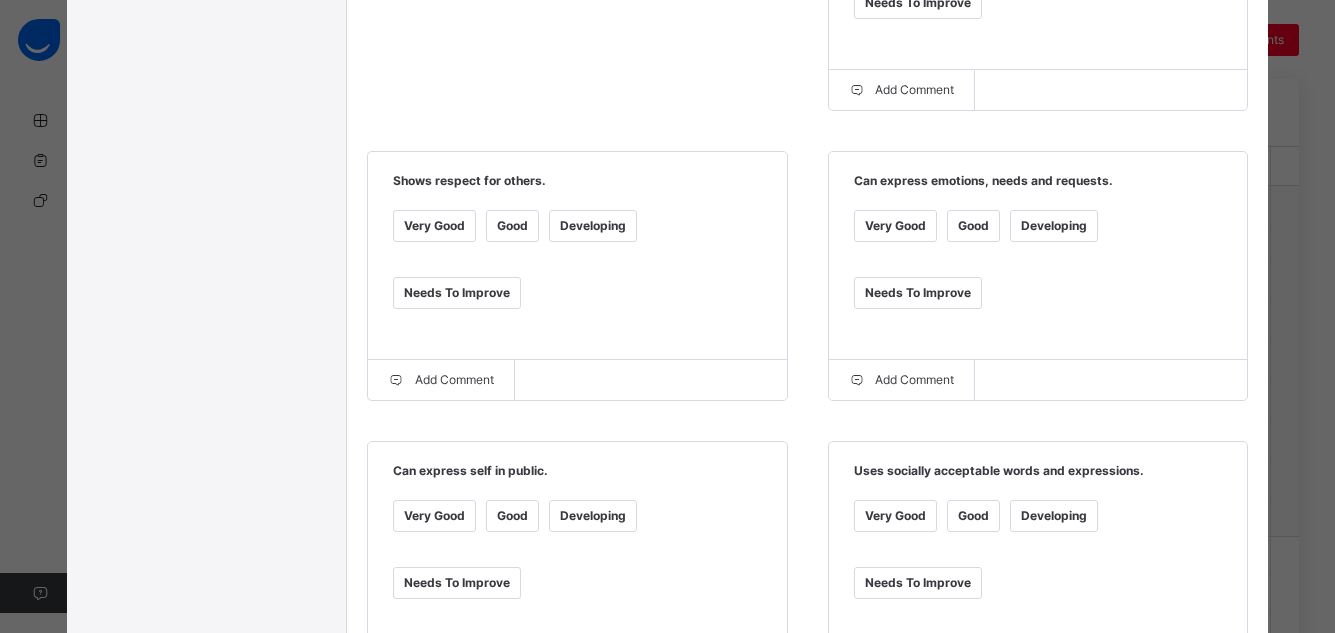 scroll, scrollTop: 84, scrollLeft: 0, axis: vertical 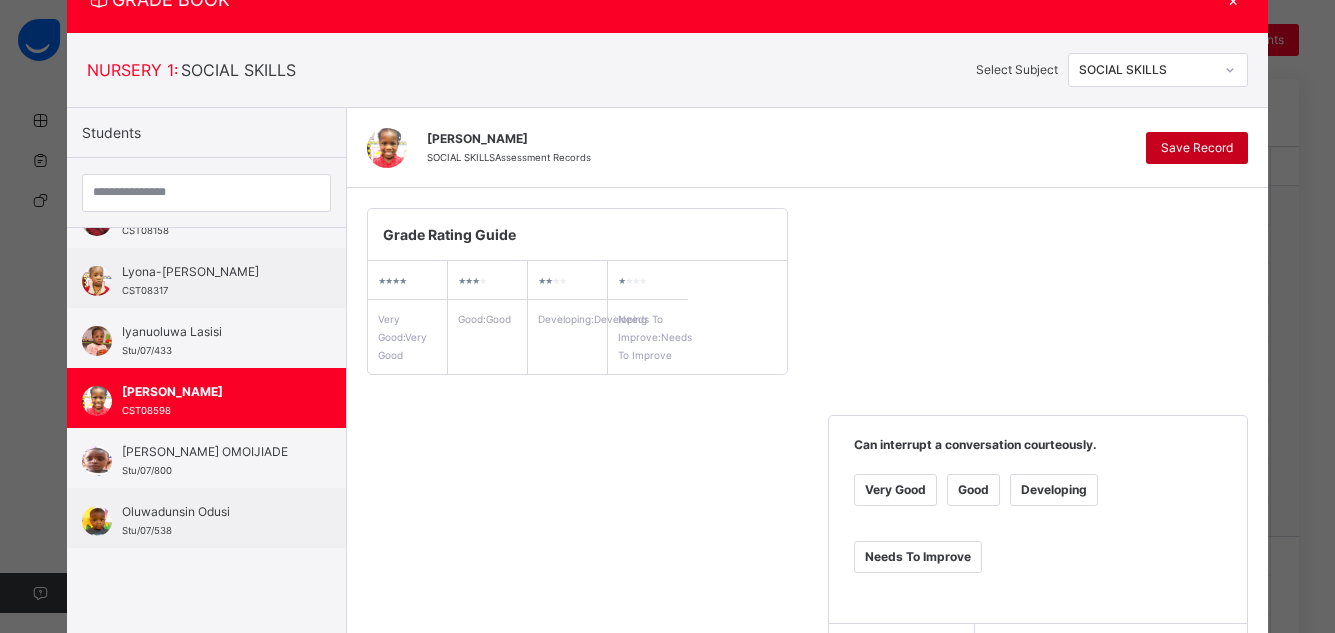 click on "Save Record" at bounding box center (1197, 148) 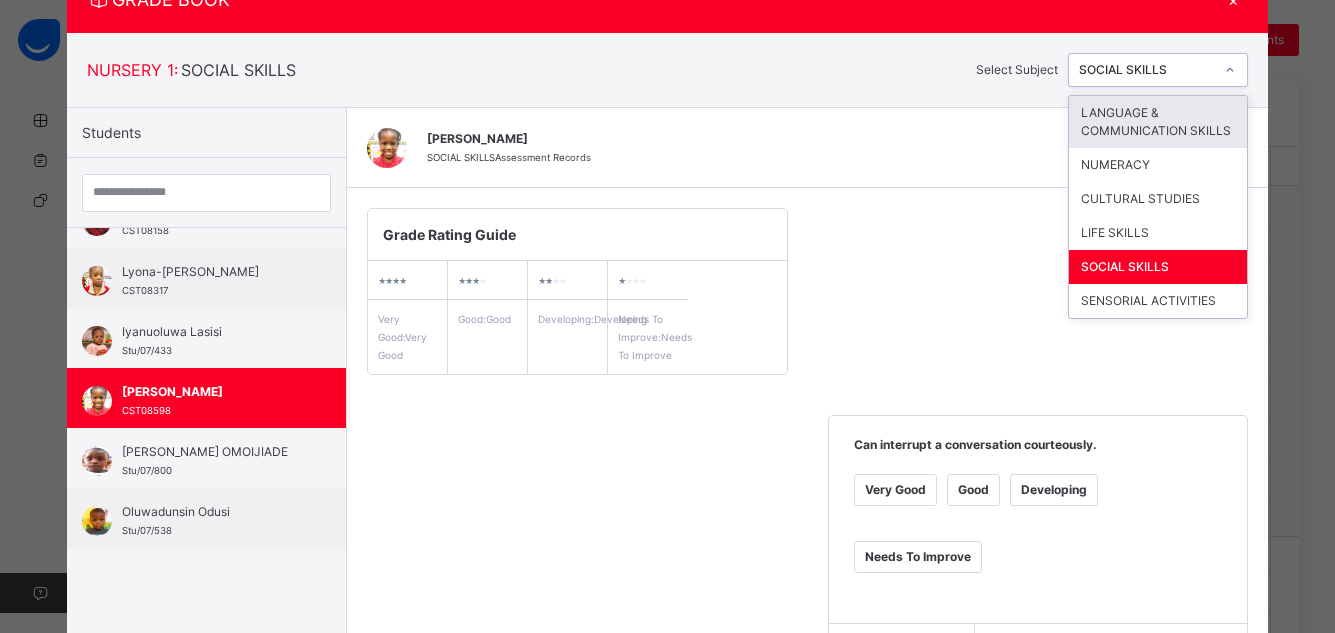 click 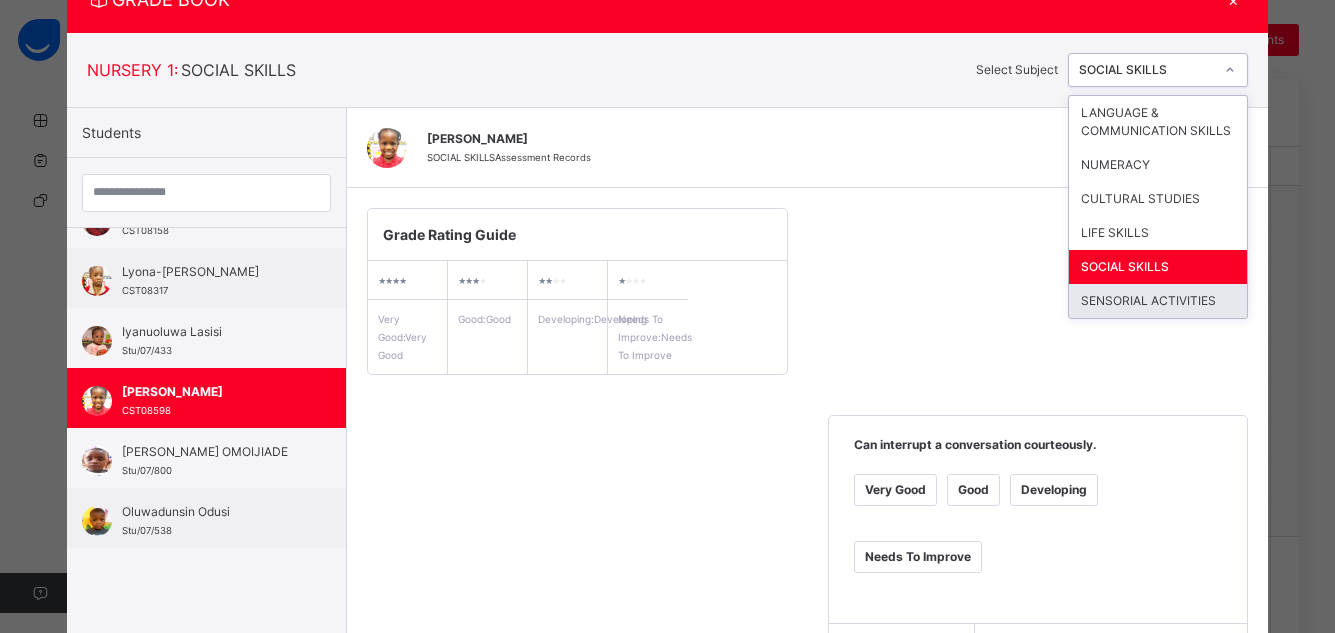 click on "SENSORIAL ACTIVITIES" at bounding box center (1158, 301) 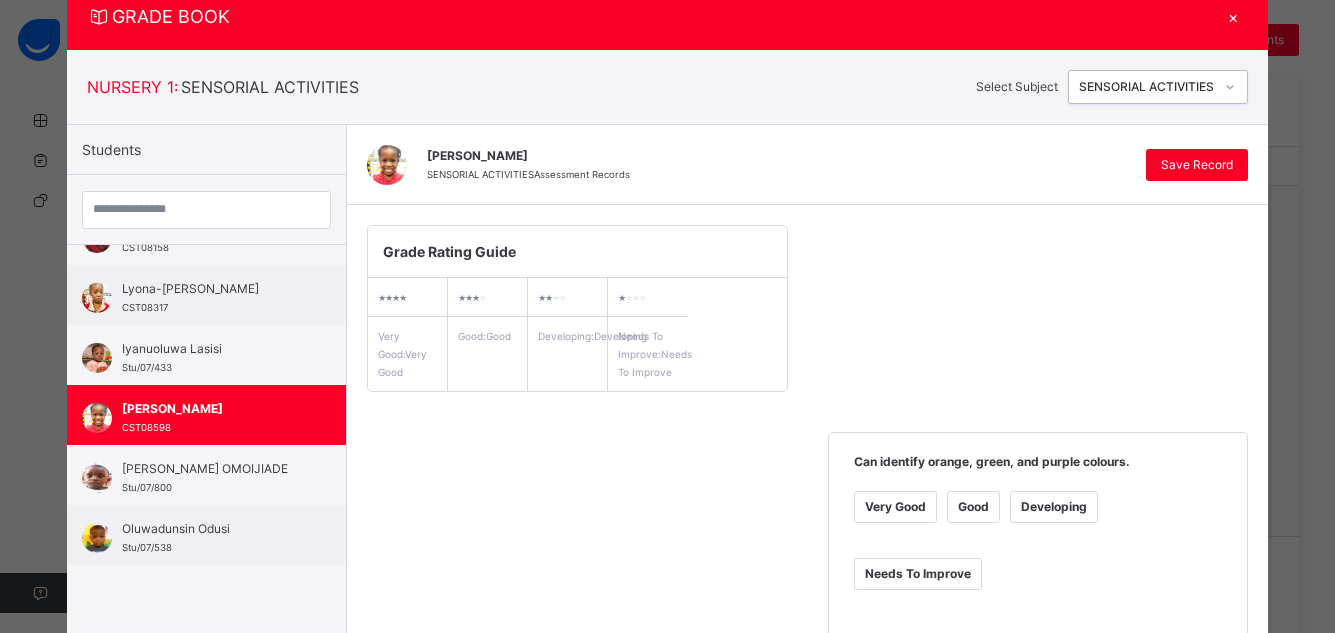 scroll, scrollTop: 84, scrollLeft: 0, axis: vertical 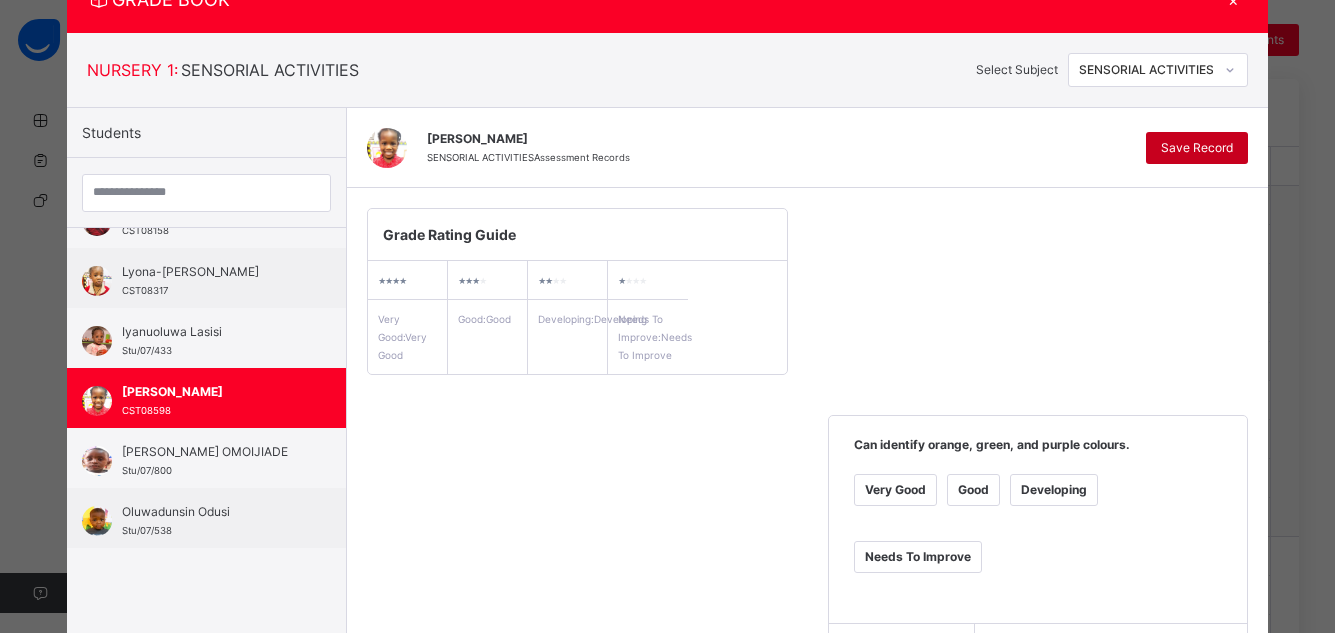 click on "Save Record" at bounding box center (1197, 148) 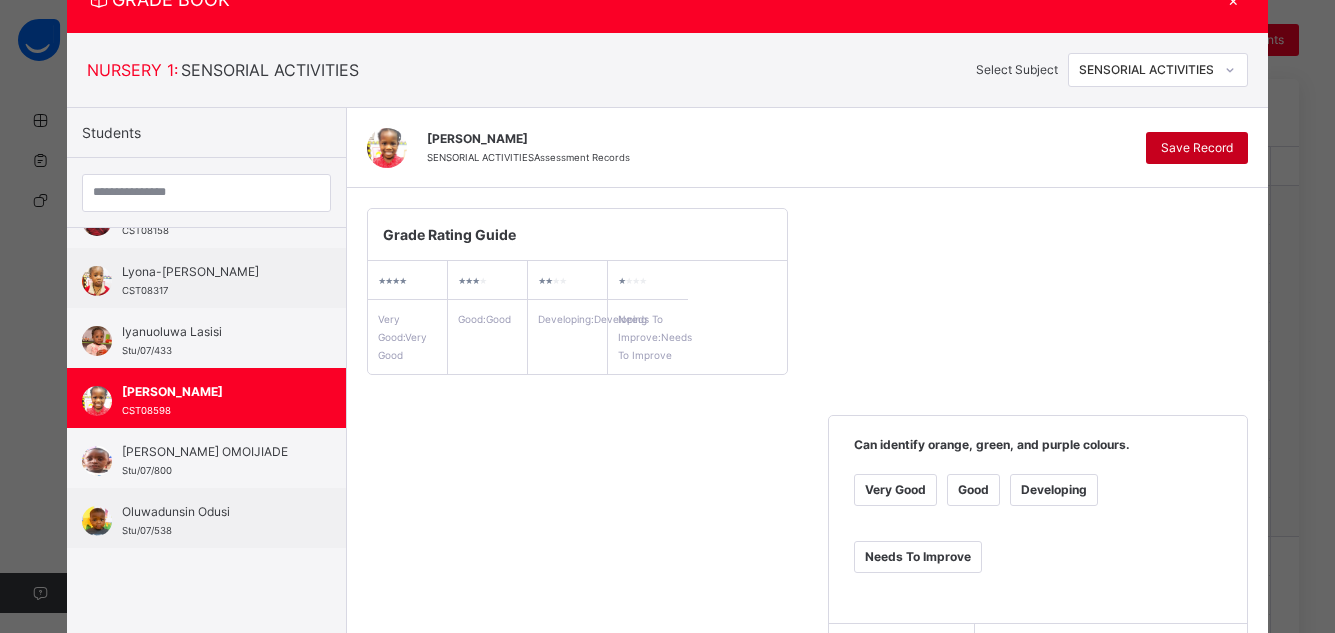 click on "Save Record" at bounding box center [1197, 148] 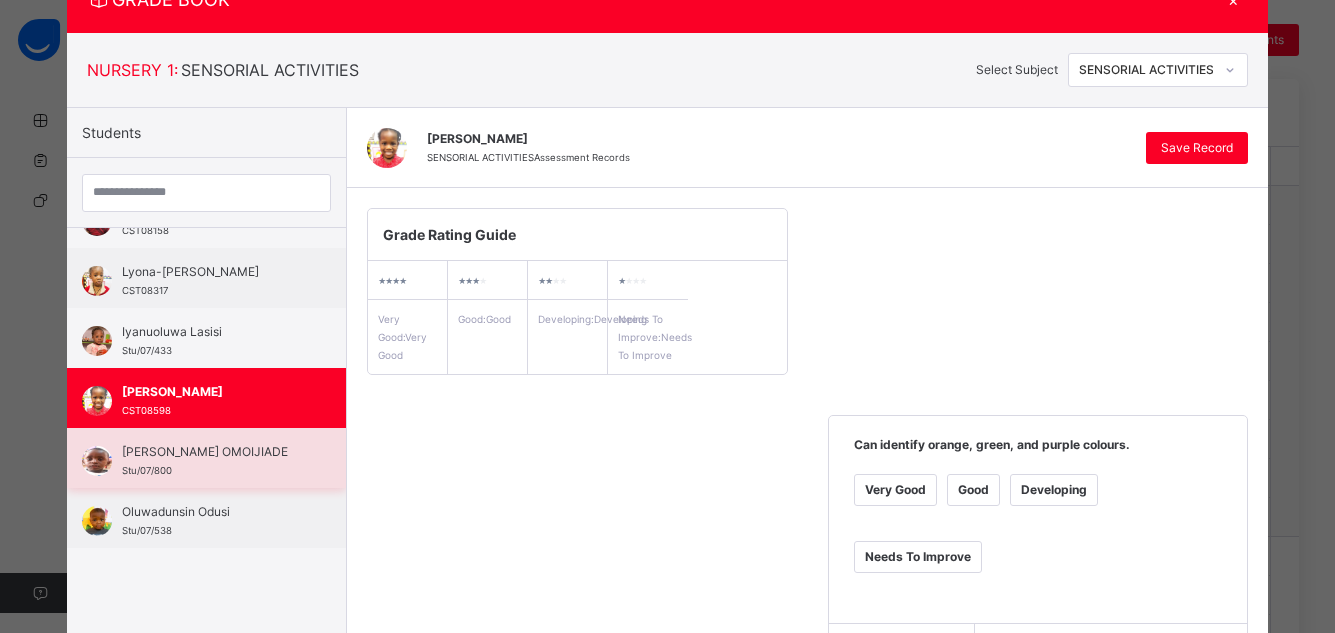 click on "[PERSON_NAME] OMOIJIADE" at bounding box center [211, 452] 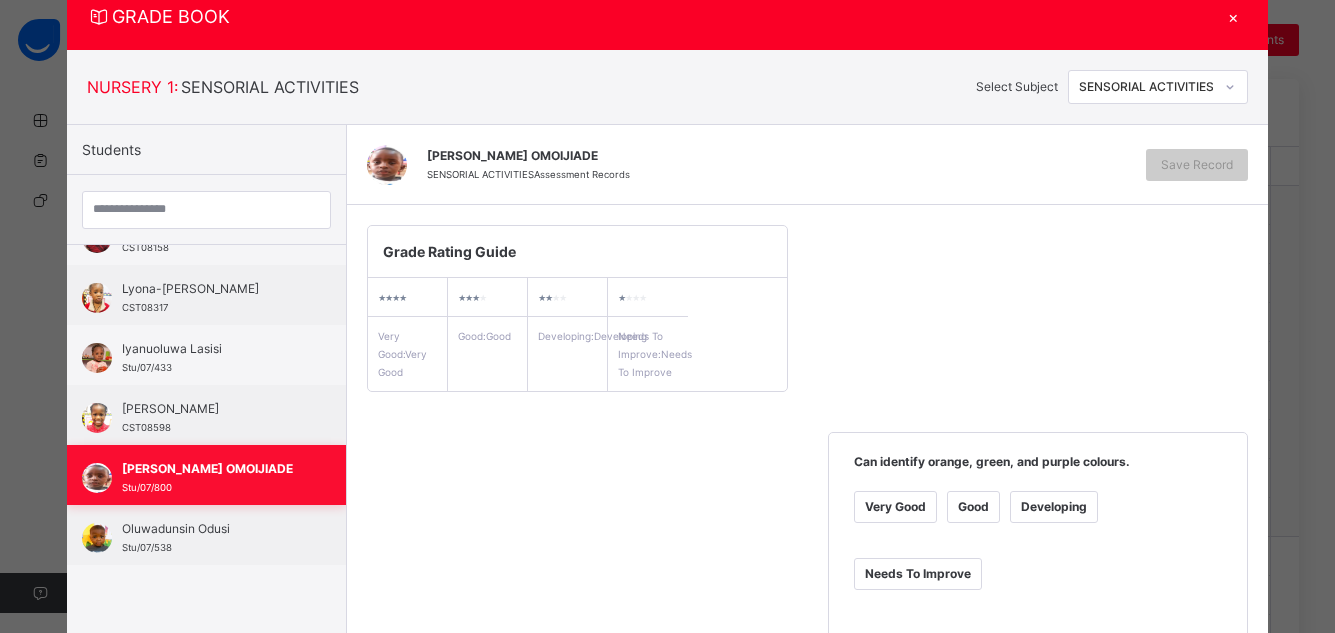 scroll, scrollTop: 84, scrollLeft: 0, axis: vertical 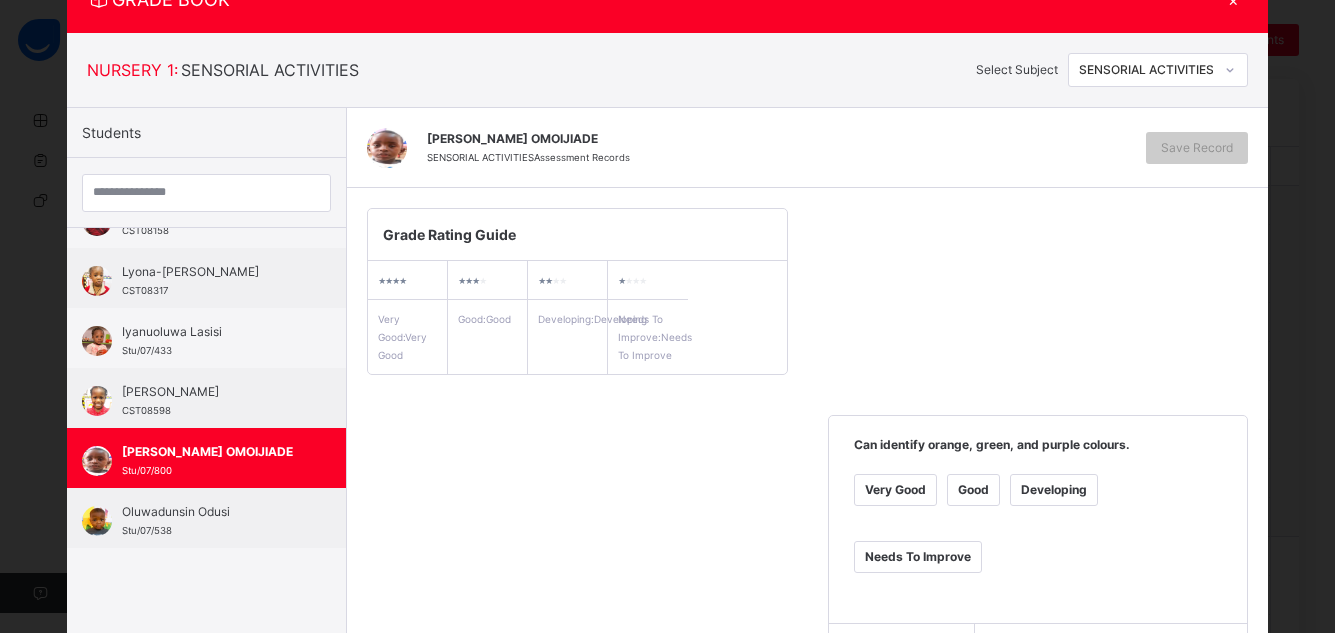 click on "Very Good" at bounding box center (895, 490) 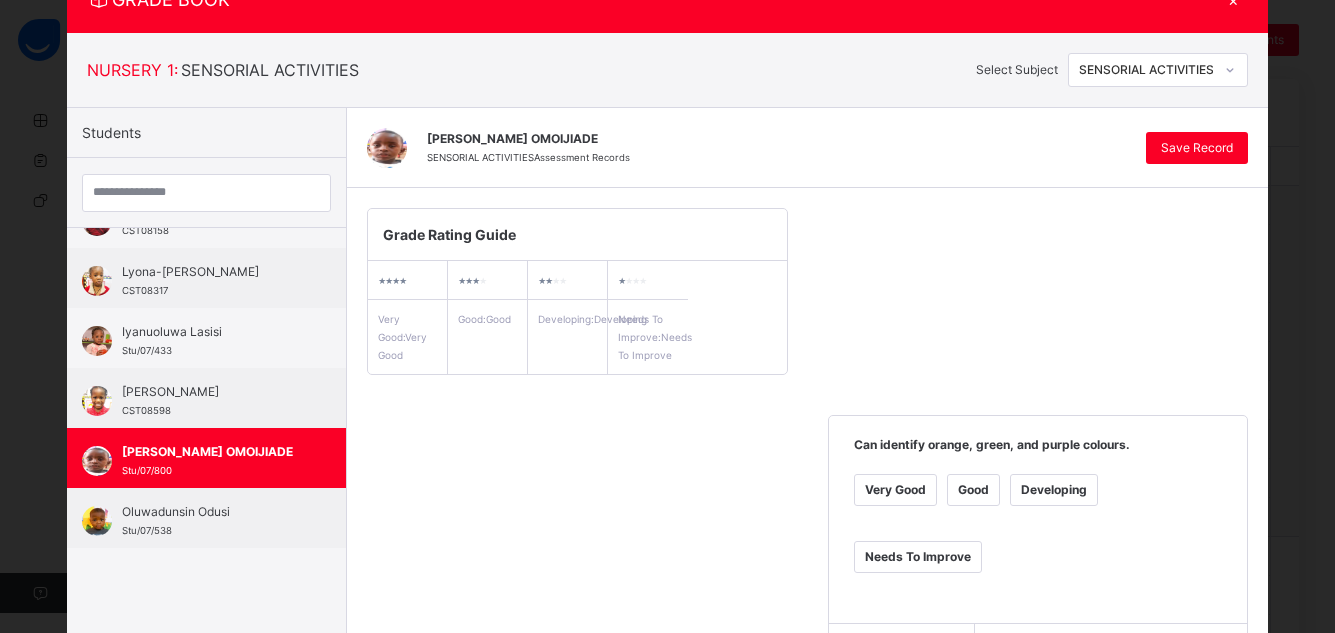 scroll, scrollTop: 638, scrollLeft: 0, axis: vertical 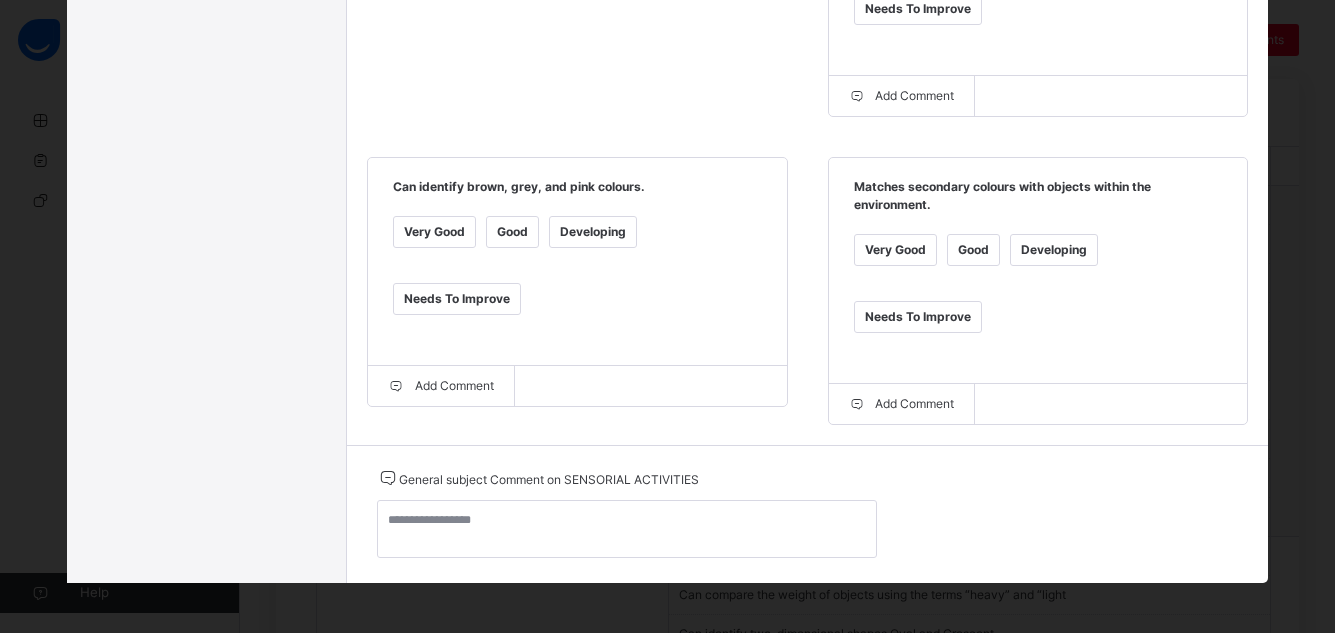 click on "Very Good" at bounding box center [895, 250] 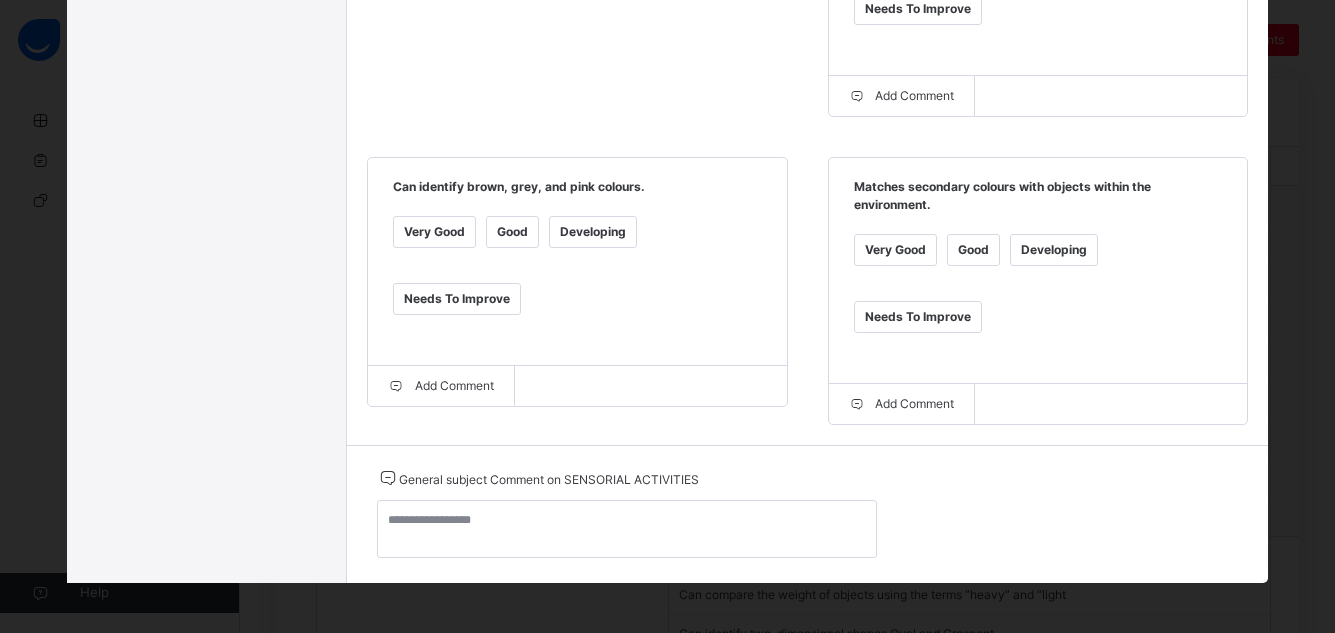 click on "Very Good" at bounding box center (434, 232) 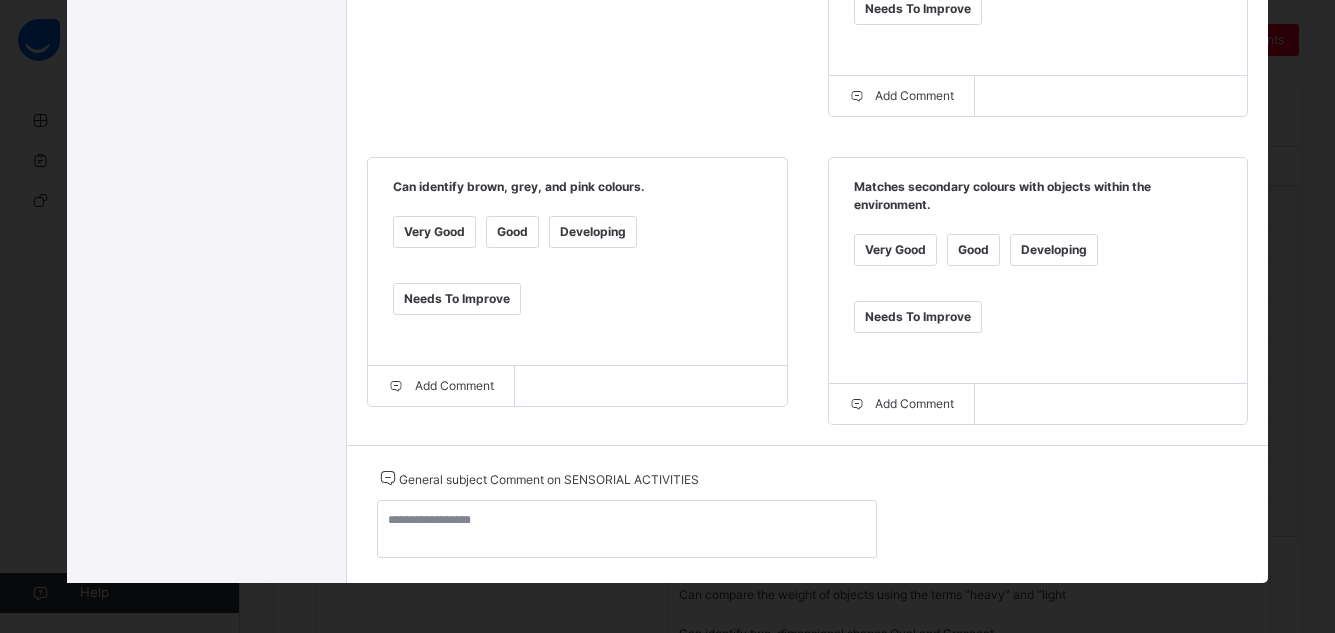 scroll, scrollTop: 84, scrollLeft: 0, axis: vertical 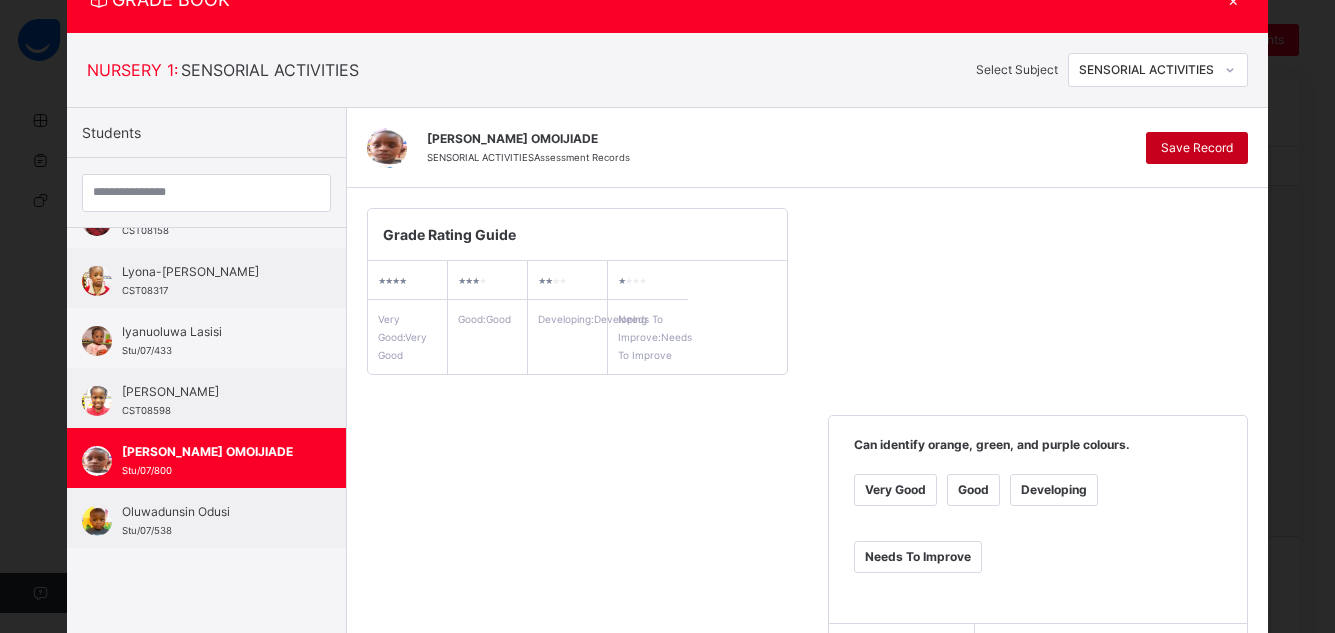 click on "Save Record" at bounding box center (1197, 148) 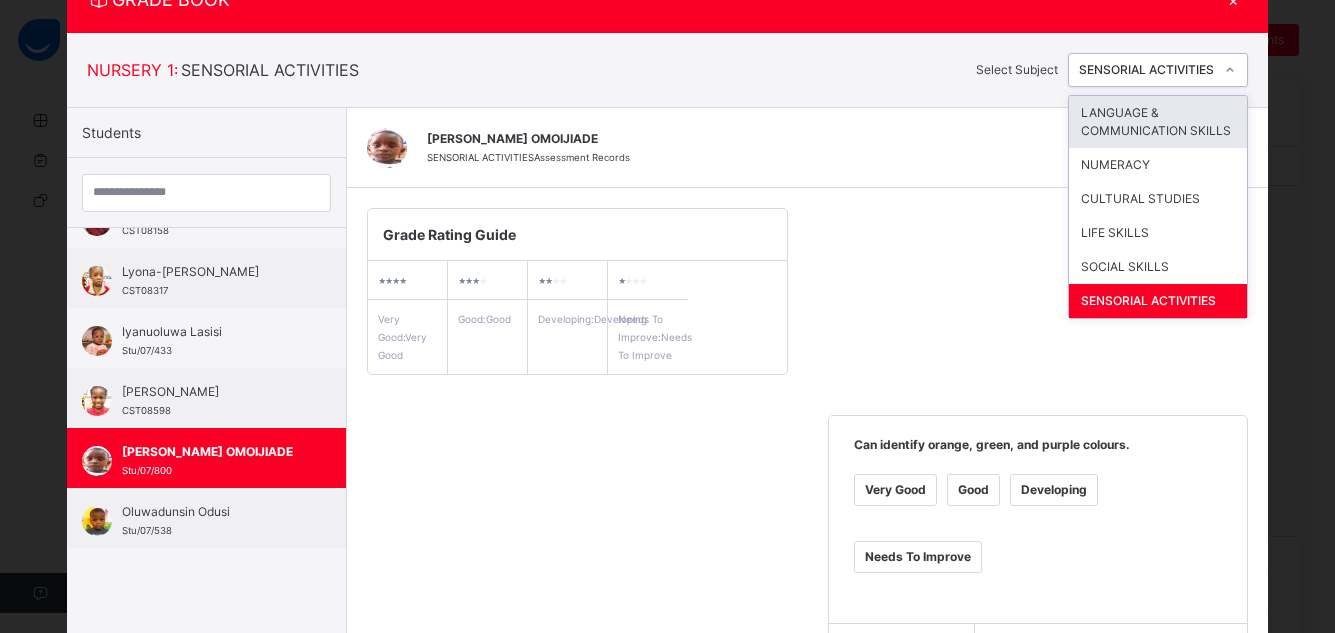 click 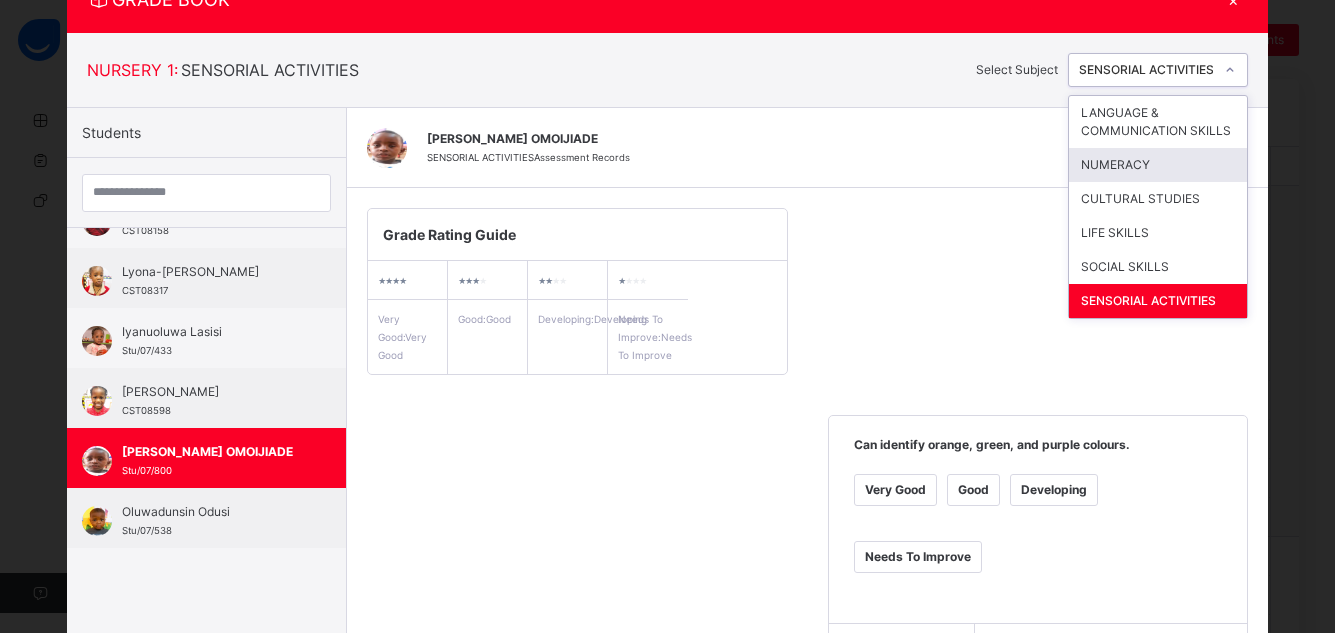 click on "NUMERACY" at bounding box center [1158, 165] 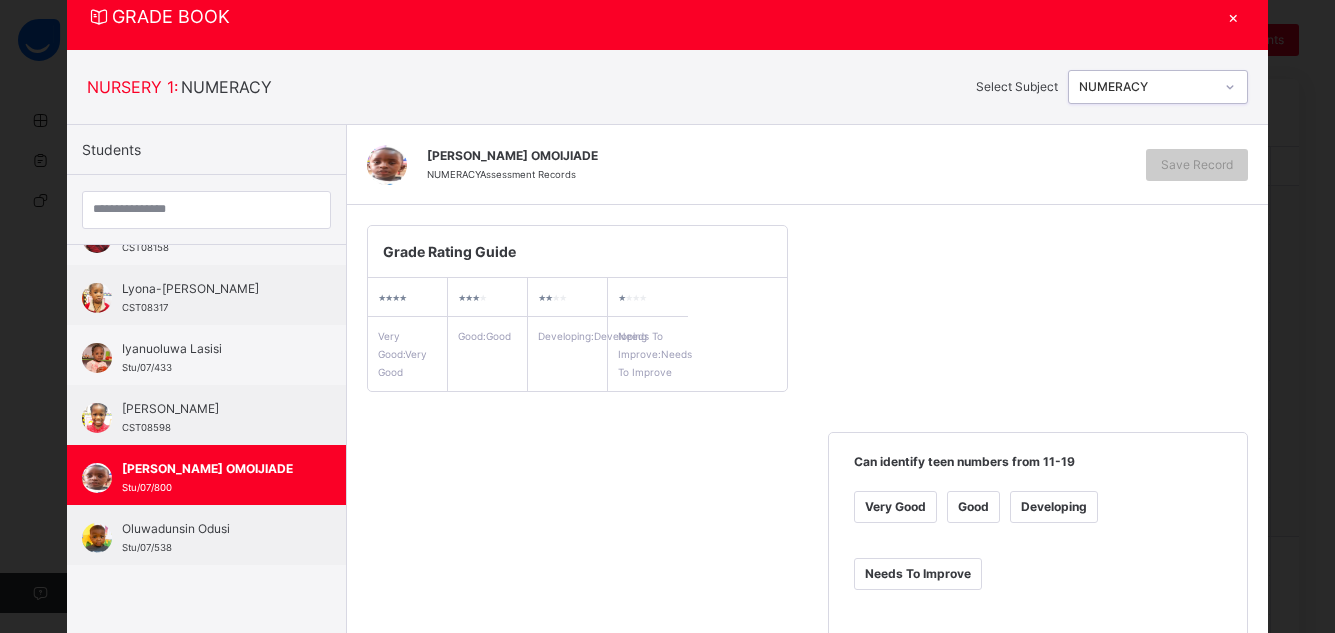 scroll, scrollTop: 84, scrollLeft: 0, axis: vertical 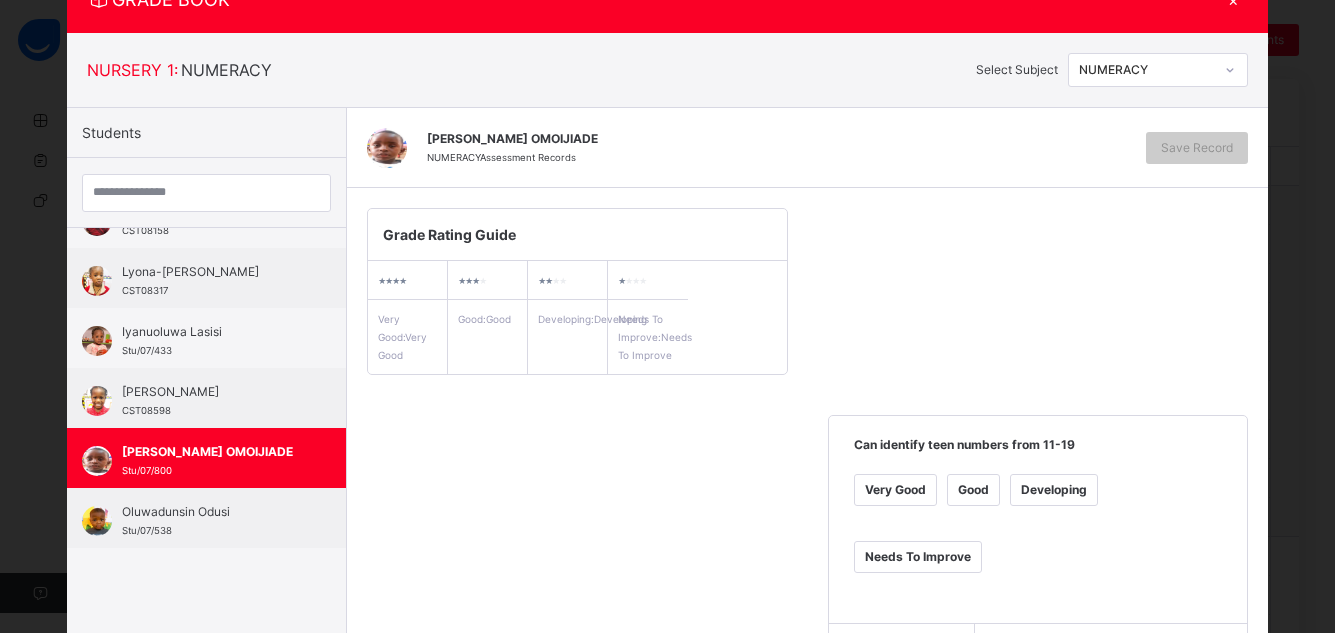 click on "Very Good" at bounding box center (895, 490) 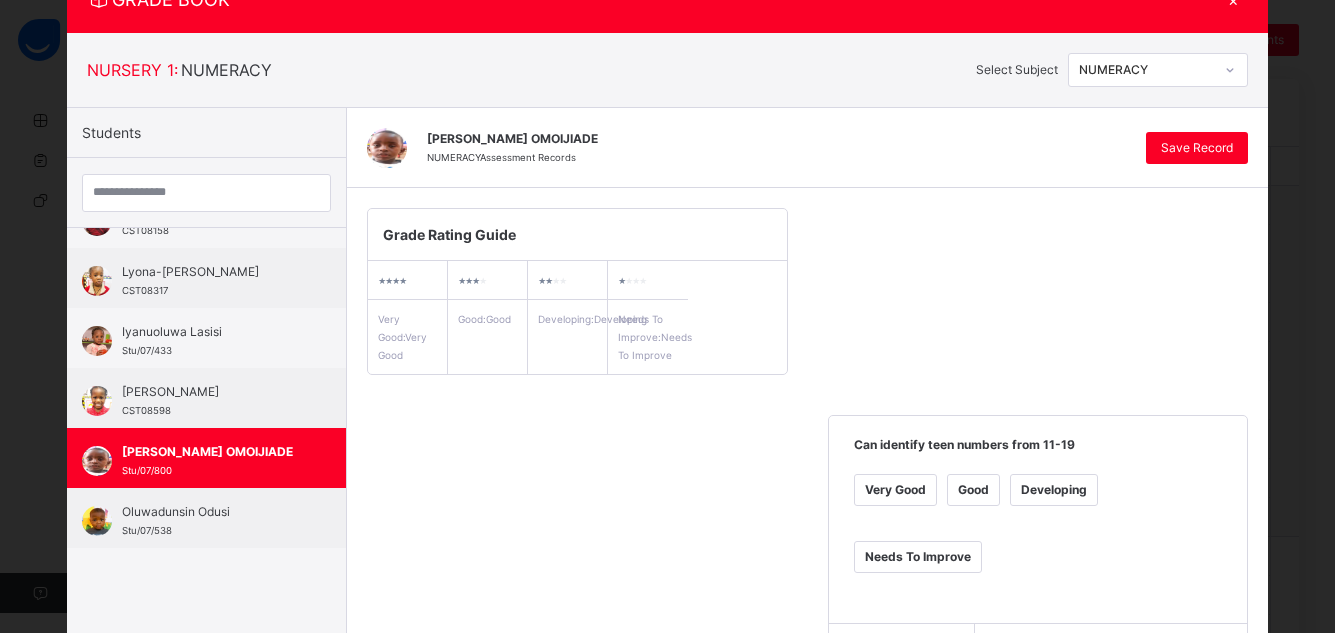 scroll, scrollTop: 638, scrollLeft: 0, axis: vertical 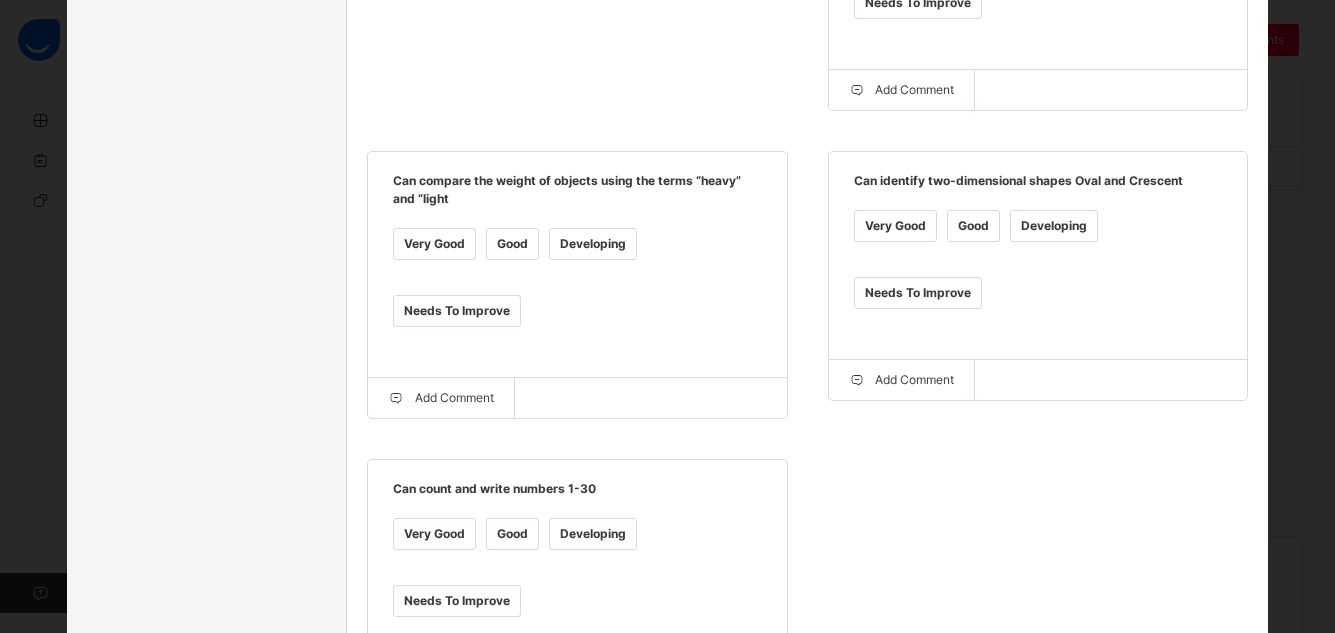 click on "Very Good" at bounding box center (434, 244) 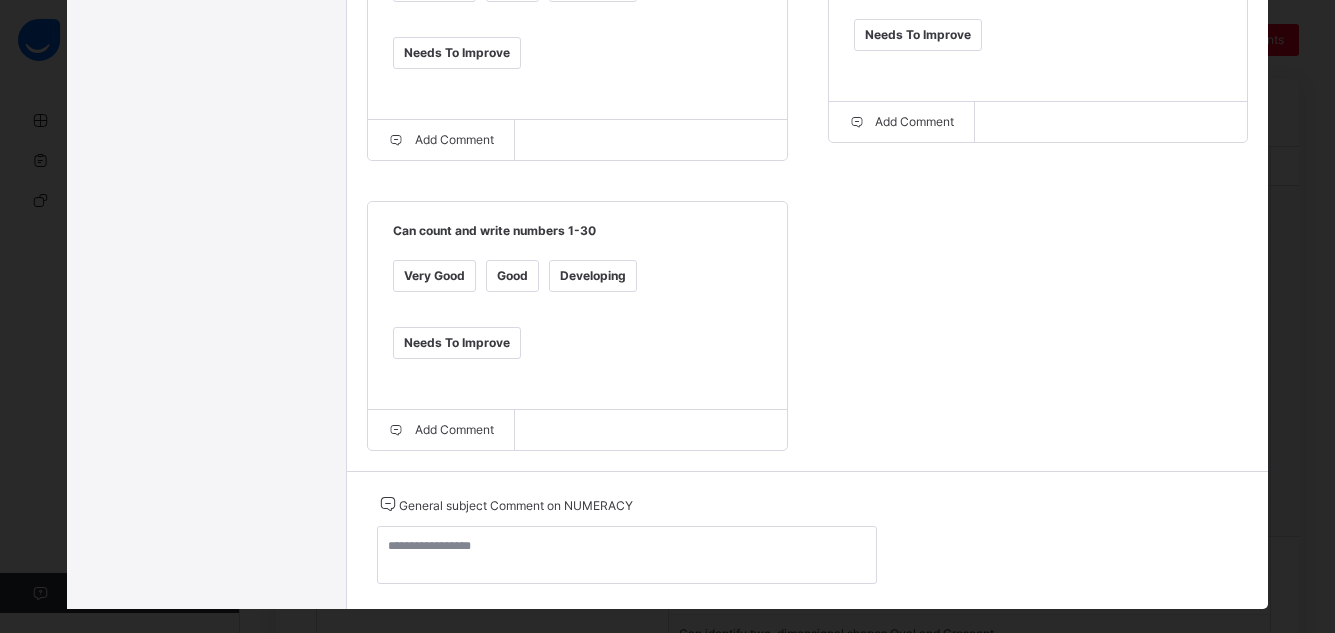 scroll, scrollTop: 949, scrollLeft: 0, axis: vertical 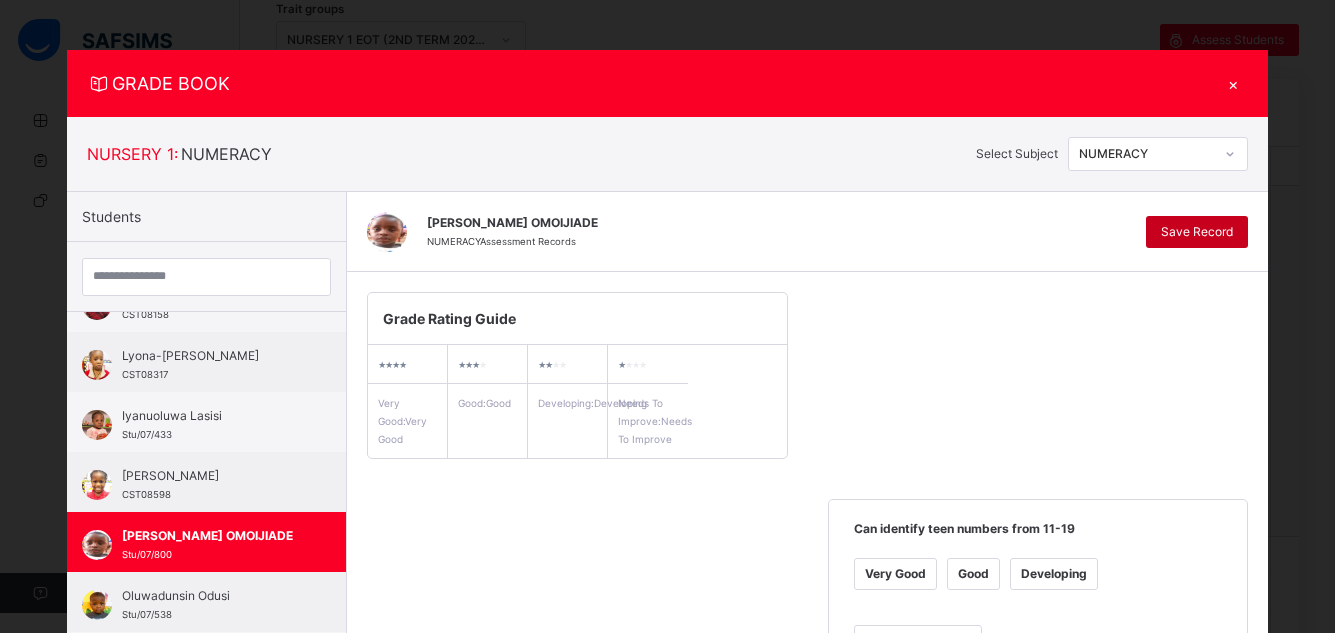 click on "Save Record" at bounding box center (1197, 232) 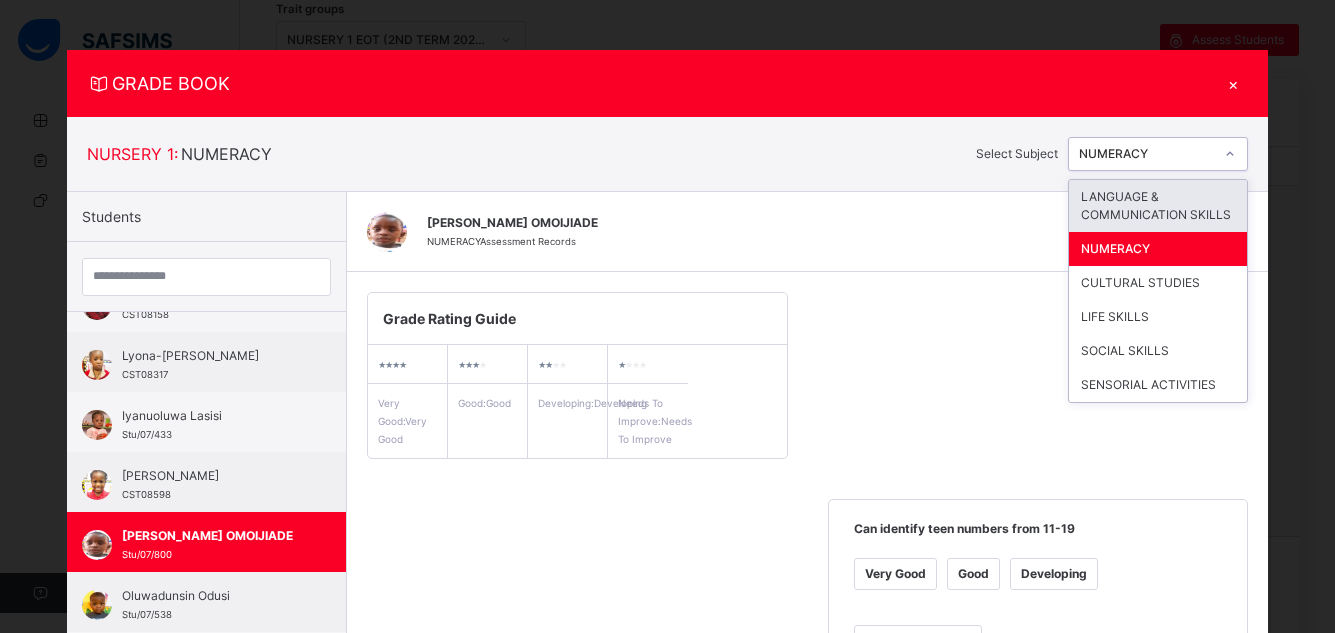 click 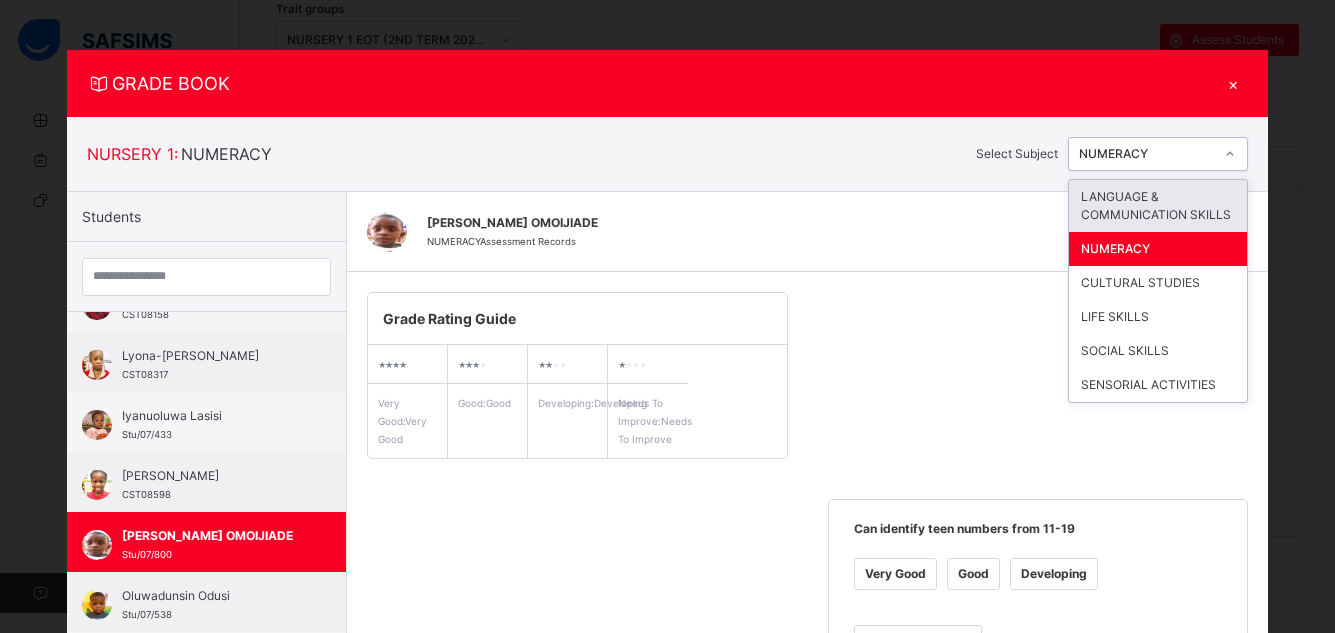 click on "LANGUAGE & COMMUNICATION SKILLS" at bounding box center (1158, 206) 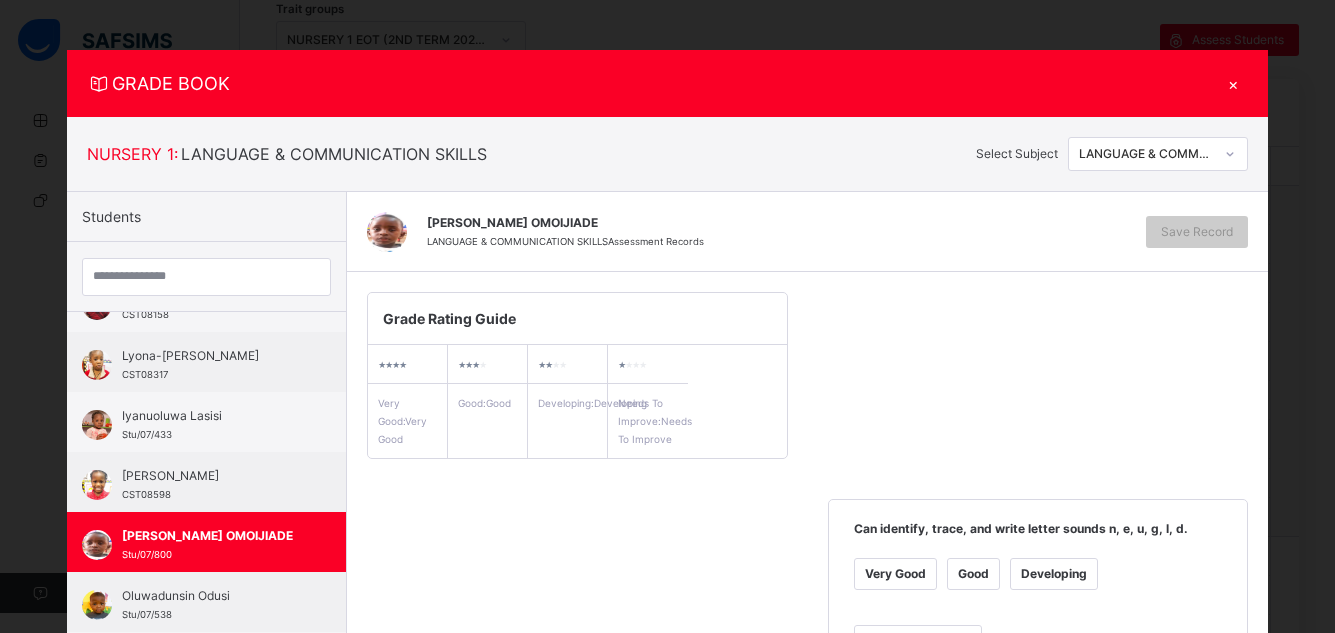 click on "Very Good" at bounding box center (895, 574) 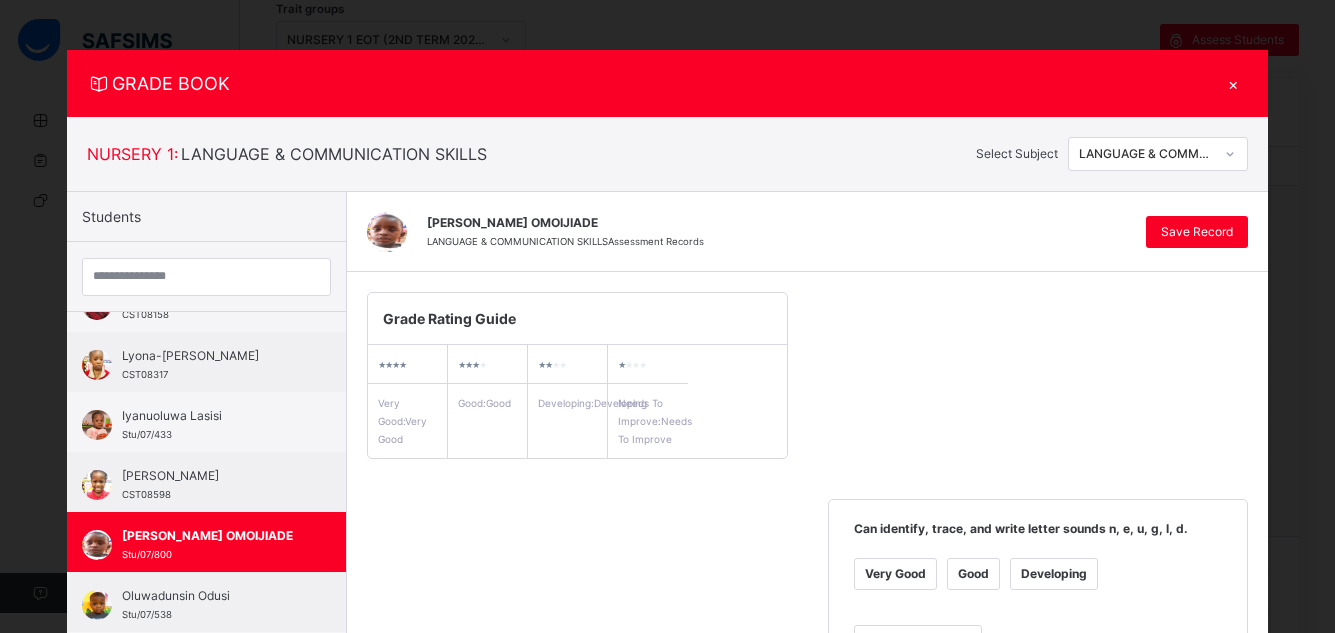 scroll, scrollTop: 554, scrollLeft: 0, axis: vertical 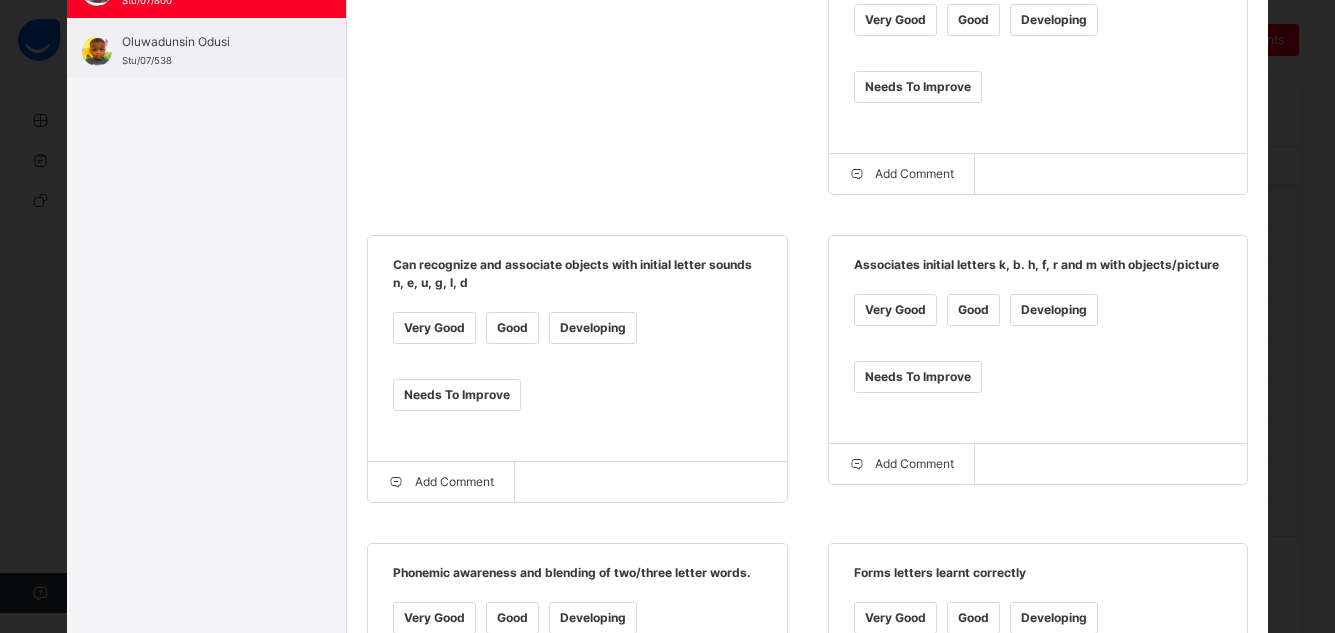 click on "Very Good" at bounding box center [895, 310] 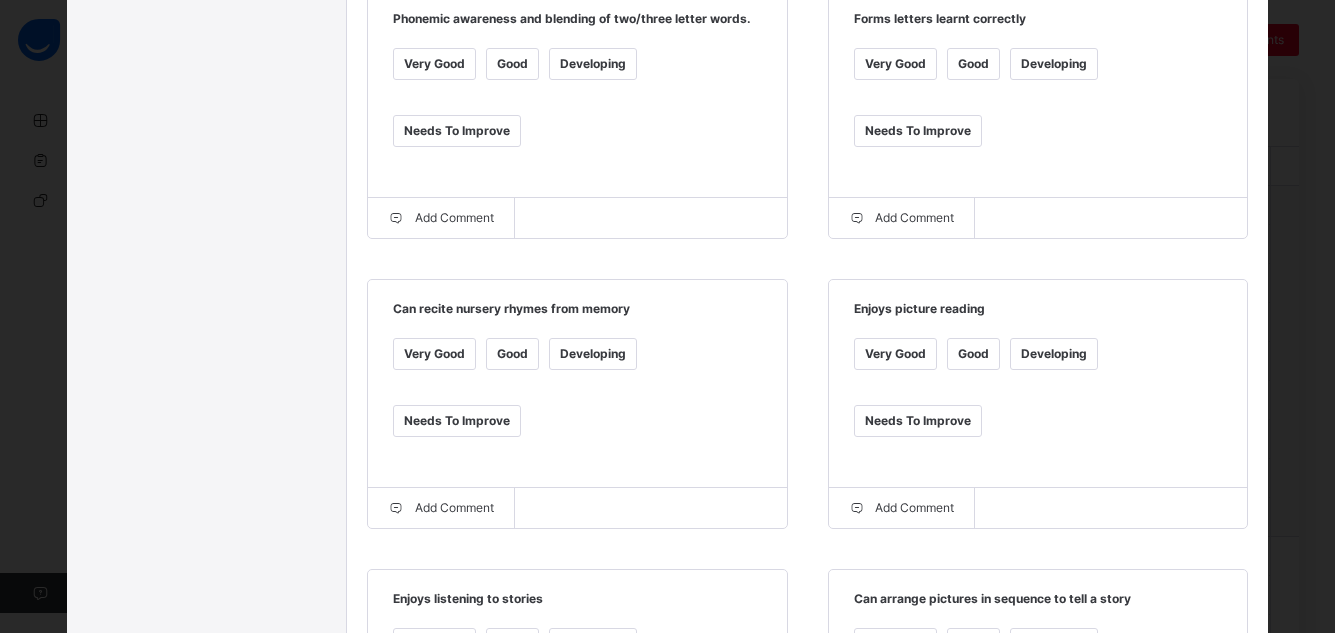 click on "Very Good" at bounding box center [895, 64] 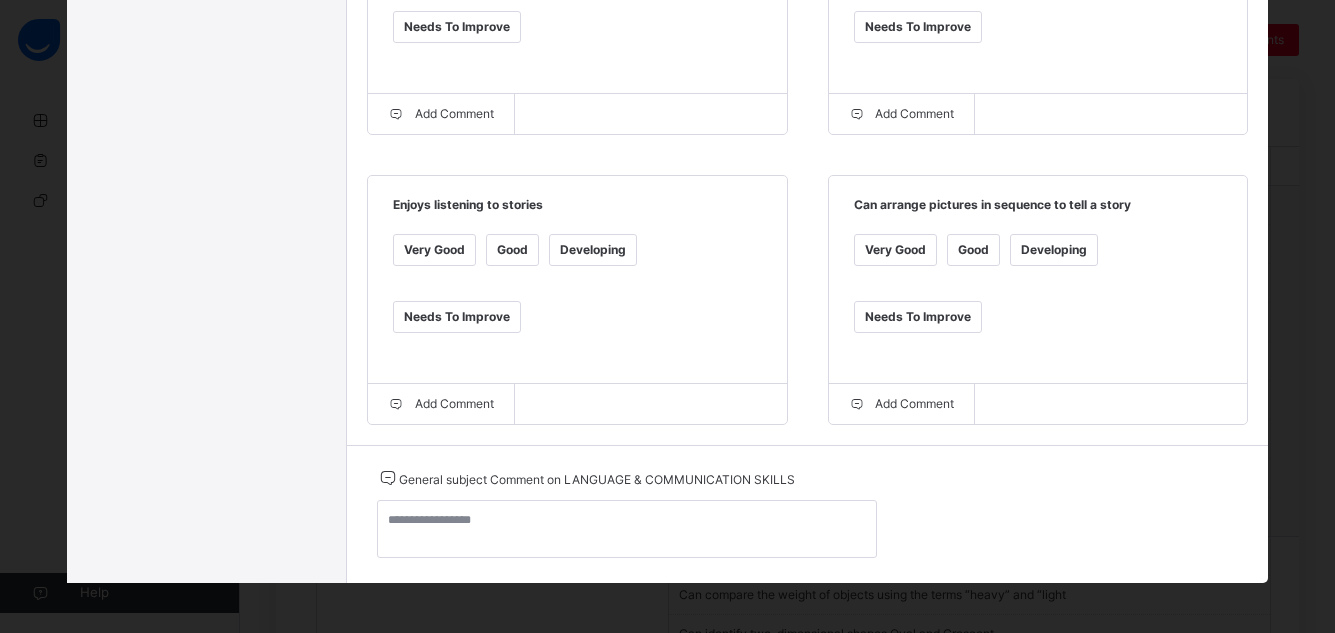click on "Very Good" at bounding box center [895, 250] 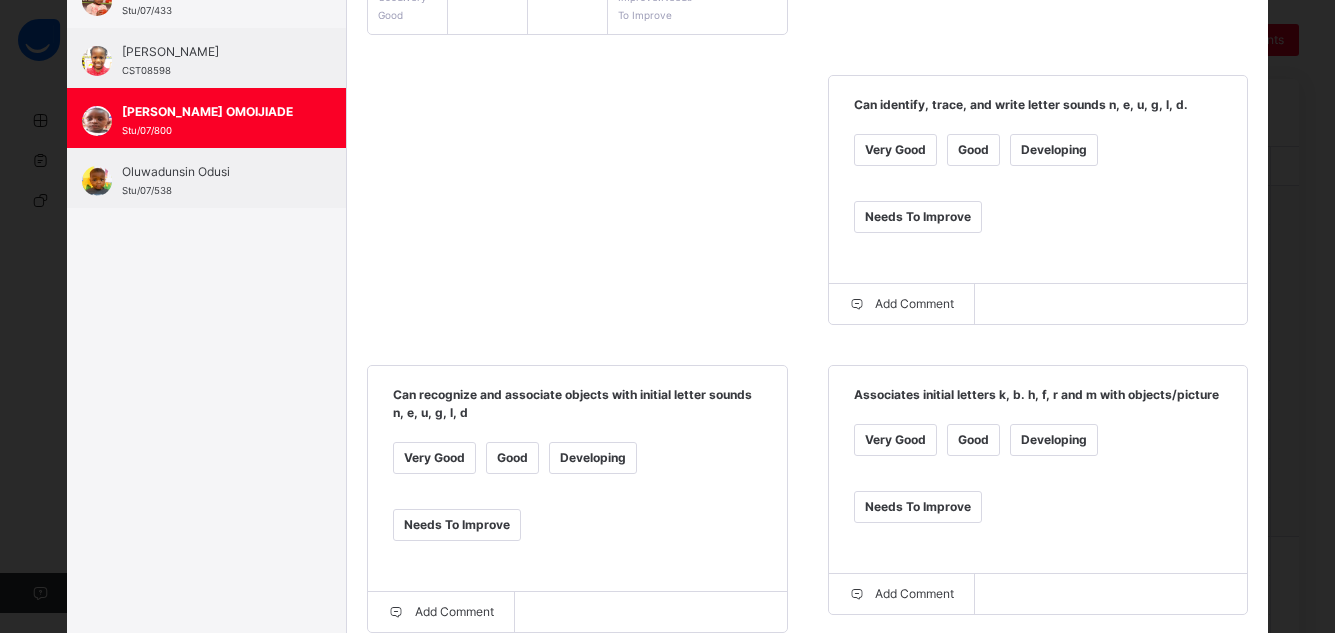 scroll, scrollTop: 0, scrollLeft: 0, axis: both 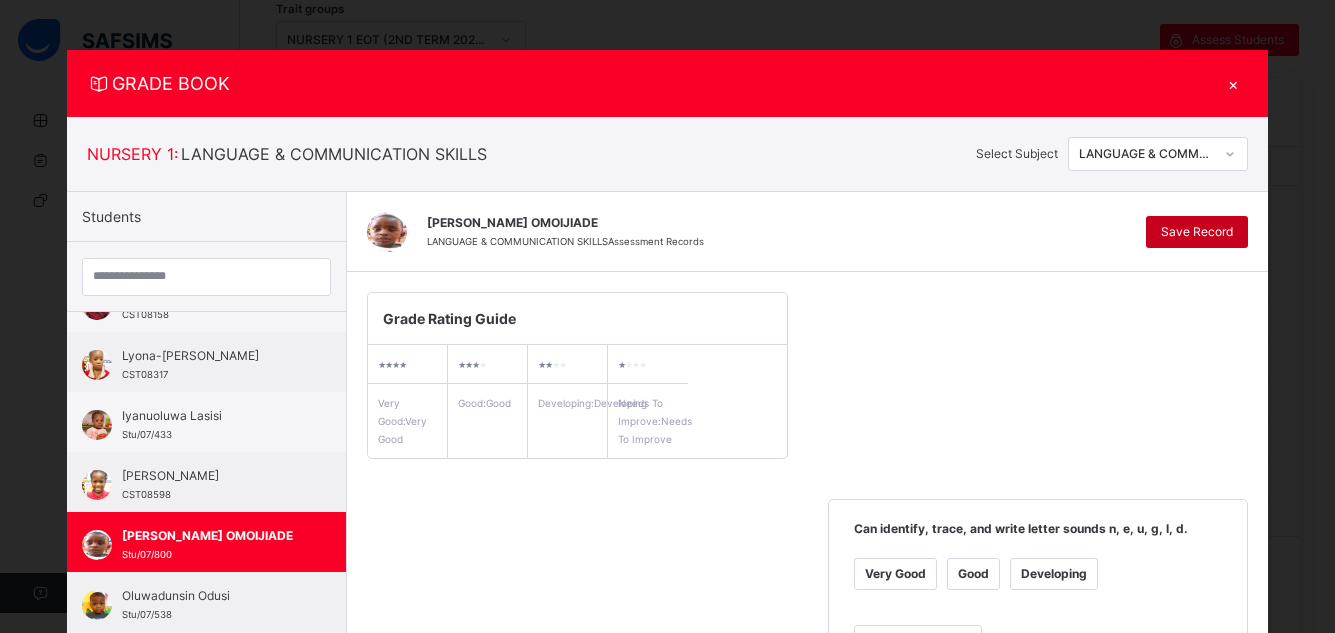 click on "Save Record" at bounding box center [1197, 232] 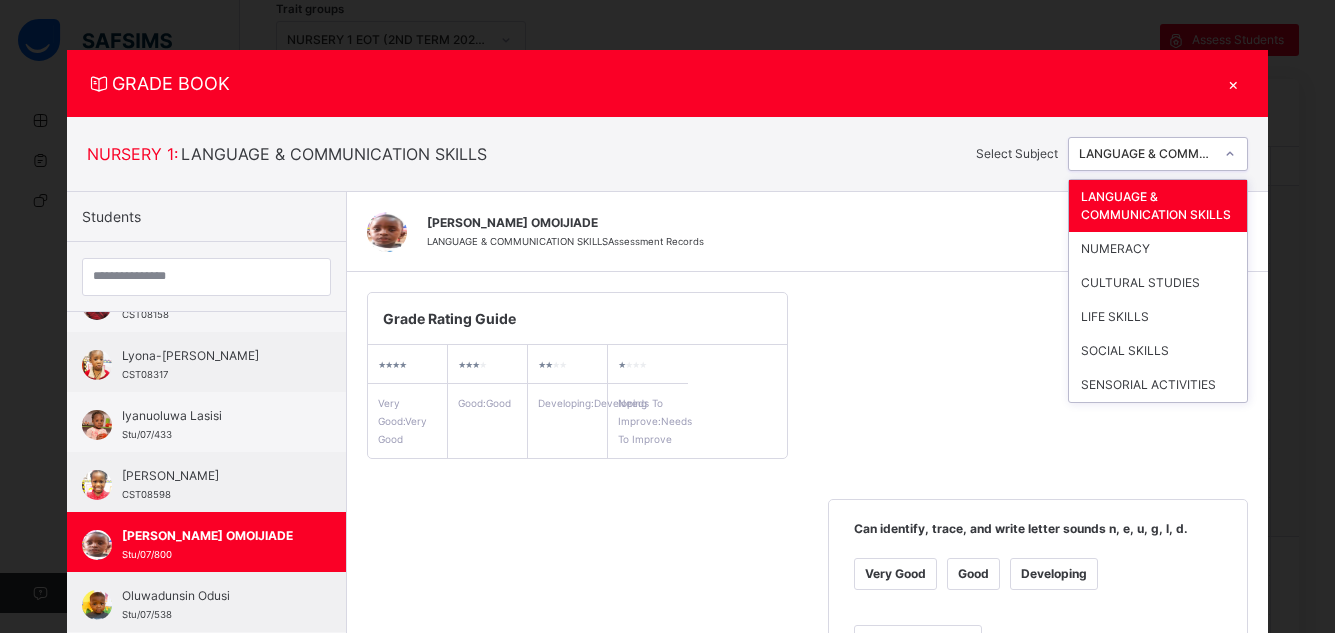 click 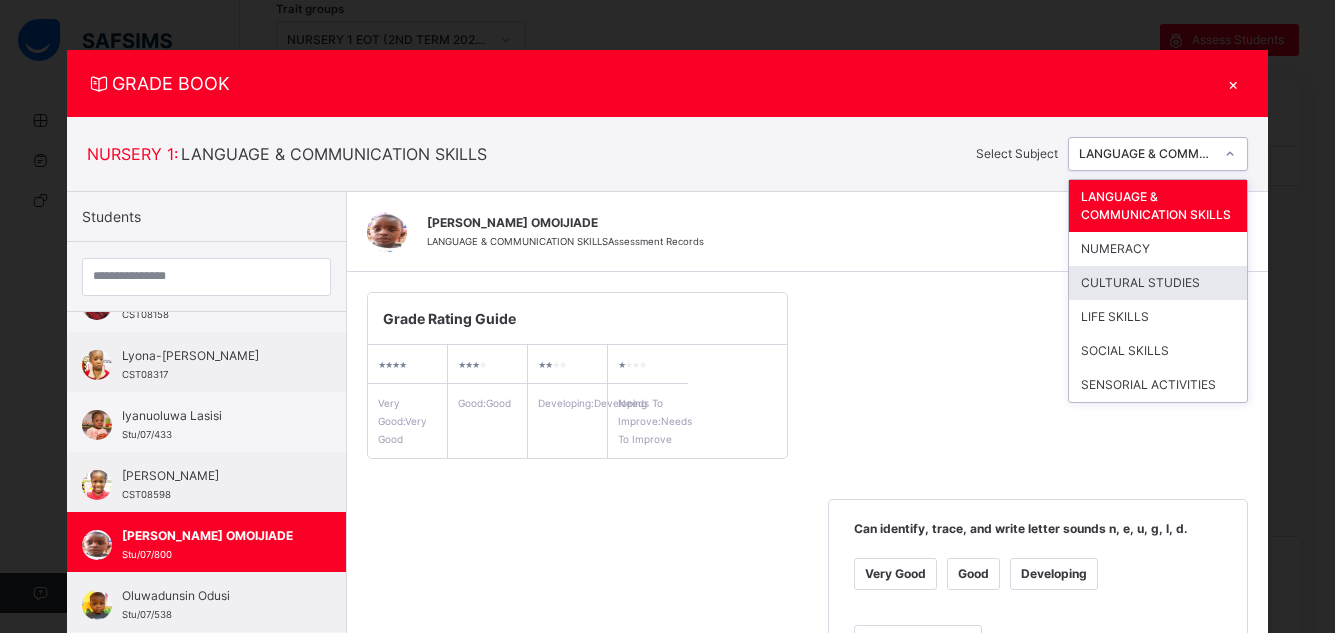 click on "CULTURAL STUDIES" at bounding box center [1158, 283] 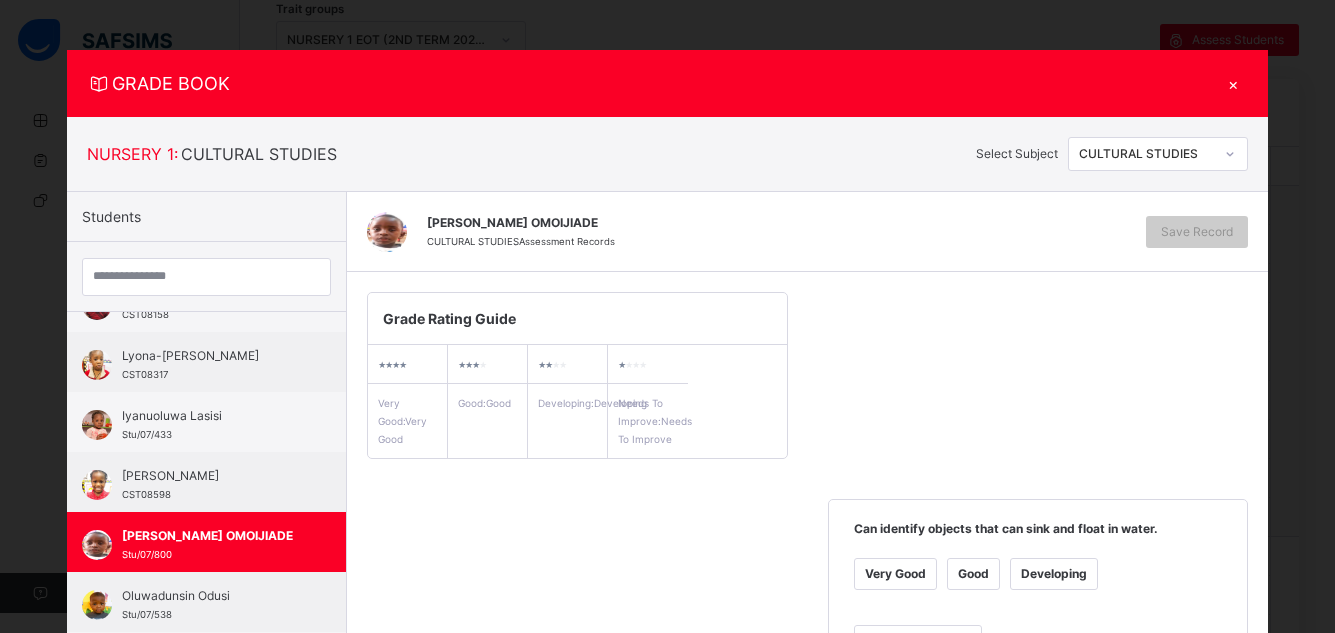 click on "Very Good" at bounding box center [895, 574] 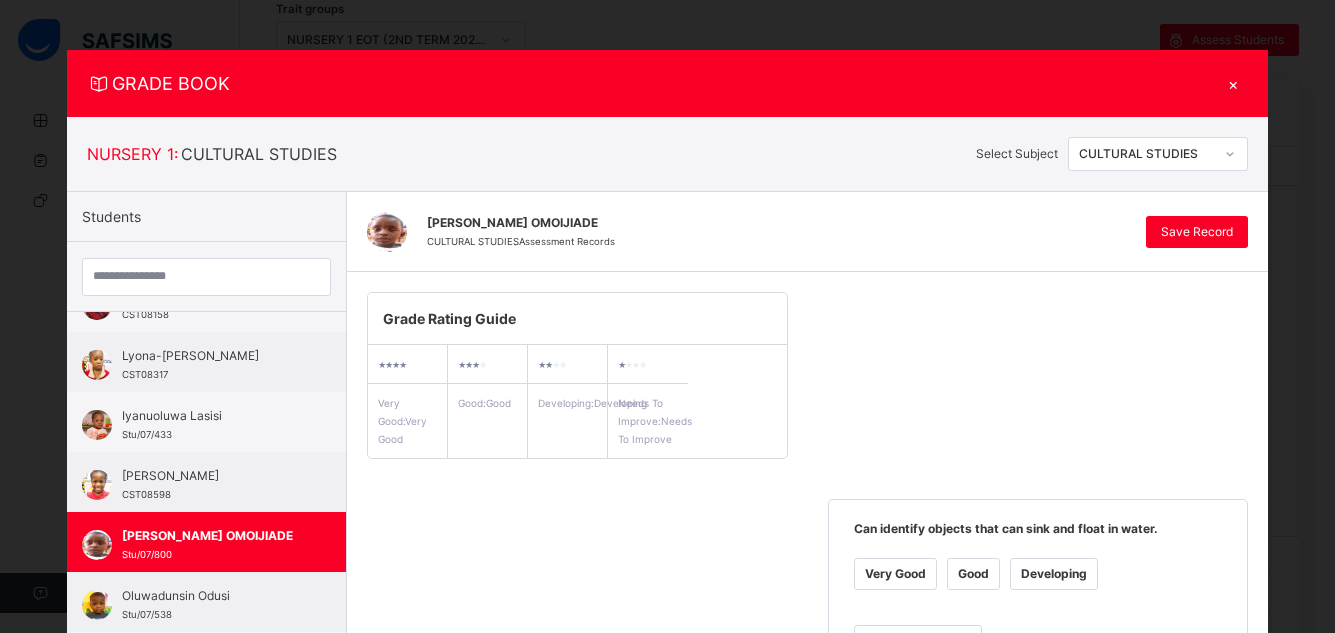 scroll, scrollTop: 554, scrollLeft: 0, axis: vertical 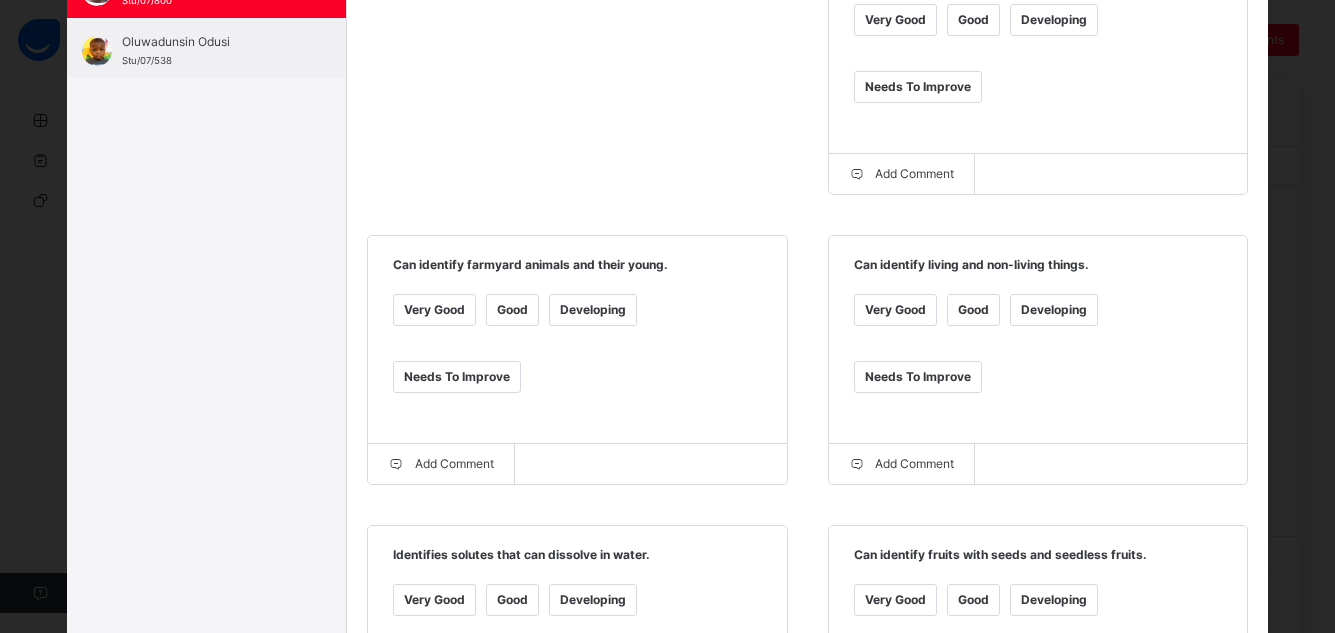 click on "Very Good" at bounding box center (895, 310) 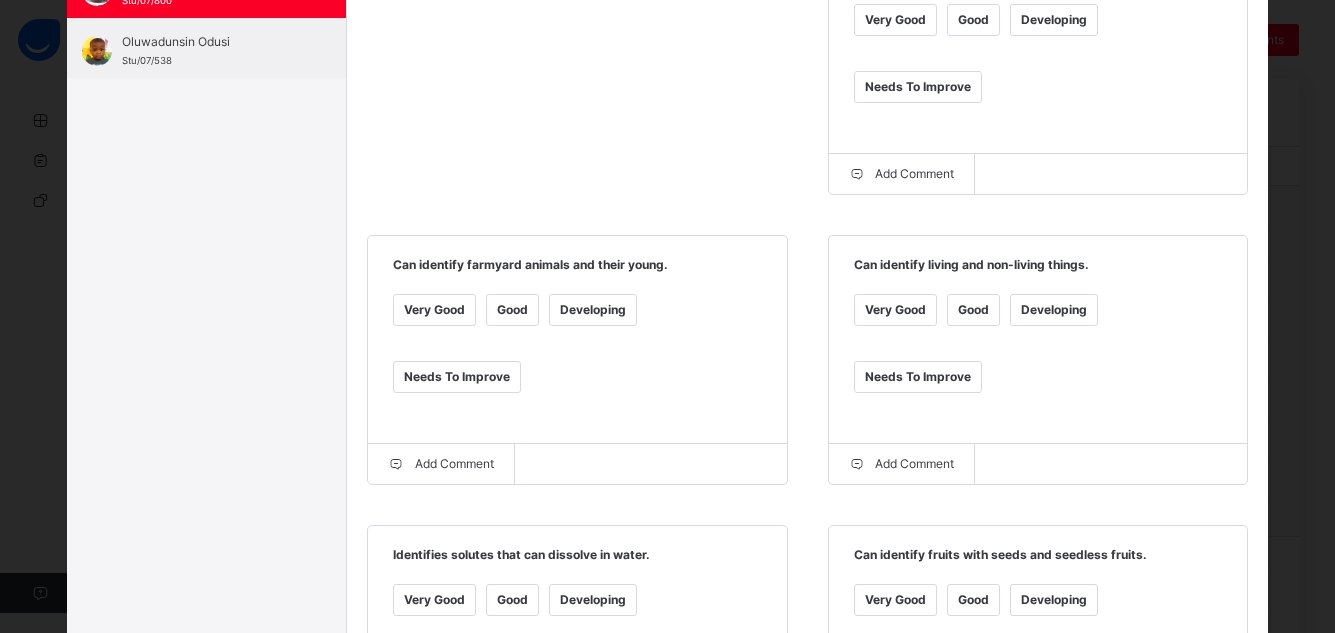 click on "Very Good" at bounding box center [434, 600] 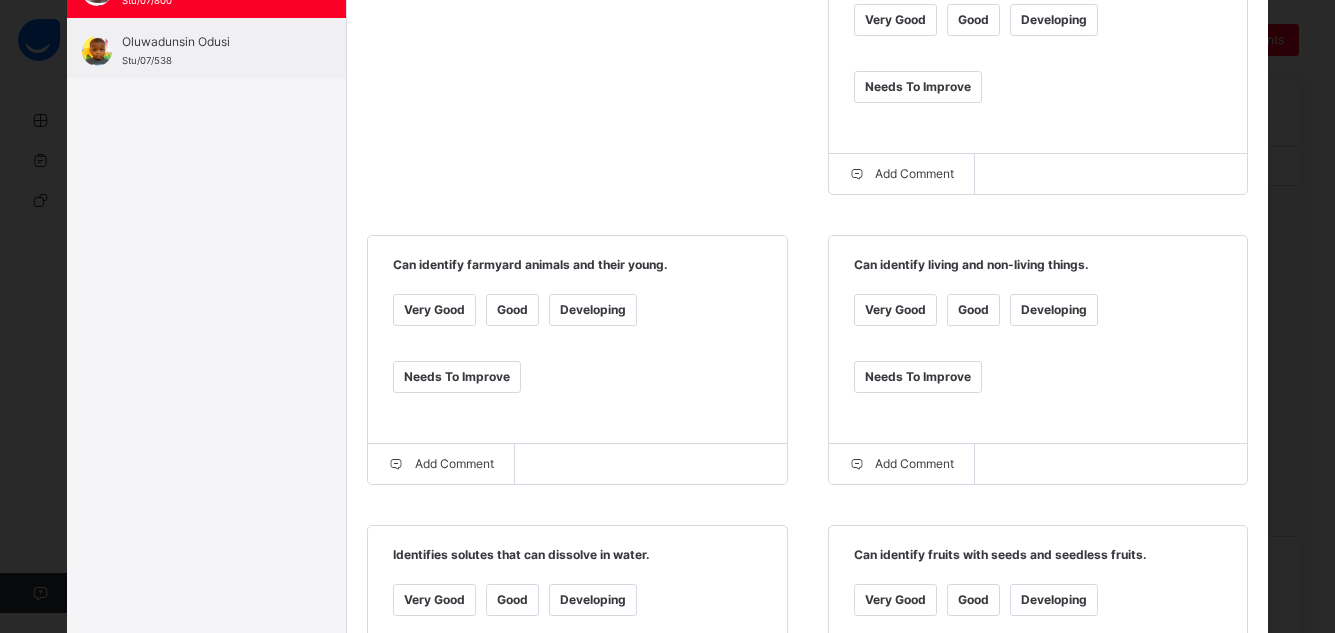 click on "Very Good" at bounding box center (434, 600) 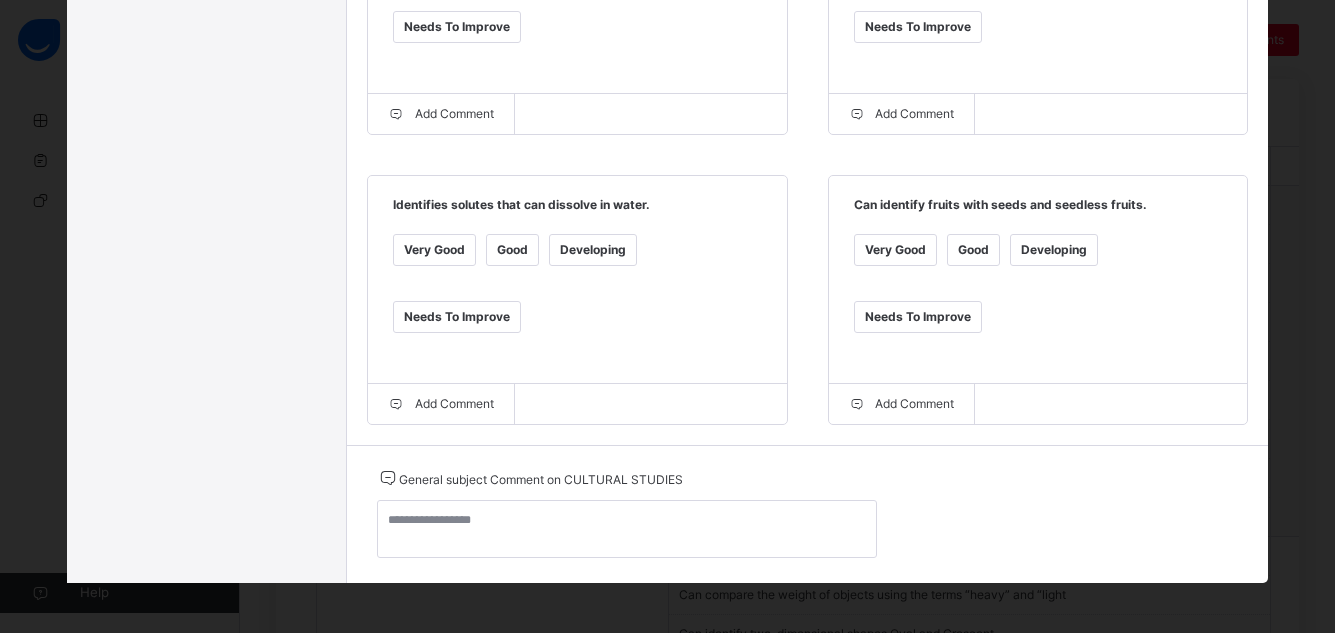 scroll, scrollTop: 928, scrollLeft: 0, axis: vertical 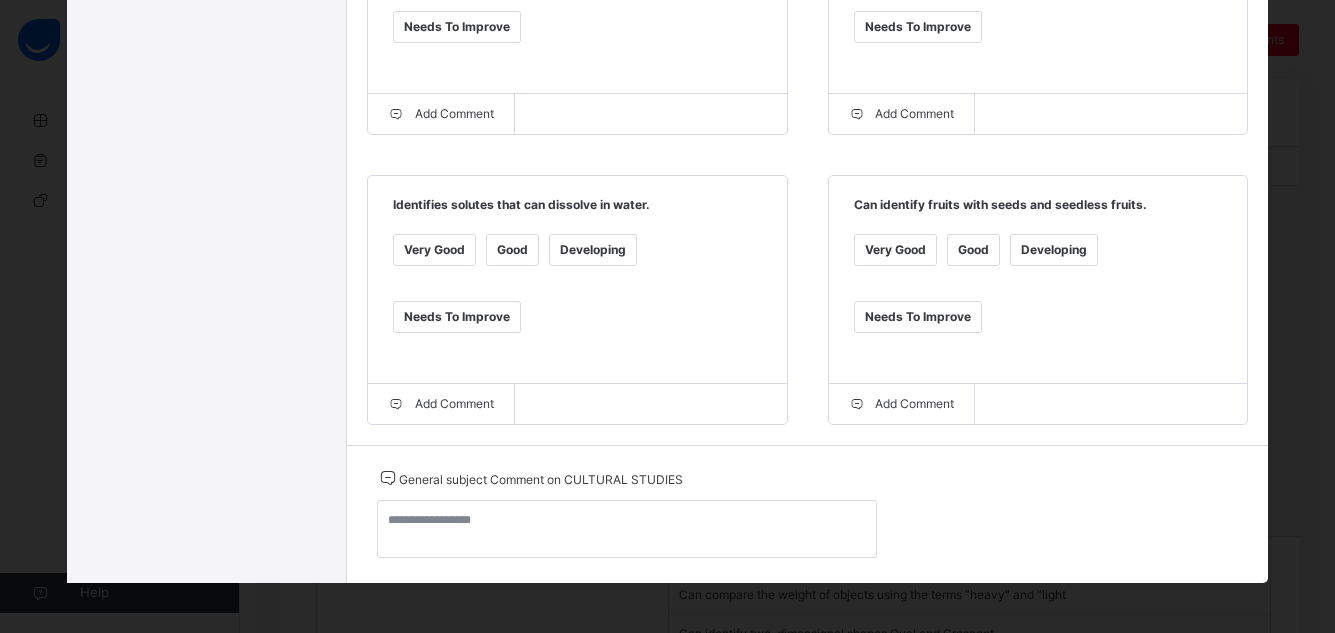 click on "Very Good" at bounding box center [434, 250] 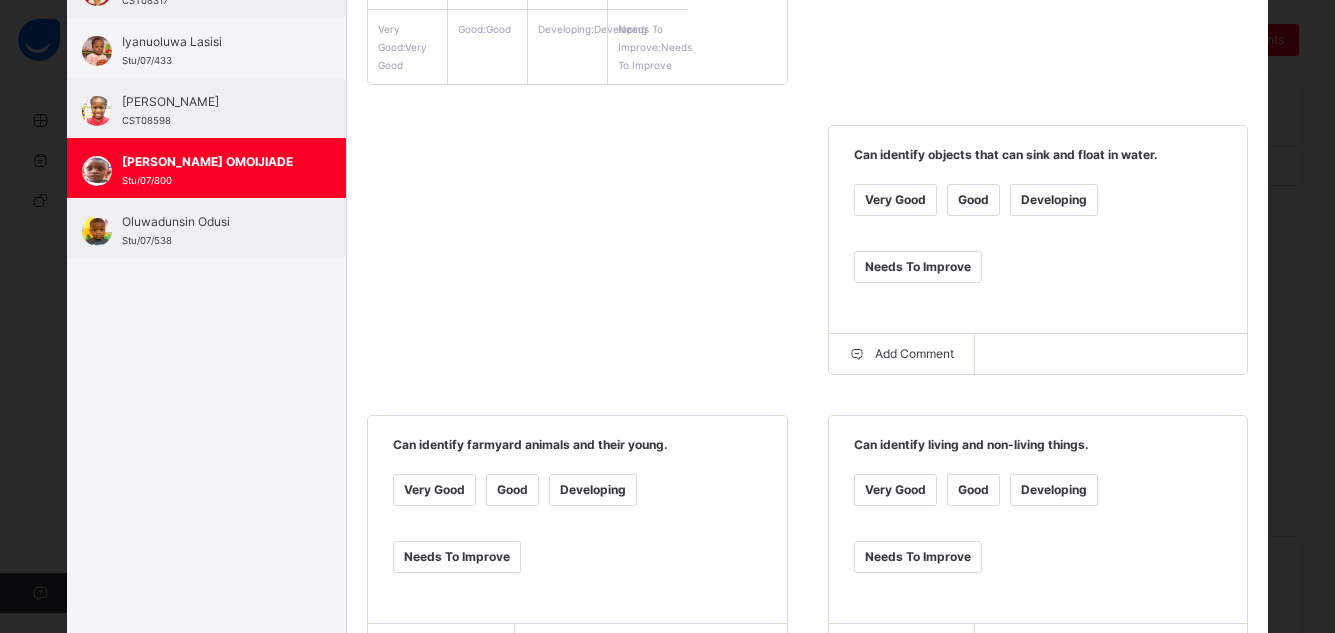 scroll, scrollTop: 0, scrollLeft: 0, axis: both 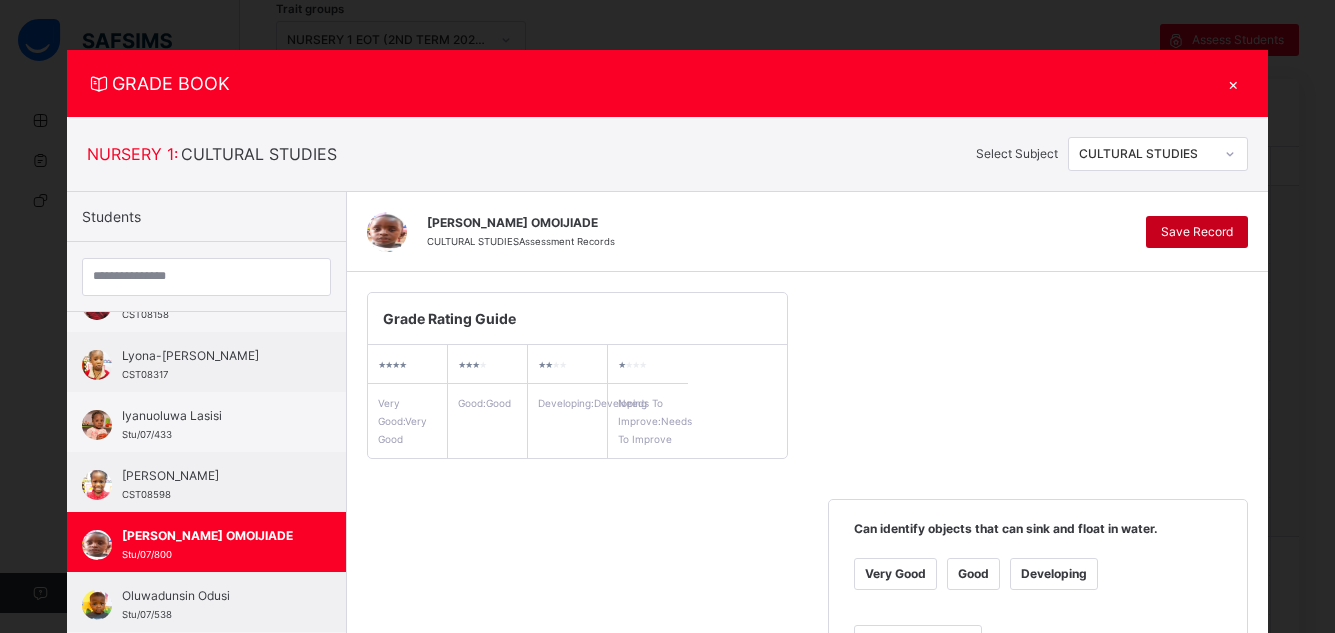 click on "Save Record" at bounding box center (1197, 232) 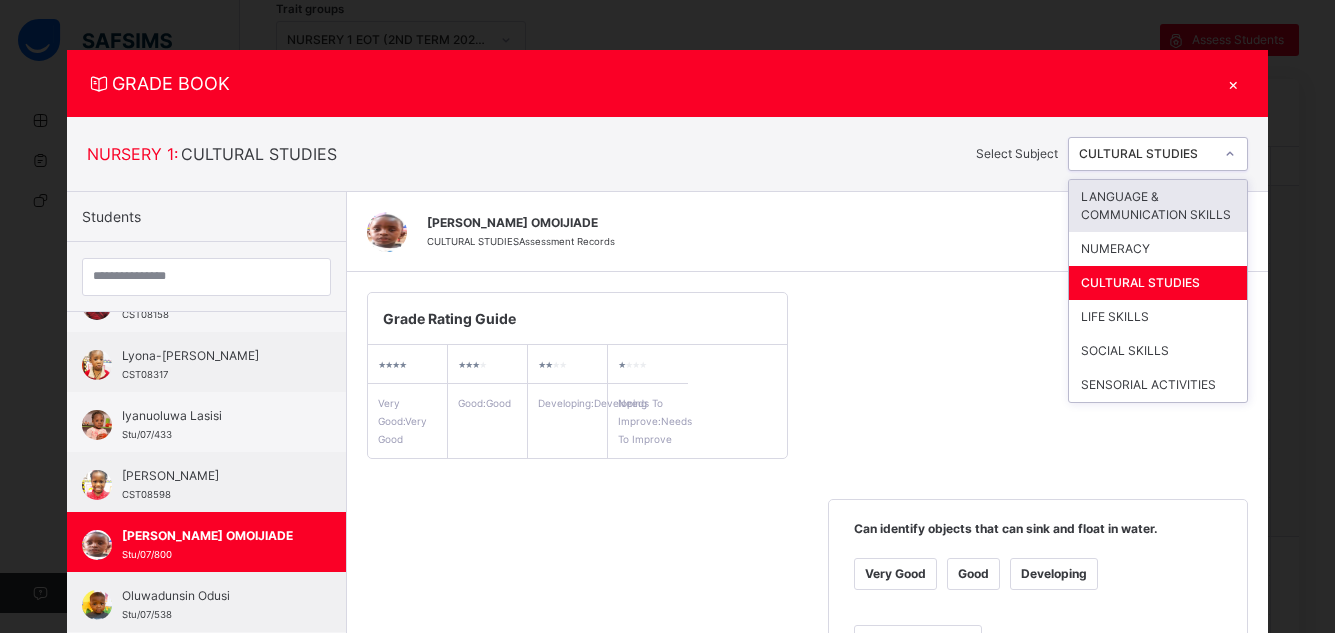 click 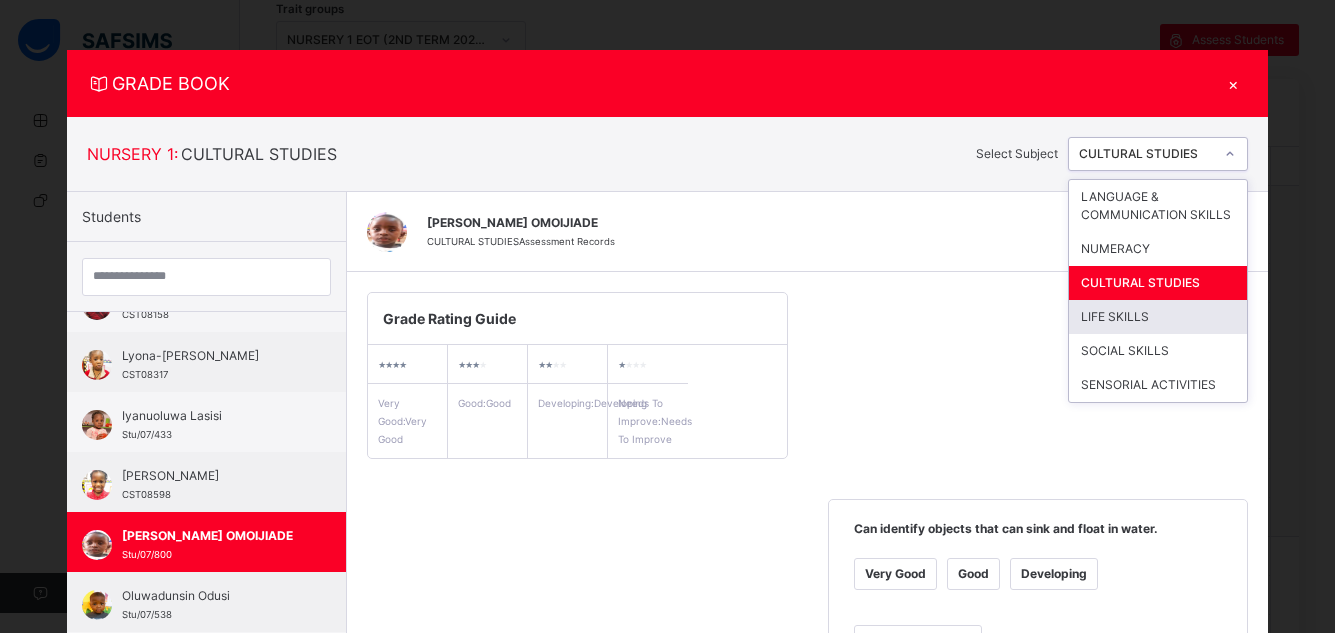 click on "LIFE SKILLS" at bounding box center [1158, 317] 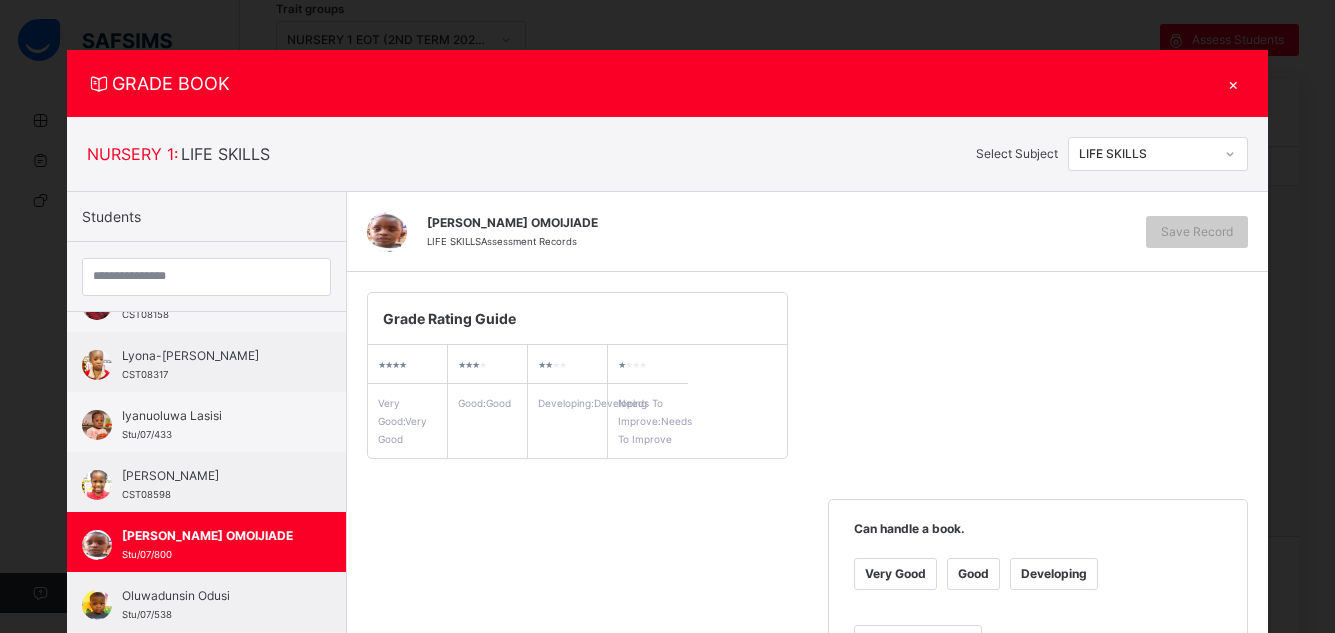 click on "Very Good" at bounding box center [895, 574] 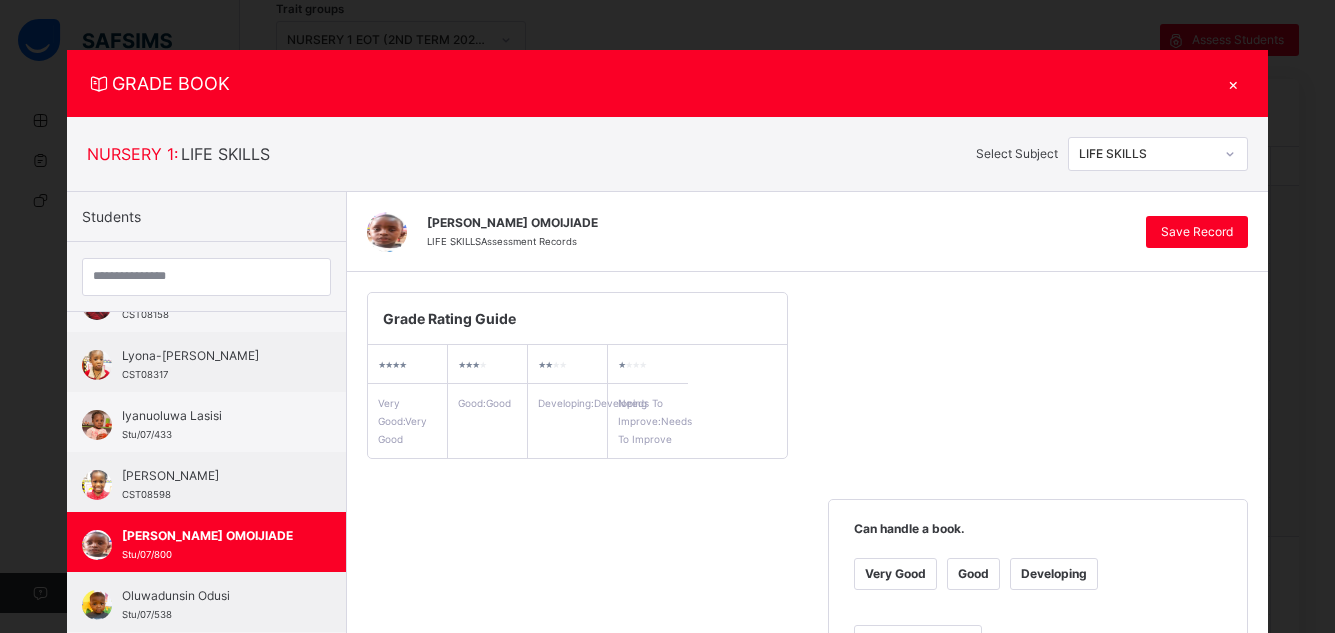 click on "GRADE BOOK ×  NURSERY 1 :   LIFE SKILLS  Select Subject LIFE SKILLS  Students Adedapo  [PERSON_NAME]/07/128 Jaden  Danjuma Stu/07/539 [PERSON_NAME] CST08158 Lyona-[PERSON_NAME] CST08317 Iyanuoluwa  [PERSON_NAME]/07/433 [PERSON_NAME] CST08598 [PERSON_NAME] Stu/07/800 Oluwadunsin  Odusi Stu/07/538 UDOCHUKWU   UGWUH CST07987 Chierika  ONYEASO CST08711 [PERSON_NAME] Stu/07/879 Oluwatise  [PERSON_NAME]/07/131 [PERSON_NAME] 01118 [PERSON_NAME] CST08768 Erimipe  ADEOTI CST08606 [PERSON_NAME] CST08816 ERIOLUWA   OLUGBENJO CST08789 Zikorachukwu  Ogbuka CST07424 [PERSON_NAME] CST08588 [PERSON_NAME] OMOIJIADE LIFE SKILLS   Assessment Records Save Record   Grade Rating Guide   ★ ★ ★ ★ Very Good  :  Very Good ★ ★ ★ ★ Good   :  Good  ★ ★ ★ ★ Developing  :  Developing ★ ★ ★ ★ Needs To Improve  :  Needs To Improve Can handle a book.   Very Good Good  Developing Needs To Improve  Add Comment Can name parts of a book.    Very Good Good  Developing Needs To Improve" at bounding box center [667, 316] 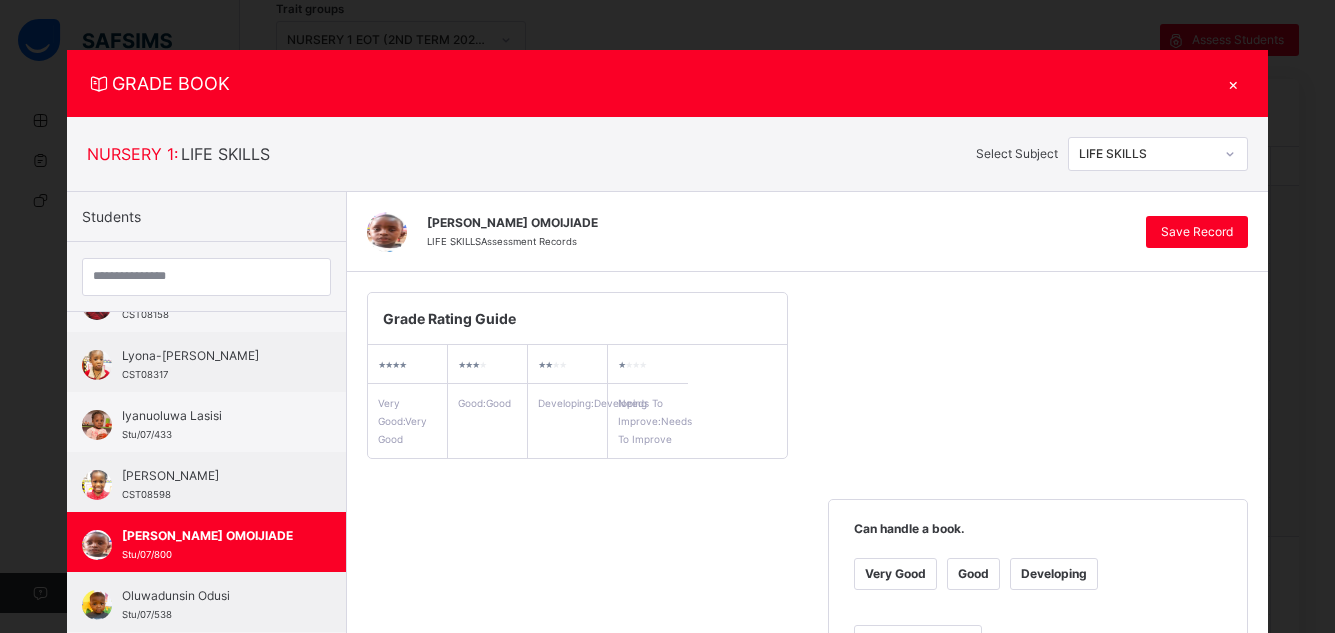 scroll, scrollTop: 554, scrollLeft: 0, axis: vertical 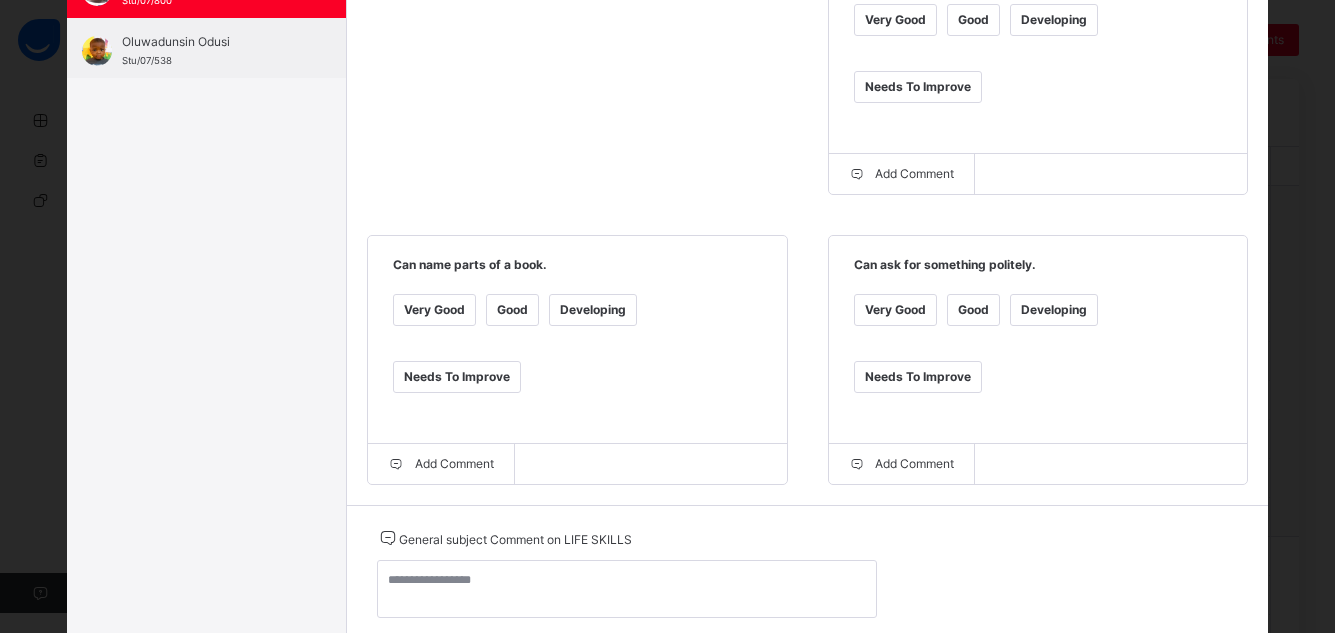 click on "Very Good" at bounding box center (895, 310) 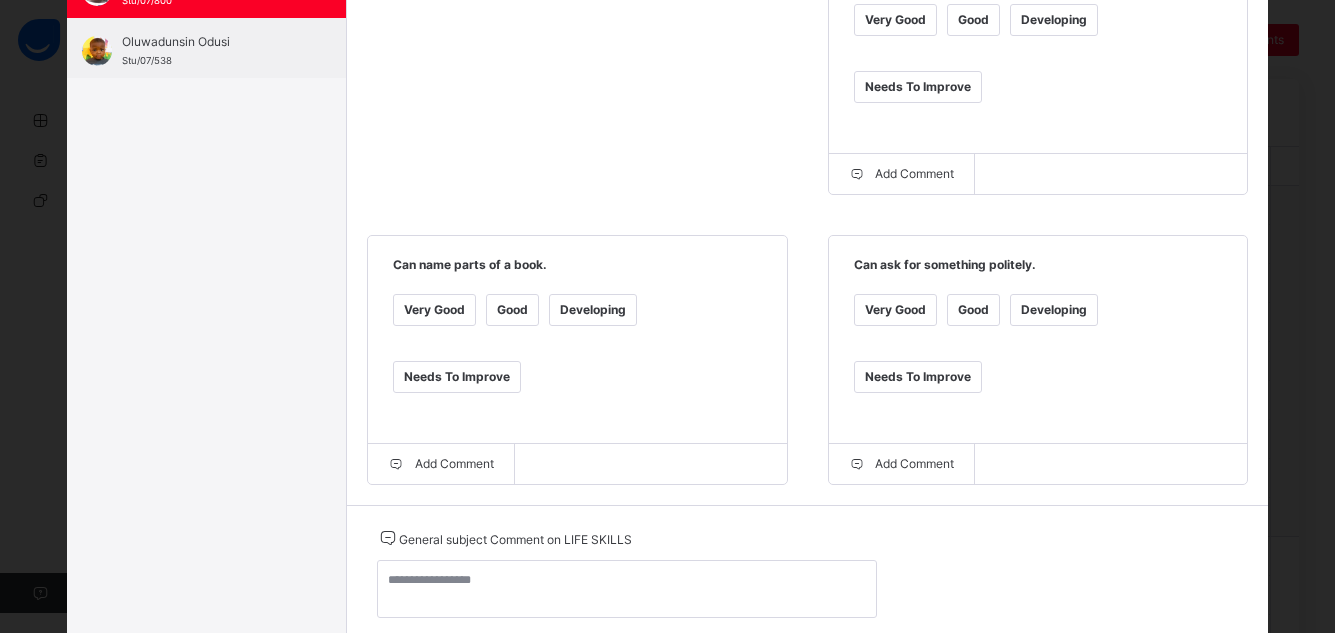 click on "Very Good" at bounding box center [434, 310] 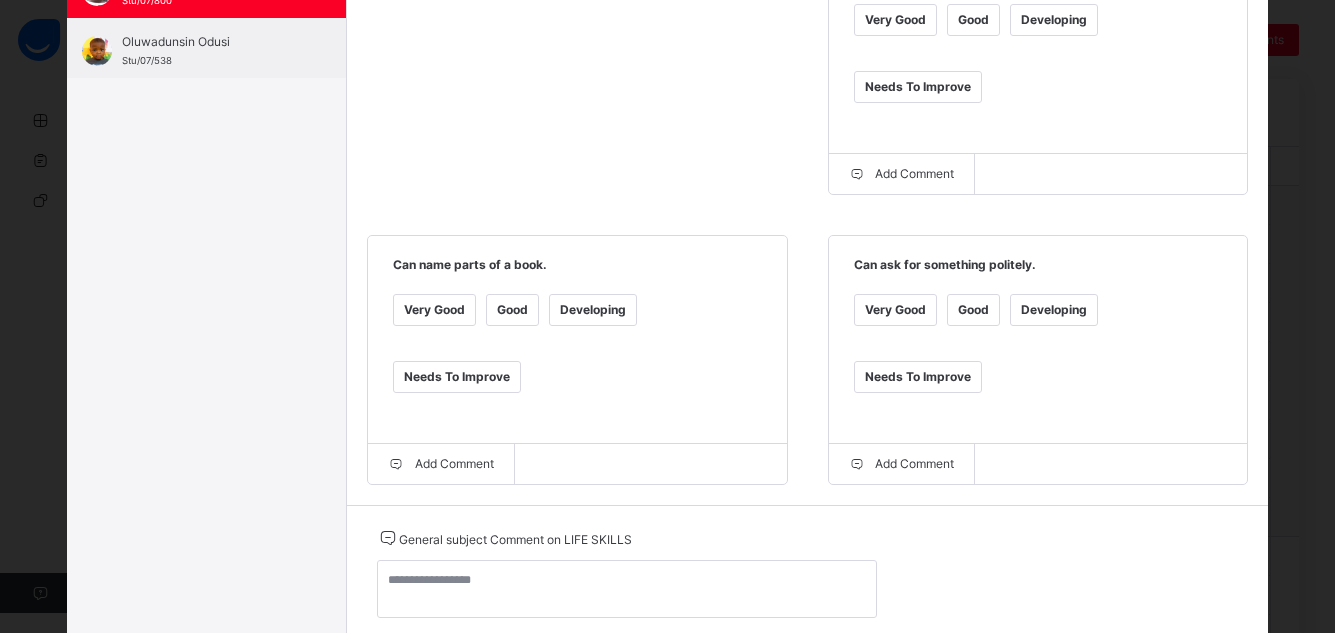 click on "Good" at bounding box center [973, 20] 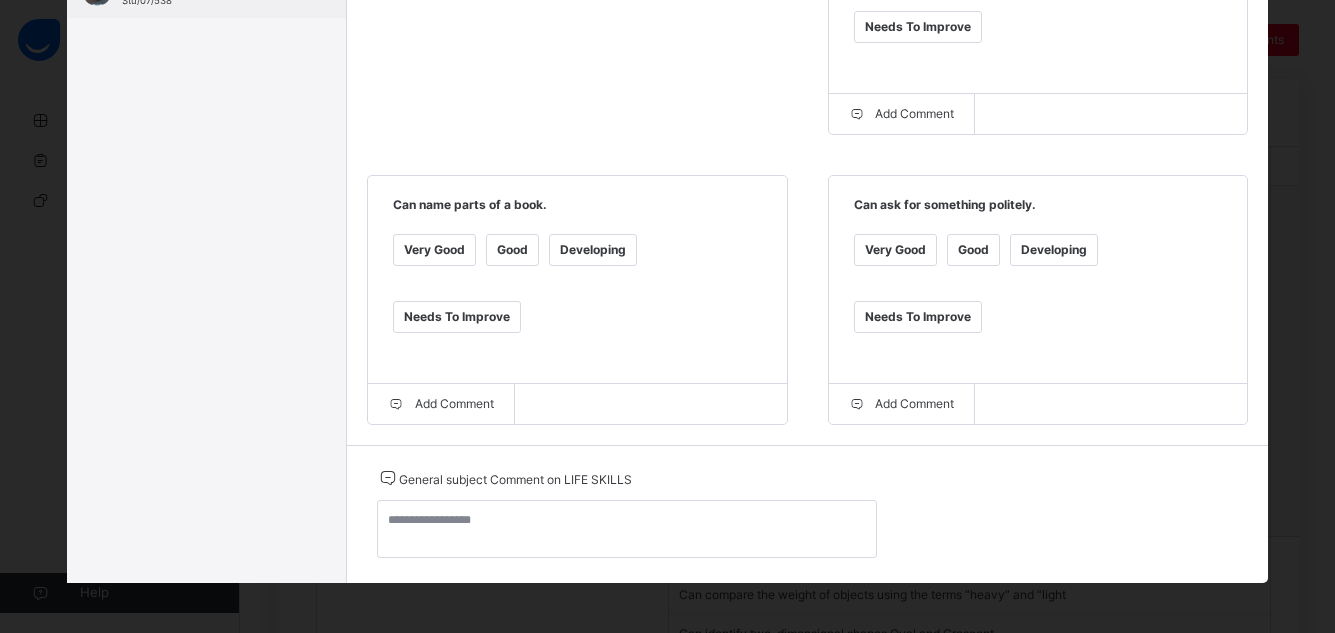 scroll, scrollTop: 84, scrollLeft: 0, axis: vertical 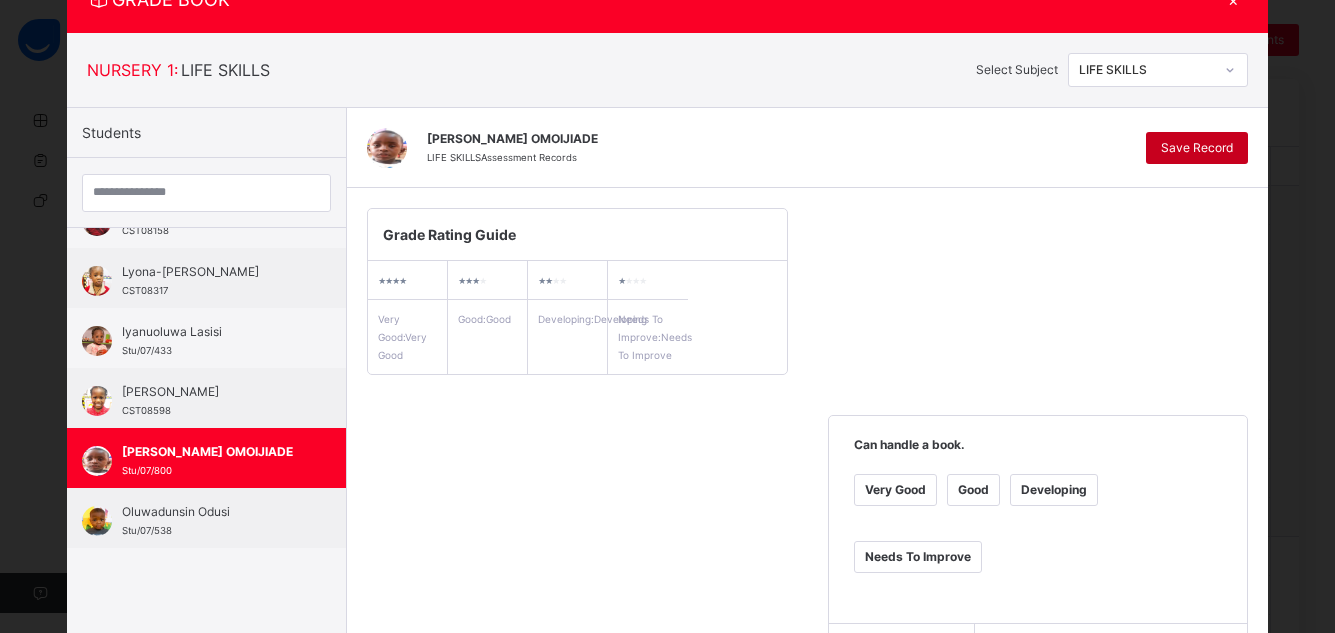 click on "Save Record" at bounding box center (1197, 148) 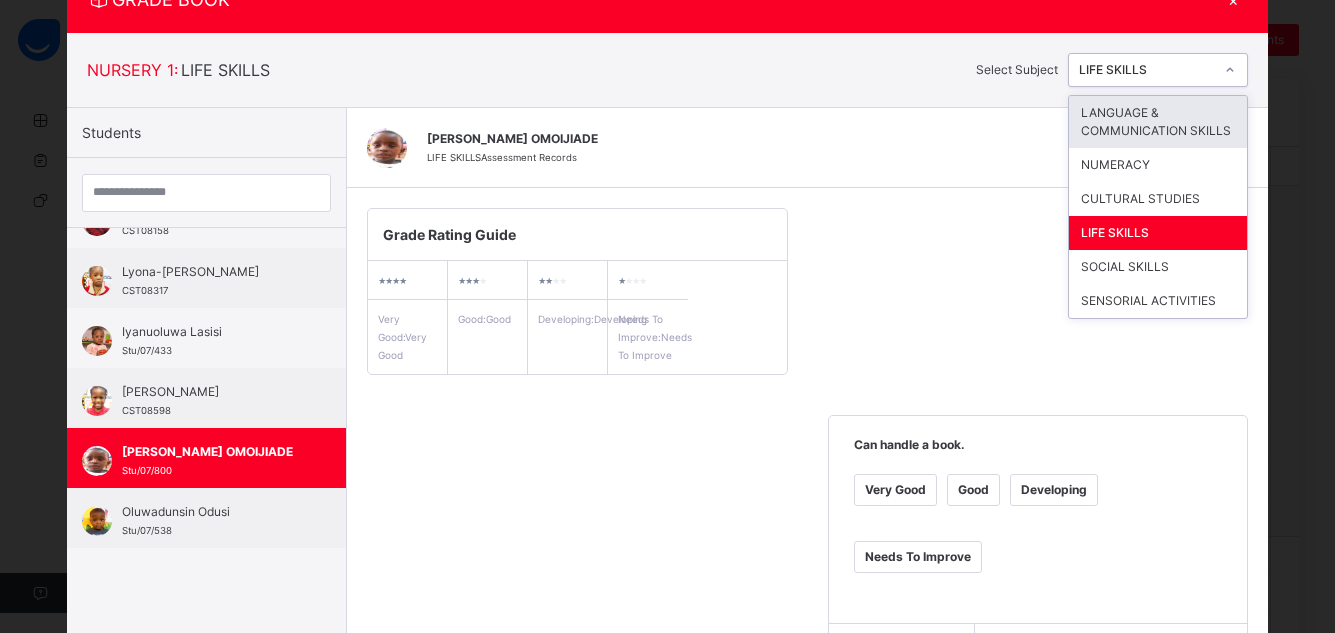 click 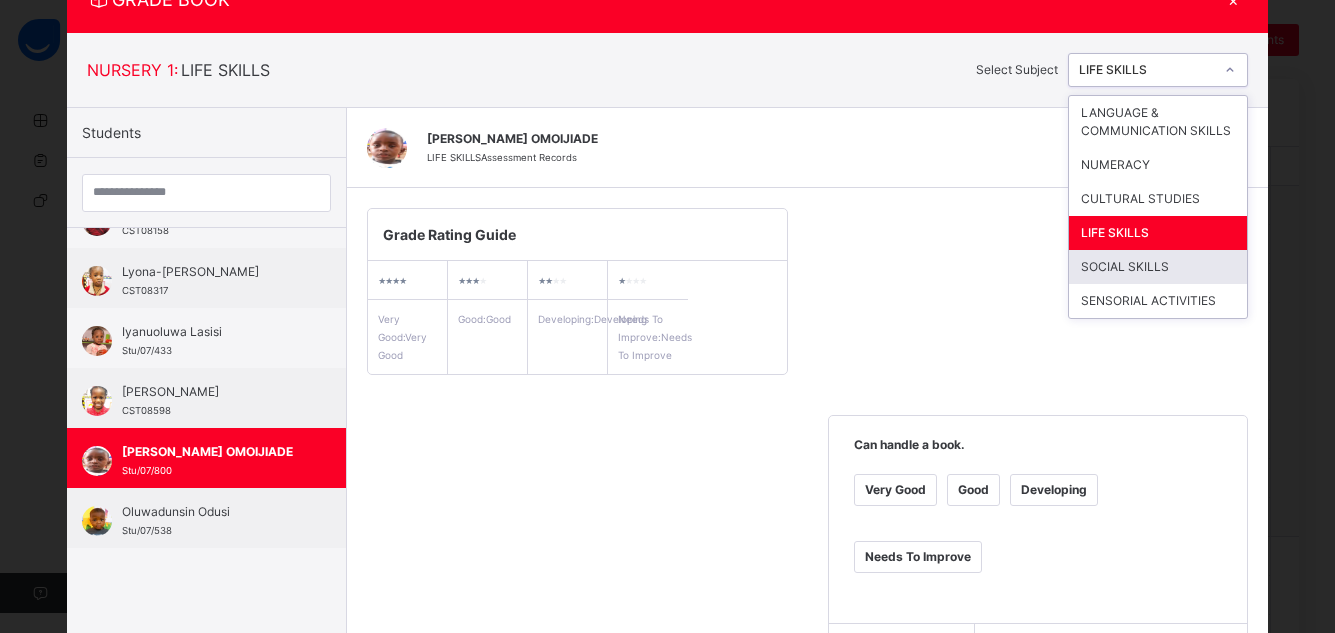 click on "SOCIAL SKILLS" at bounding box center (1158, 267) 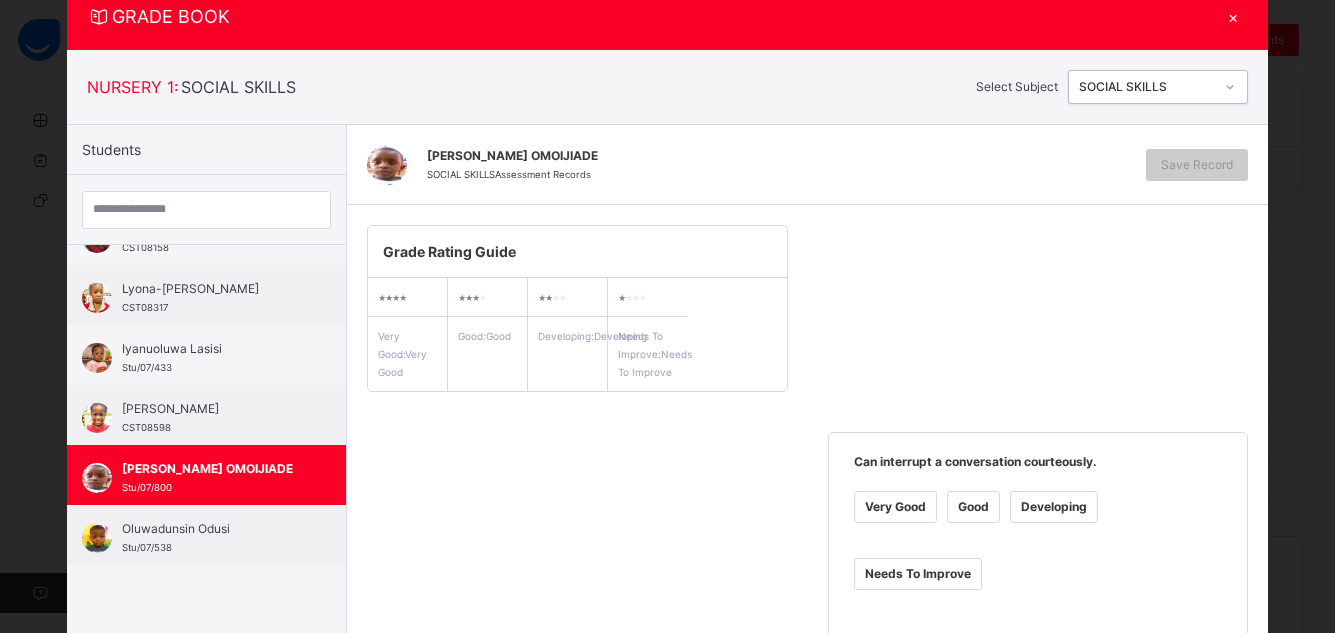scroll, scrollTop: 84, scrollLeft: 0, axis: vertical 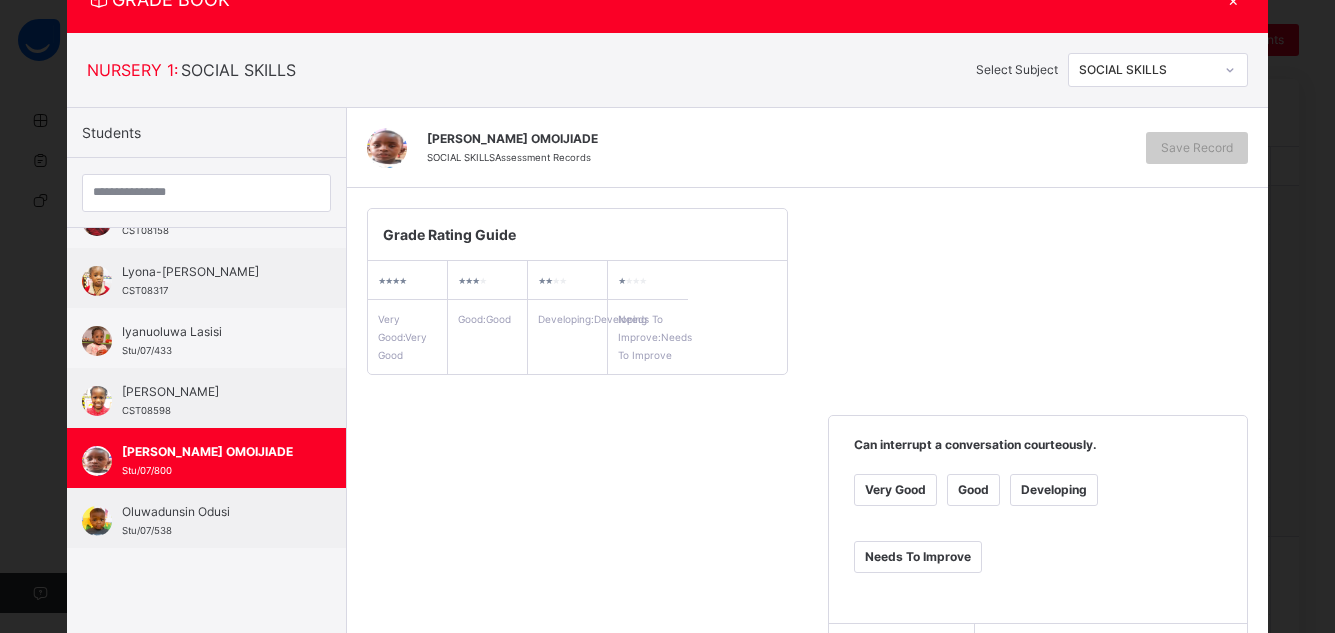 click on "Very Good" at bounding box center (895, 490) 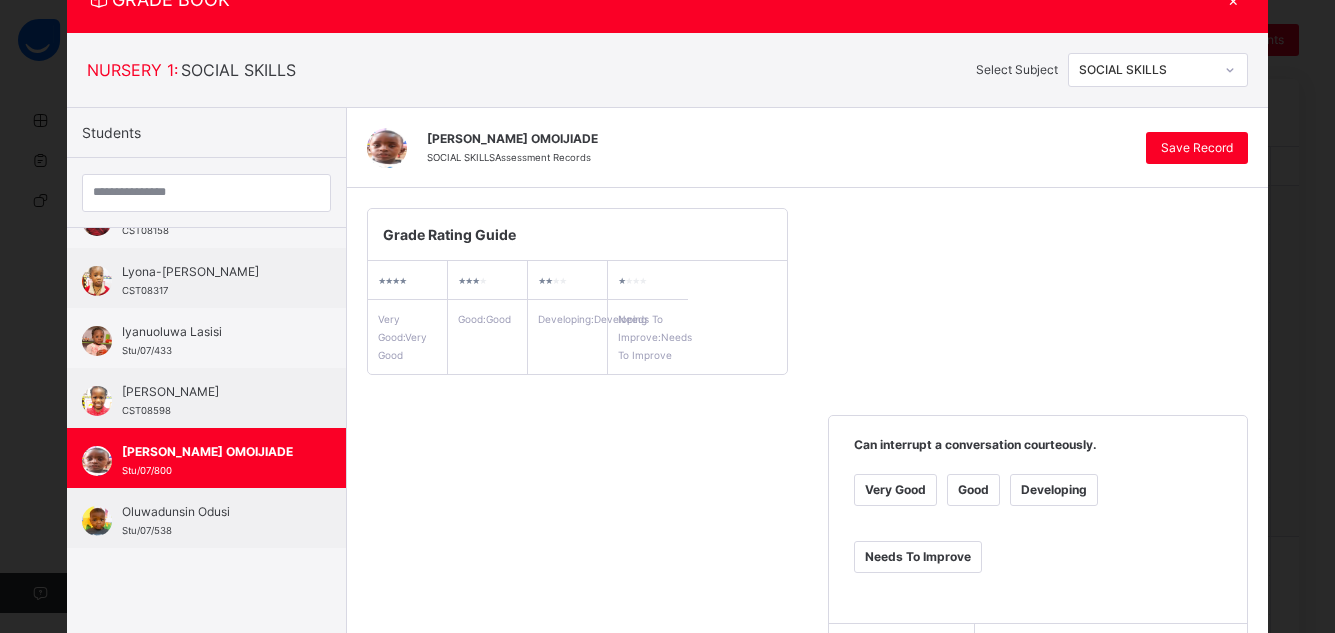 scroll, scrollTop: 638, scrollLeft: 0, axis: vertical 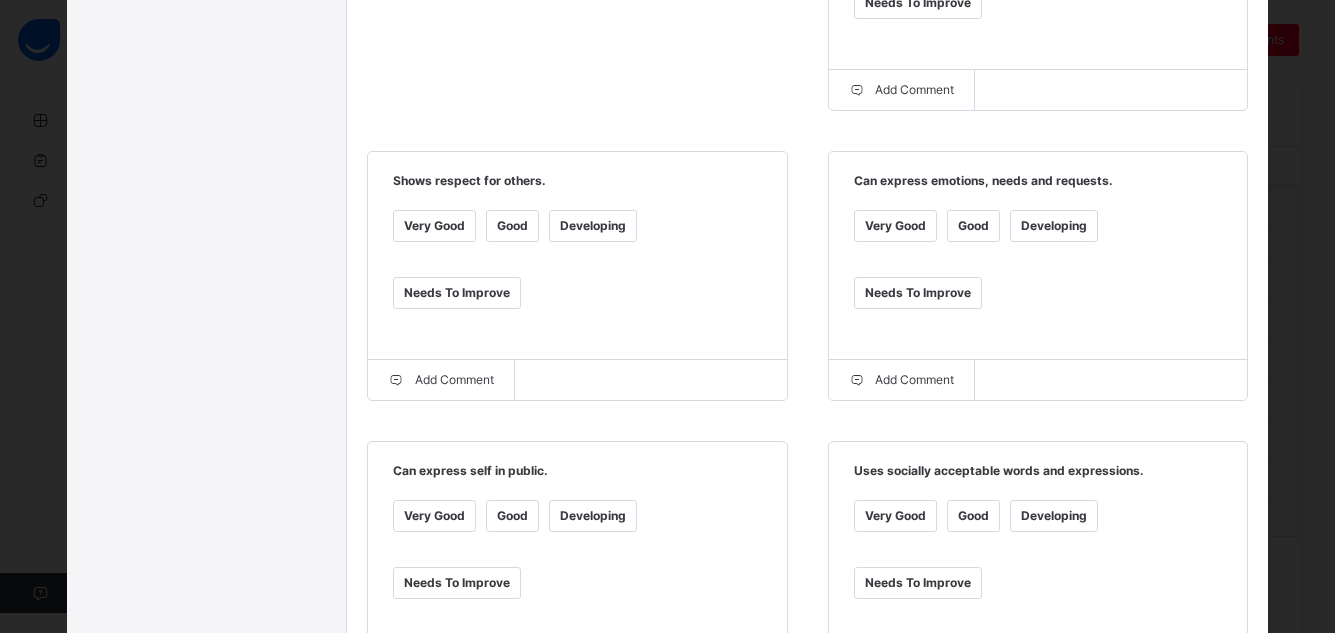 click on "Good" at bounding box center (973, 226) 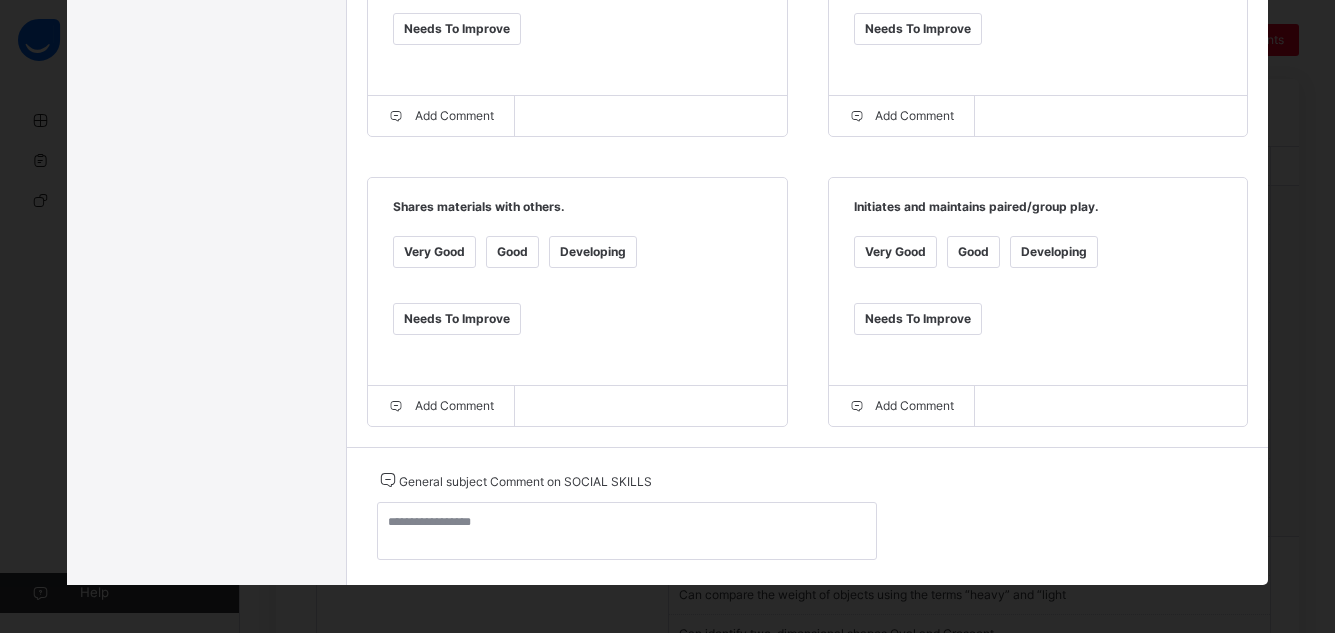 click on "Good" at bounding box center (973, 252) 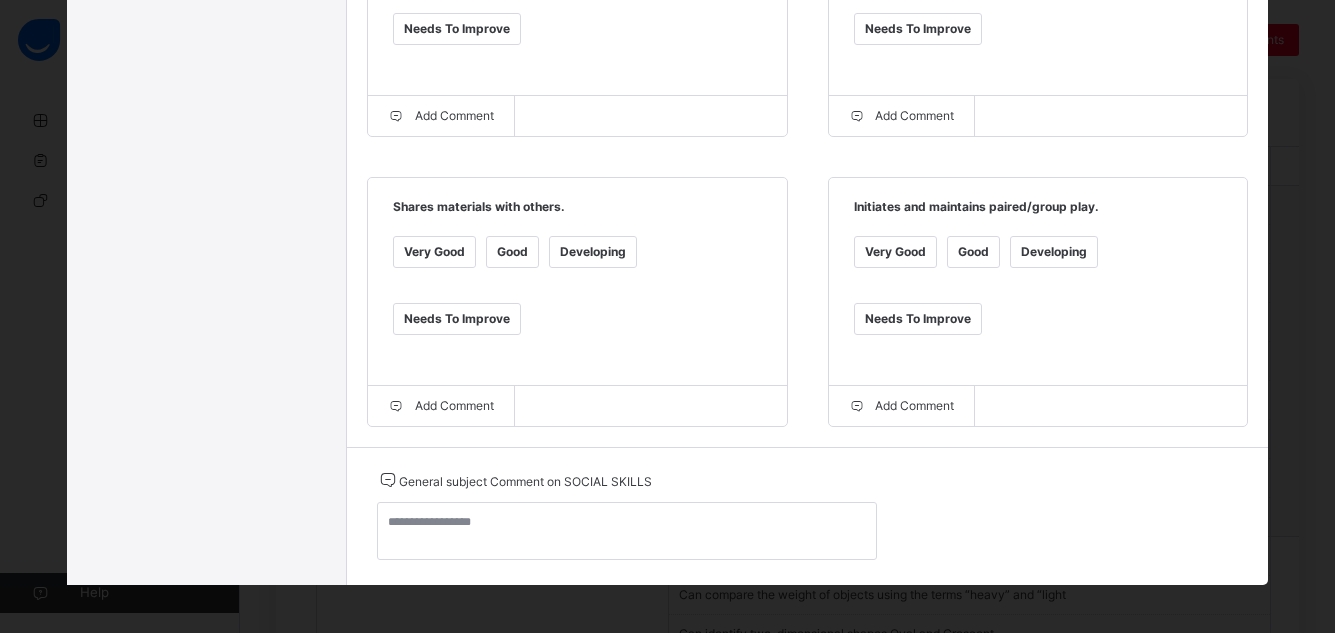 click on "Good" at bounding box center (512, 252) 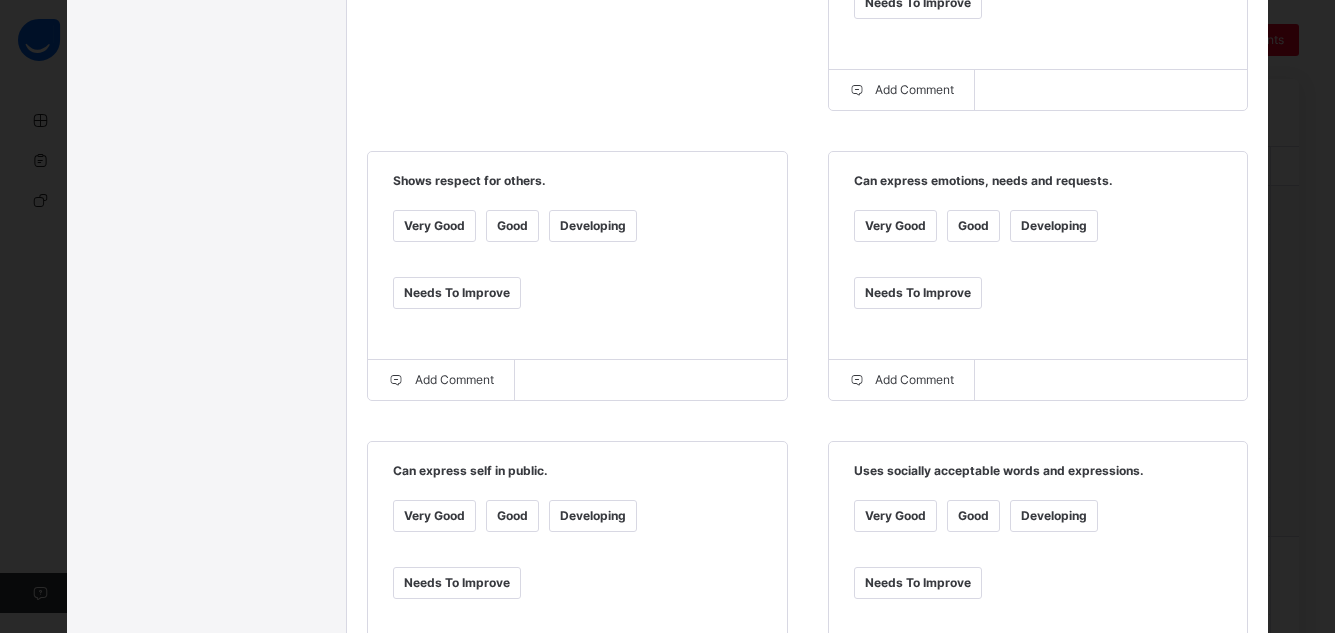 scroll, scrollTop: 84, scrollLeft: 0, axis: vertical 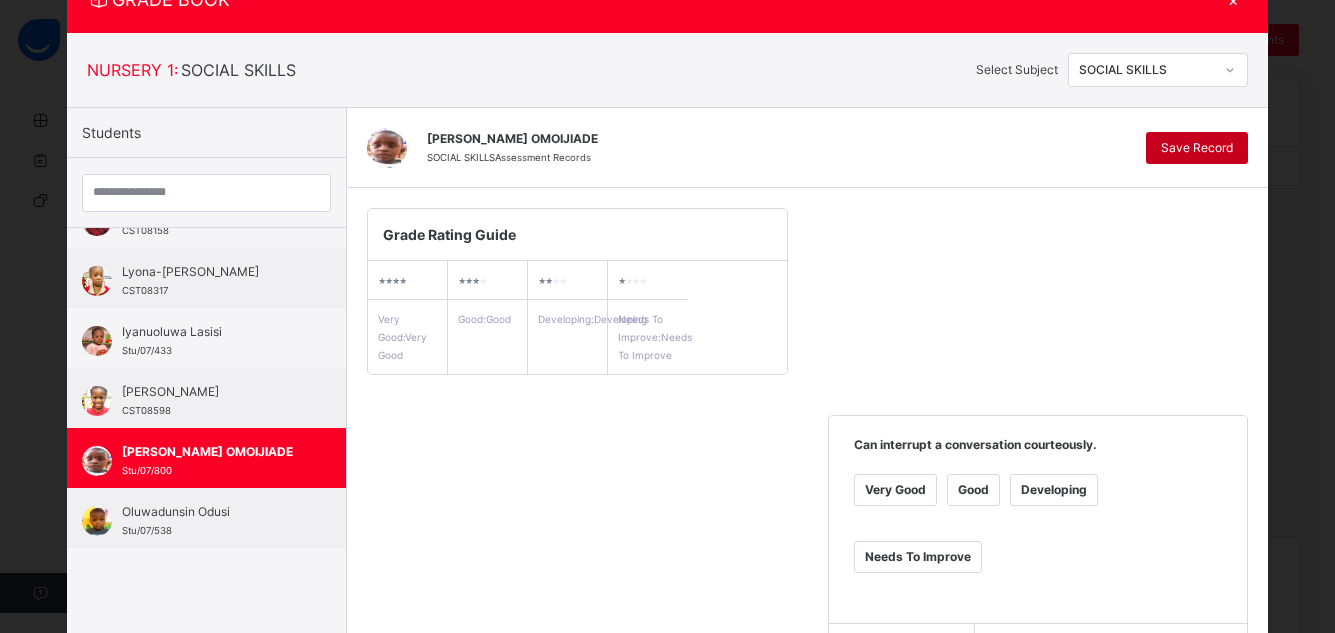 click on "Save Record" at bounding box center (1197, 148) 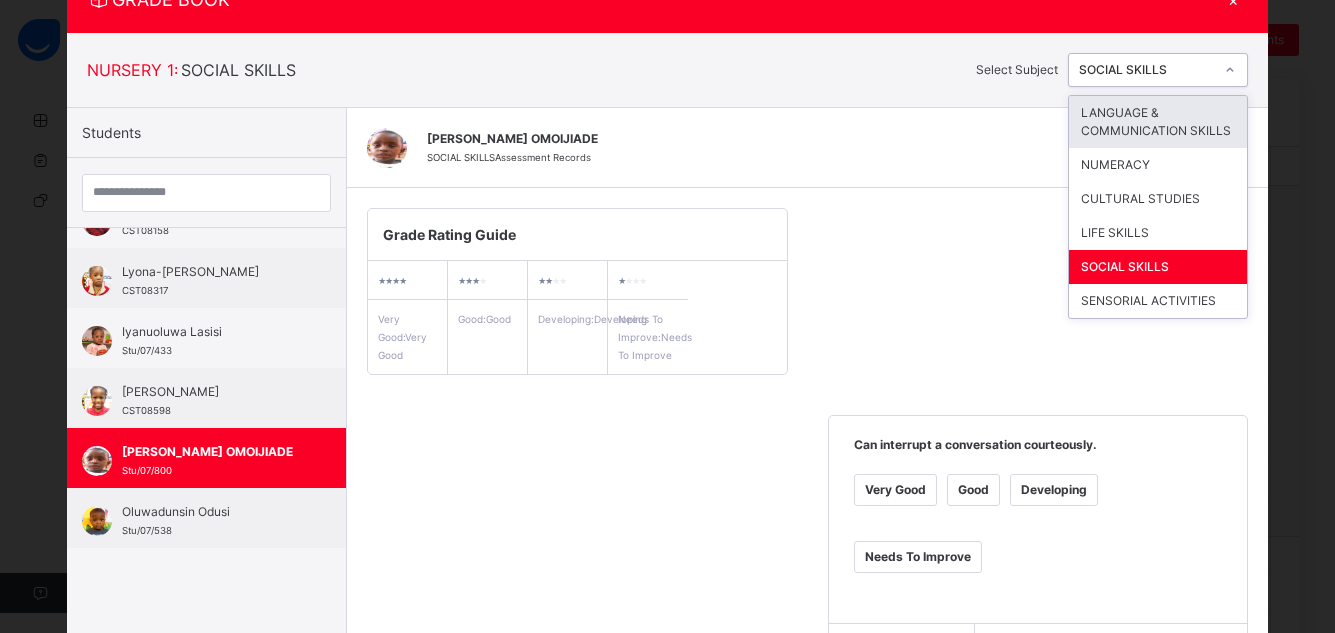 click 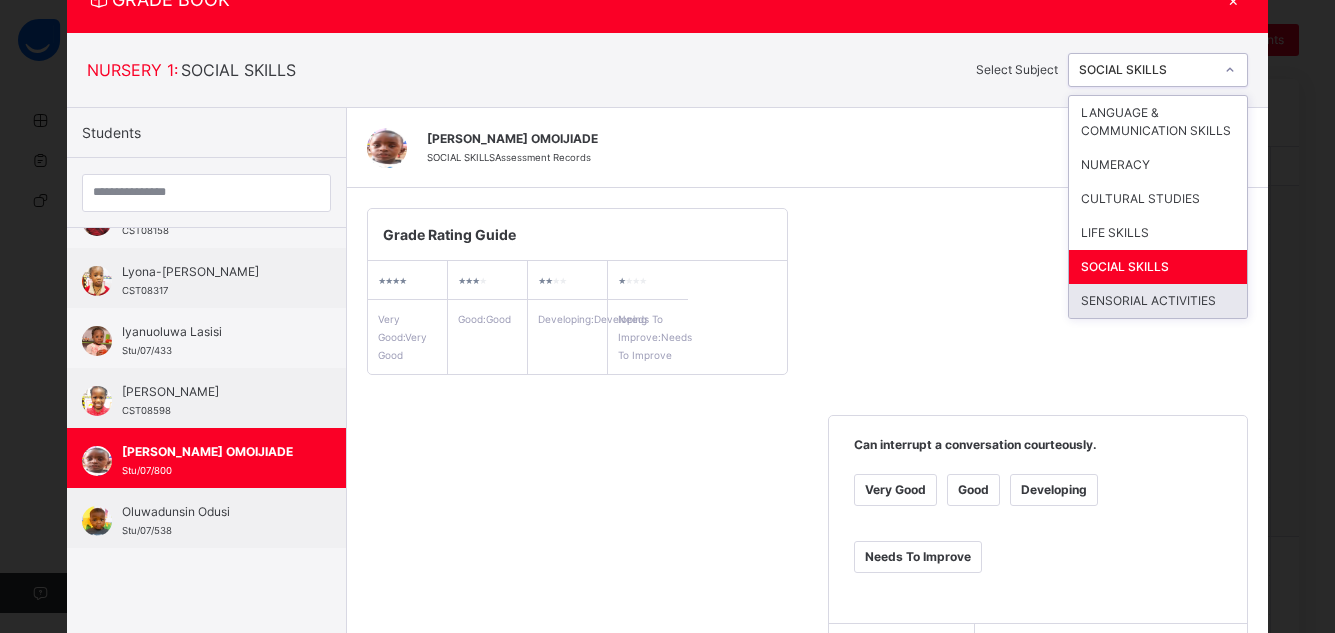 click on "SENSORIAL ACTIVITIES" at bounding box center (1158, 301) 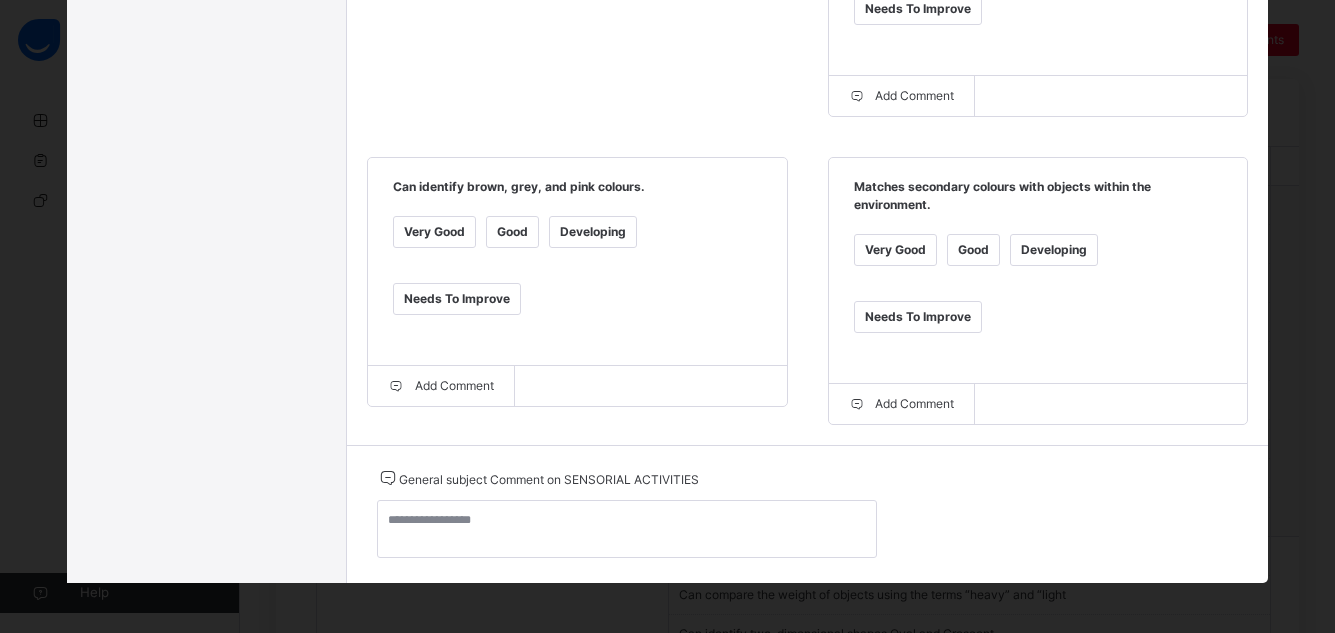 scroll, scrollTop: 84, scrollLeft: 0, axis: vertical 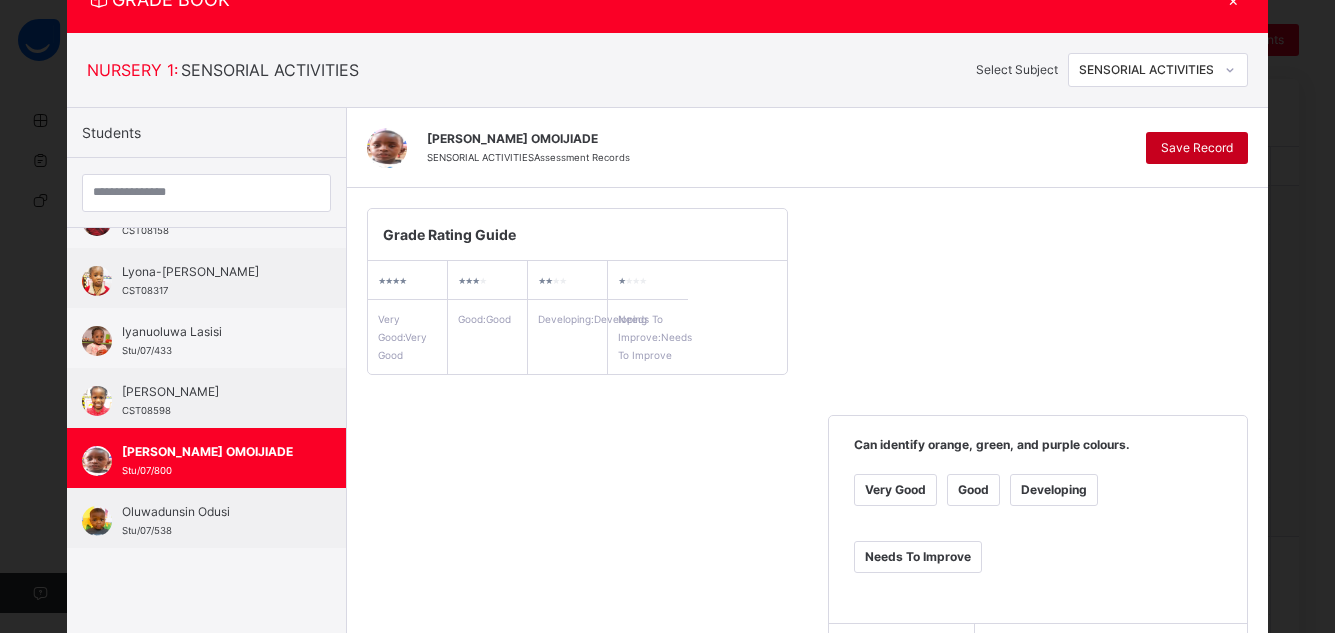 click on "Save Record" at bounding box center (1197, 148) 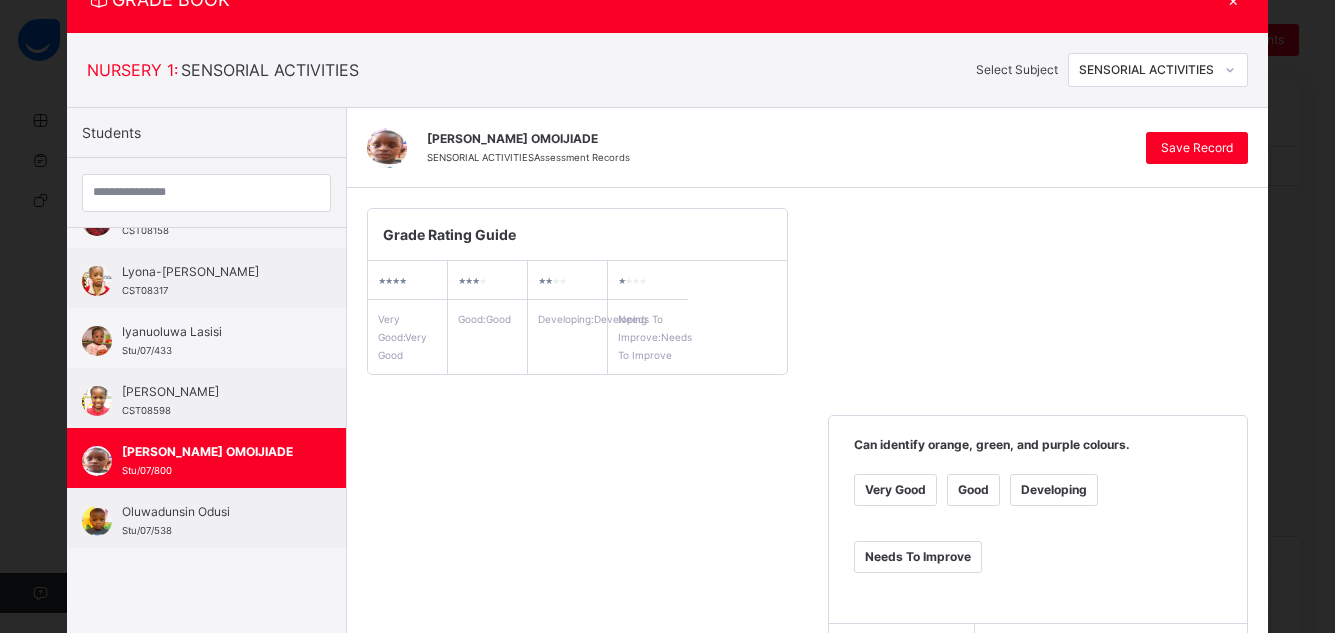 click 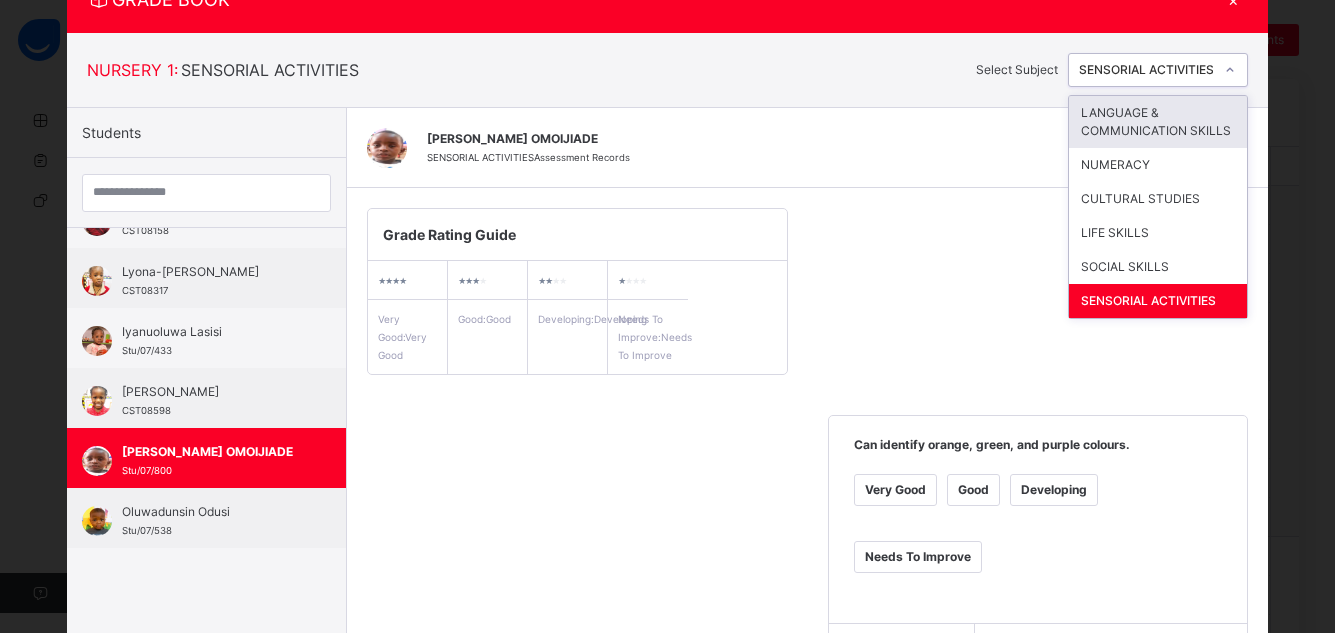 click on "LANGUAGE & COMMUNICATION SKILLS" at bounding box center (1158, 122) 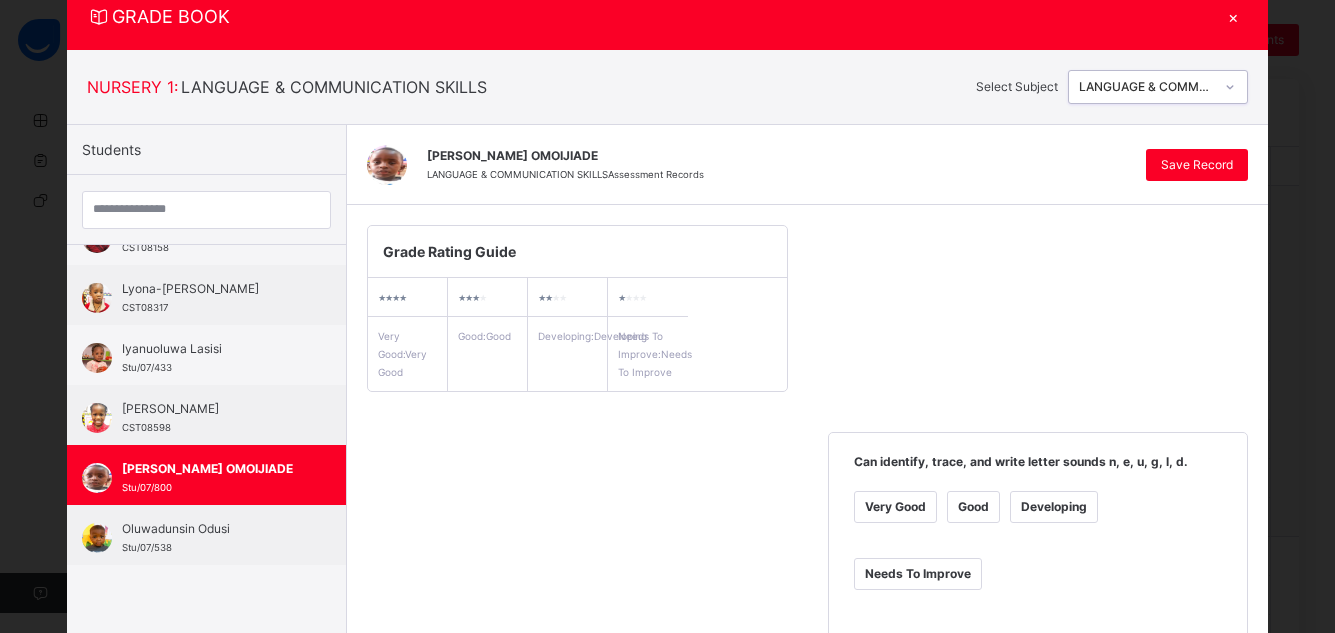 scroll, scrollTop: 84, scrollLeft: 0, axis: vertical 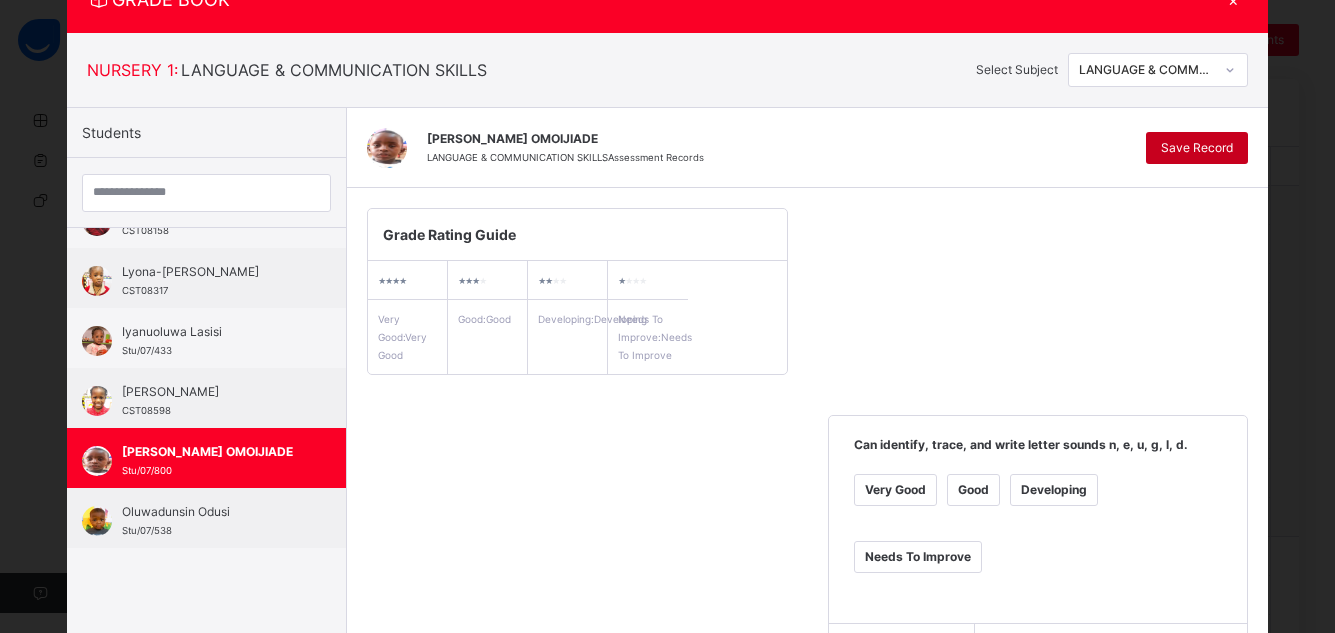 click on "Save Record" at bounding box center [1197, 148] 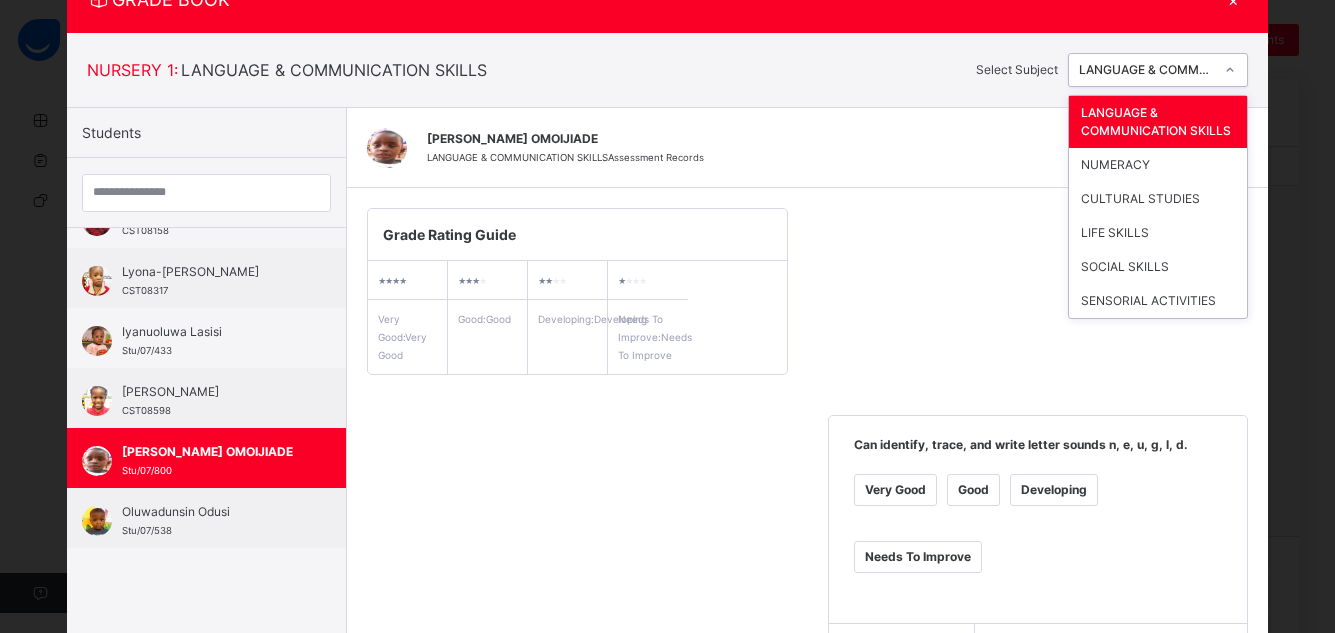click 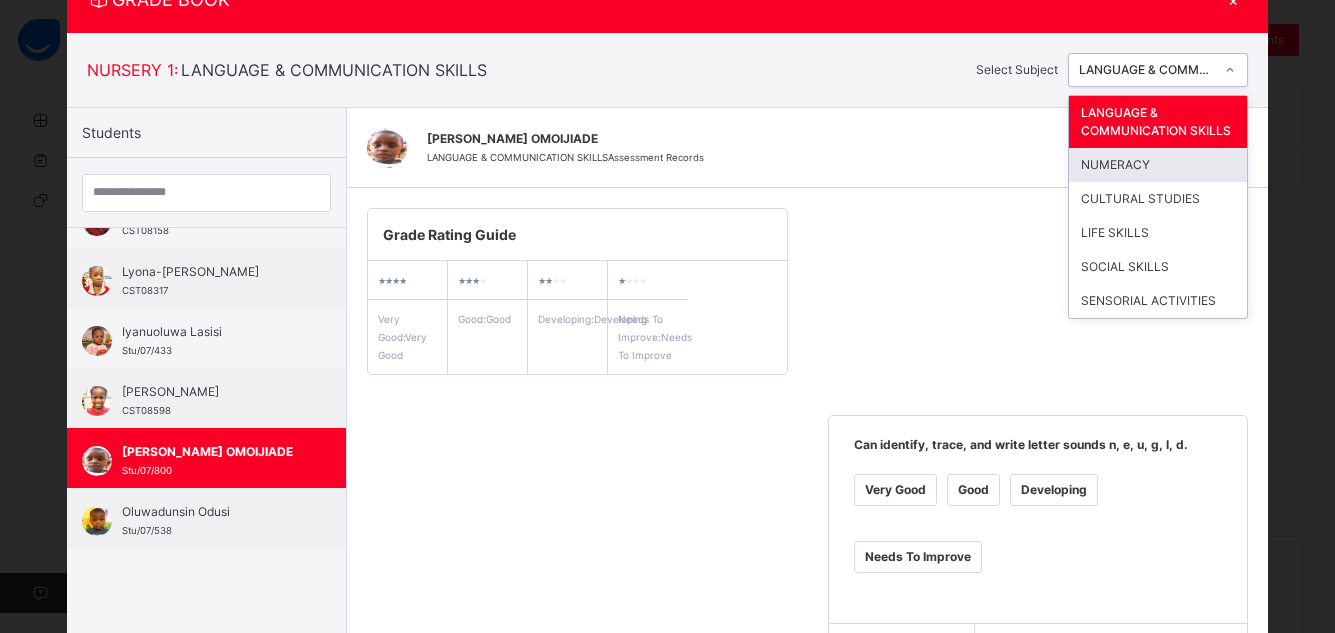click on "NUMERACY" at bounding box center (1158, 165) 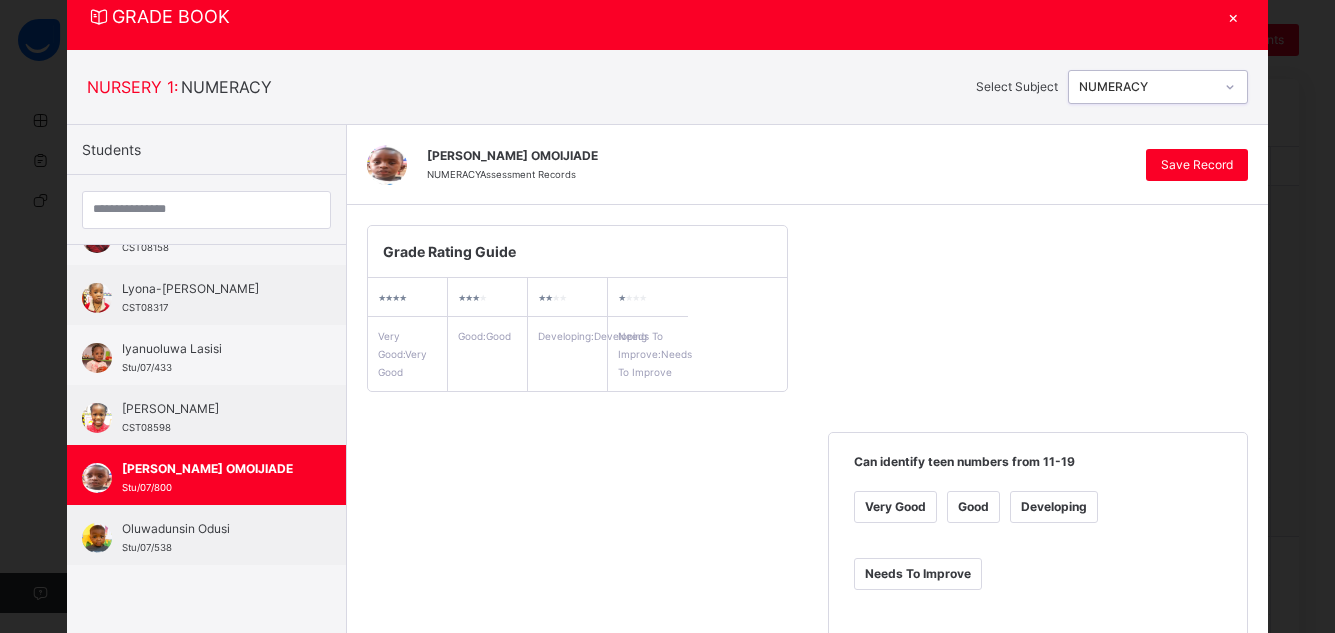 scroll, scrollTop: 84, scrollLeft: 0, axis: vertical 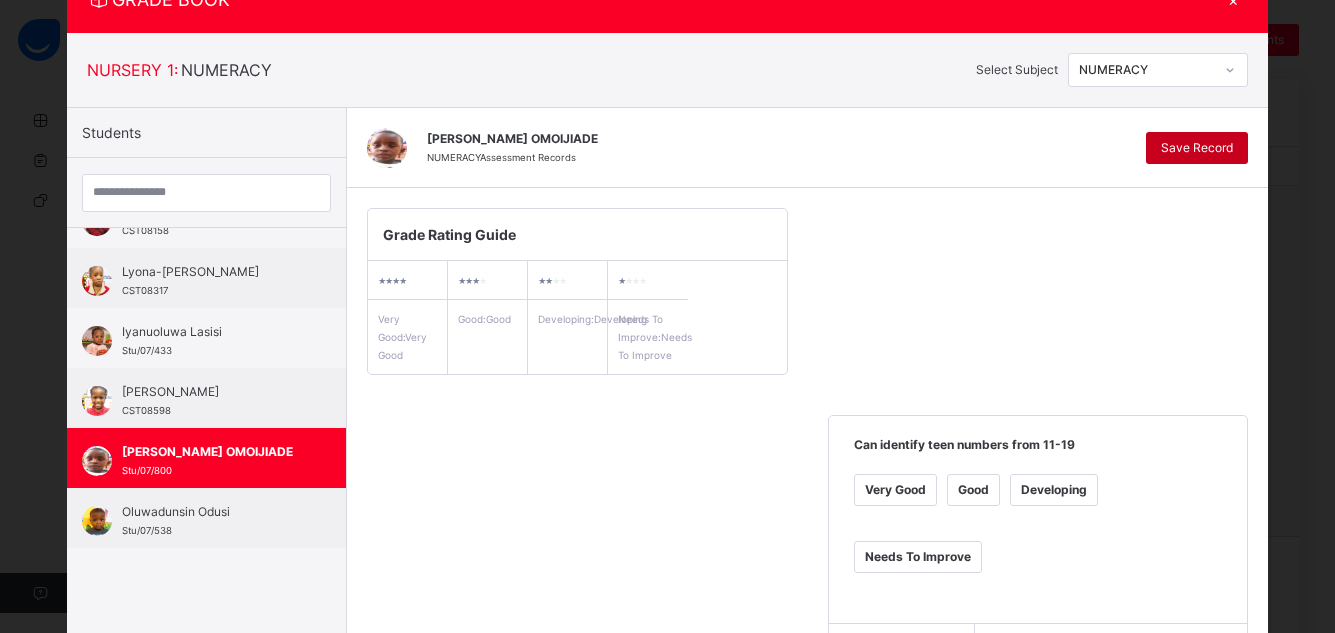 click on "Save Record" at bounding box center (1197, 148) 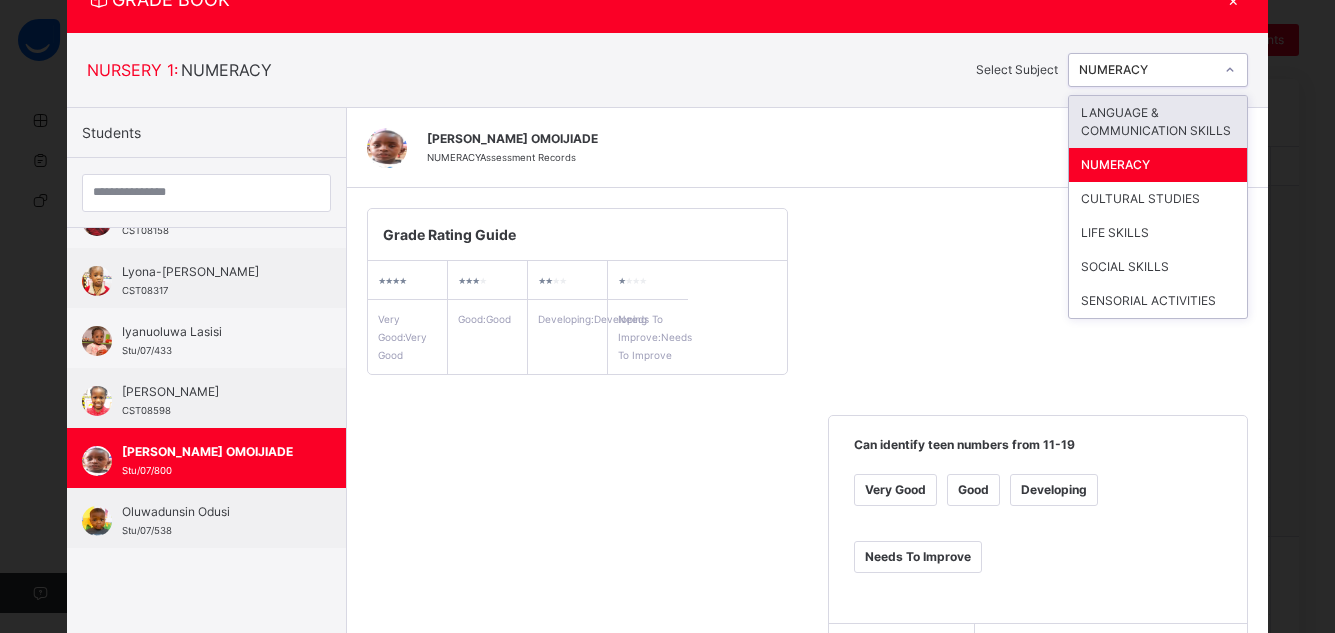 click 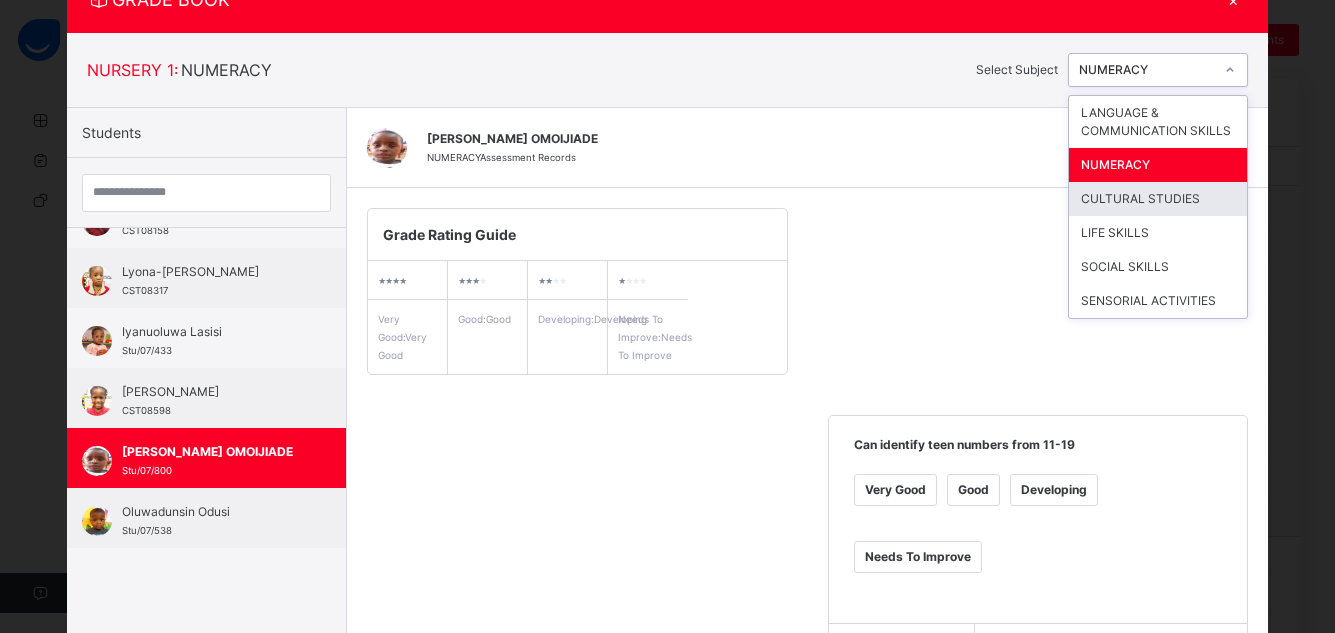 click on "CULTURAL STUDIES" at bounding box center [1158, 199] 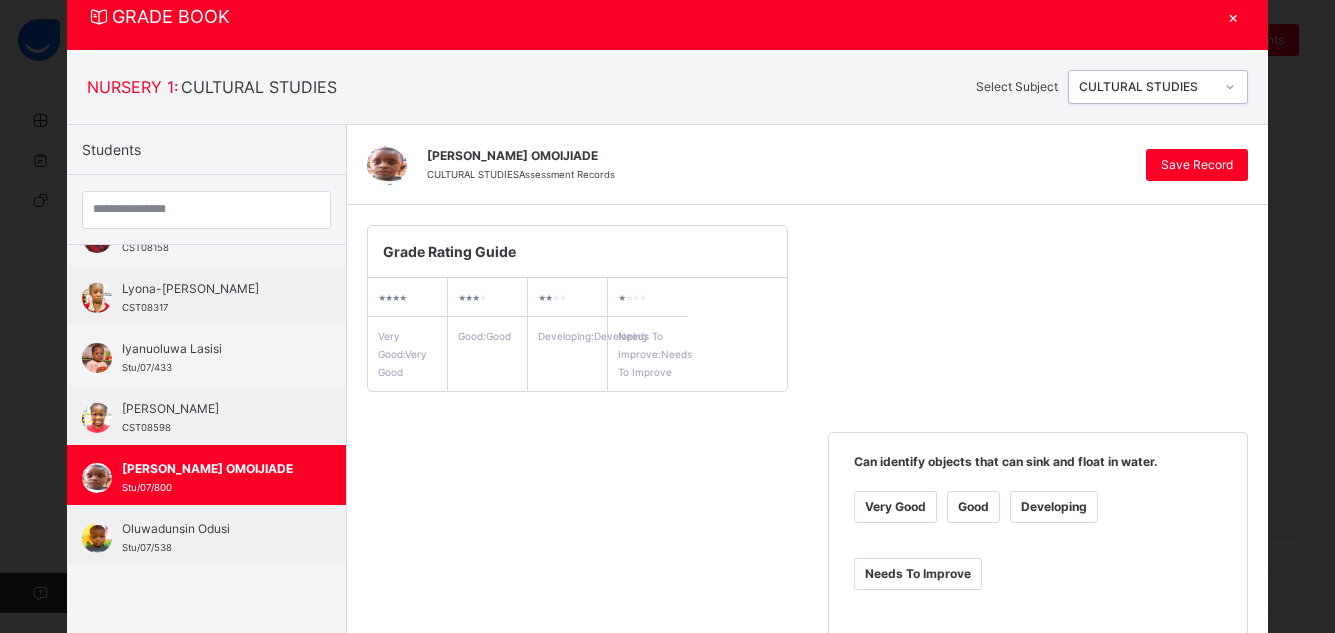 scroll, scrollTop: 84, scrollLeft: 0, axis: vertical 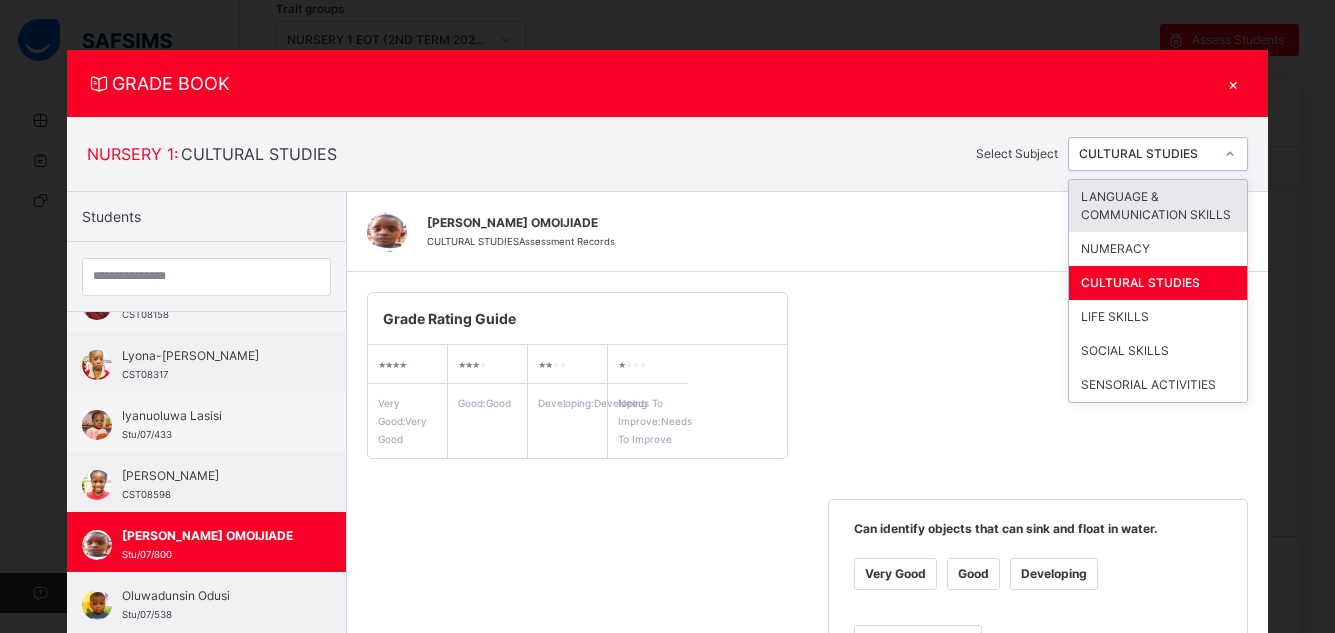 click 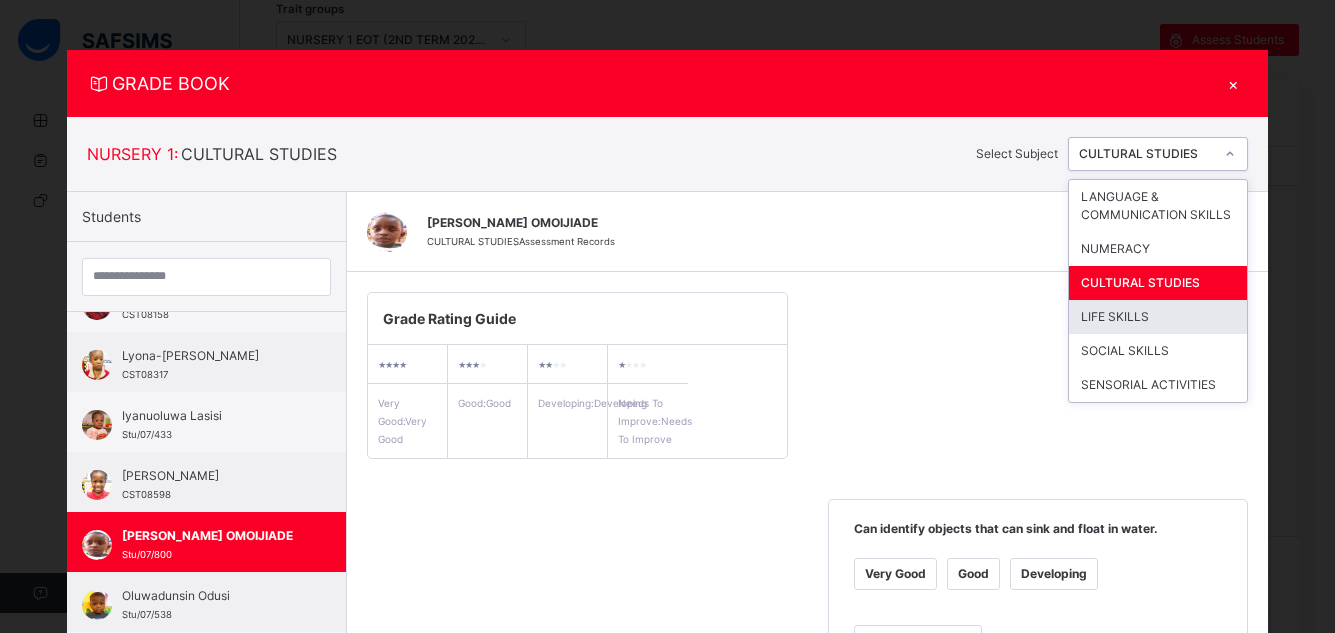 click on "LIFE SKILLS" at bounding box center (1158, 317) 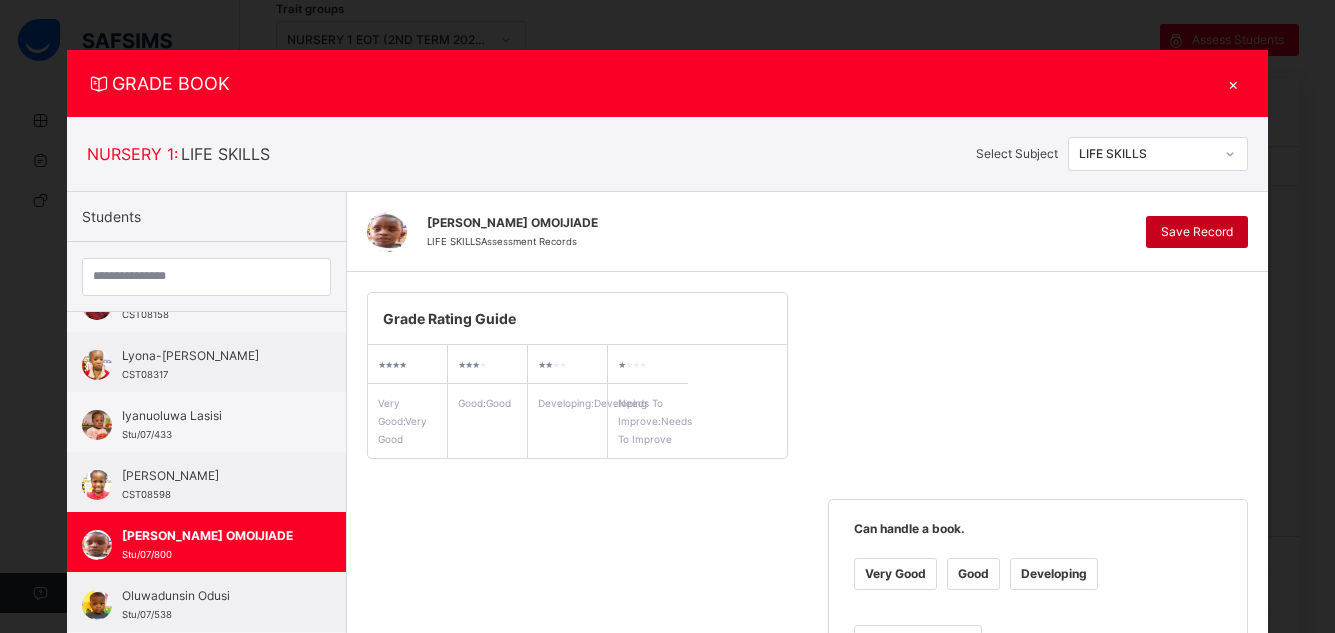 click on "Save Record" at bounding box center (1197, 232) 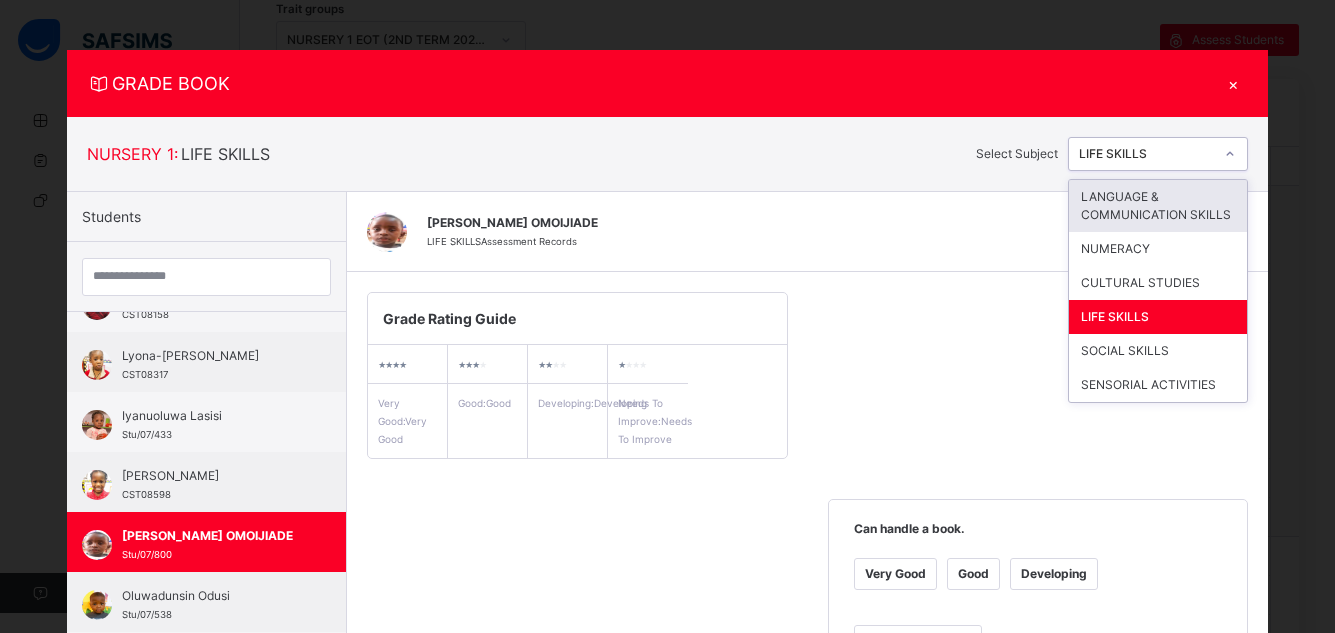 click 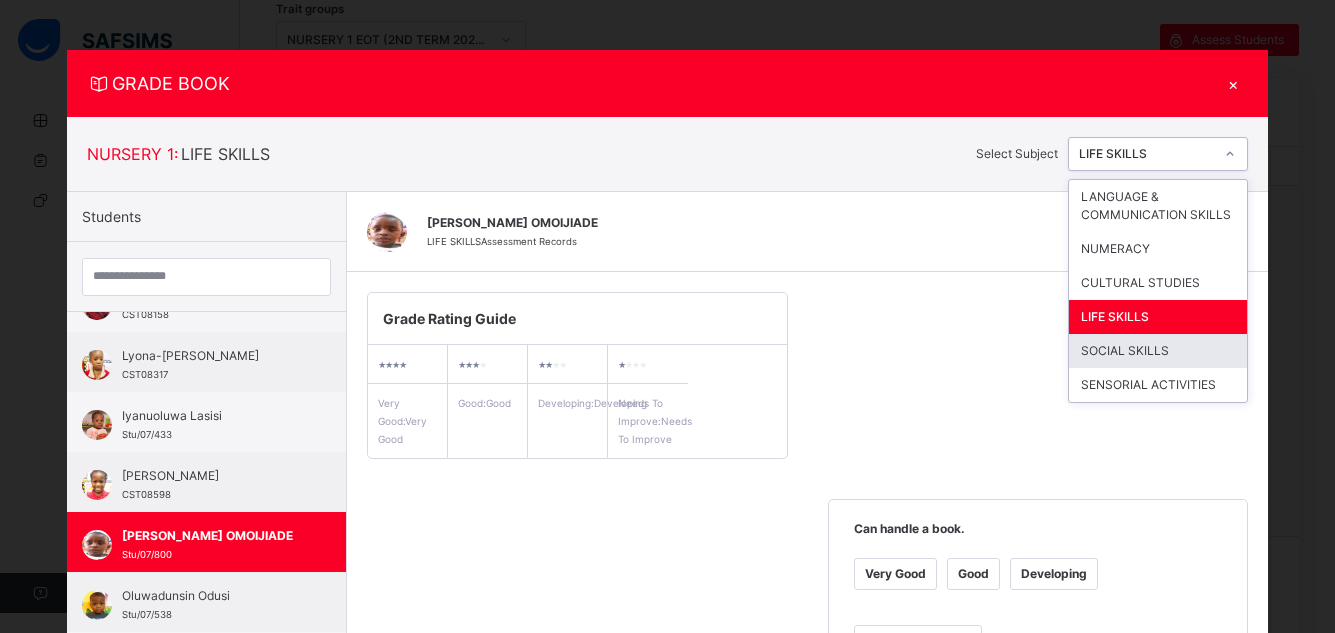 click on "SOCIAL SKILLS" at bounding box center [1158, 351] 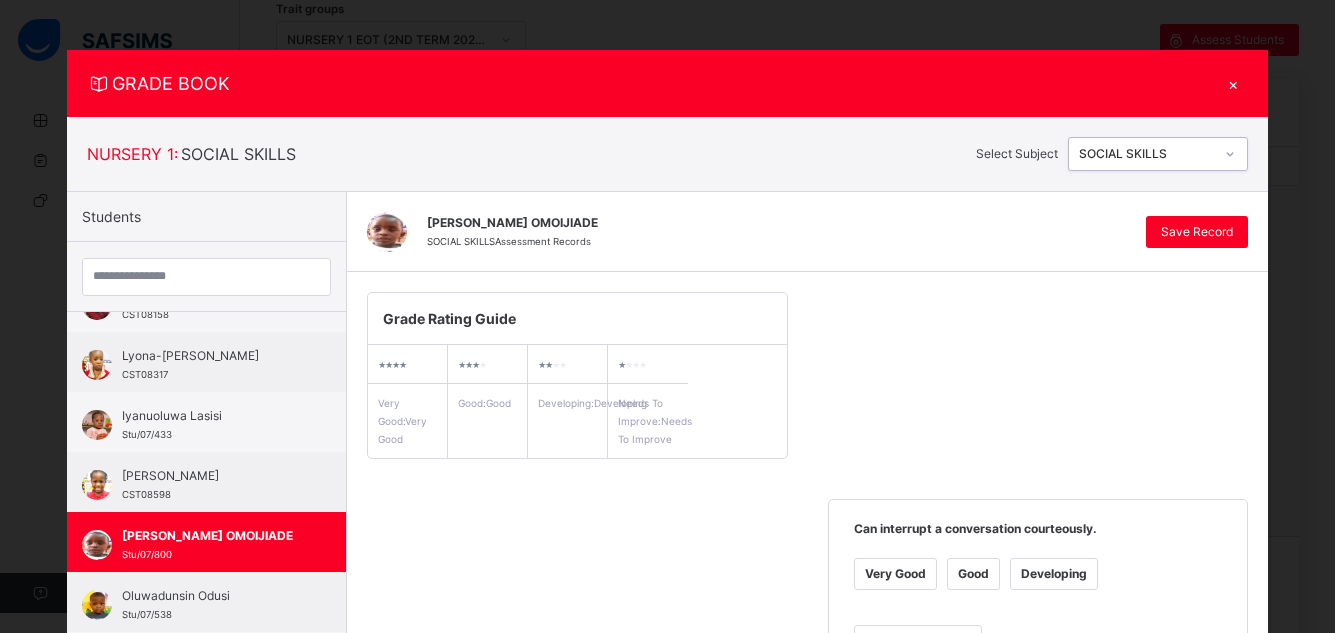 scroll, scrollTop: 554, scrollLeft: 0, axis: vertical 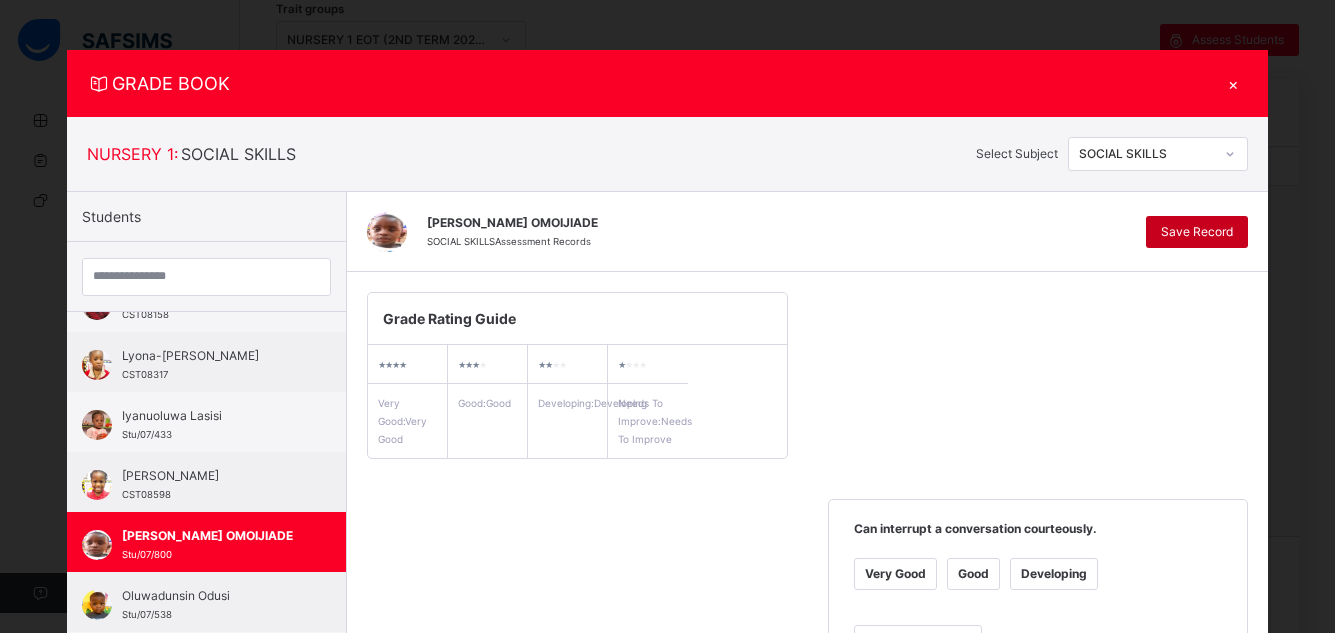 click on "Save Record" at bounding box center [1197, 232] 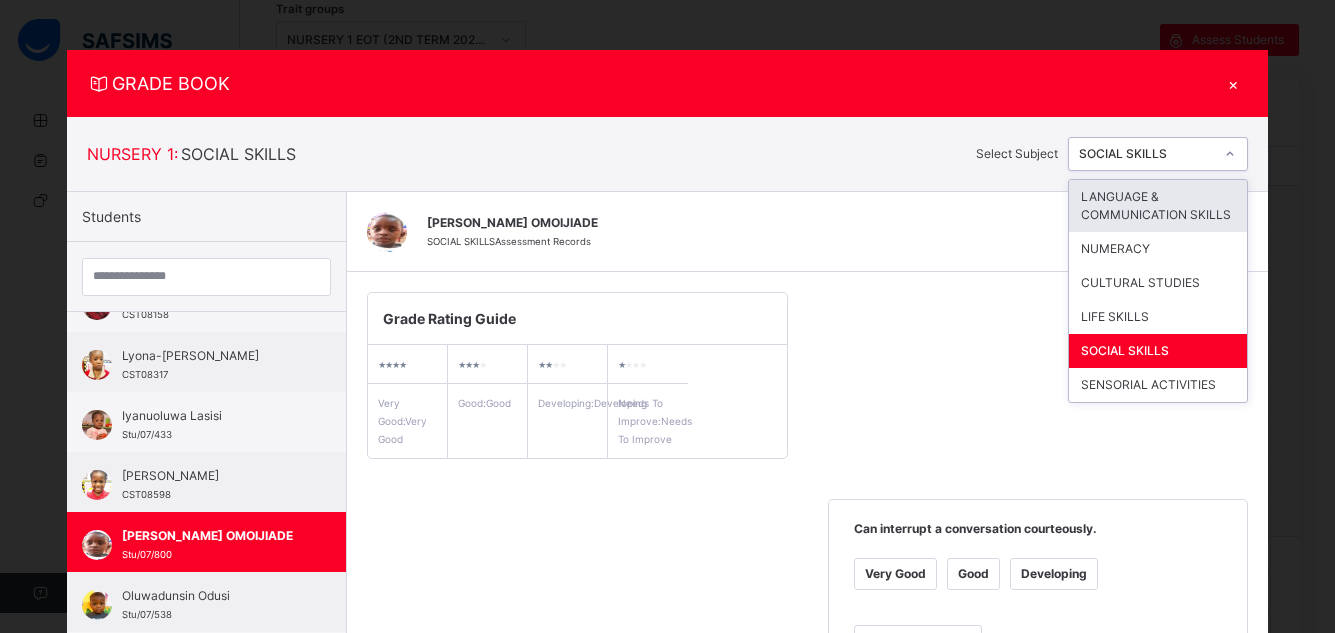 click 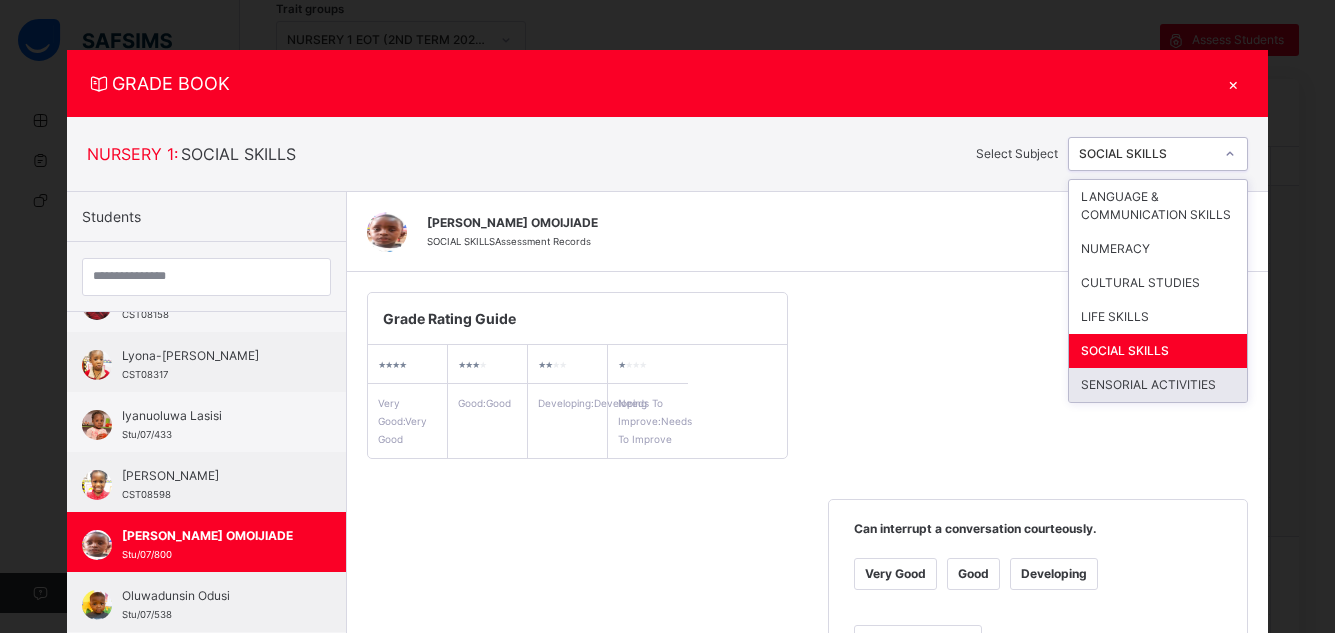 click on "SENSORIAL ACTIVITIES" at bounding box center [1158, 385] 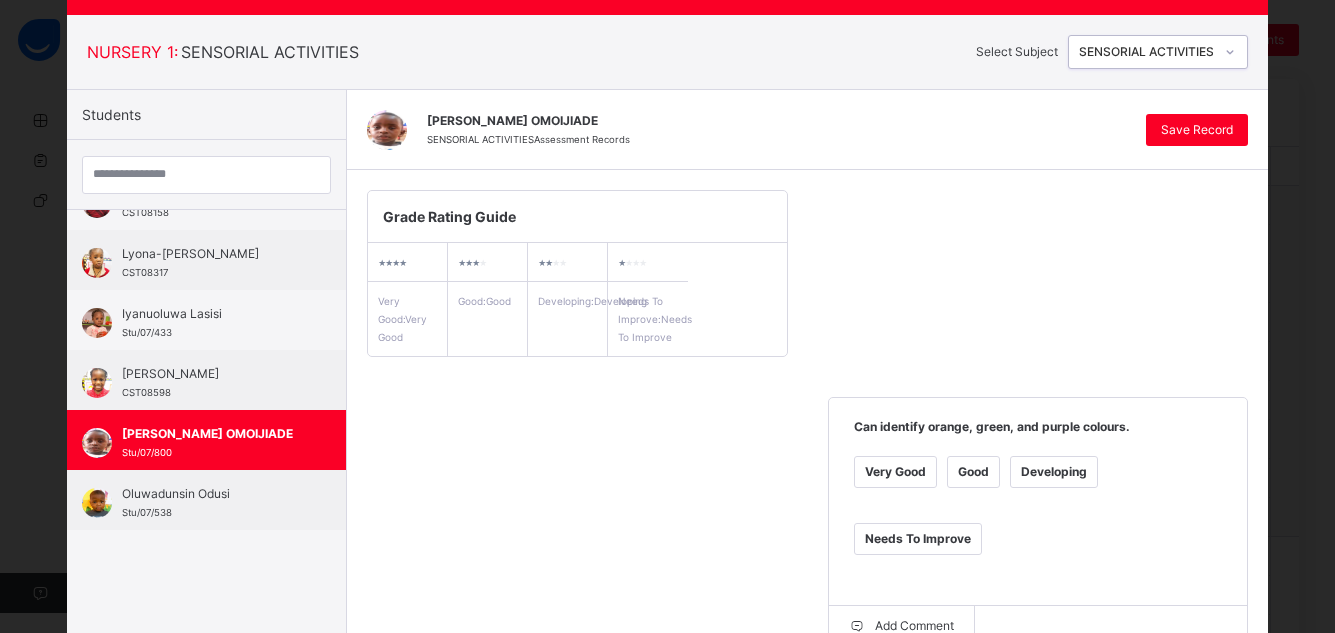 scroll, scrollTop: 0, scrollLeft: 0, axis: both 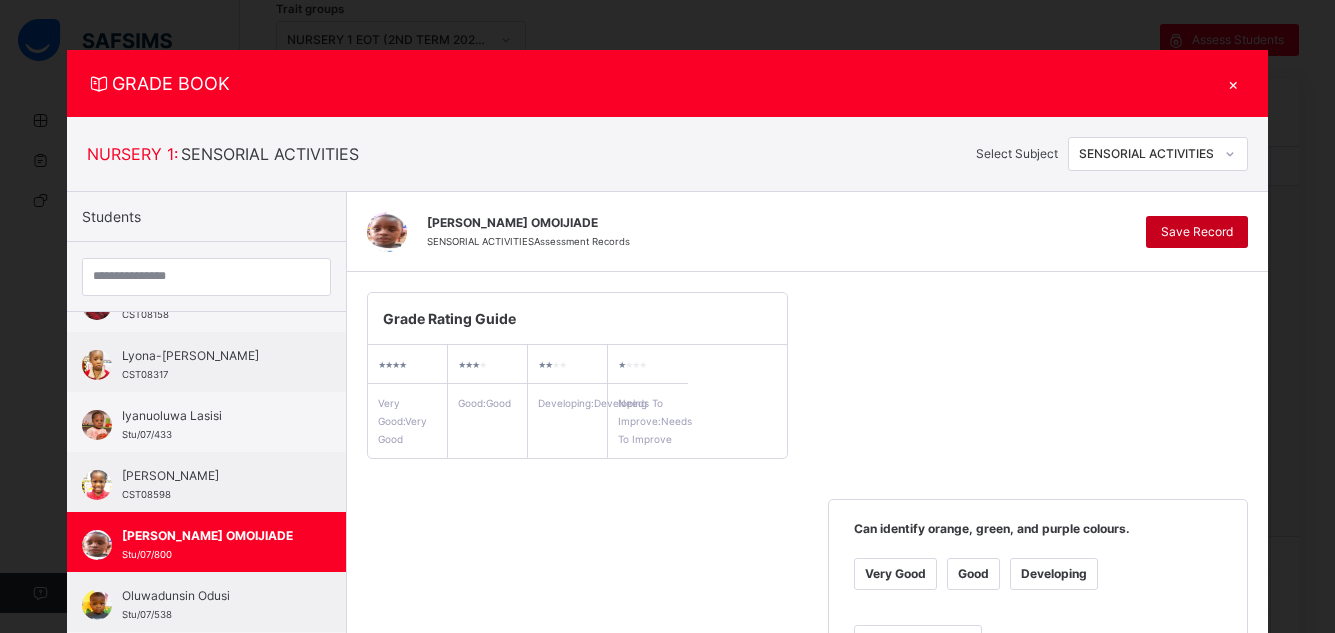 click on "Save Record" at bounding box center (1197, 232) 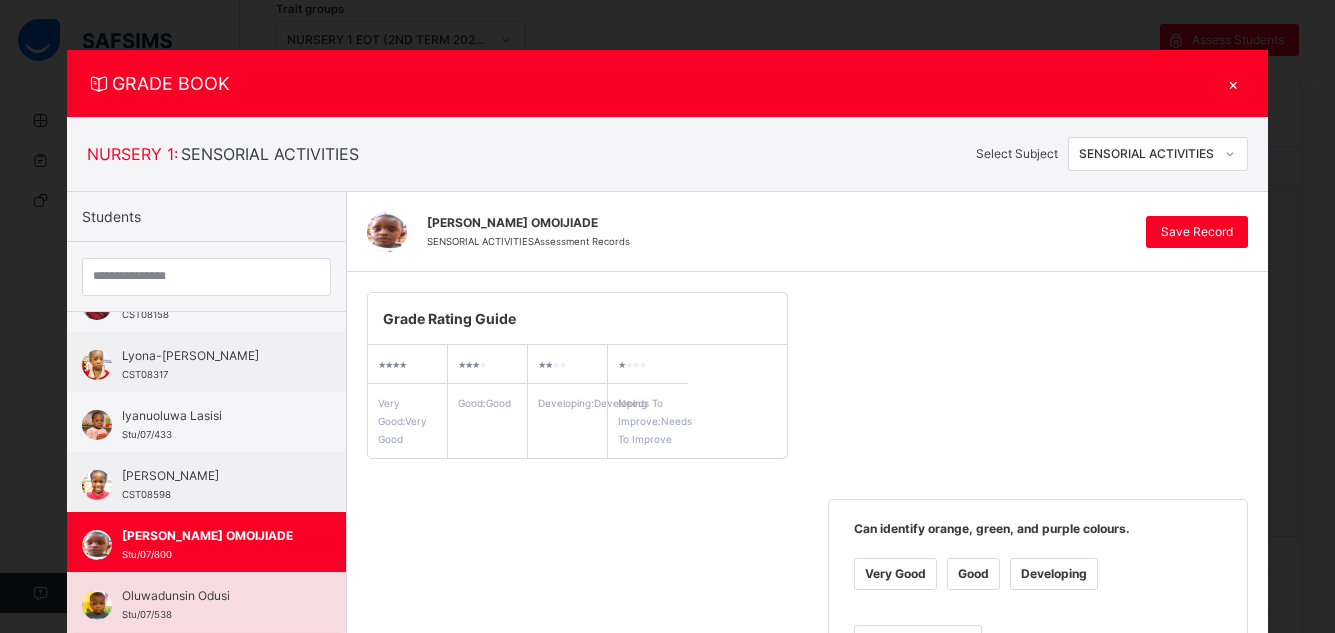click on "Oluwadunsin  Odusi" at bounding box center (211, 596) 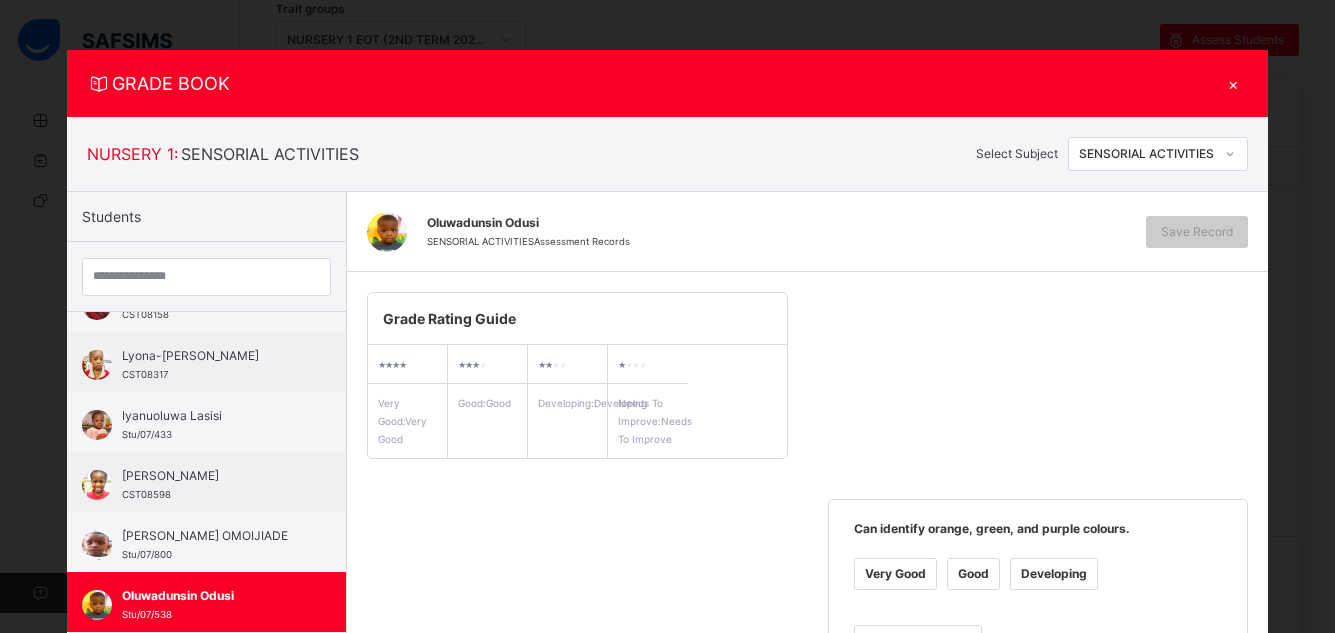 click on "Very Good" at bounding box center (895, 574) 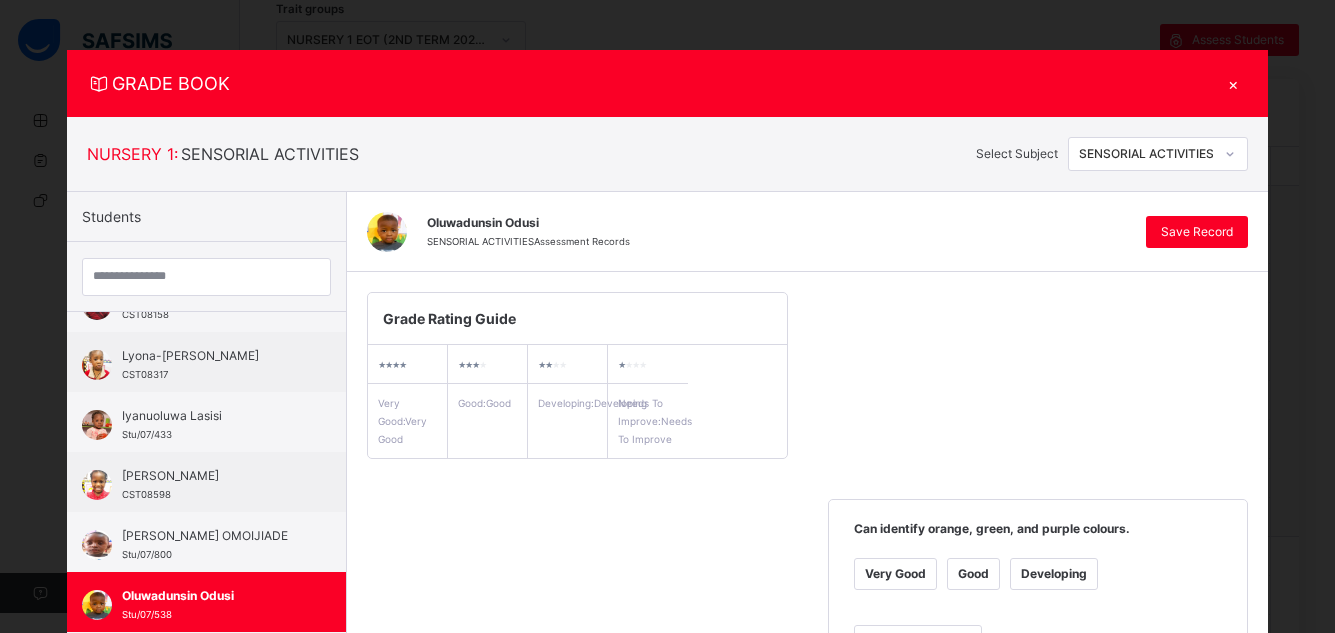 scroll, scrollTop: 554, scrollLeft: 0, axis: vertical 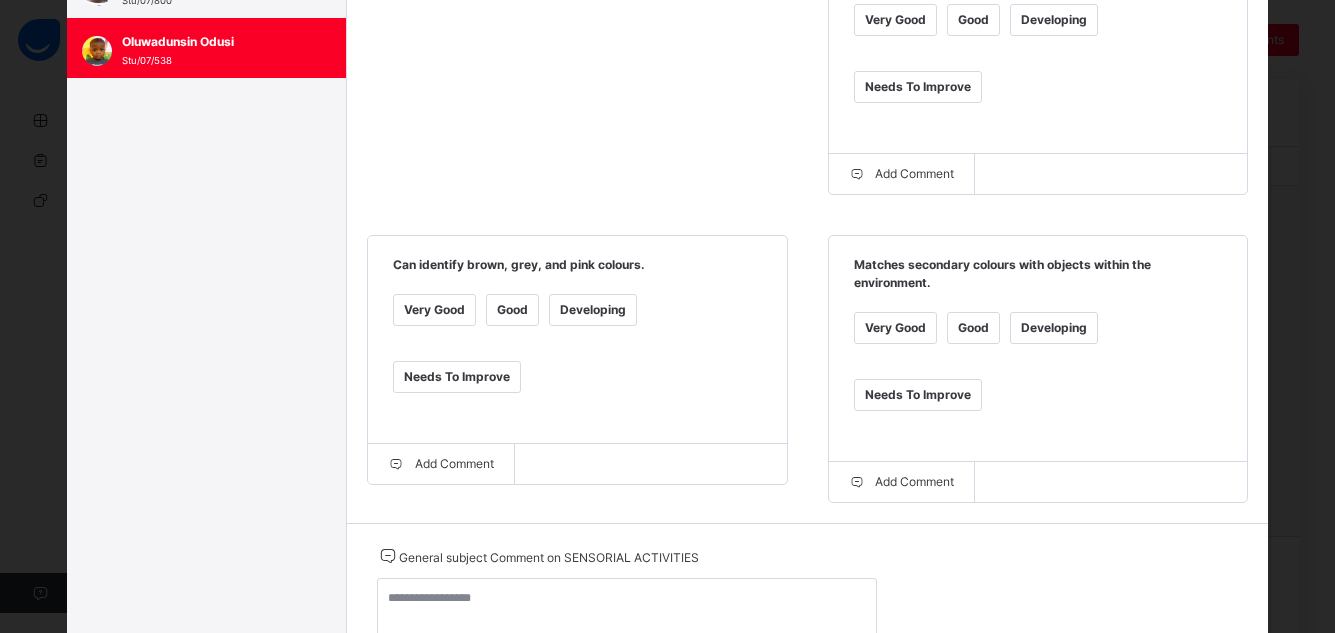 click on "Very Good" at bounding box center (895, 328) 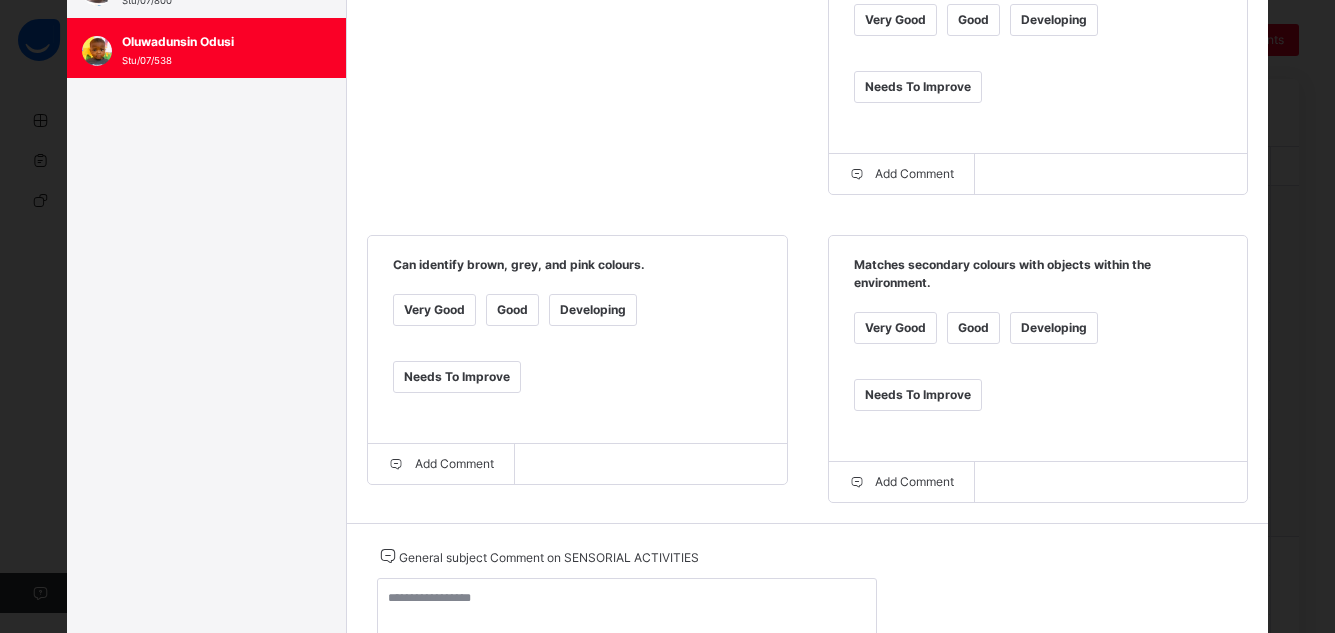 click on "Very Good" at bounding box center (434, 310) 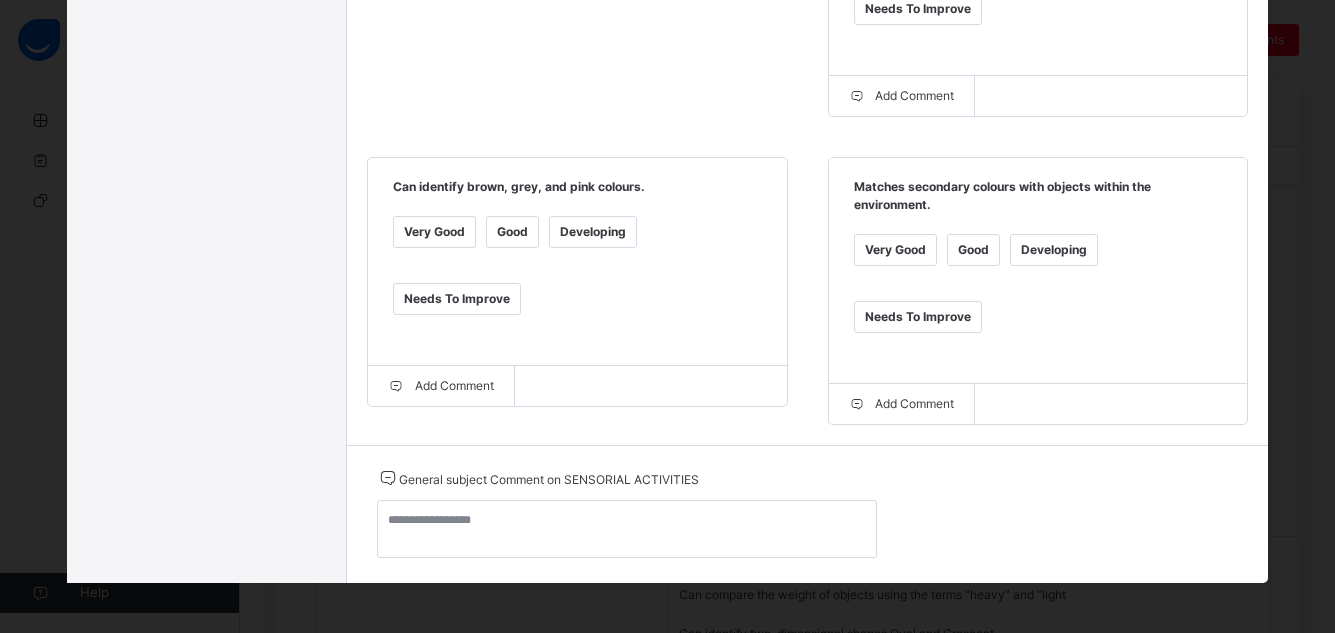 scroll, scrollTop: 102, scrollLeft: 0, axis: vertical 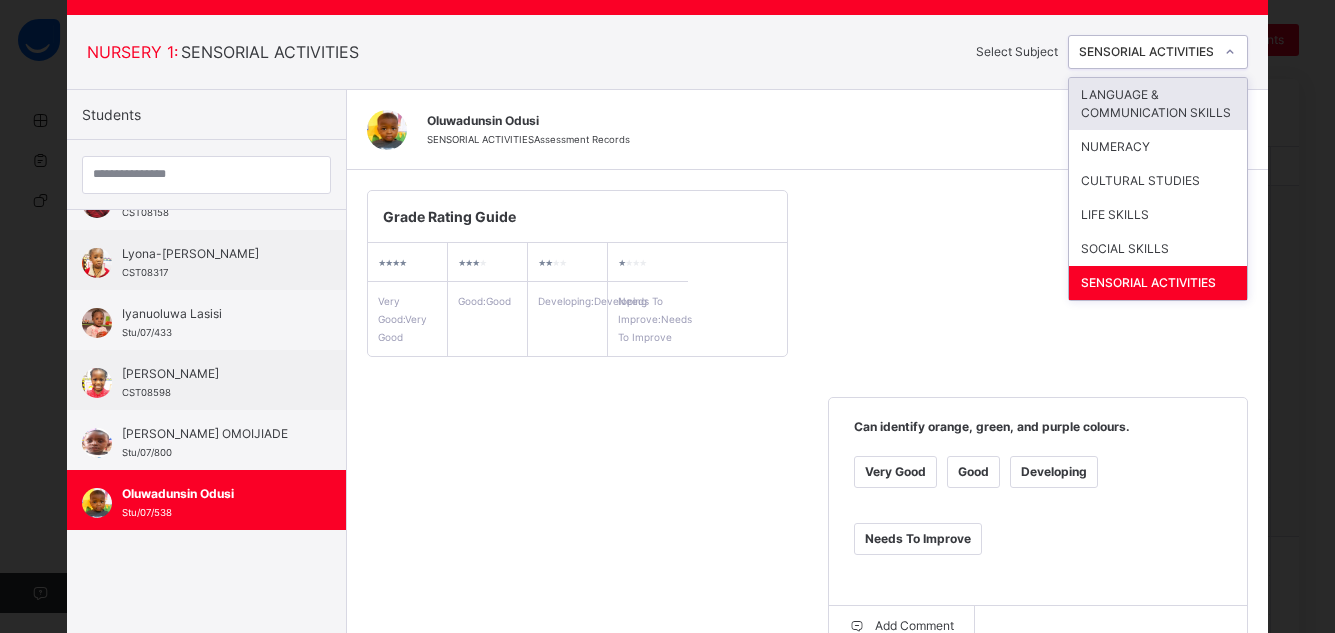 click 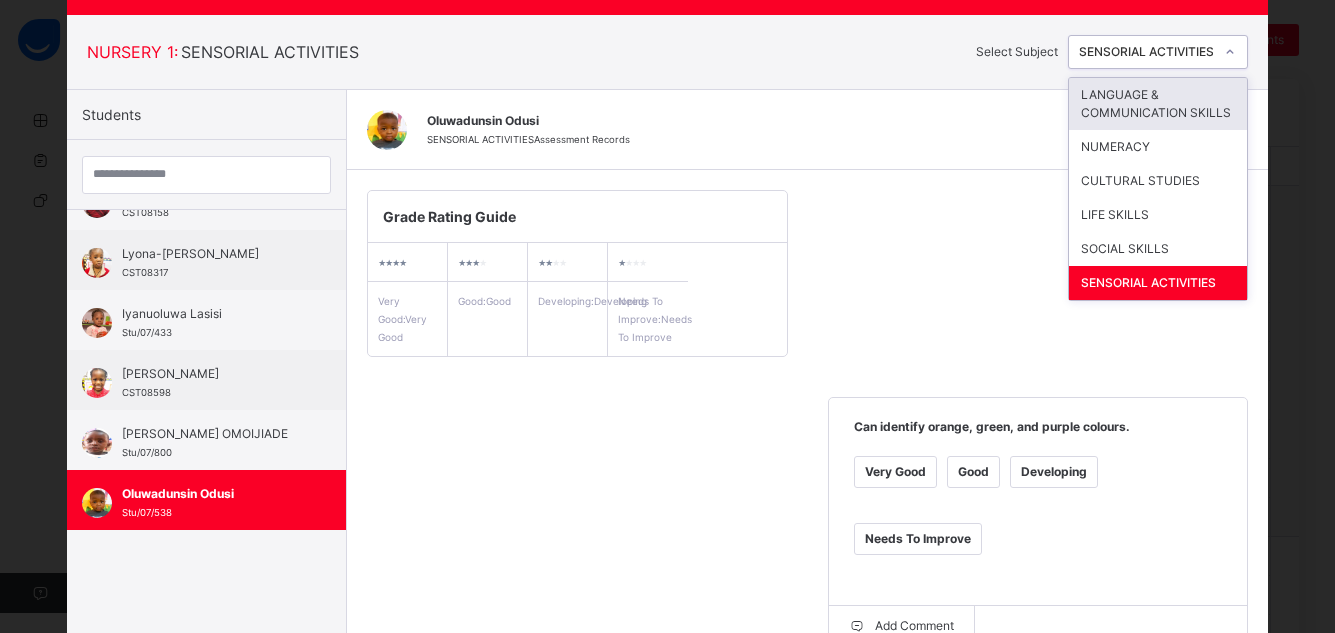 click on "LANGUAGE & COMMUNICATION SKILLS" at bounding box center (1158, 104) 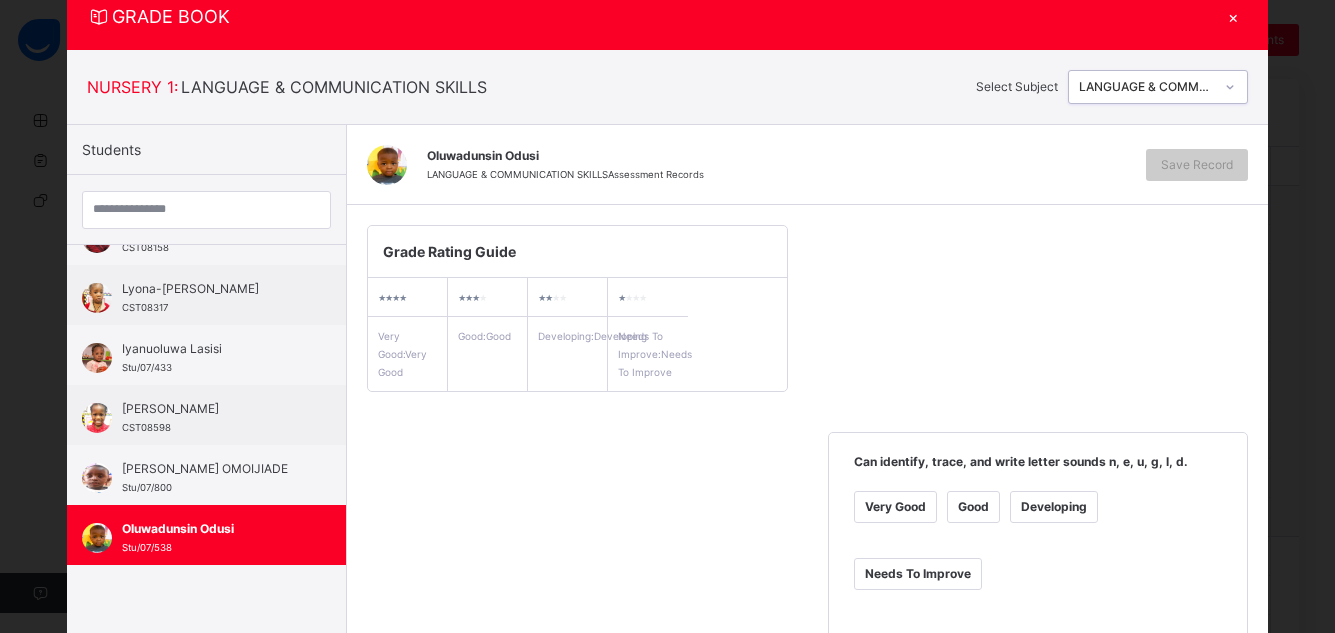 scroll, scrollTop: 102, scrollLeft: 0, axis: vertical 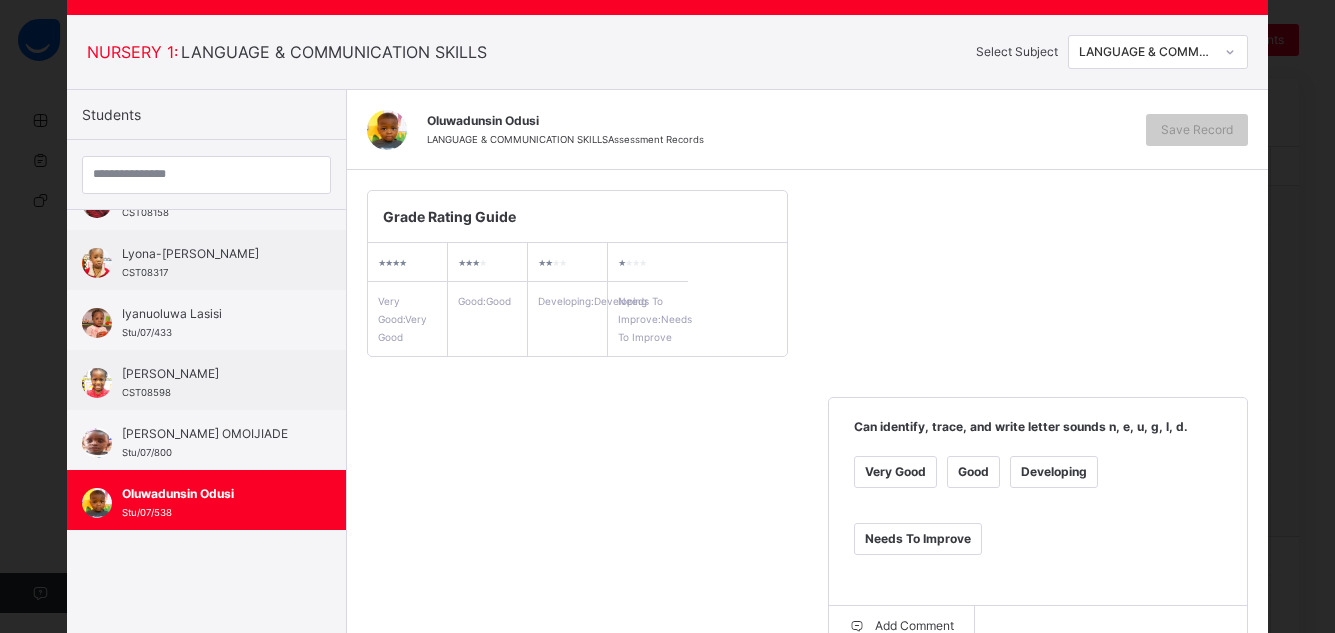 click on "Very Good" at bounding box center (895, 472) 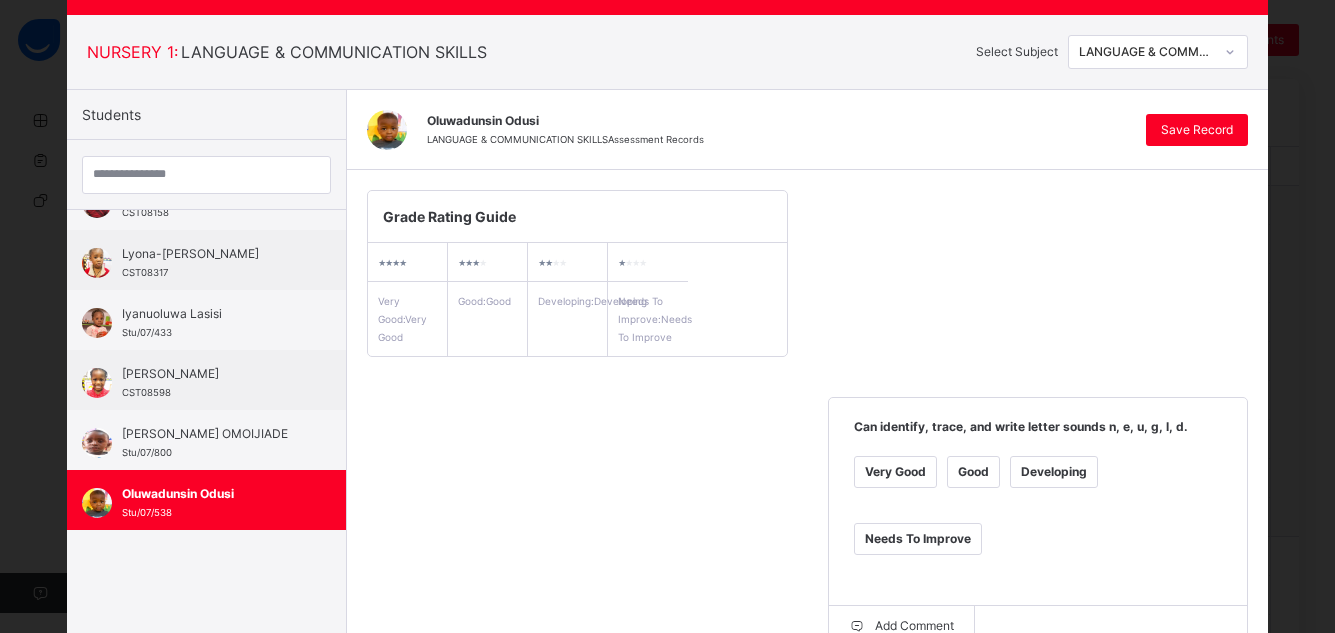 scroll, scrollTop: 656, scrollLeft: 0, axis: vertical 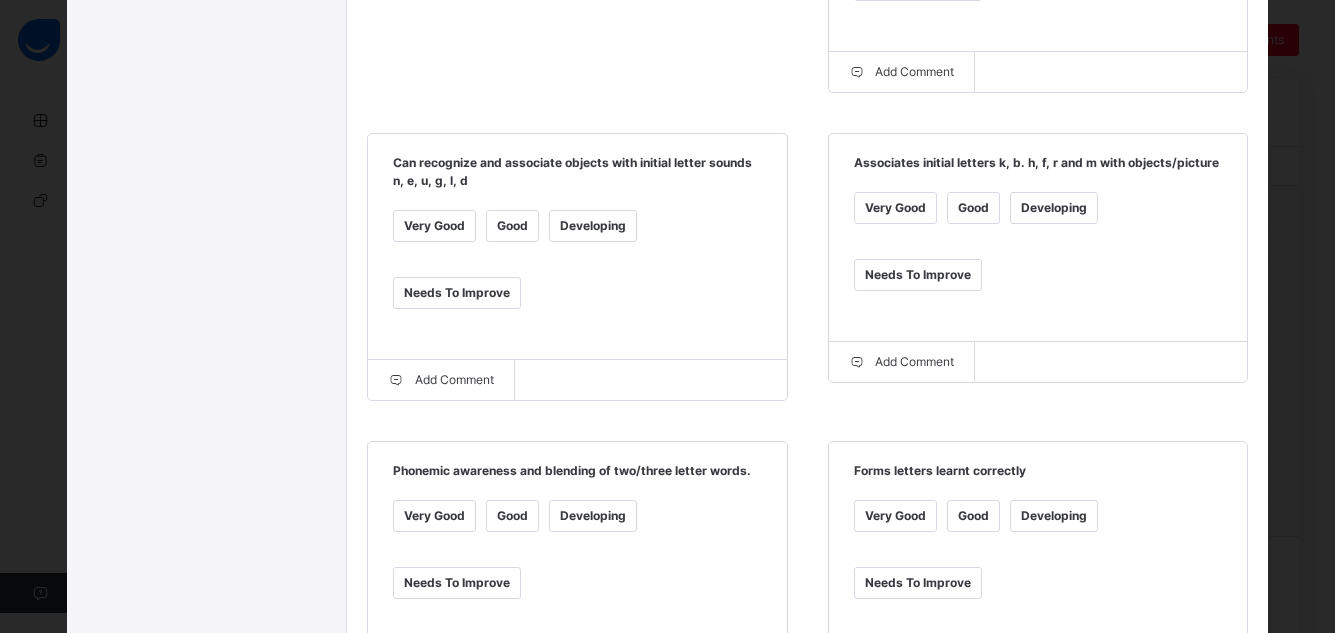 click on "Very Good" at bounding box center (895, 208) 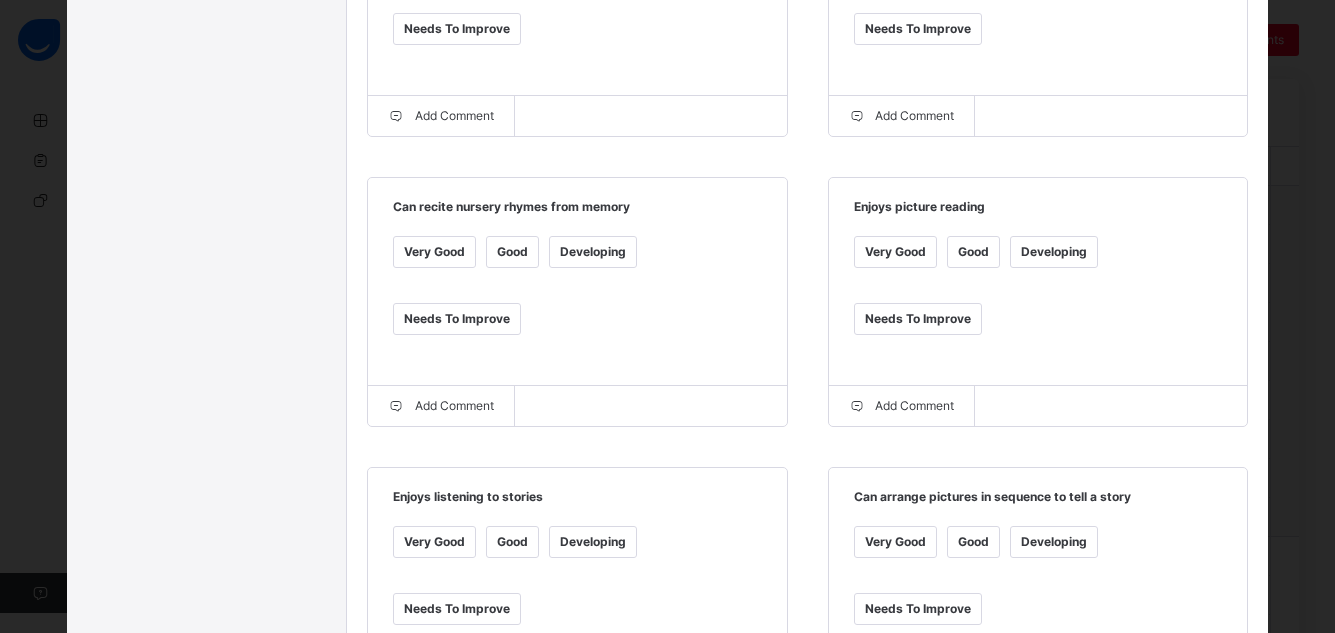 click on "Very Good" at bounding box center [895, 252] 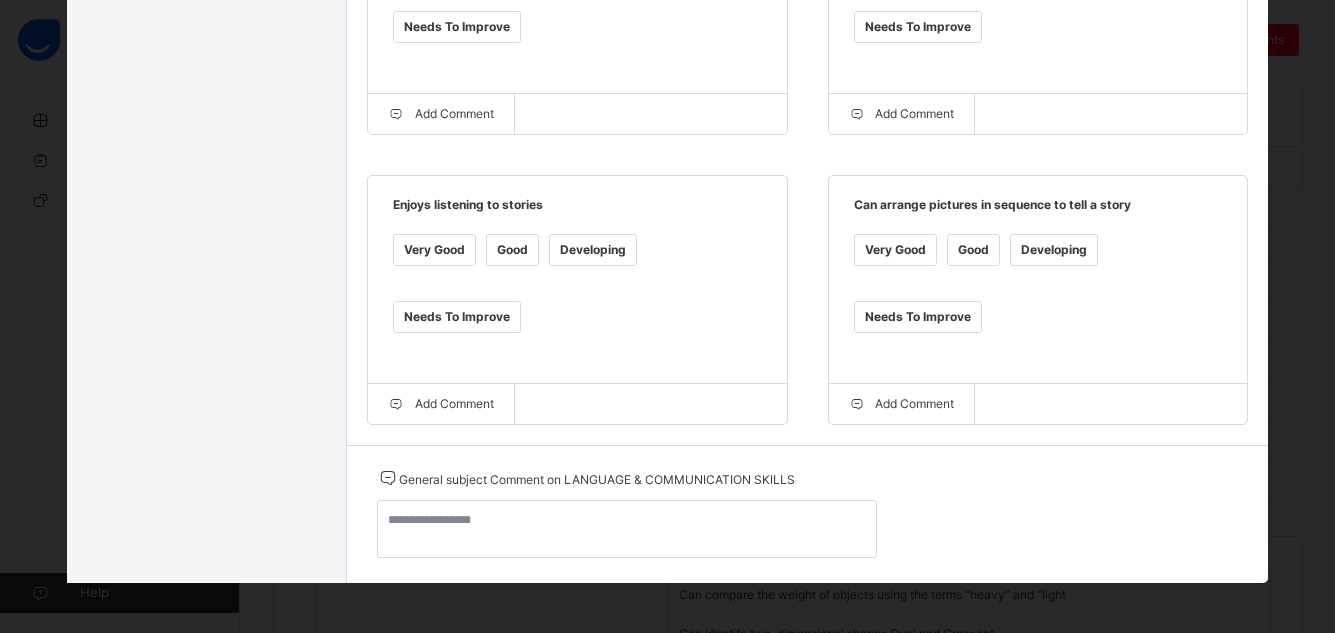 click on "Very Good" at bounding box center [895, 250] 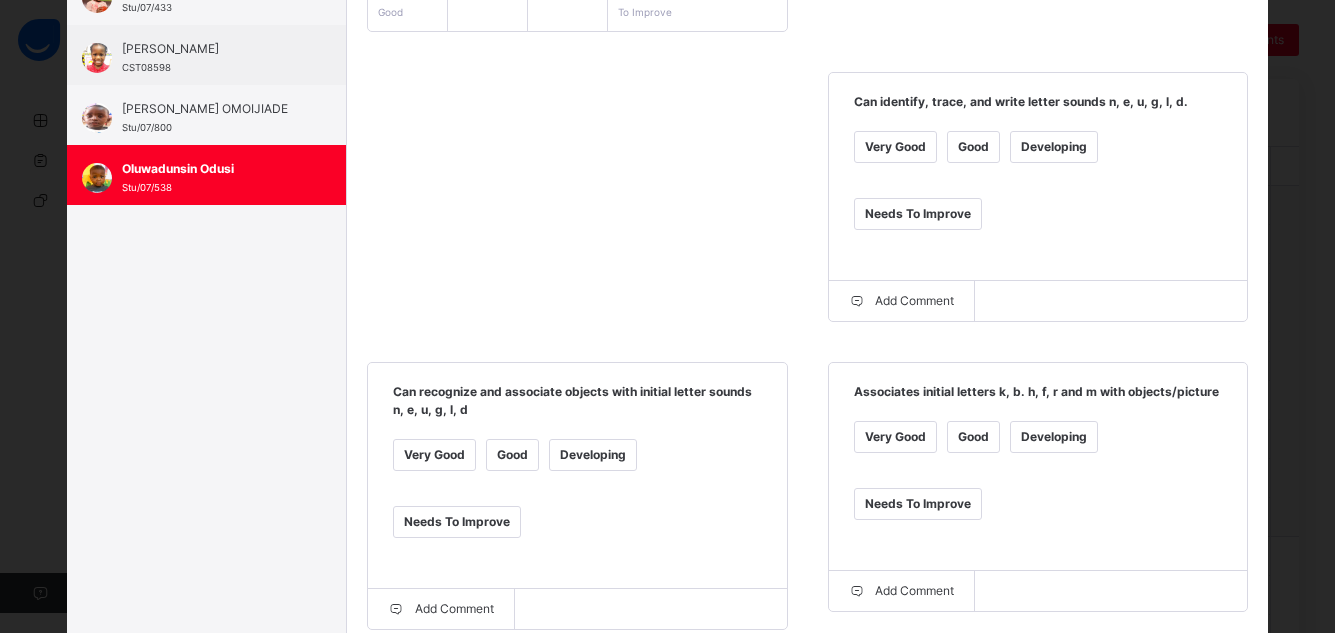 scroll, scrollTop: 0, scrollLeft: 0, axis: both 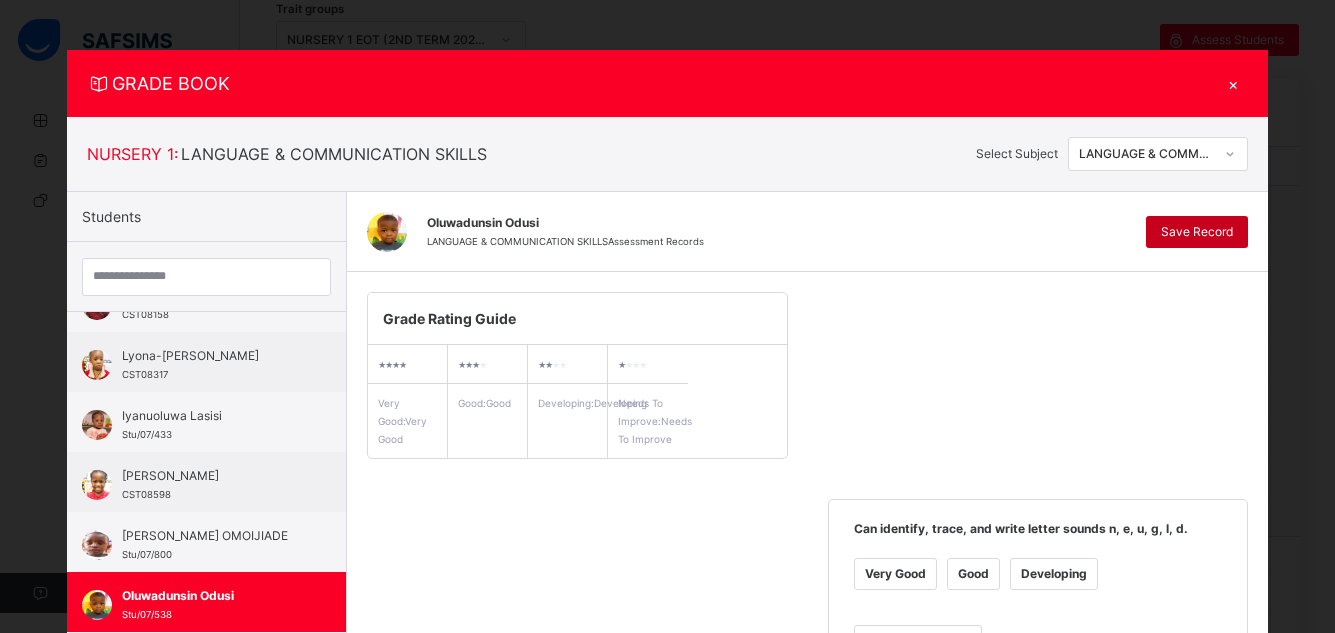 click on "Save Record" at bounding box center (1197, 232) 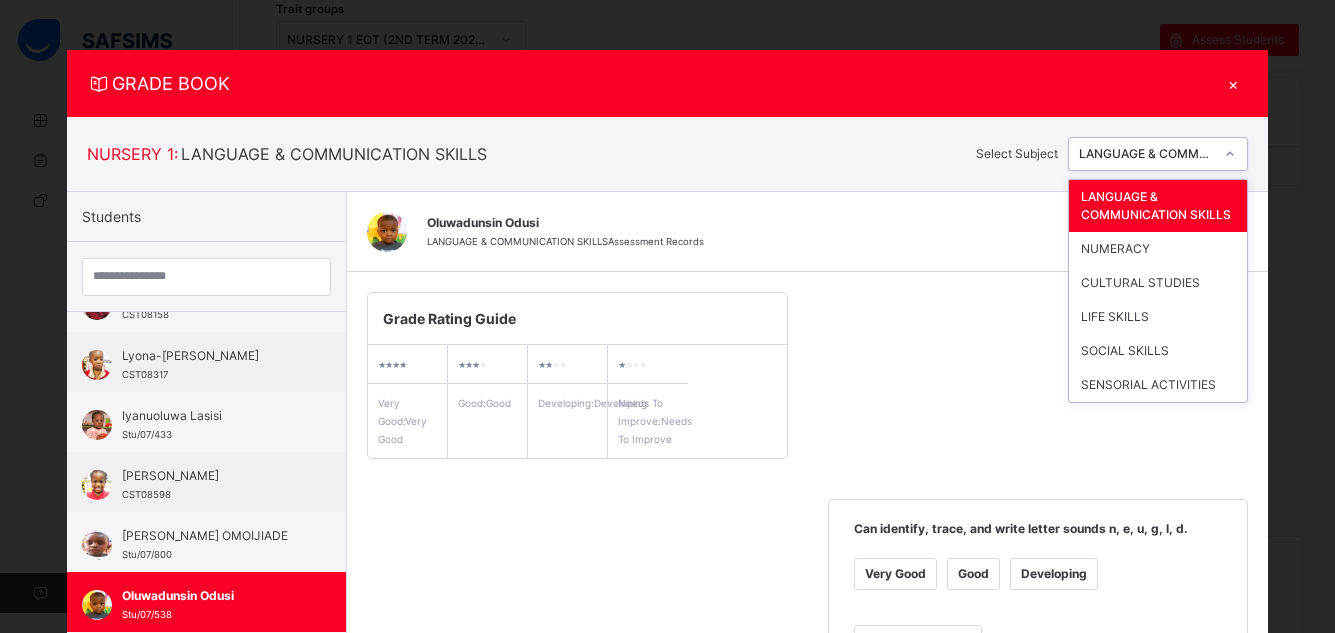 click 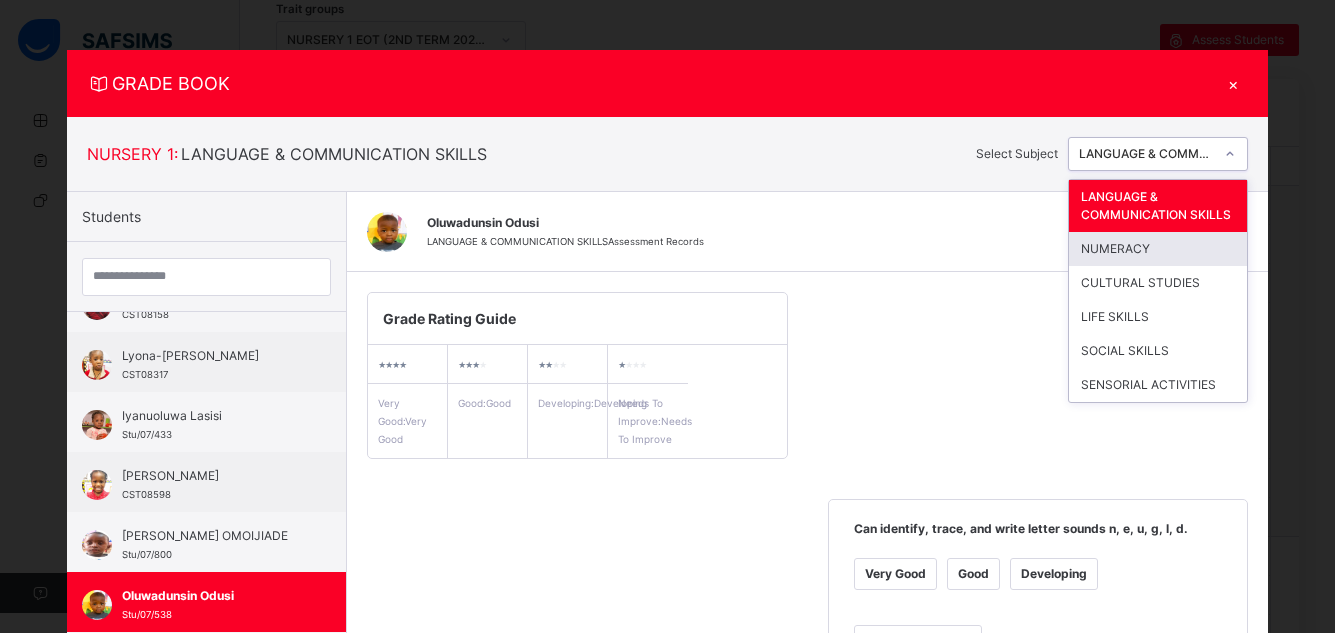 click on "NUMERACY" at bounding box center [1158, 249] 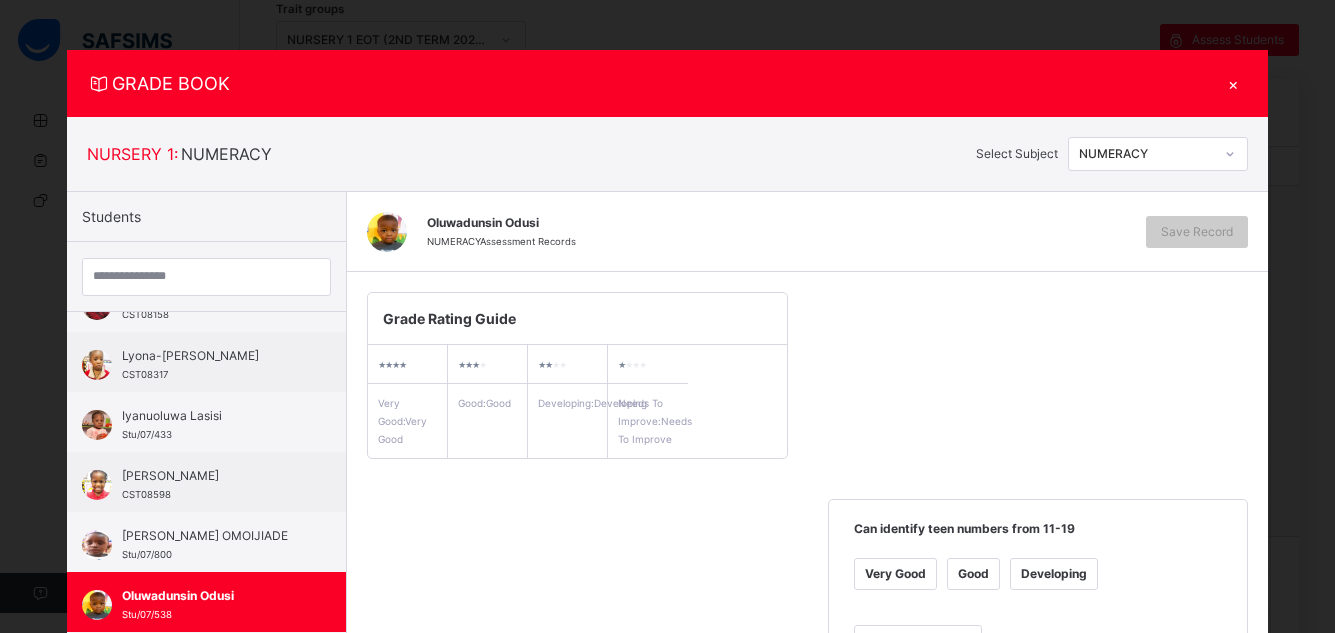 click on "Very Good" at bounding box center (895, 574) 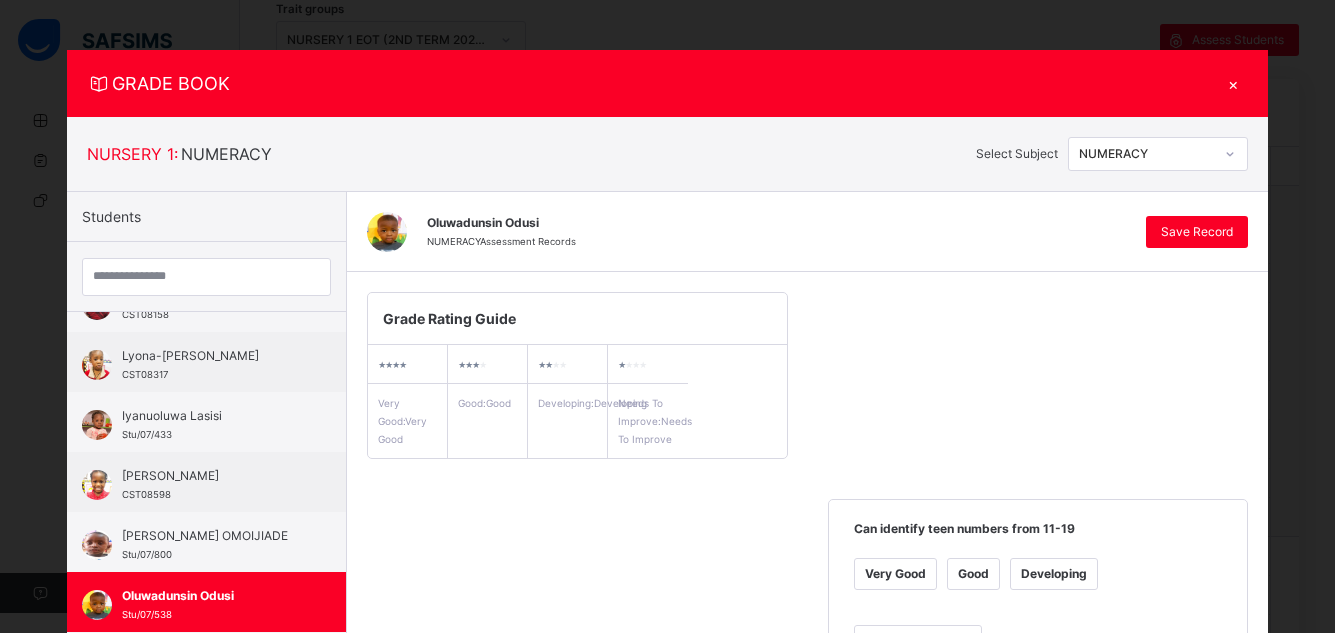scroll, scrollTop: 554, scrollLeft: 0, axis: vertical 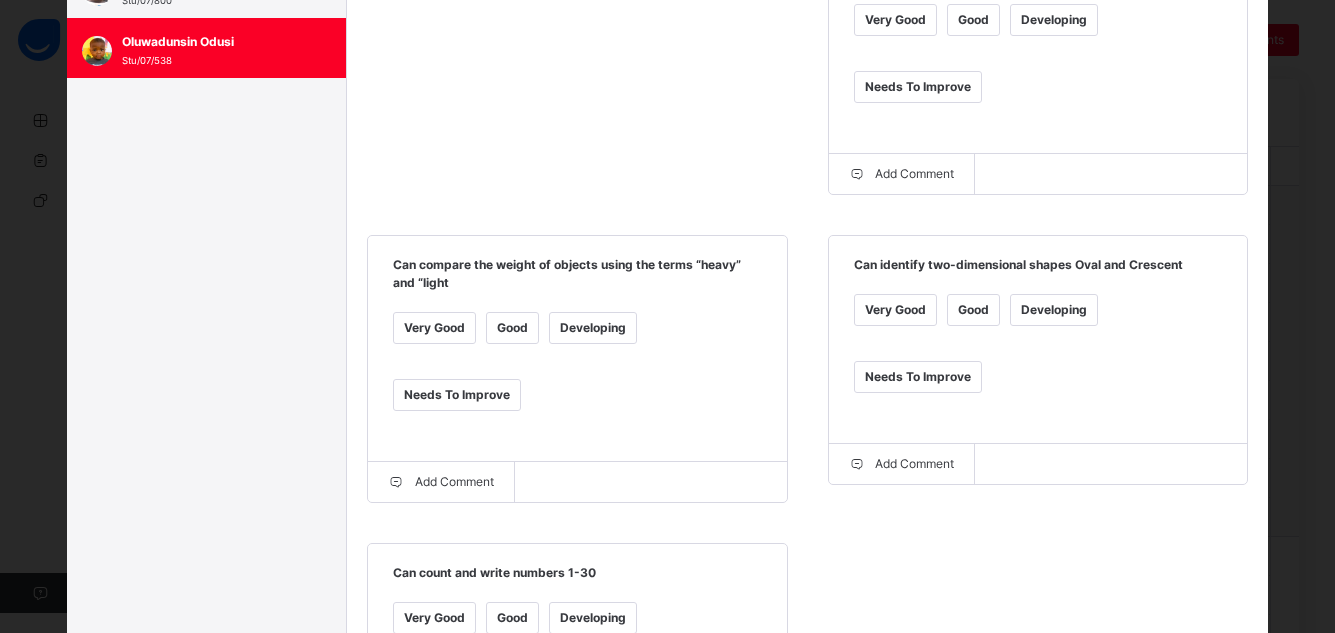 click on "Very Good" at bounding box center [895, 310] 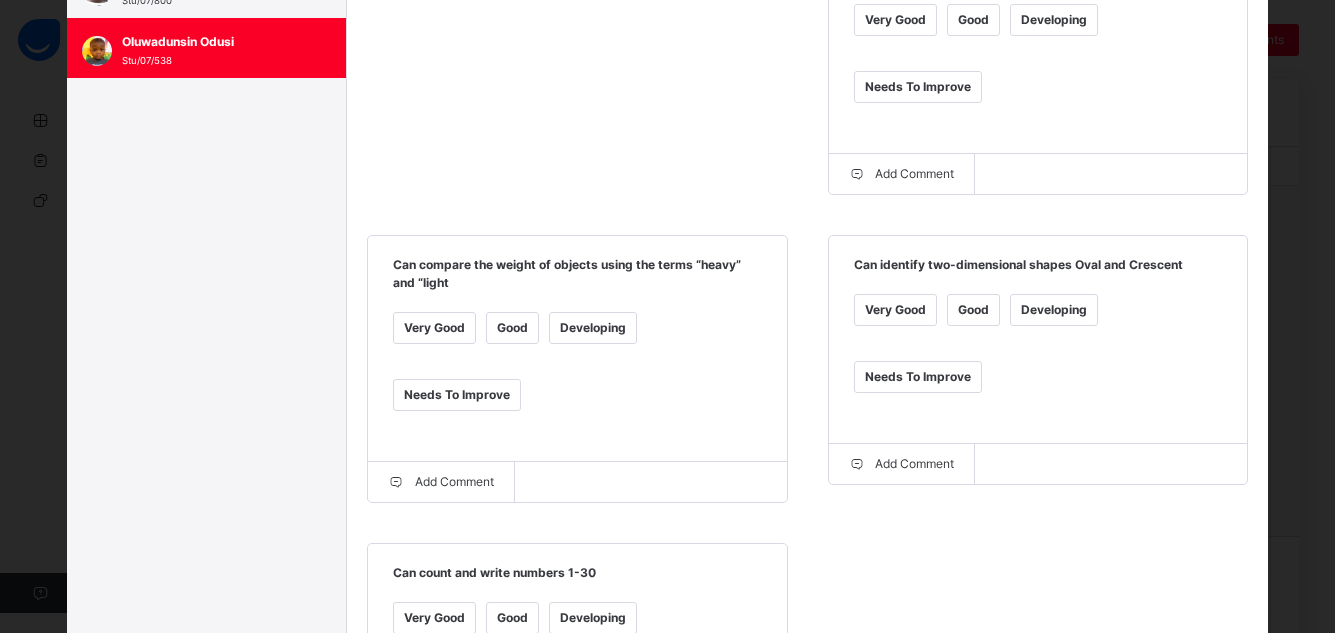 click on "Very Good" at bounding box center [434, 328] 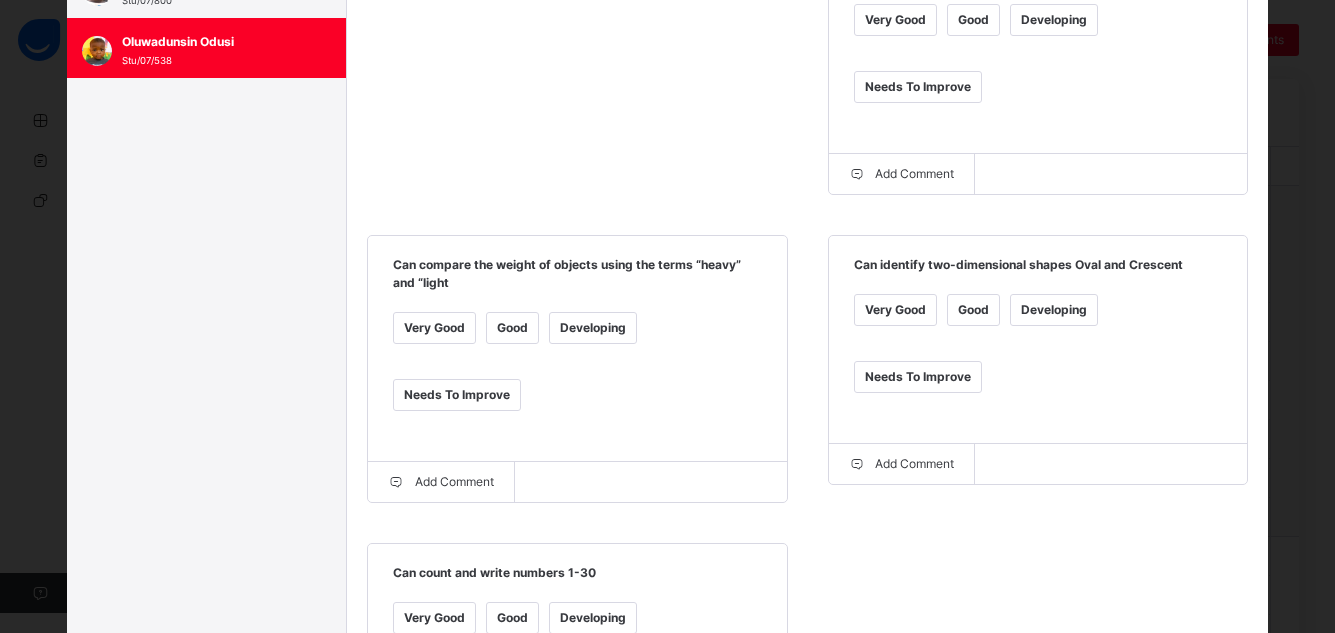 click on "Very Good" at bounding box center [434, 618] 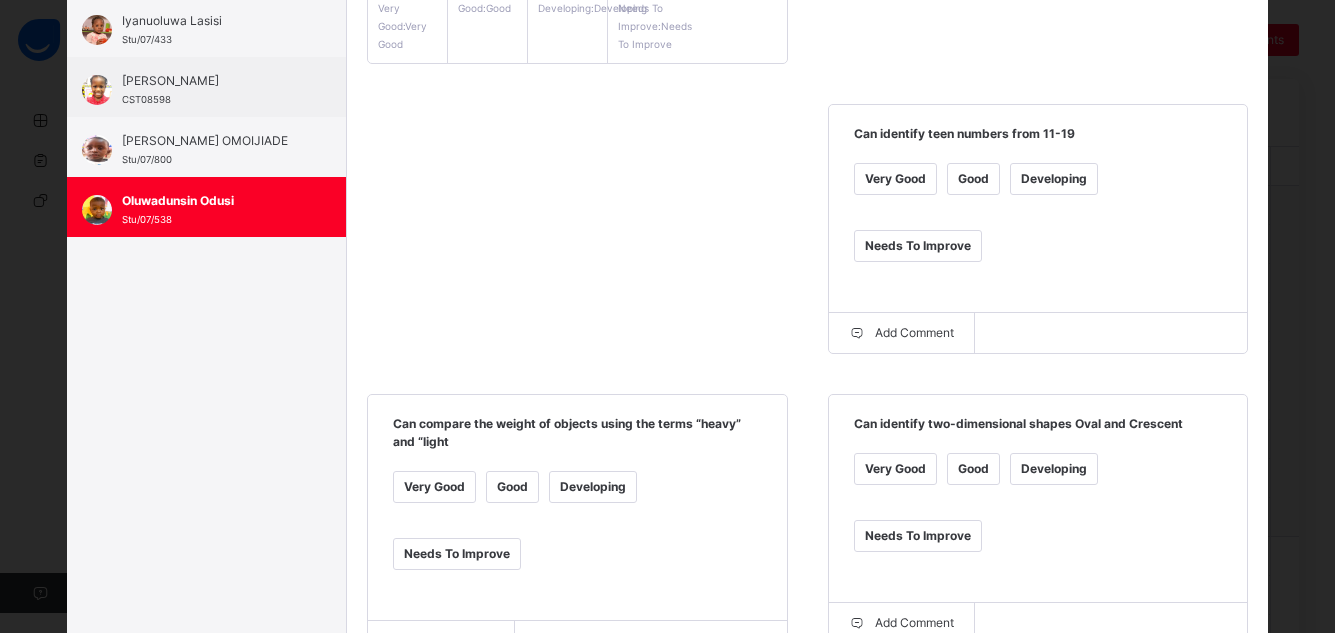 scroll, scrollTop: 0, scrollLeft: 0, axis: both 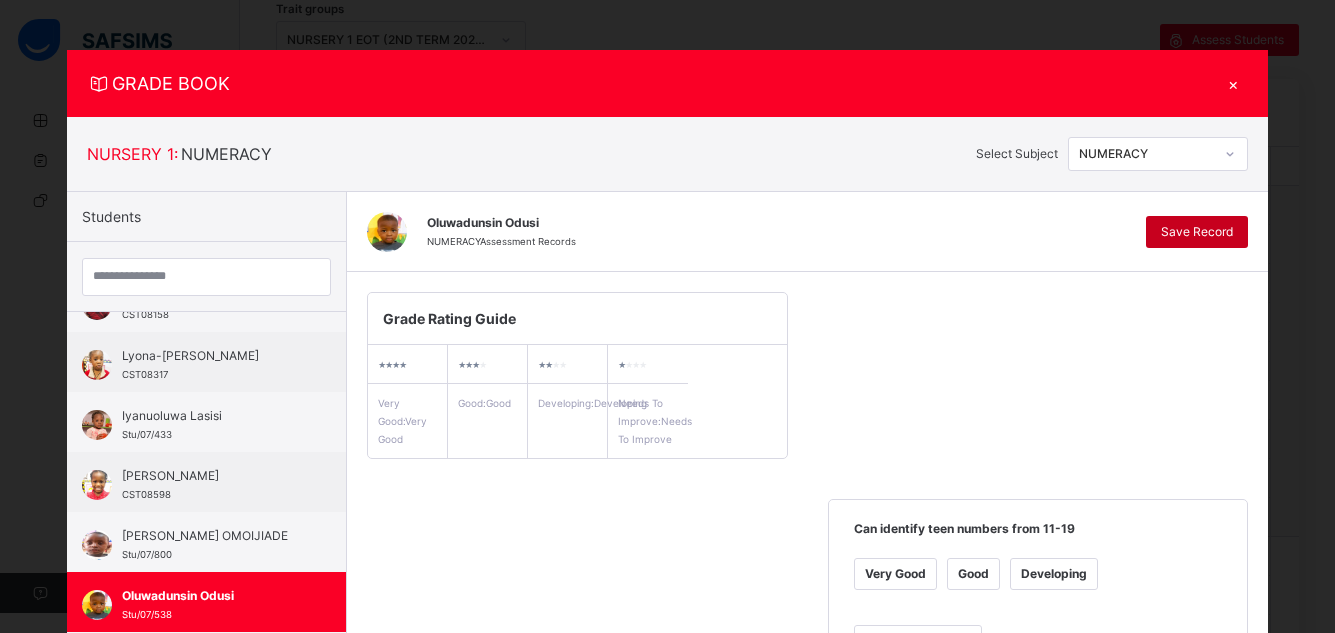 click on "Save Record" at bounding box center [1197, 232] 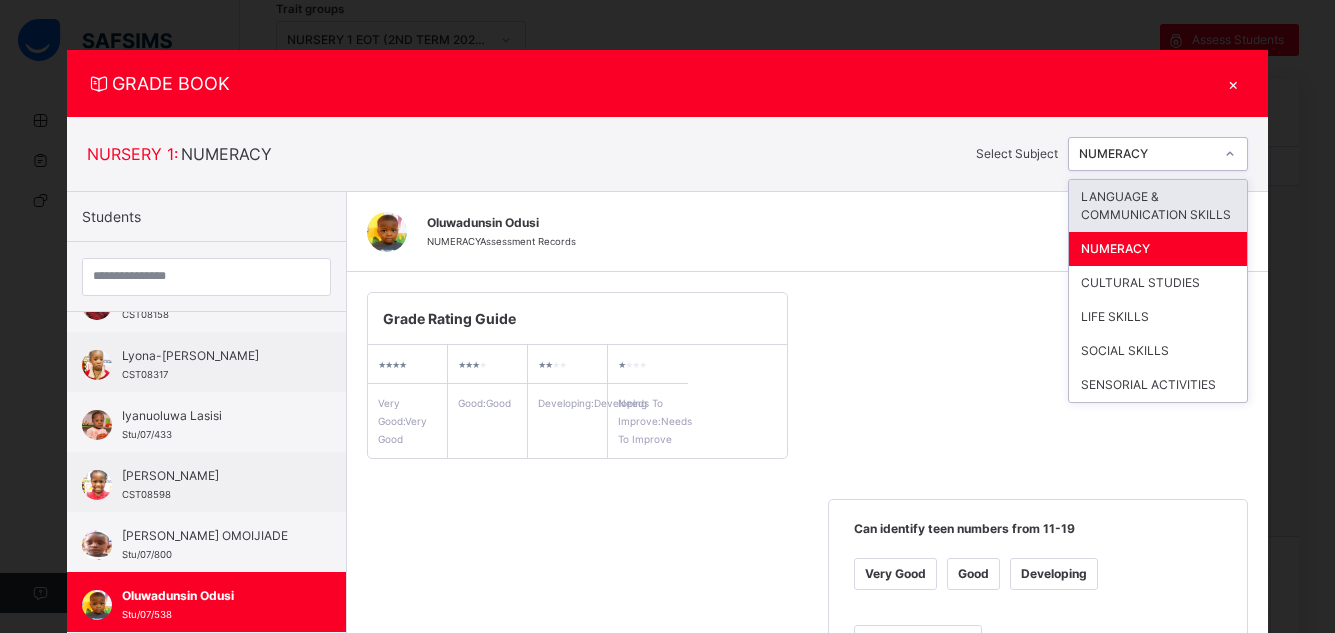 click 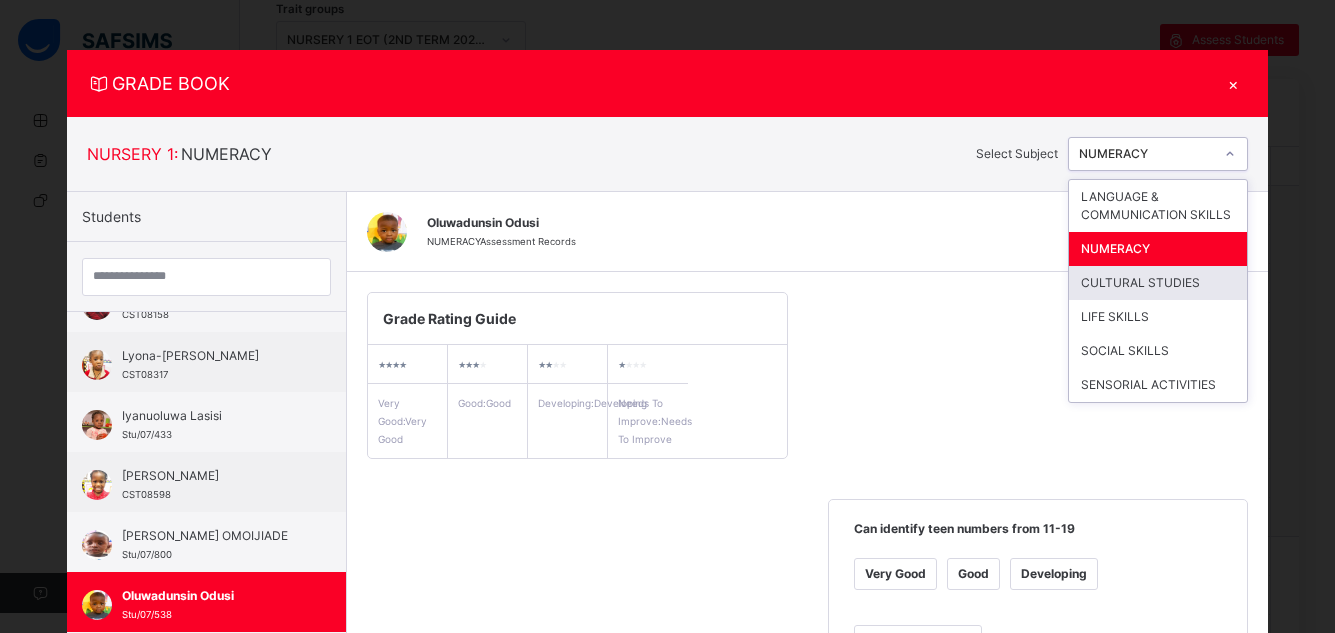 click on "CULTURAL STUDIES" at bounding box center (1158, 283) 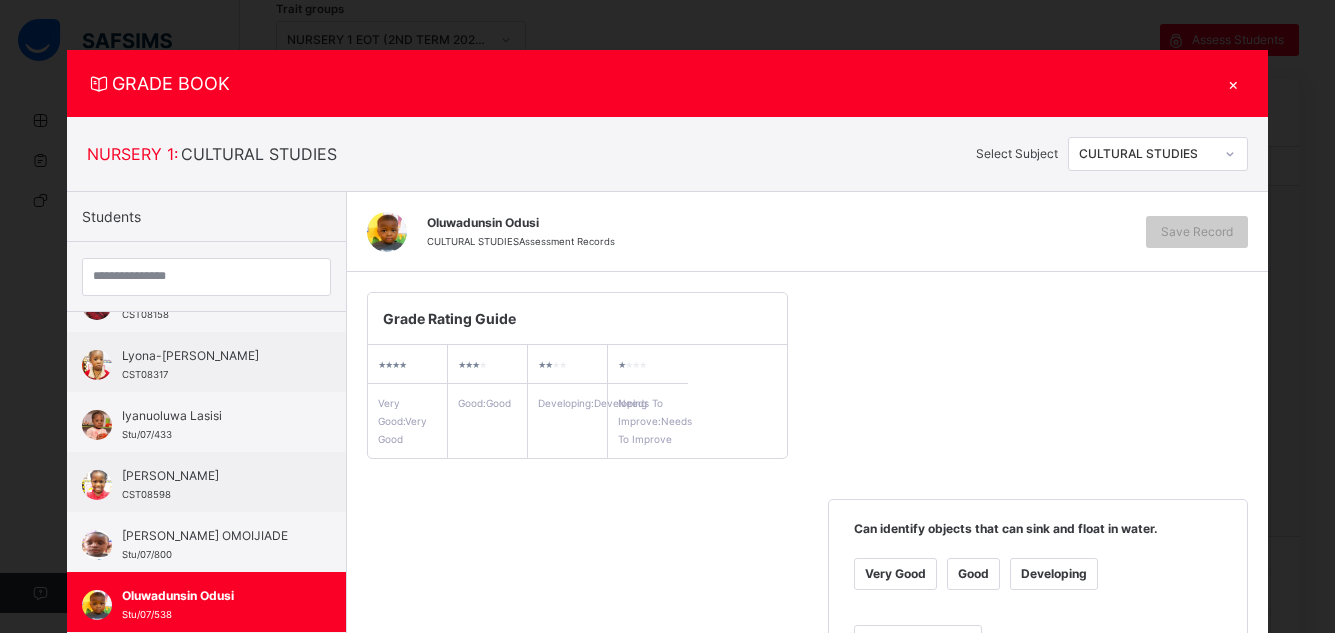click on "Very Good" at bounding box center [895, 574] 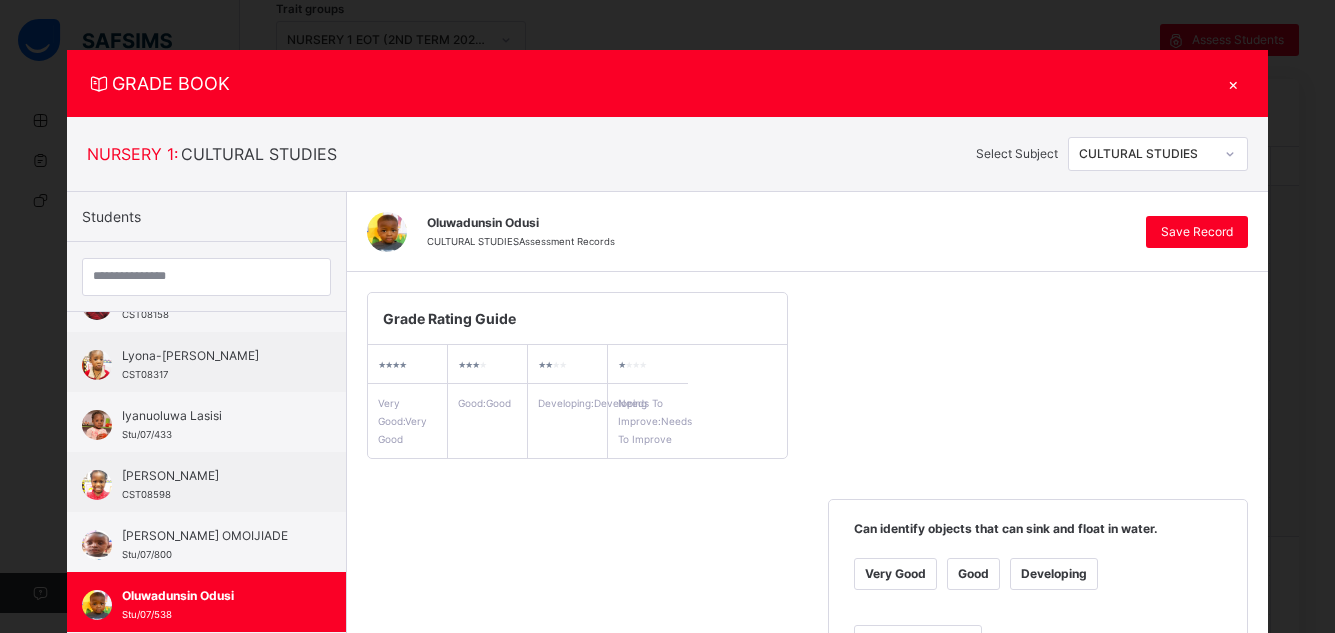scroll, scrollTop: 554, scrollLeft: 0, axis: vertical 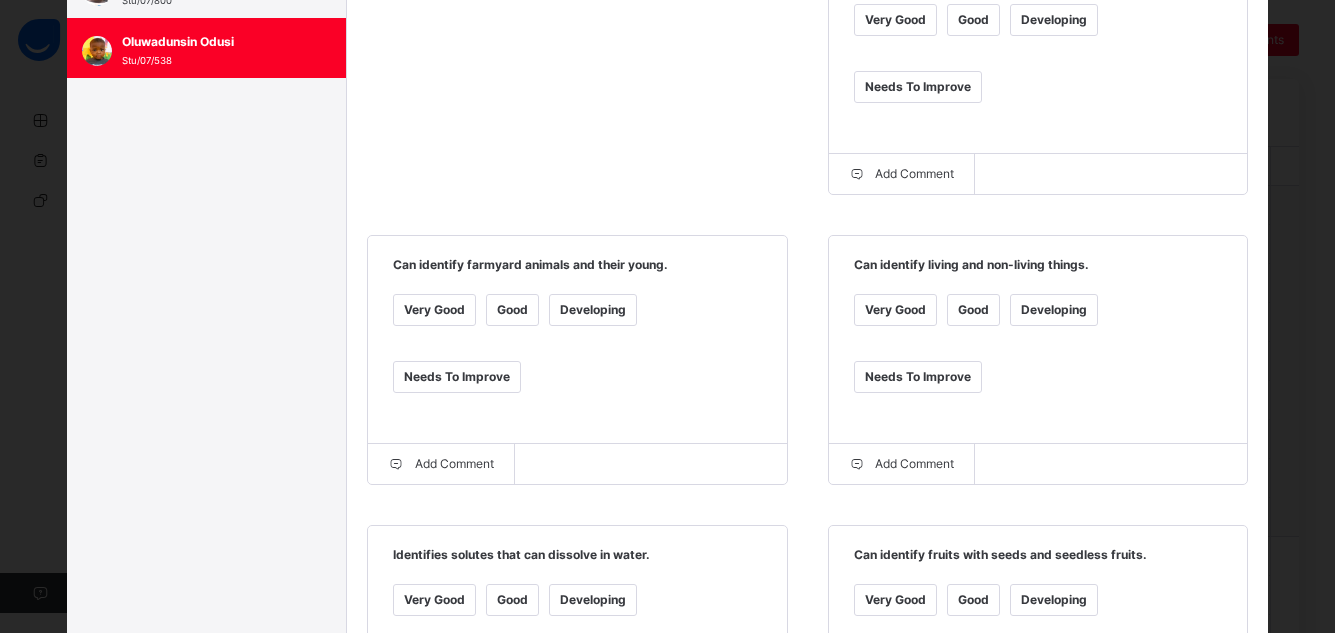 click on "Very Good" at bounding box center [895, 310] 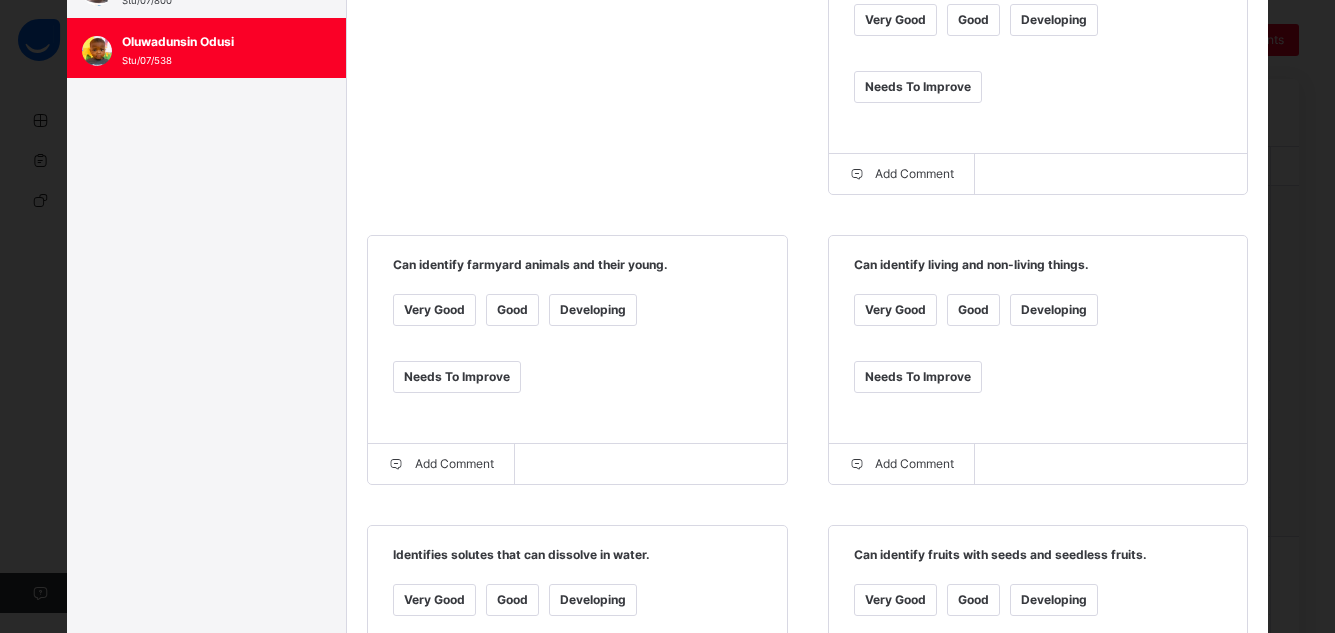click on "Very Good" at bounding box center [434, 310] 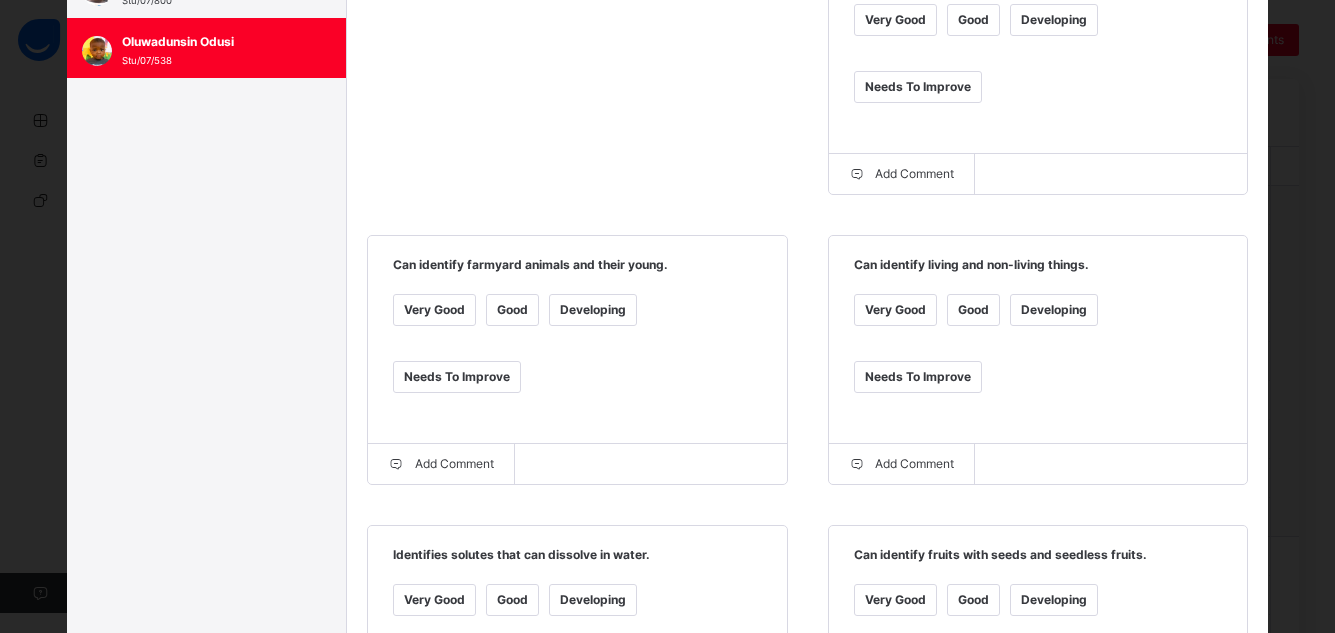 click on "Very Good" at bounding box center (434, 600) 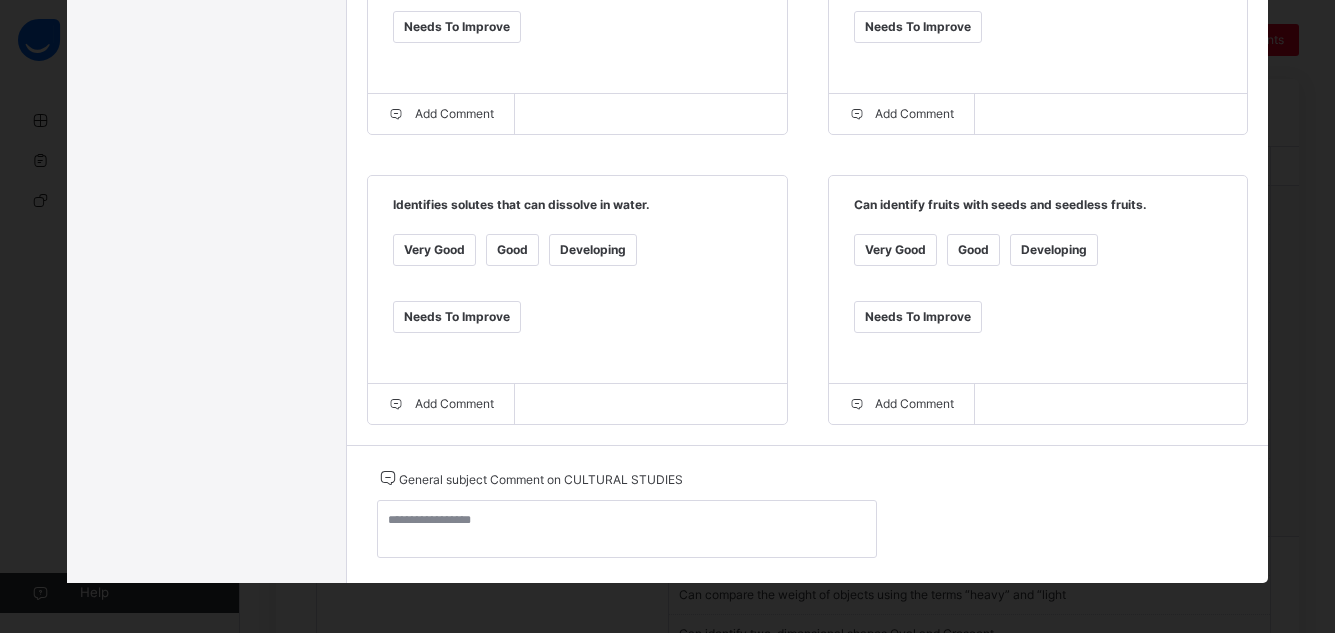 scroll, scrollTop: 931, scrollLeft: 0, axis: vertical 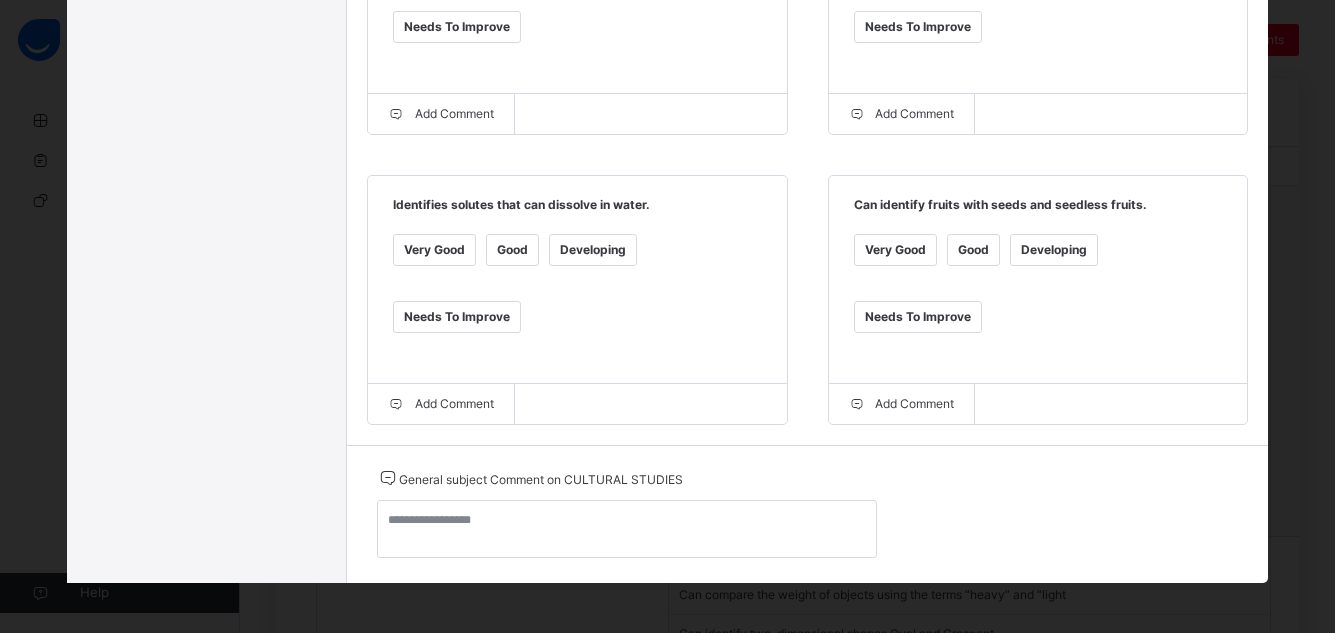click on "GRADE BOOK ×  NURSERY 1 :   CULTURAL STUDIES  Select Subject CULTURAL STUDIES  Students Adedapo  [PERSON_NAME]/07/128 Jaden  Danjuma Stu/07/539 [PERSON_NAME] CST08158 Lyona-[PERSON_NAME] CST08317 Iyanuoluwa  [PERSON_NAME]/07/433 [PERSON_NAME]   IYIO CST08598 [PERSON_NAME] OMOIJIADE Stu/07/800 Oluwadunsin  Odusi Stu/07/538 UDOCHUKWU   UGWUH CST07987 Chierika  ONYEASO CST08711 [PERSON_NAME] Stu/07/879 Oluwatise  [PERSON_NAME]/07/131 [PERSON_NAME] 01118 [PERSON_NAME] CST08768 Erimipe  ADEOTI CST08606 [PERSON_NAME] CST08816 ERIOLUWA   OLUGBENJO CST08789 Zikorachukwu  Ogbuka CST07424 [PERSON_NAME] CST08588 Oluwadunsin  Odusi CULTURAL STUDIES   Assessment Records Save Record   Grade Rating Guide   ★ ★ ★ ★ Very Good  :  Very Good ★ ★ ★ ★ Good   :  Good  ★ ★ ★ ★ Developing  :  Developing ★ ★ ★ ★ Needs To Improve  :  Needs To Improve Can identify objects that can sink and float in water.   Very Good Good  Developing Needs To Improve  Add Comment   Very Good Good  Developing" at bounding box center (667, 316) 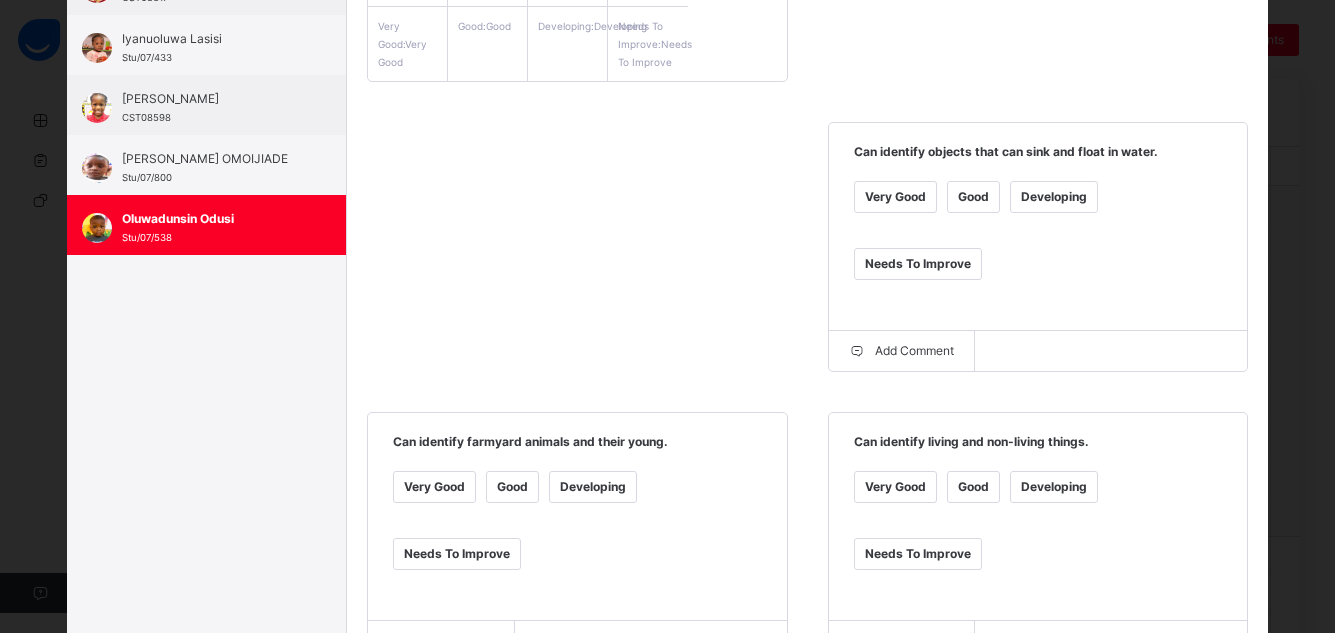 scroll, scrollTop: 0, scrollLeft: 0, axis: both 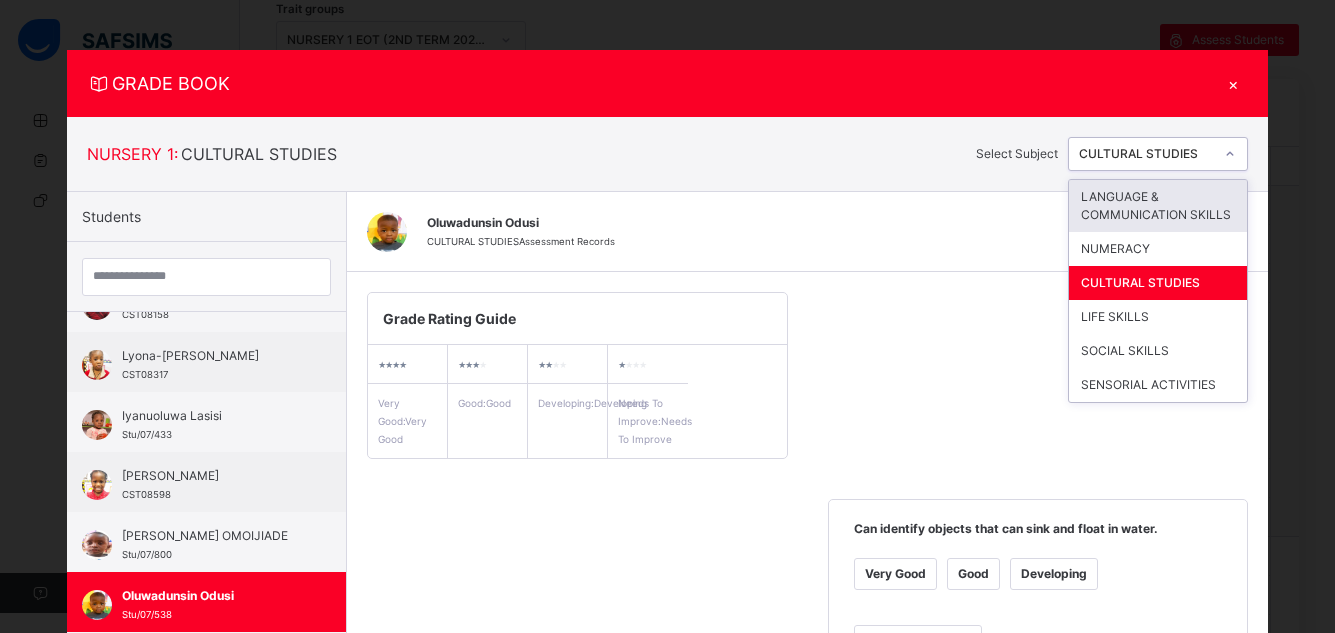 click 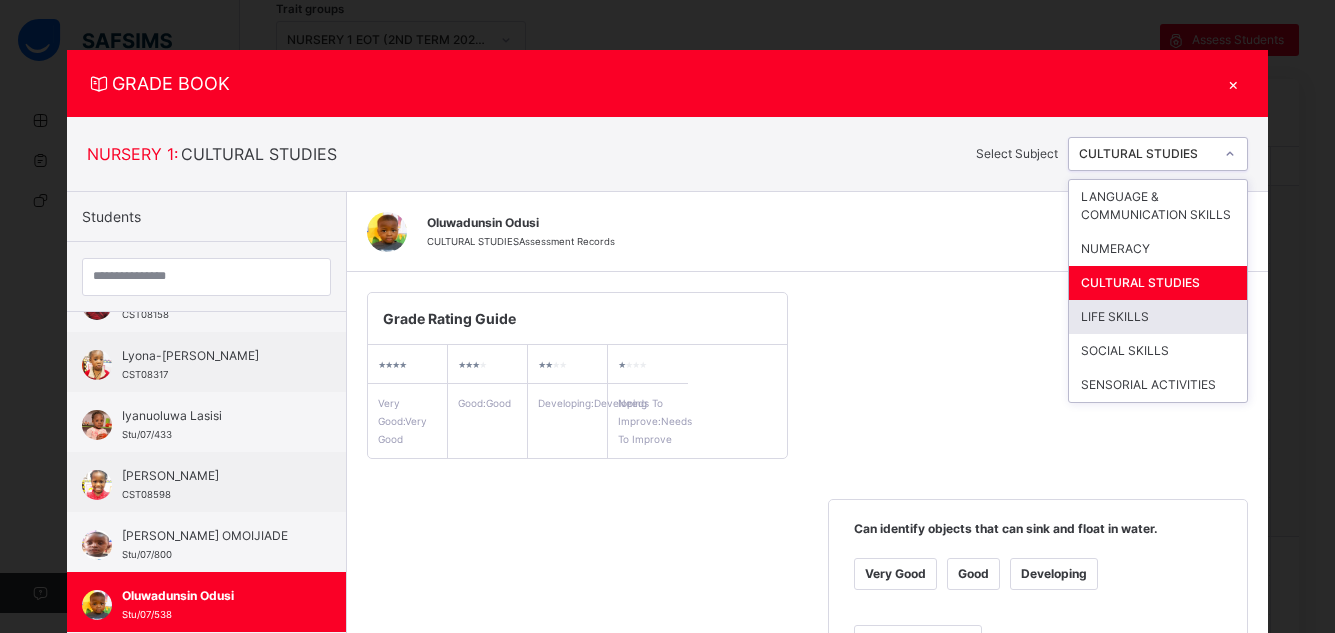 click on "LIFE SKILLS" at bounding box center [1158, 317] 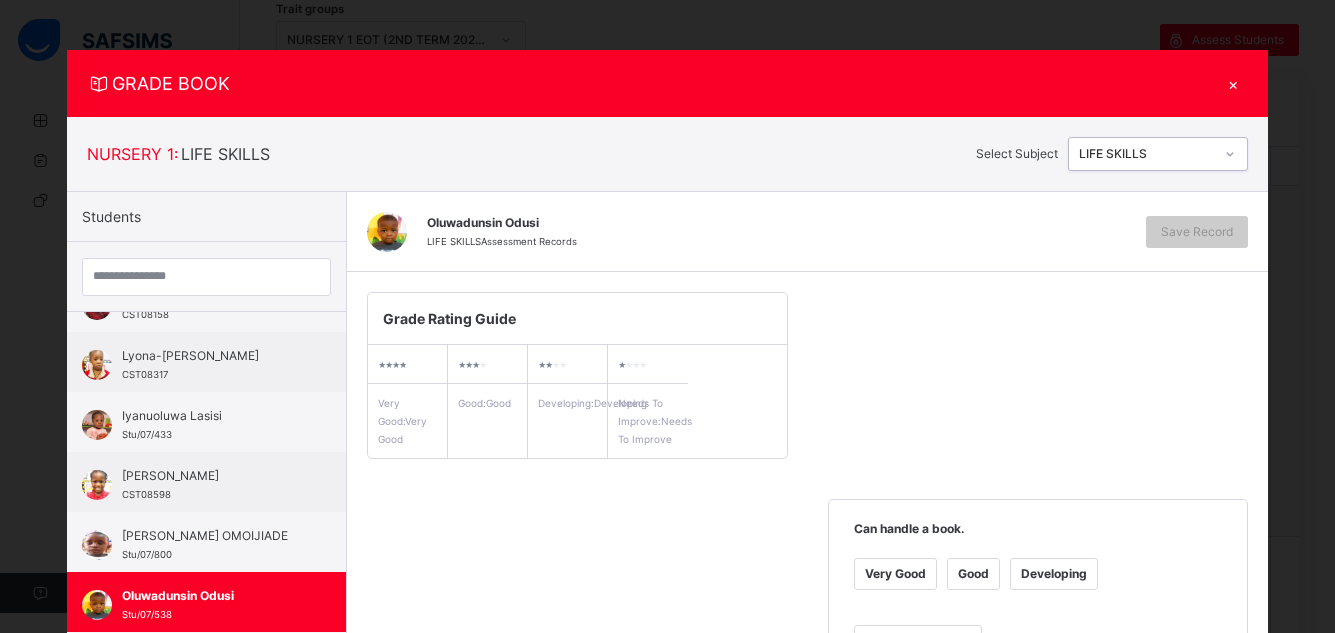 click on "Very Good" at bounding box center (895, 574) 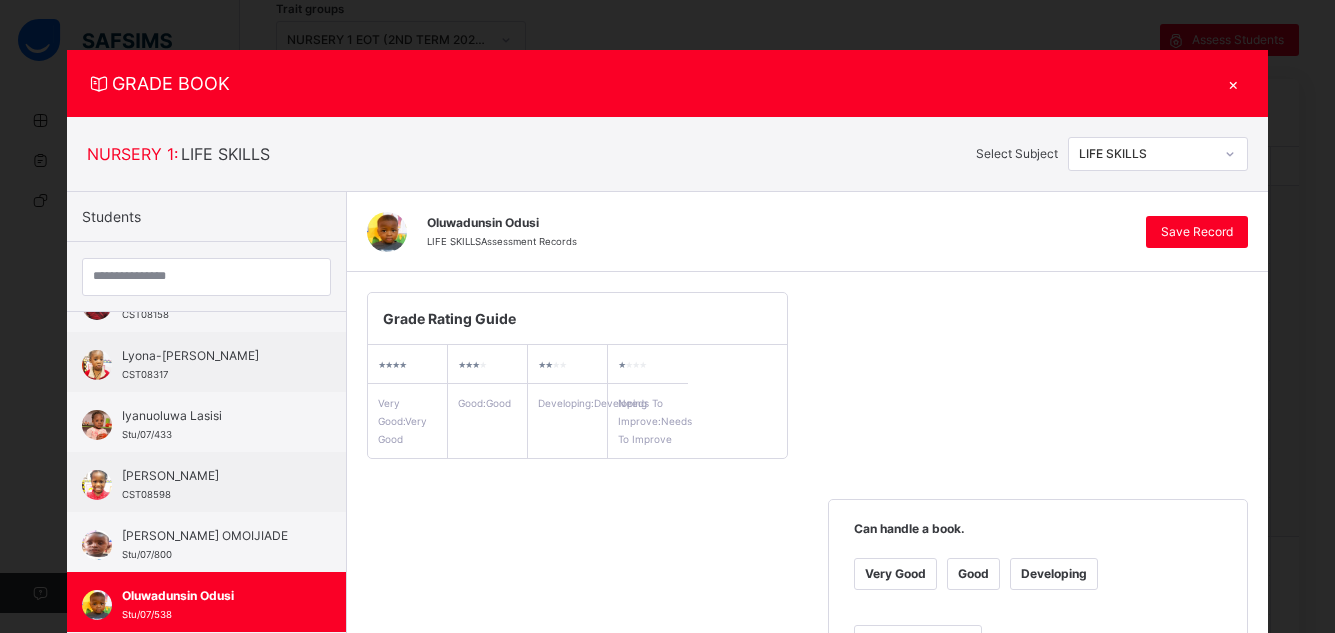 scroll, scrollTop: 554, scrollLeft: 0, axis: vertical 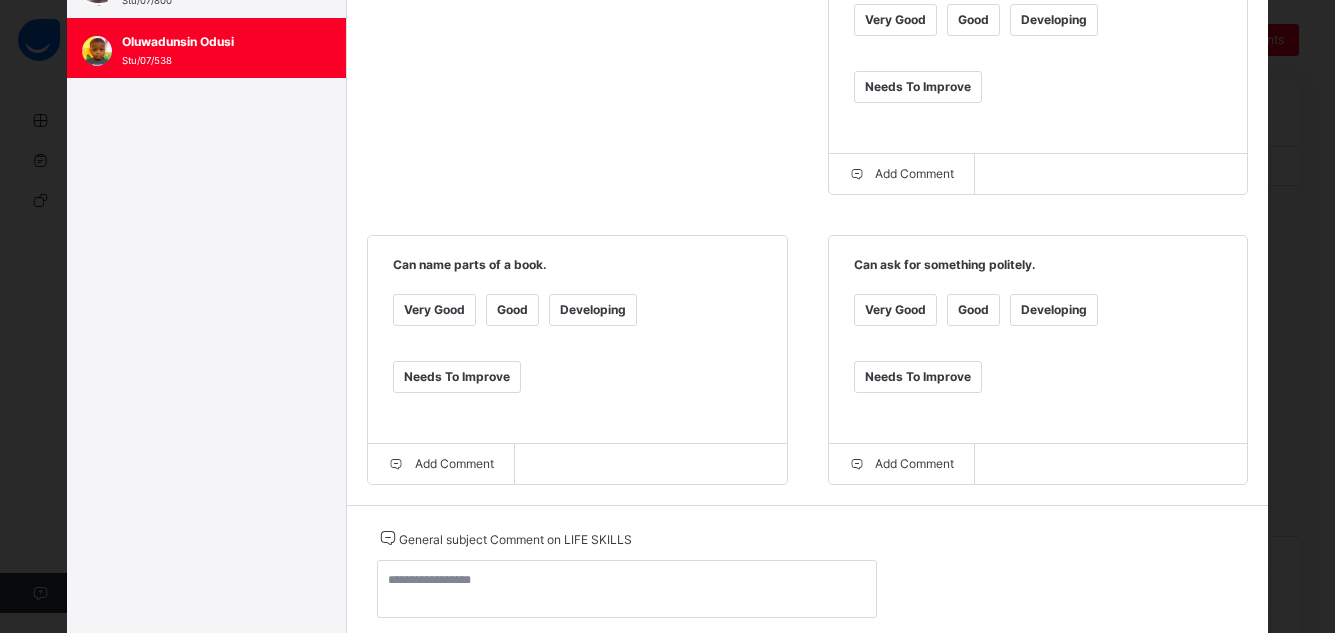 click on "Good" at bounding box center (973, 310) 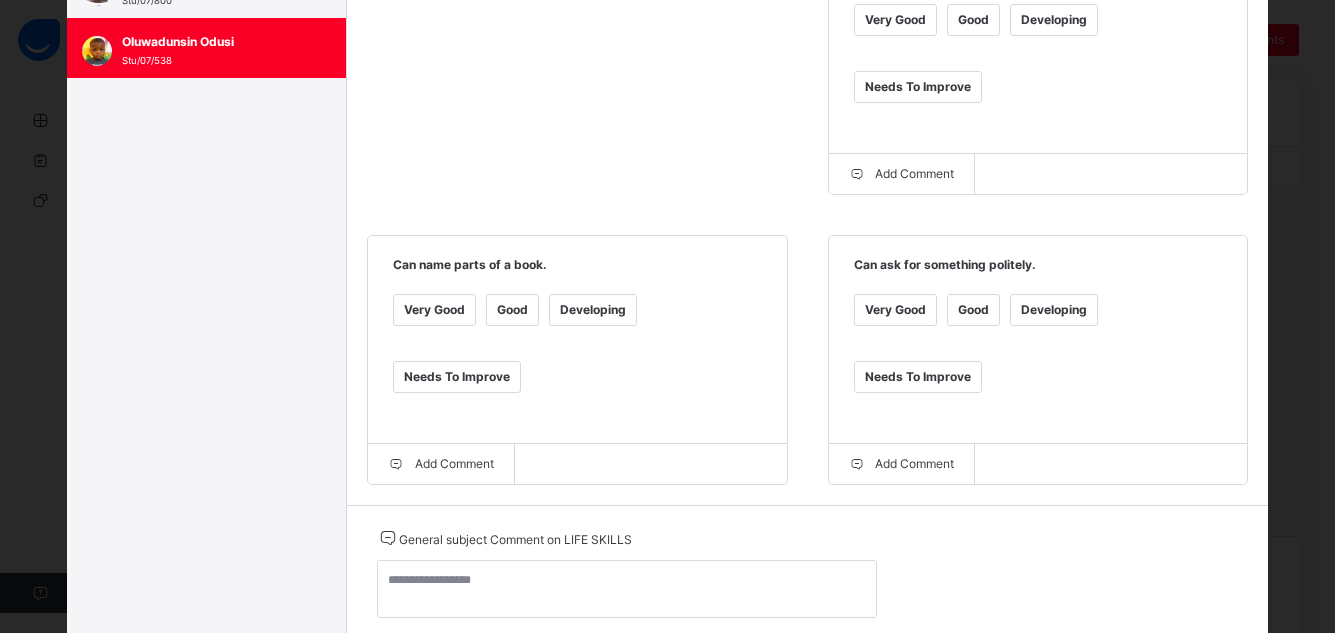 click on "Good" at bounding box center [512, 310] 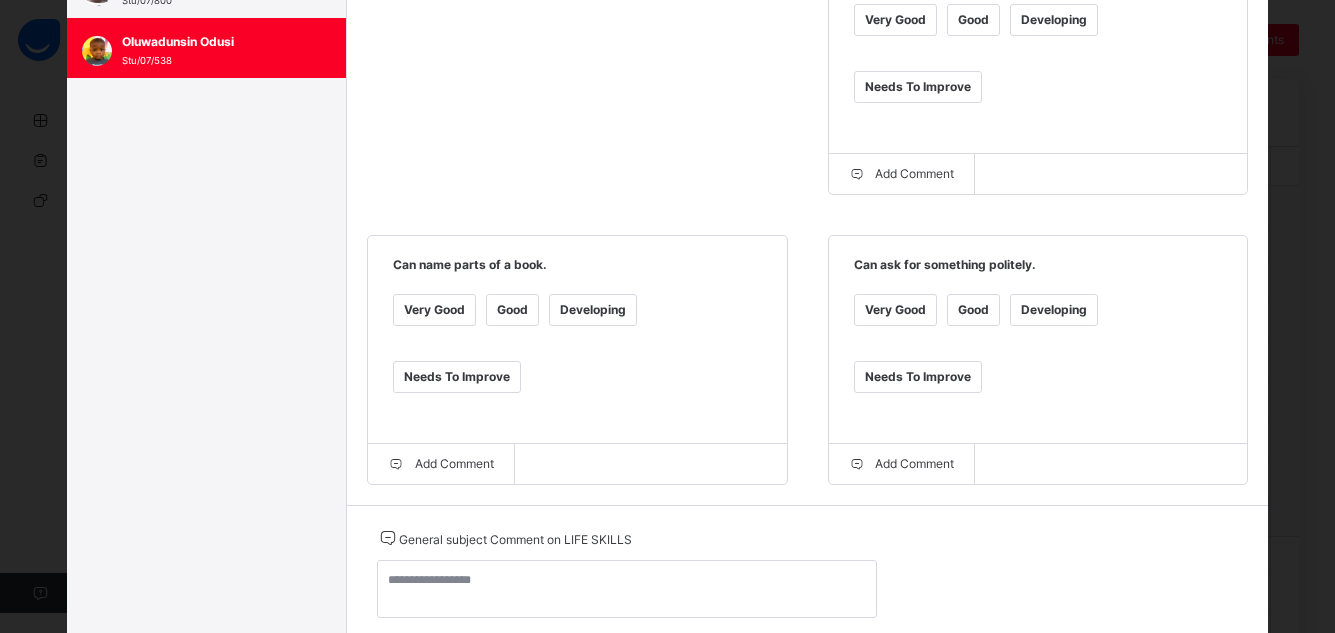 scroll, scrollTop: 0, scrollLeft: 0, axis: both 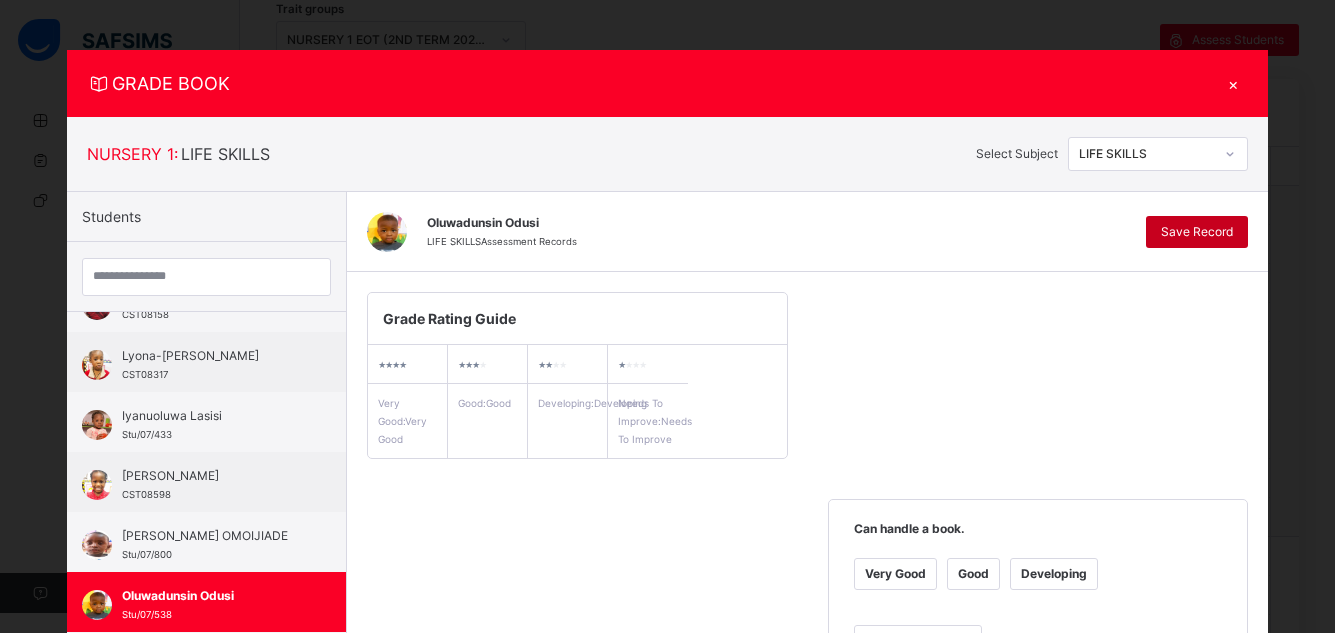click on "Save Record" at bounding box center [1197, 232] 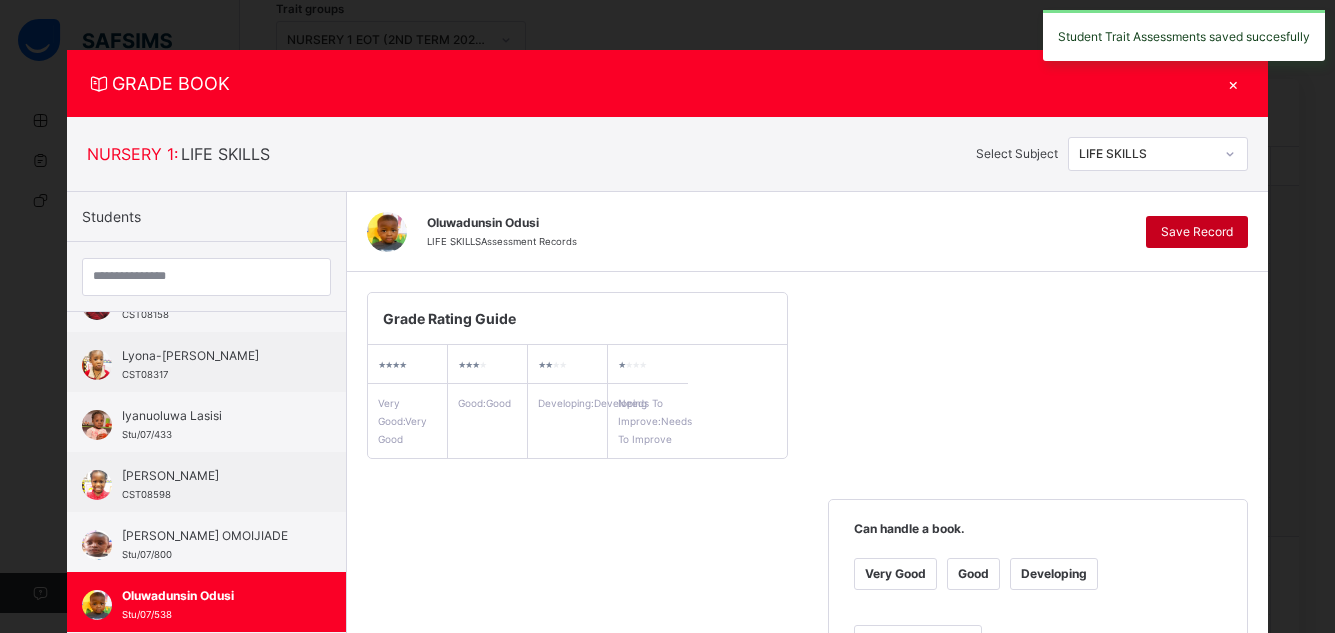 click on "Save Record" at bounding box center (1197, 232) 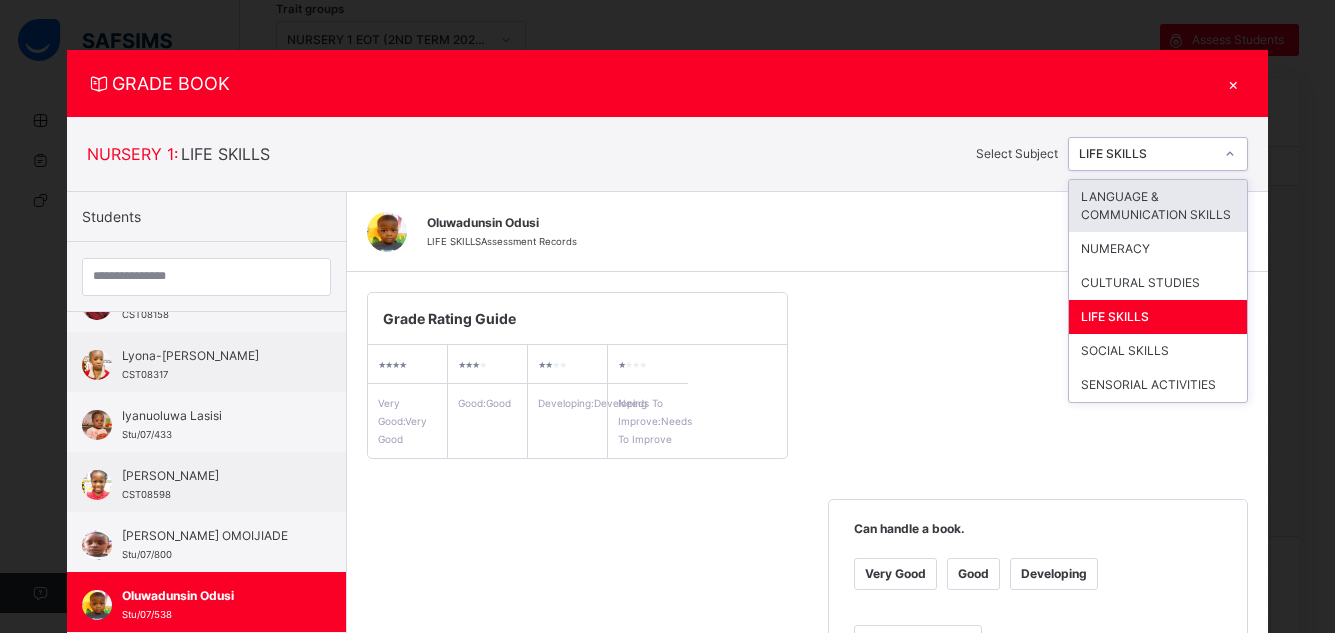 click 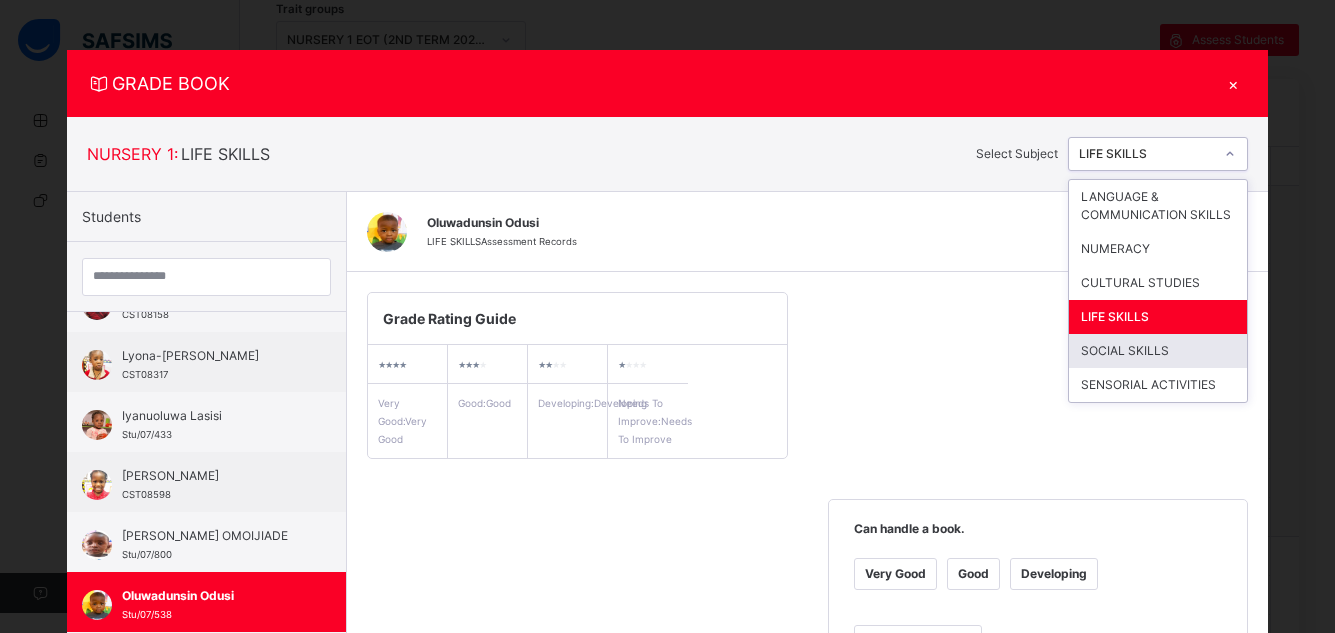 click on "SOCIAL SKILLS" at bounding box center [1158, 351] 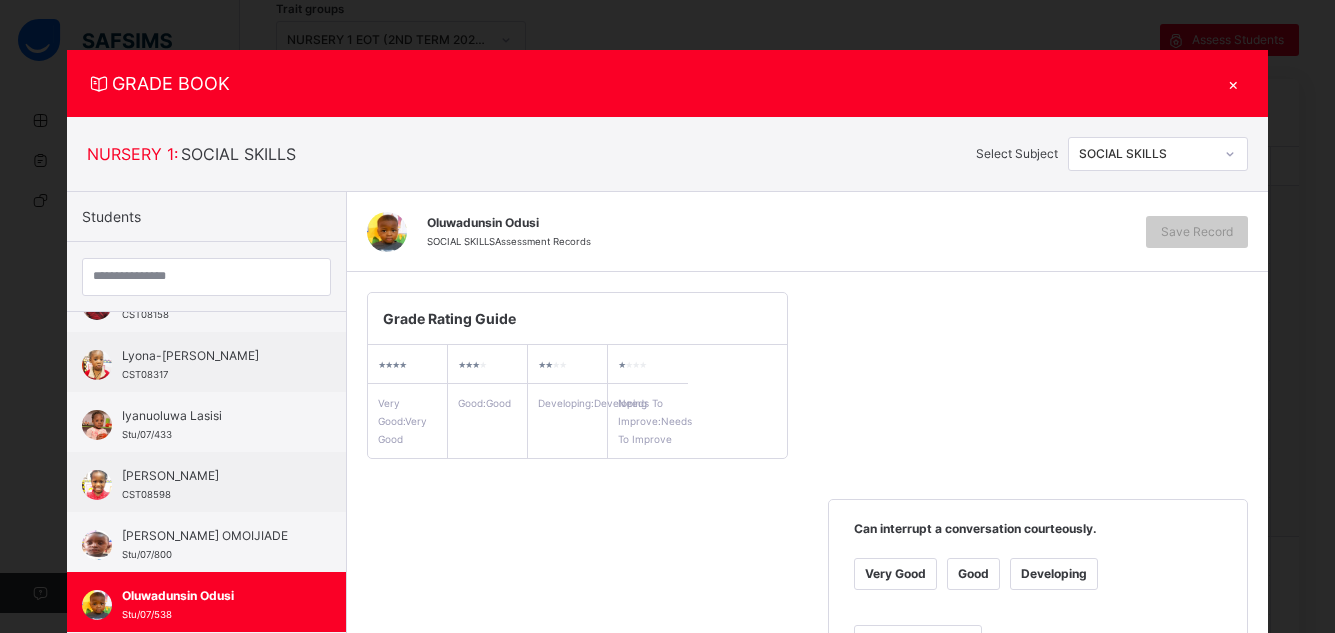 click on "Very Good" at bounding box center [895, 574] 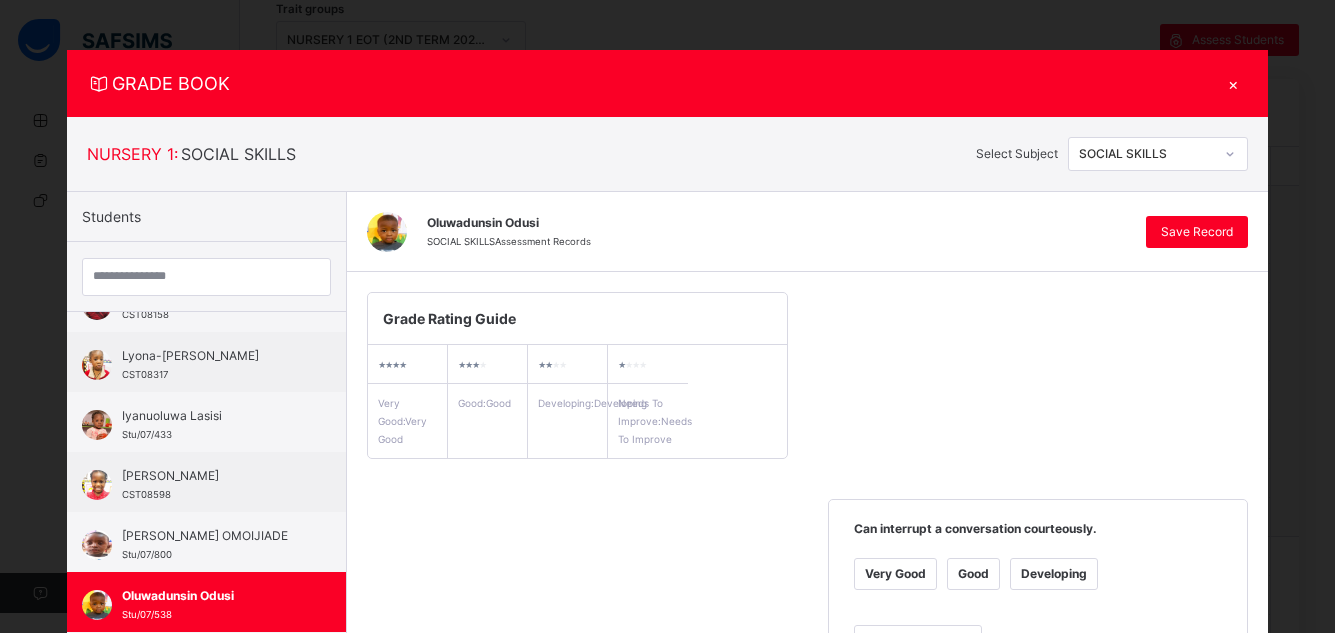 scroll, scrollTop: 554, scrollLeft: 0, axis: vertical 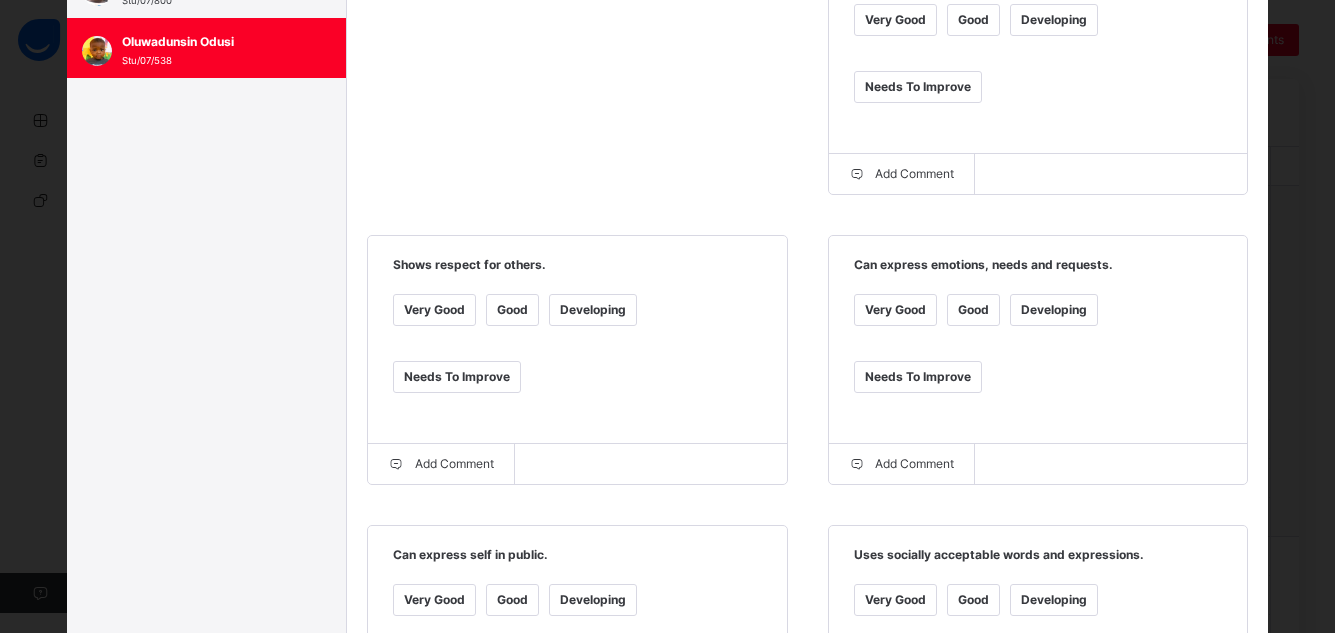 click on "Very Good" at bounding box center (895, 310) 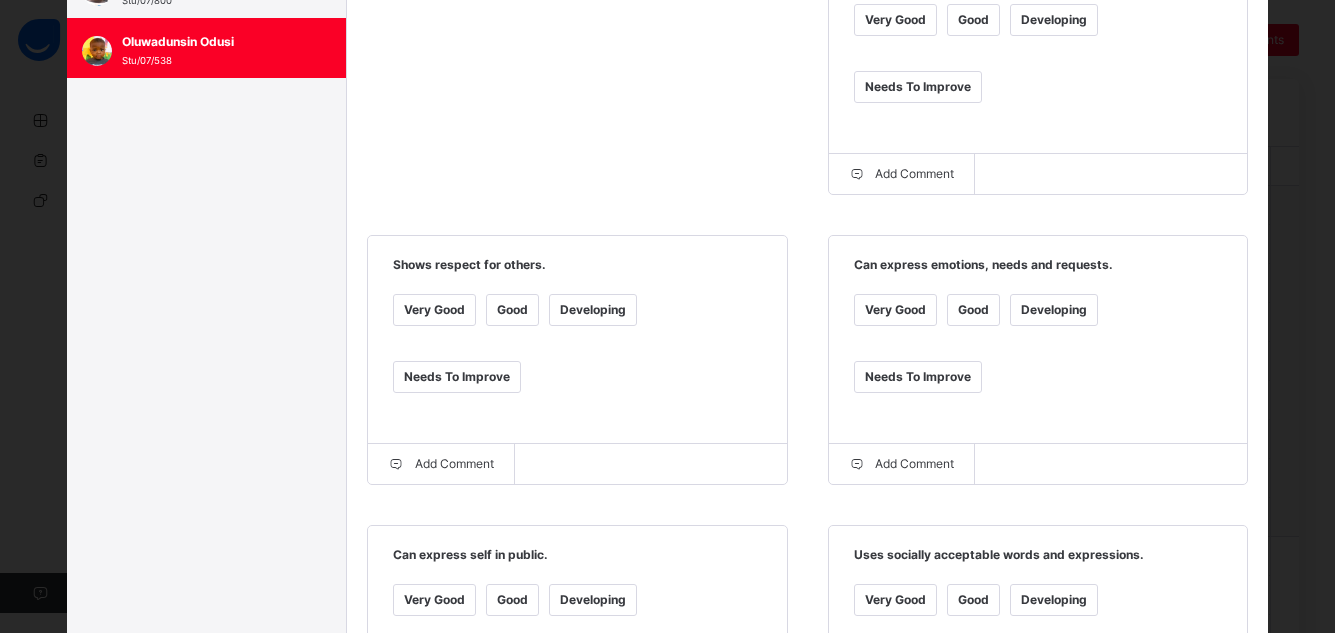 click on "Very Good" at bounding box center [434, 310] 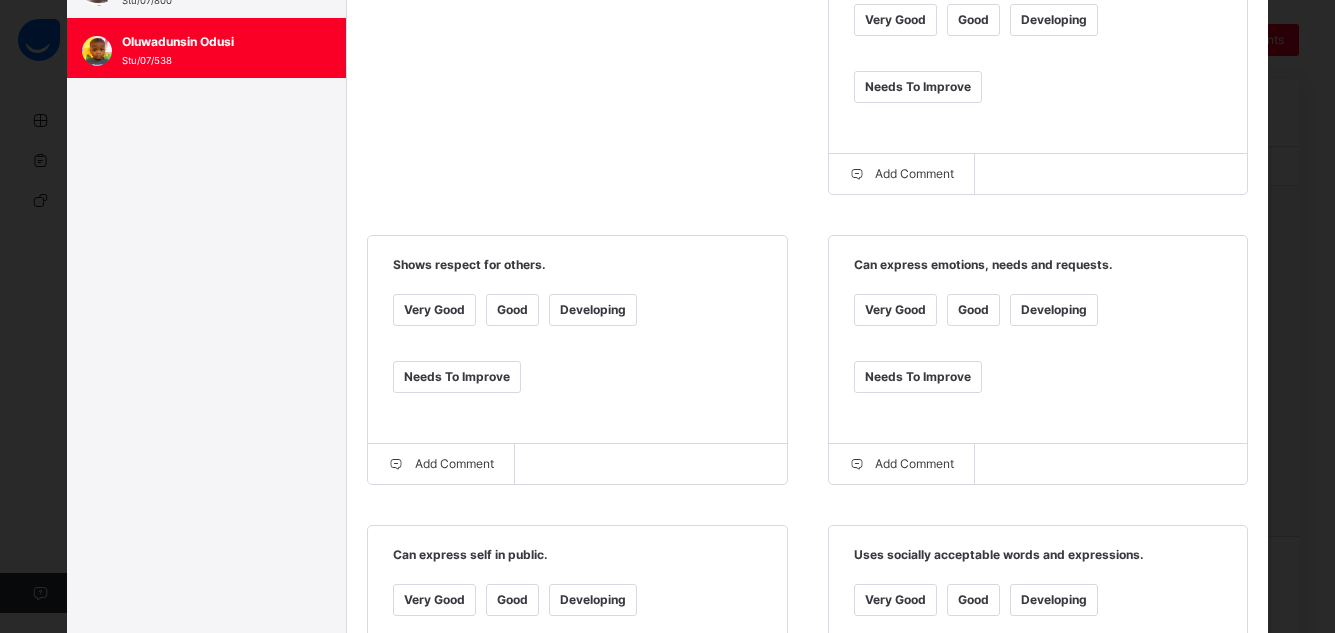 click on "Very Good" at bounding box center (434, 600) 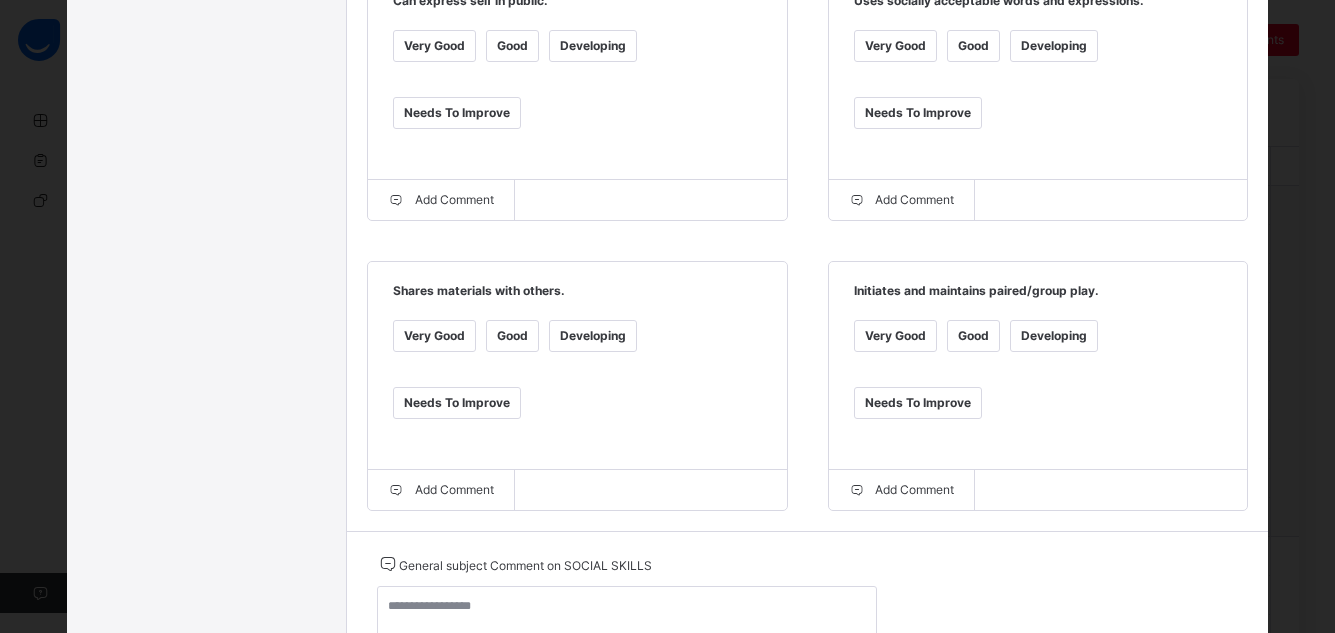 click on "Very Good" at bounding box center [895, 336] 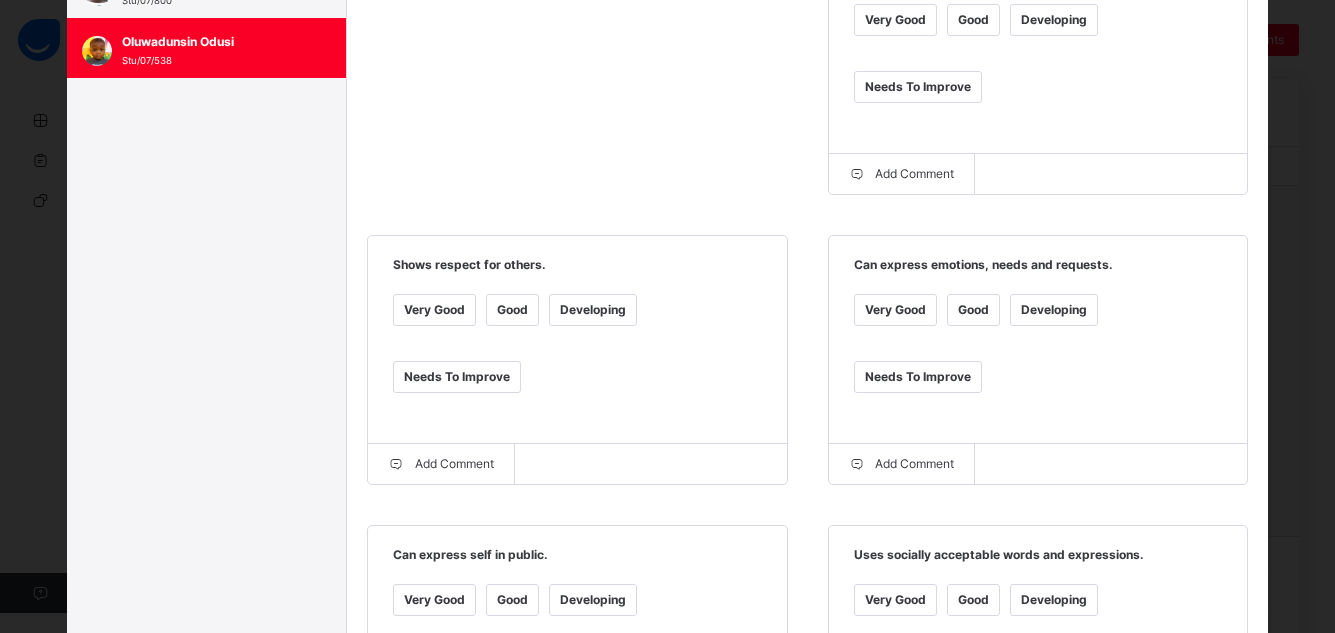 scroll, scrollTop: 0, scrollLeft: 0, axis: both 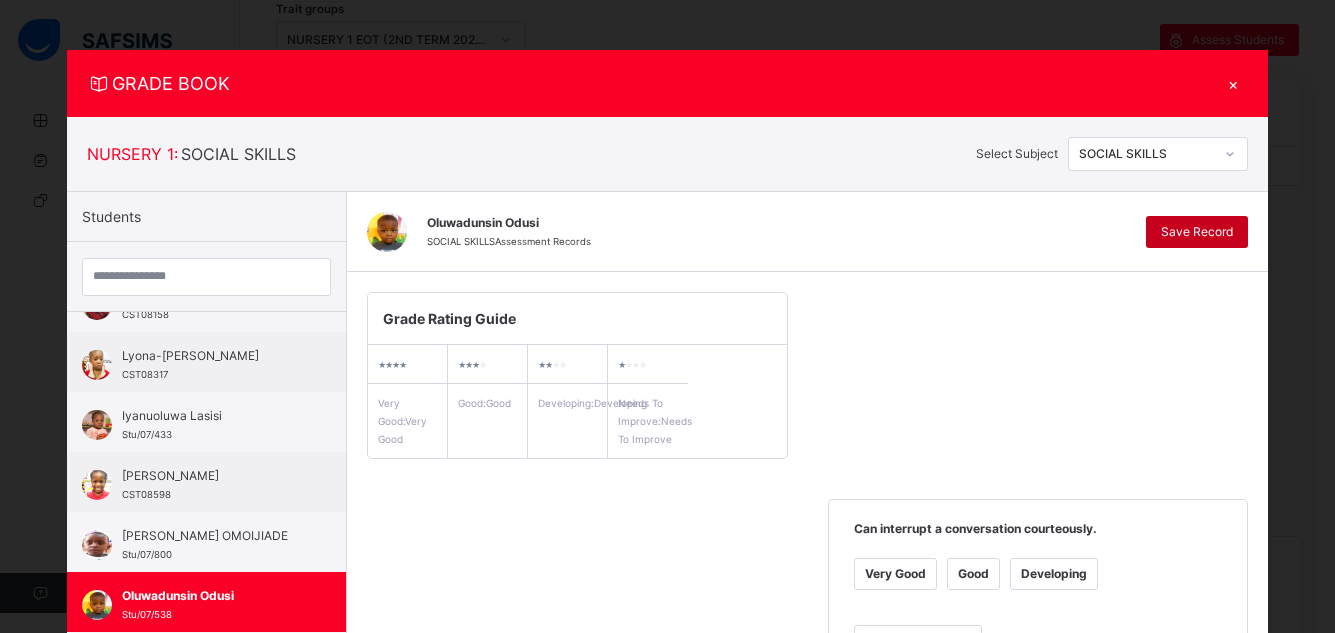 click on "Save Record" at bounding box center (1197, 232) 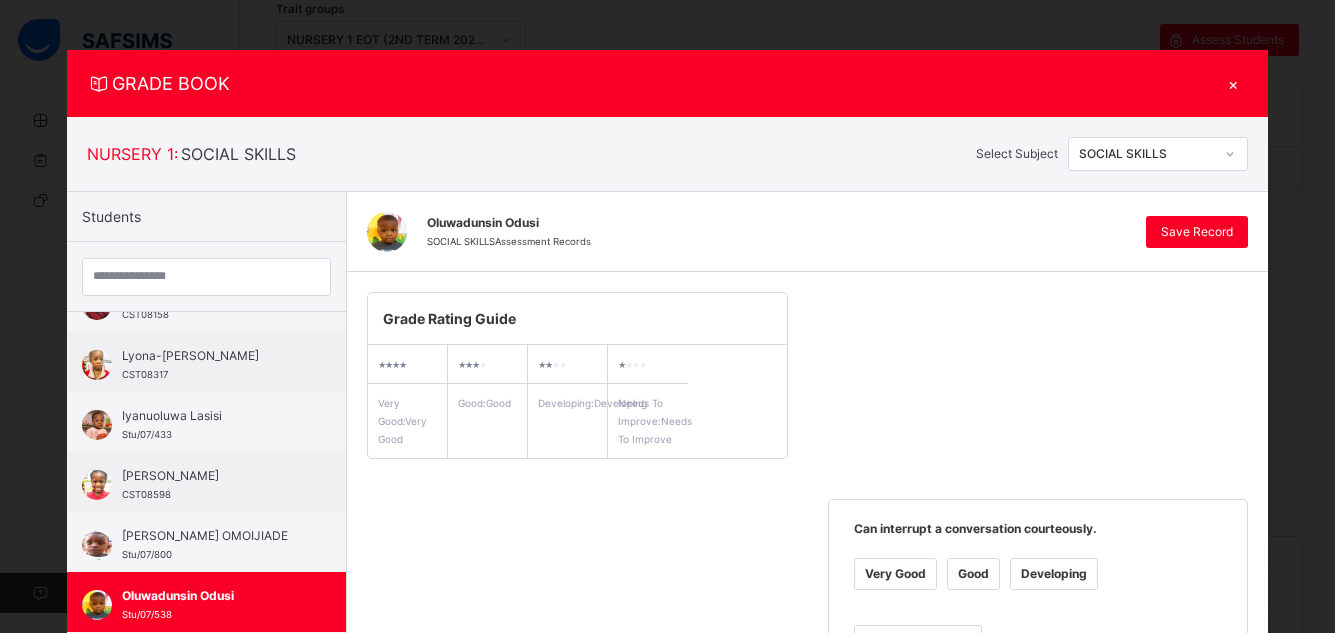 click 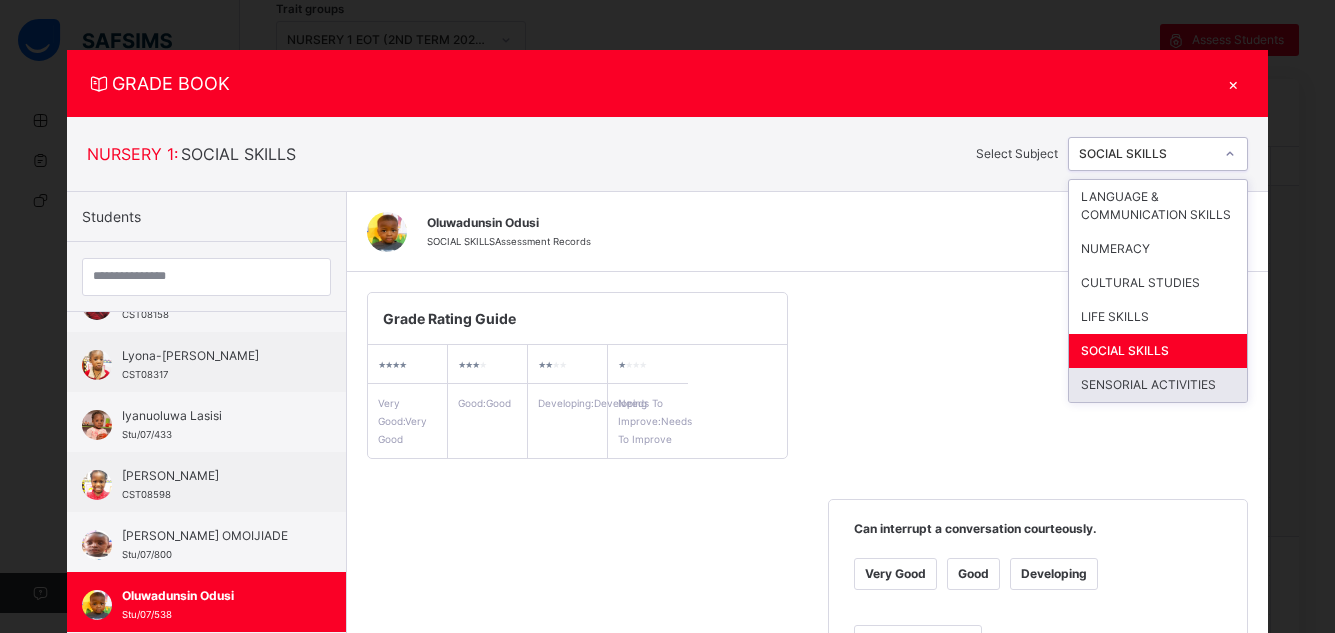click on "SENSORIAL ACTIVITIES" at bounding box center [1158, 385] 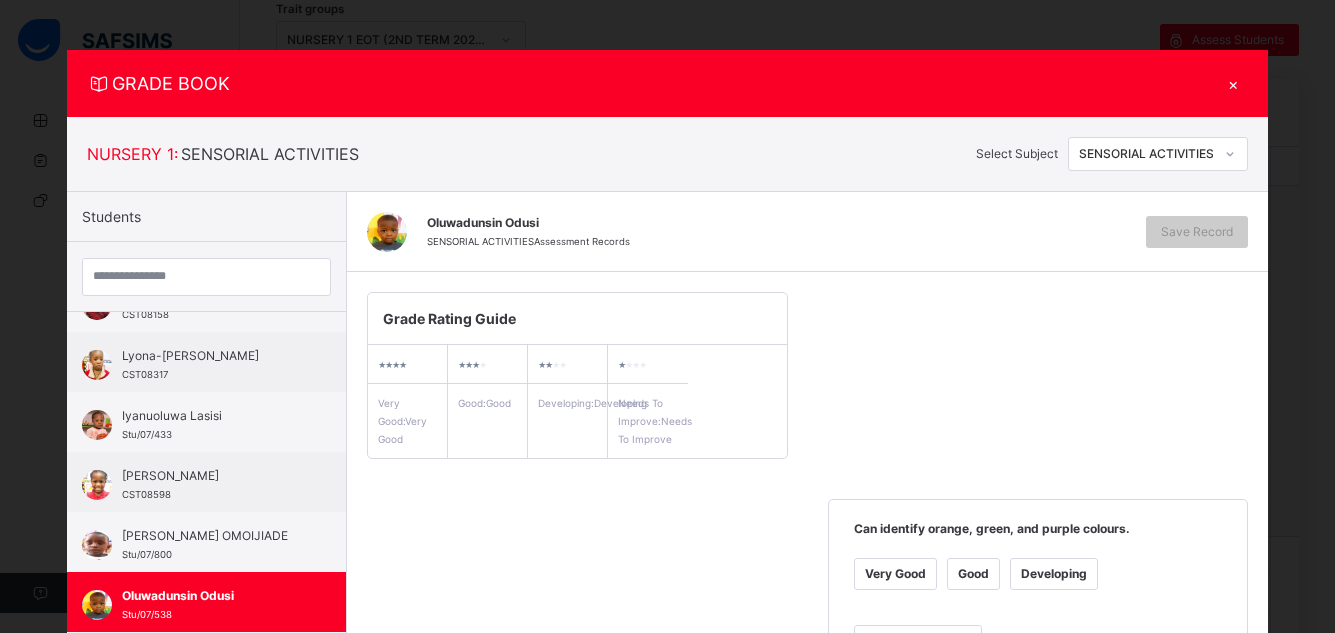 click on "Very Good" at bounding box center [895, 574] 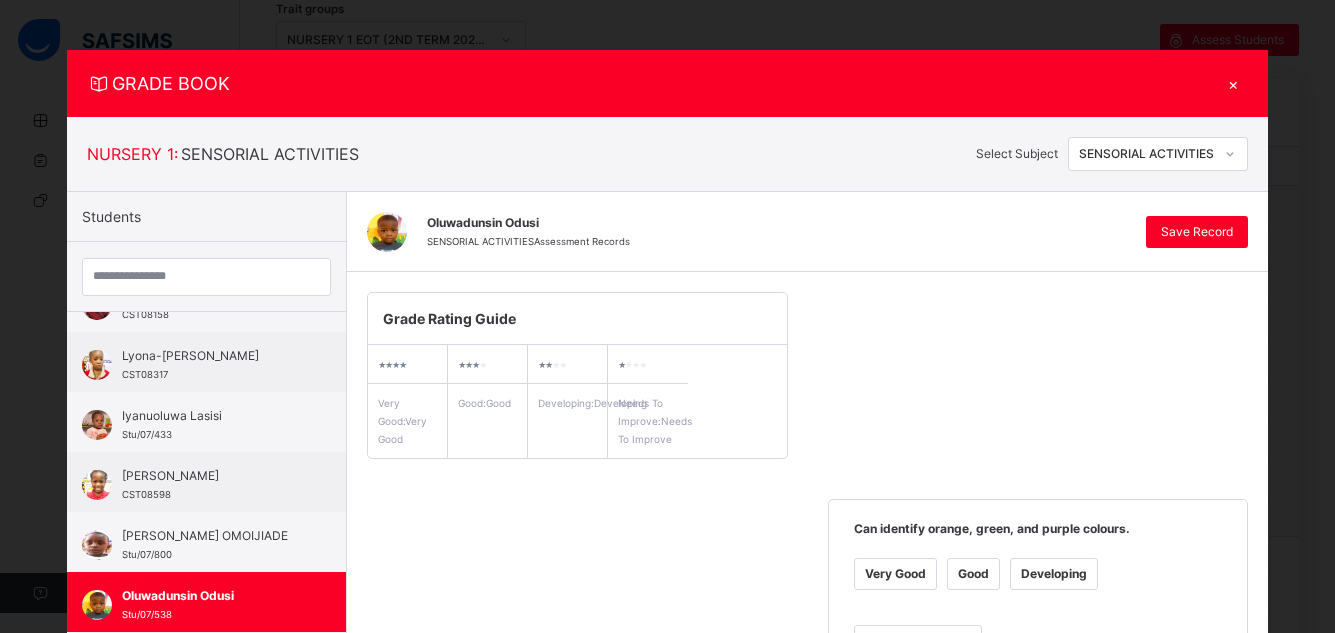 scroll, scrollTop: 554, scrollLeft: 0, axis: vertical 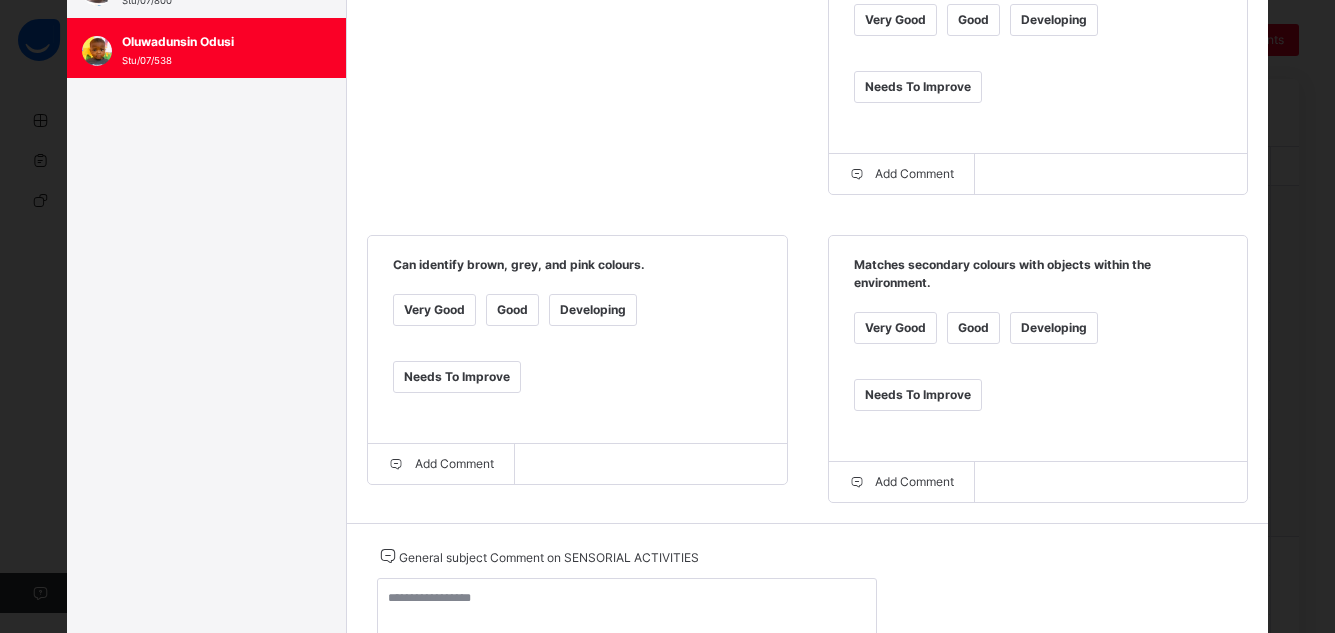 click on "Very Good" at bounding box center [895, 328] 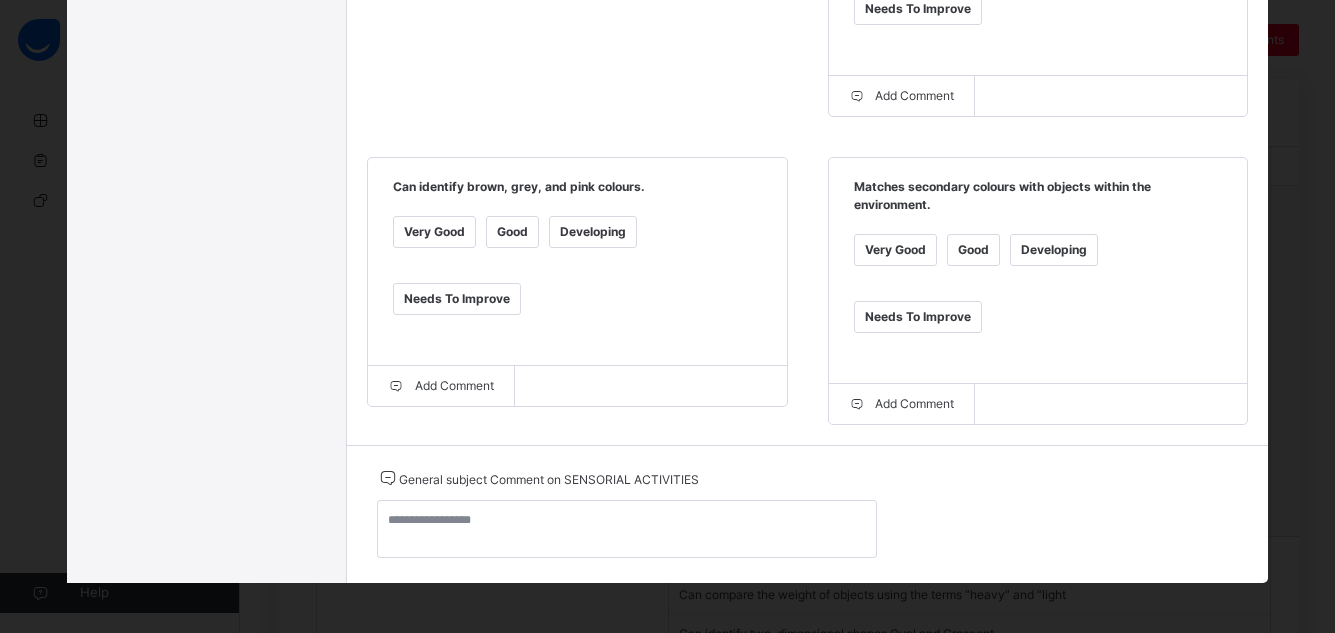 scroll, scrollTop: 102, scrollLeft: 0, axis: vertical 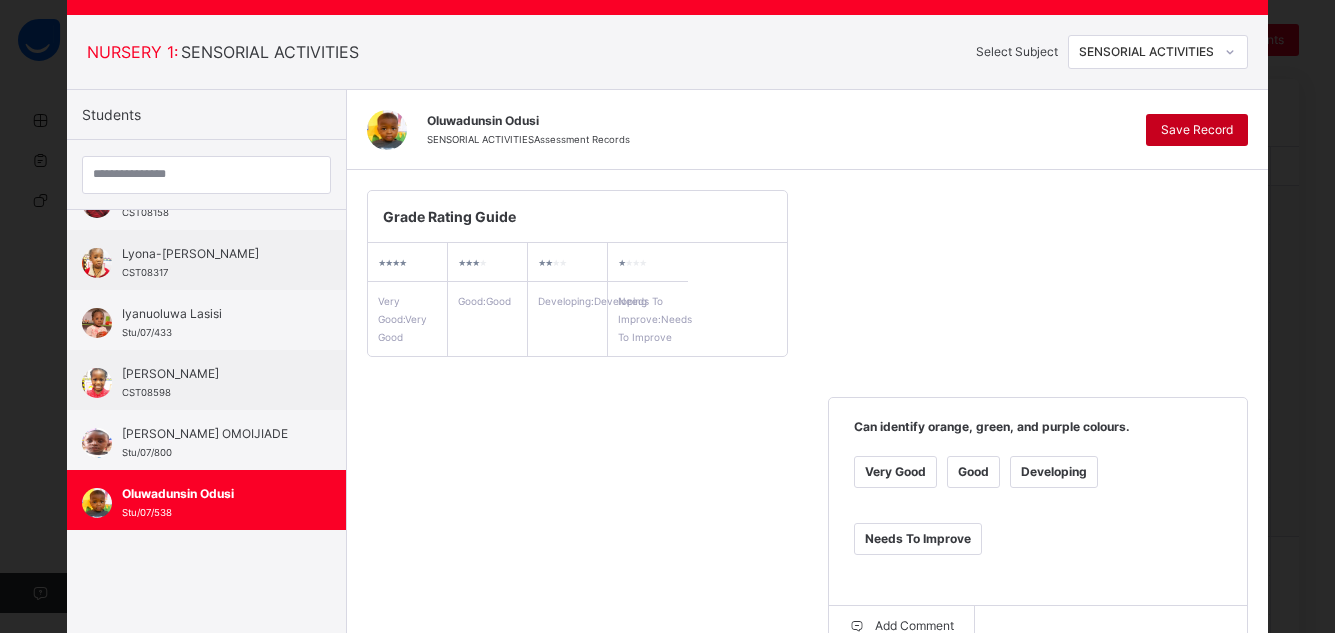 click on "Save Record" at bounding box center (1197, 130) 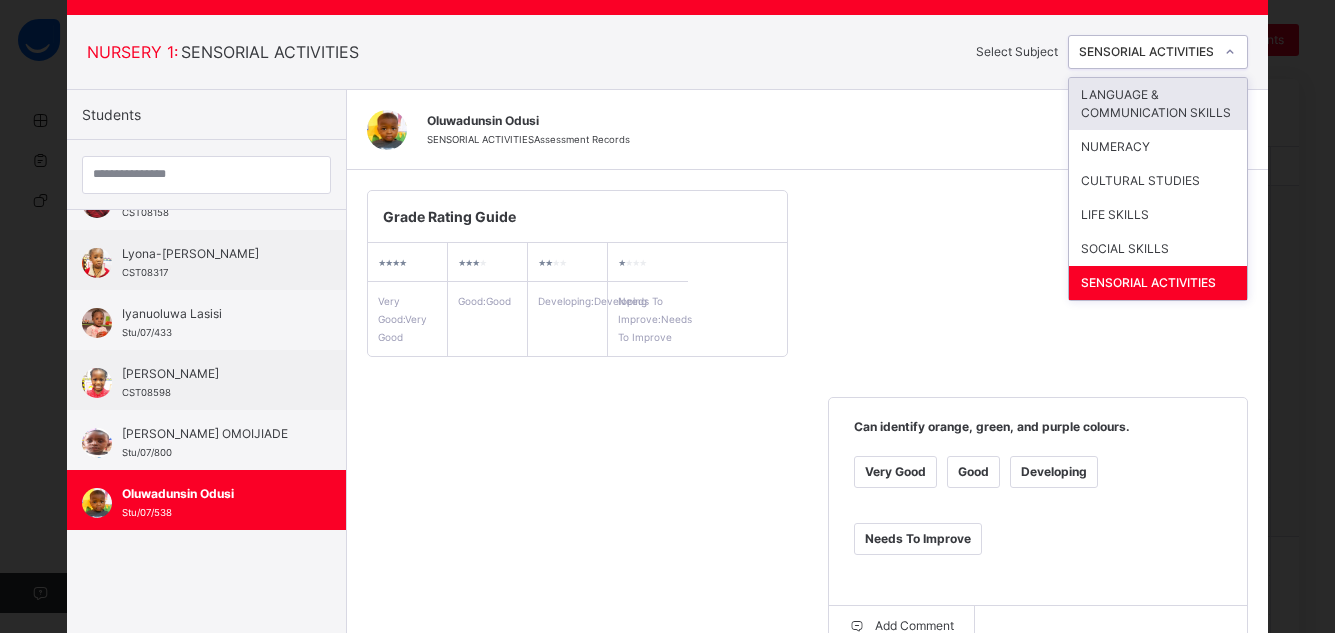 click 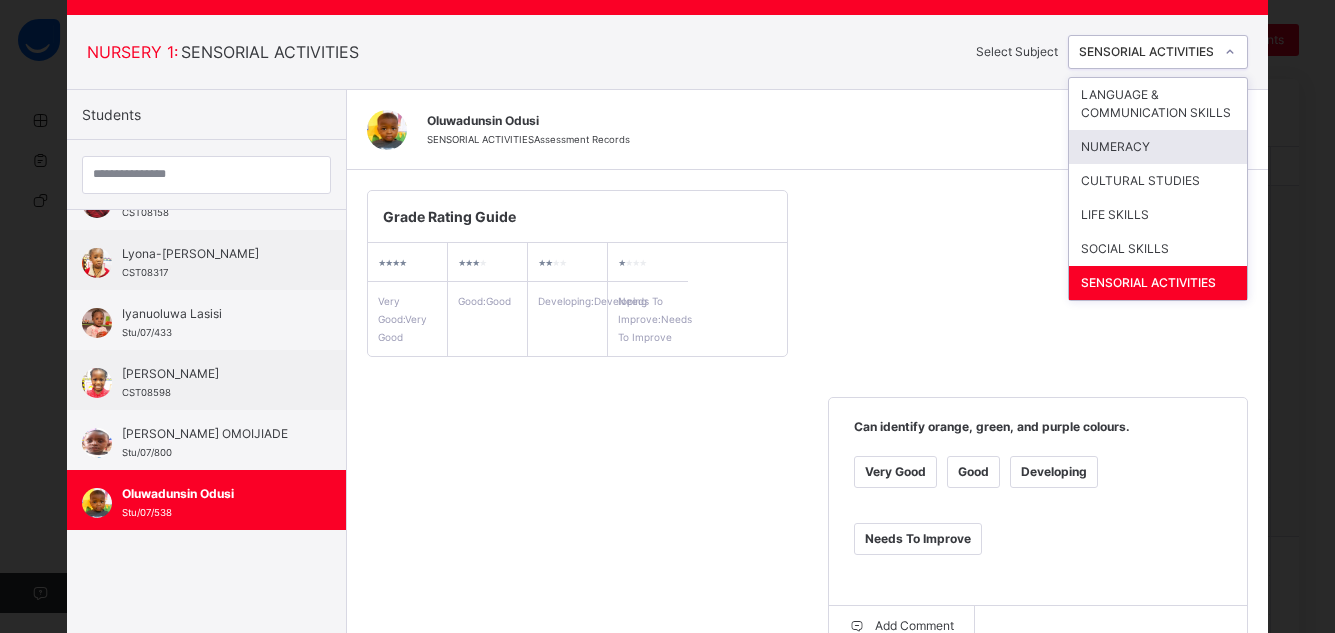 click on "NUMERACY" at bounding box center (1158, 147) 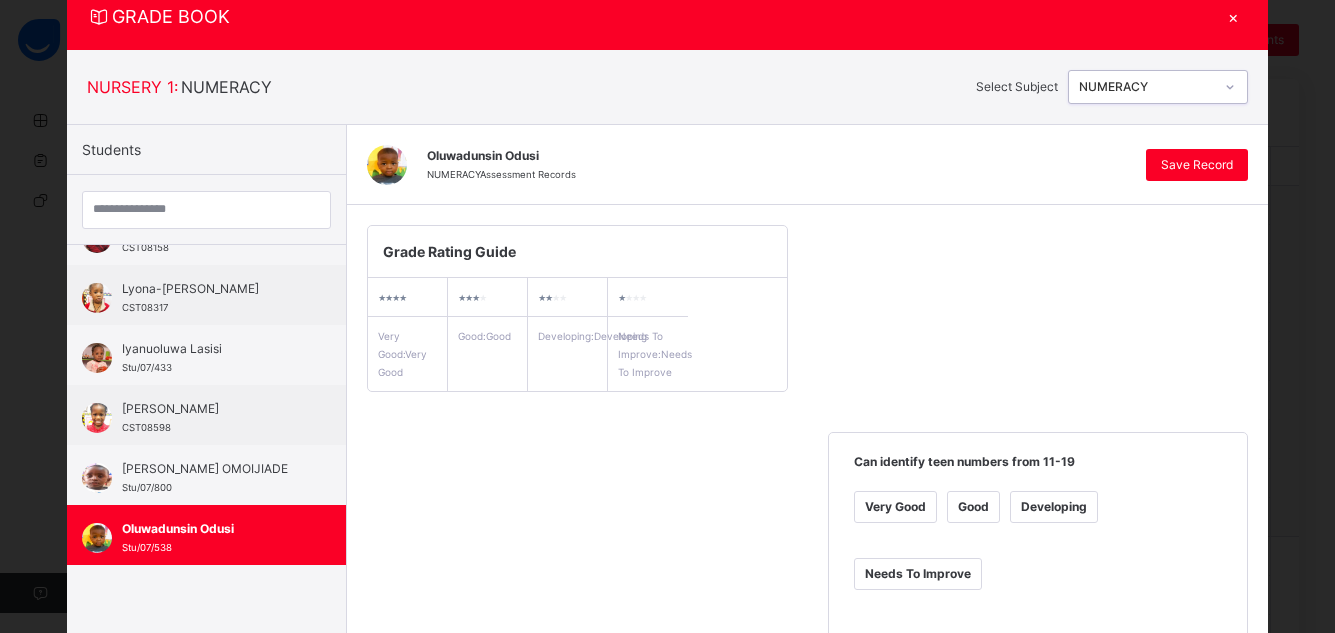 scroll, scrollTop: 102, scrollLeft: 0, axis: vertical 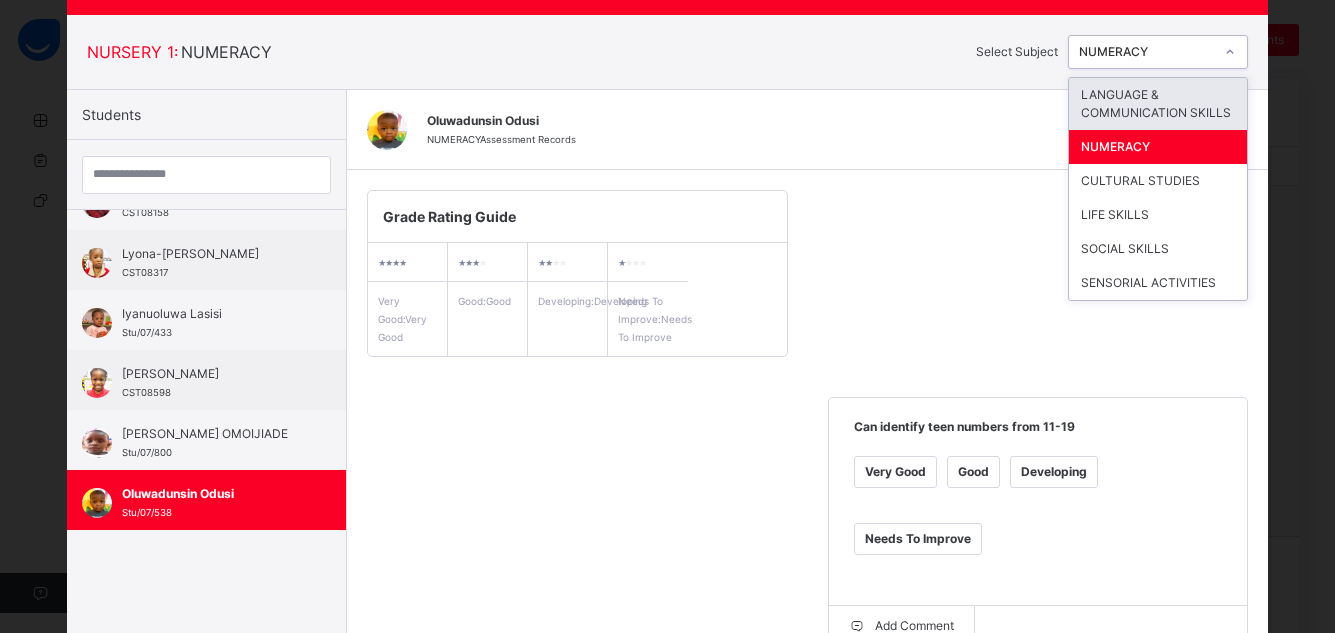 click 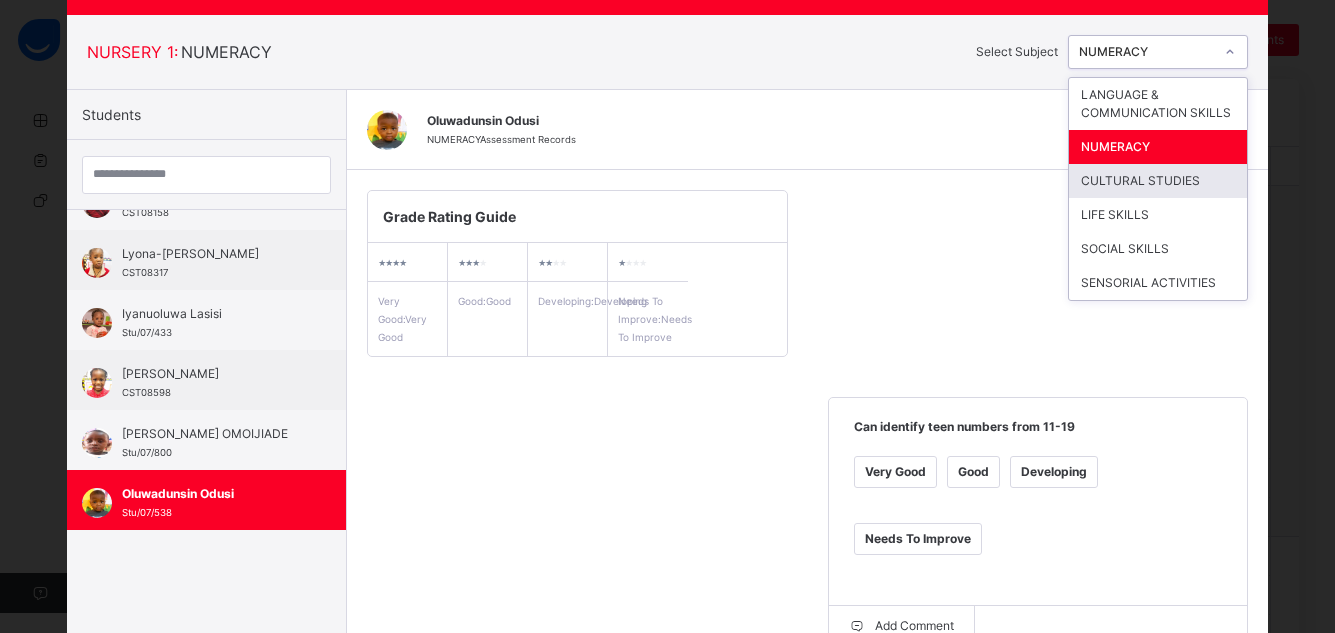 click on "CULTURAL STUDIES" at bounding box center [1158, 181] 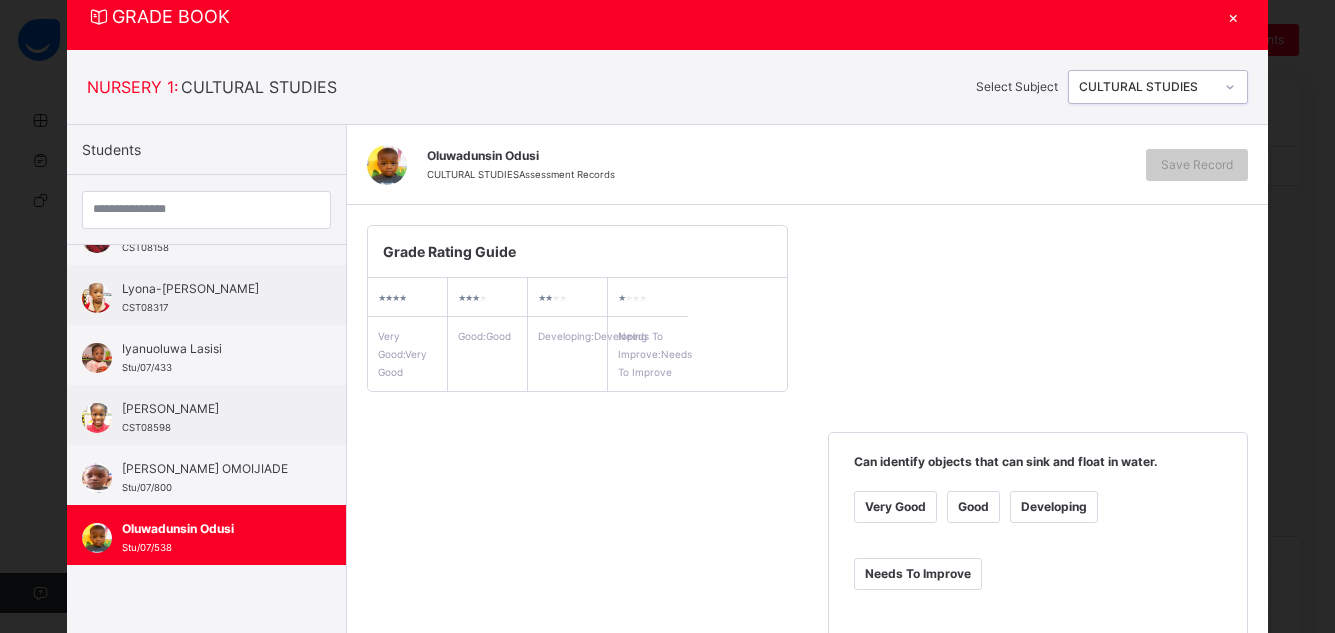 scroll, scrollTop: 102, scrollLeft: 0, axis: vertical 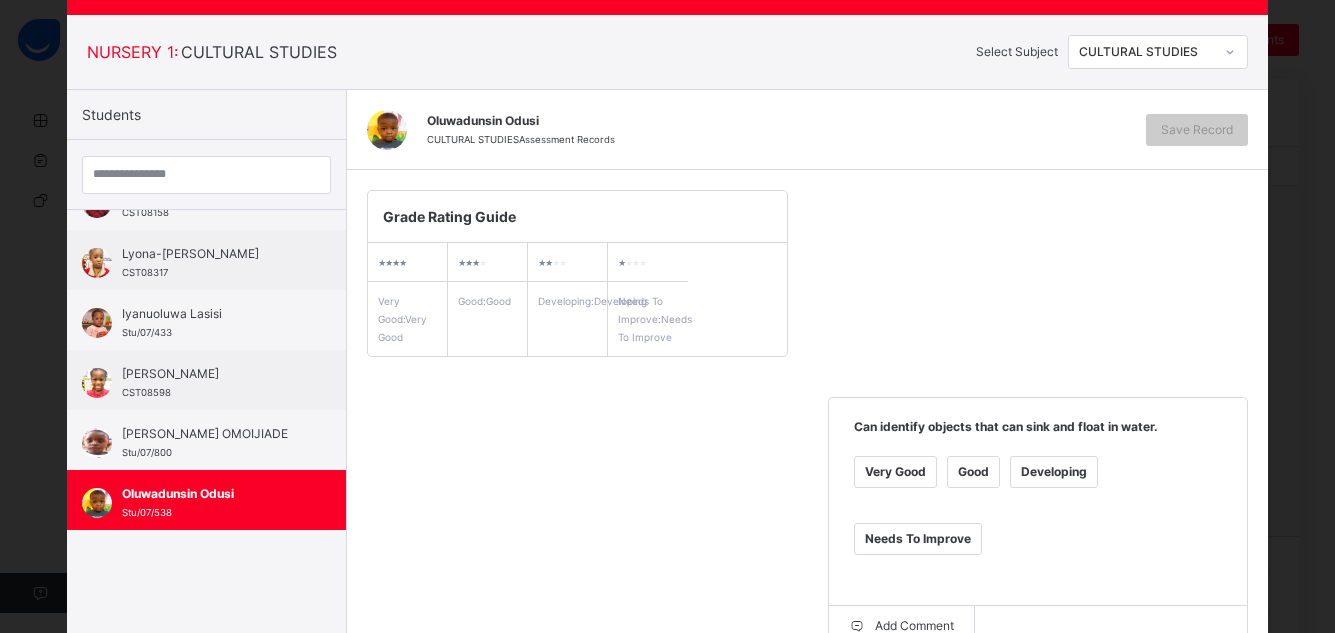 click on "Very Good" at bounding box center (895, 472) 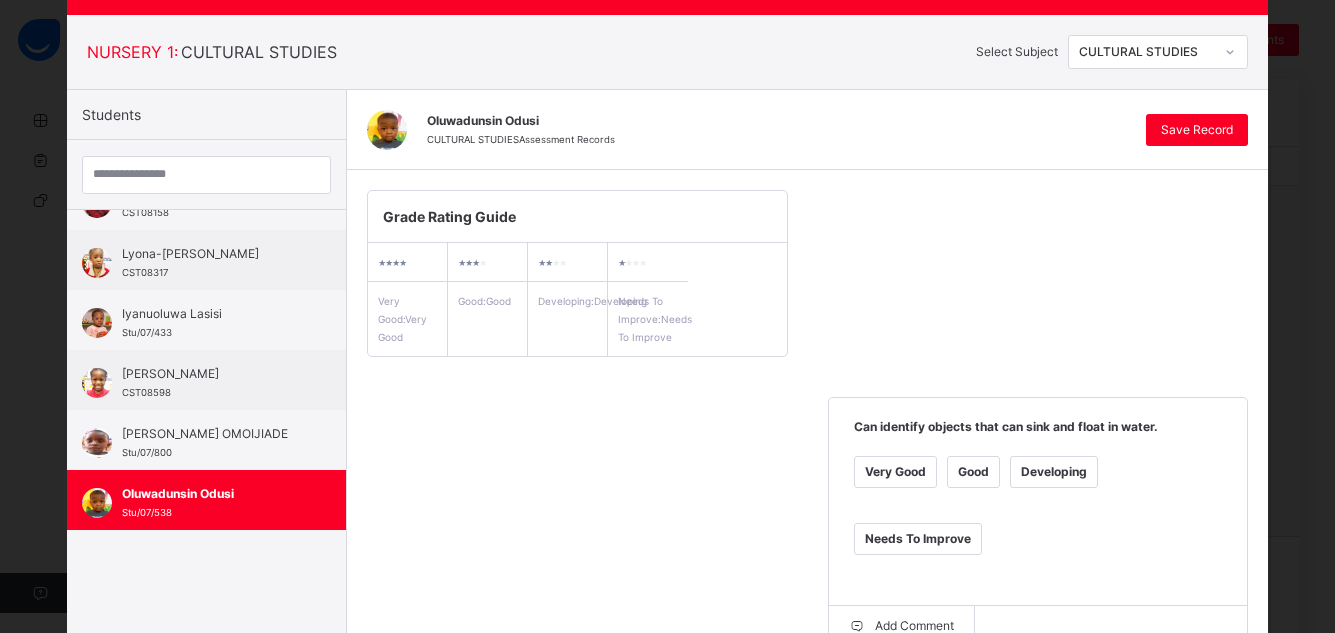 scroll, scrollTop: 656, scrollLeft: 0, axis: vertical 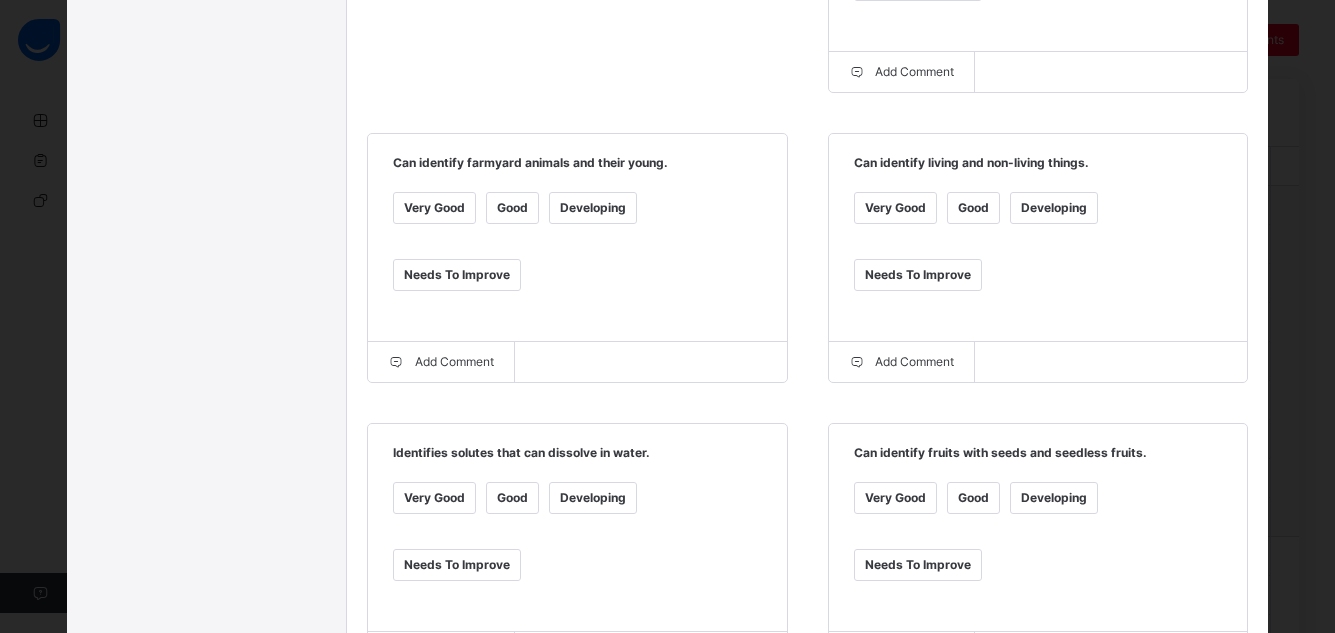 click on "Very Good" at bounding box center (895, 208) 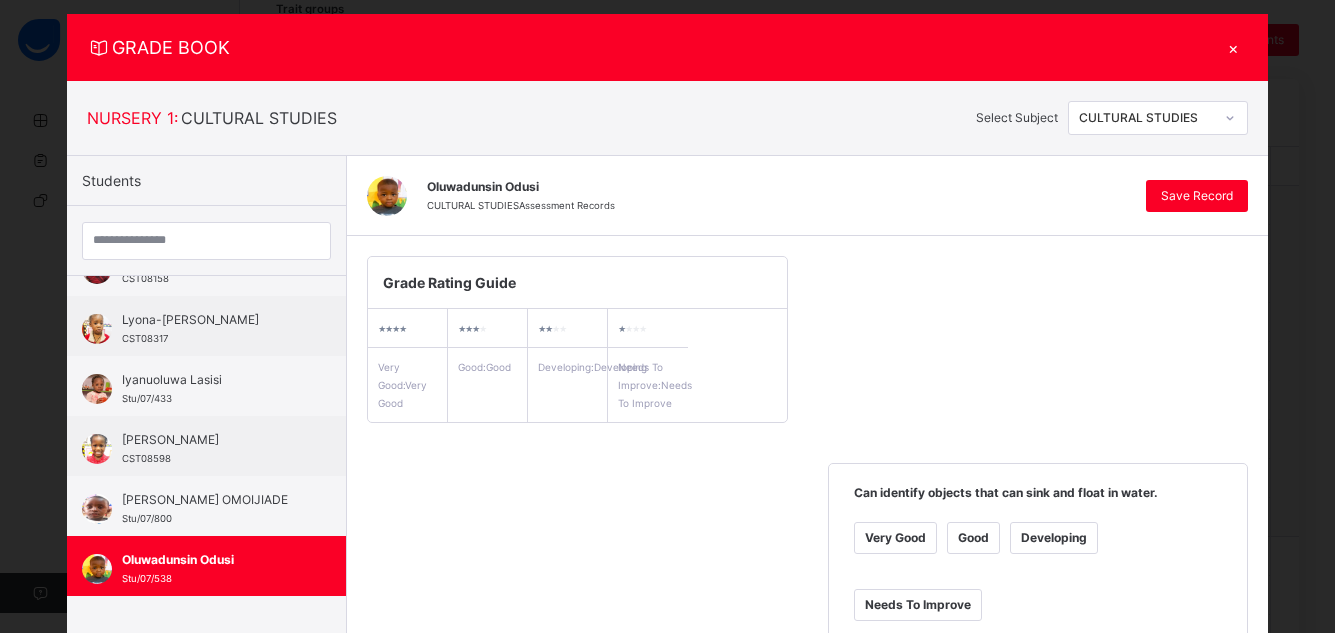 scroll, scrollTop: 0, scrollLeft: 0, axis: both 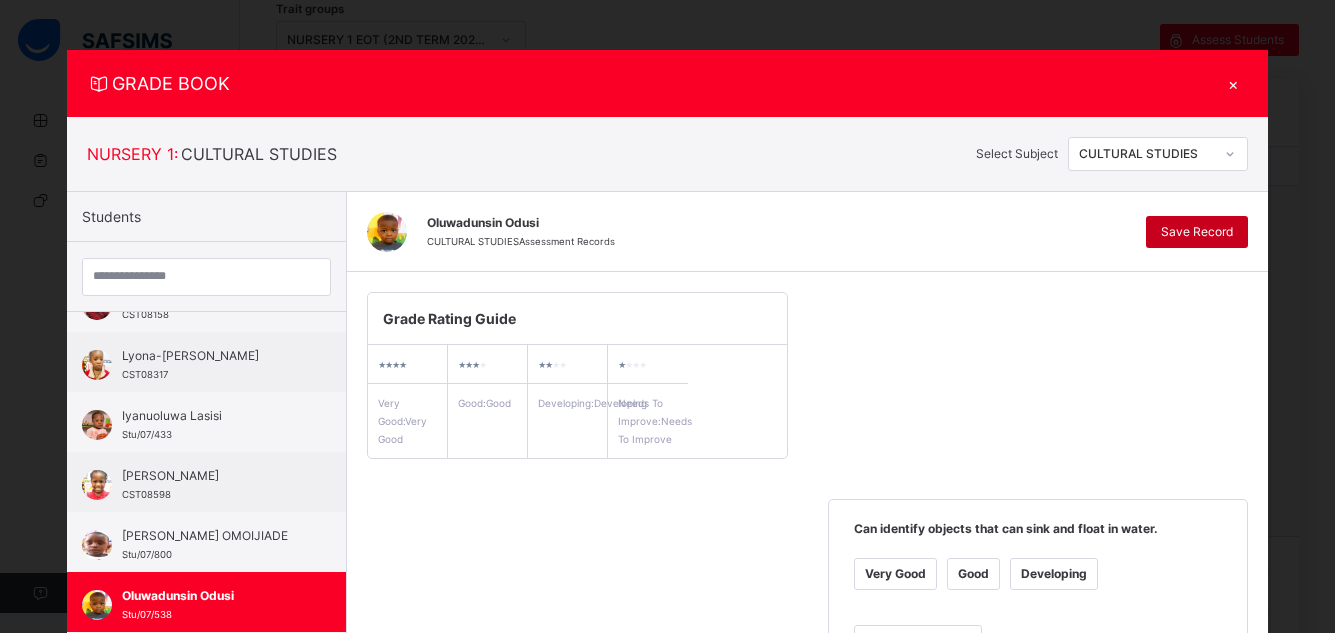 click on "Save Record" at bounding box center [1197, 232] 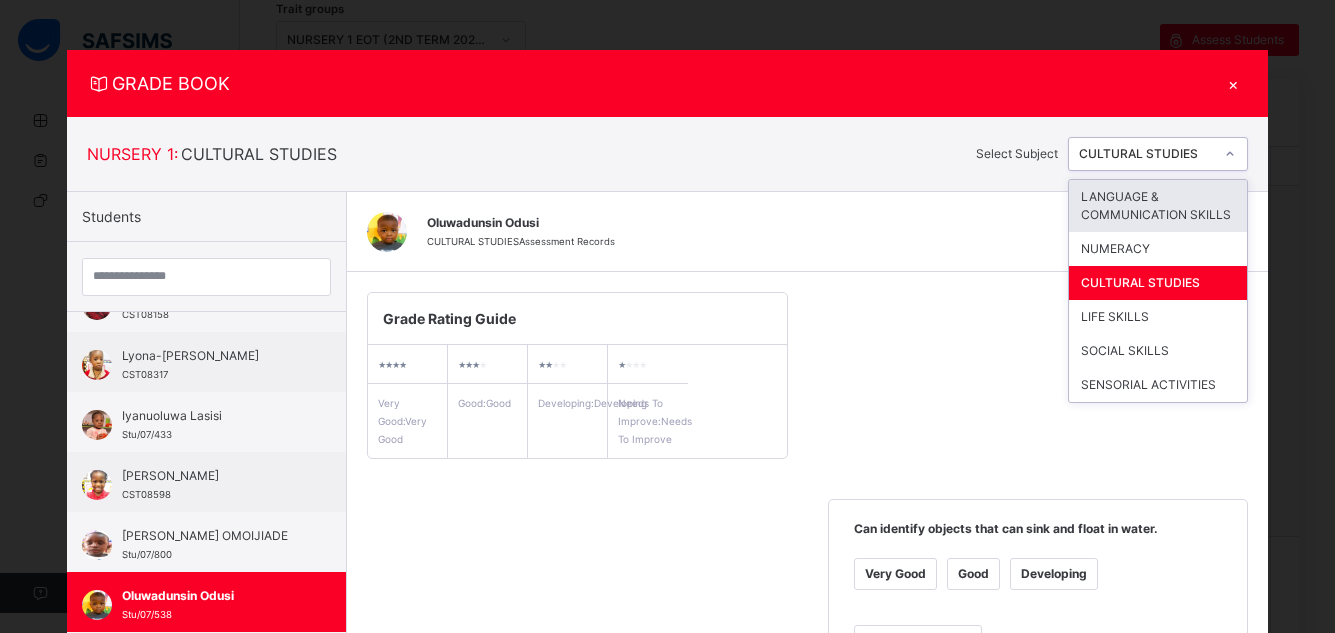 click 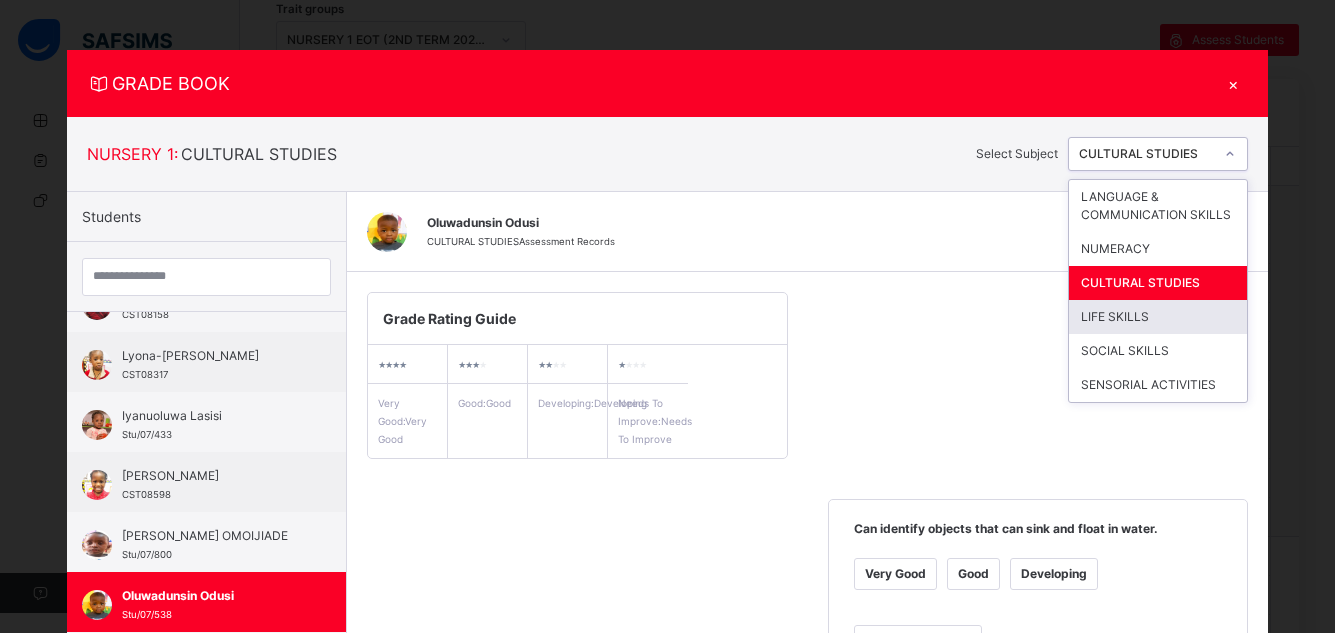 click on "LIFE SKILLS" at bounding box center [1158, 317] 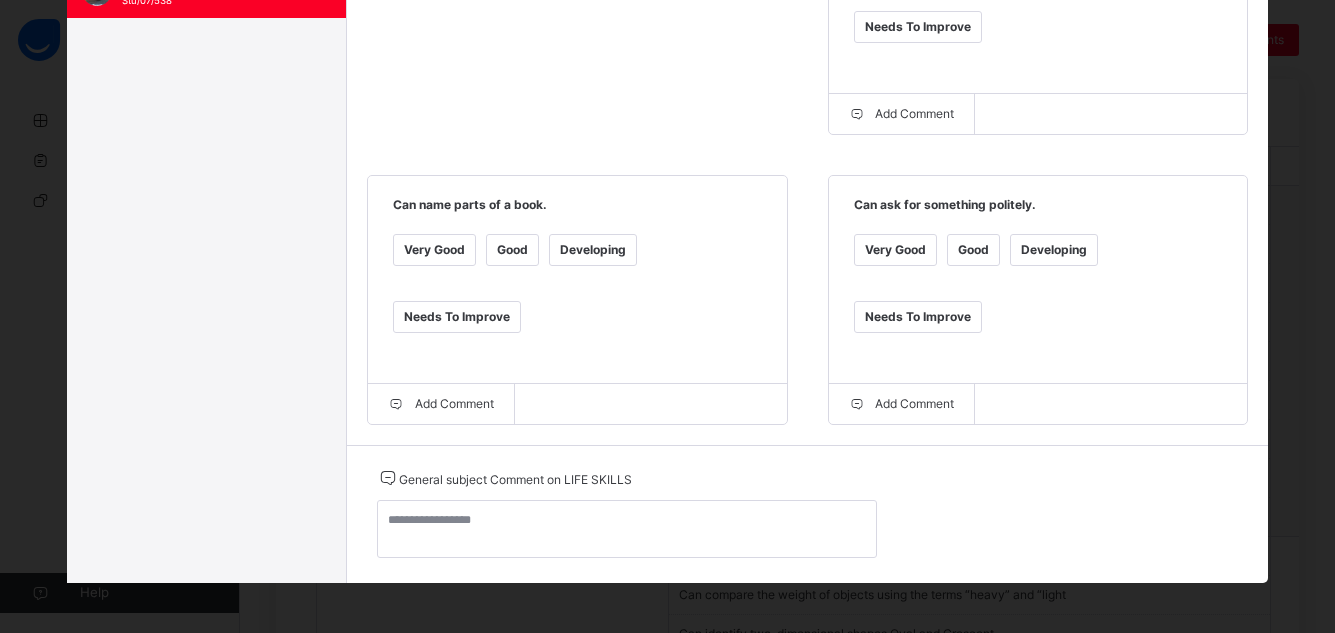 scroll, scrollTop: 84, scrollLeft: 0, axis: vertical 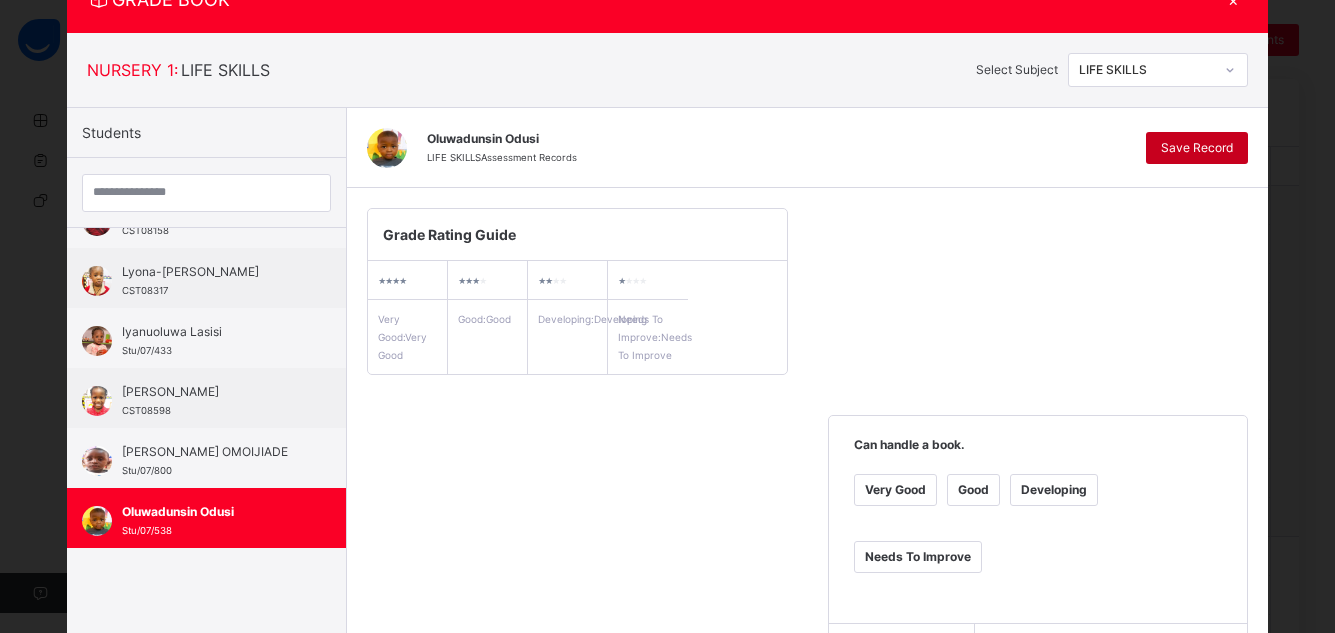 click on "Save Record" at bounding box center [1197, 148] 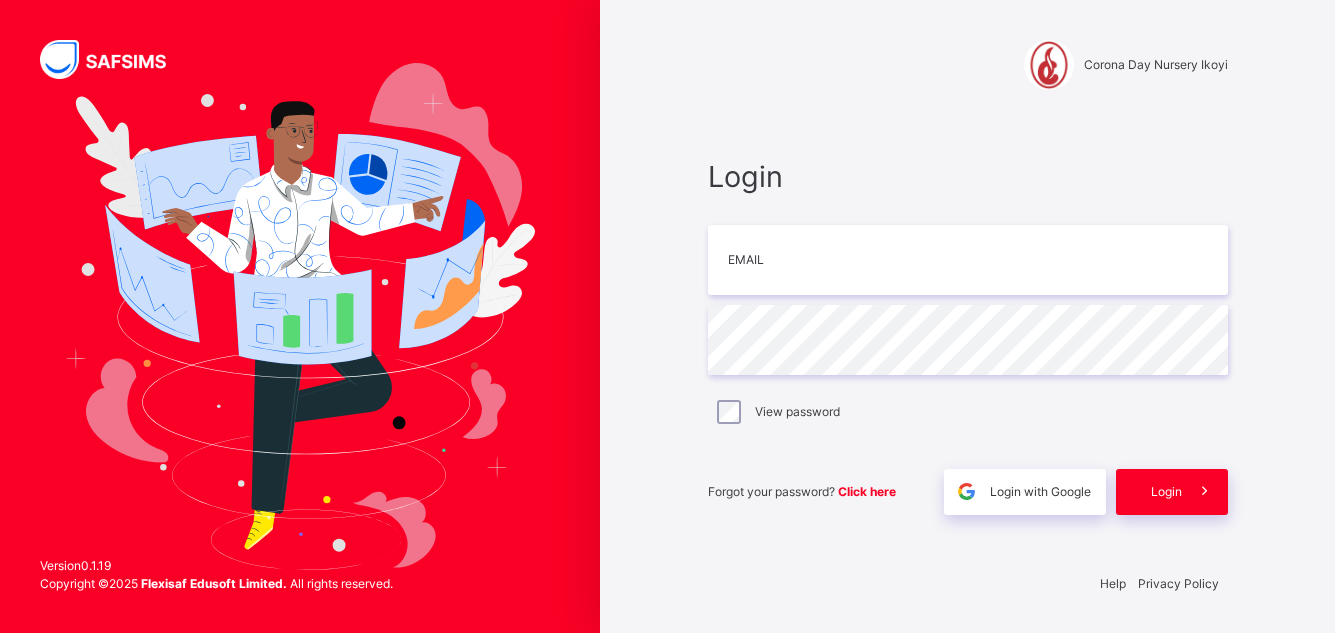scroll, scrollTop: 0, scrollLeft: 0, axis: both 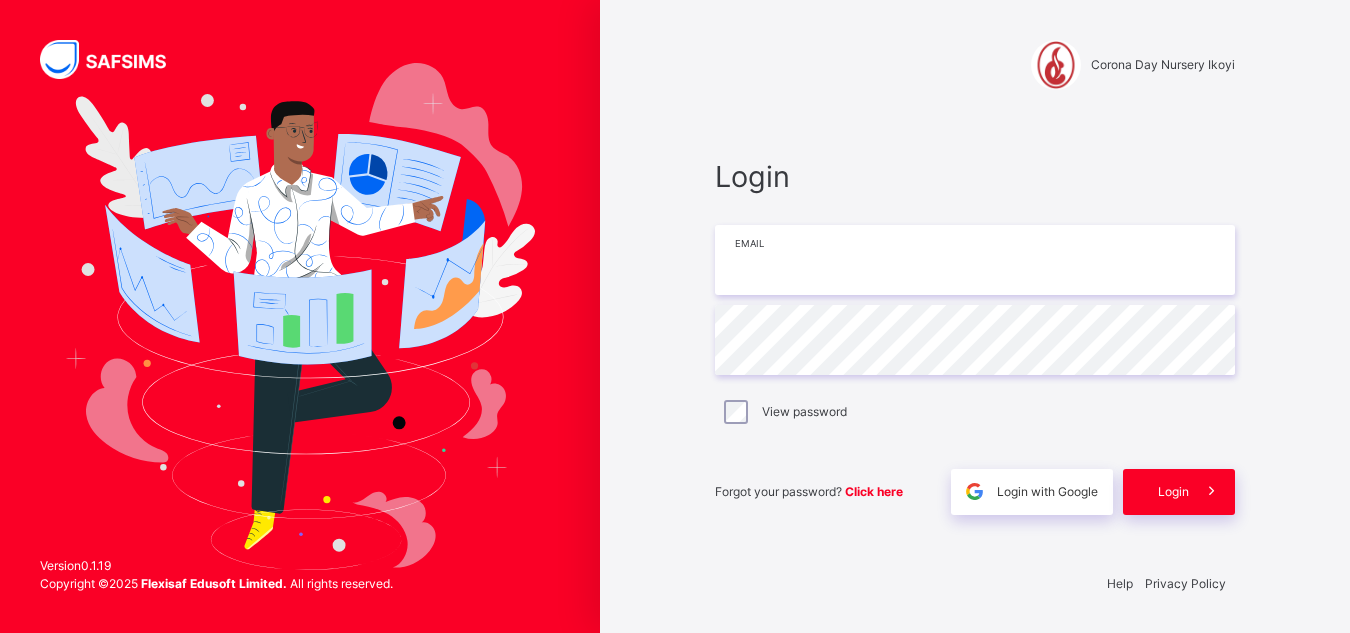 type on "**********" 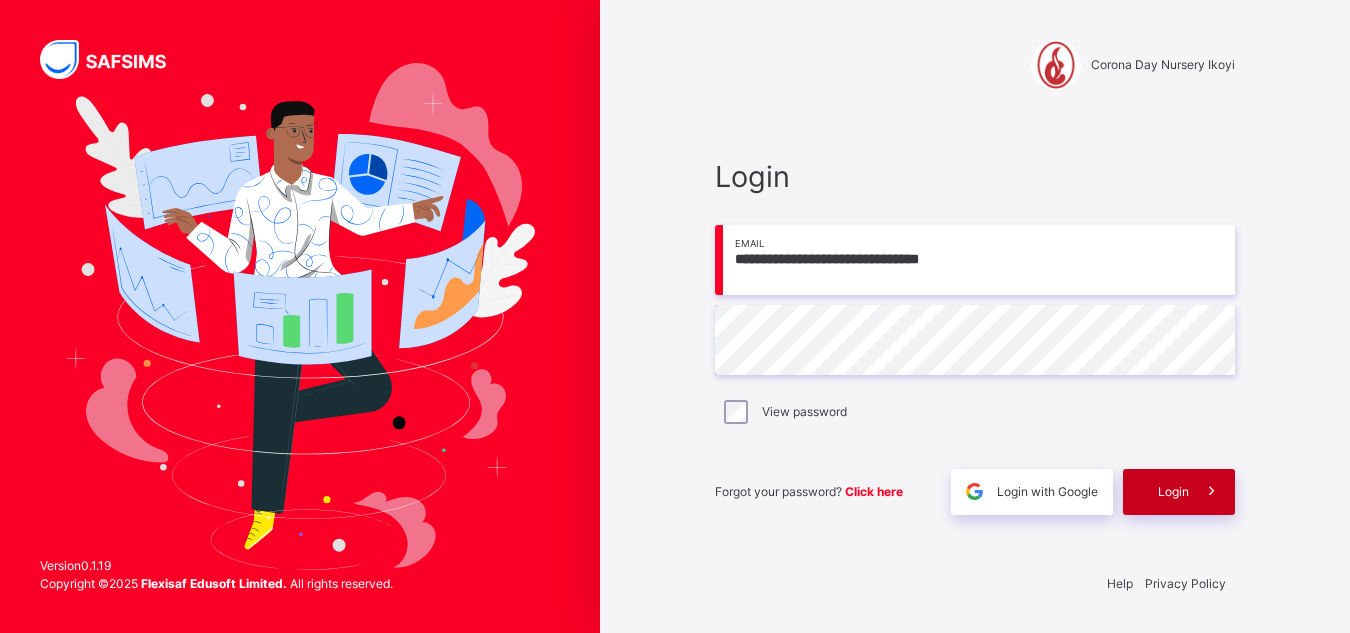 click on "Login" at bounding box center [1179, 492] 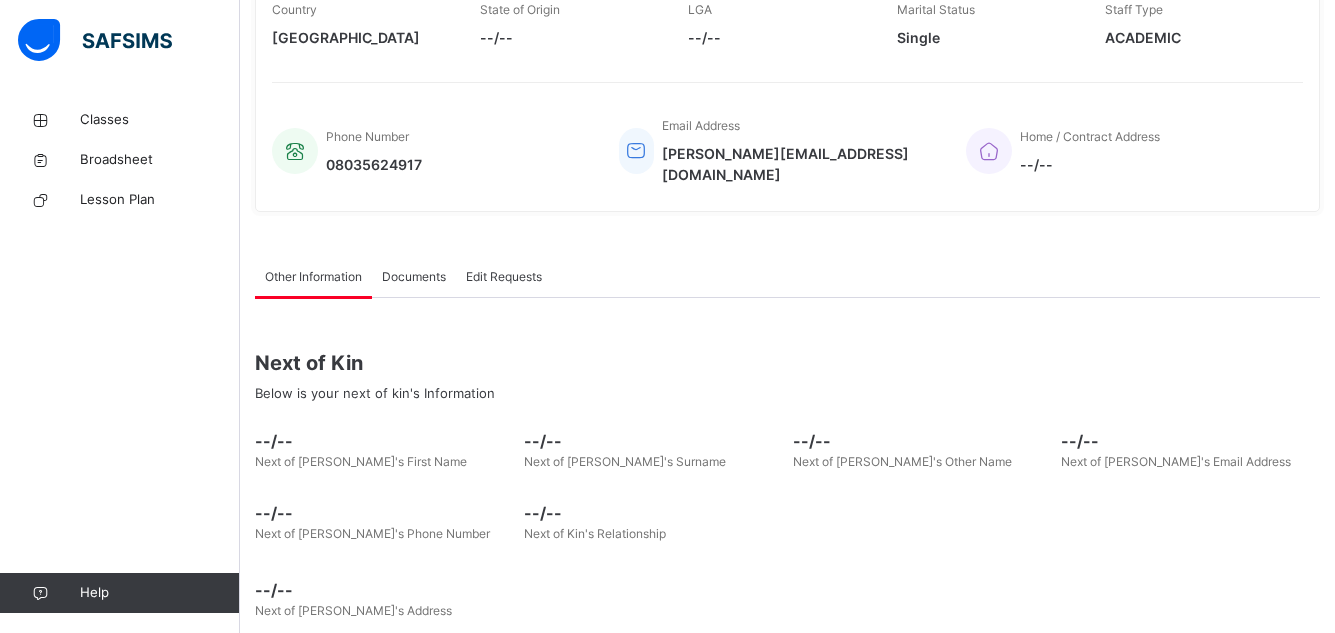 scroll, scrollTop: 415, scrollLeft: 0, axis: vertical 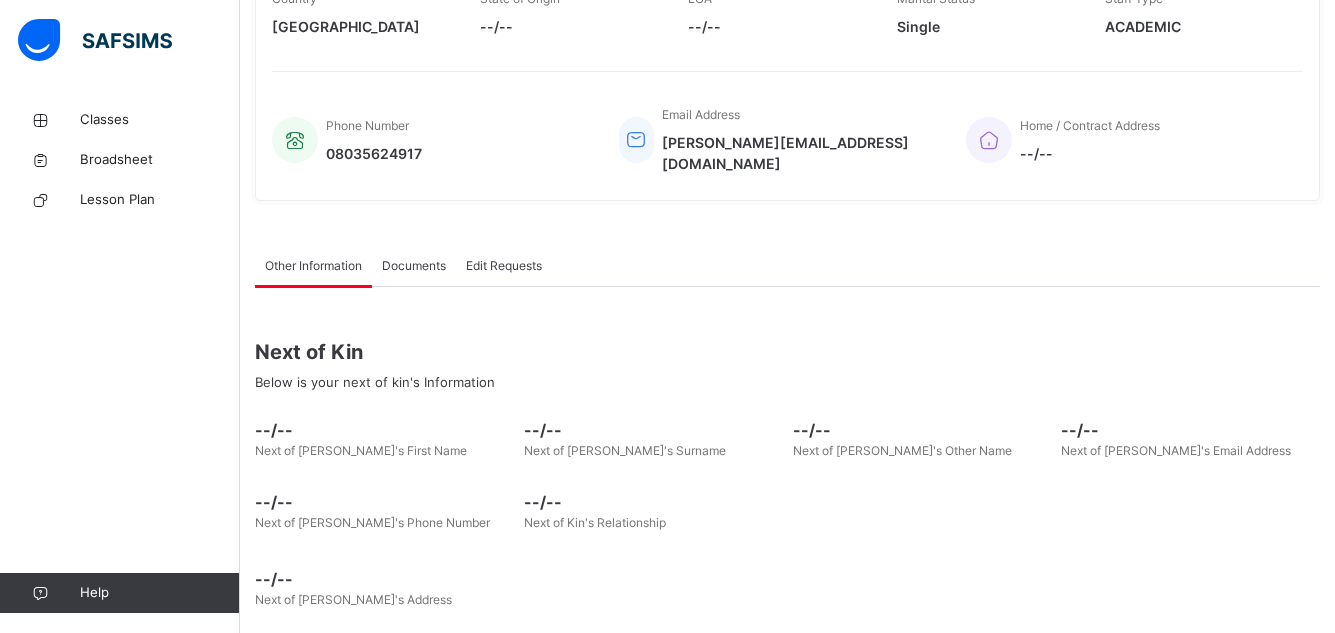 click on "Documents" at bounding box center [414, 266] 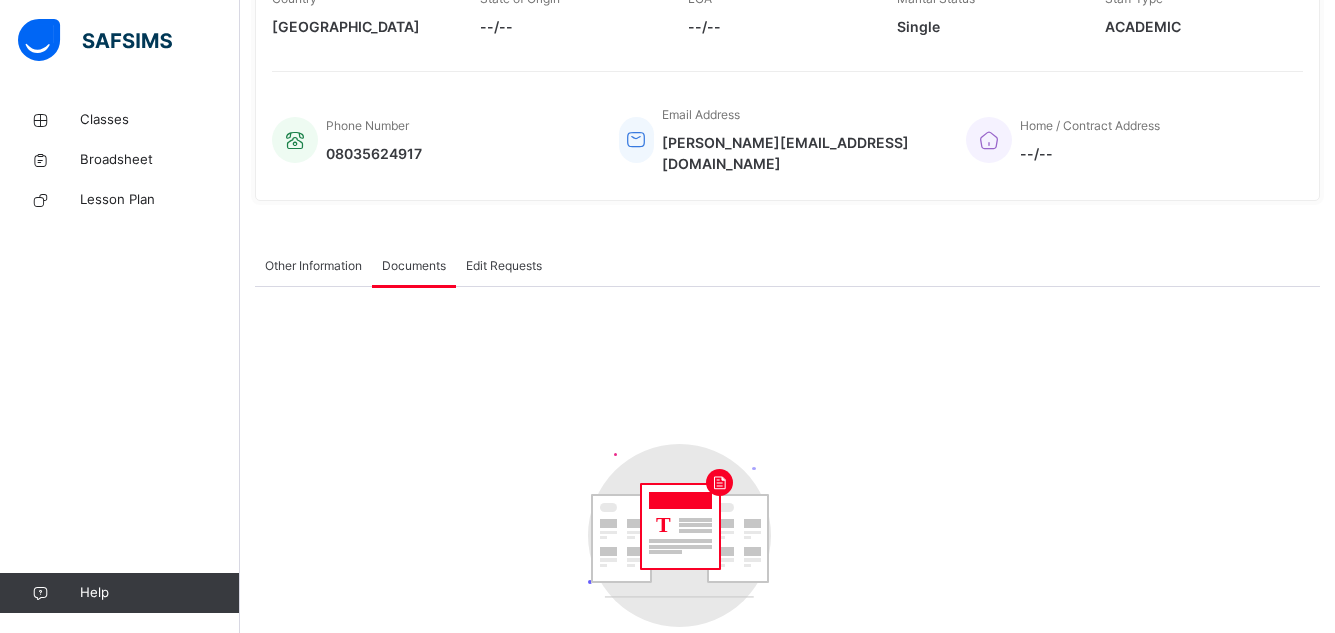 click on "Edit Requests" at bounding box center [504, 266] 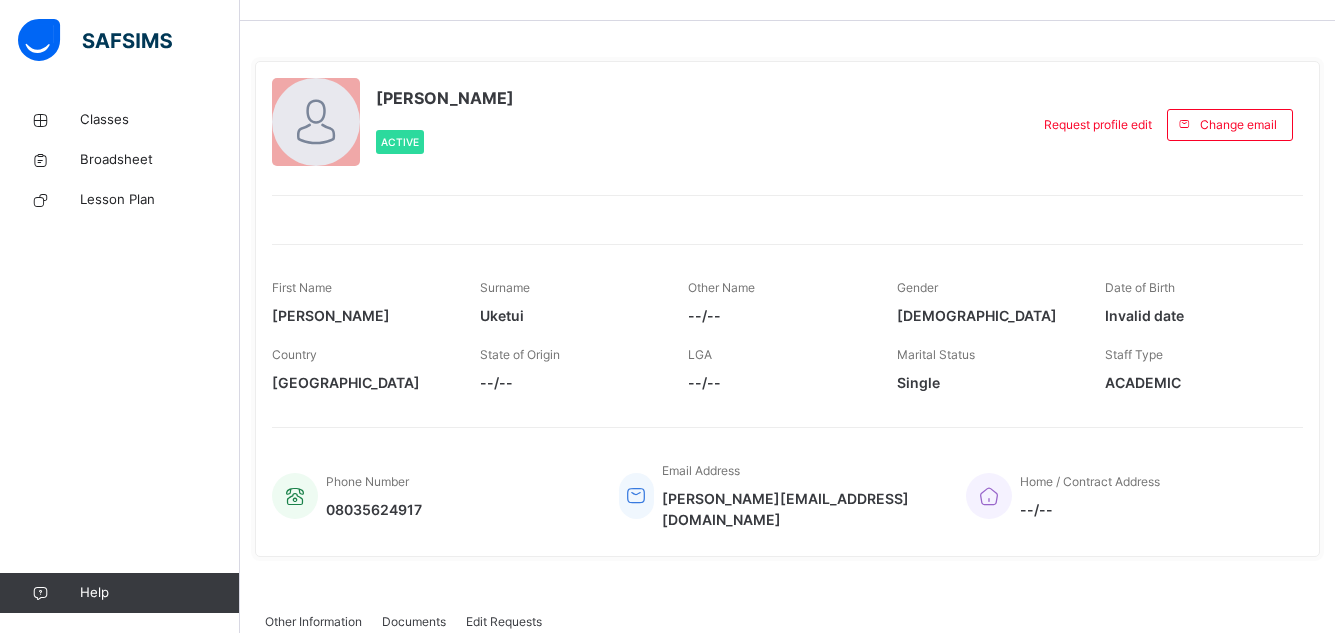 scroll, scrollTop: 0, scrollLeft: 0, axis: both 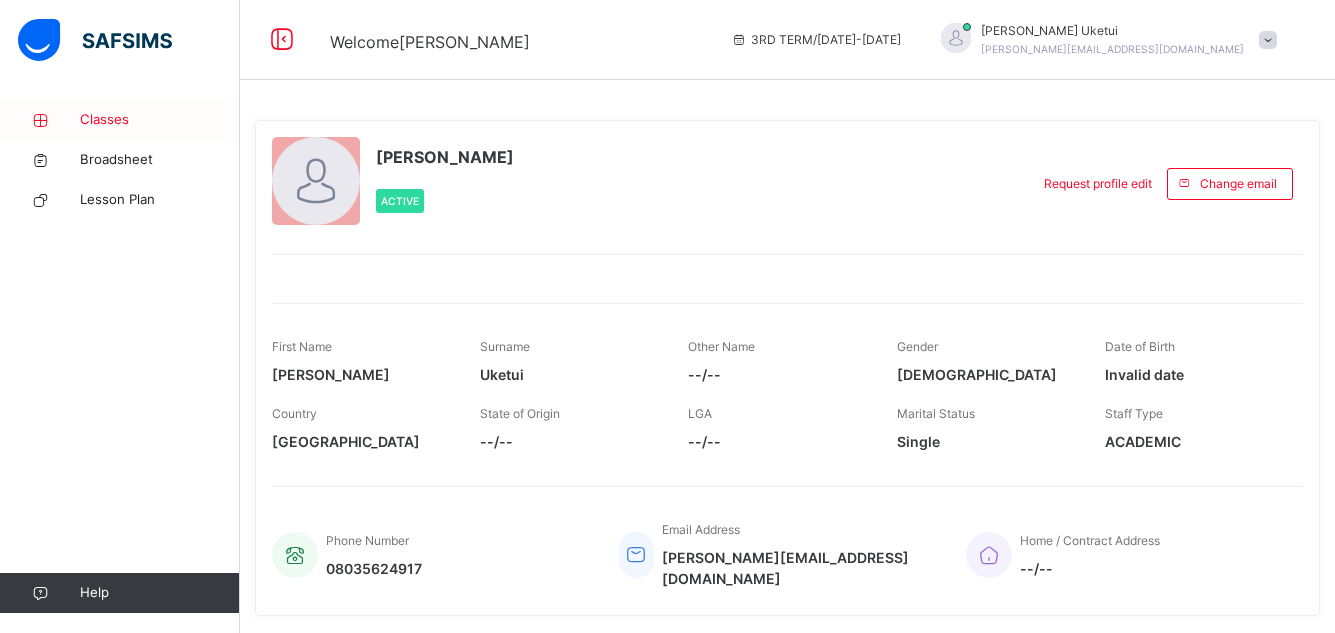 click on "Classes" at bounding box center [160, 120] 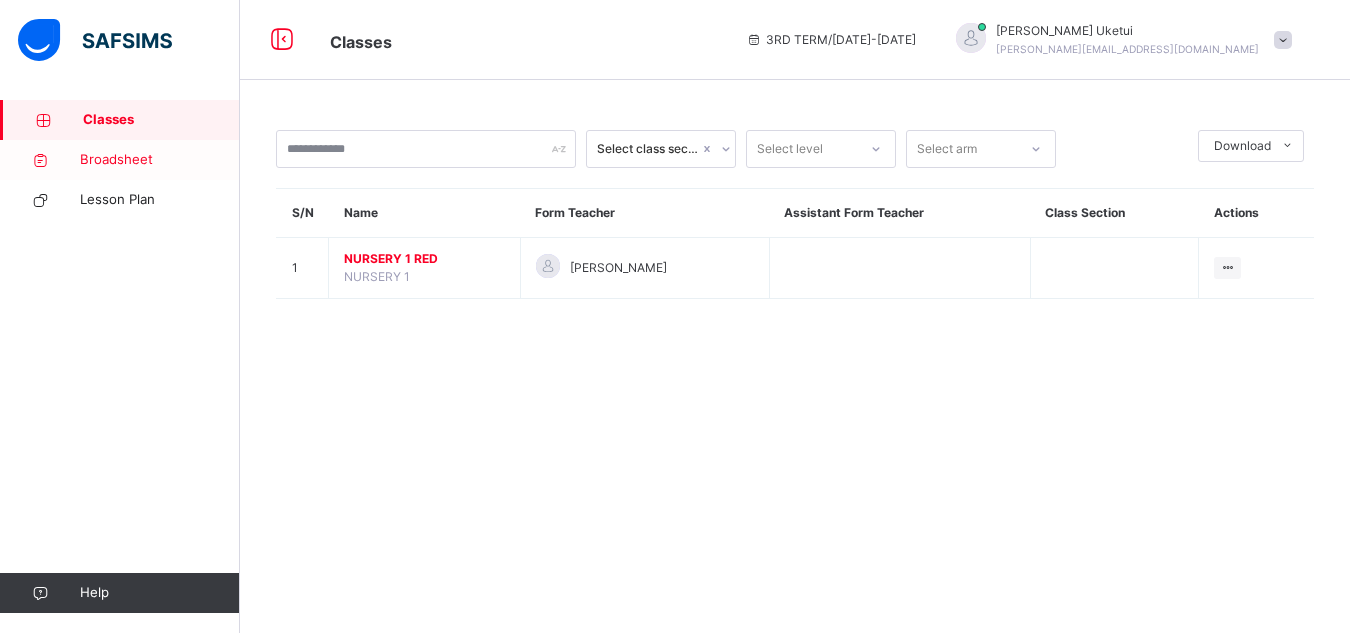 click on "Broadsheet" at bounding box center (160, 160) 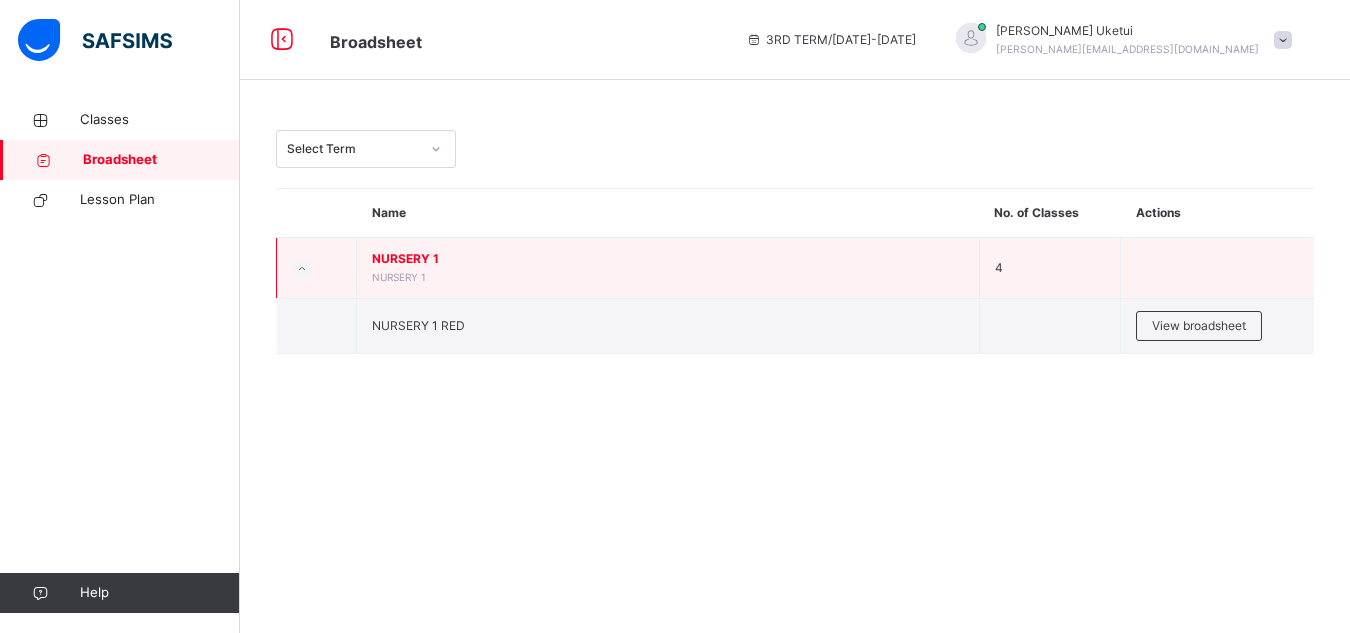 click on "NURSERY 1" at bounding box center (668, 259) 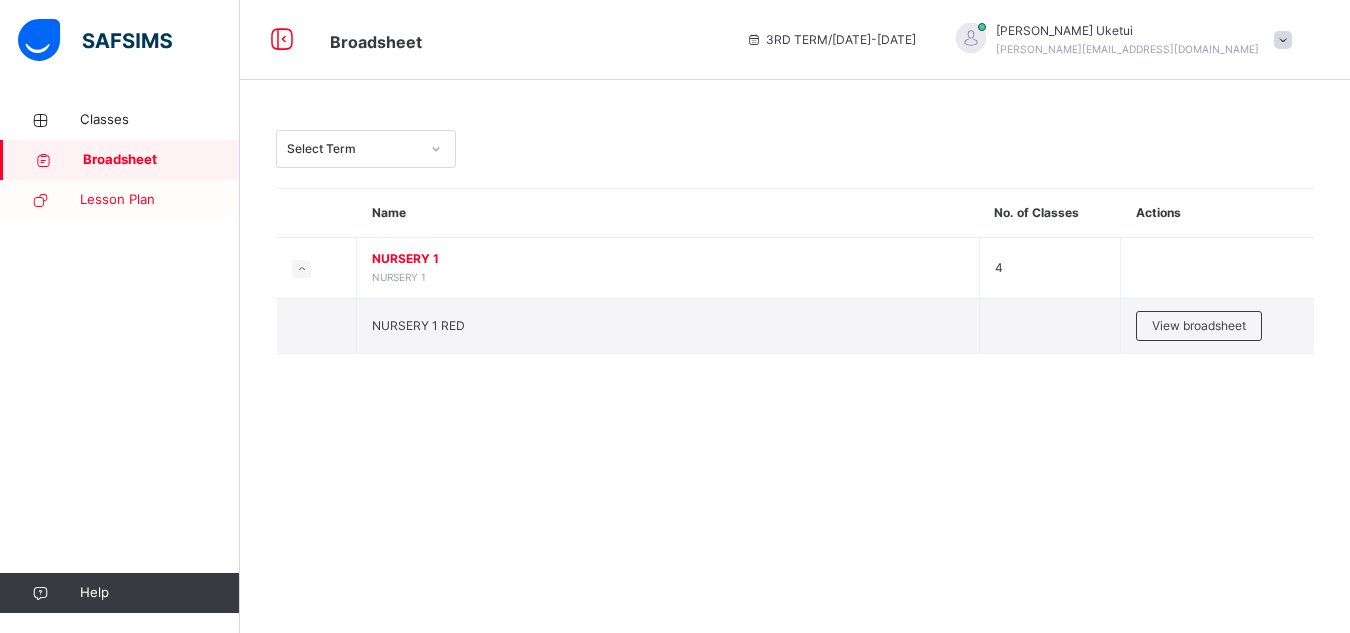 click on "Lesson Plan" at bounding box center [160, 200] 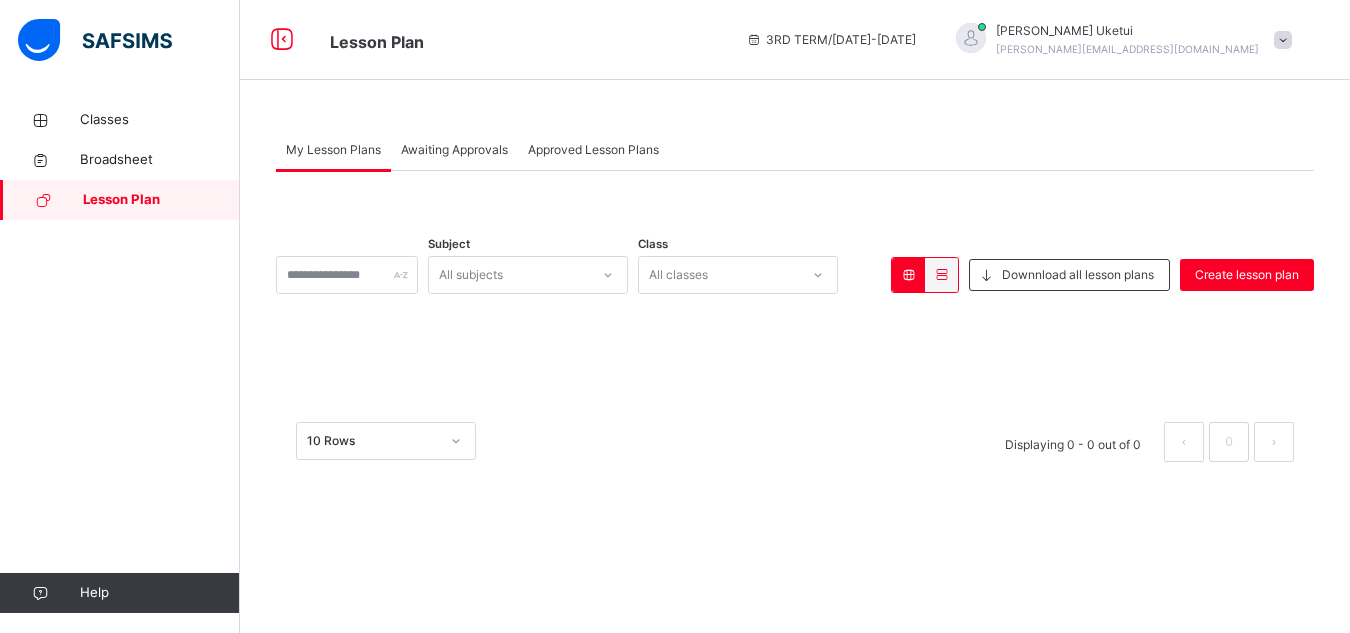 click on "Awaiting Approvals" at bounding box center [454, 150] 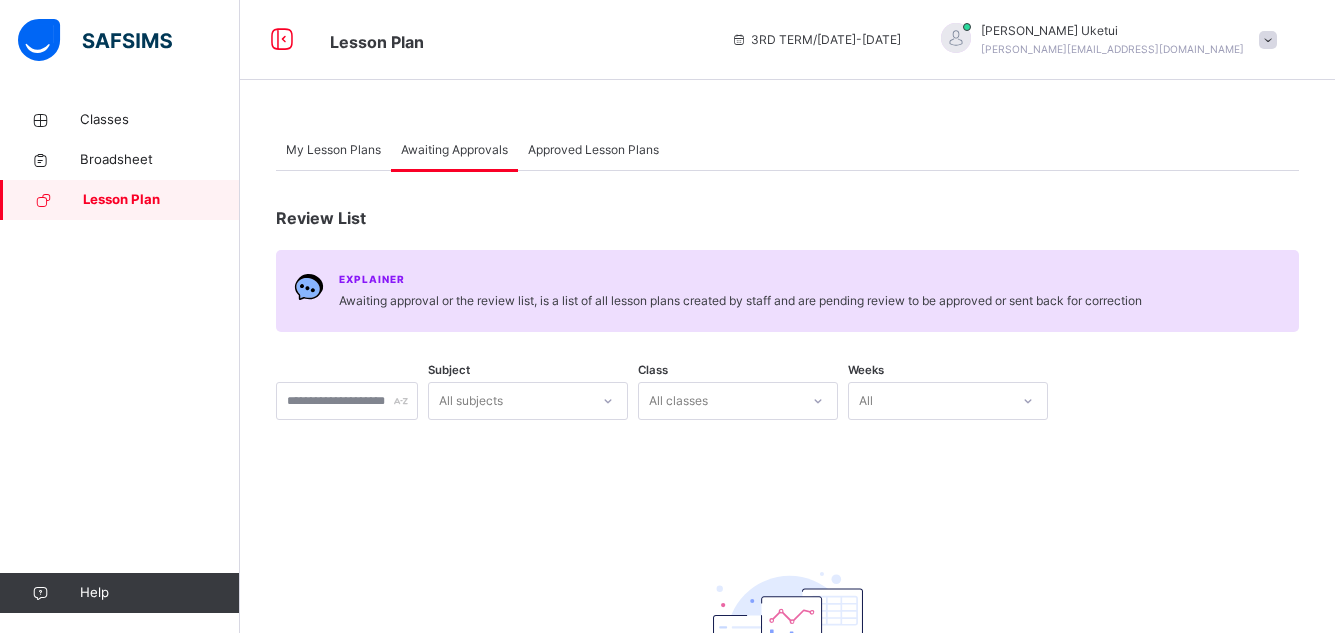 click on "Approved Lesson Plans" at bounding box center (593, 150) 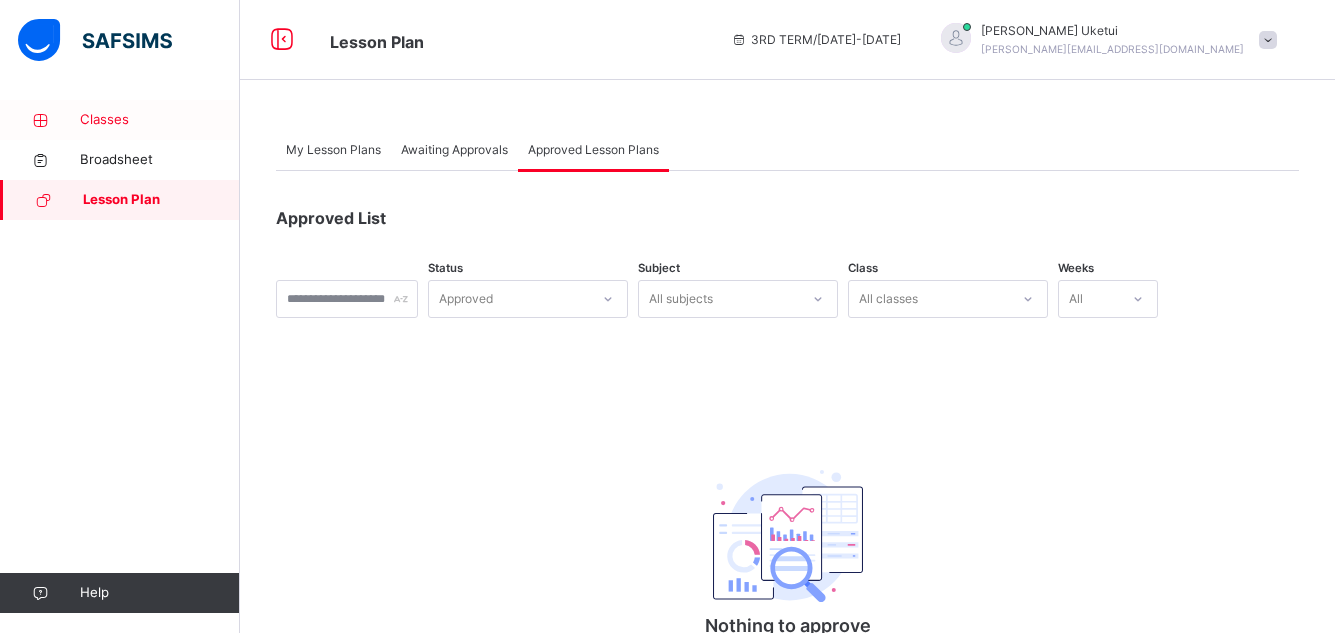 click on "Classes" at bounding box center [160, 120] 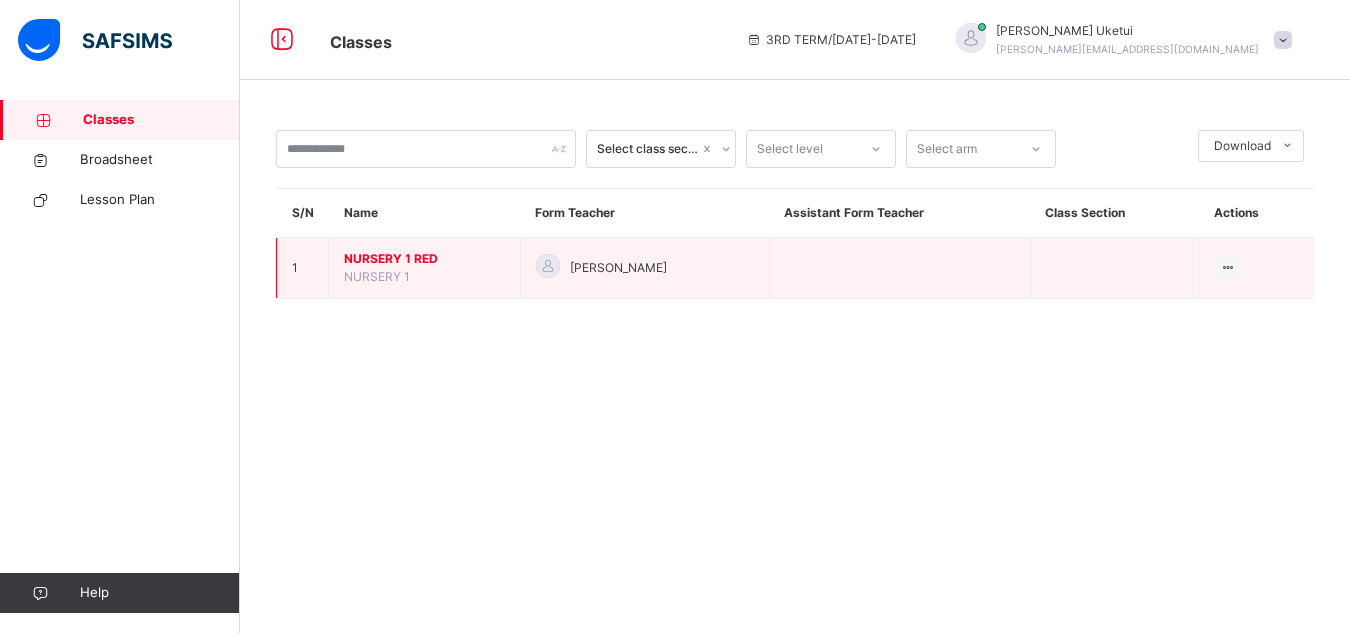 click on "NURSERY 1" at bounding box center (377, 276) 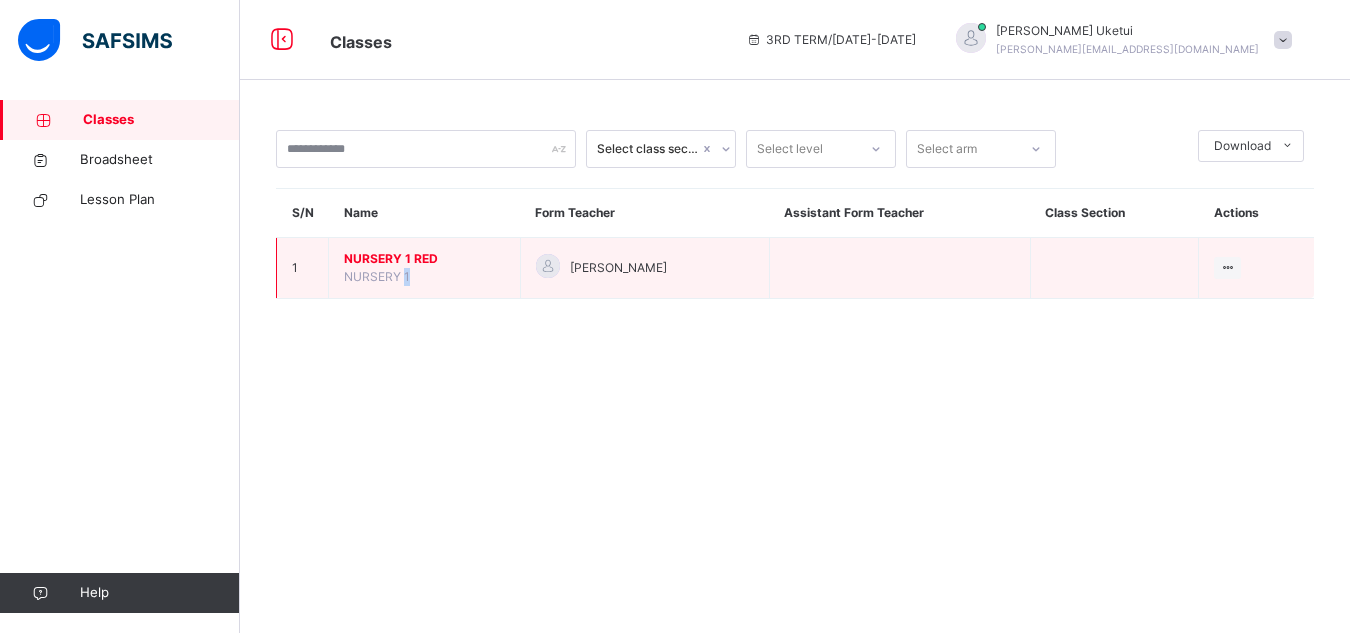 click on "NURSERY 1" at bounding box center (377, 276) 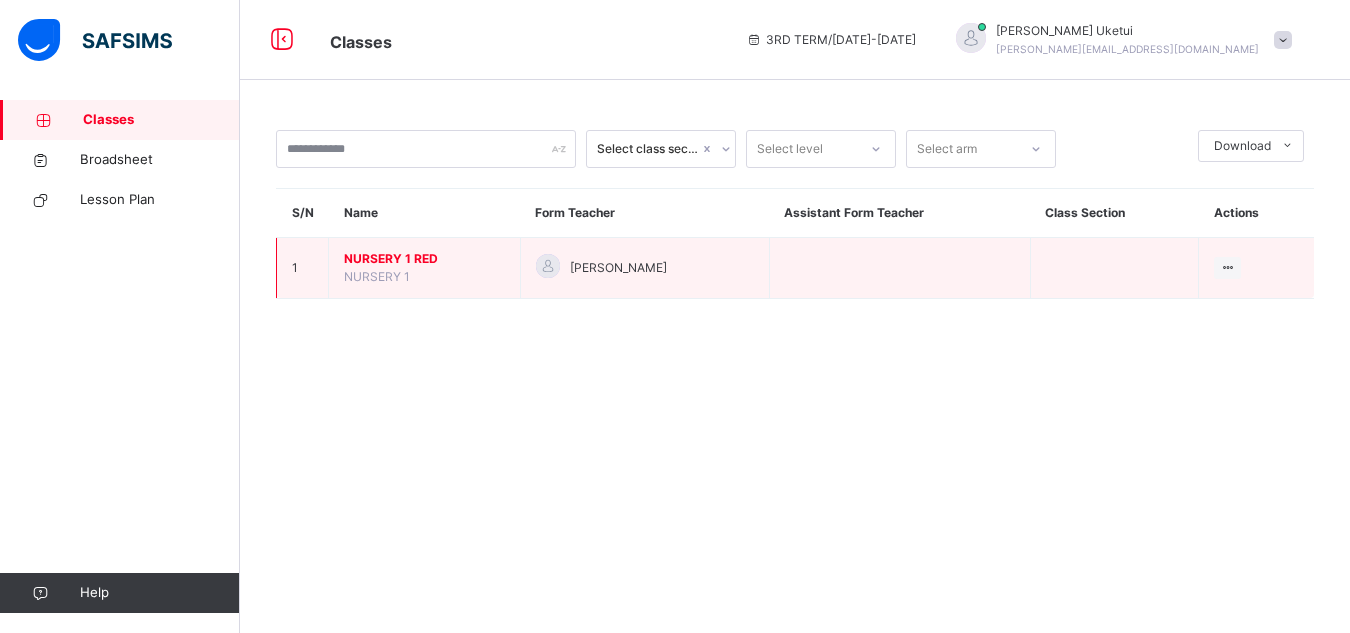 click on "NURSERY 1   RED    NURSERY 1" at bounding box center (425, 268) 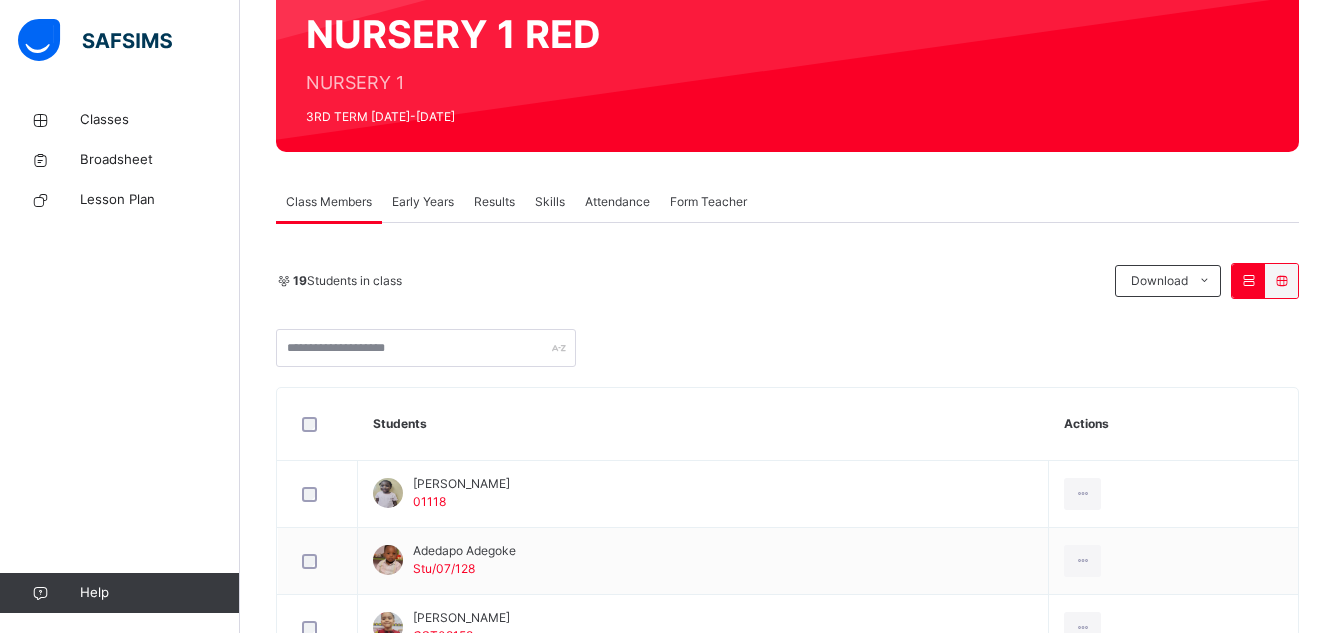 scroll, scrollTop: 360, scrollLeft: 0, axis: vertical 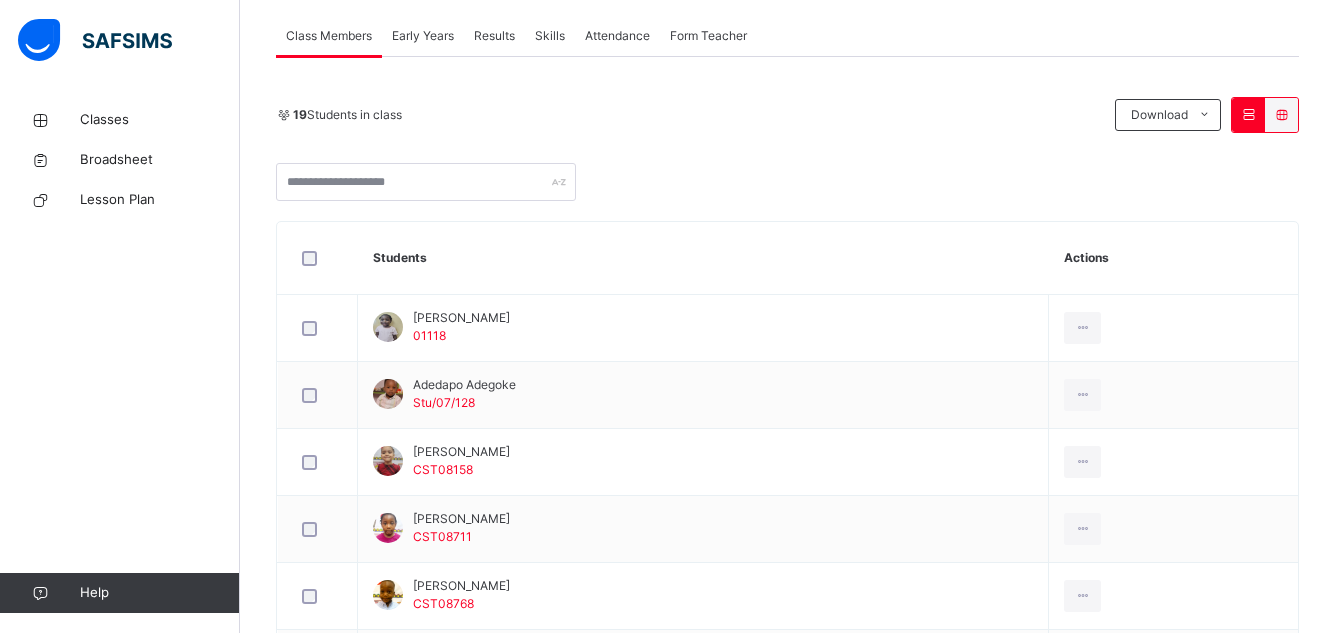 click on "Early Years" at bounding box center (423, 36) 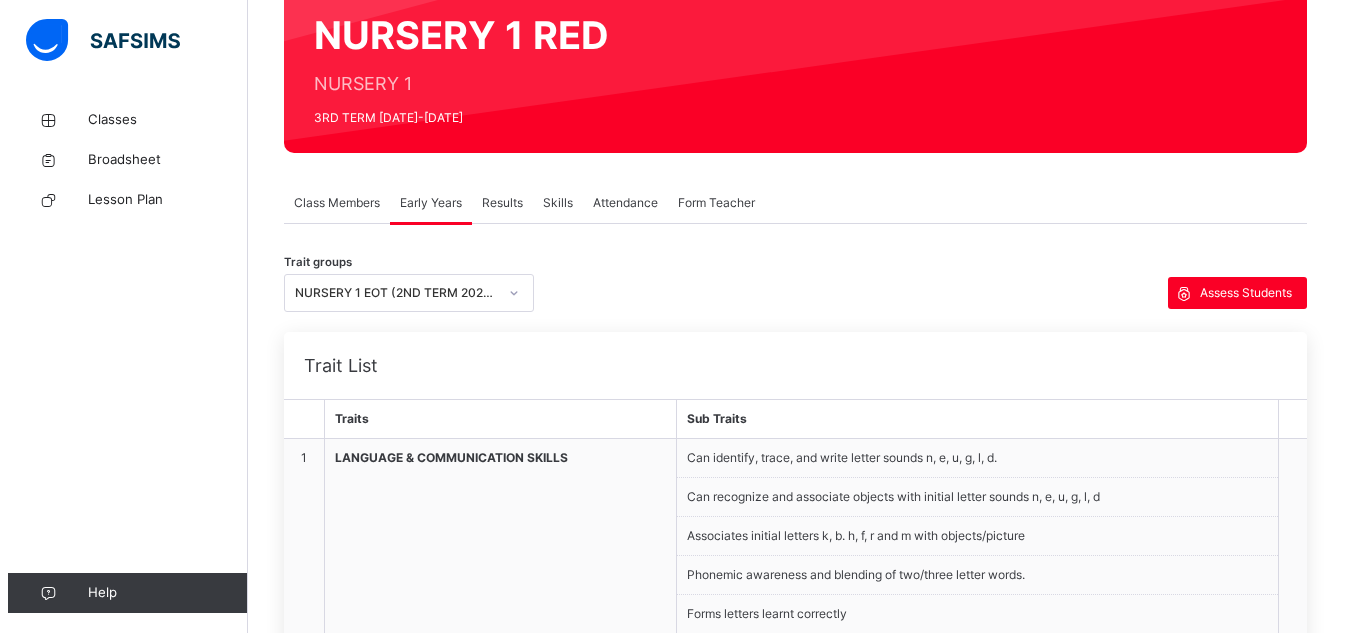 scroll, scrollTop: 177, scrollLeft: 0, axis: vertical 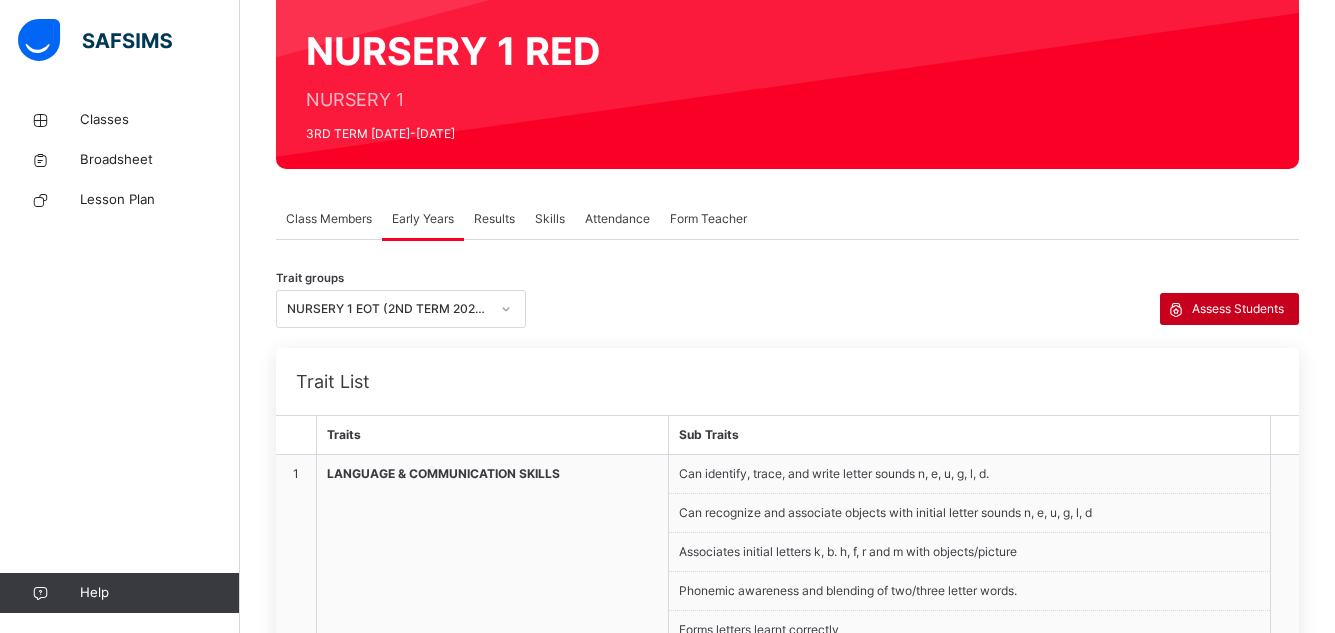 click on "Assess Students" at bounding box center (1238, 309) 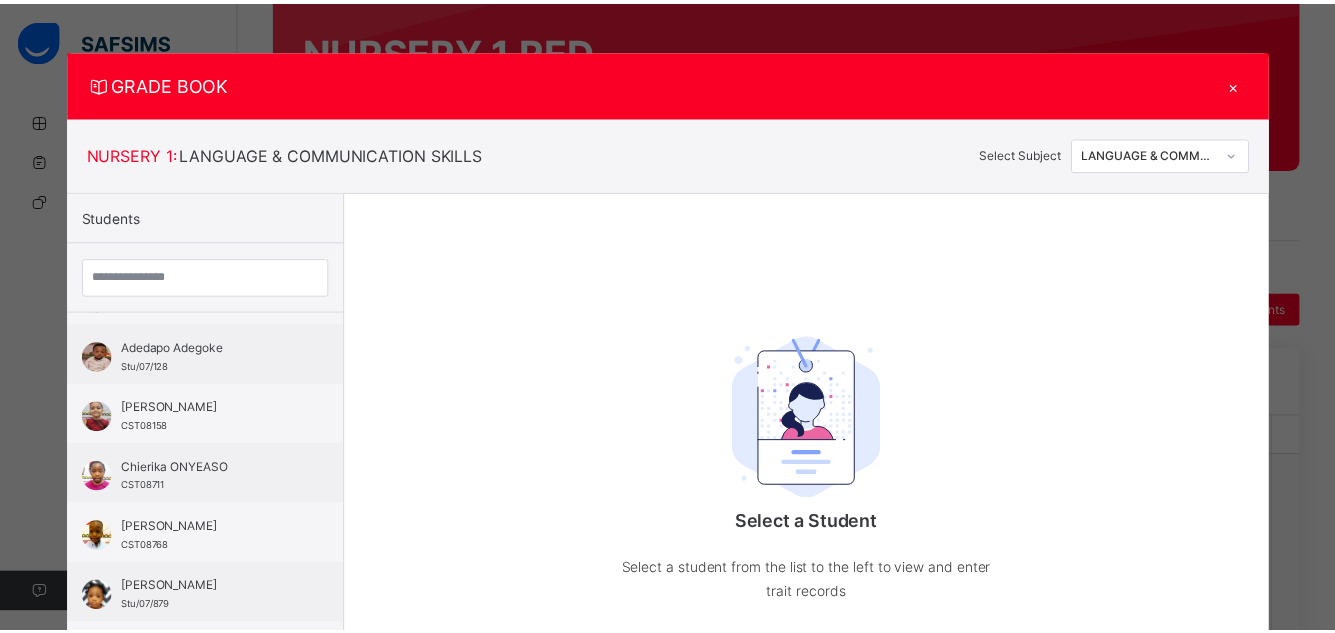 scroll, scrollTop: 0, scrollLeft: 0, axis: both 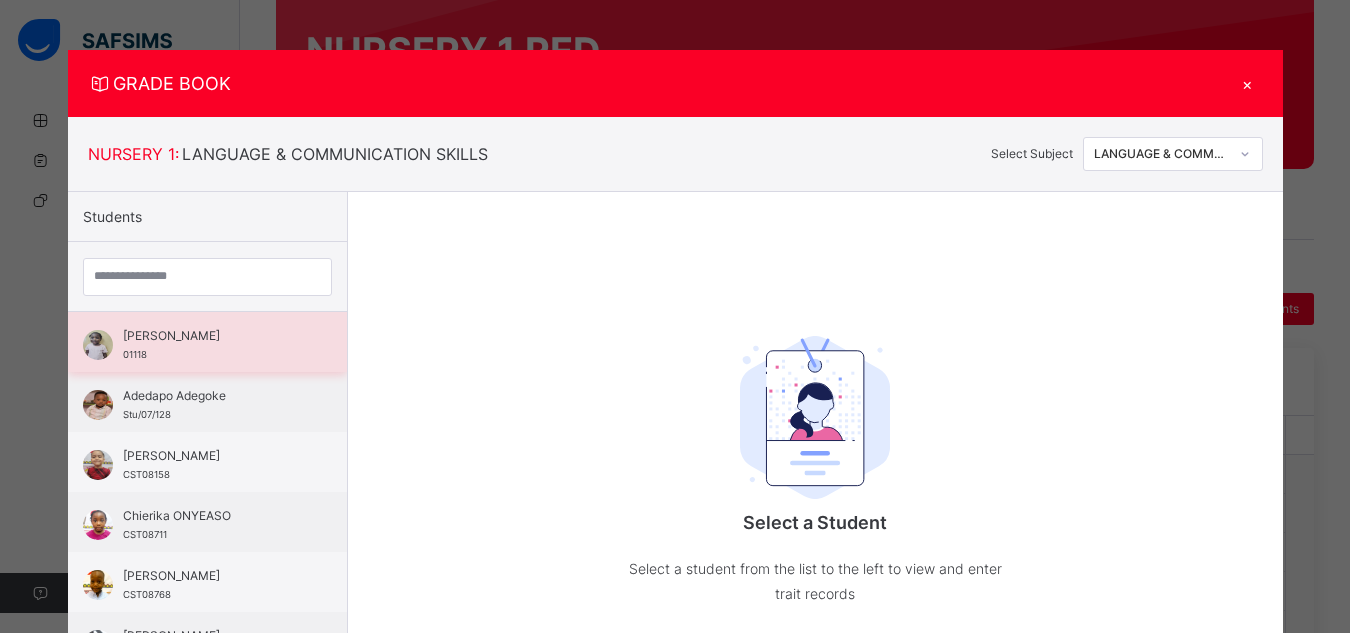 click on "[PERSON_NAME]" at bounding box center [212, 336] 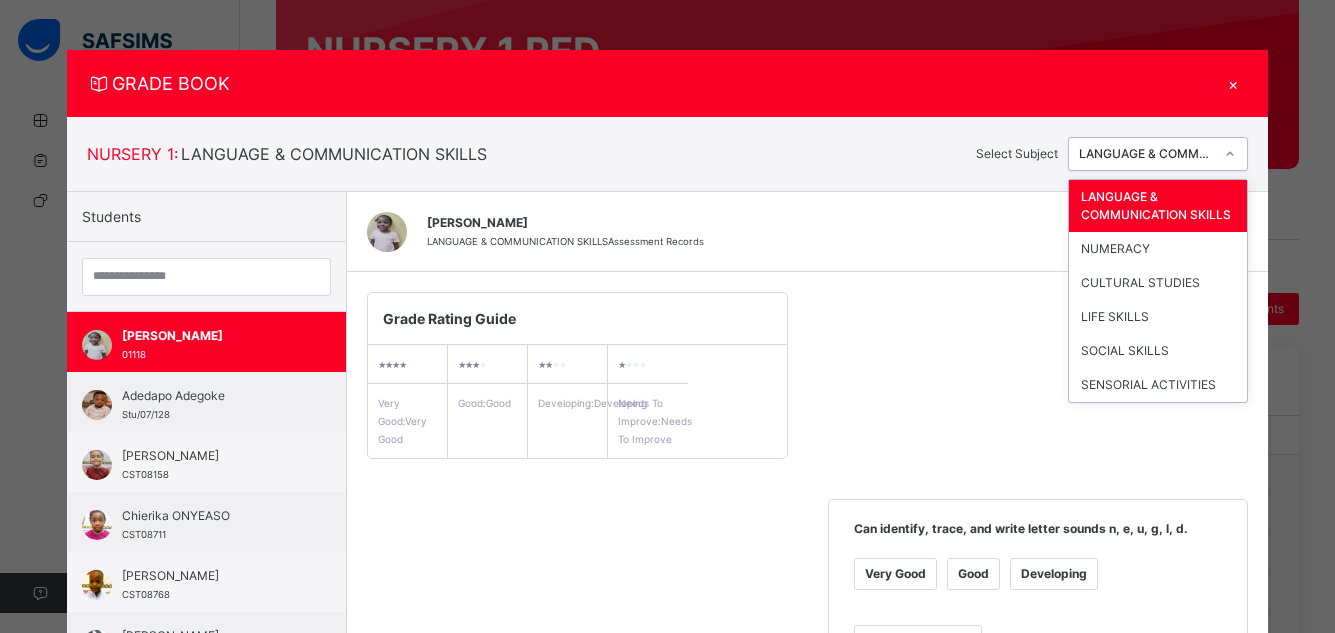click at bounding box center (1230, 154) 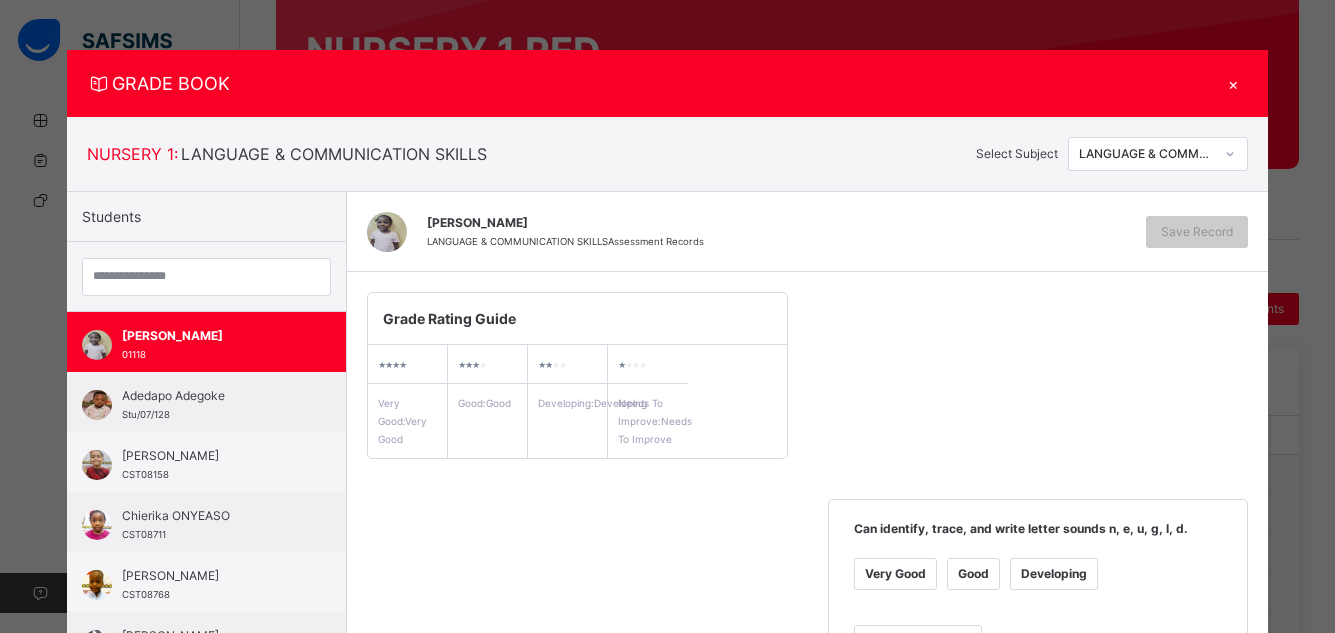 click on "Good" at bounding box center [973, 574] 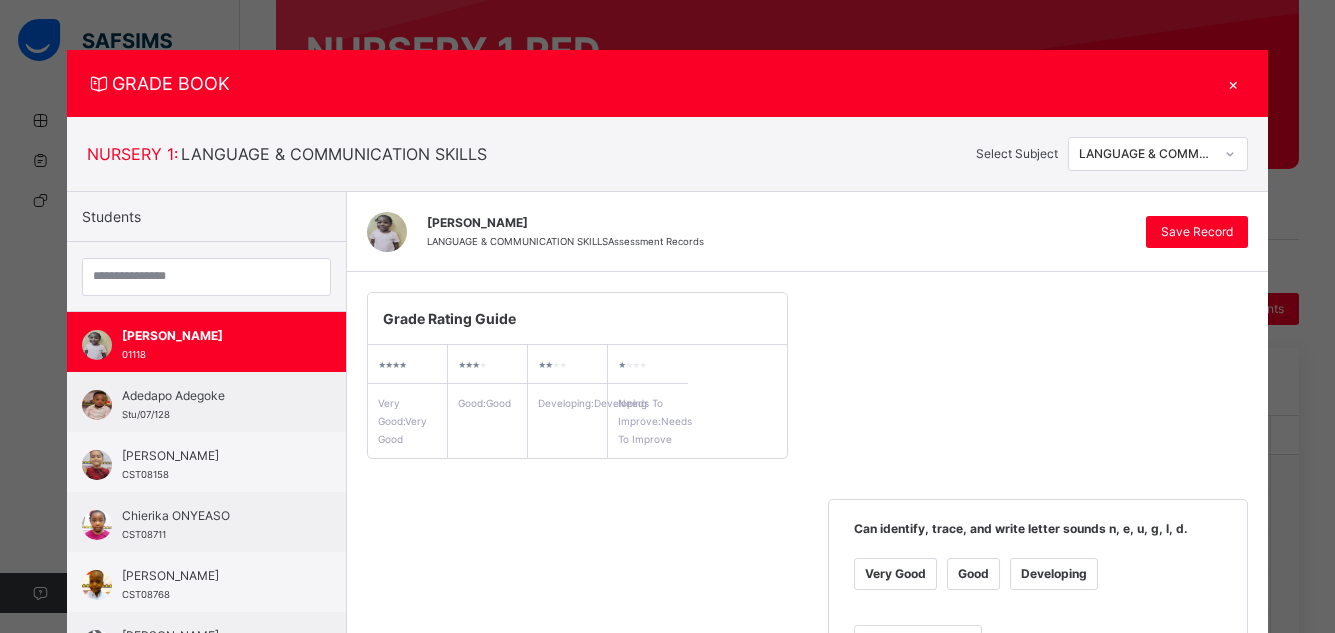click on "Developing" at bounding box center (1054, 574) 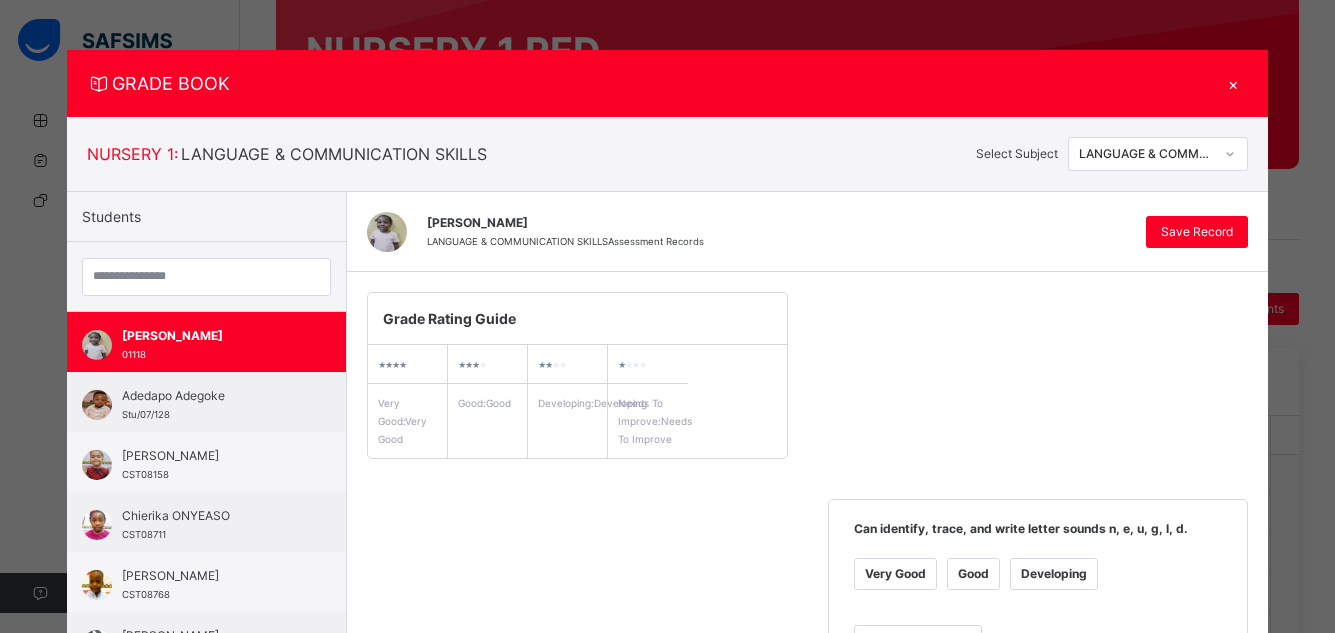 scroll, scrollTop: 554, scrollLeft: 0, axis: vertical 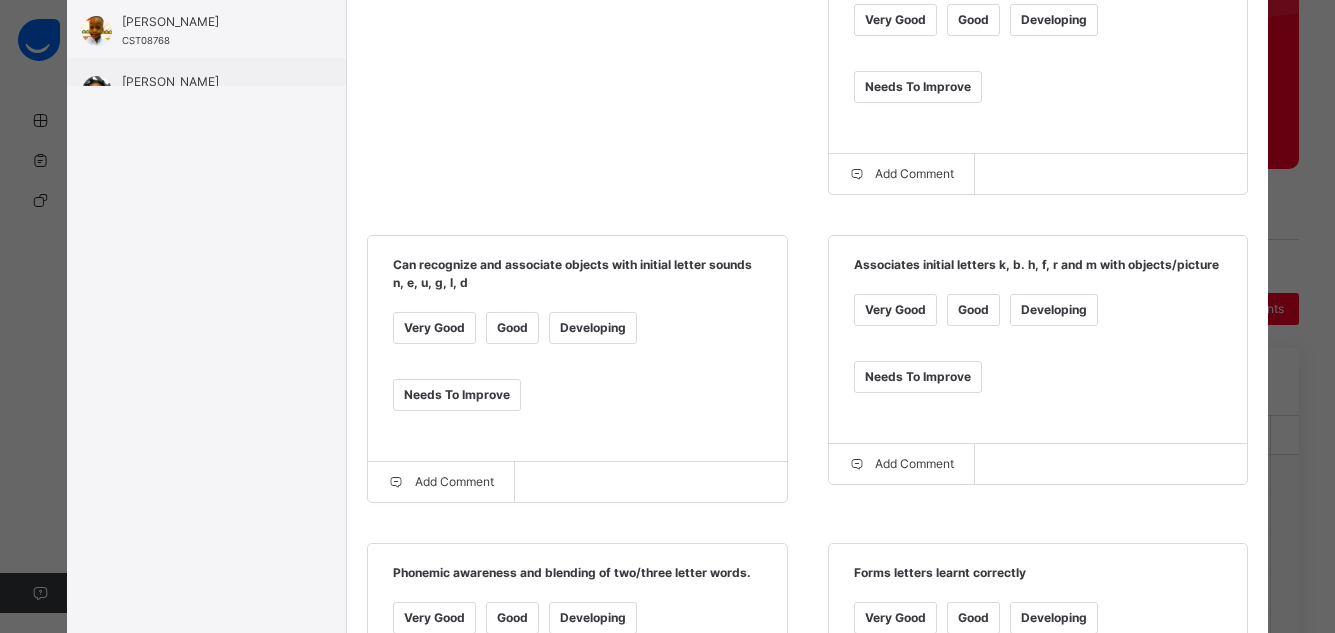 click on "Good" at bounding box center (512, 328) 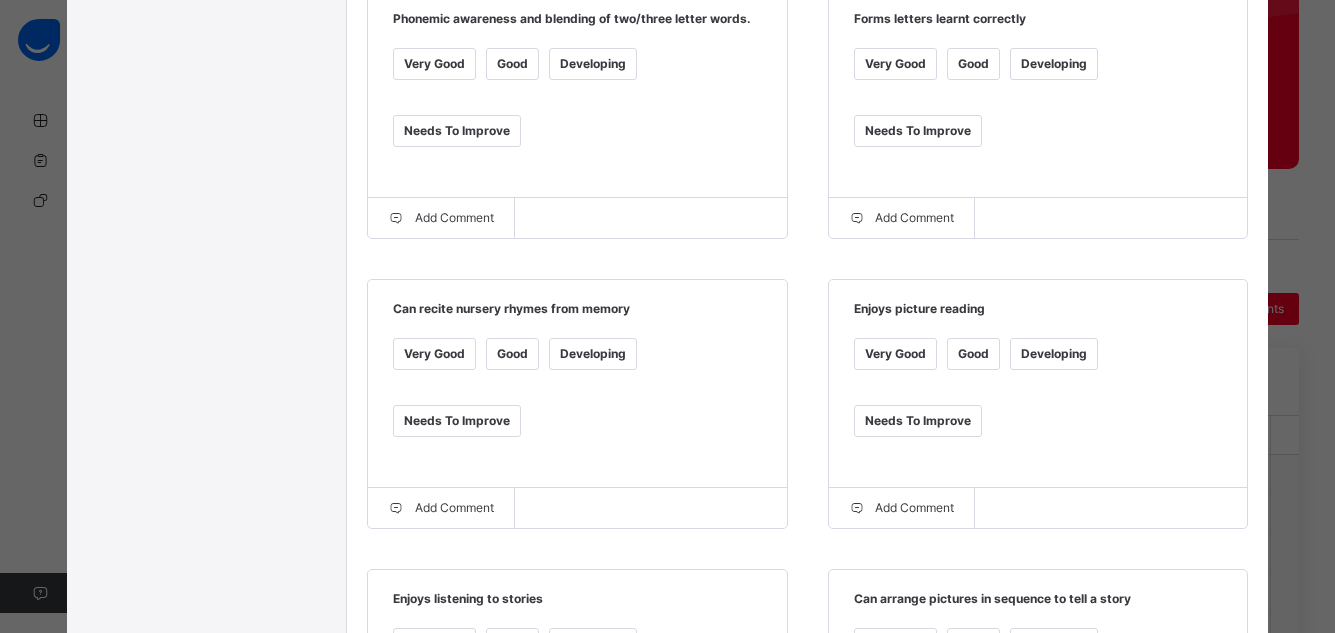 click on "Developing" at bounding box center [593, 64] 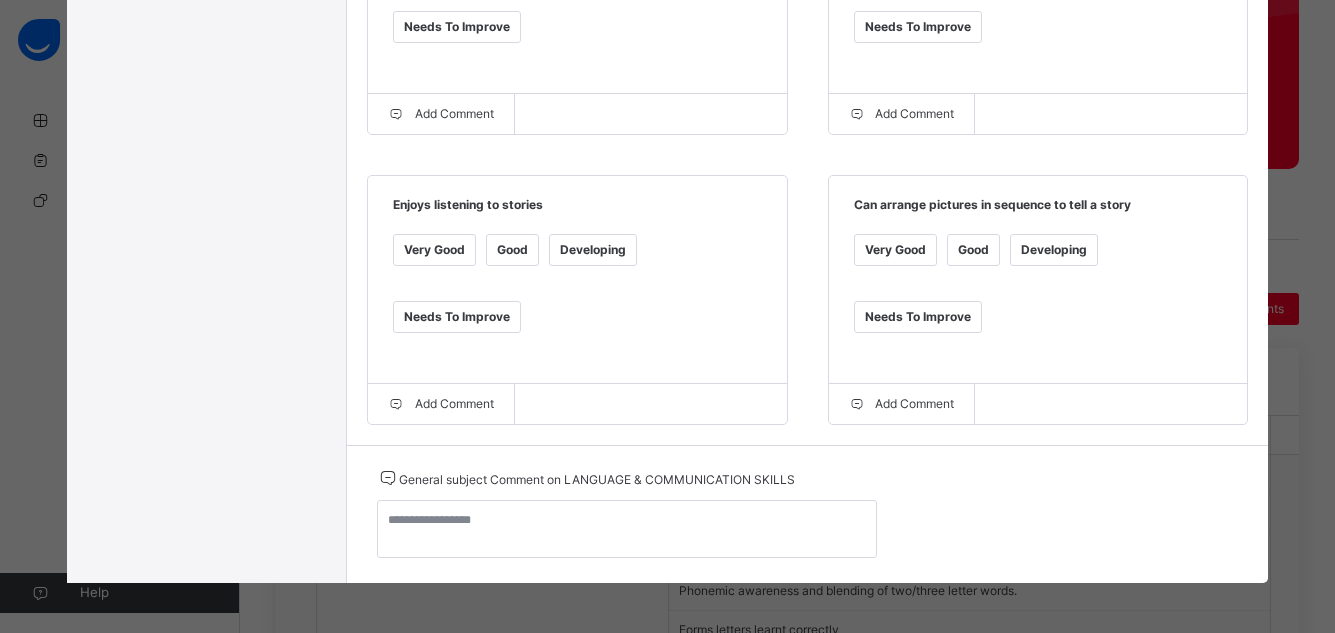 scroll, scrollTop: 1532, scrollLeft: 0, axis: vertical 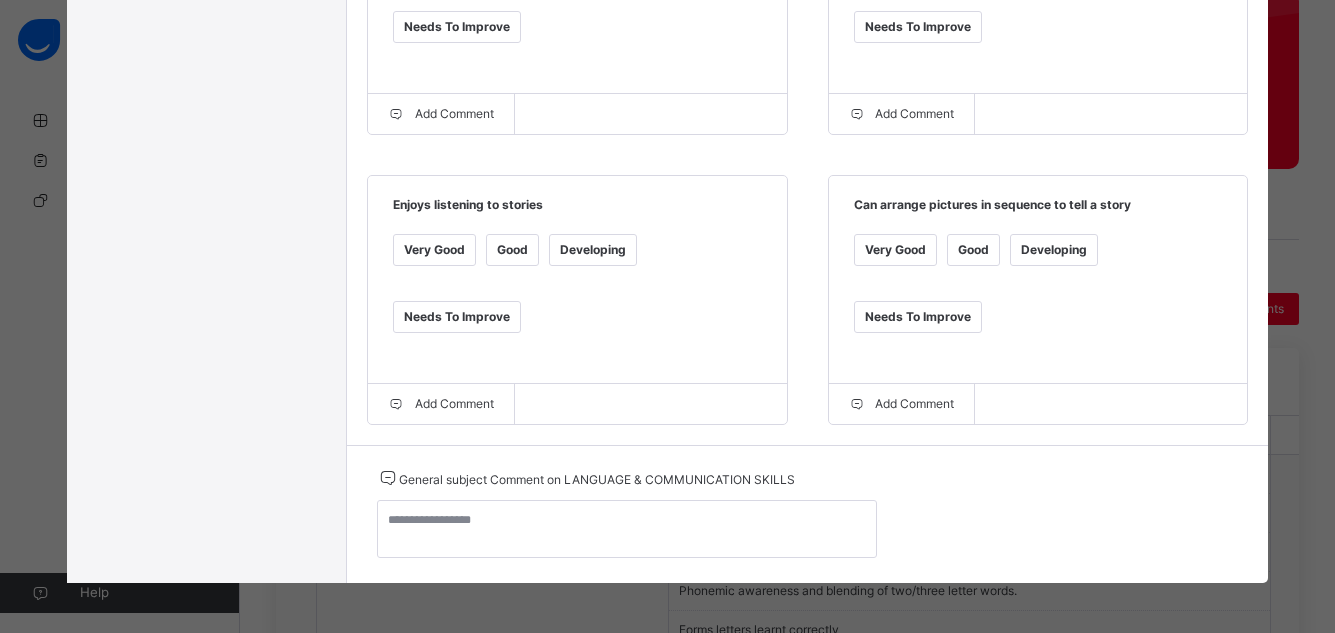 click on "Good" at bounding box center (512, 250) 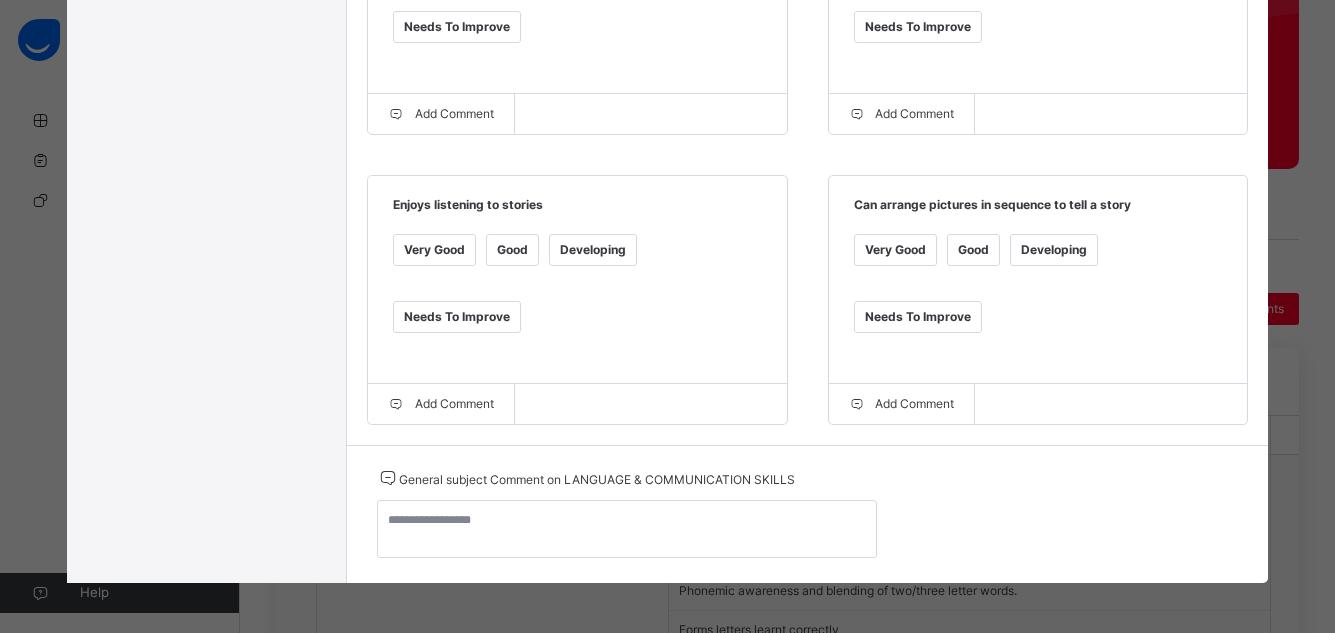 click on "Developing" at bounding box center (1054, 250) 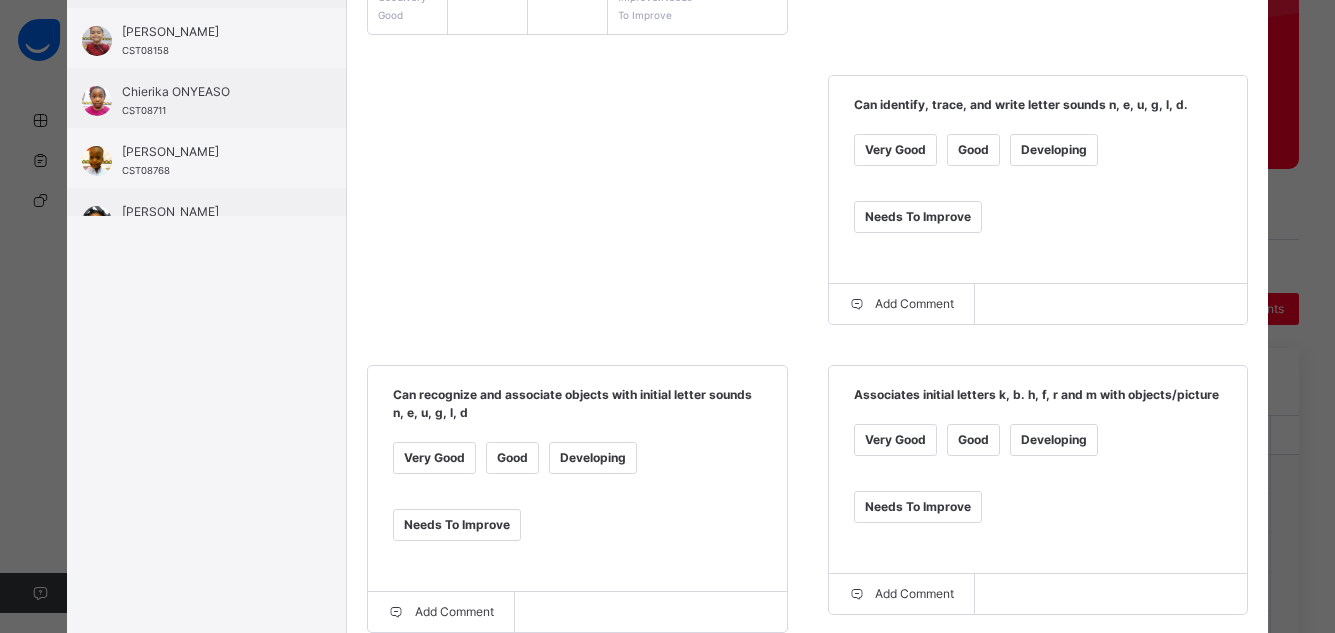 scroll, scrollTop: 0, scrollLeft: 0, axis: both 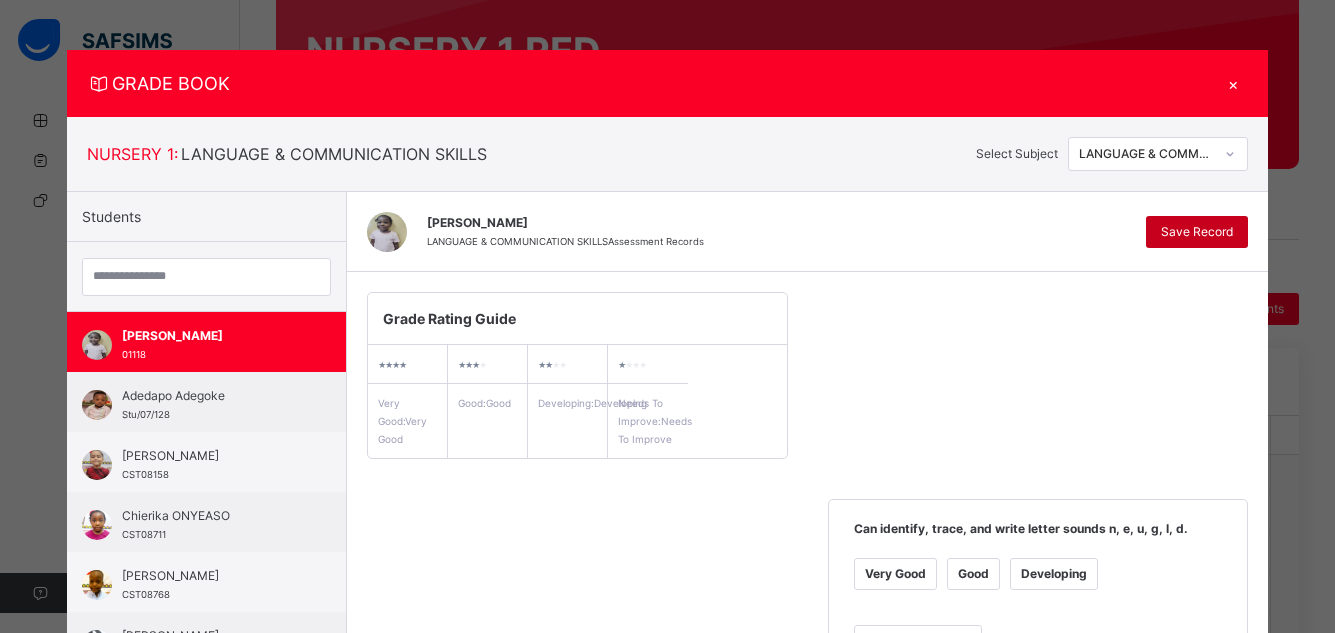 click on "Save Record" at bounding box center [1197, 232] 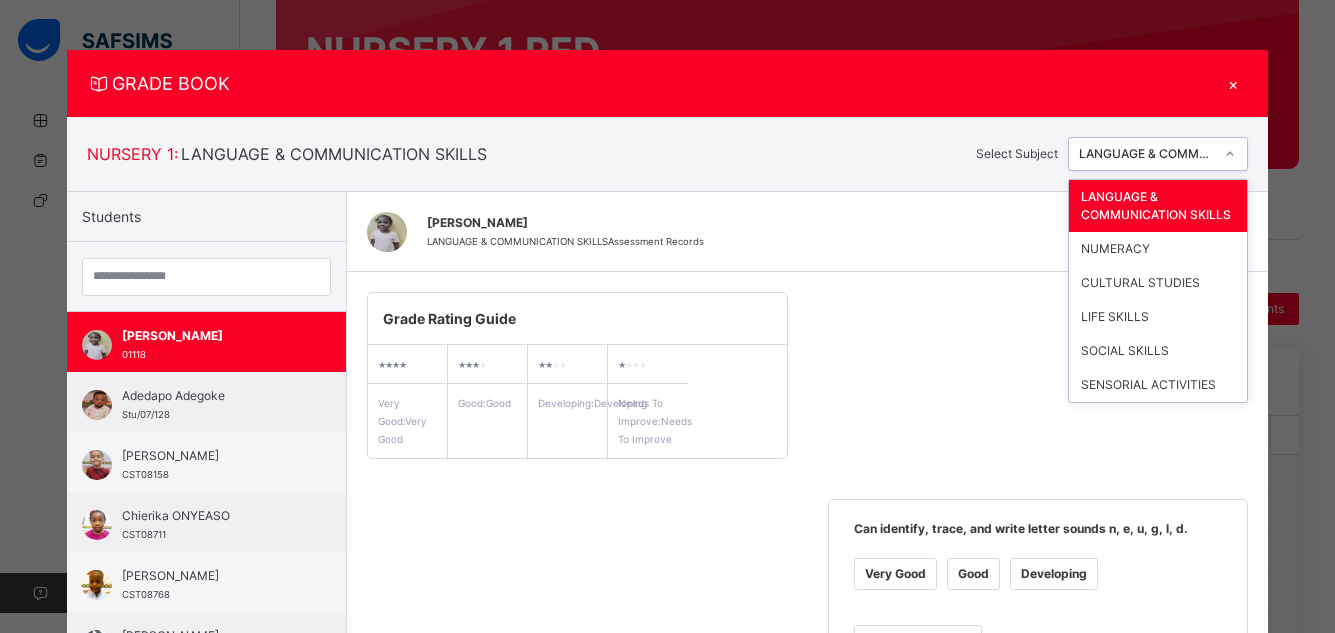 click 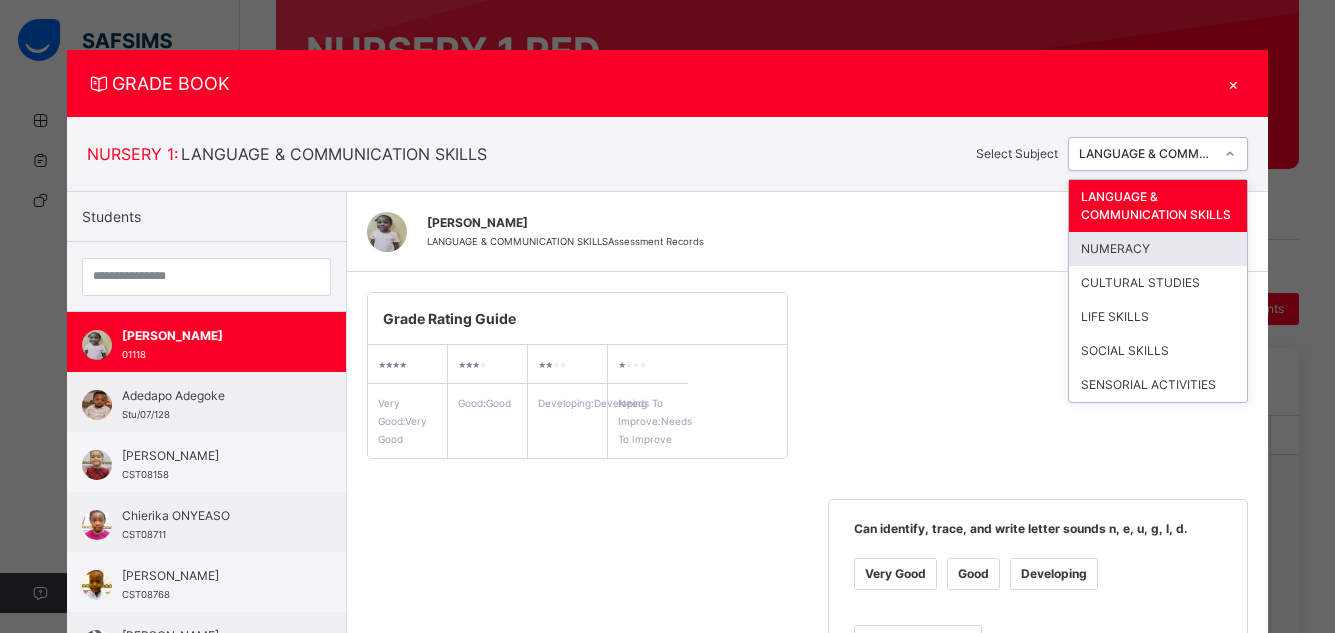 click on "NUMERACY" at bounding box center [1158, 249] 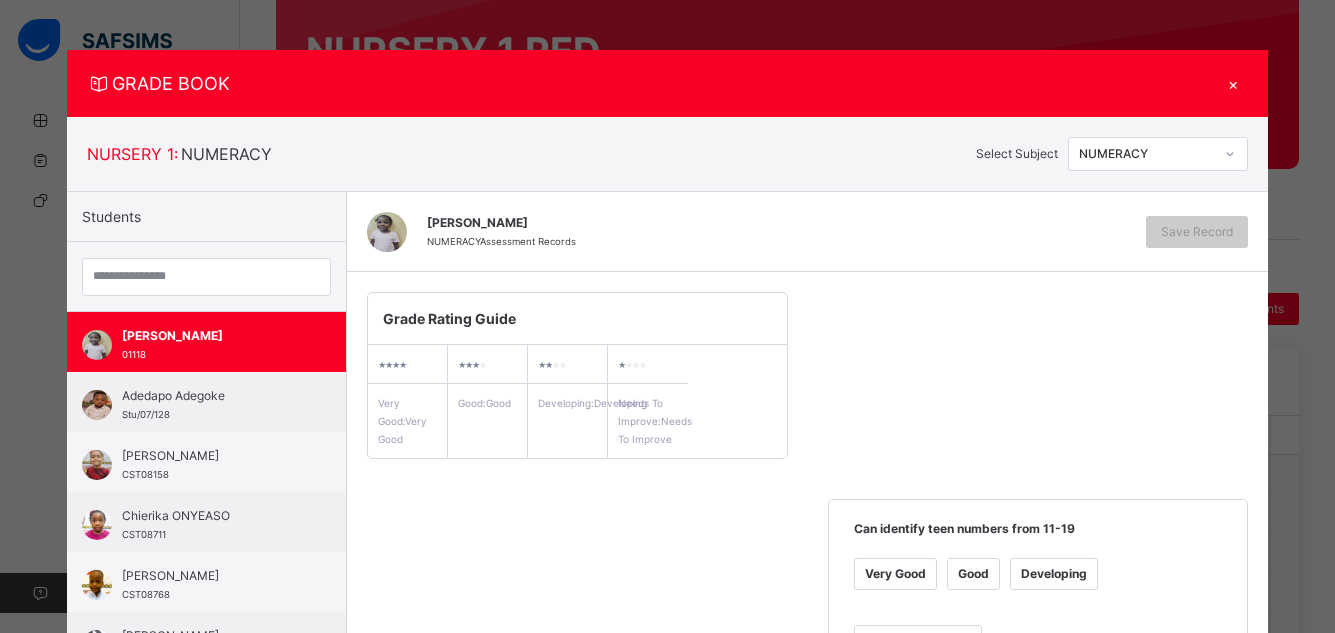 click on "Good" at bounding box center [973, 574] 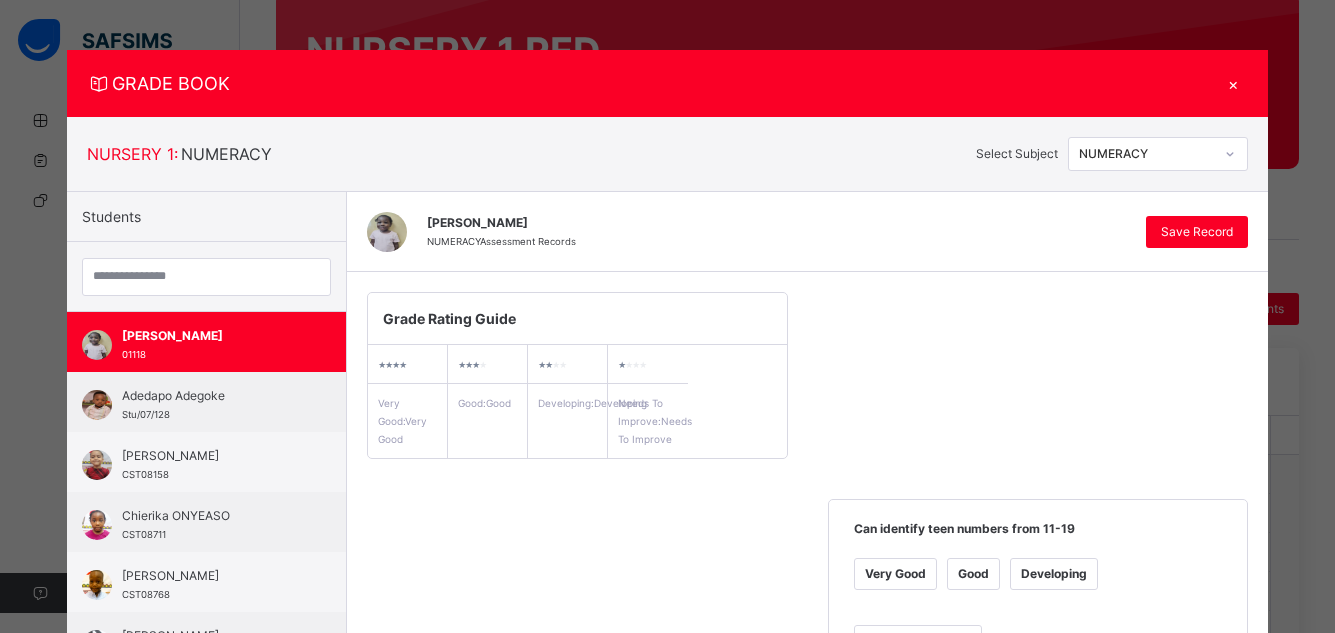 scroll, scrollTop: 554, scrollLeft: 0, axis: vertical 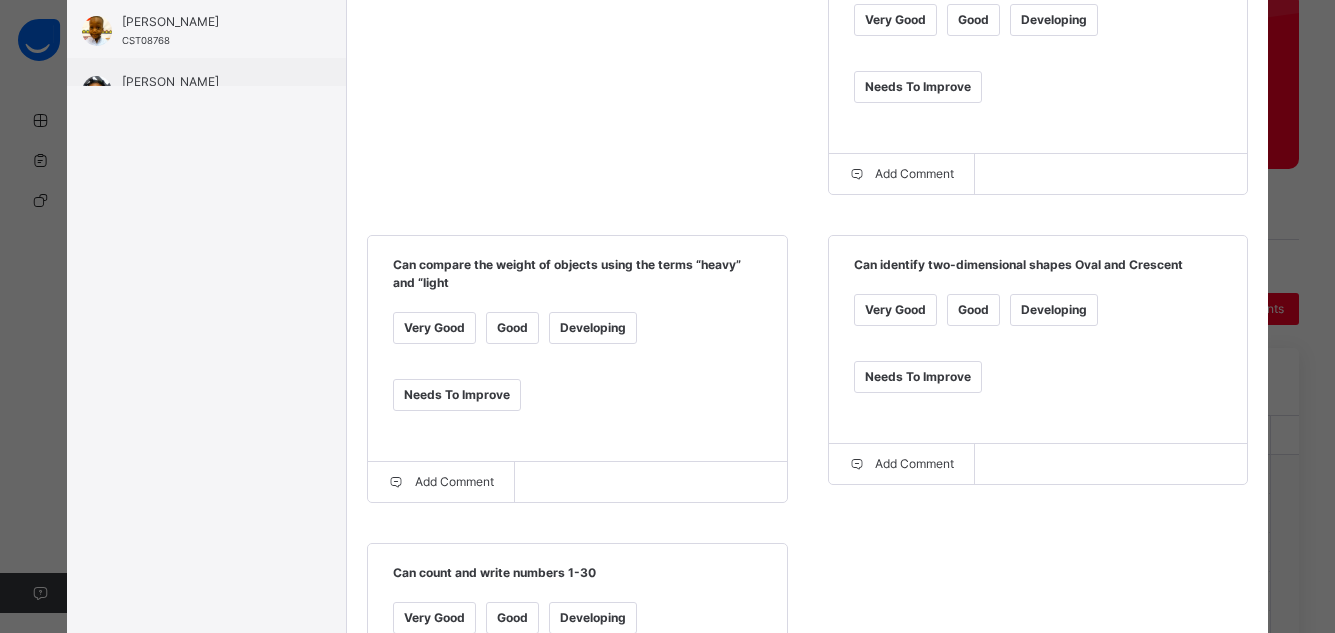 click on "Good" at bounding box center [973, 310] 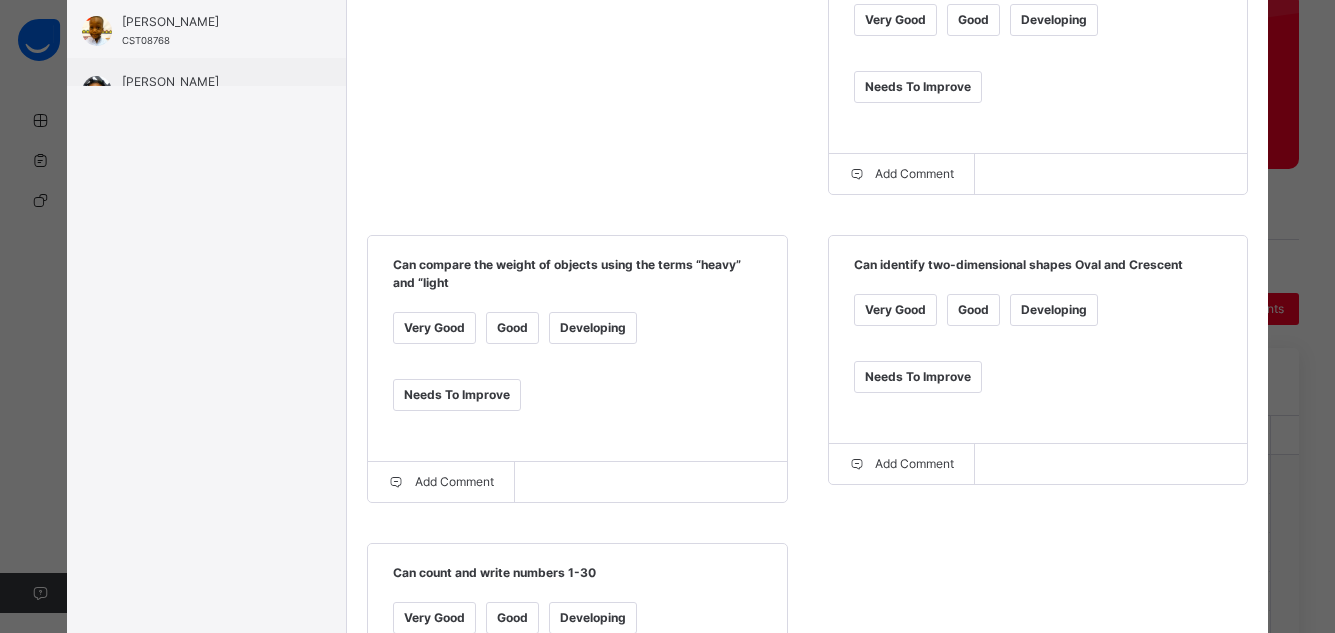 scroll, scrollTop: 946, scrollLeft: 0, axis: vertical 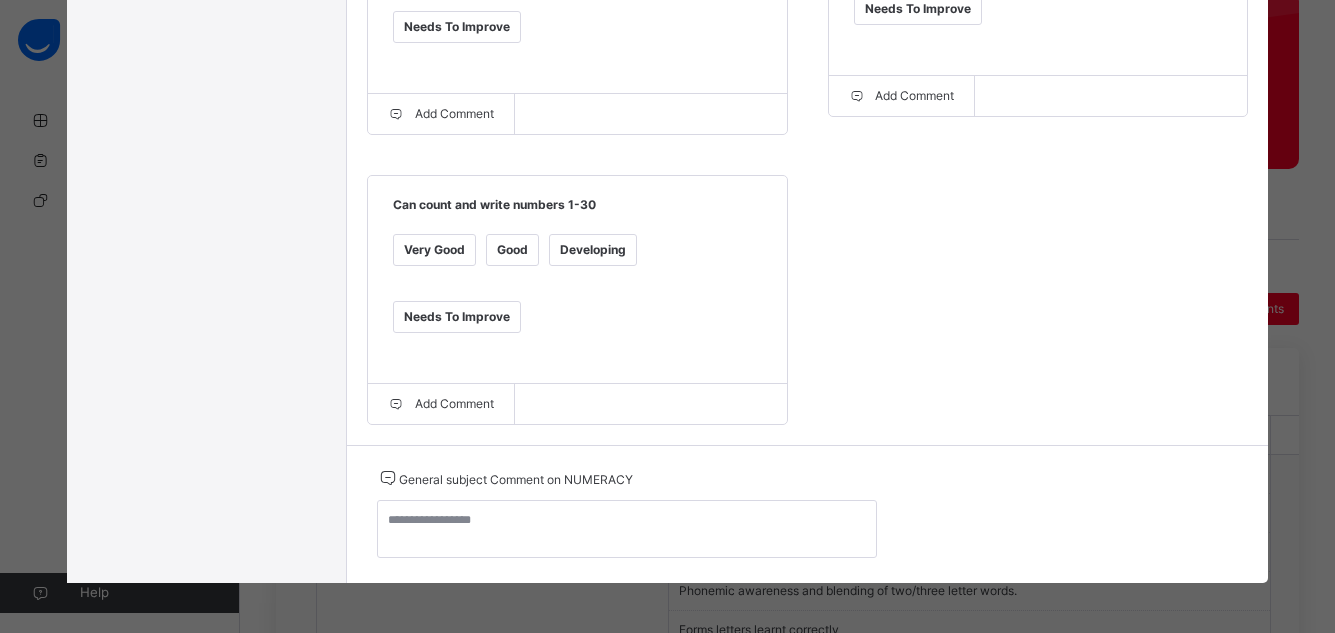 click on "Developing" at bounding box center (593, 250) 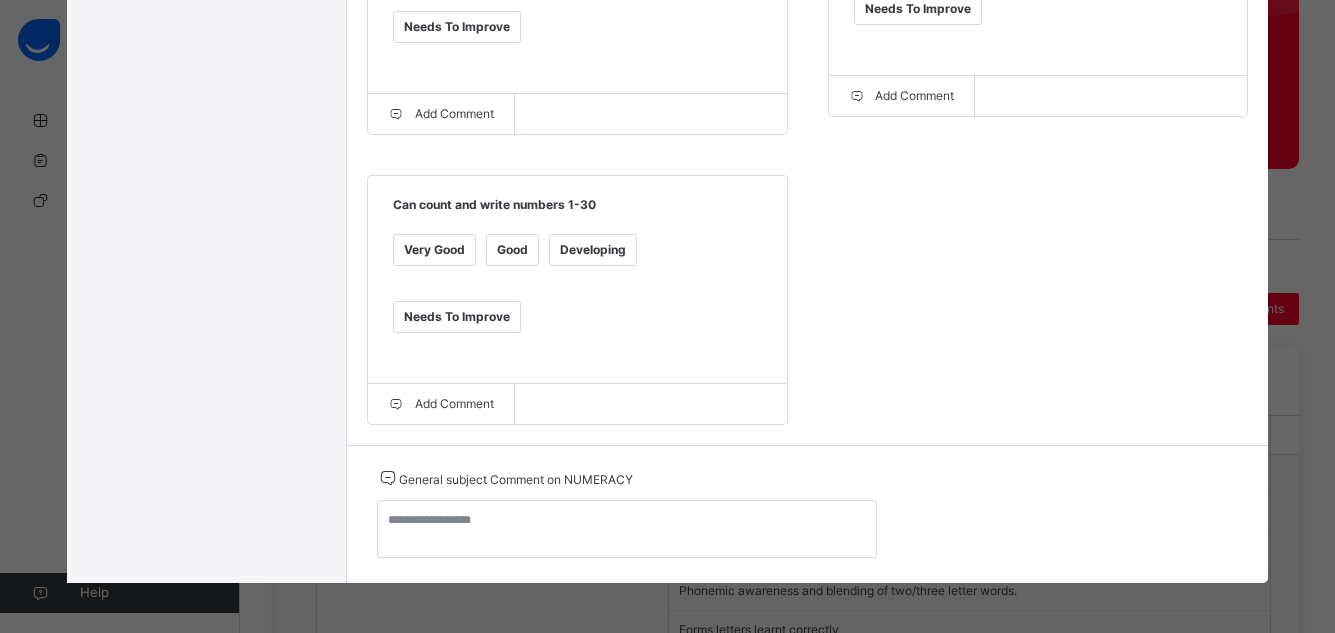 scroll, scrollTop: 392, scrollLeft: 0, axis: vertical 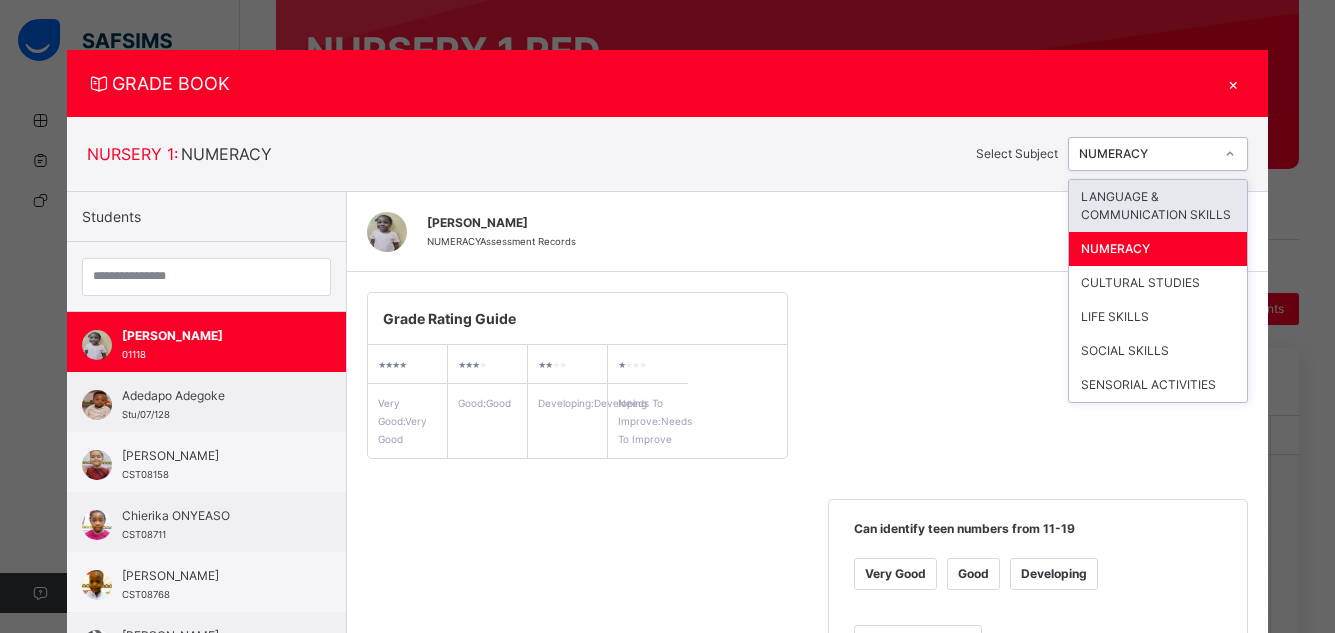 click 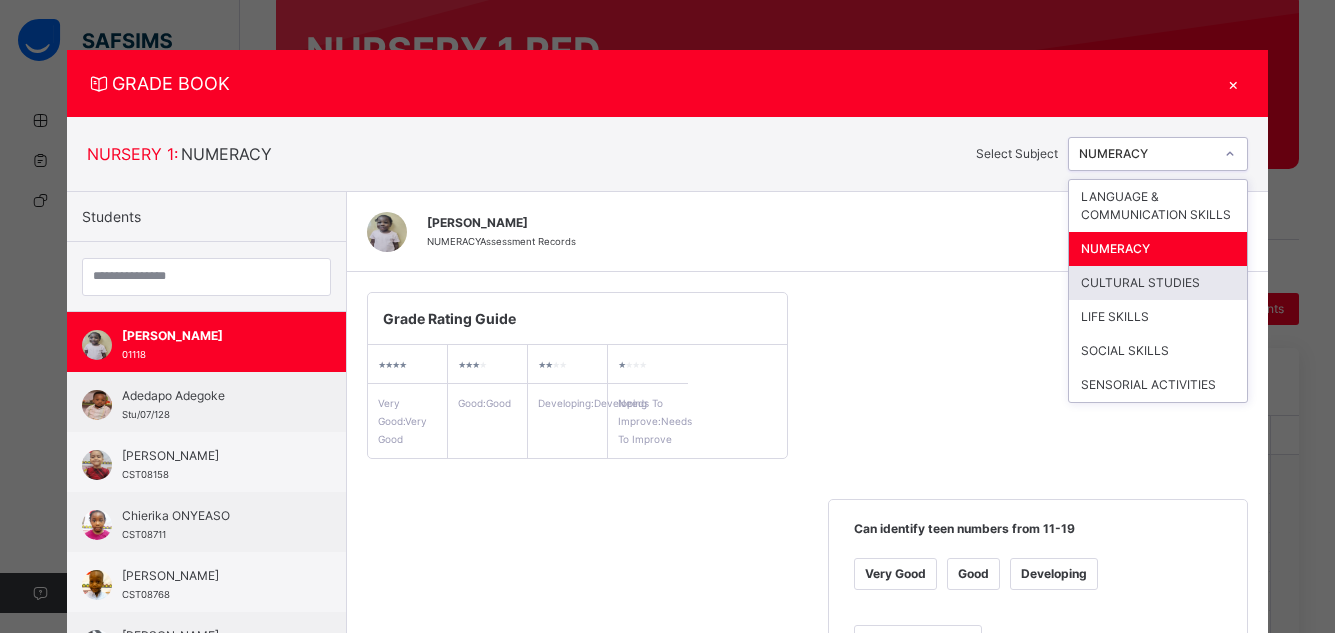 click on "CULTURAL STUDIES" at bounding box center (1158, 283) 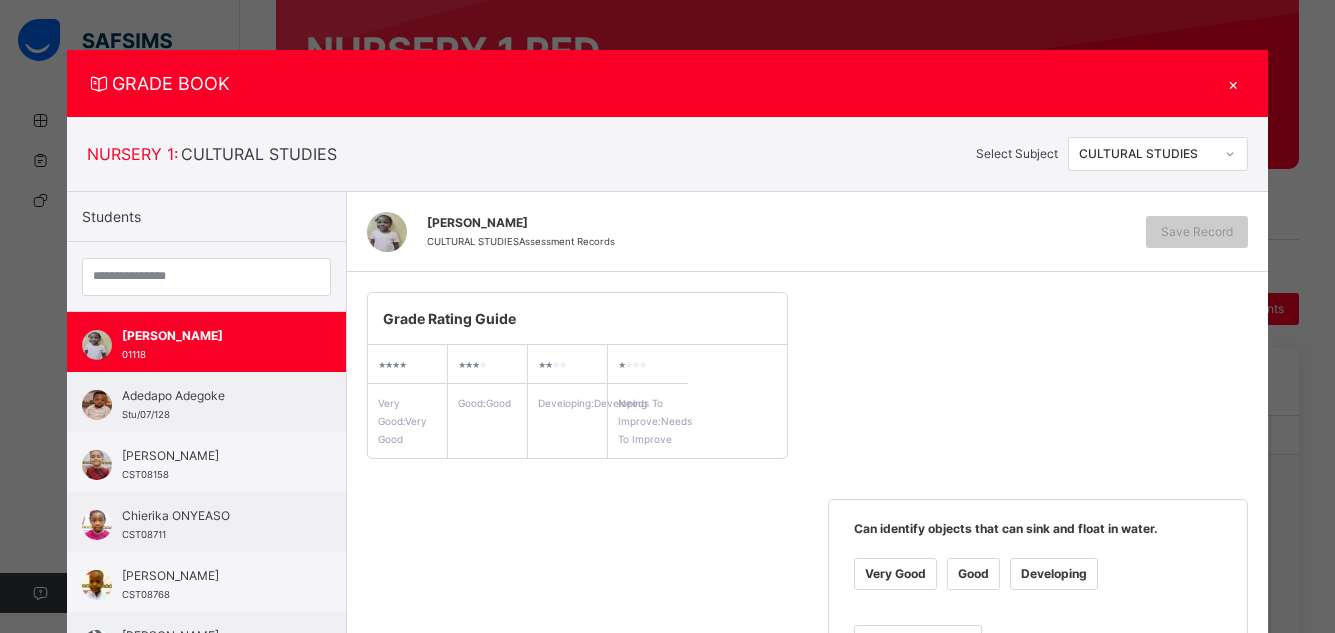 click on "Good" at bounding box center [973, 574] 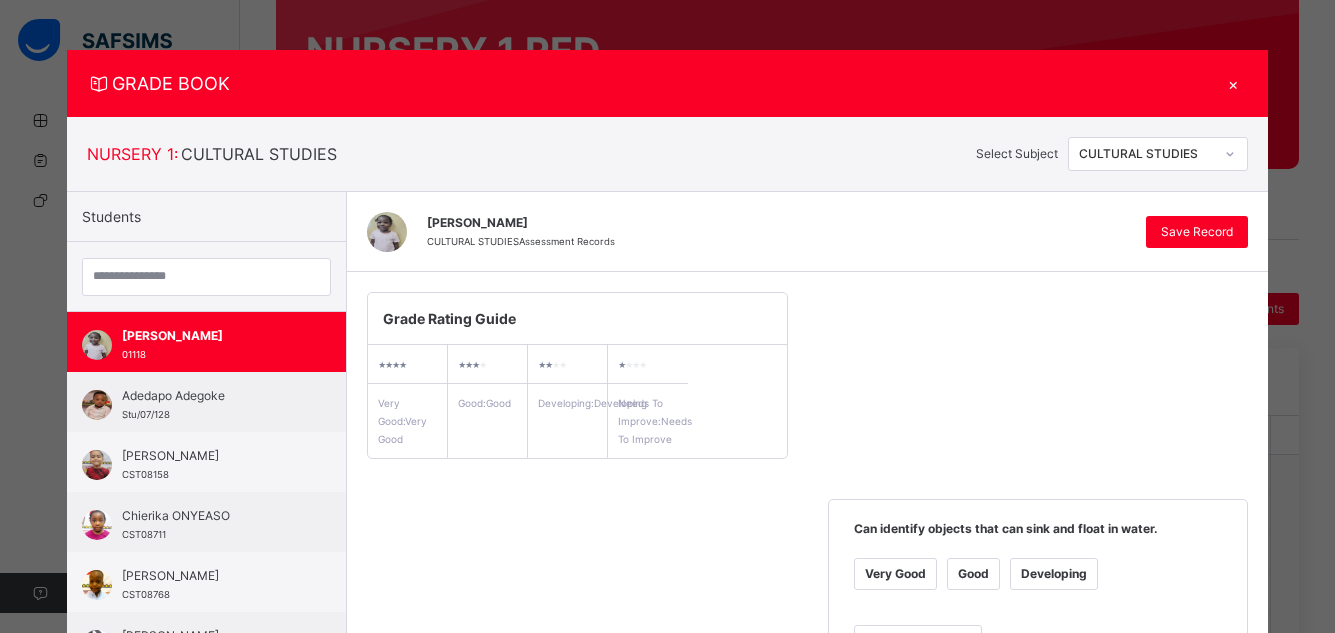 scroll, scrollTop: 554, scrollLeft: 0, axis: vertical 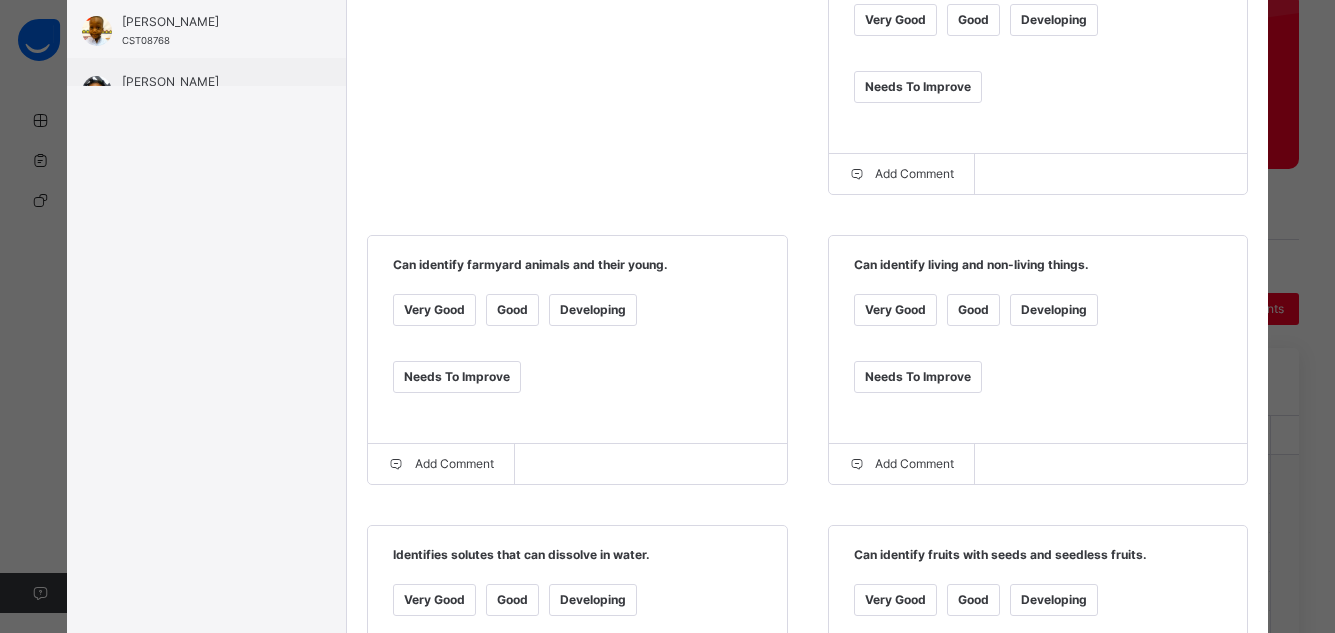 click on "Good" at bounding box center [512, 310] 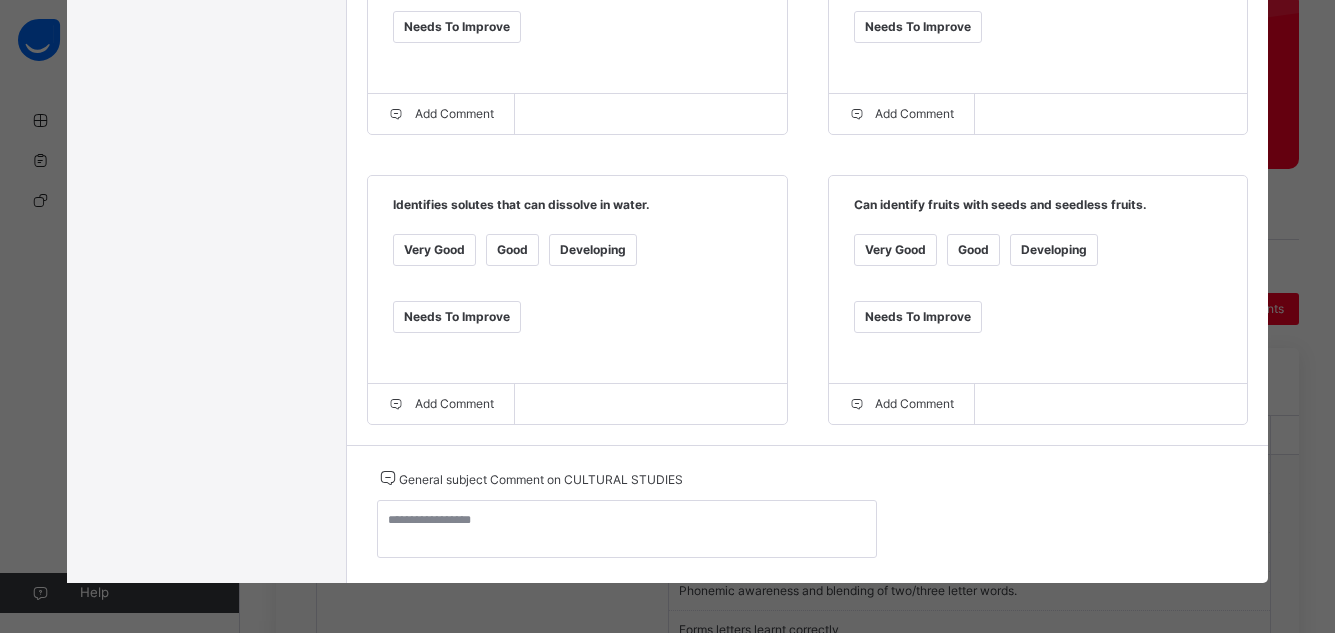 click on "Developing" at bounding box center [1054, 250] 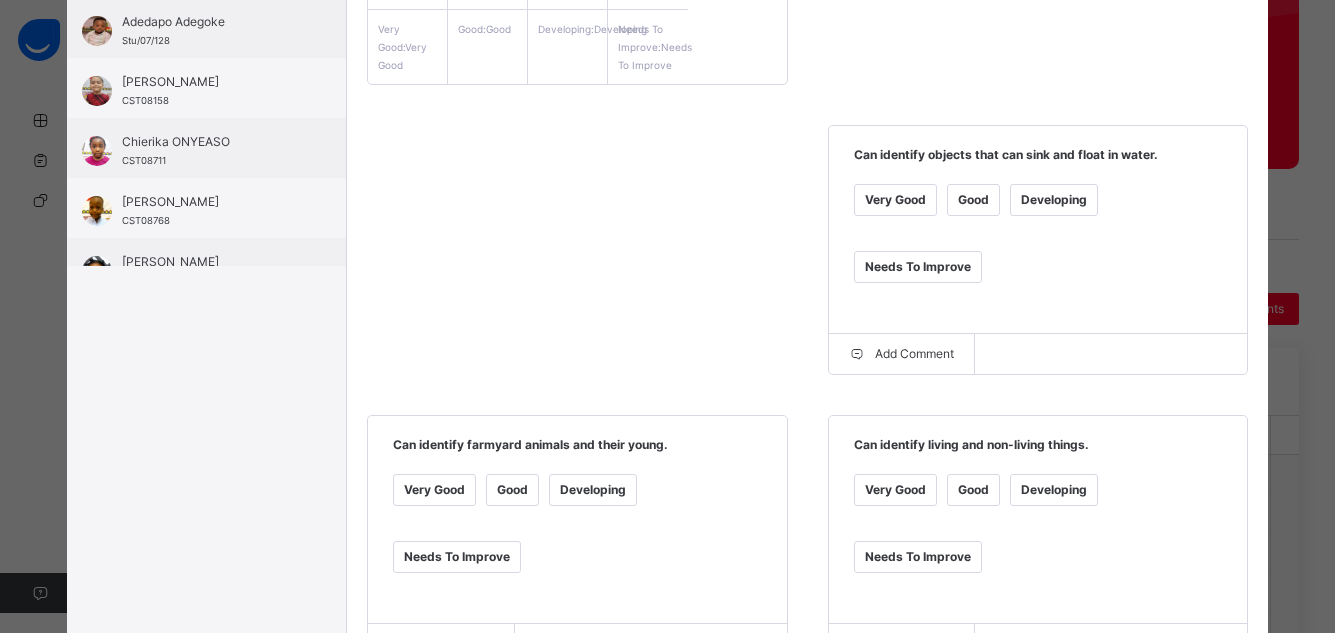 scroll, scrollTop: 25, scrollLeft: 0, axis: vertical 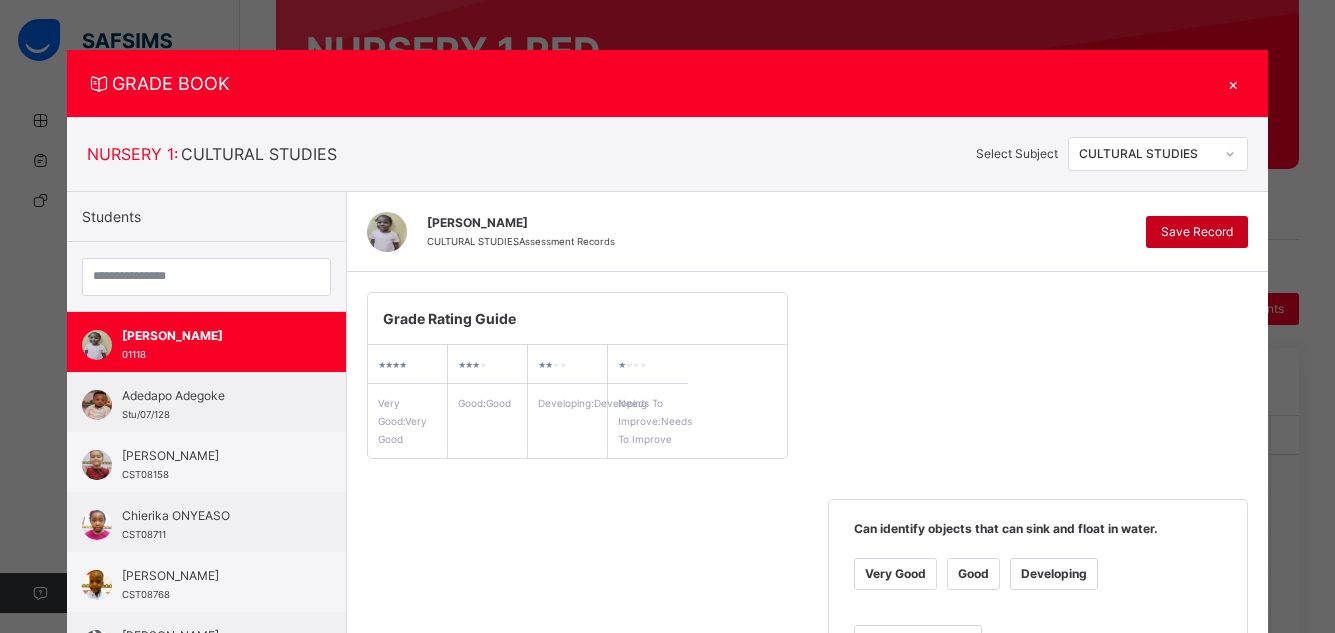 click on "Save Record" at bounding box center (1197, 232) 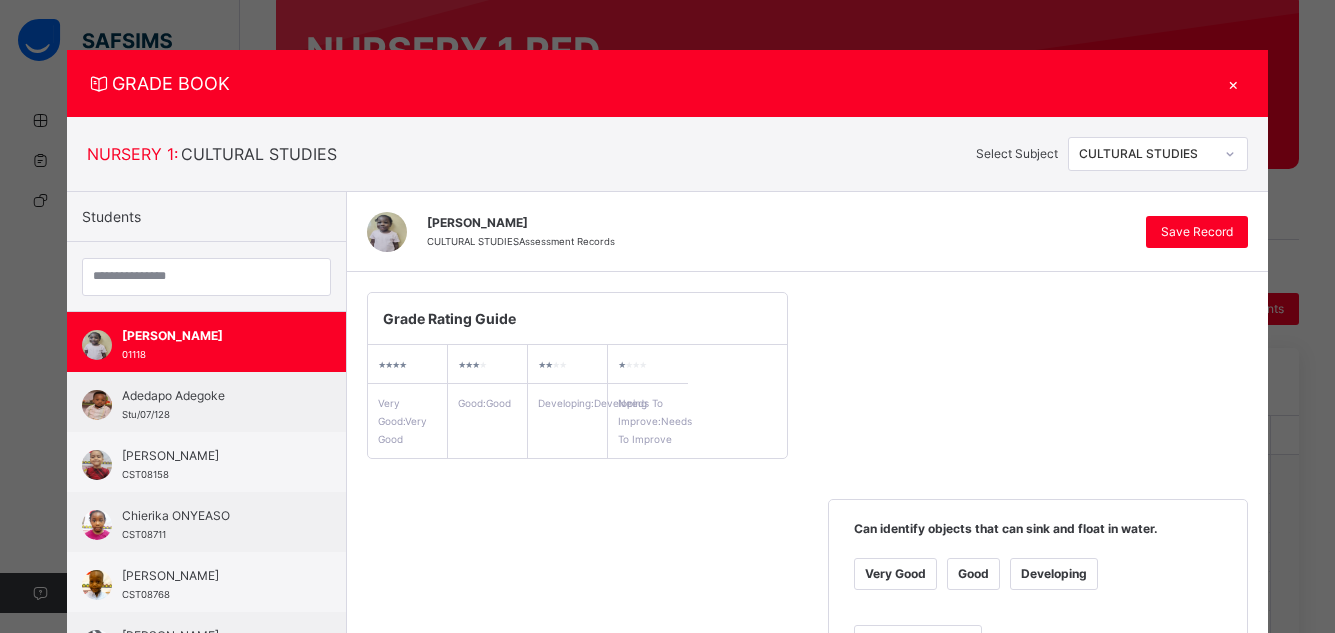 scroll, scrollTop: 554, scrollLeft: 0, axis: vertical 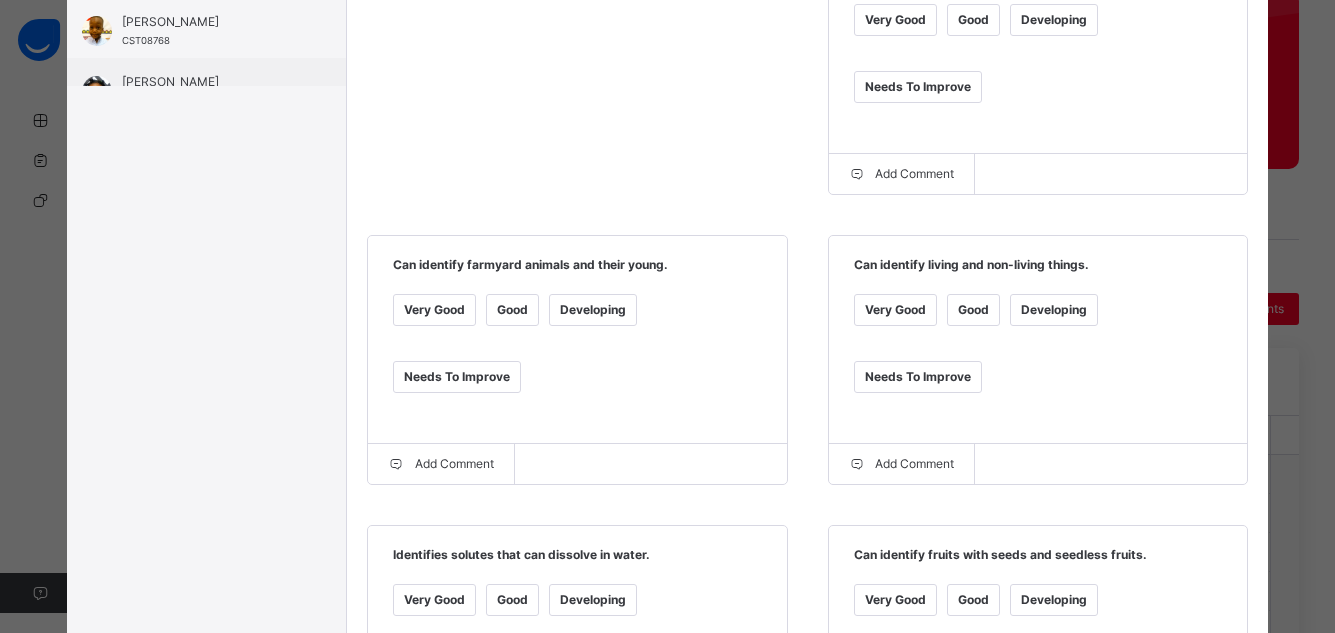 click on "GRADE BOOK ×  NURSERY 1 :   CULTURAL STUDIES  Select Subject CULTURAL STUDIES  Students [PERSON_NAME] 01118 Adedapo  [PERSON_NAME]/07/128 [PERSON_NAME] CST08158 Chierika  ONYEASO CST08711 [PERSON_NAME] CST08768 [PERSON_NAME] Stu/07/879 [PERSON_NAME] CST08588 [PERSON_NAME] CST08598 Erimipe  ADEOTI CST08606 ERIOLUWA   OLUGBENJO CST08789 [PERSON_NAME] OMOIJIADE Stu/07/800 Iyanuoluwa  [PERSON_NAME]/07/433 [PERSON_NAME]/07/539 [GEOGRAPHIC_DATA]-[PERSON_NAME] CST08317 [PERSON_NAME] CST08816 Oluwadunsin  Odusi Stu/07/538 Oluwatise  [PERSON_NAME]/07/131 UDOCHUKWU   UGWUH CST07987 Zikorachukwu  Ogbuka CST07424 [PERSON_NAME] CULTURAL STUDIES   Assessment Records Save Record   Grade Rating Guide   ★ ★ ★ ★ Very Good  :  Very Good ★ ★ ★ ★ Good   :  Good  ★ ★ ★ ★ Developing  :  Developing ★ ★ ★ ★ Needs To Improve  :  Needs To Improve Can identify objects that can sink and float in water.   Very Good Good  Developing Needs To Improve  Add Comment   Very Good Good  Developing" at bounding box center (667, 316) 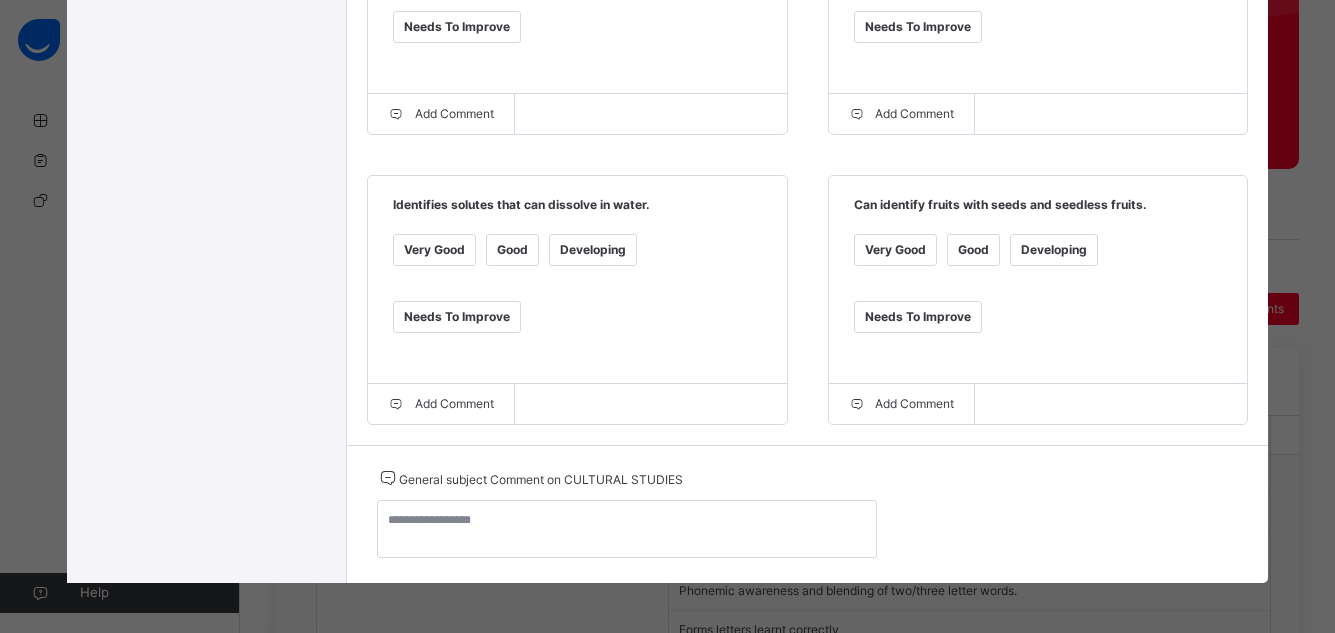 scroll, scrollTop: 377, scrollLeft: 0, axis: vertical 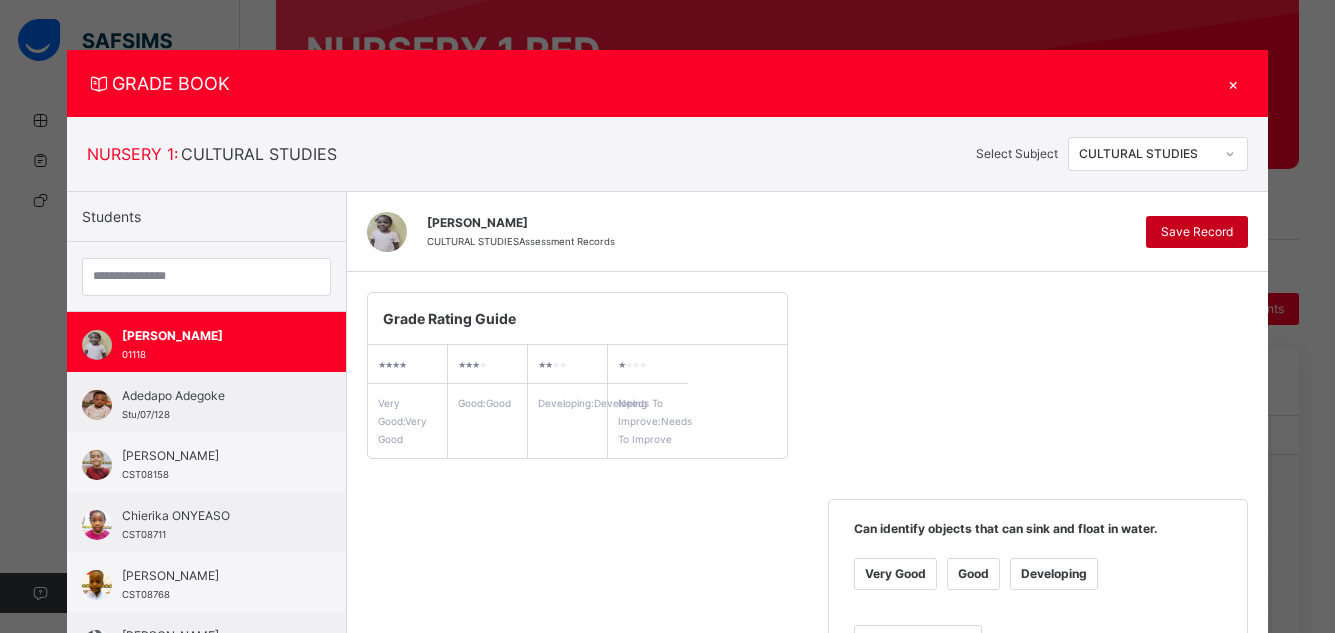 click on "Save Record" at bounding box center [1197, 232] 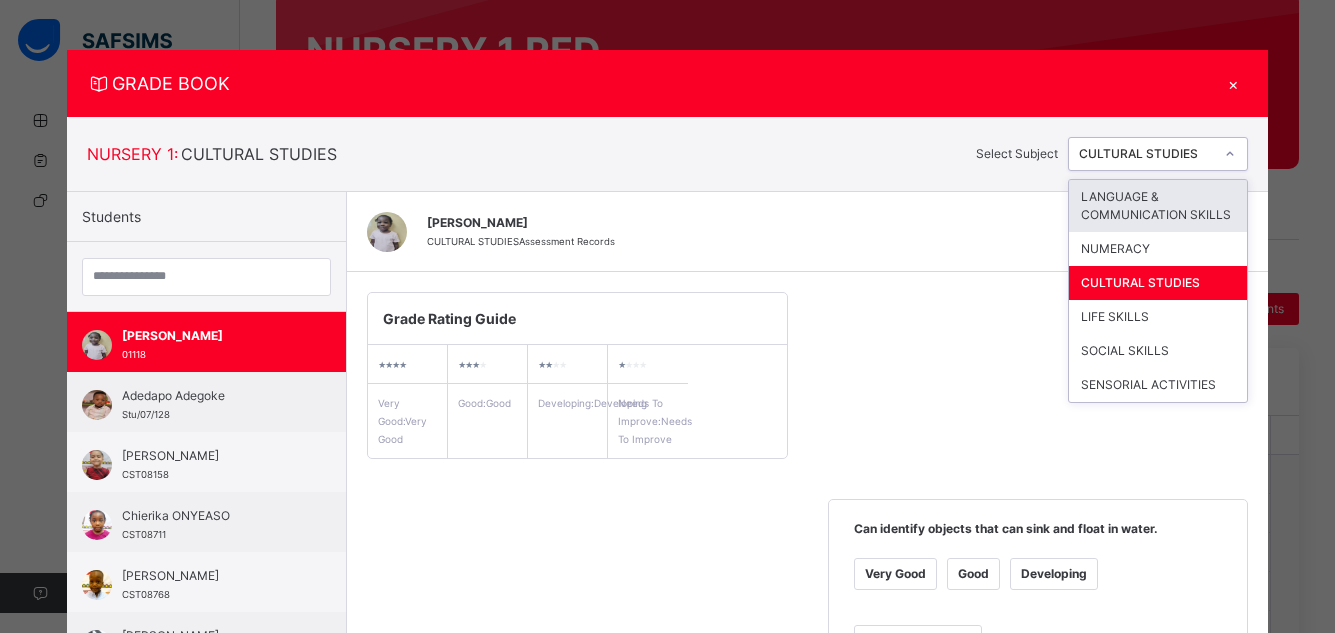 click 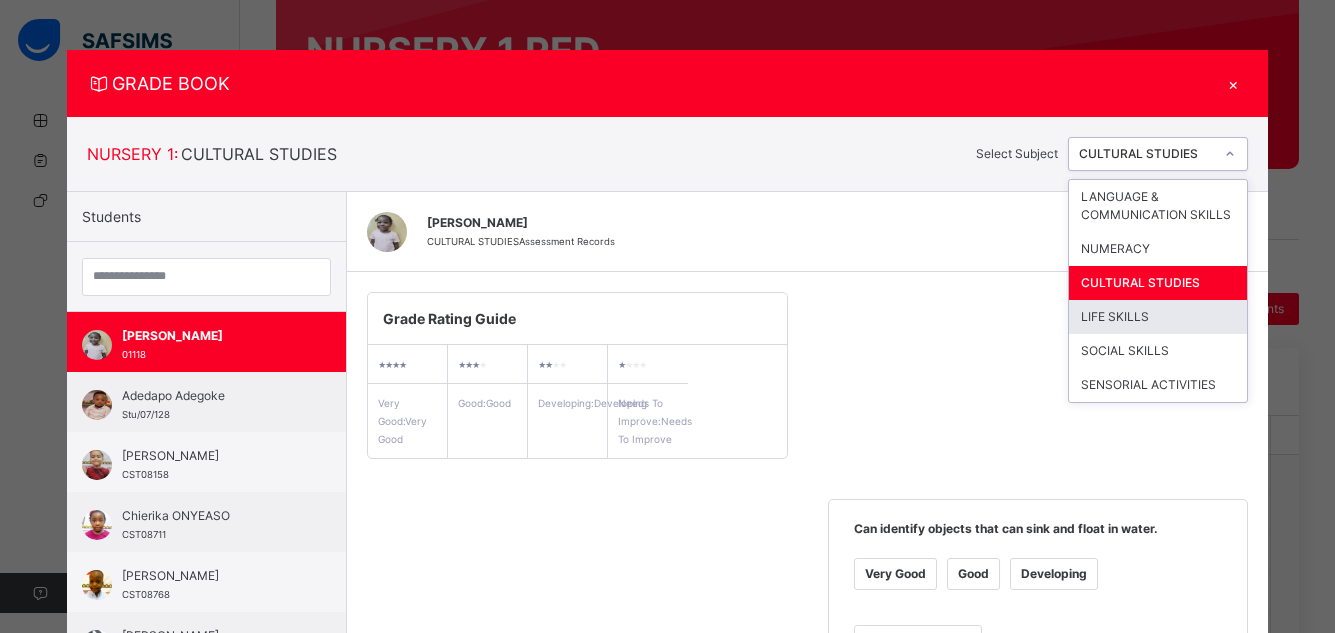 click on "LIFE SKILLS" at bounding box center [1158, 317] 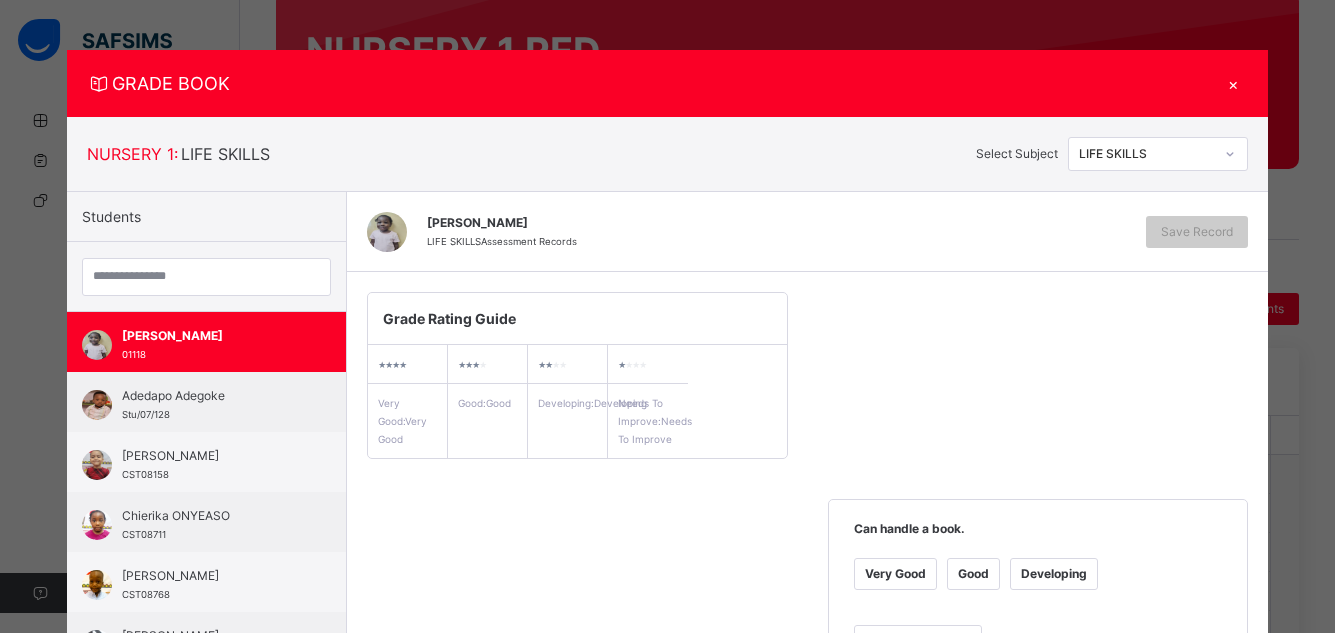 click on "Developing" at bounding box center (1054, 574) 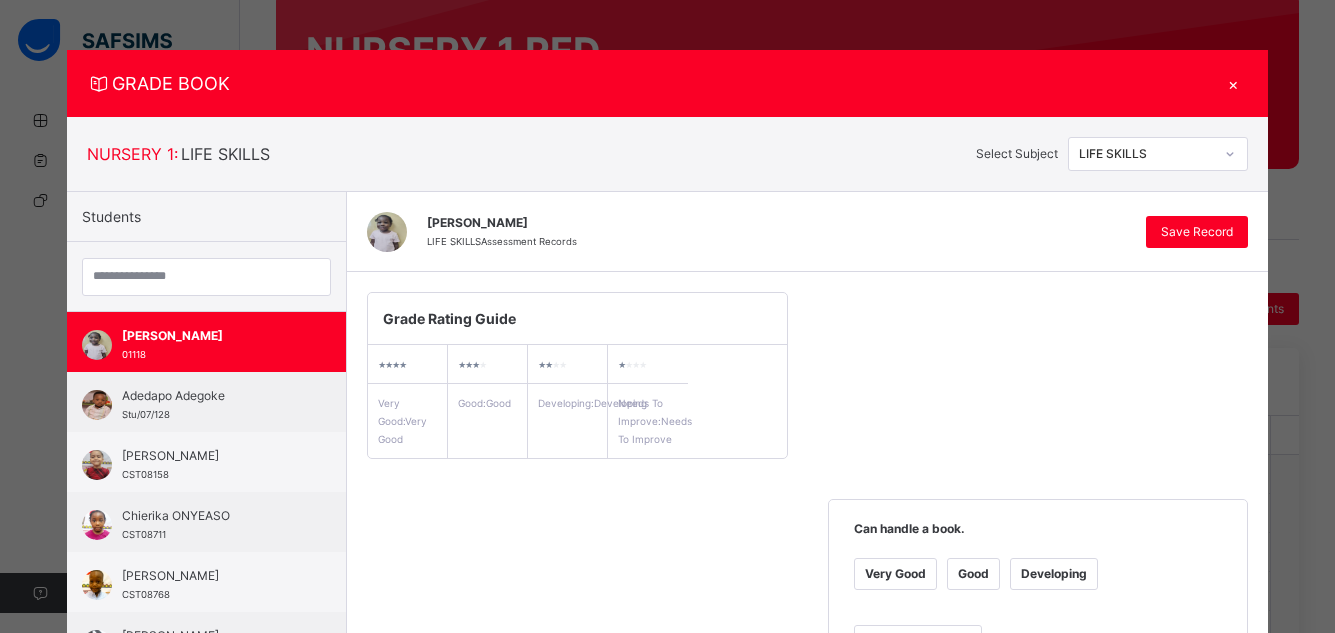 scroll, scrollTop: 554, scrollLeft: 0, axis: vertical 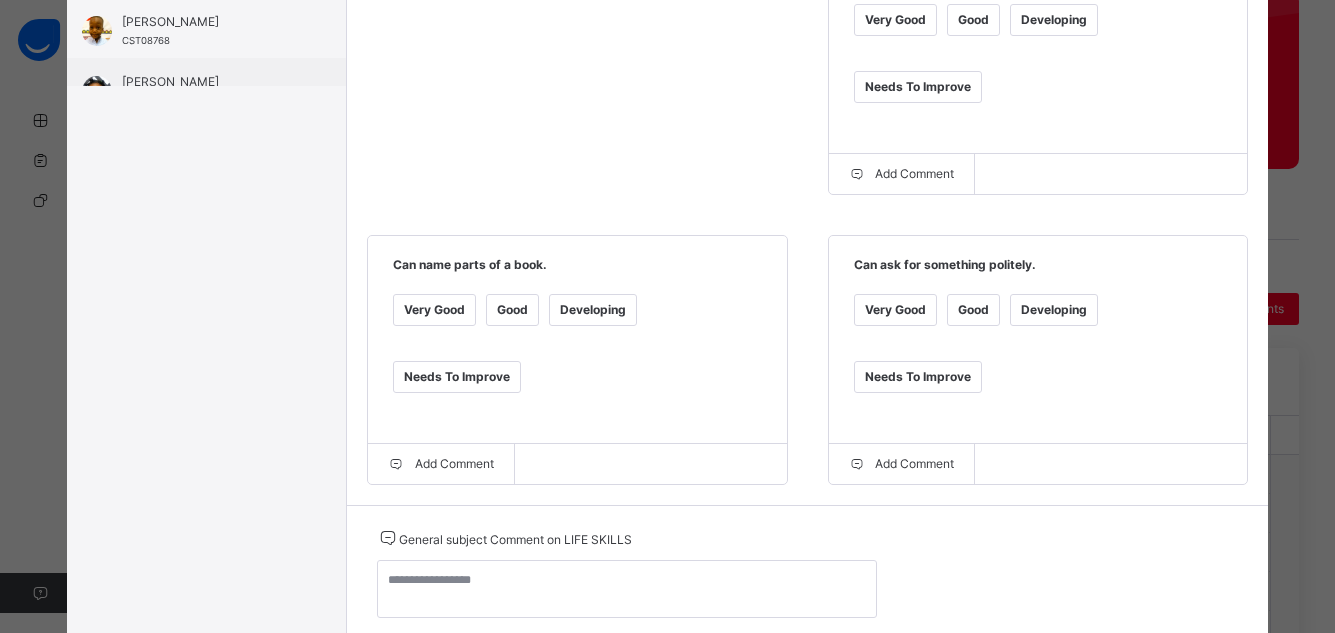 click on "Developing" at bounding box center (1054, 310) 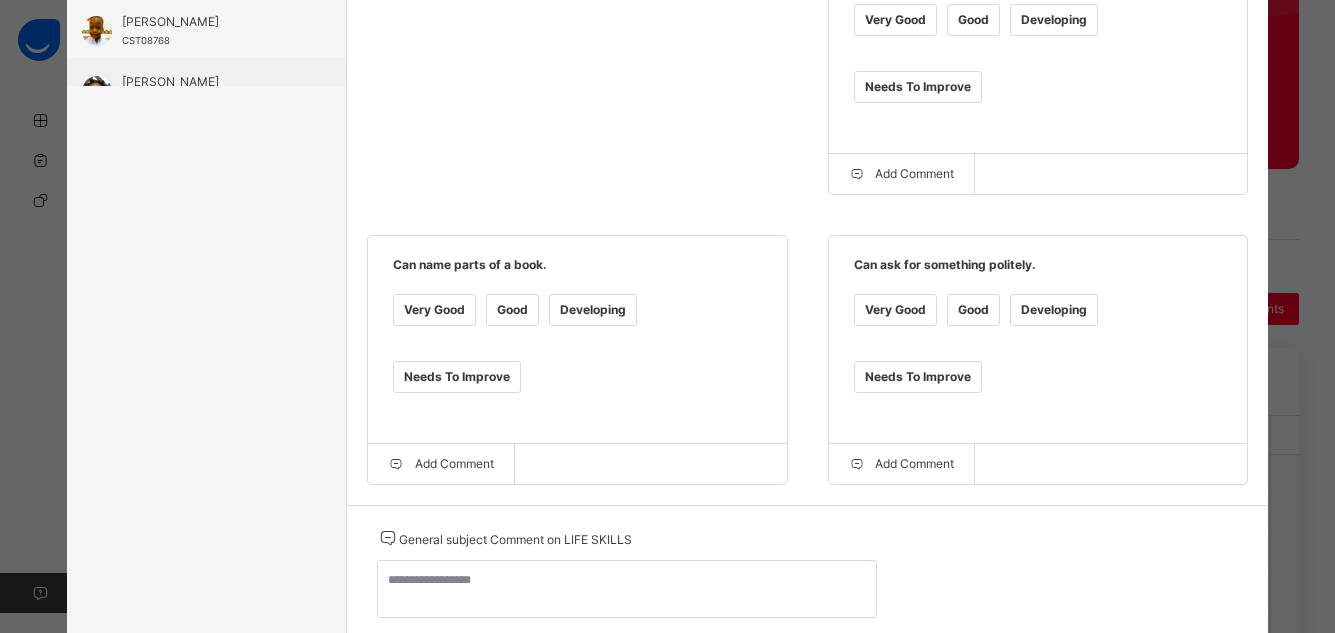 click on "Developing" at bounding box center [593, 310] 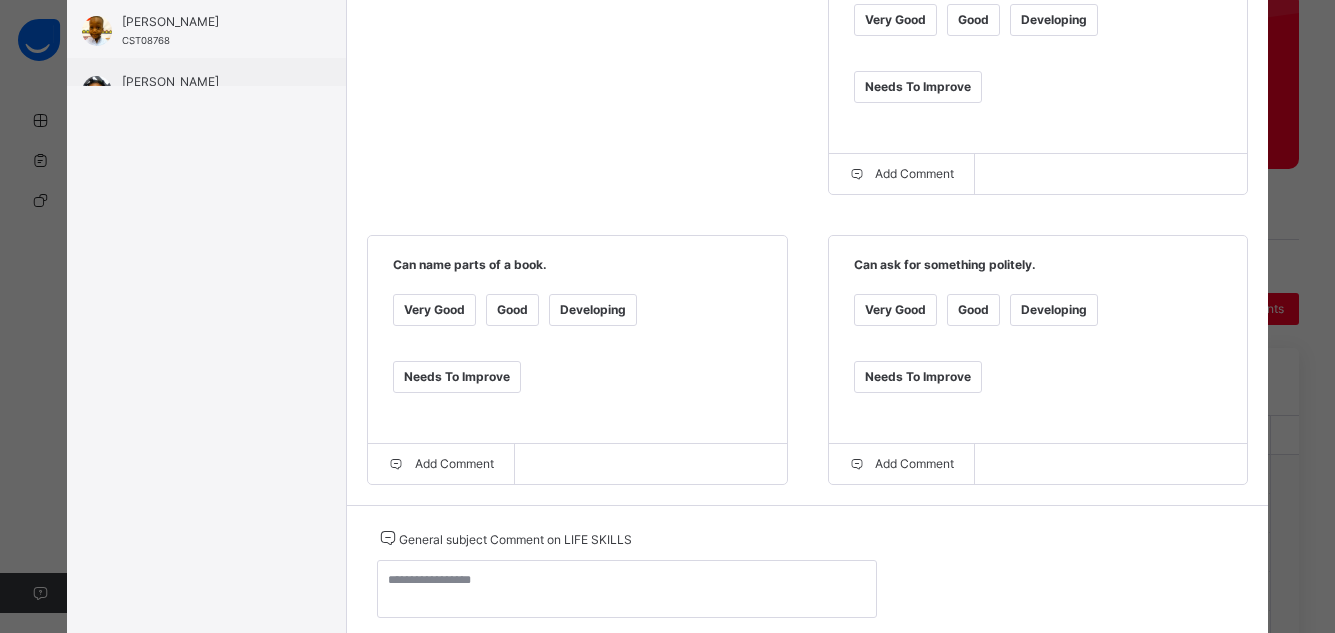 scroll, scrollTop: 0, scrollLeft: 0, axis: both 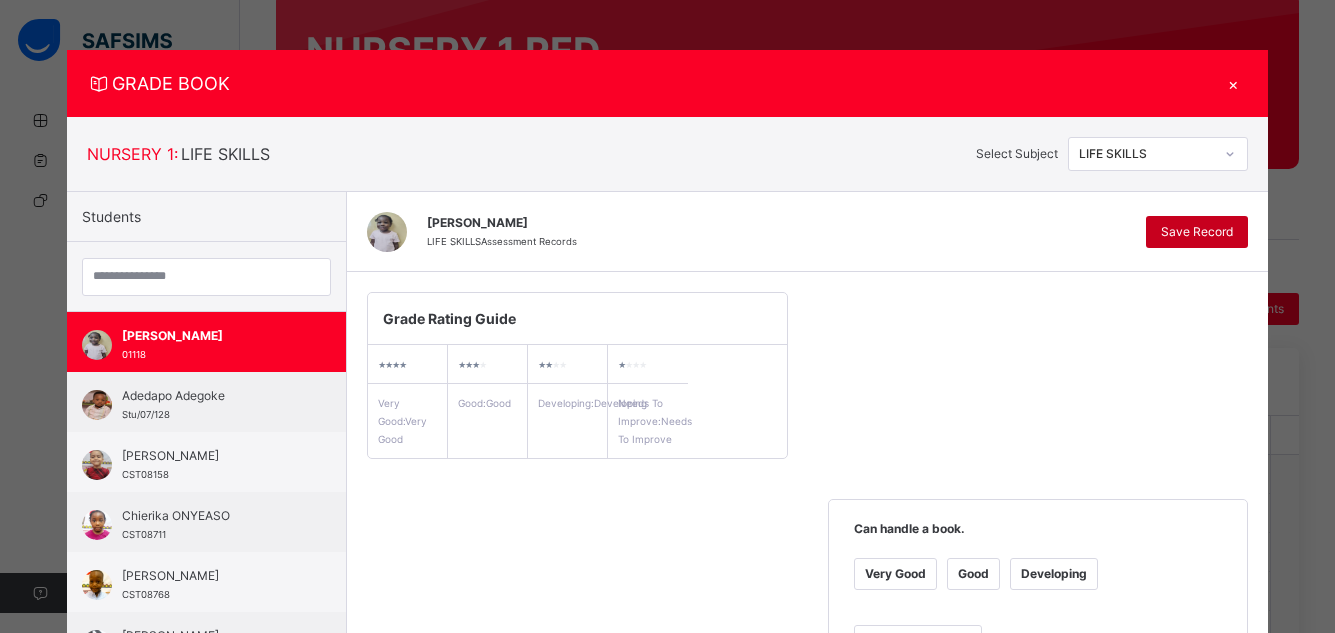 click on "Save Record" at bounding box center (1197, 232) 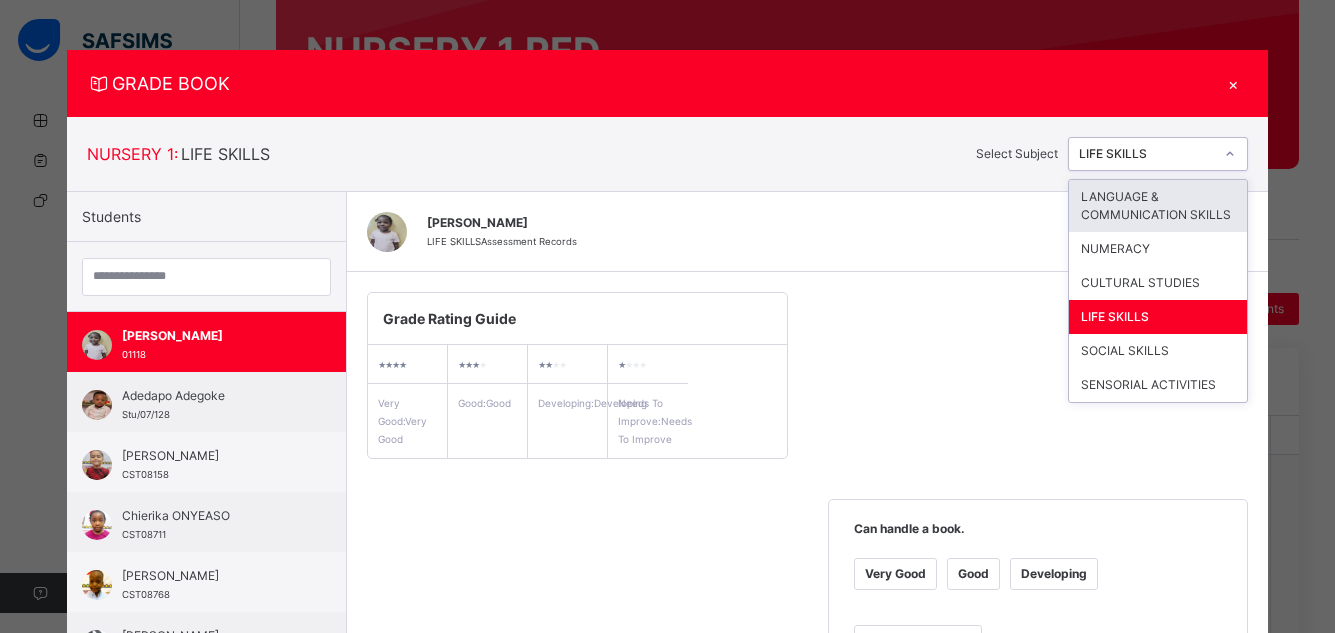 click 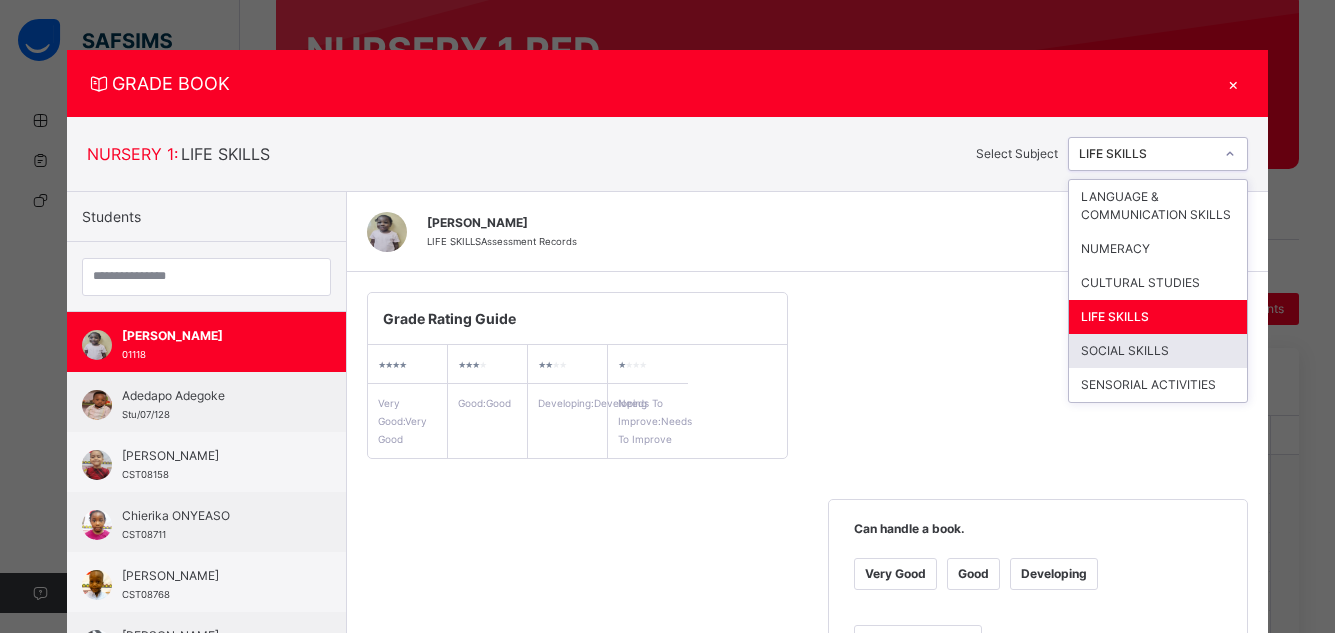 click on "SOCIAL SKILLS" at bounding box center (1158, 351) 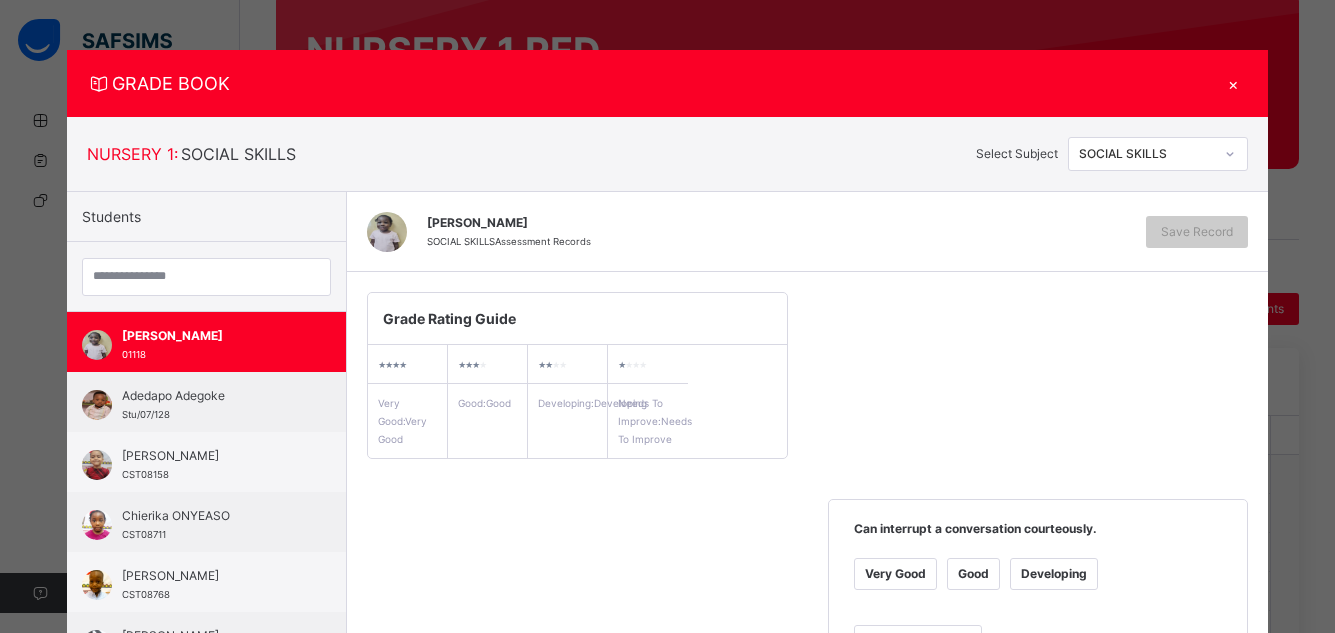 click on "Good" at bounding box center [973, 574] 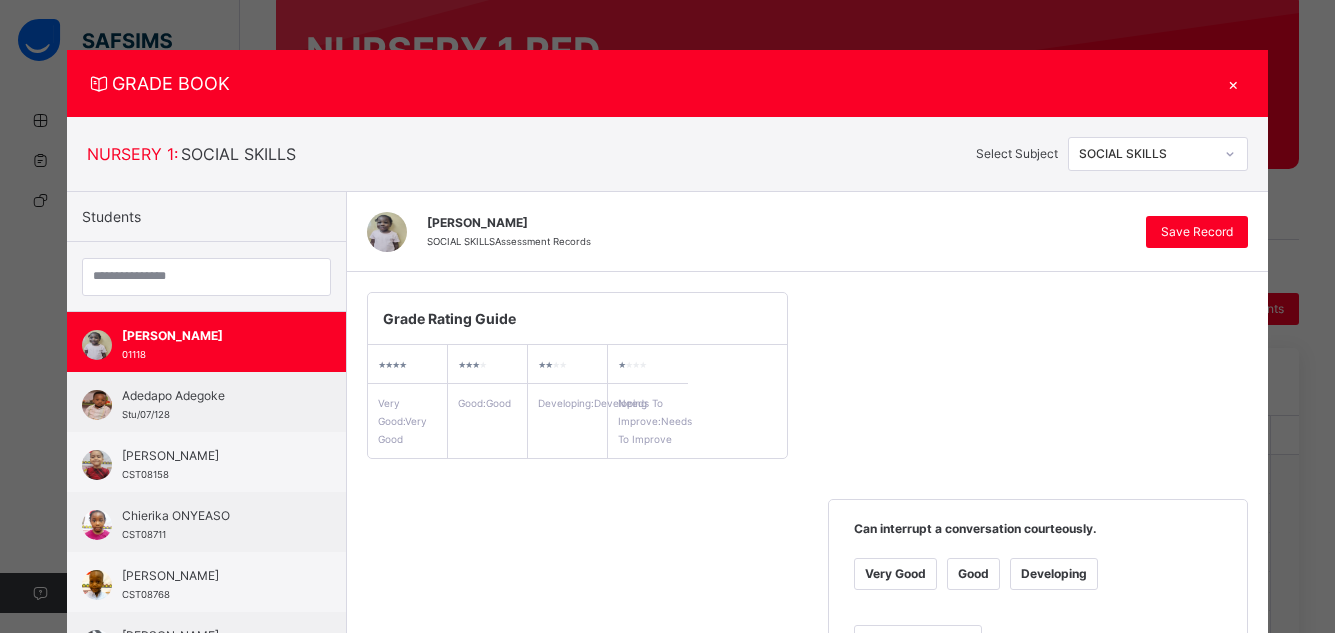 scroll, scrollTop: 554, scrollLeft: 0, axis: vertical 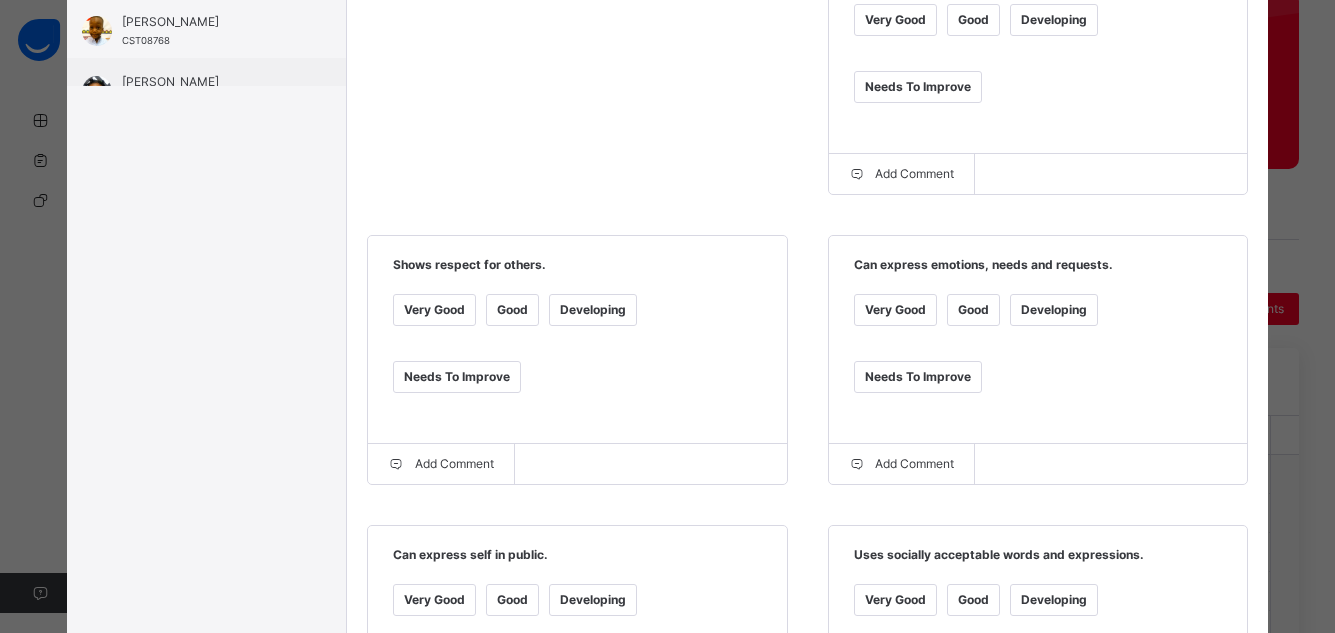 click on "Good" at bounding box center (973, 310) 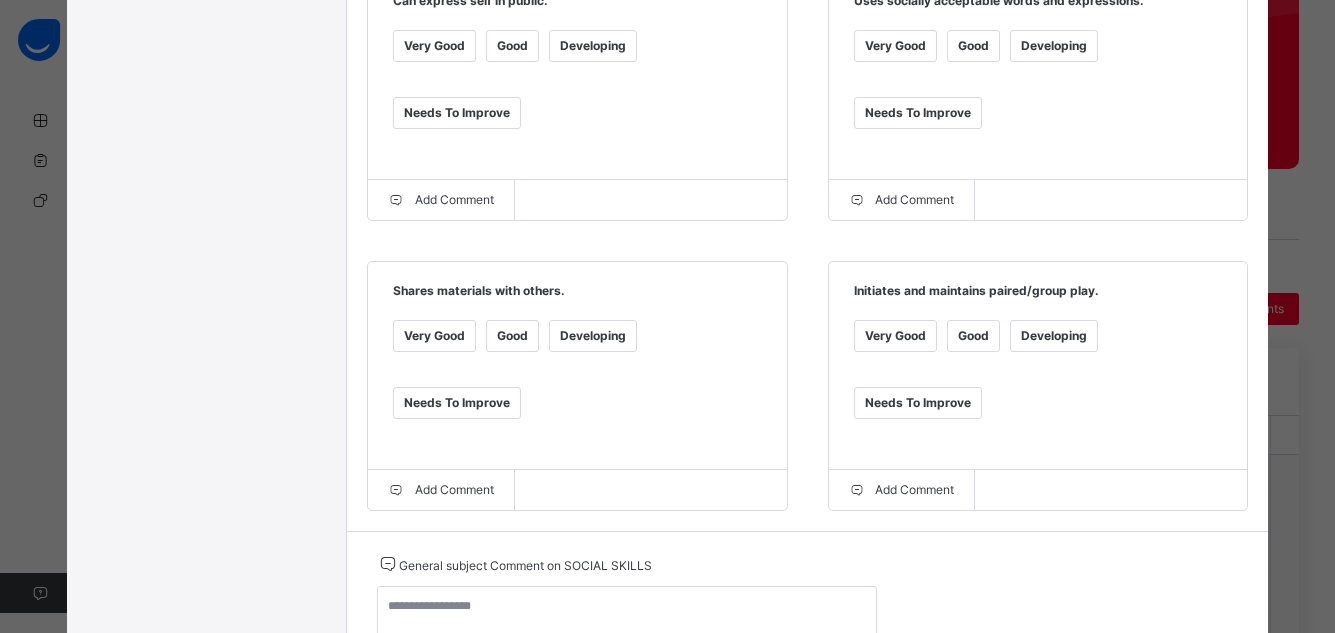 click on "Good" at bounding box center [973, 336] 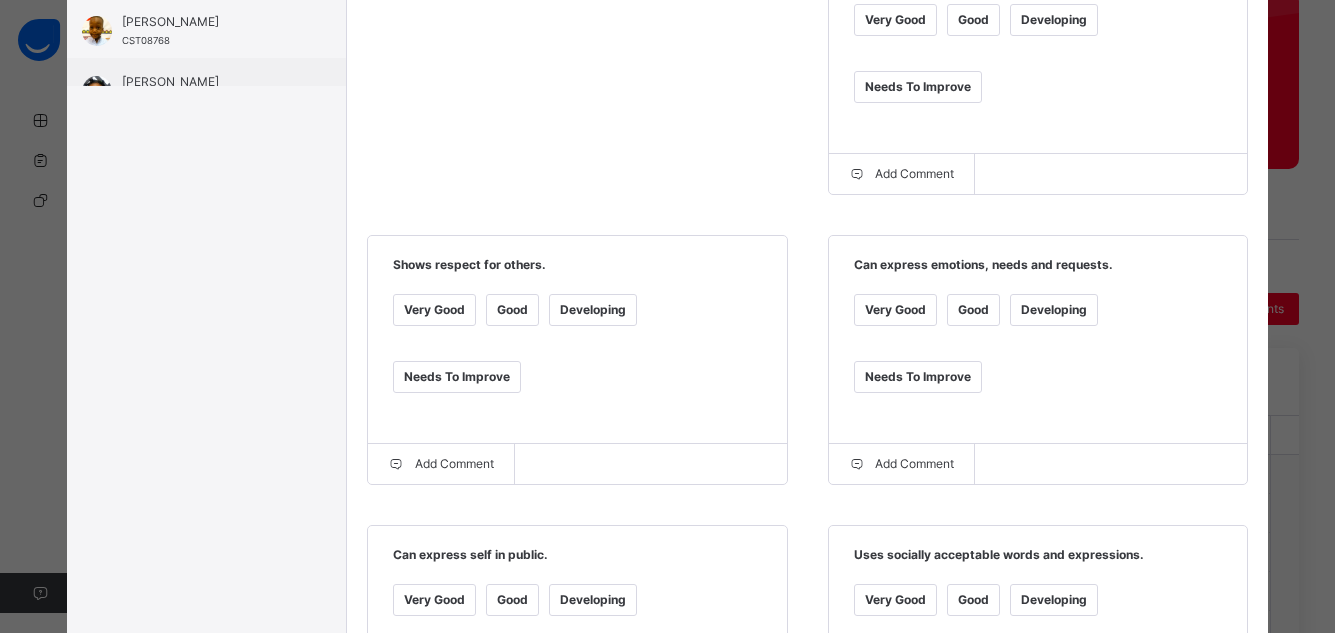 scroll, scrollTop: 0, scrollLeft: 0, axis: both 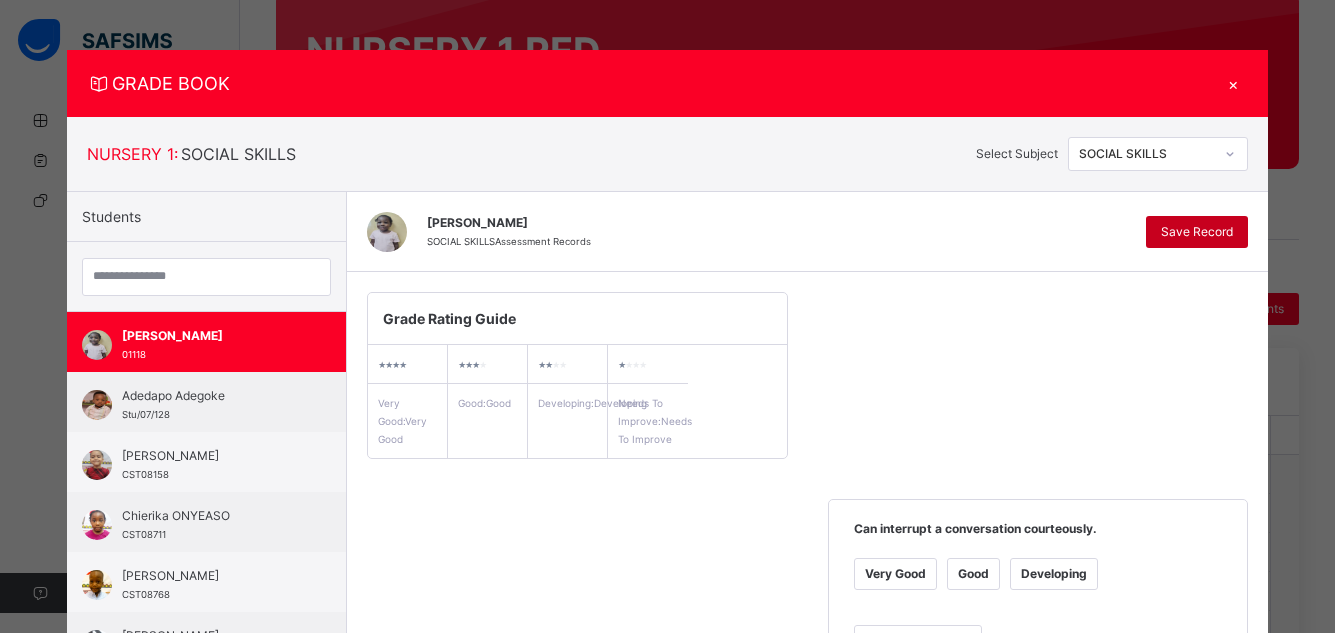 click on "Save Record" at bounding box center (1197, 232) 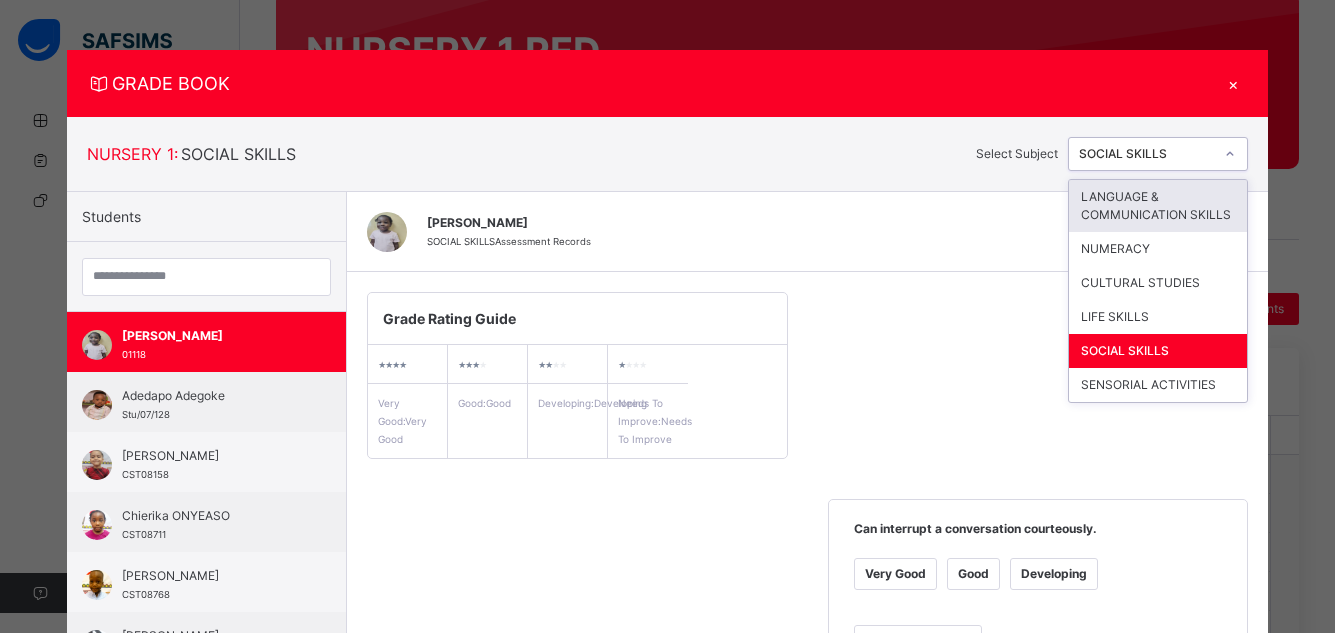 click 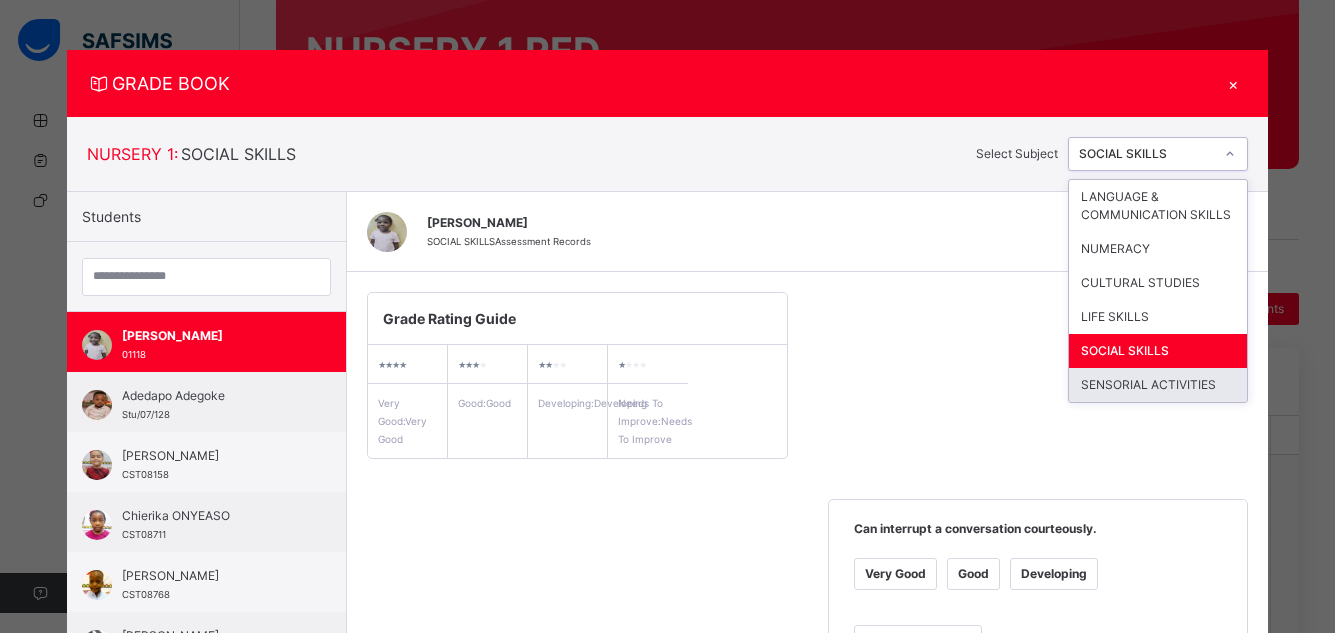 click on "SENSORIAL ACTIVITIES" at bounding box center (1158, 385) 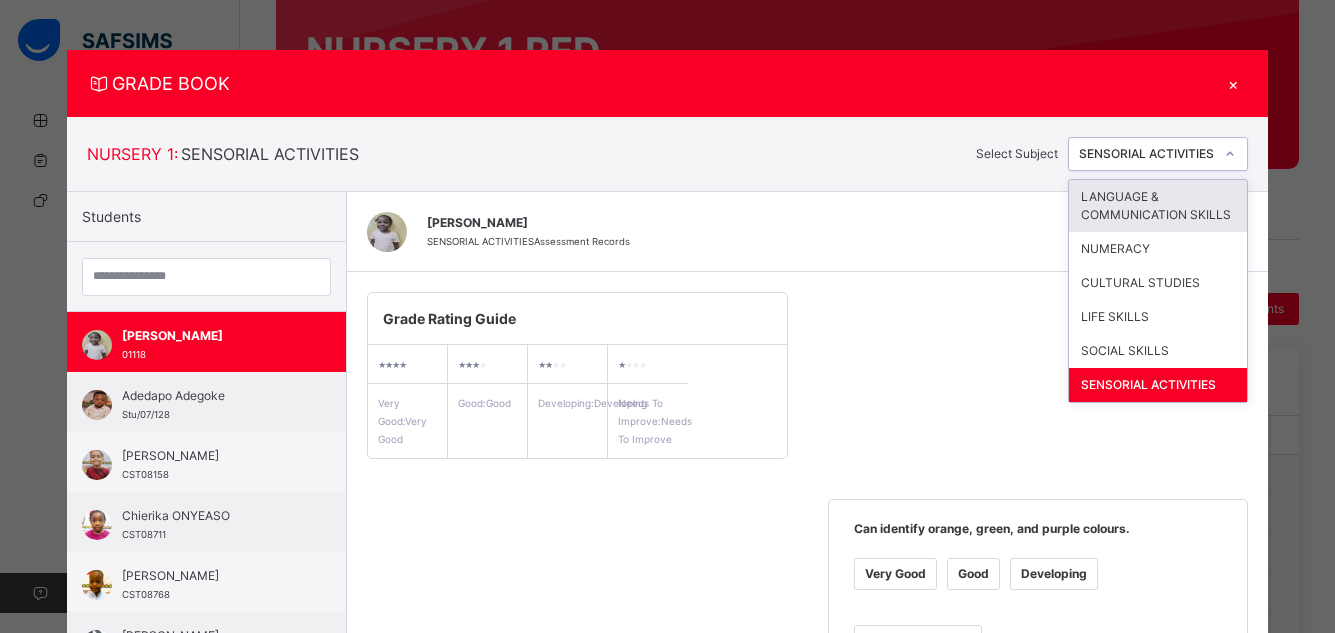 click 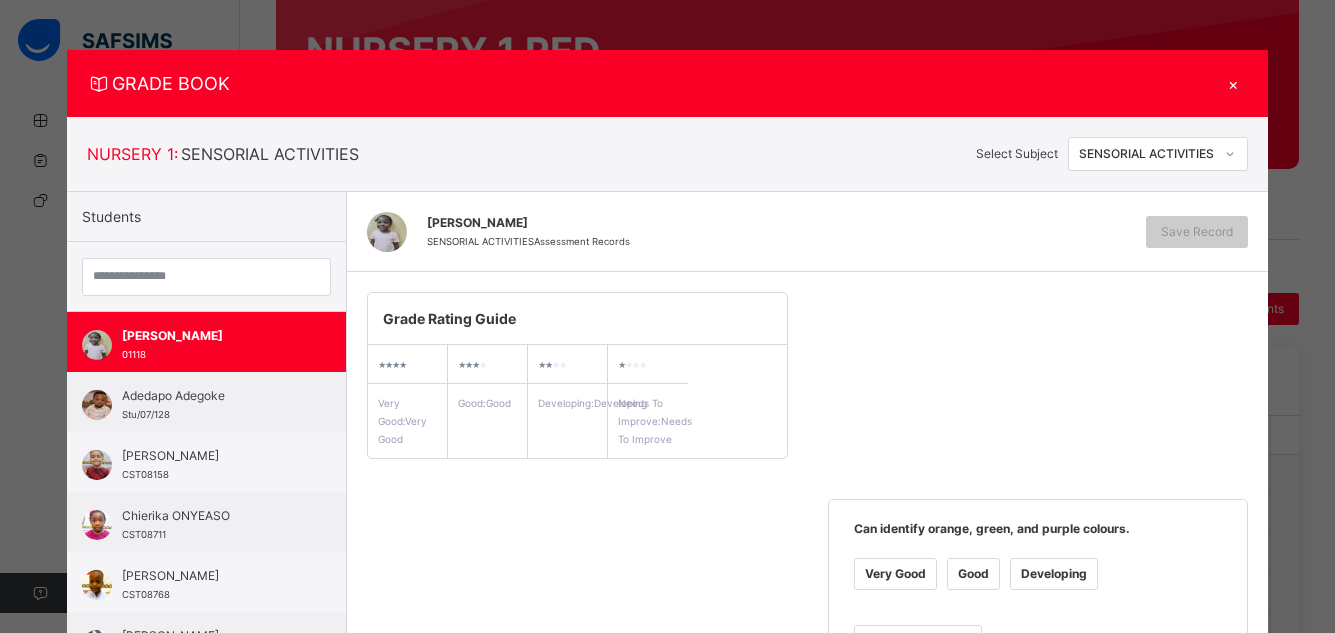 click on "Good" at bounding box center (973, 574) 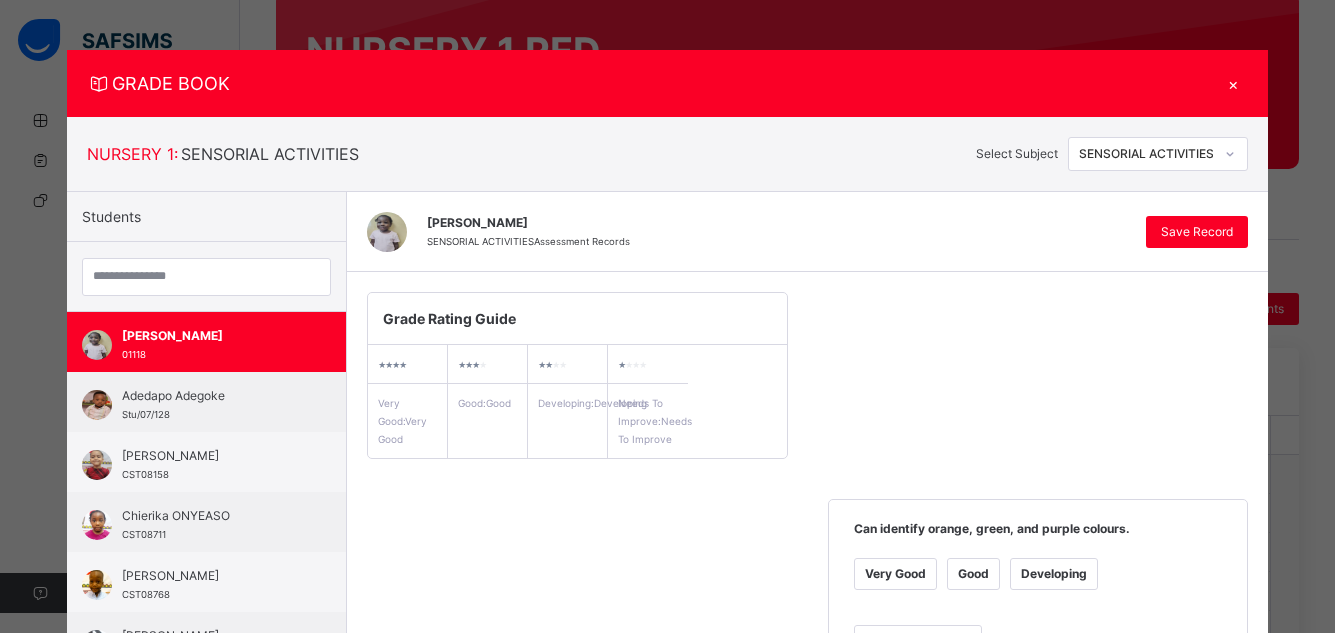 scroll, scrollTop: 554, scrollLeft: 0, axis: vertical 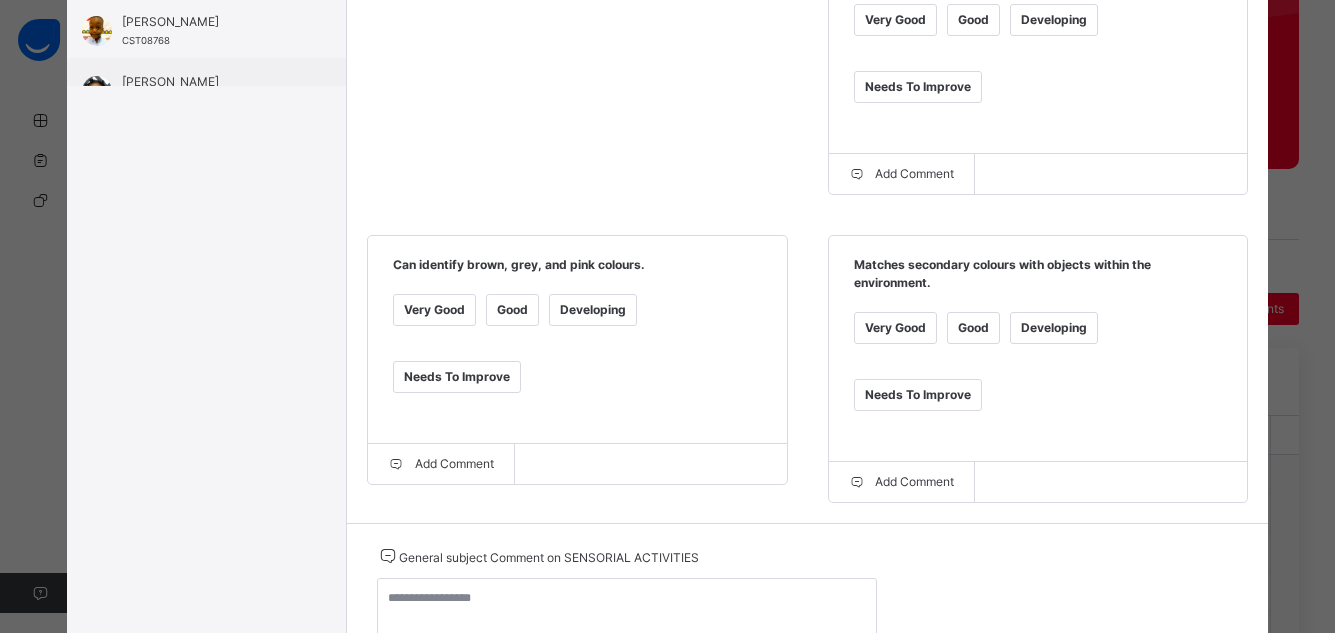 click on "Very Good Good  Developing Needs To Improve" at bounding box center (1038, 374) 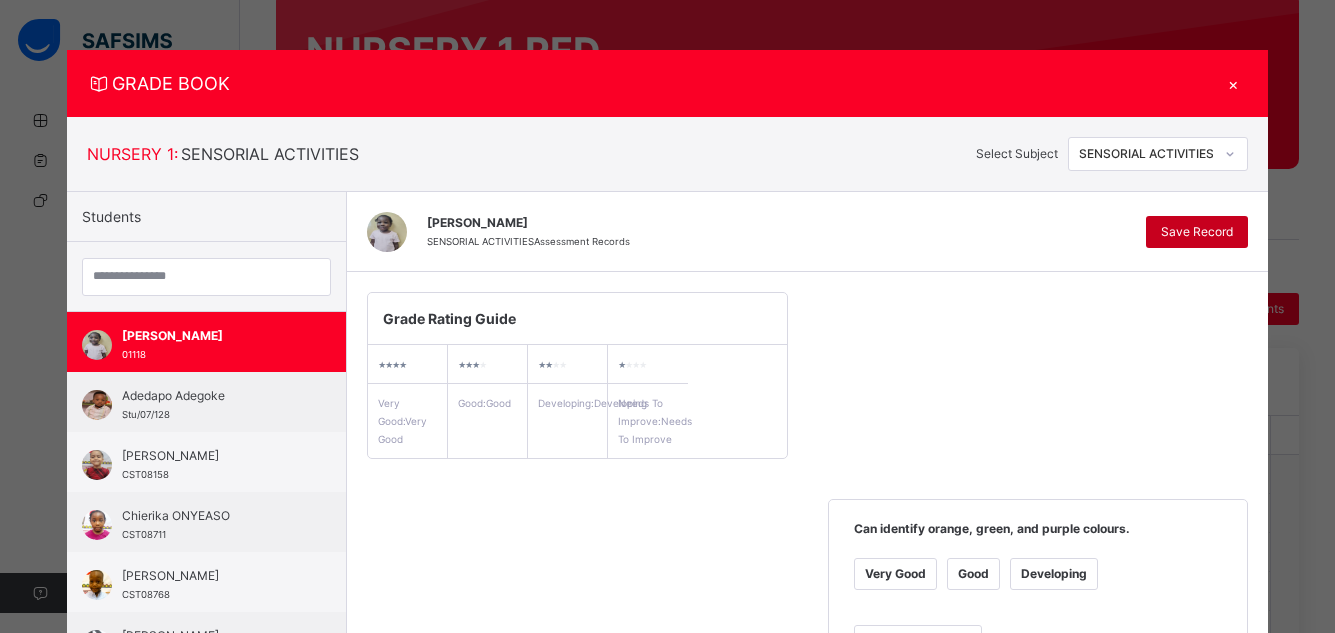 click on "Save Record" at bounding box center [1197, 232] 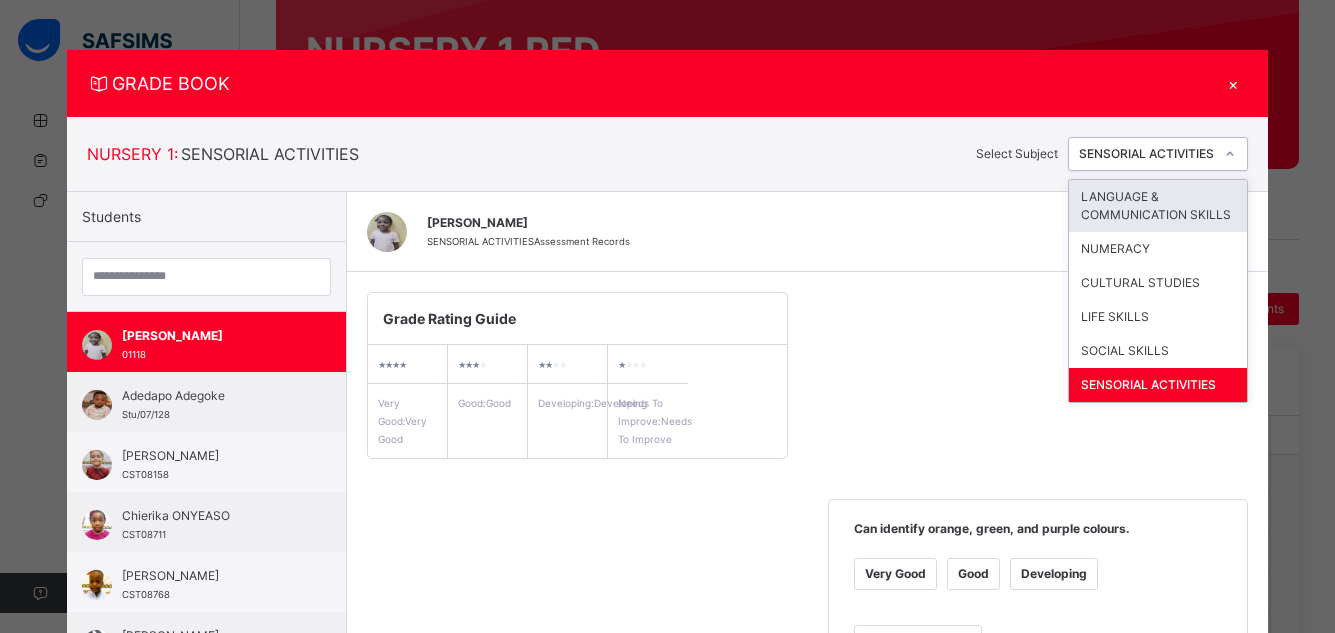 click 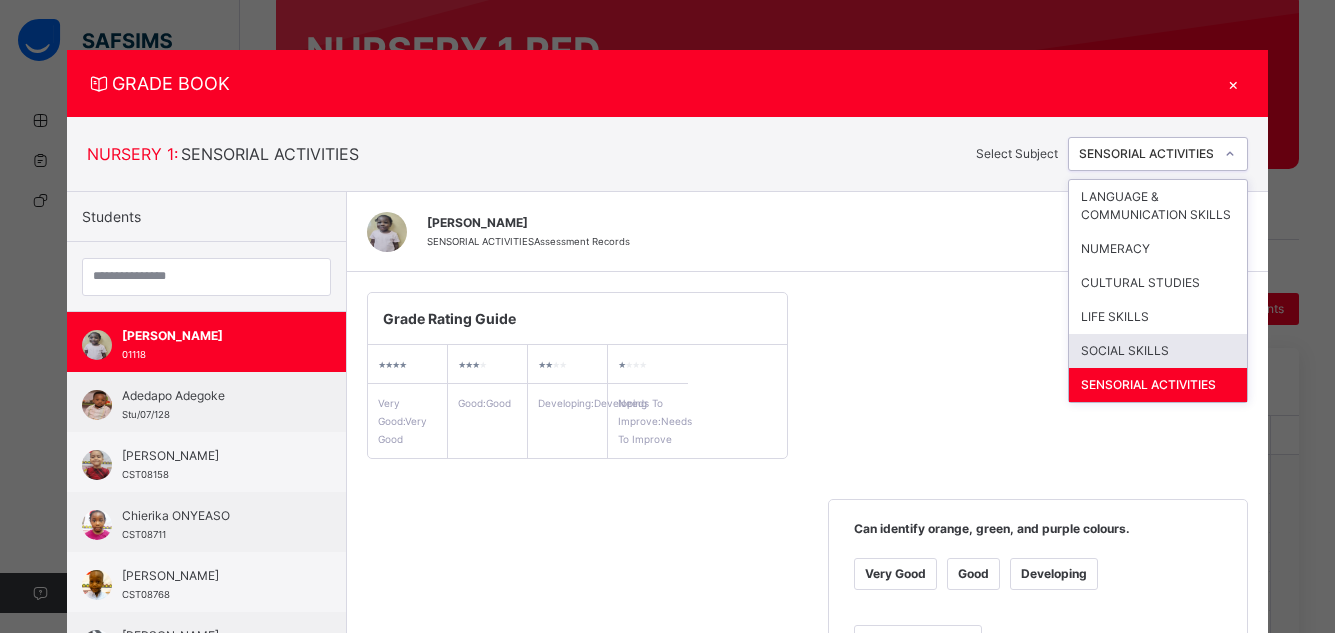 click on "SOCIAL SKILLS" at bounding box center [1158, 351] 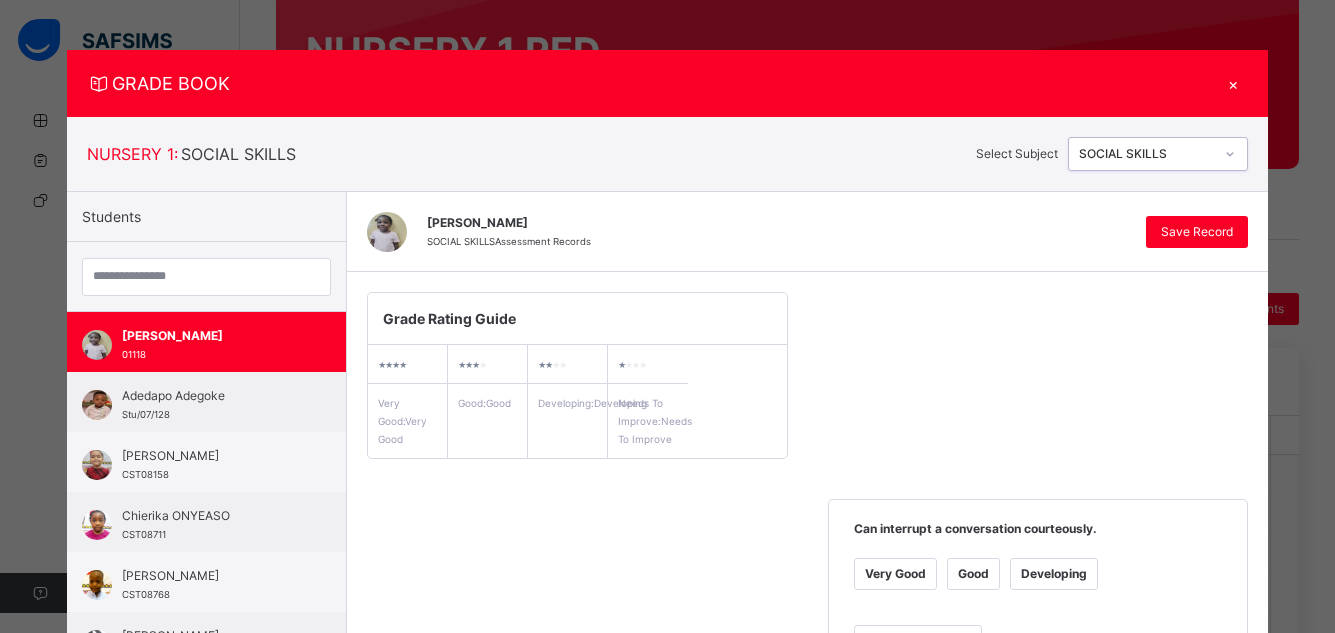 click 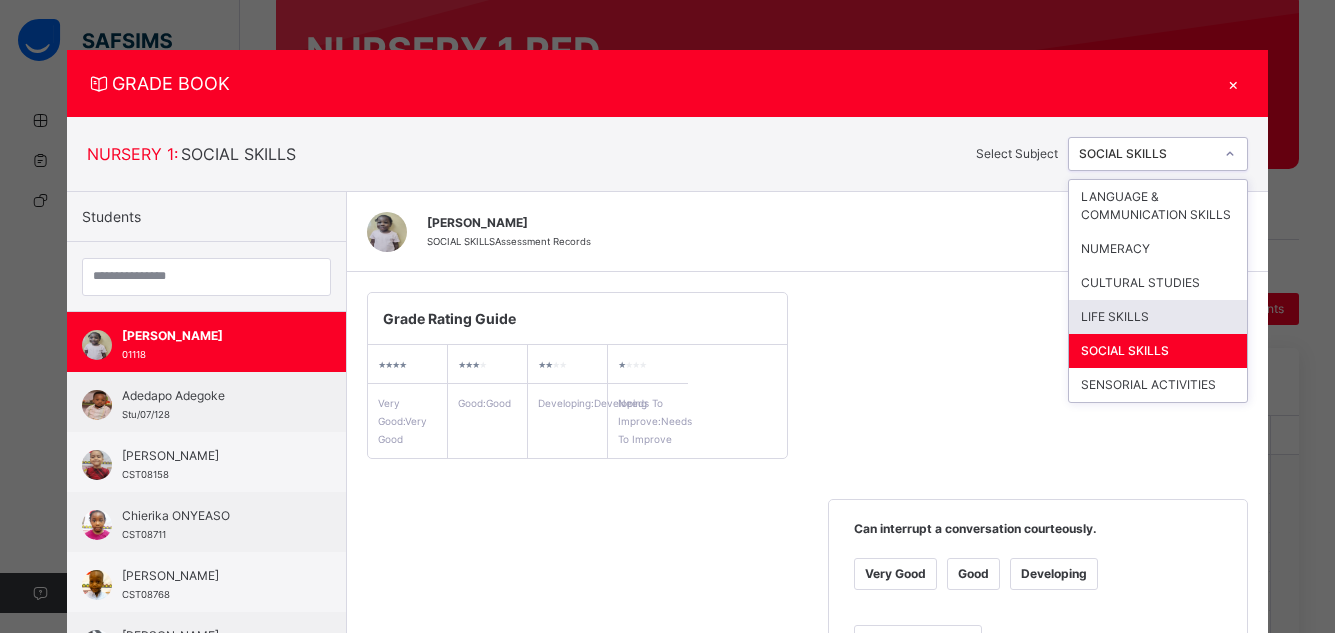 click on "LIFE SKILLS" at bounding box center (1158, 317) 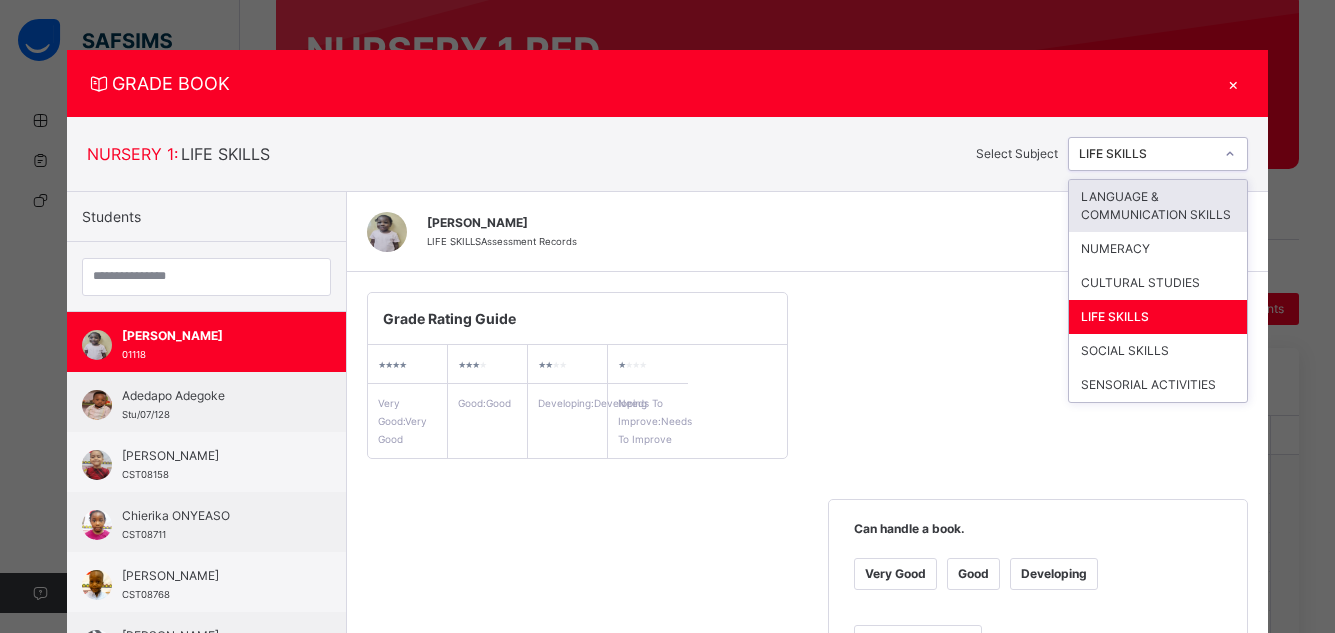 click 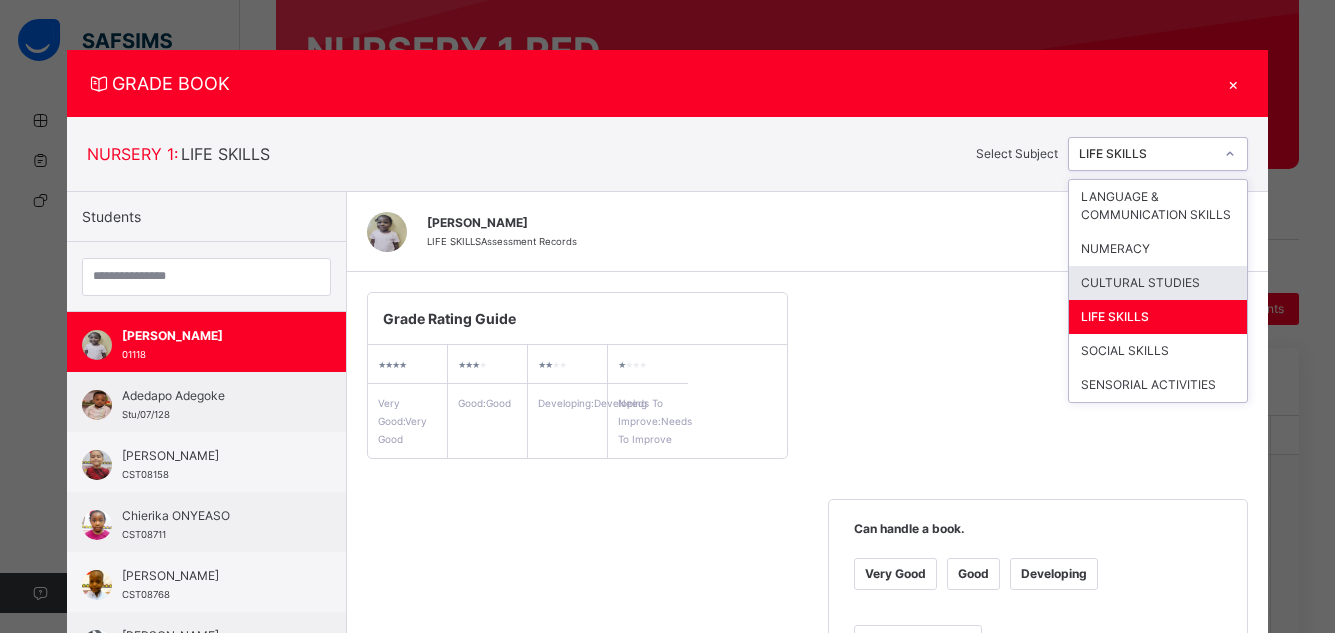 click on "CULTURAL STUDIES" at bounding box center (1158, 283) 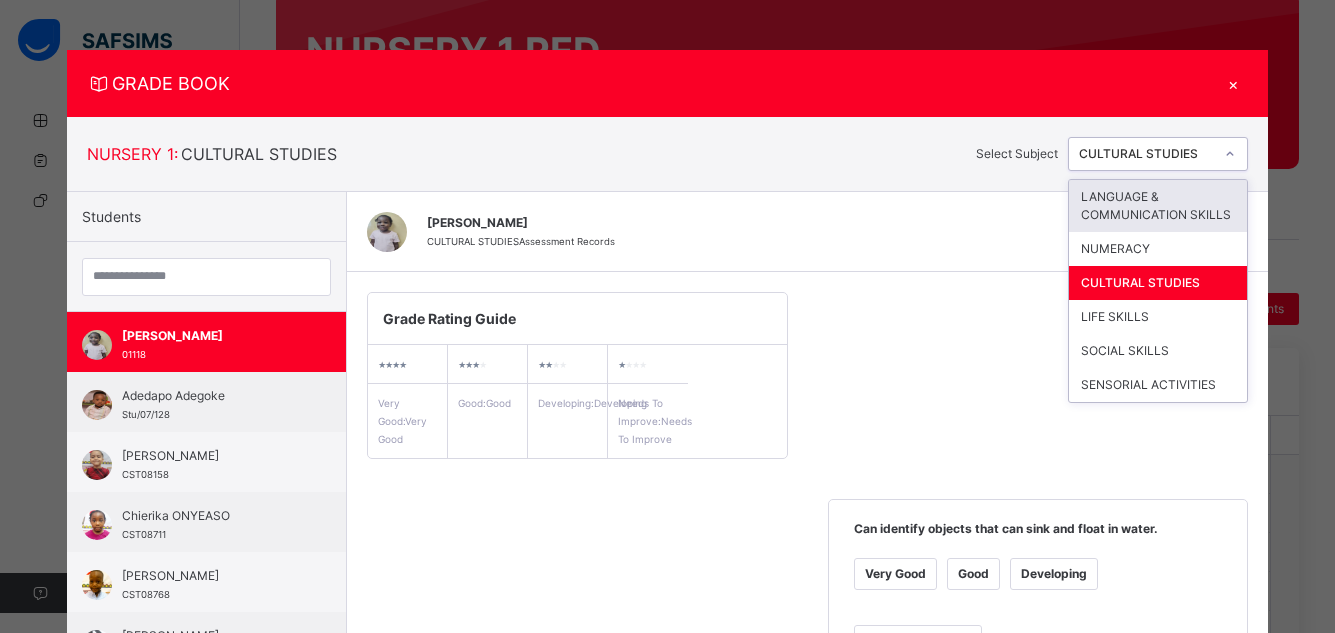 click 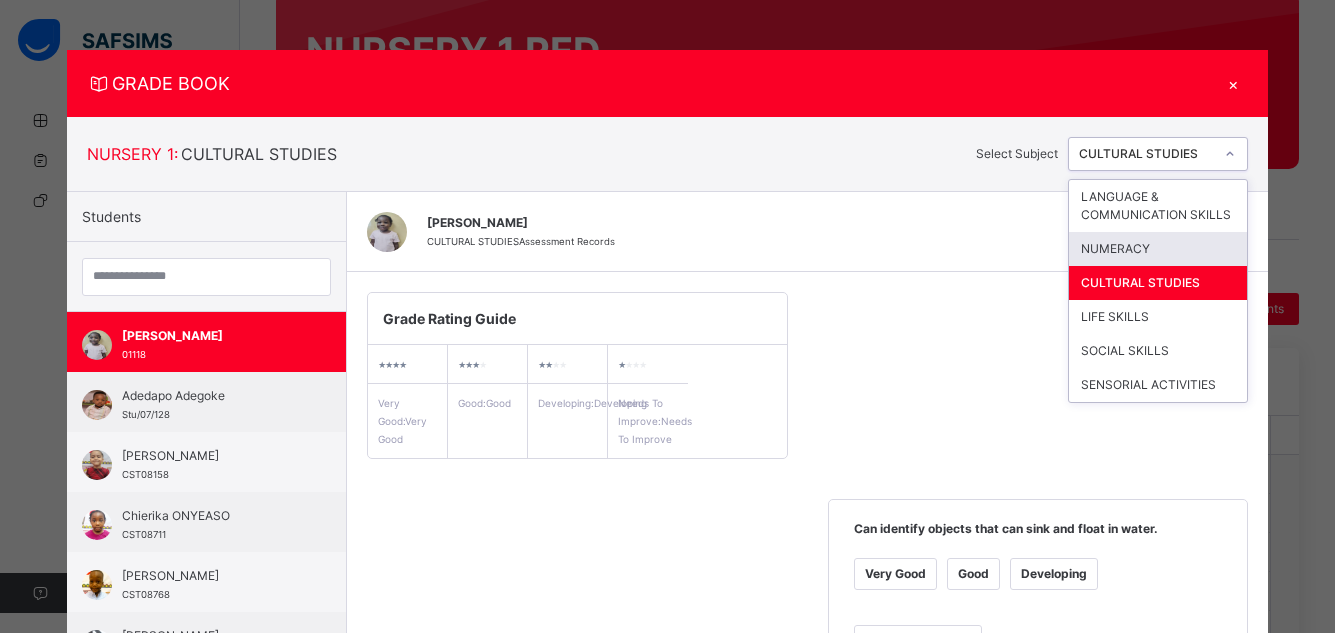 click on "NUMERACY" at bounding box center (1158, 249) 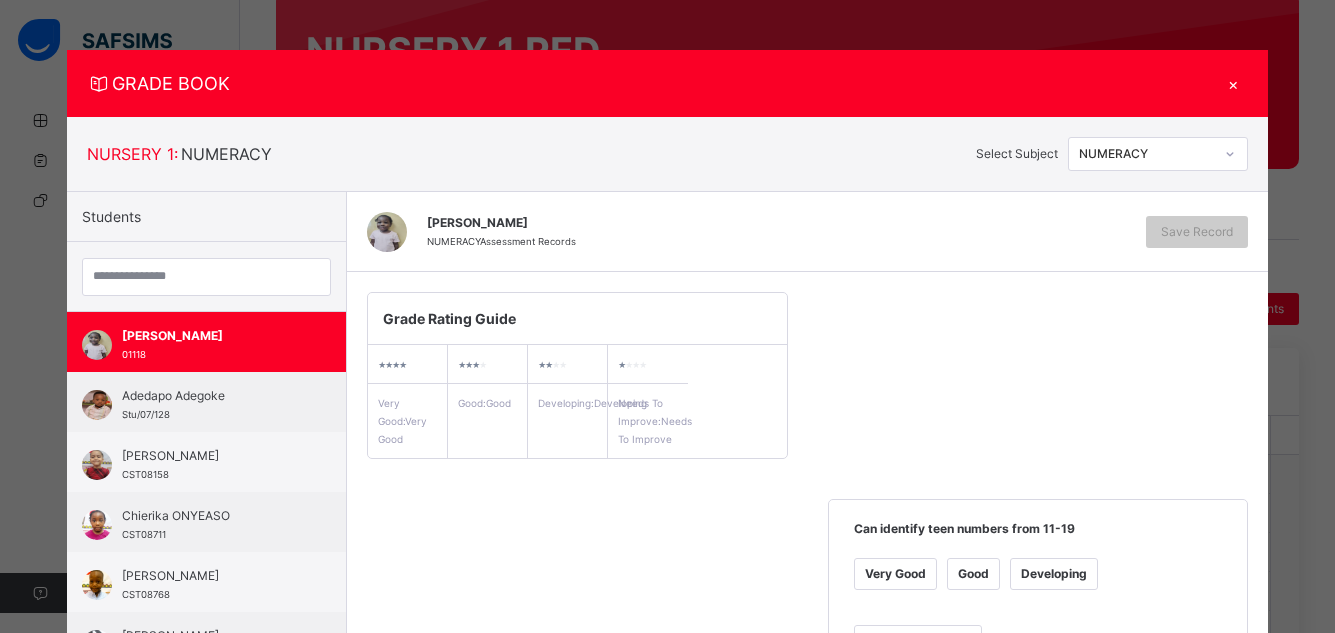 click on "Developing" at bounding box center (1054, 574) 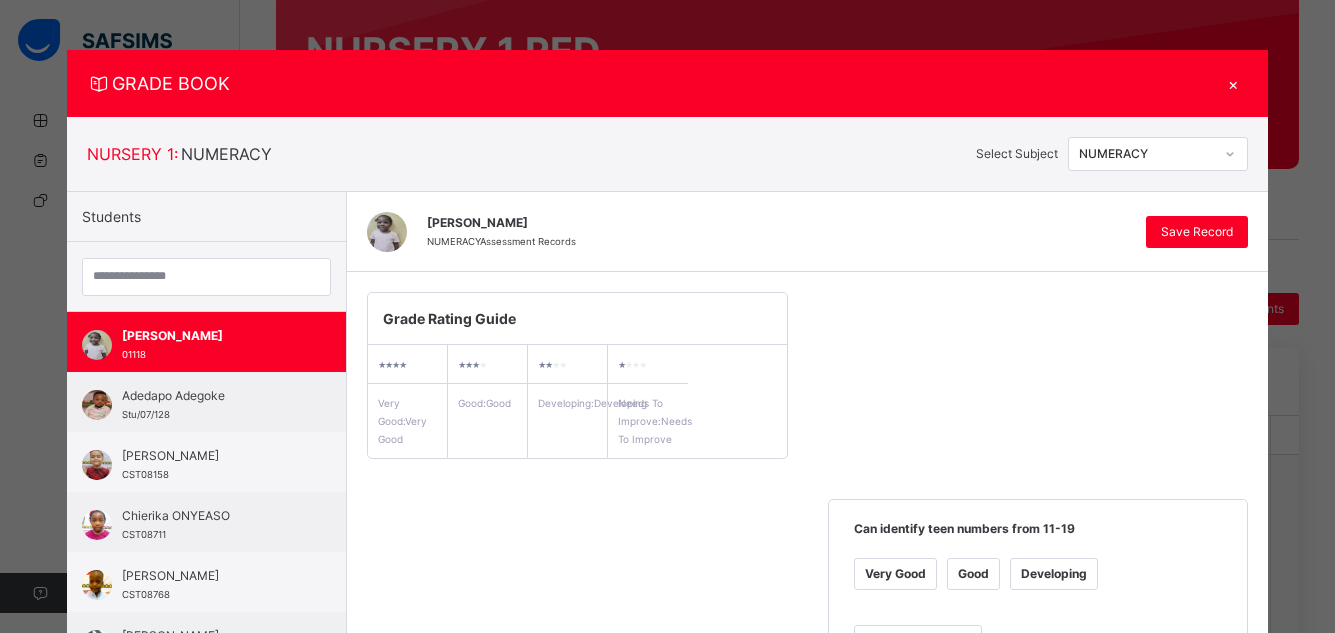 scroll, scrollTop: 554, scrollLeft: 0, axis: vertical 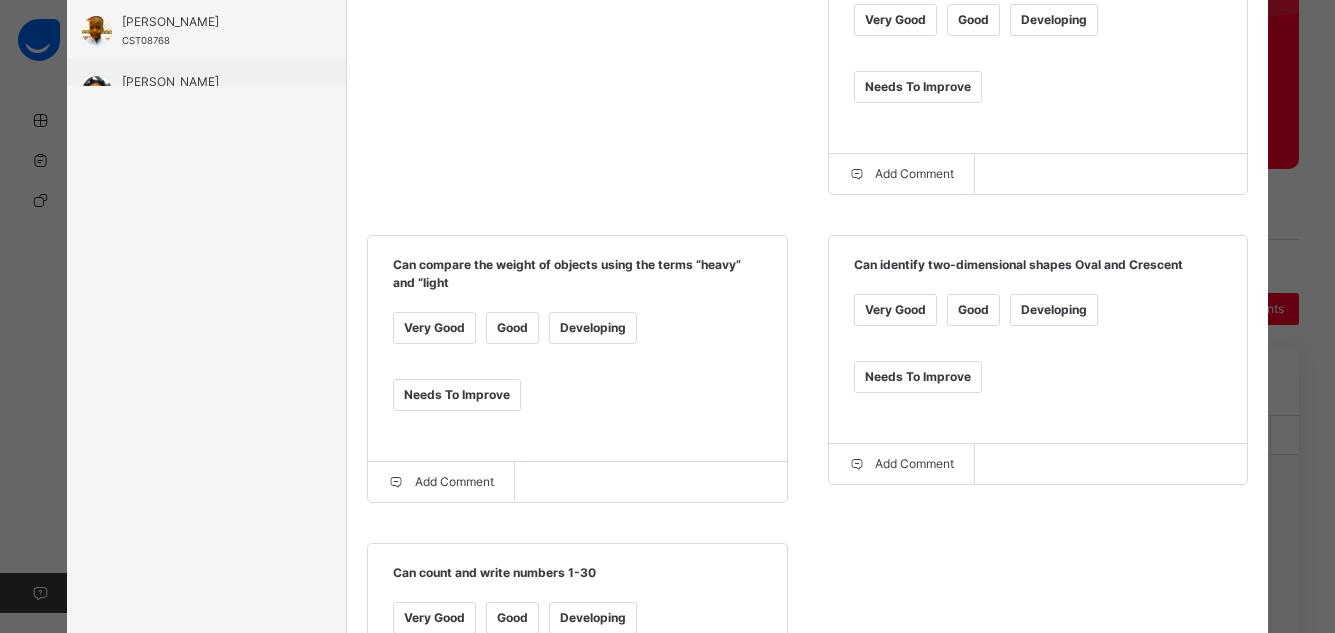 click on "Developing" at bounding box center [1054, 310] 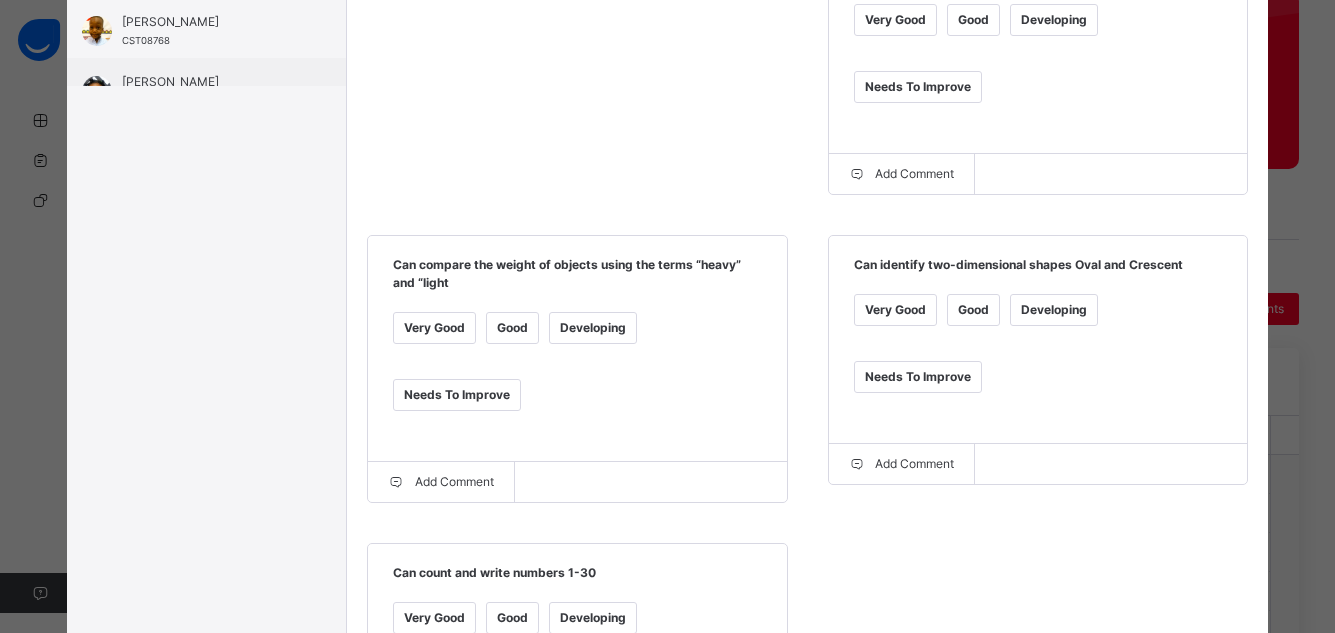 click on "Developing" at bounding box center (593, 328) 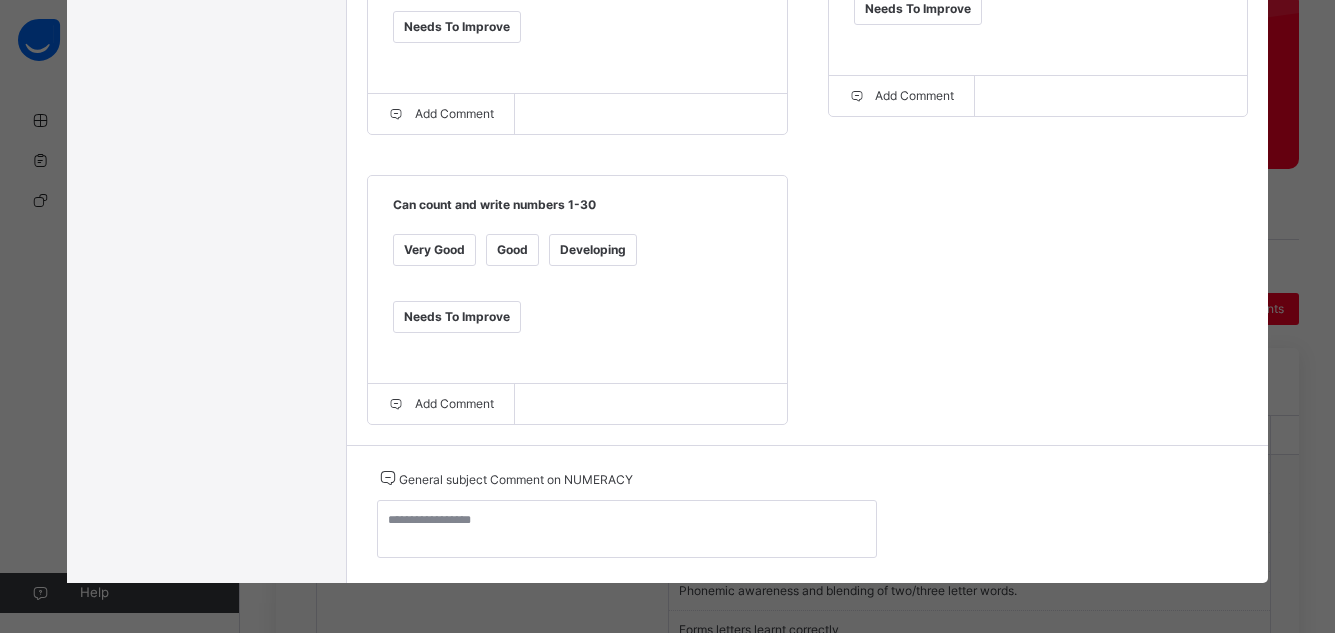 click on "Developing" at bounding box center (593, 250) 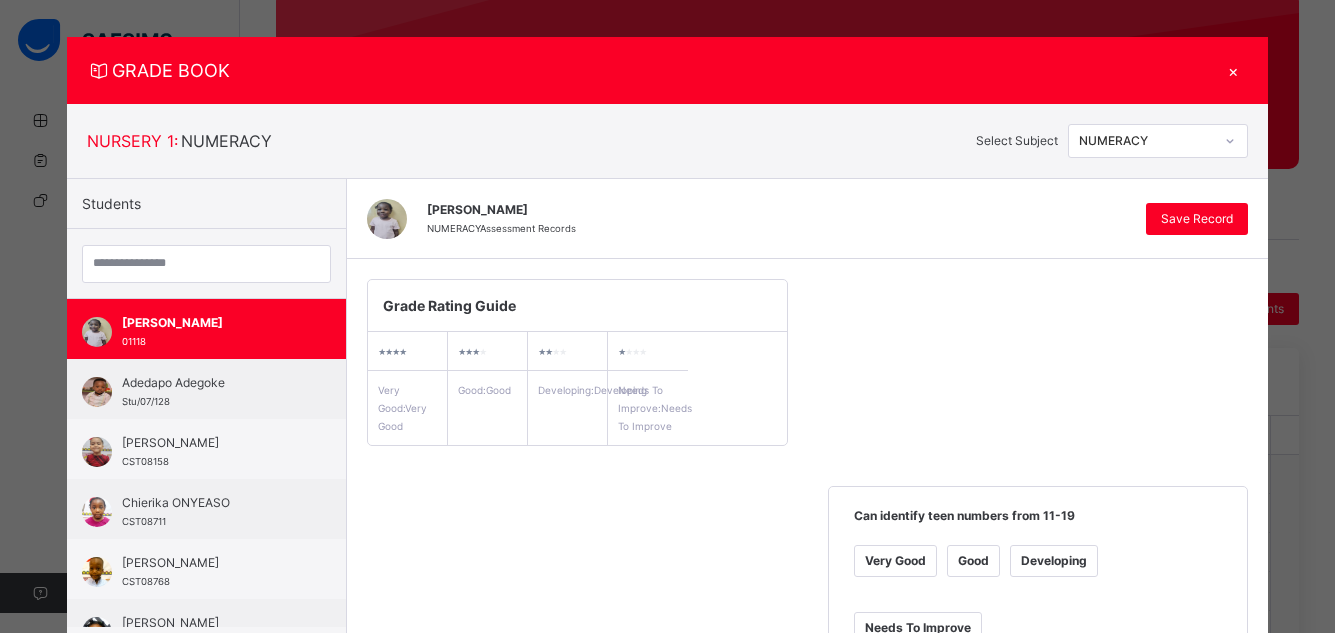 scroll, scrollTop: 0, scrollLeft: 0, axis: both 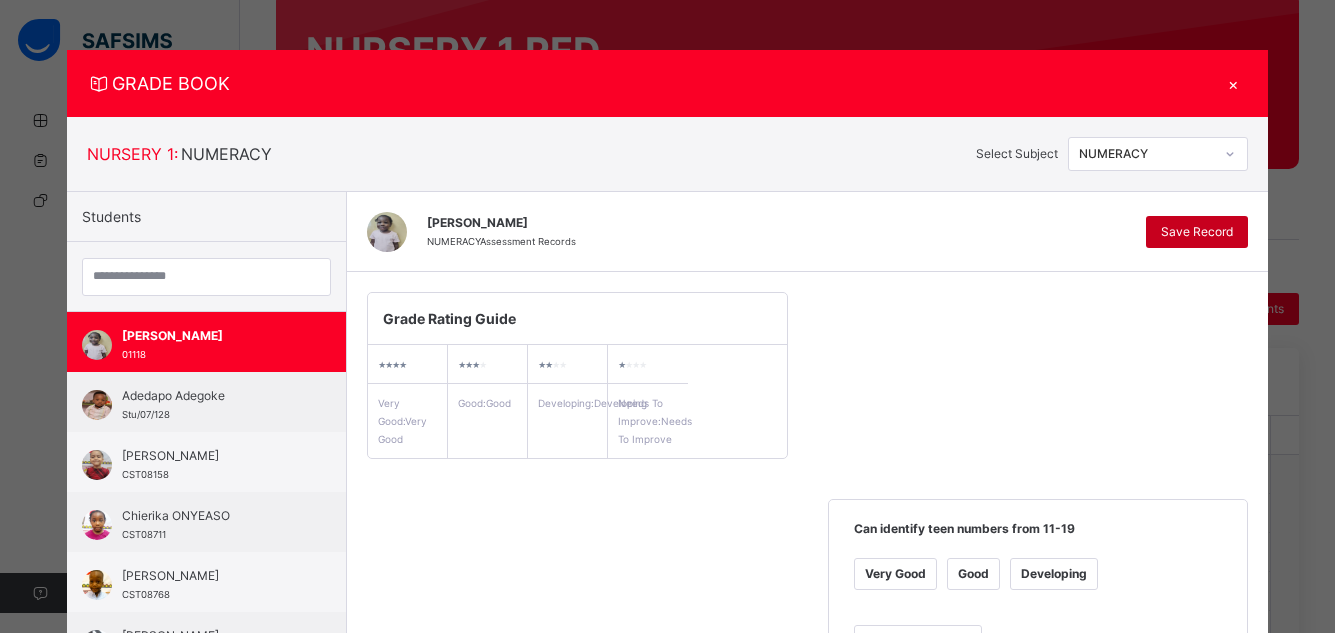 click on "Save Record" at bounding box center (1197, 232) 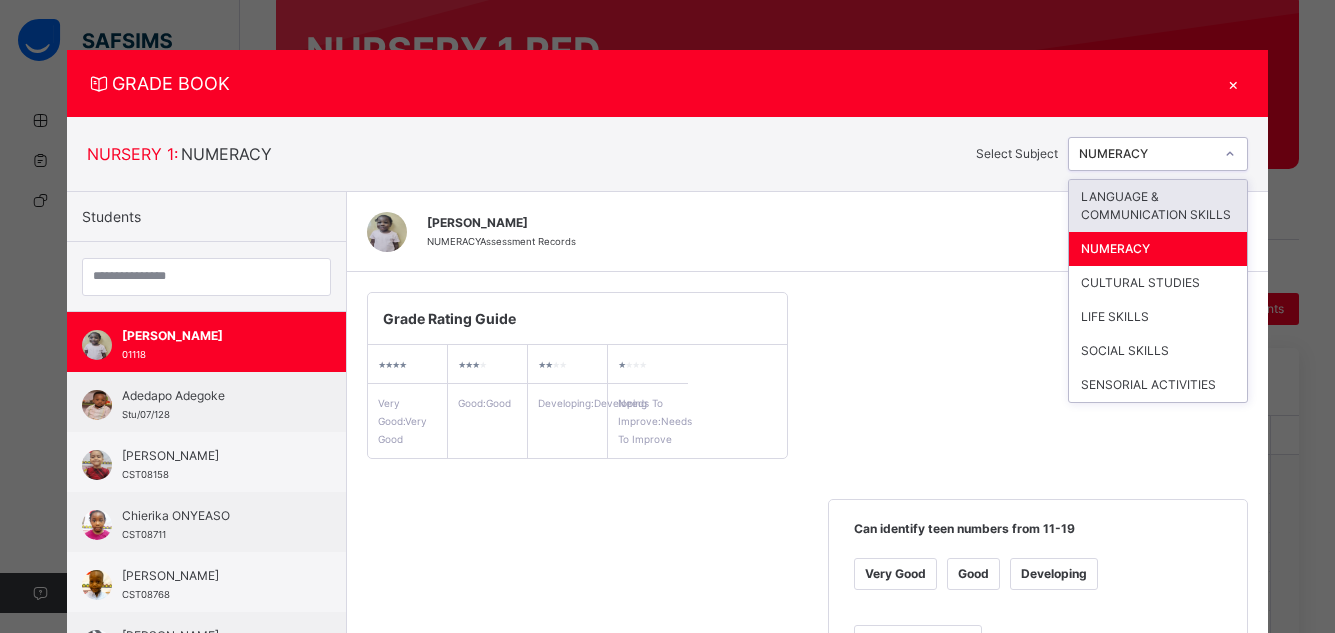 click 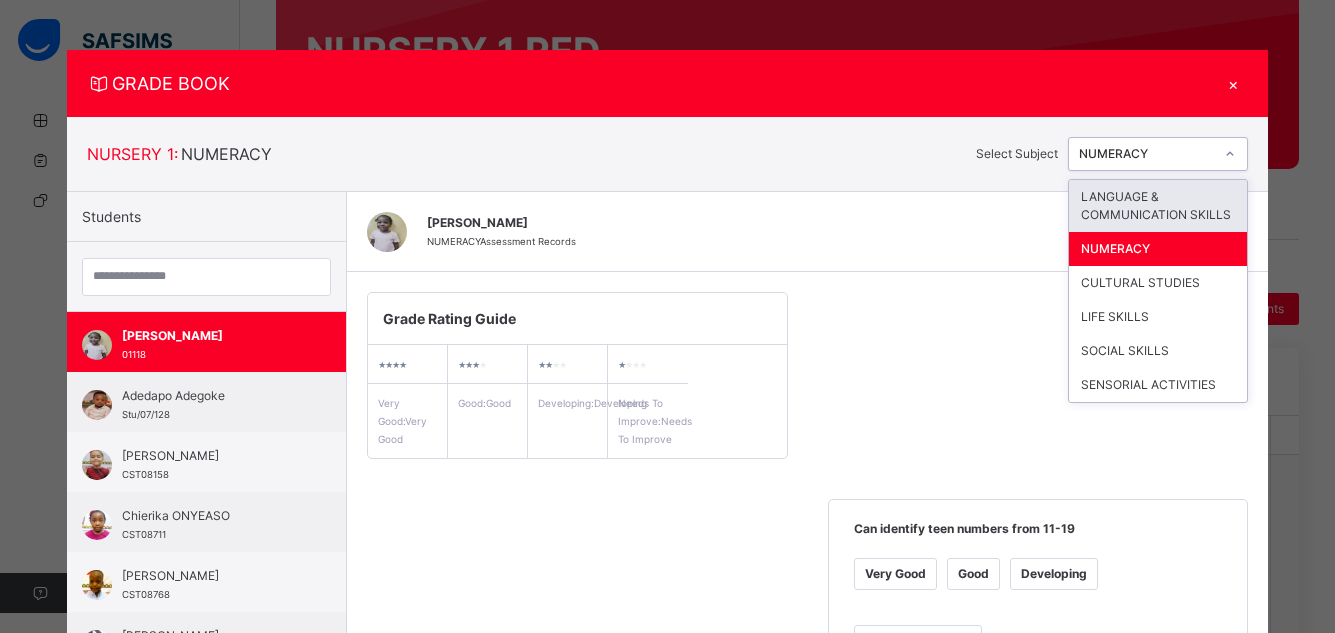 click on "LANGUAGE & COMMUNICATION SKILLS" at bounding box center [1158, 206] 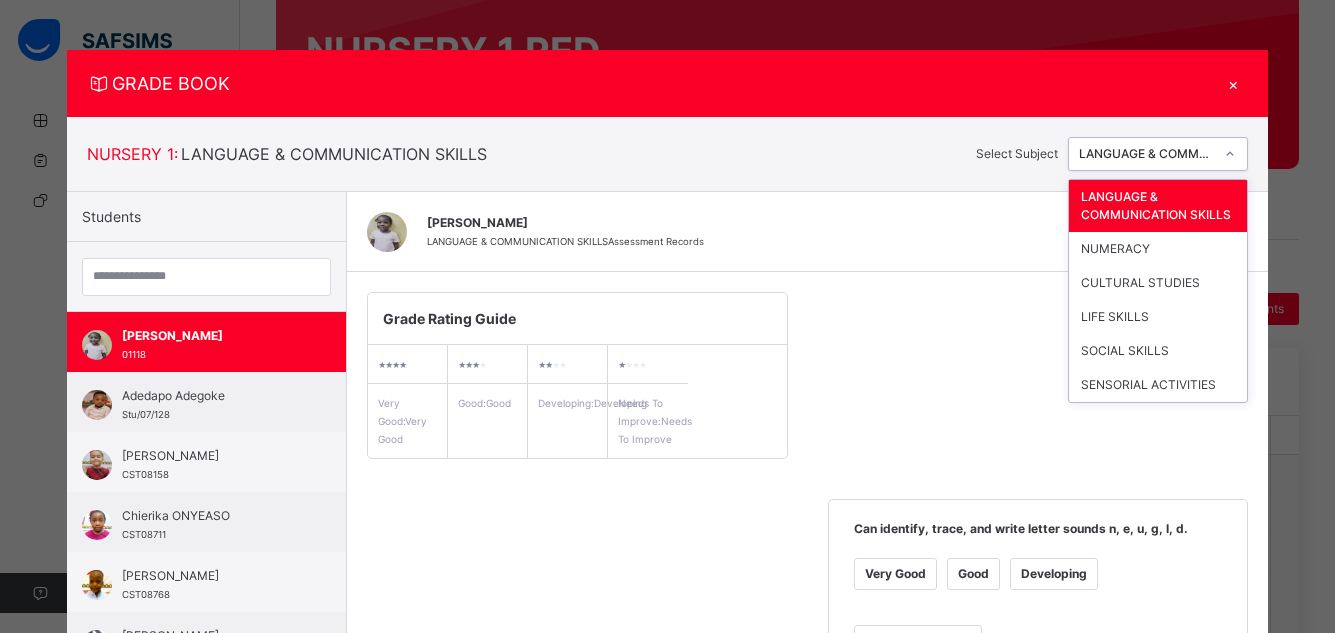 click 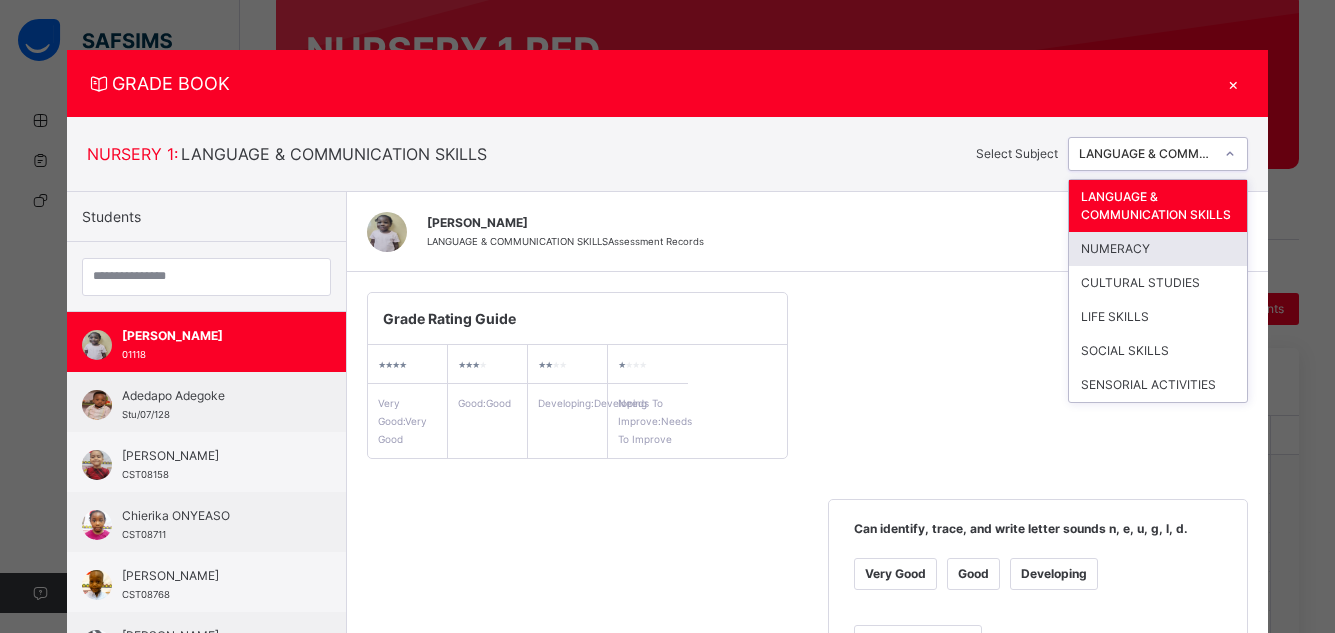 click on "NUMERACY" at bounding box center [1158, 249] 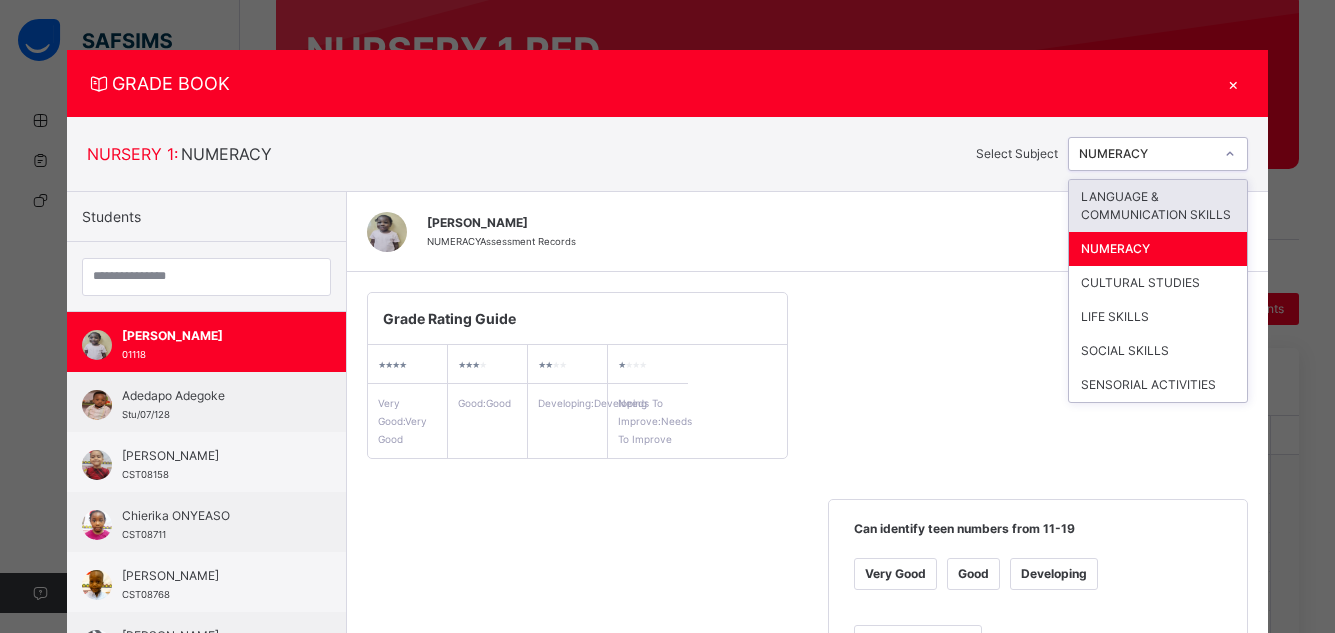 click 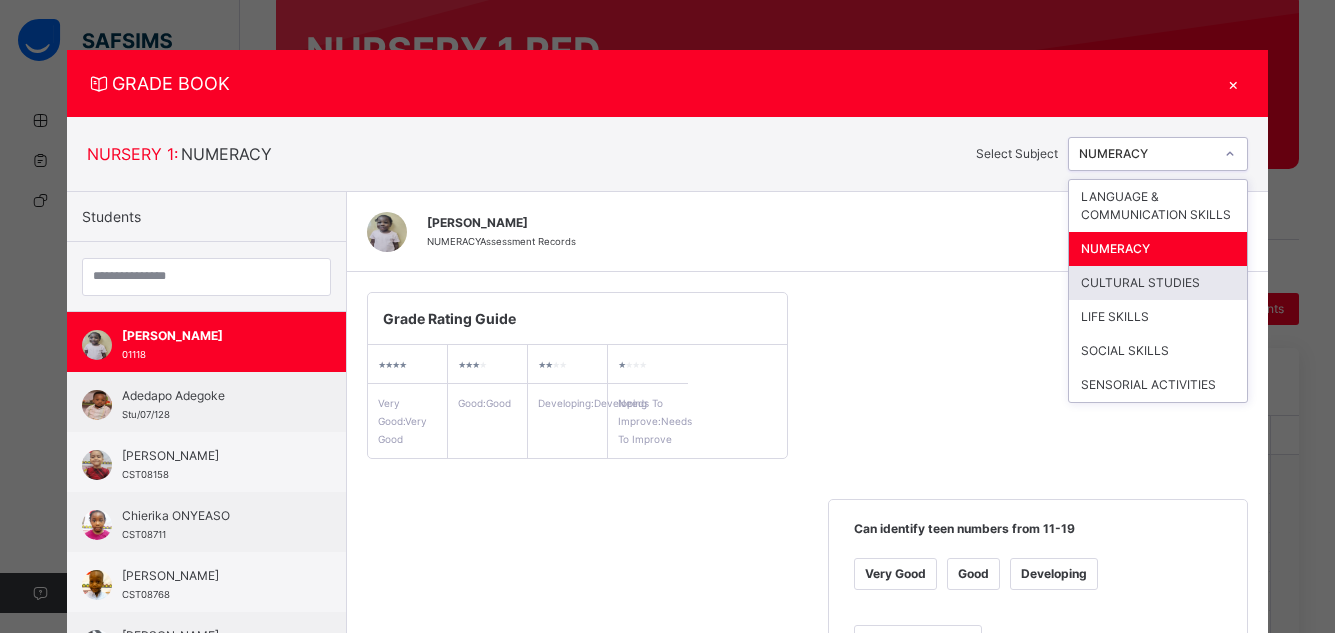 click on "CULTURAL STUDIES" at bounding box center [1158, 283] 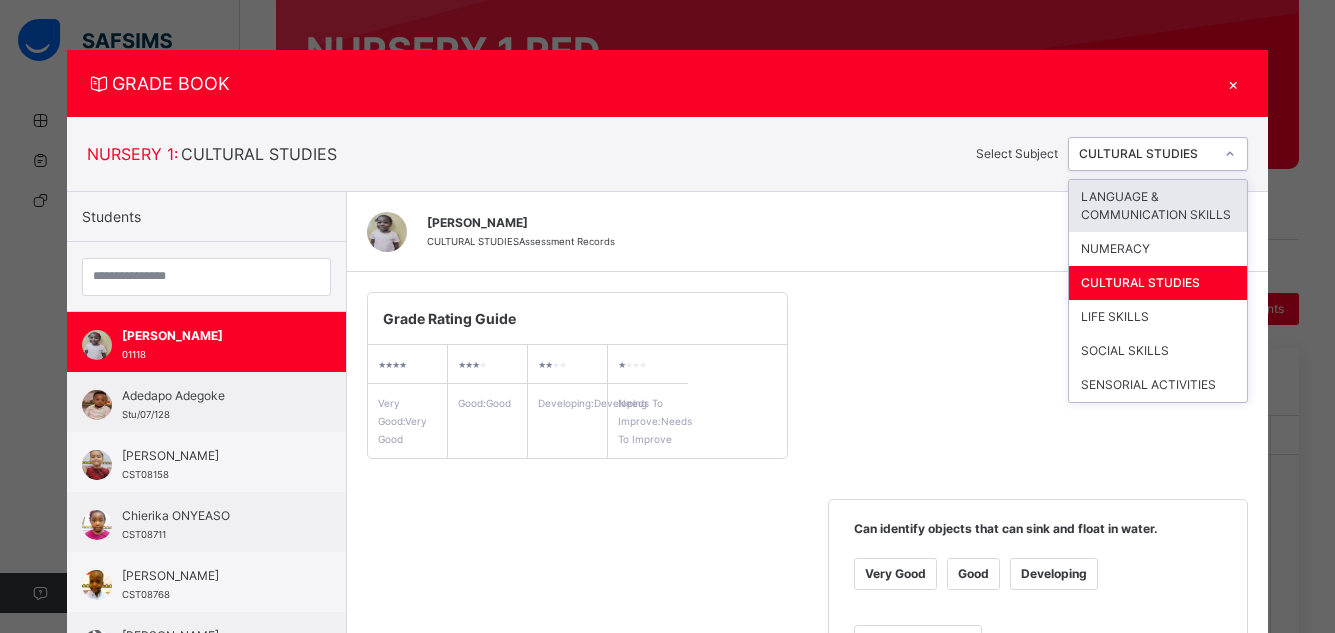 click 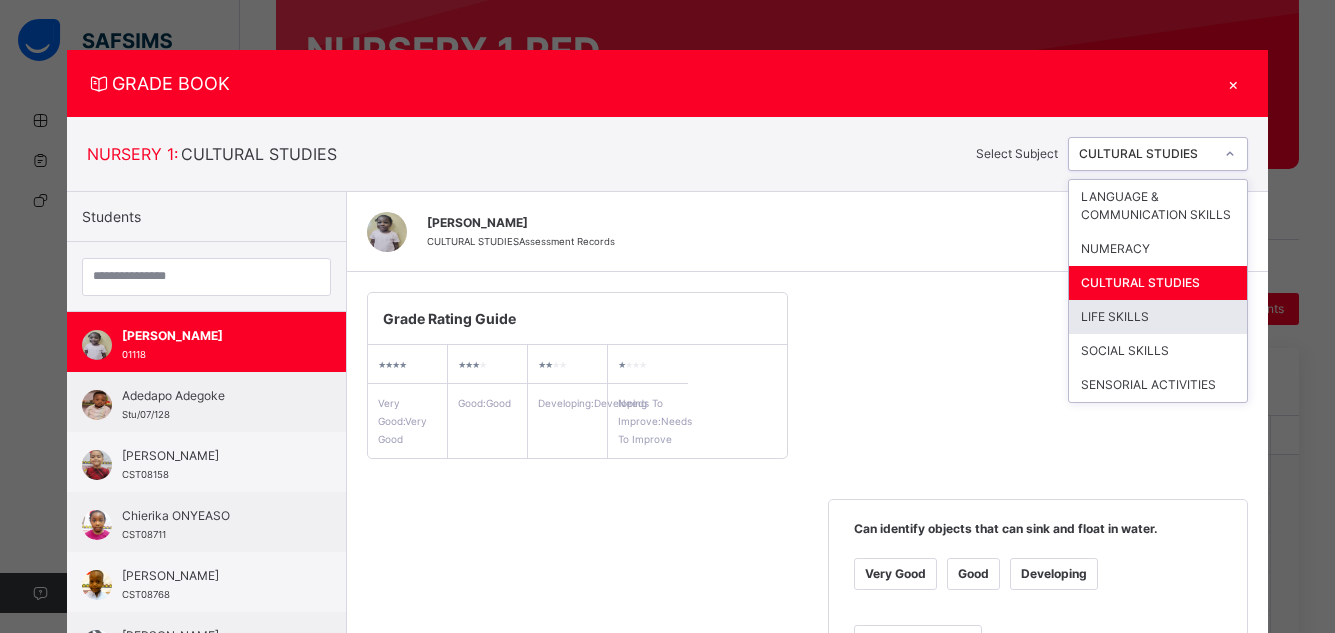 click on "LIFE SKILLS" at bounding box center (1158, 317) 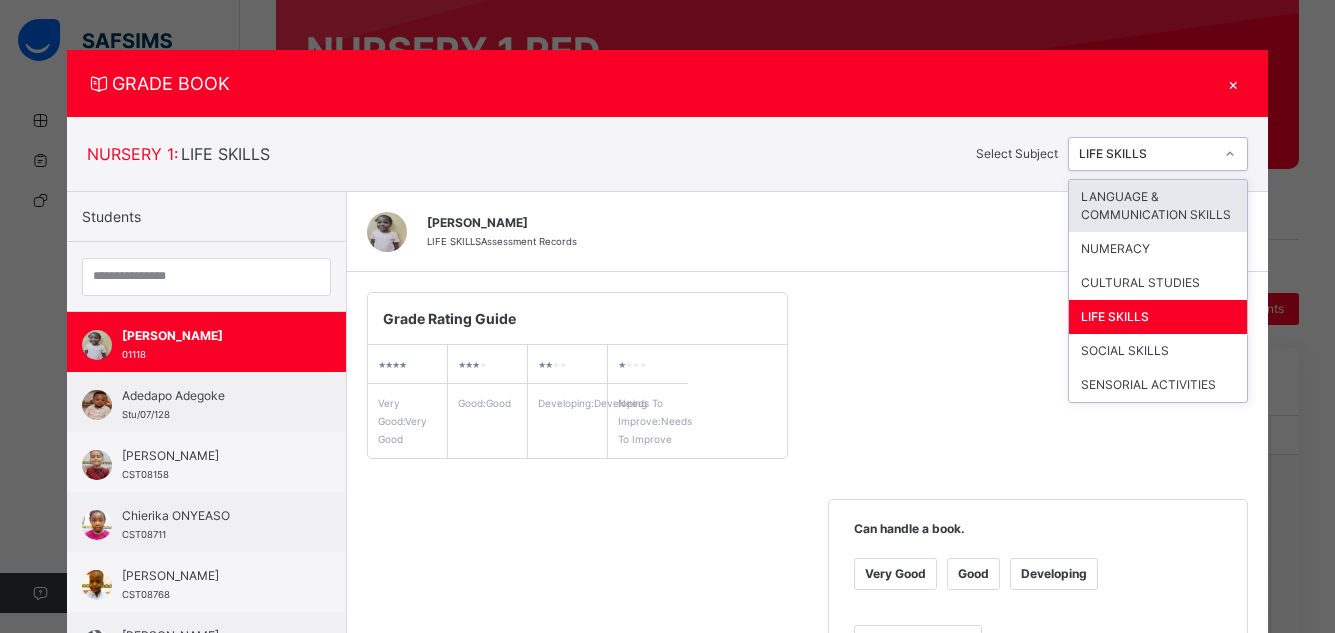 click 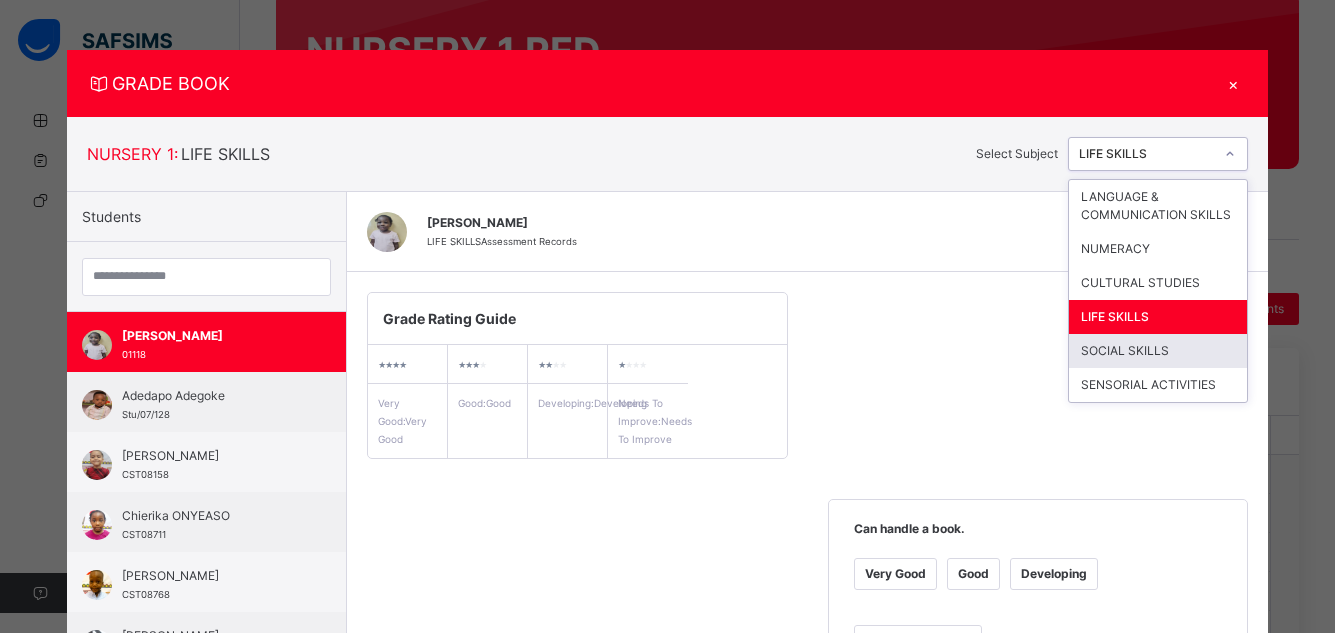 click on "SOCIAL SKILLS" at bounding box center (1158, 351) 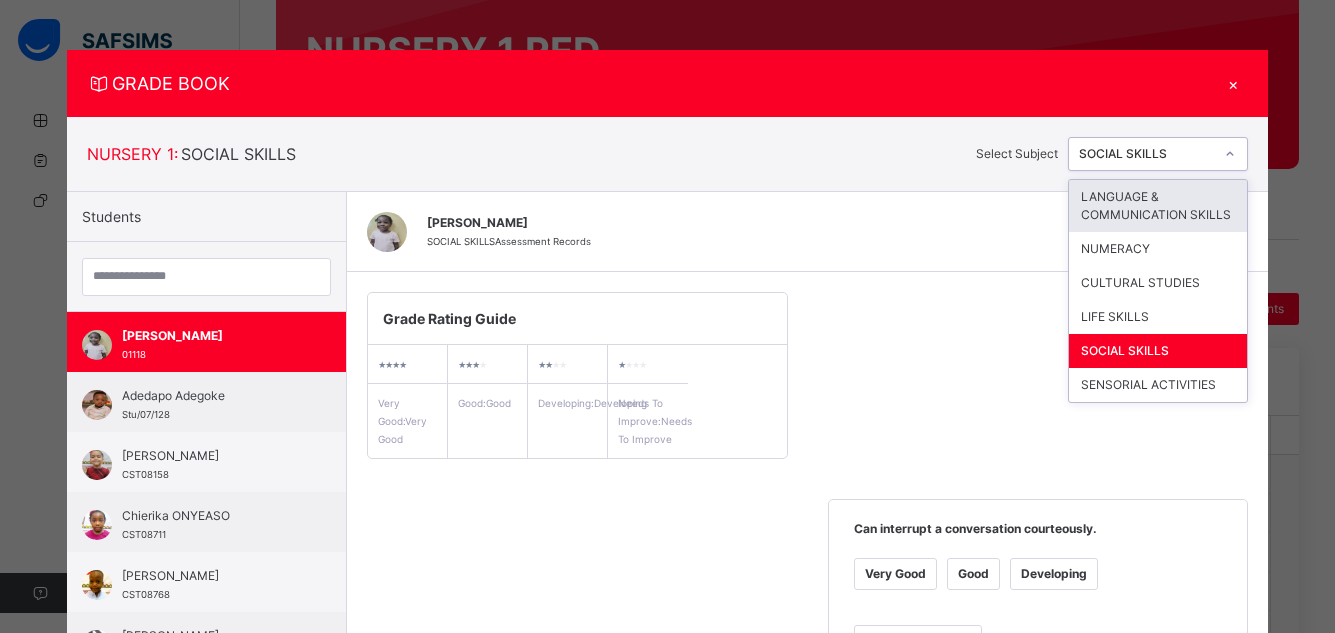 click 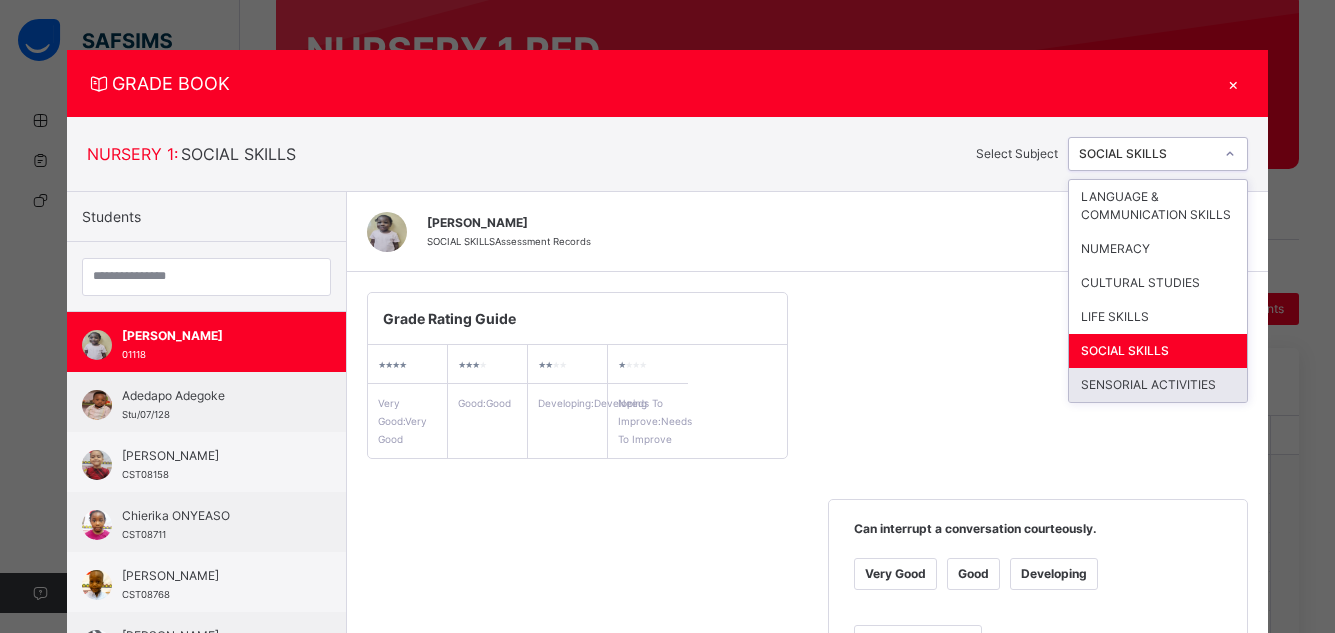 click on "SENSORIAL ACTIVITIES" at bounding box center [1158, 385] 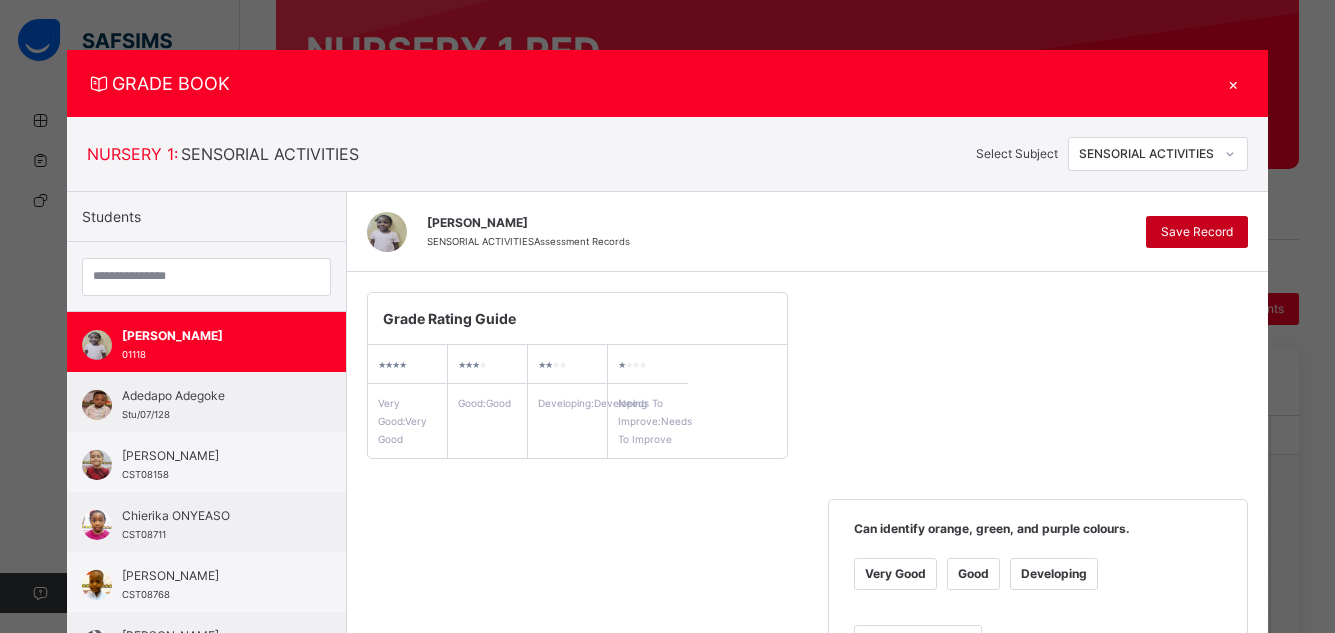 click on "Save Record" at bounding box center (1197, 232) 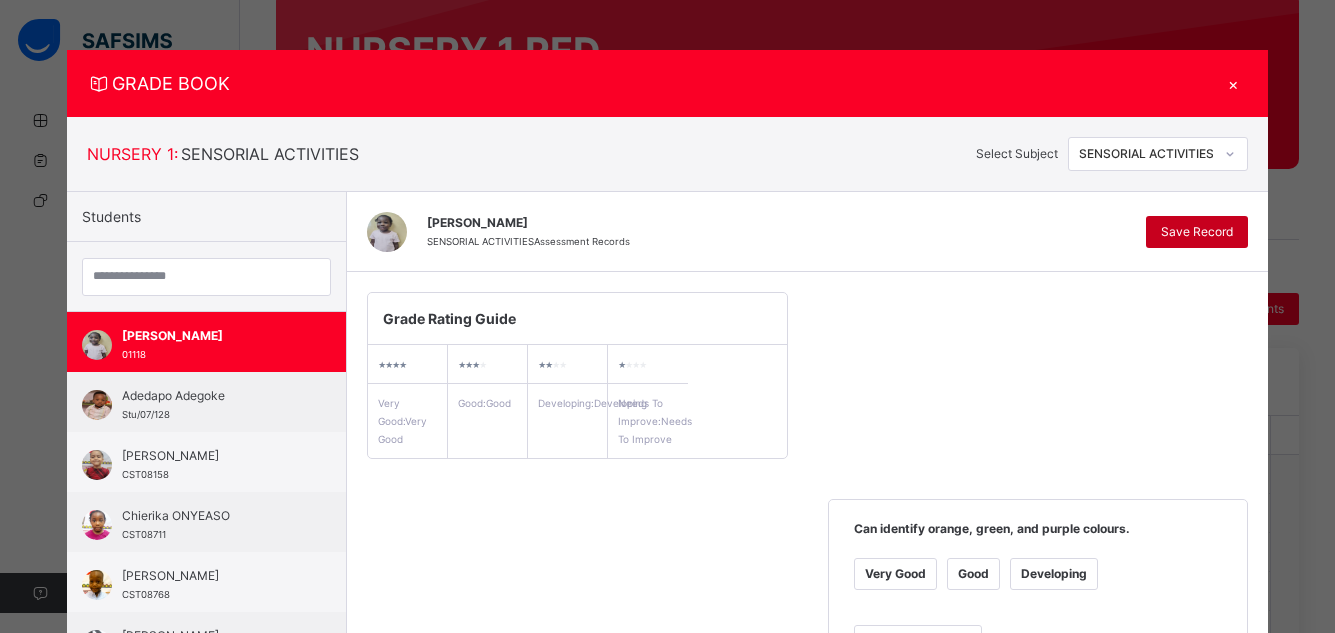 click on "Save Record" at bounding box center (1197, 232) 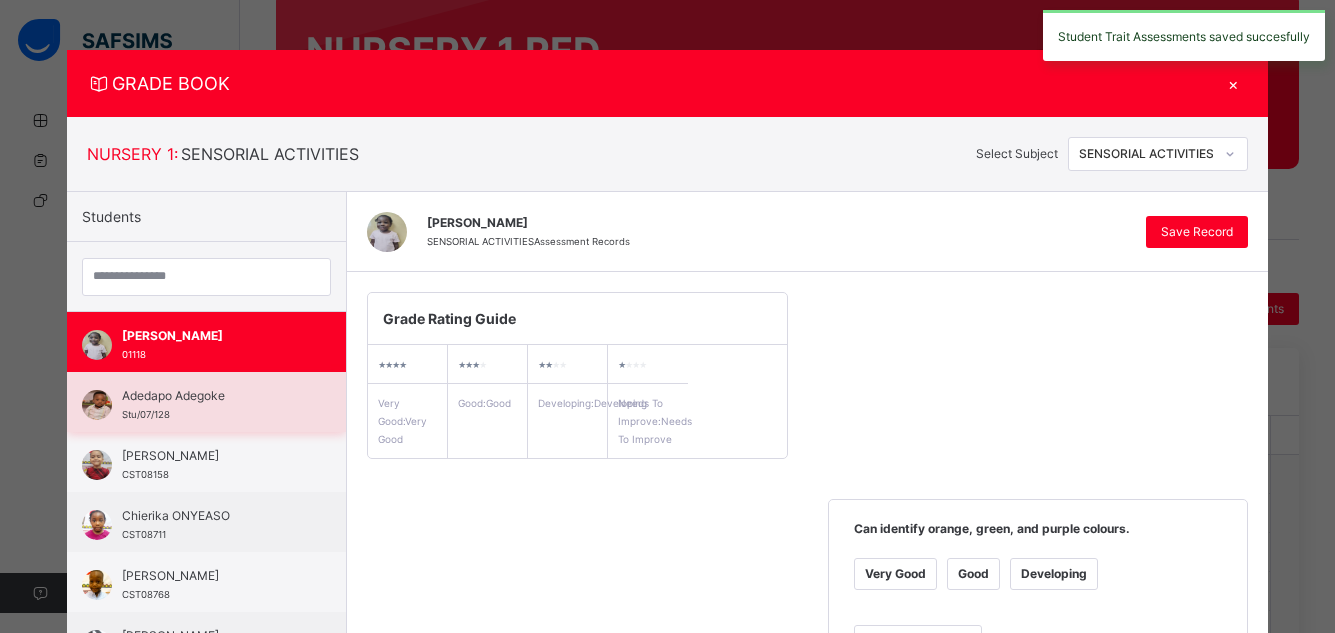 click on "Adedapo  Adegoke" at bounding box center [211, 396] 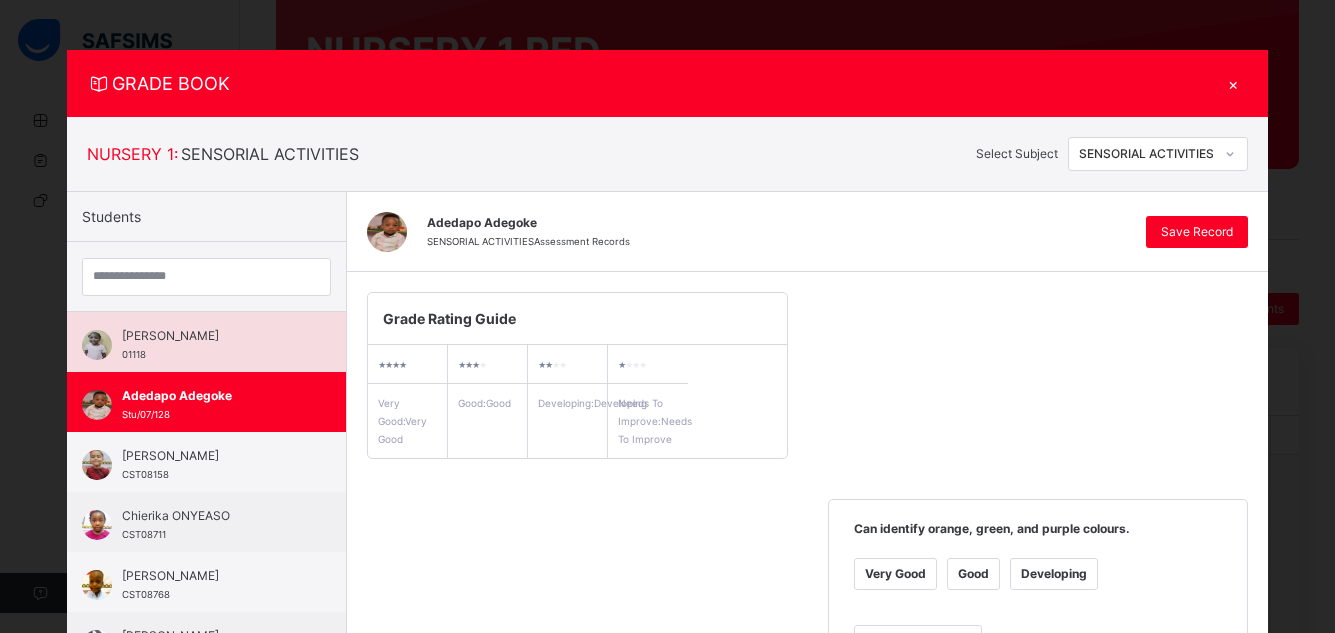 click on "[PERSON_NAME]" at bounding box center [211, 336] 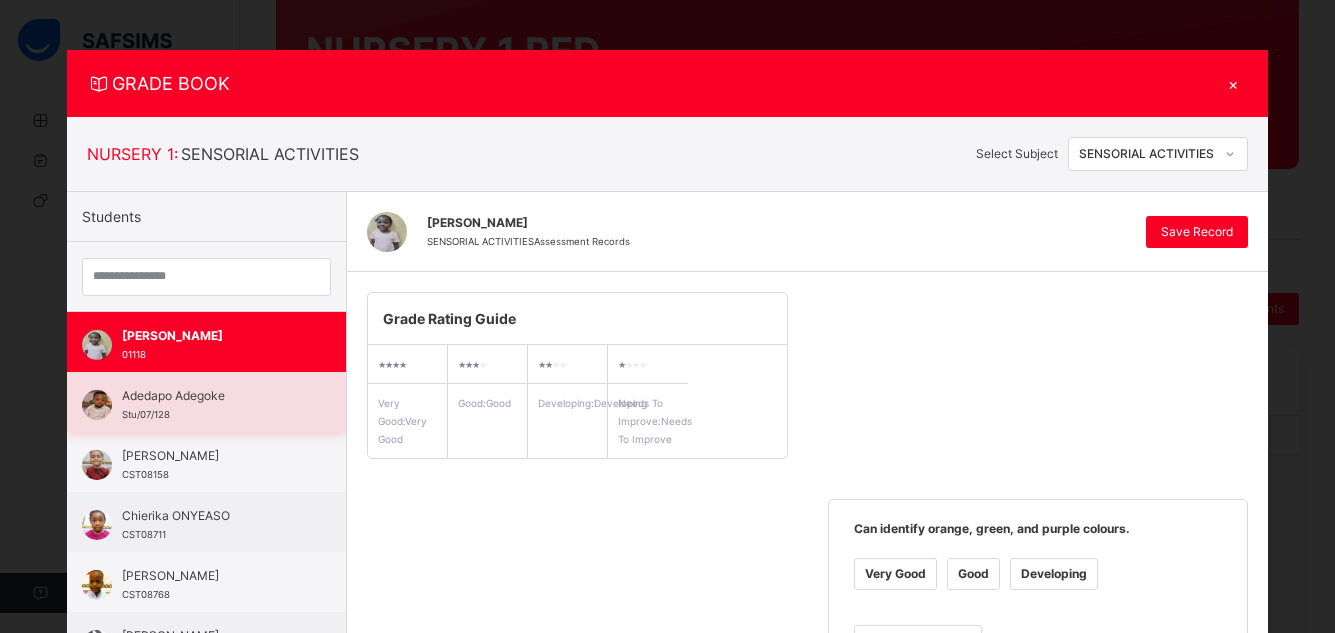 click on "Stu/07/128" at bounding box center (146, 414) 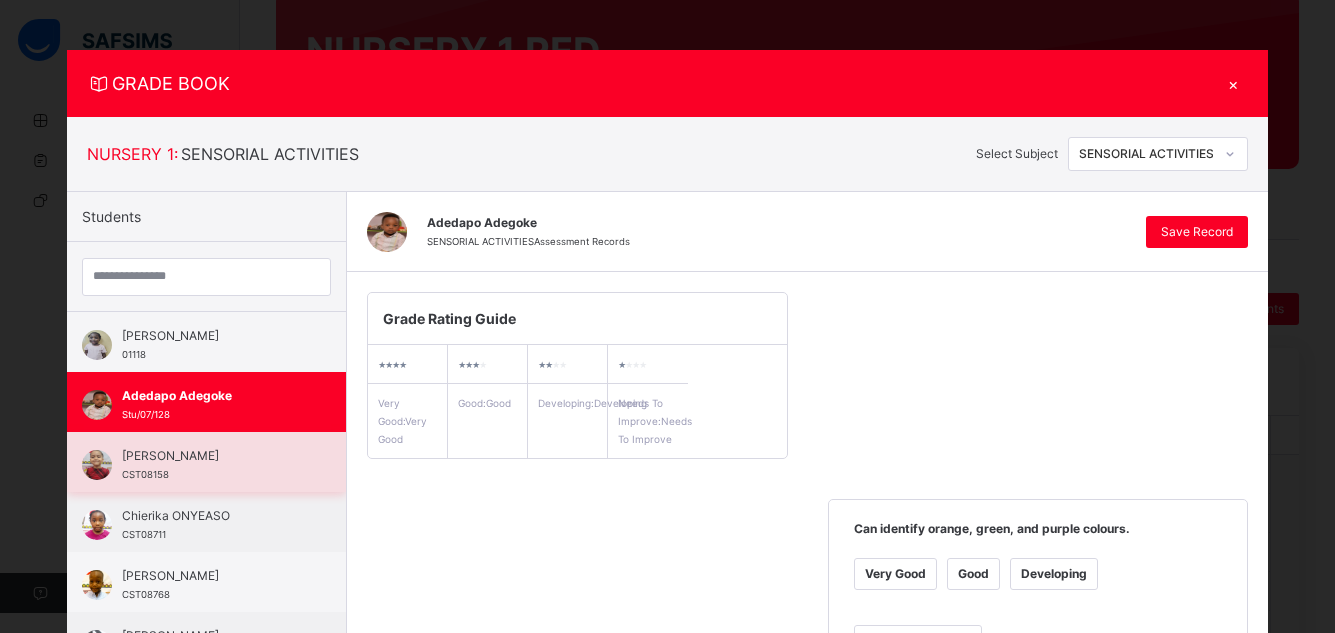 click on "[PERSON_NAME] CST08158" at bounding box center (211, 465) 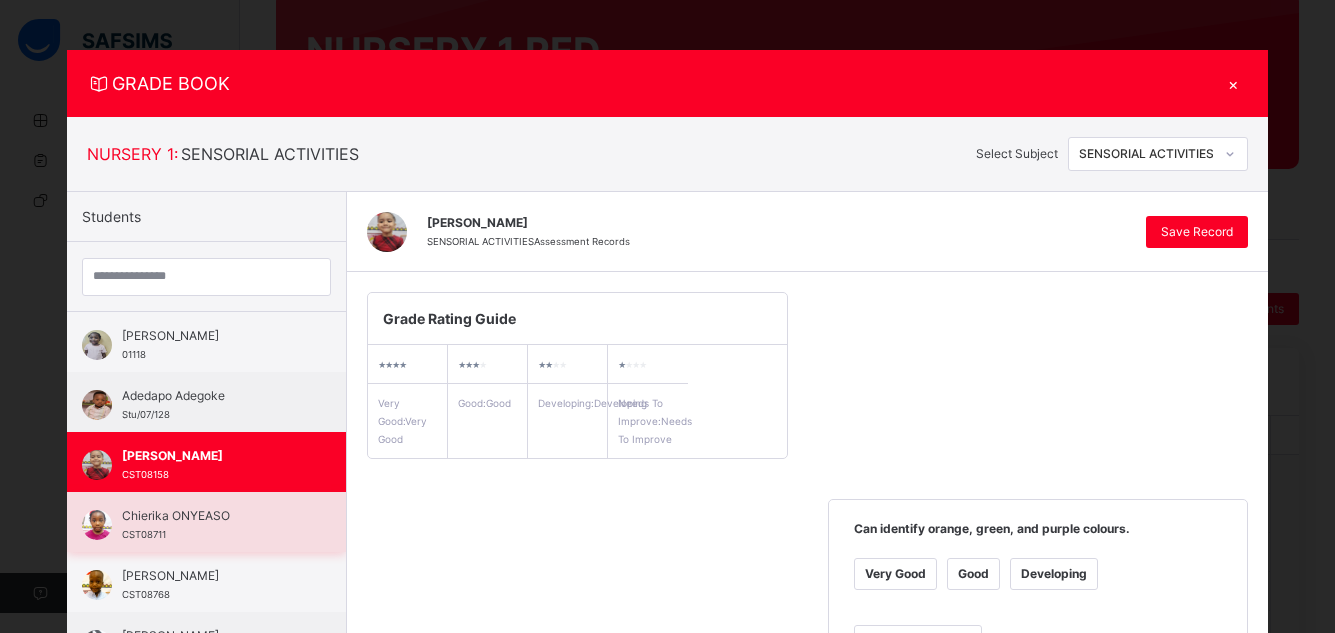 click on "Chierika  ONYEASO" at bounding box center [211, 516] 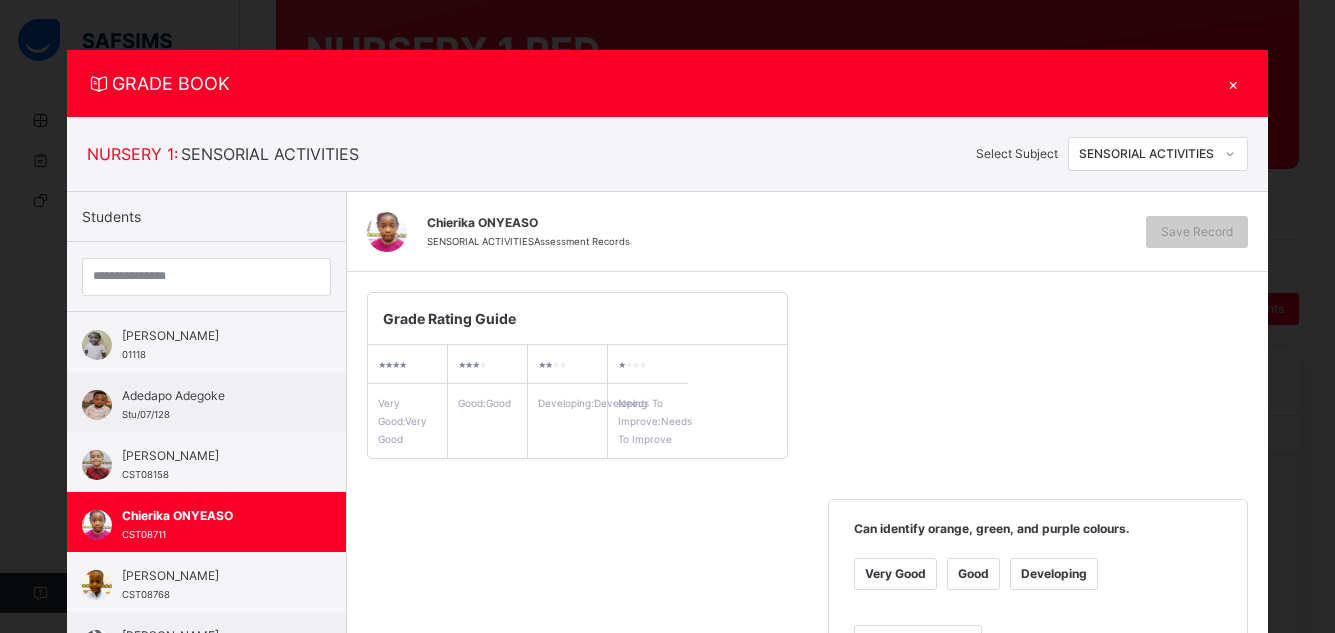 click on "Very Good" at bounding box center [895, 574] 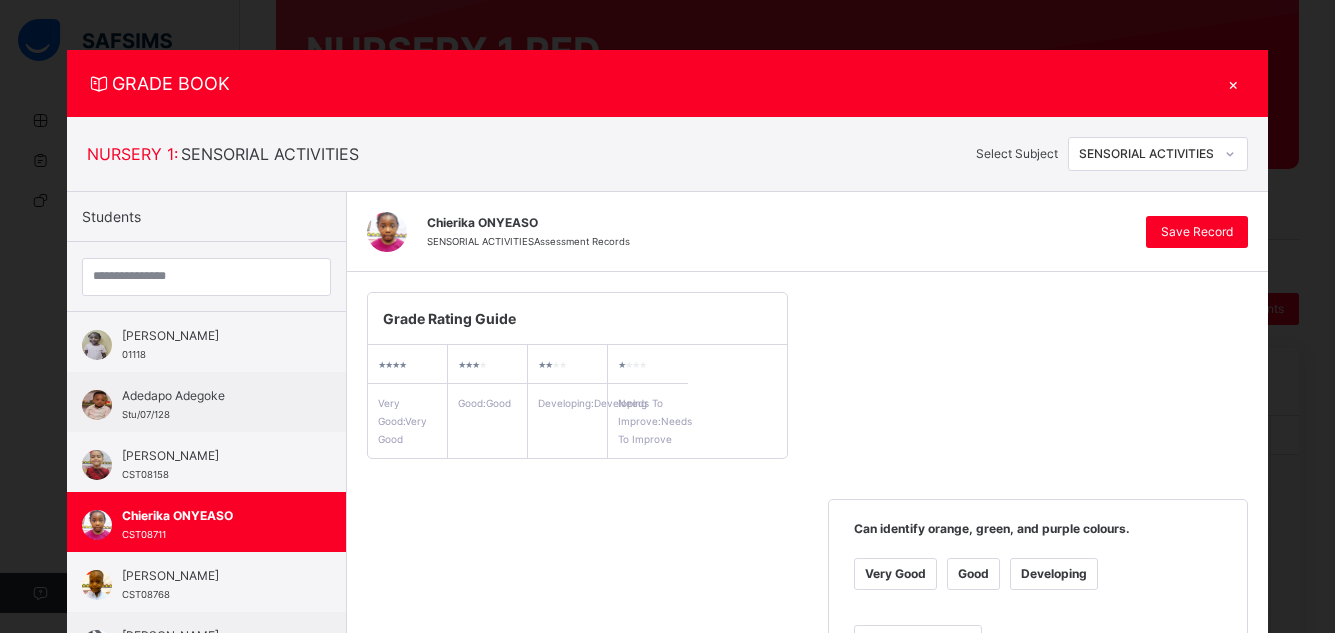 scroll, scrollTop: 554, scrollLeft: 0, axis: vertical 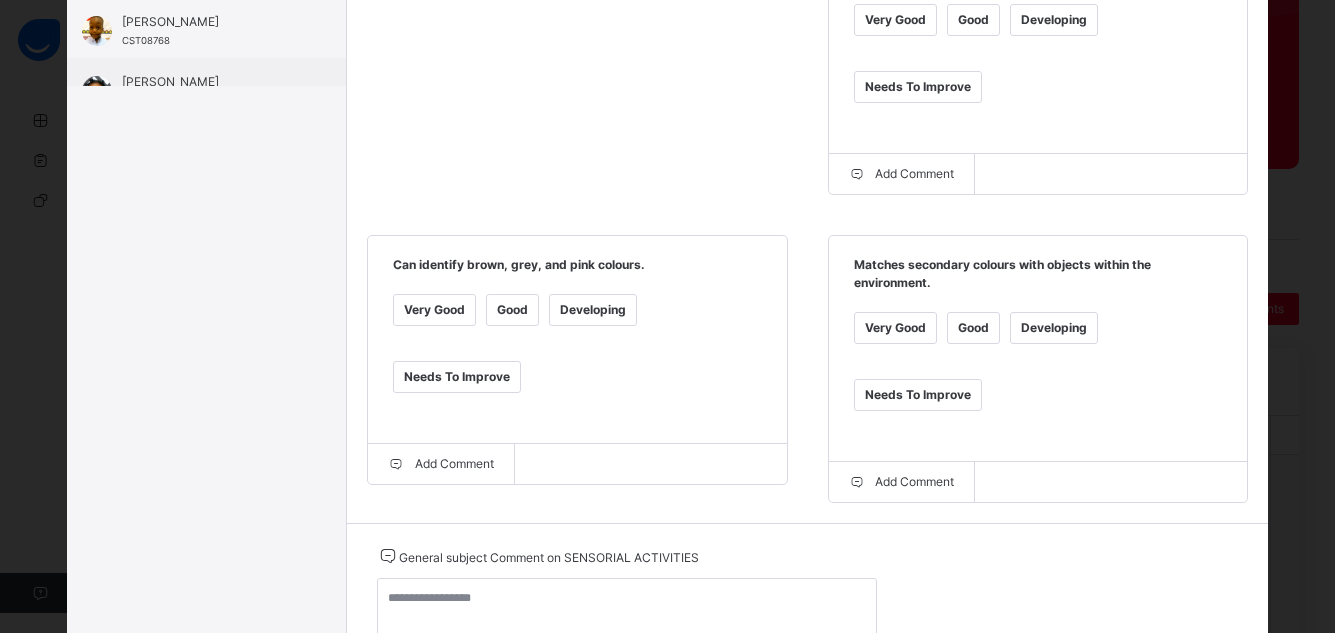 click on "Very Good" at bounding box center [895, 328] 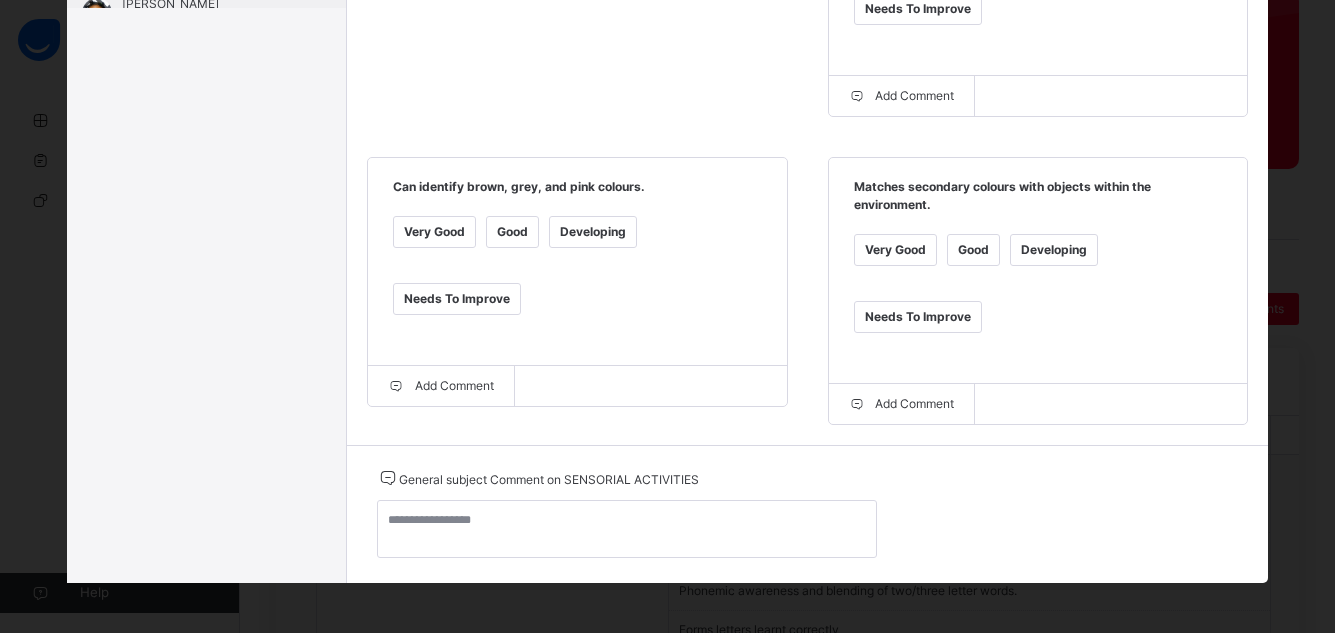 scroll, scrollTop: 102, scrollLeft: 0, axis: vertical 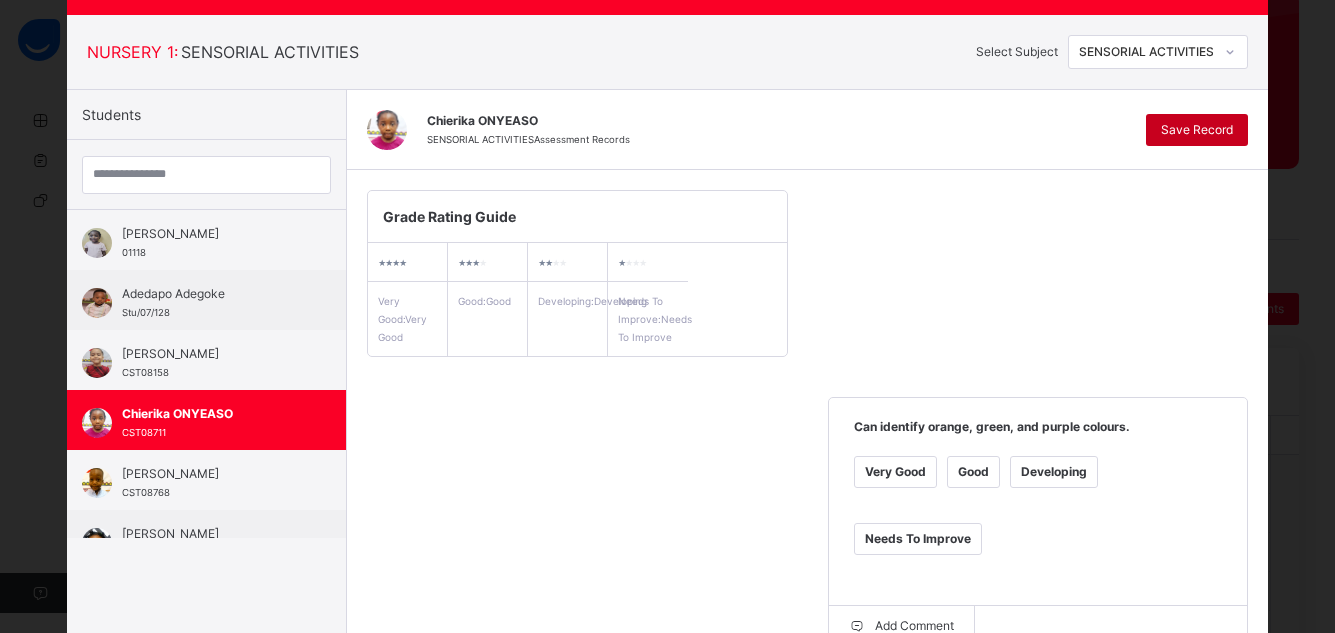 click on "Save Record" at bounding box center (1197, 130) 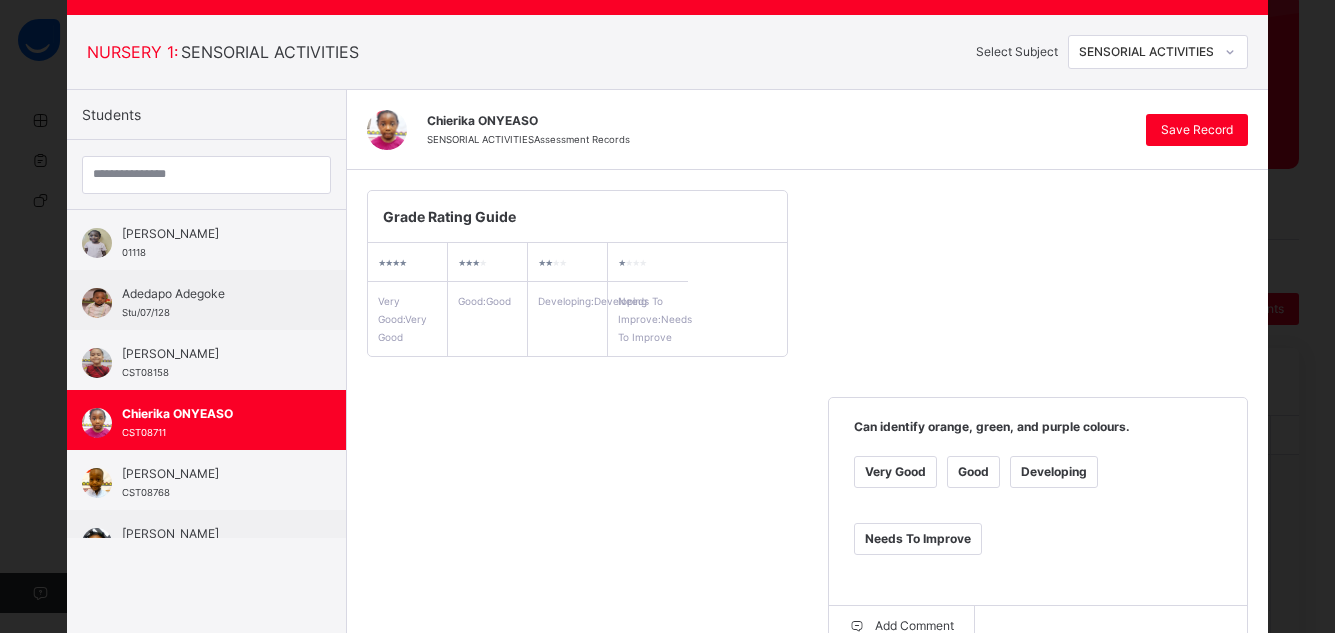 scroll, scrollTop: 656, scrollLeft: 0, axis: vertical 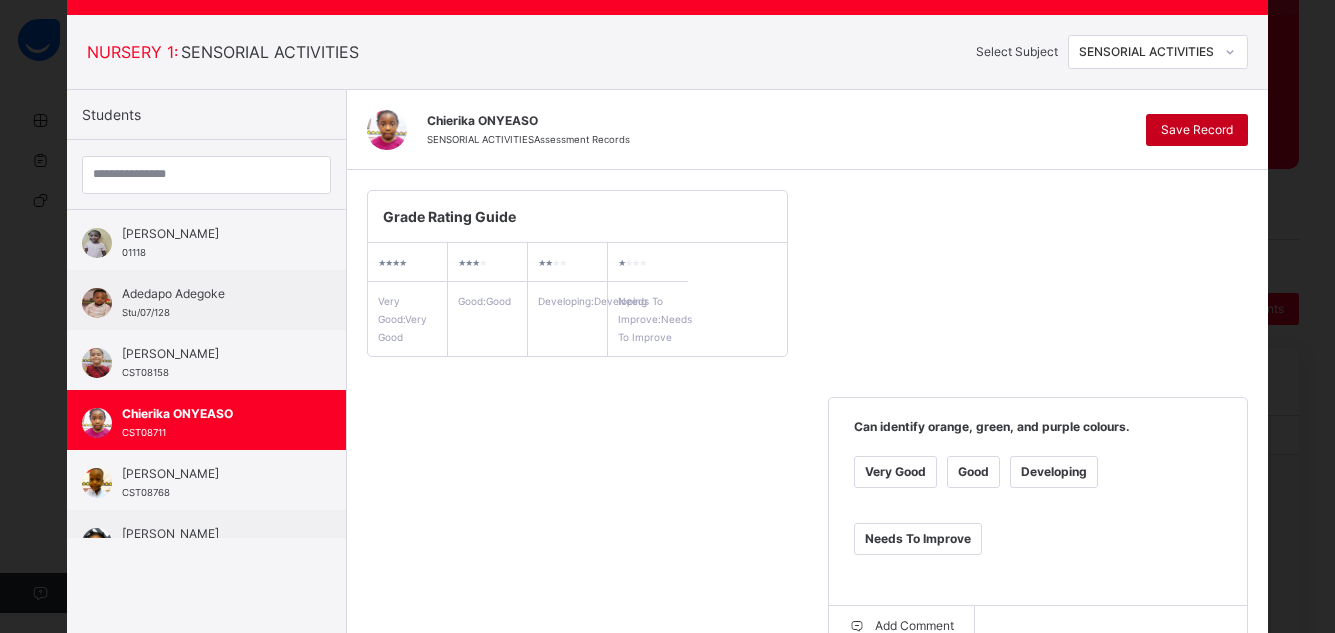 click on "Save Record" at bounding box center (1197, 130) 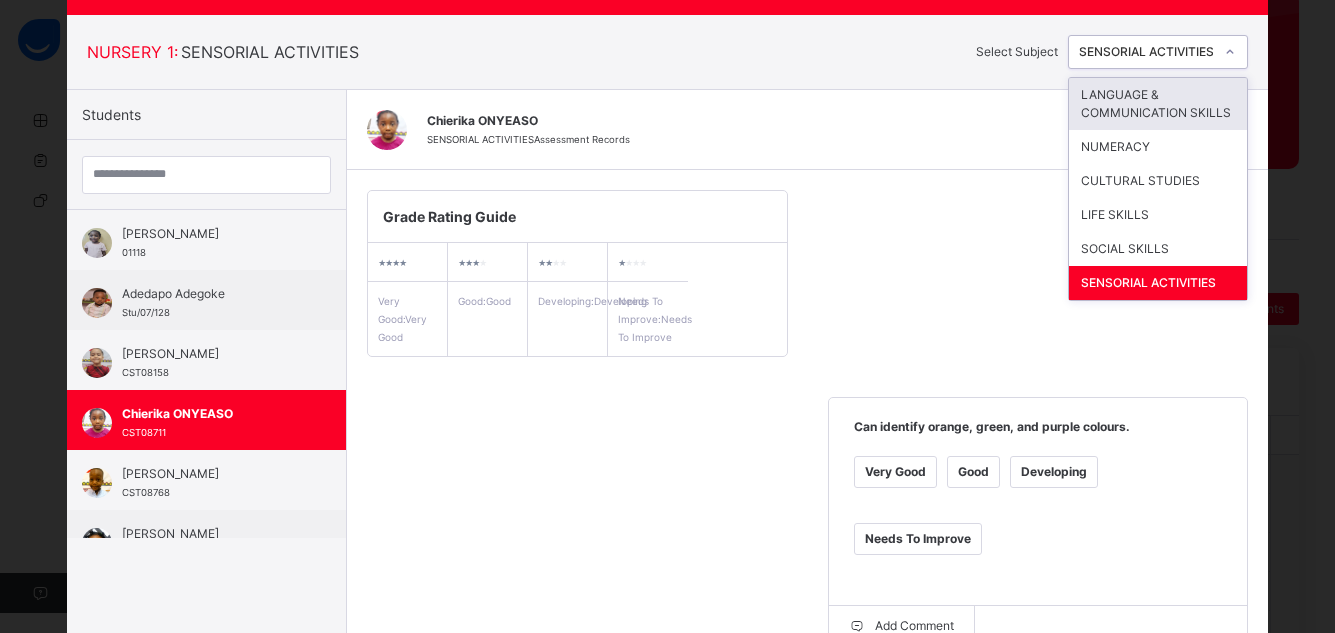 click 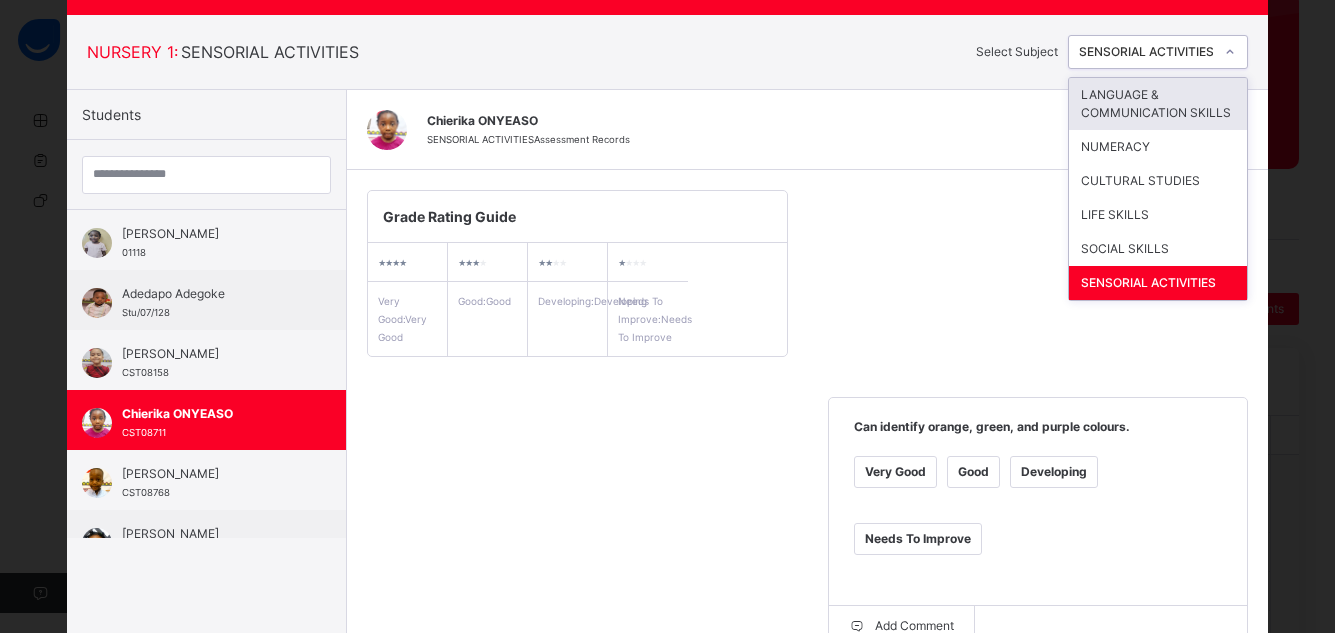 click on "LANGUAGE & COMMUNICATION SKILLS" at bounding box center (1158, 104) 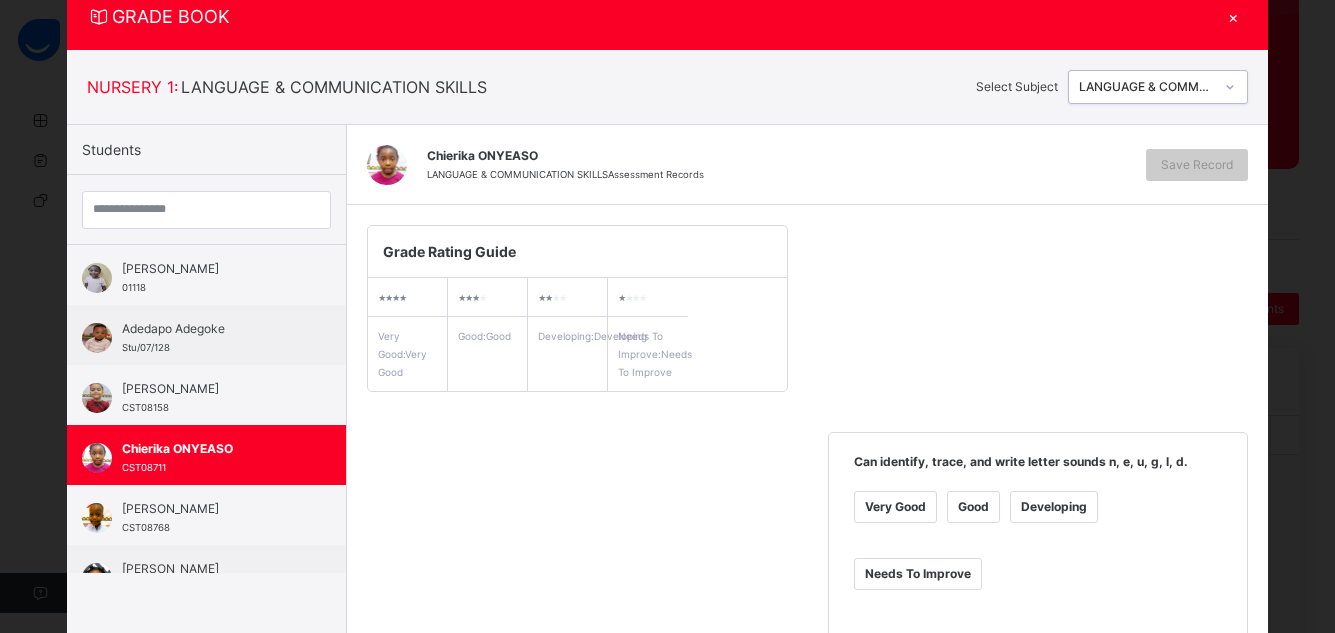scroll, scrollTop: 102, scrollLeft: 0, axis: vertical 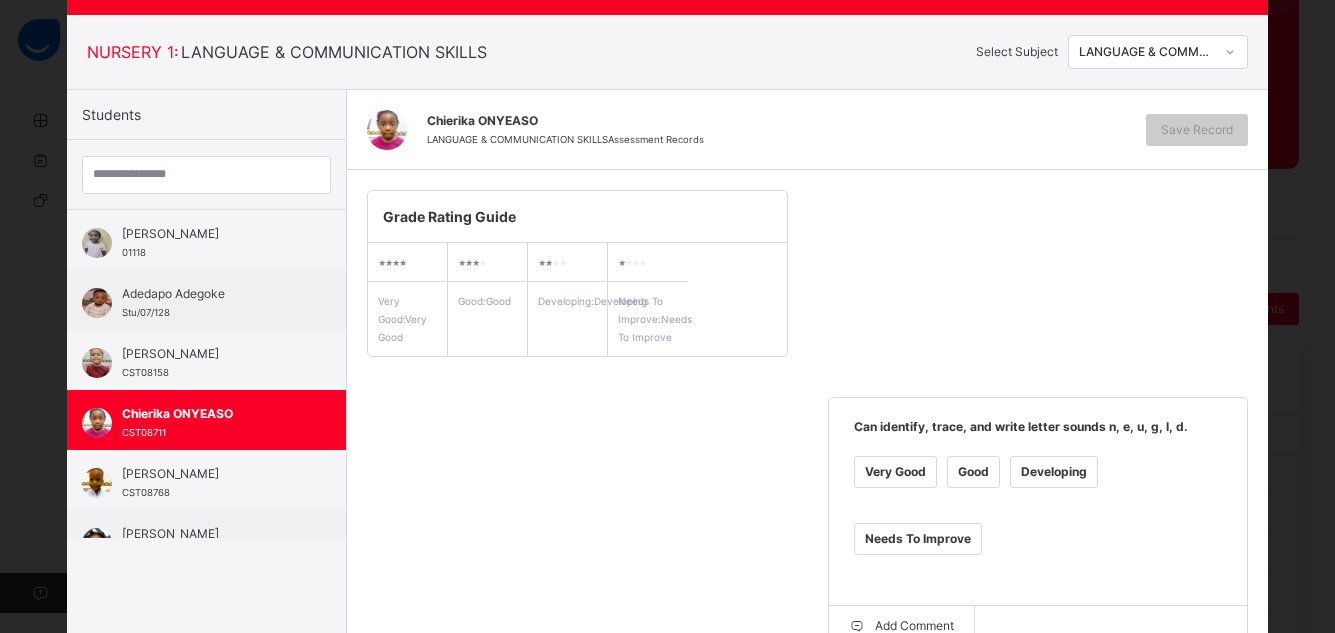 click on "Very Good" at bounding box center [895, 472] 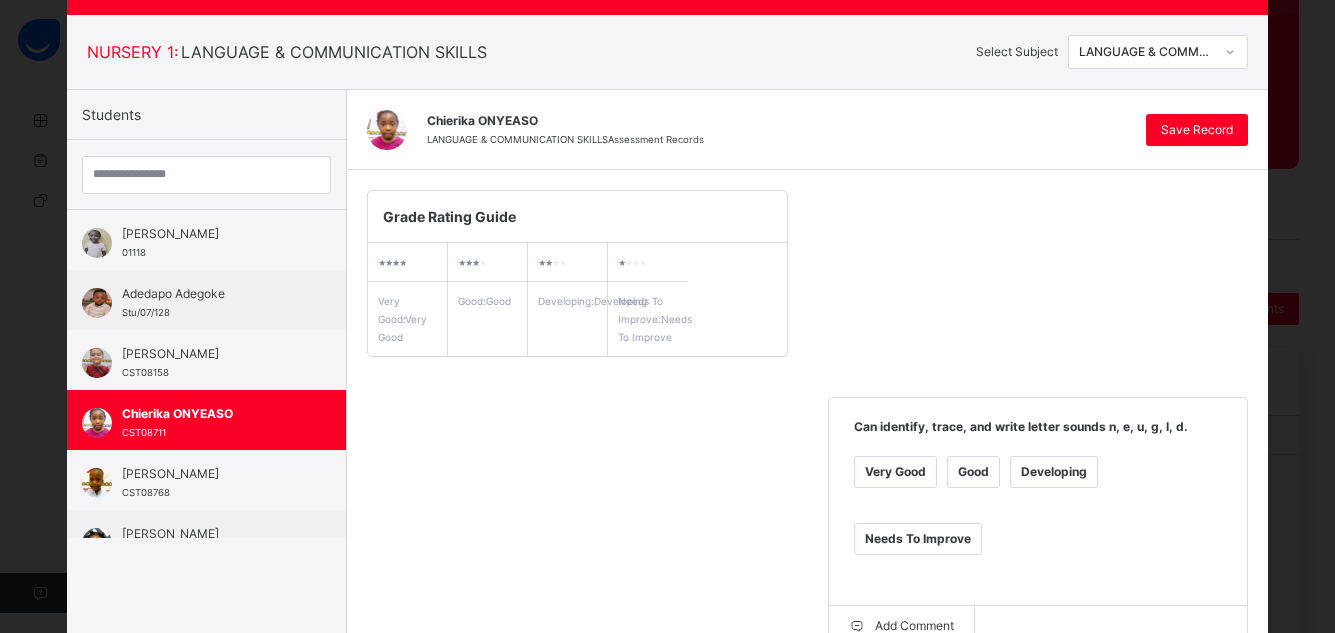 scroll, scrollTop: 656, scrollLeft: 0, axis: vertical 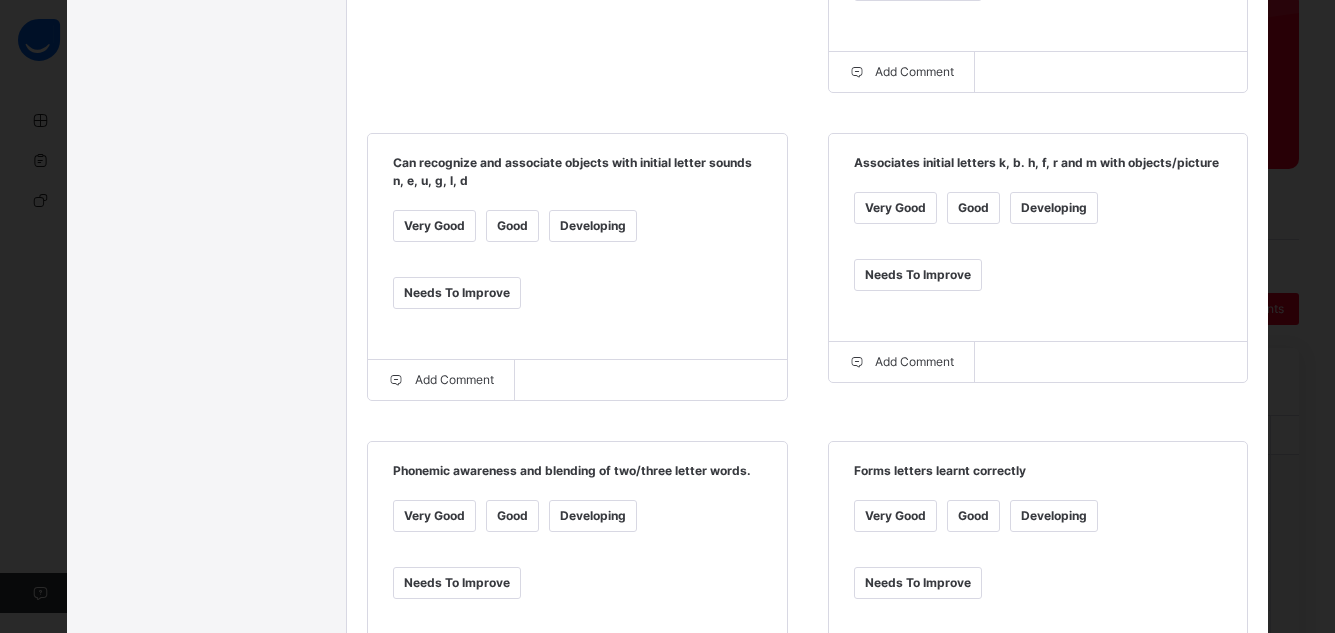 click on "Very Good" at bounding box center (895, 208) 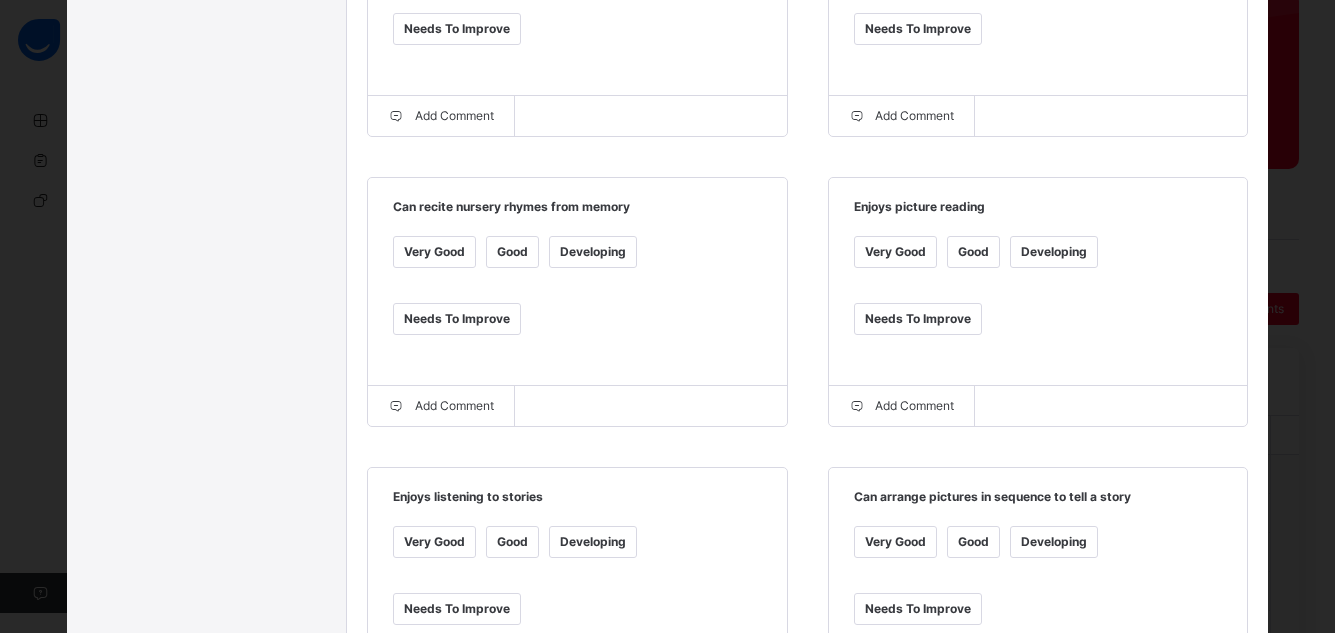 click on "Very Good" at bounding box center (895, 252) 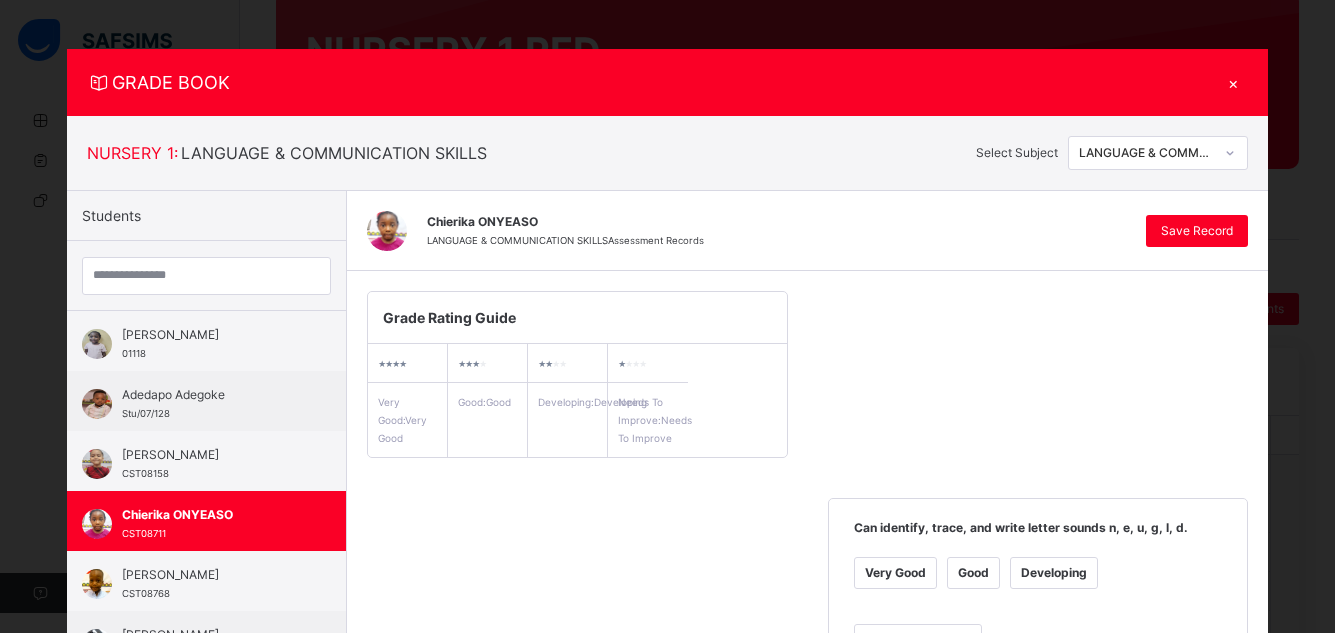 scroll, scrollTop: 0, scrollLeft: 0, axis: both 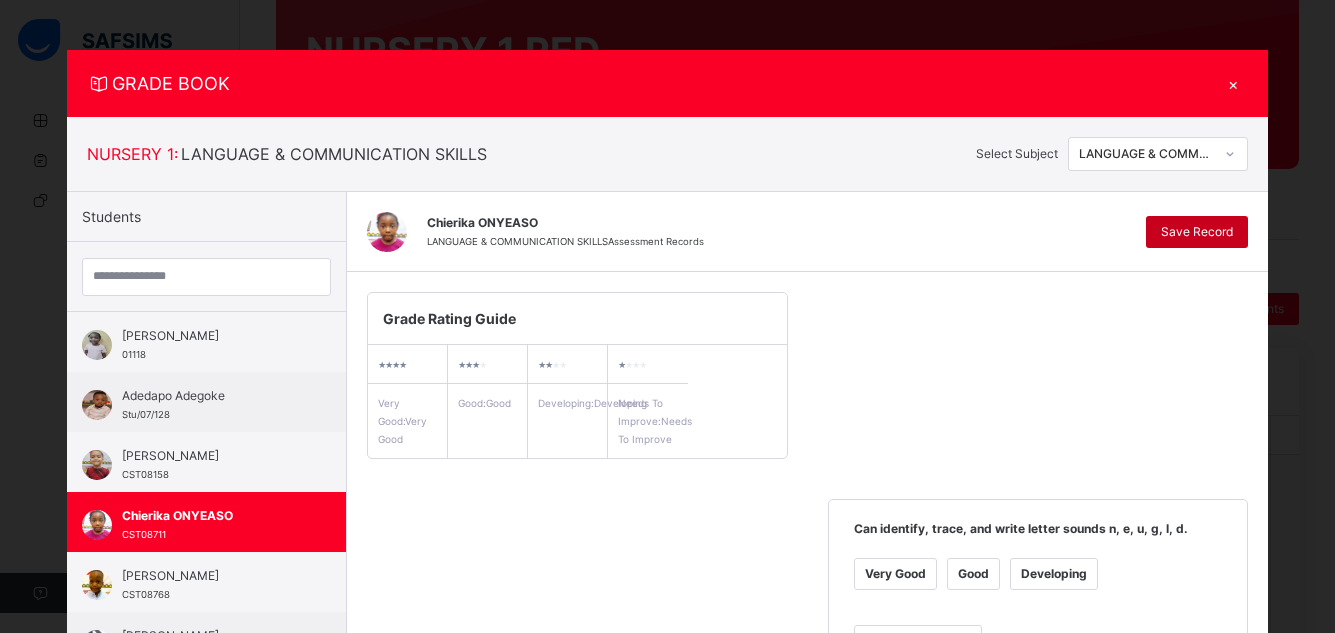click on "Save Record" at bounding box center (1197, 232) 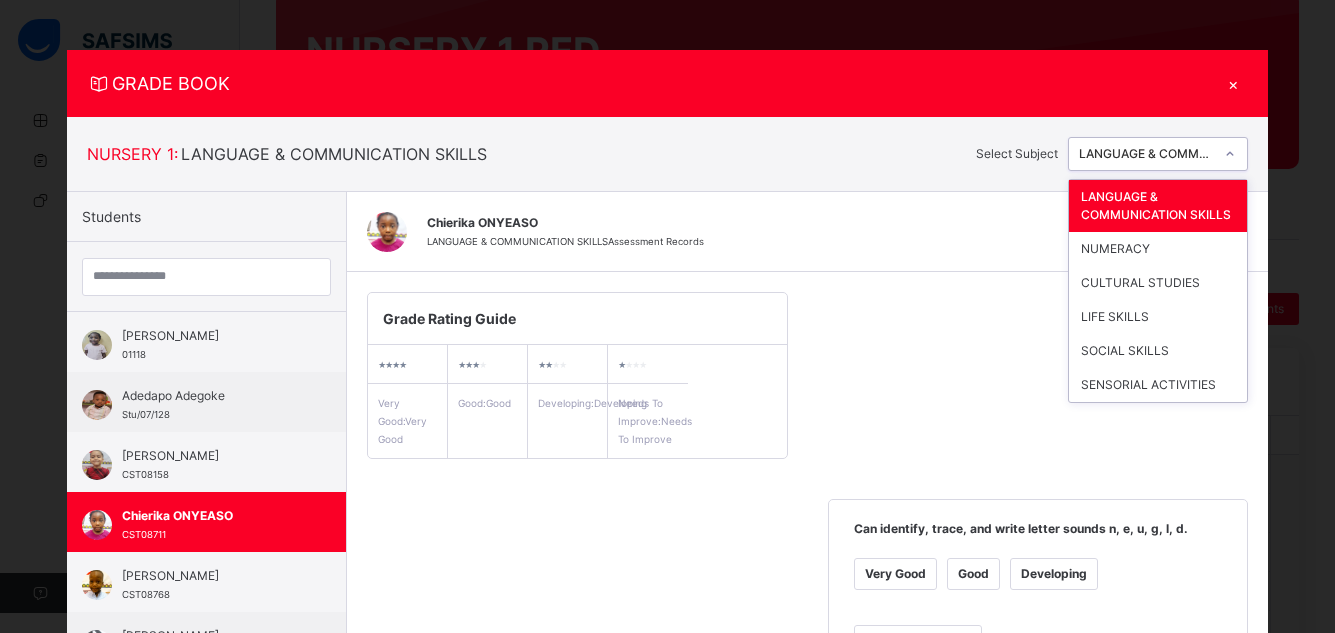 click 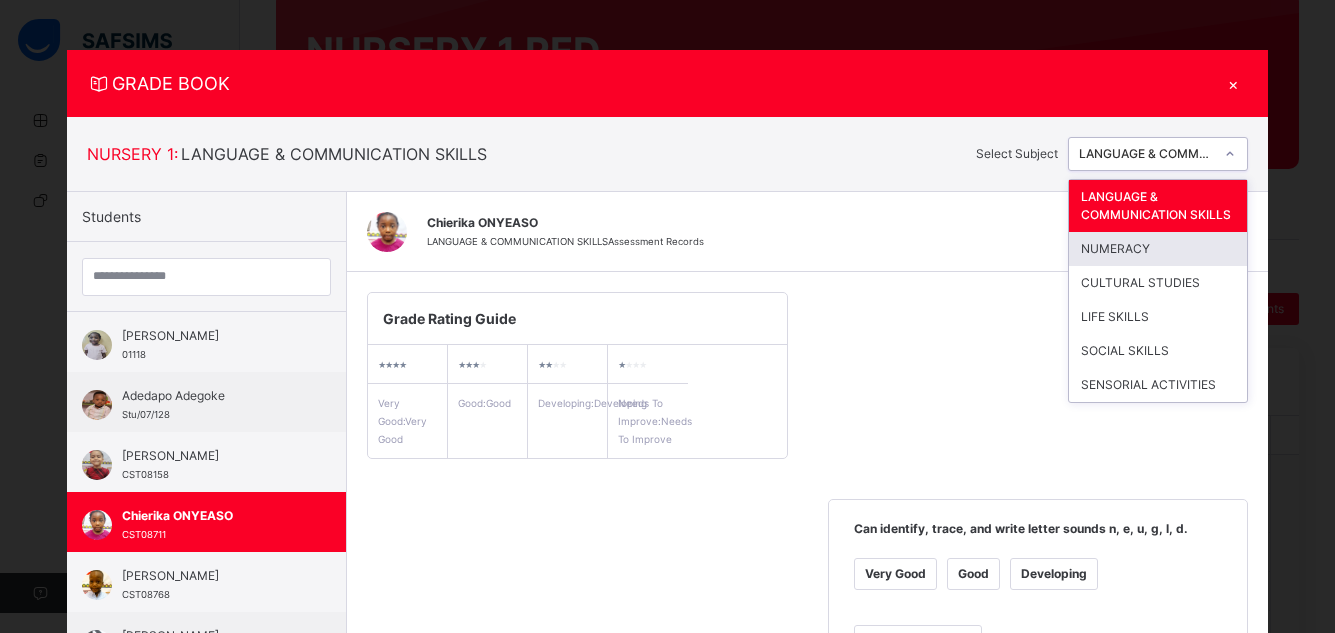 click on "NUMERACY" at bounding box center (1158, 249) 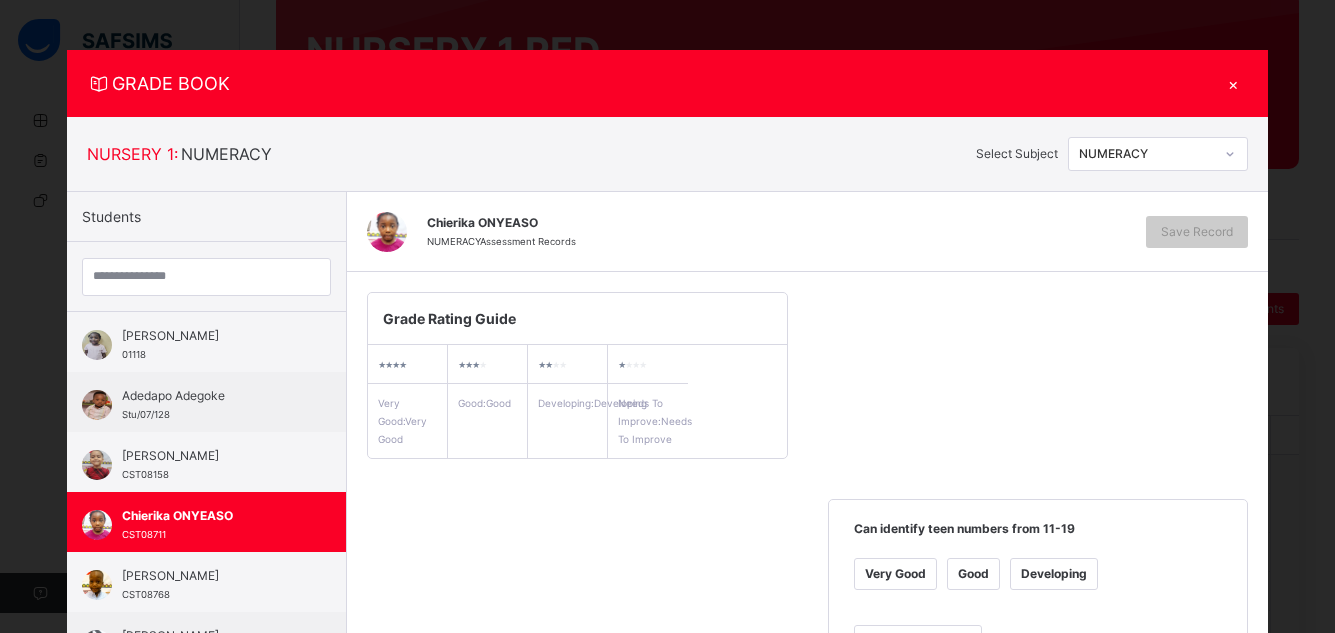click on "Very Good" at bounding box center (895, 574) 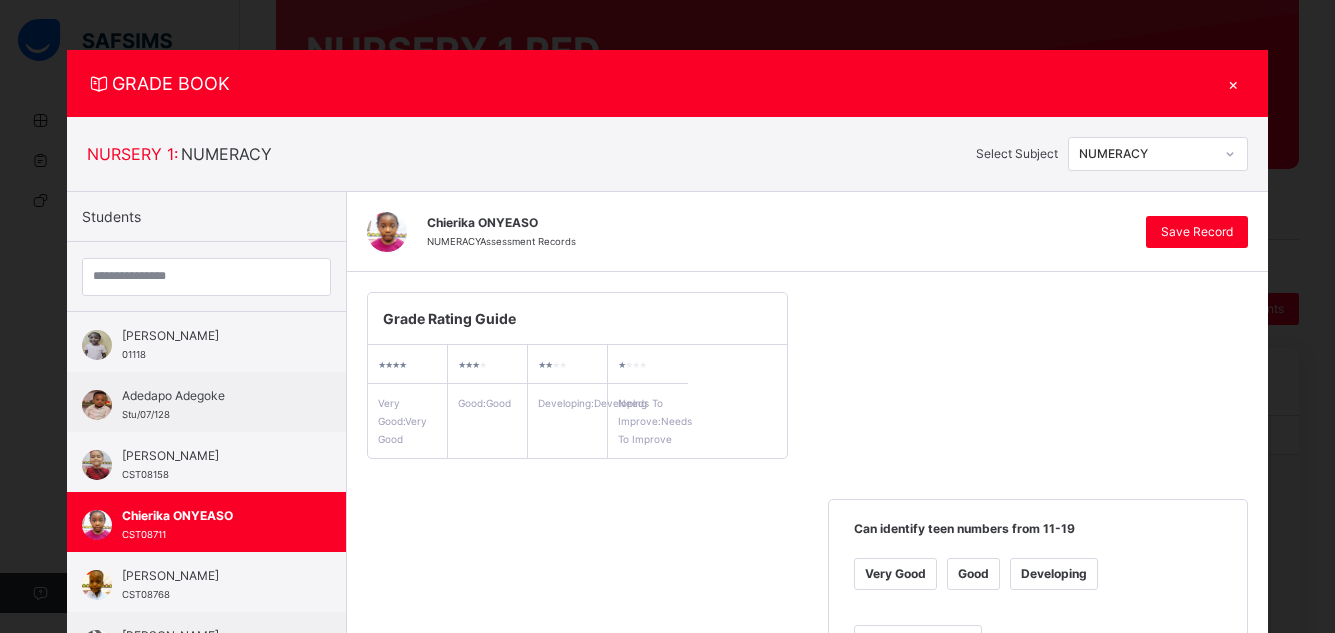 scroll, scrollTop: 554, scrollLeft: 0, axis: vertical 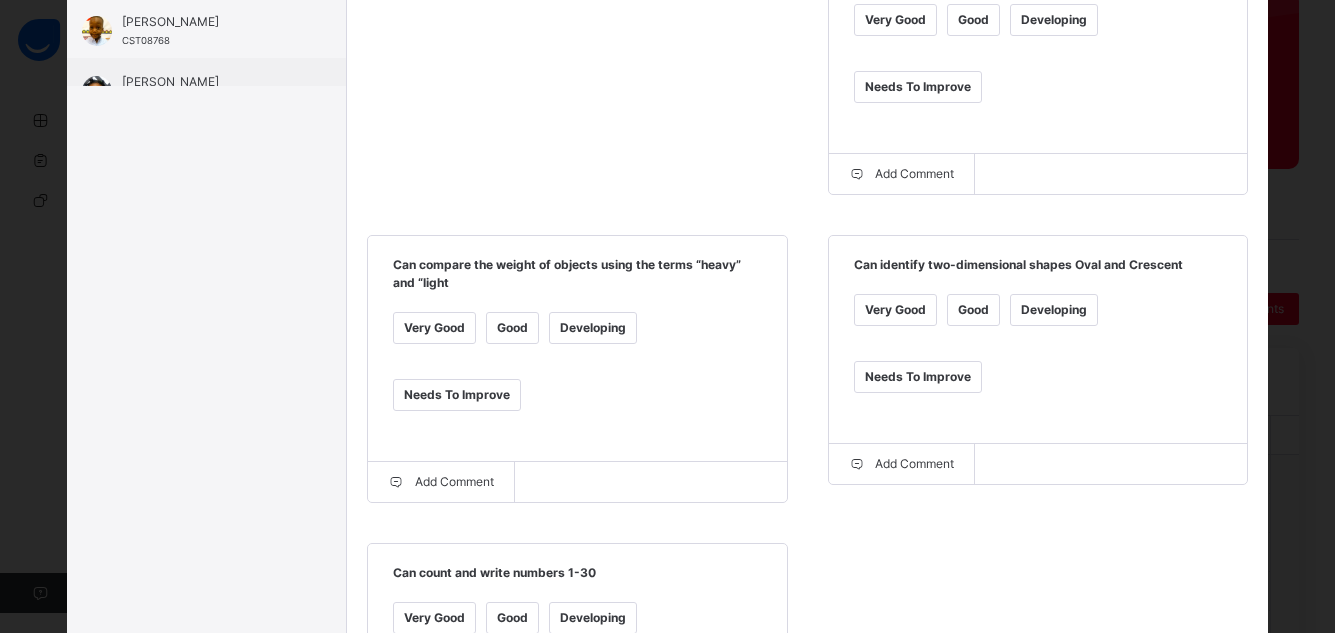 click on "Very Good" at bounding box center (895, 310) 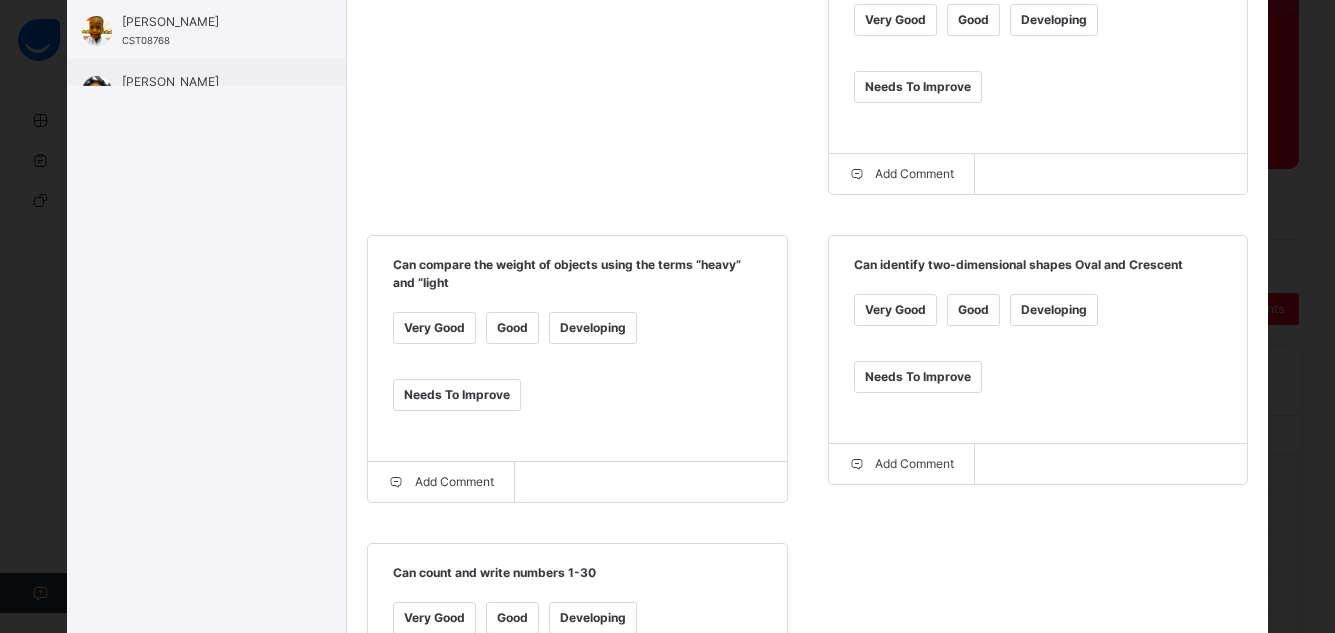 click on "Very Good" at bounding box center [434, 328] 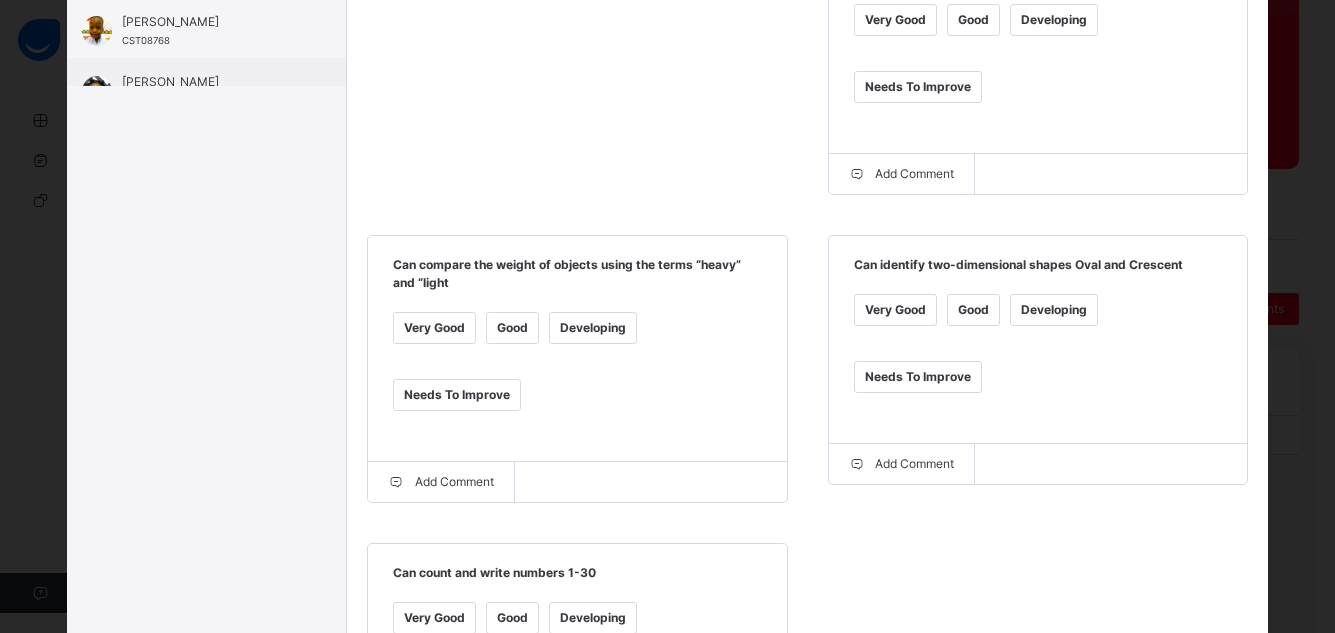 click on "Very Good Good  Developing Needs To Improve" at bounding box center (577, 664) 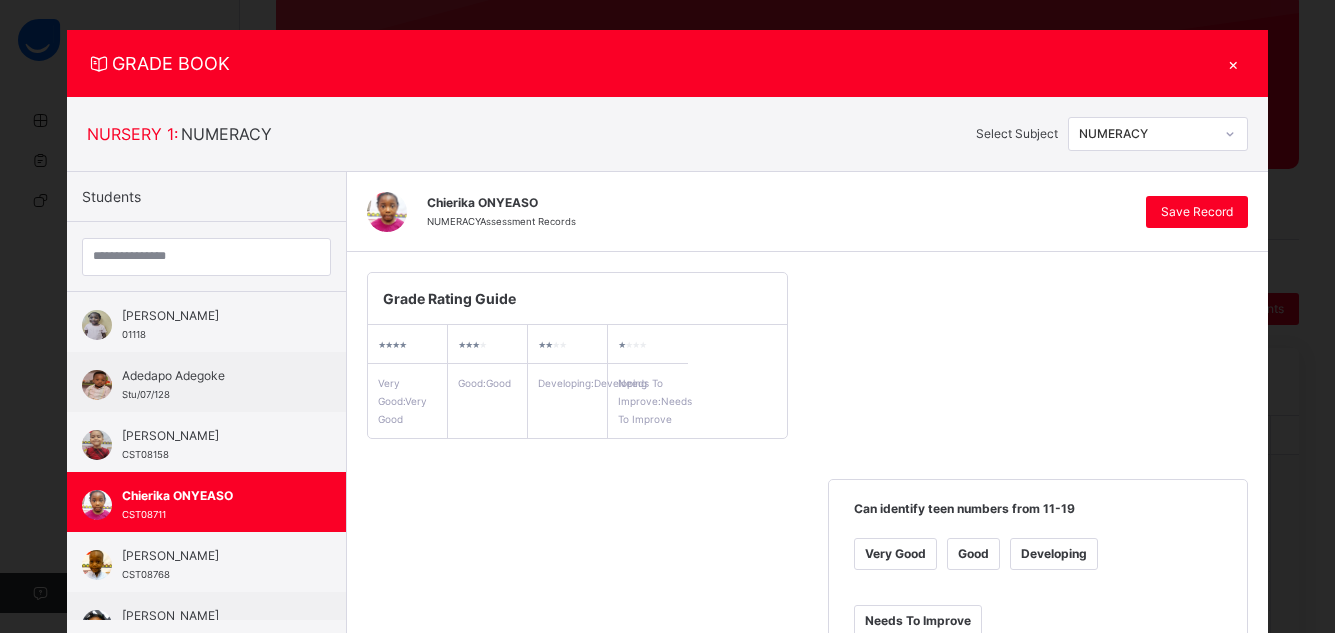 scroll, scrollTop: 0, scrollLeft: 0, axis: both 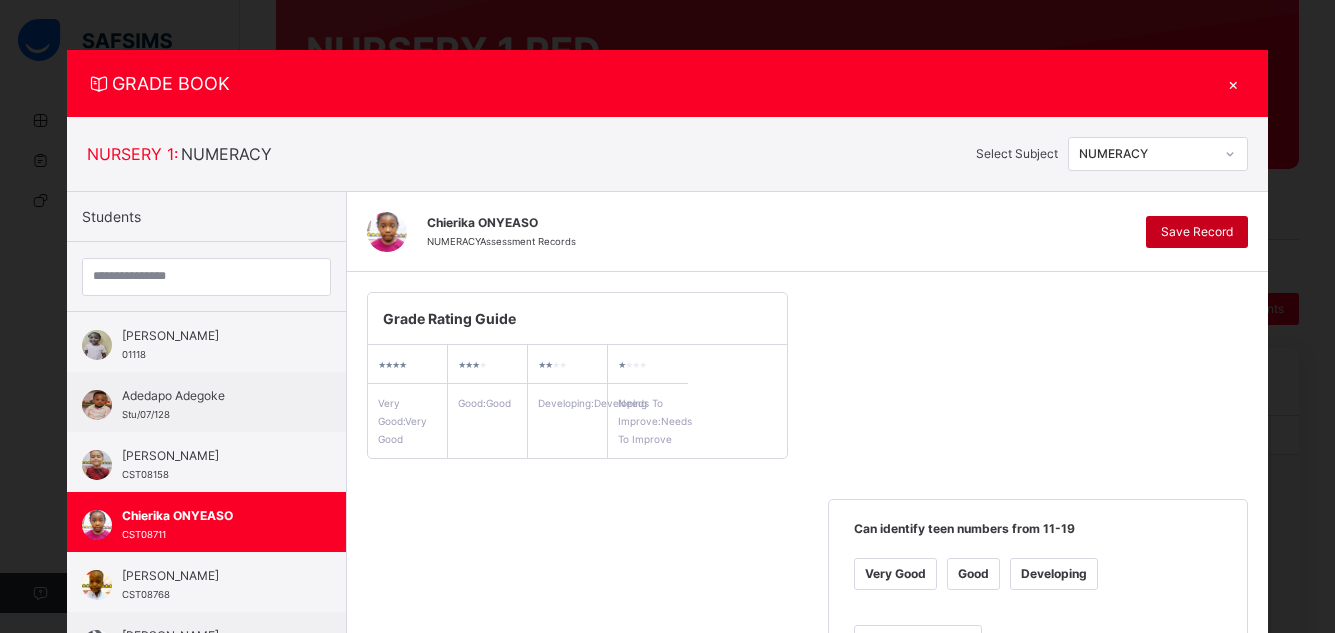 click on "Save Record" at bounding box center (1197, 232) 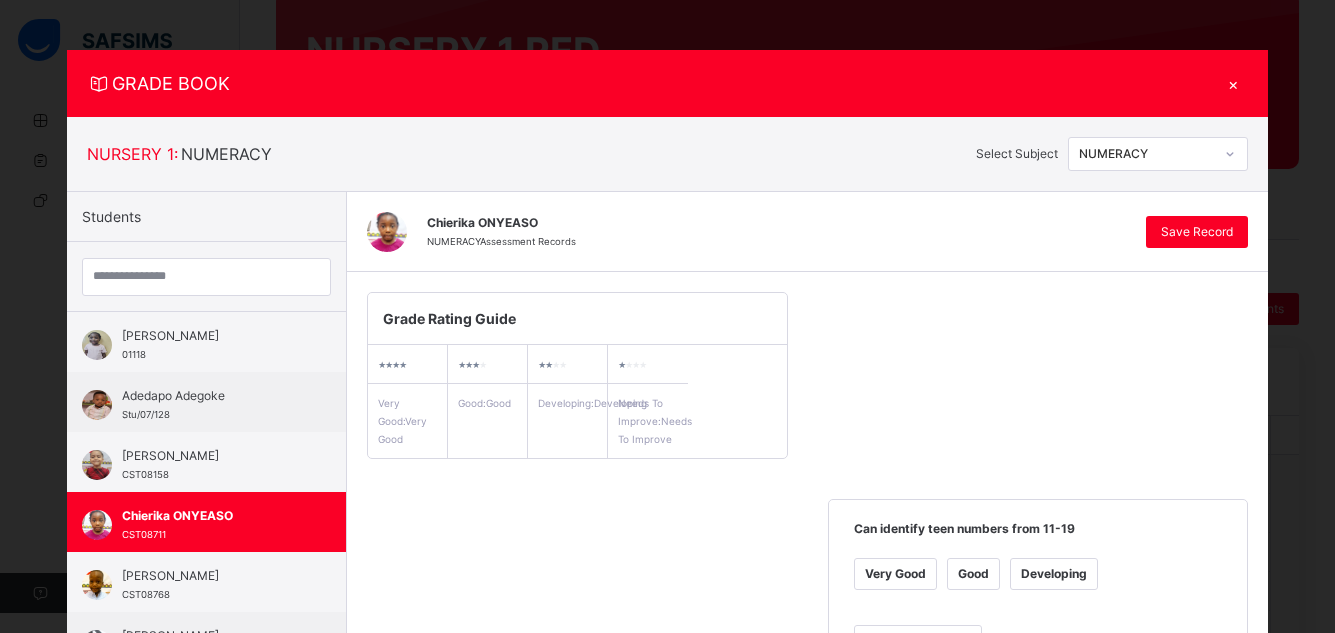 click 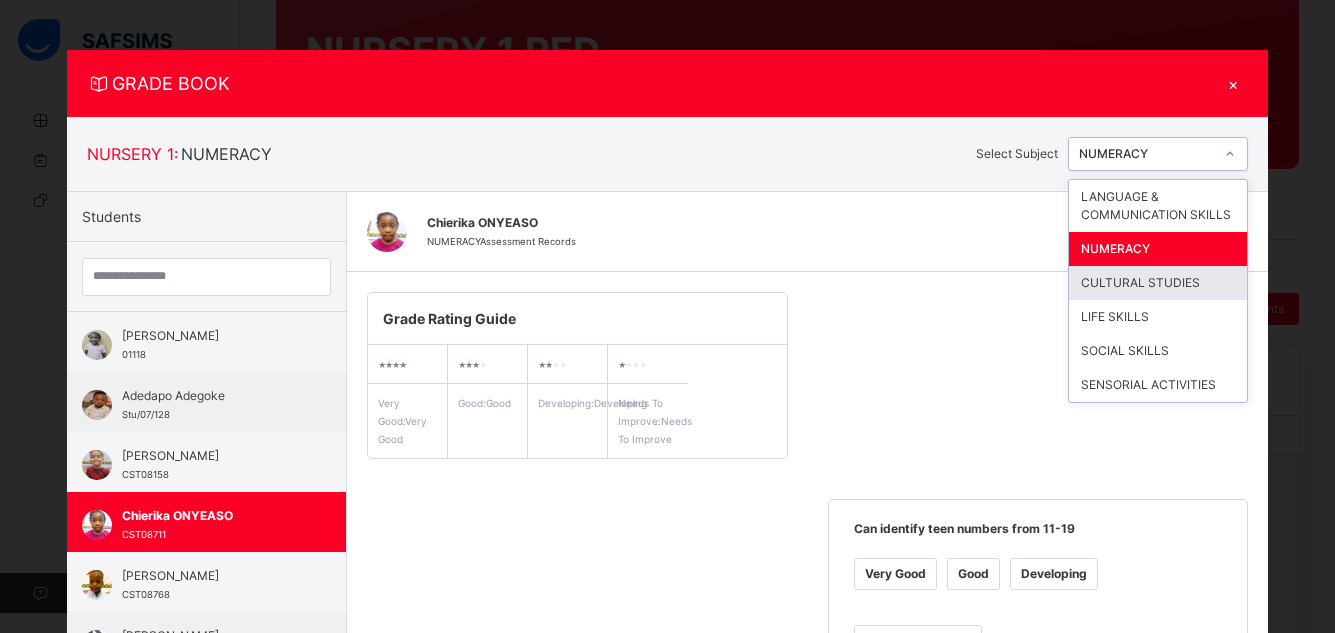 click on "CULTURAL STUDIES" at bounding box center (1158, 283) 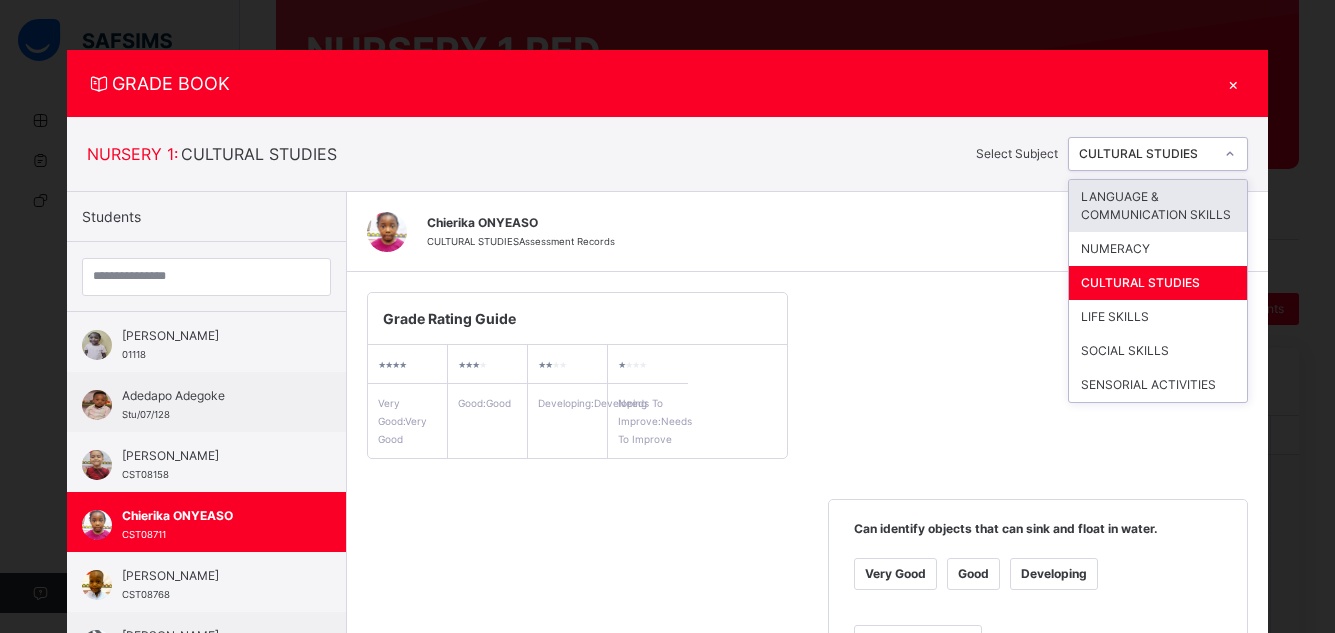 click 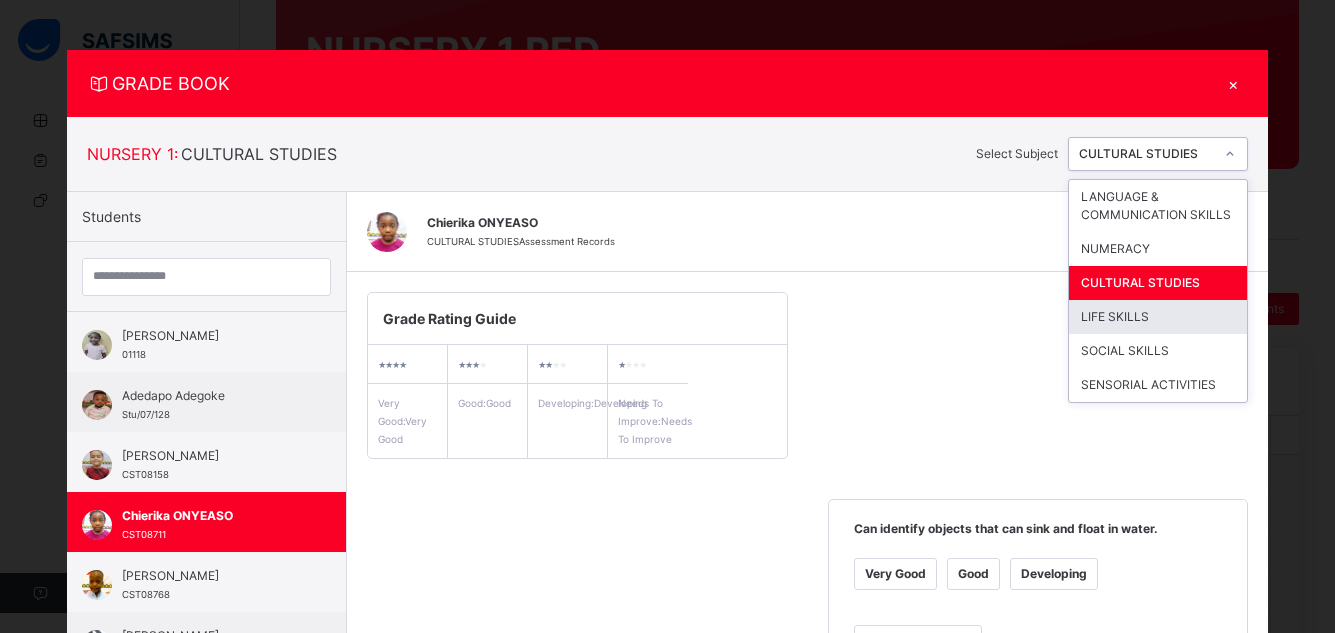 click on "Very Good" at bounding box center (895, 574) 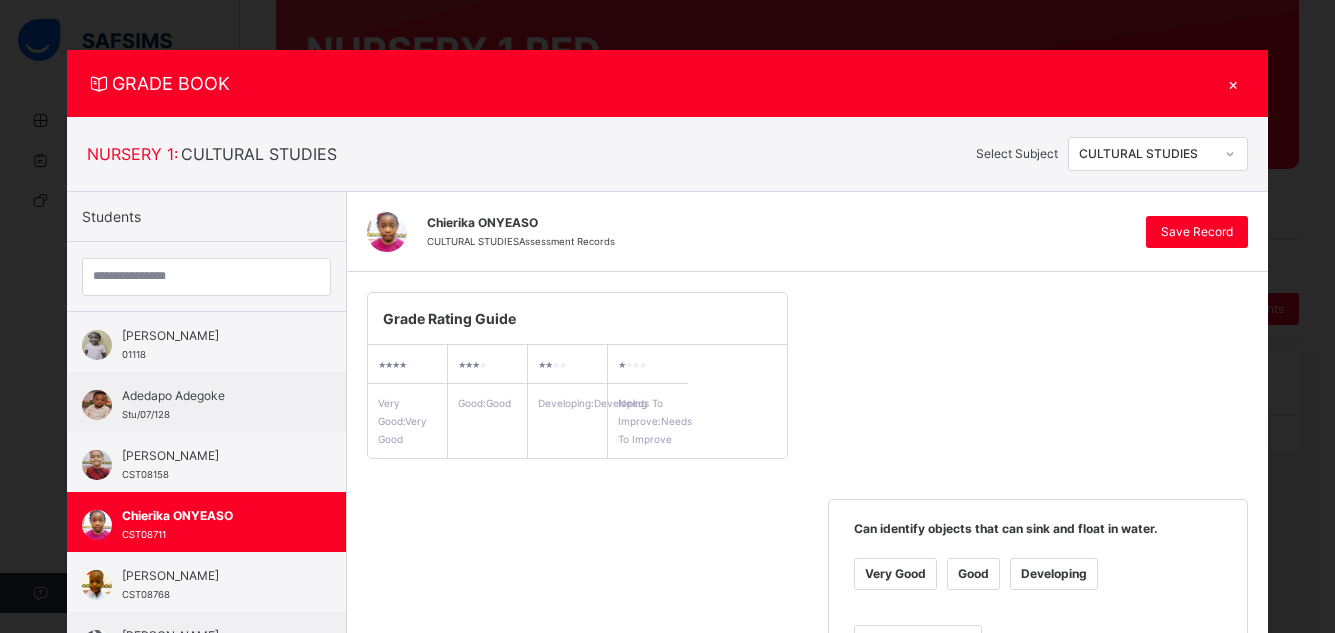 scroll, scrollTop: 554, scrollLeft: 0, axis: vertical 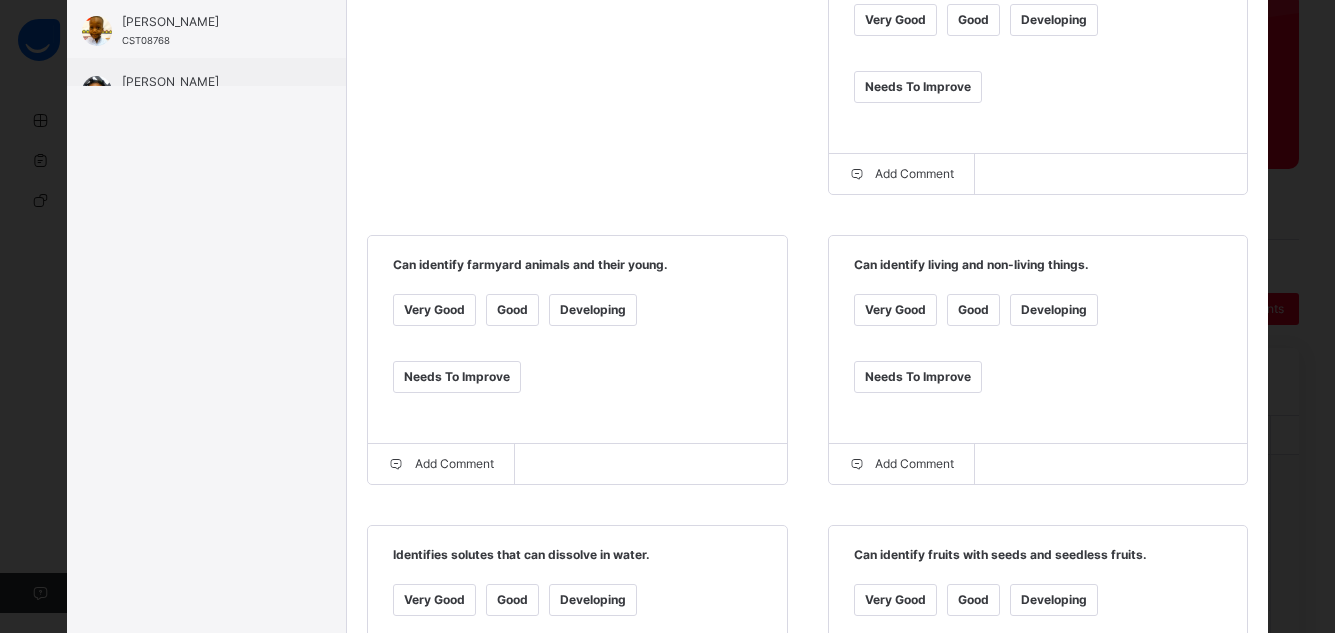 click on "Very Good" at bounding box center (895, 310) 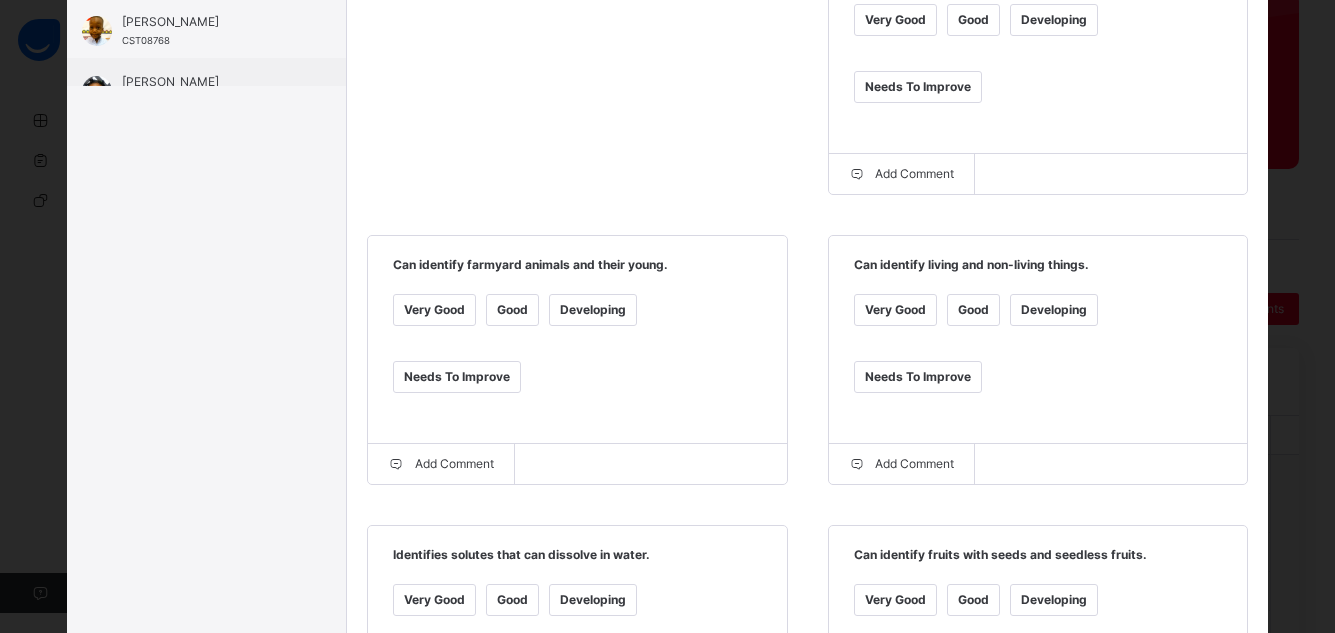 click on "Very Good" at bounding box center [434, 600] 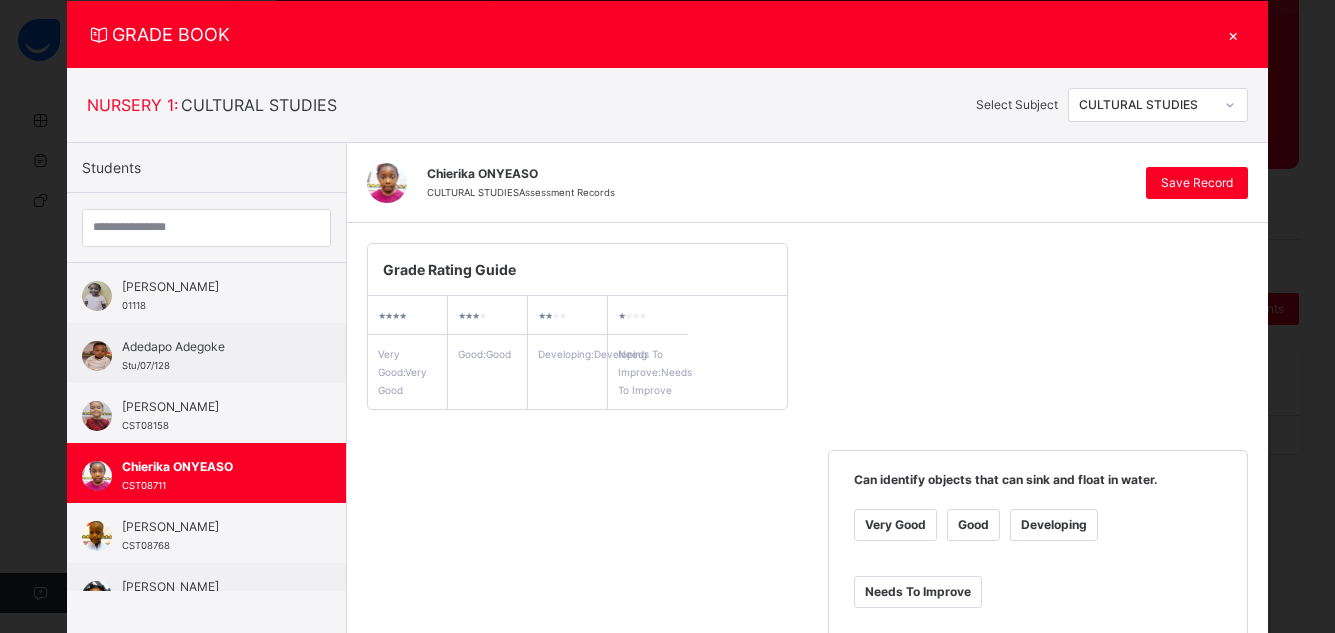 scroll, scrollTop: 47, scrollLeft: 0, axis: vertical 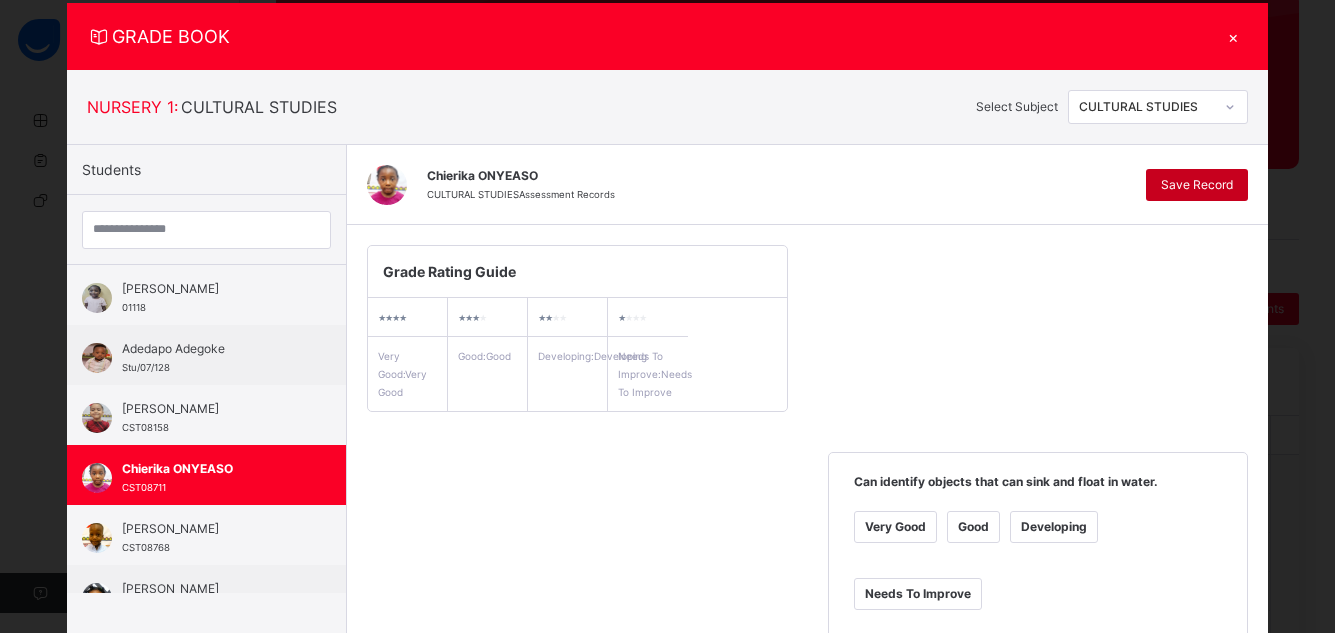 click on "Save Record" at bounding box center (1197, 185) 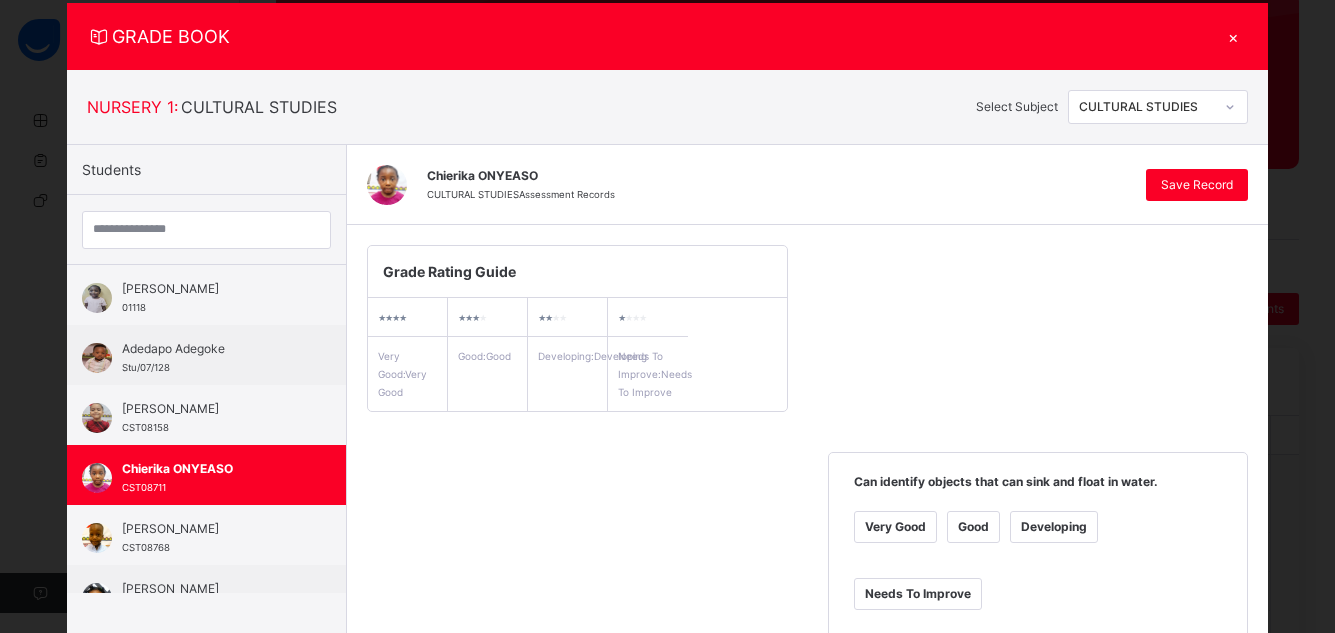 click 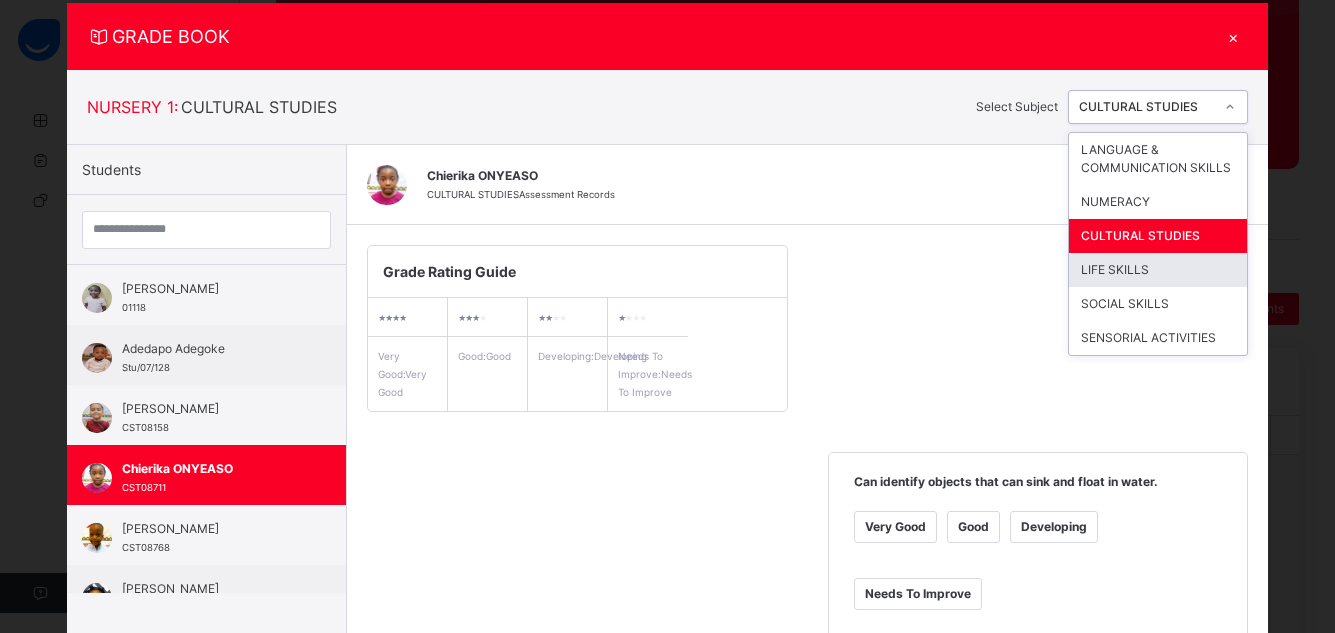 click on "LIFE SKILLS" at bounding box center [1158, 270] 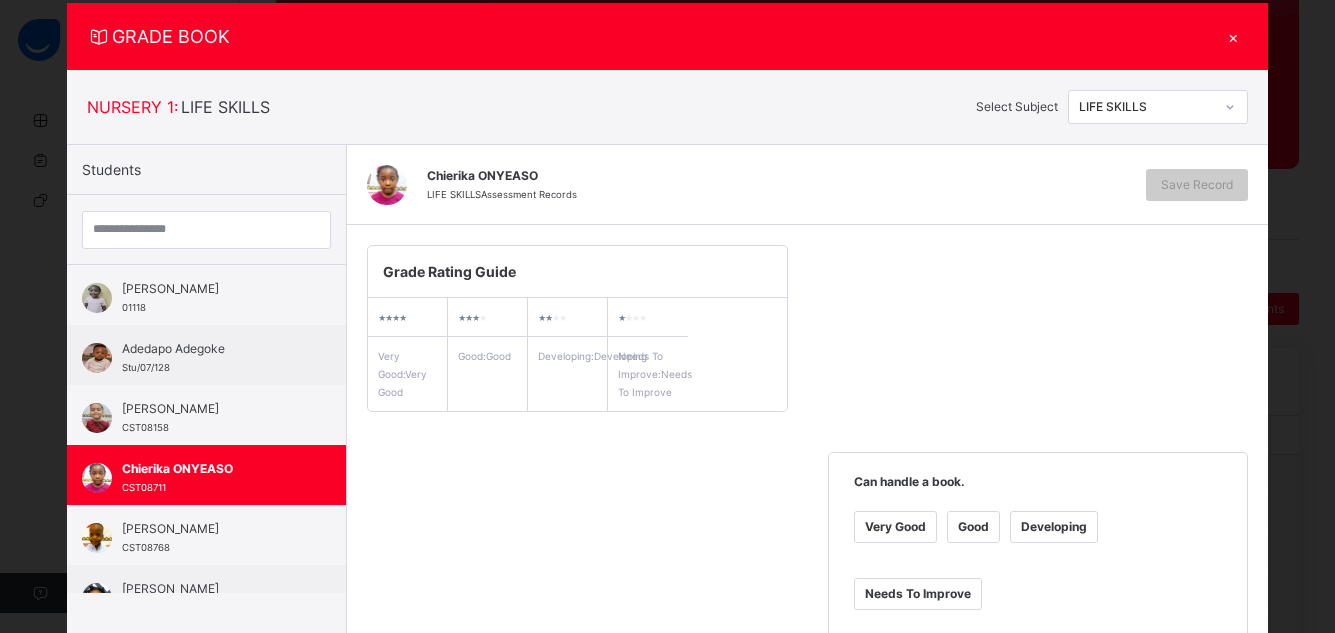 click on "Very Good" at bounding box center [895, 527] 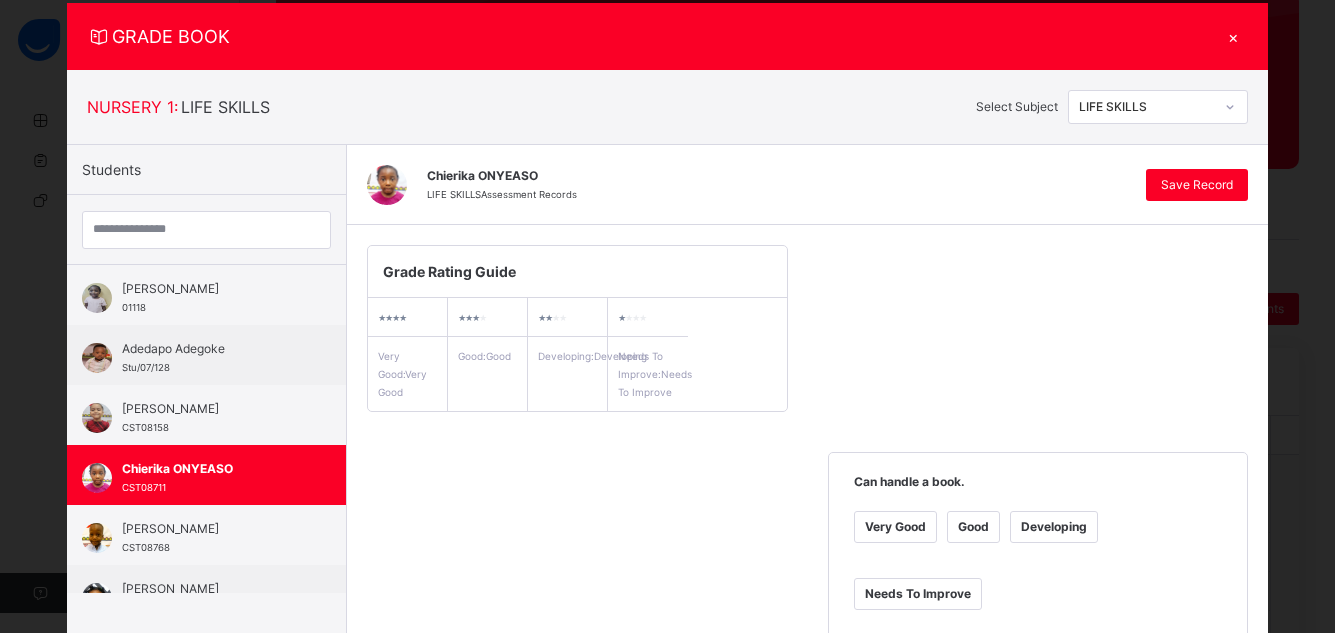 scroll, scrollTop: 601, scrollLeft: 0, axis: vertical 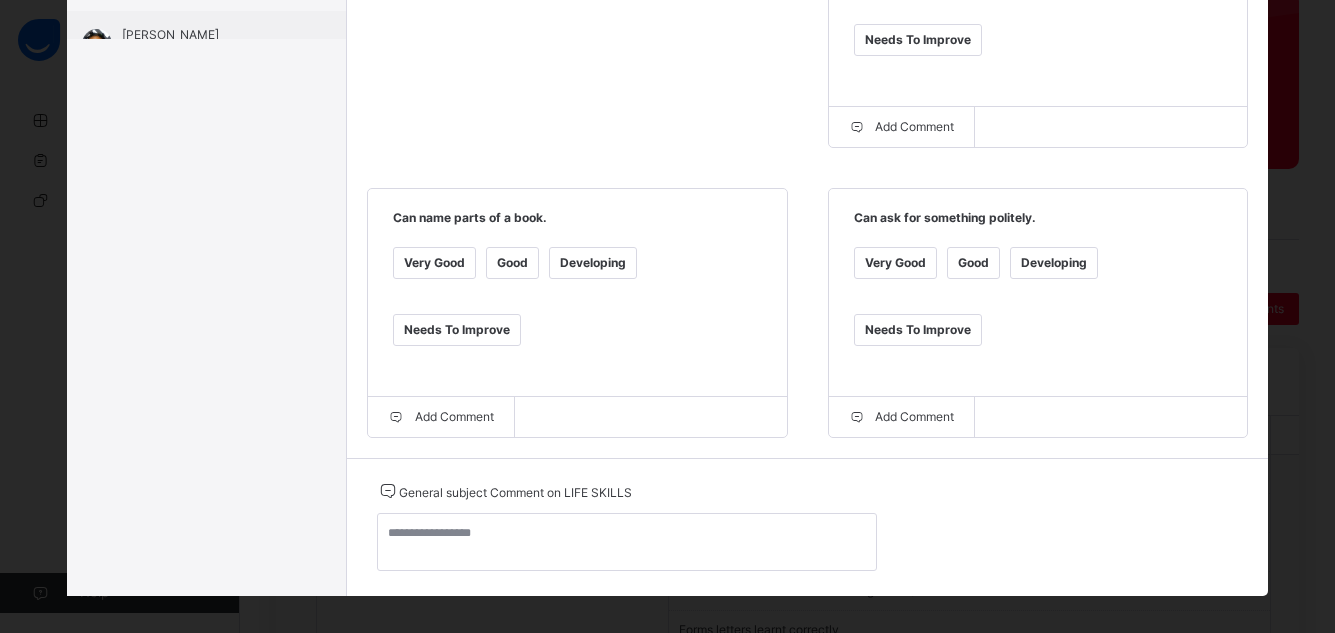 click on "Very Good" at bounding box center (895, 263) 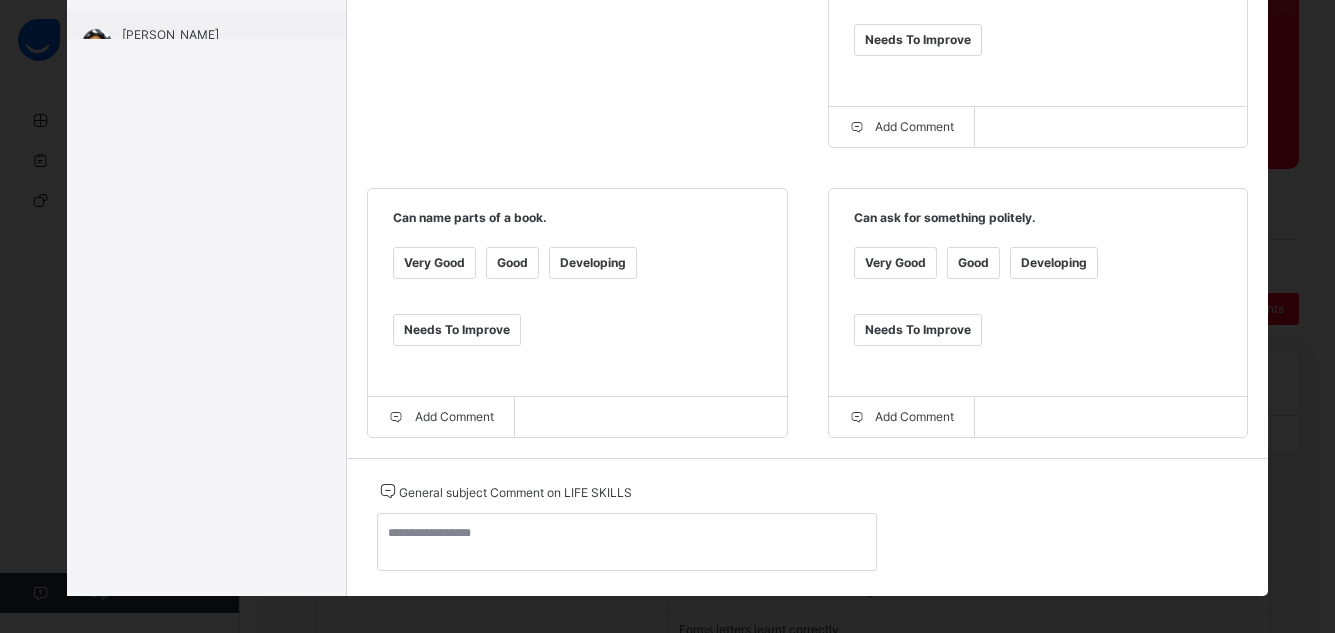 click on "Good" at bounding box center (512, 263) 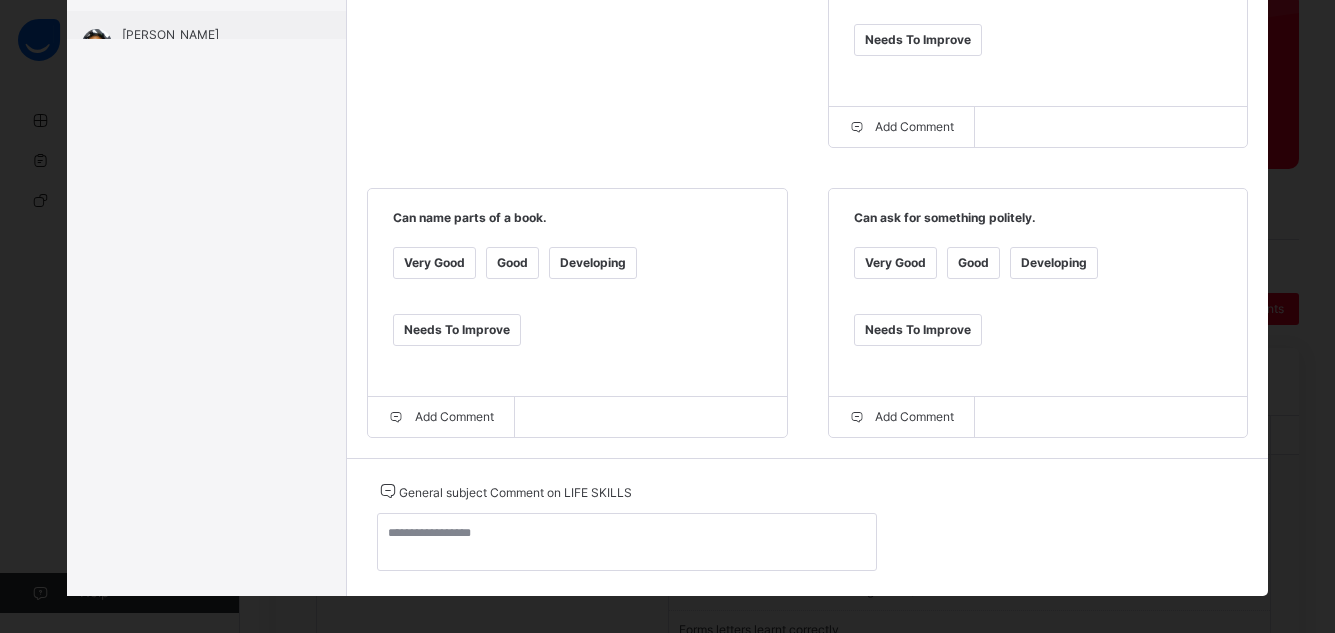 scroll, scrollTop: 47, scrollLeft: 0, axis: vertical 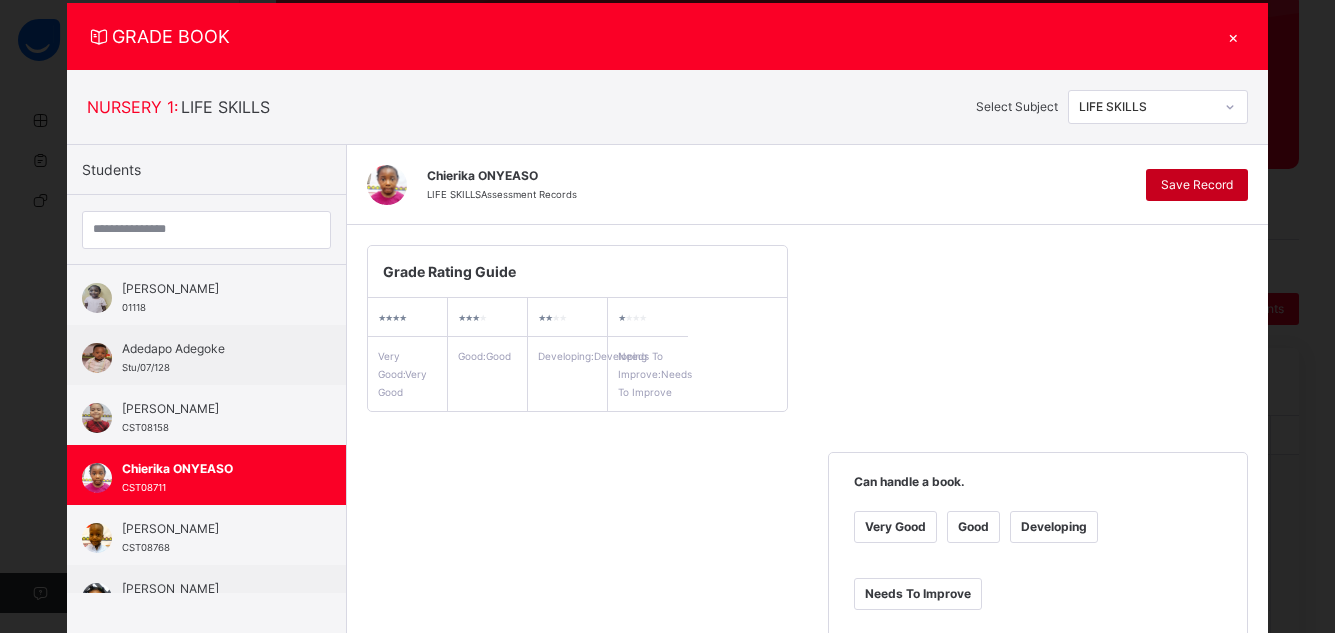 click on "Save Record" at bounding box center [1197, 185] 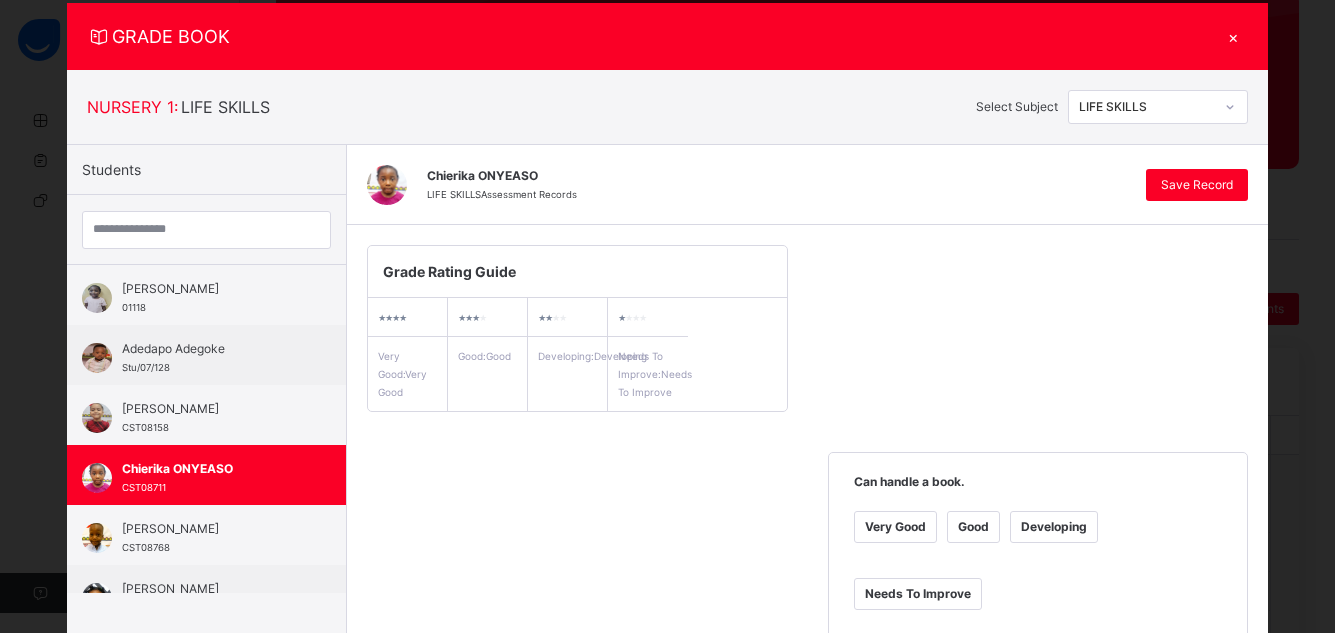 scroll, scrollTop: 601, scrollLeft: 0, axis: vertical 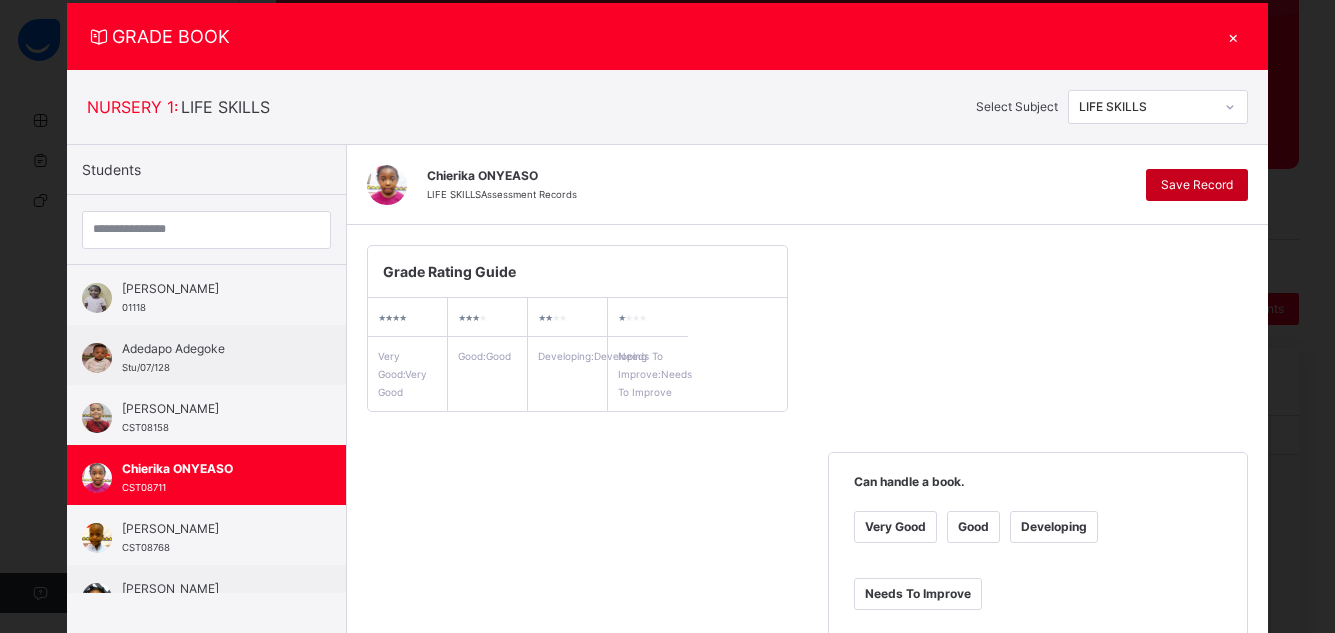 click on "Save Record" at bounding box center [1197, 185] 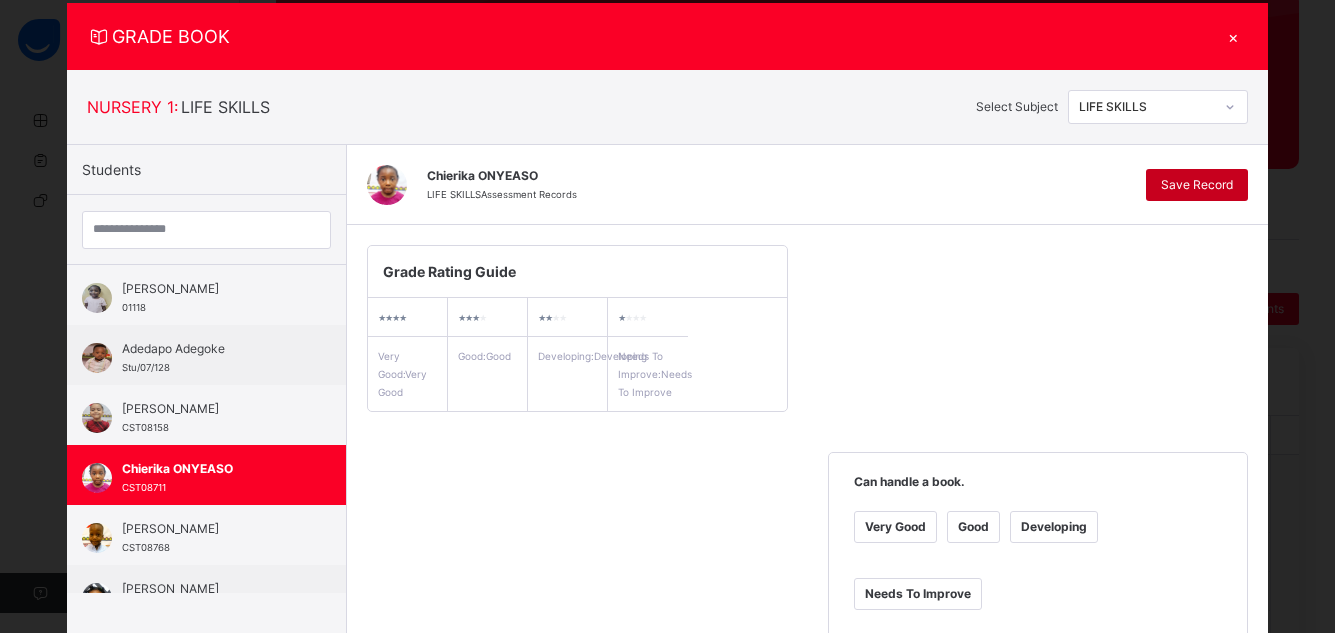 click on "Save Record" at bounding box center [1197, 185] 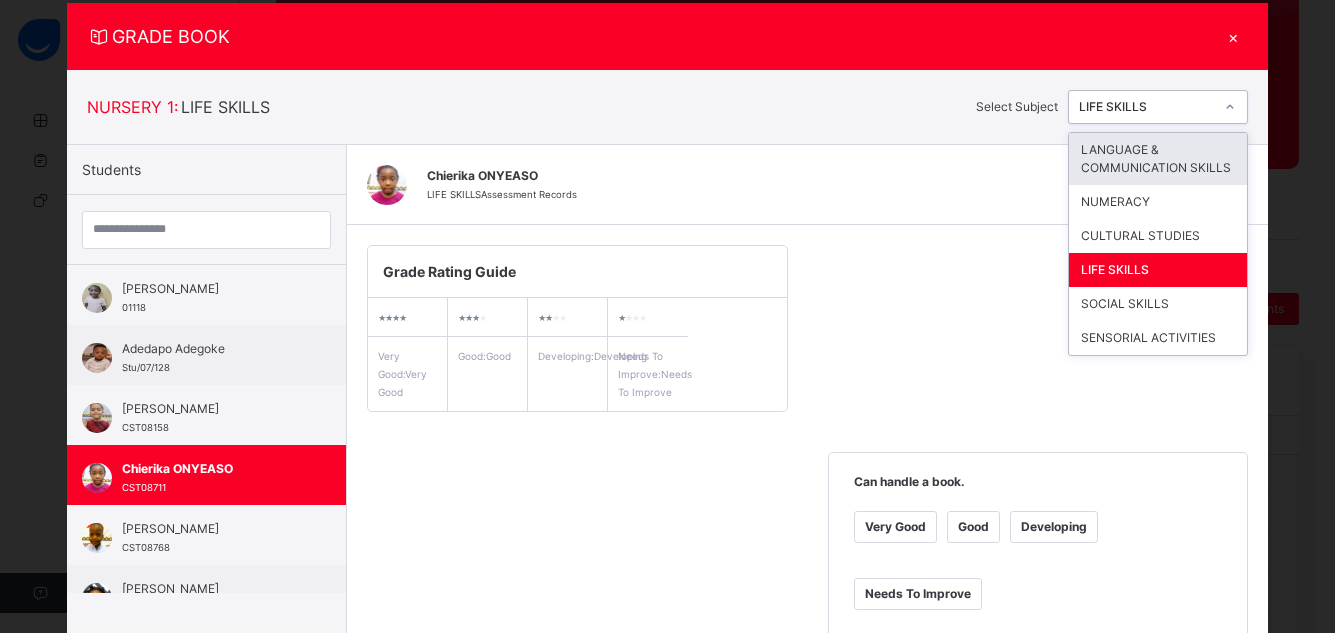 click 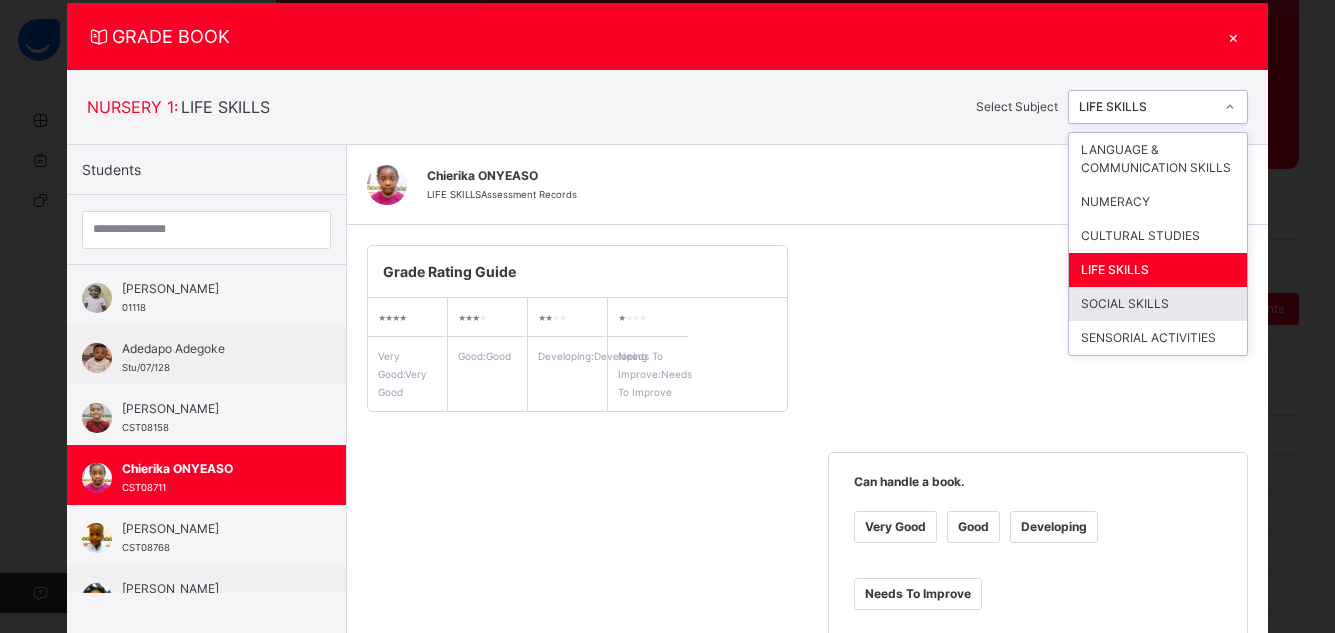click on "SOCIAL SKILLS" at bounding box center (1158, 304) 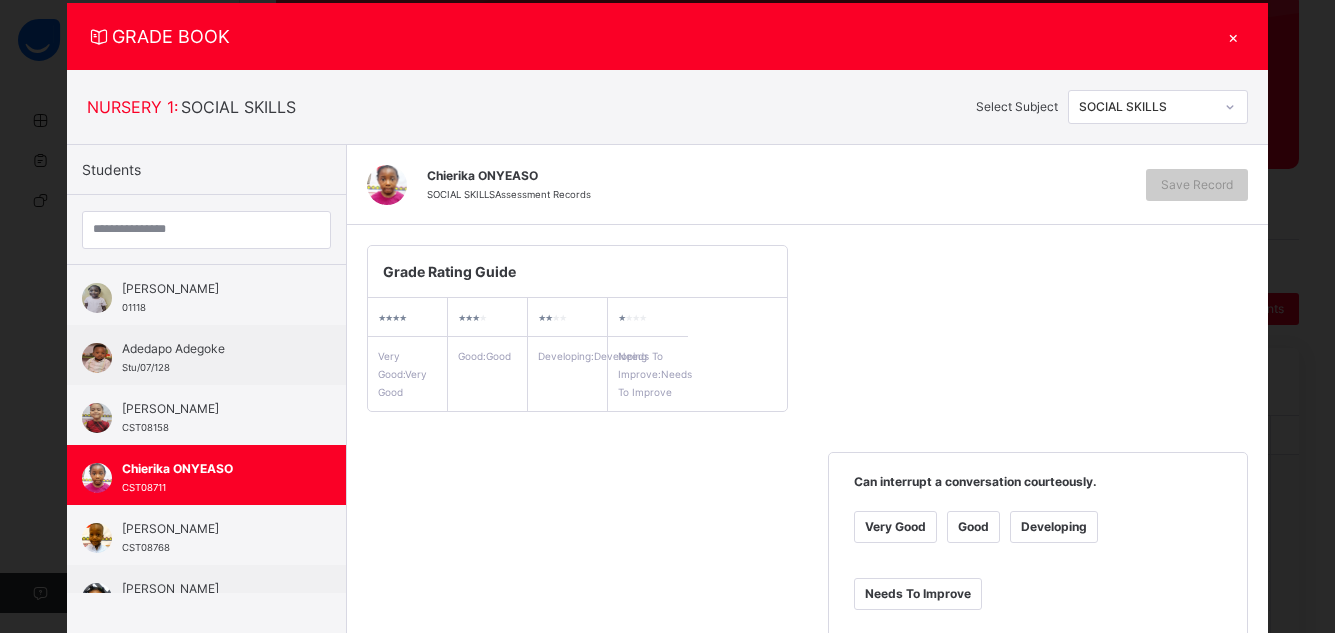 click on "Very Good" at bounding box center [895, 527] 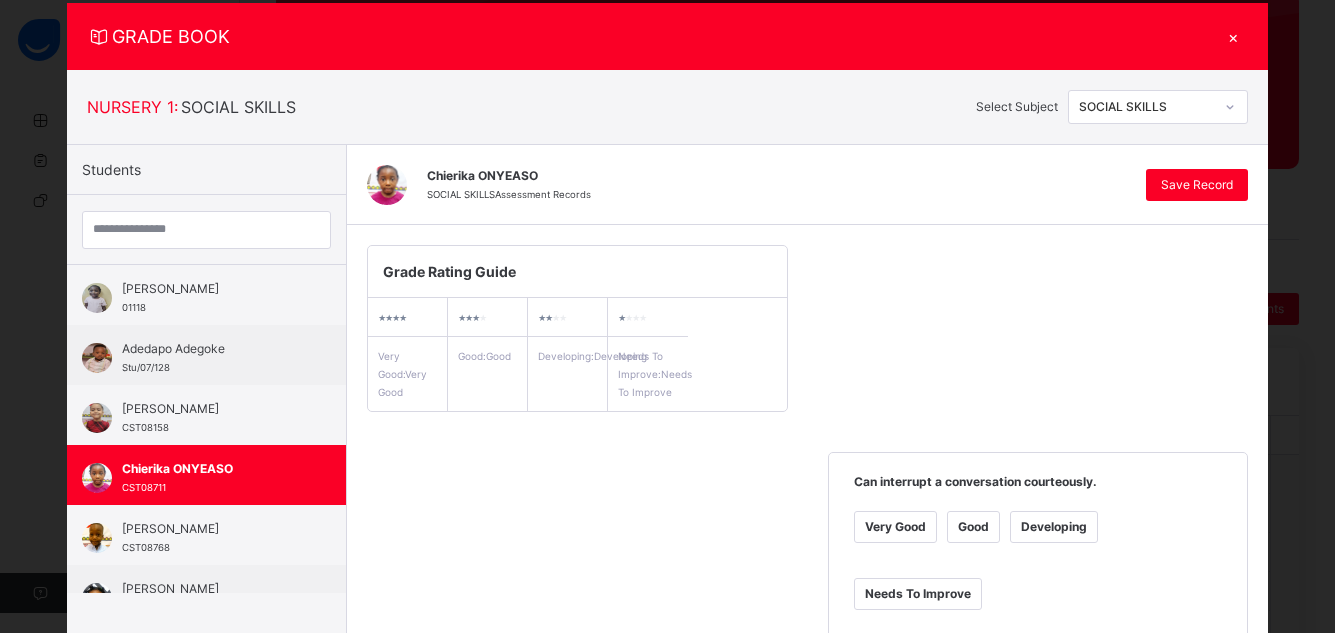 scroll, scrollTop: 601, scrollLeft: 0, axis: vertical 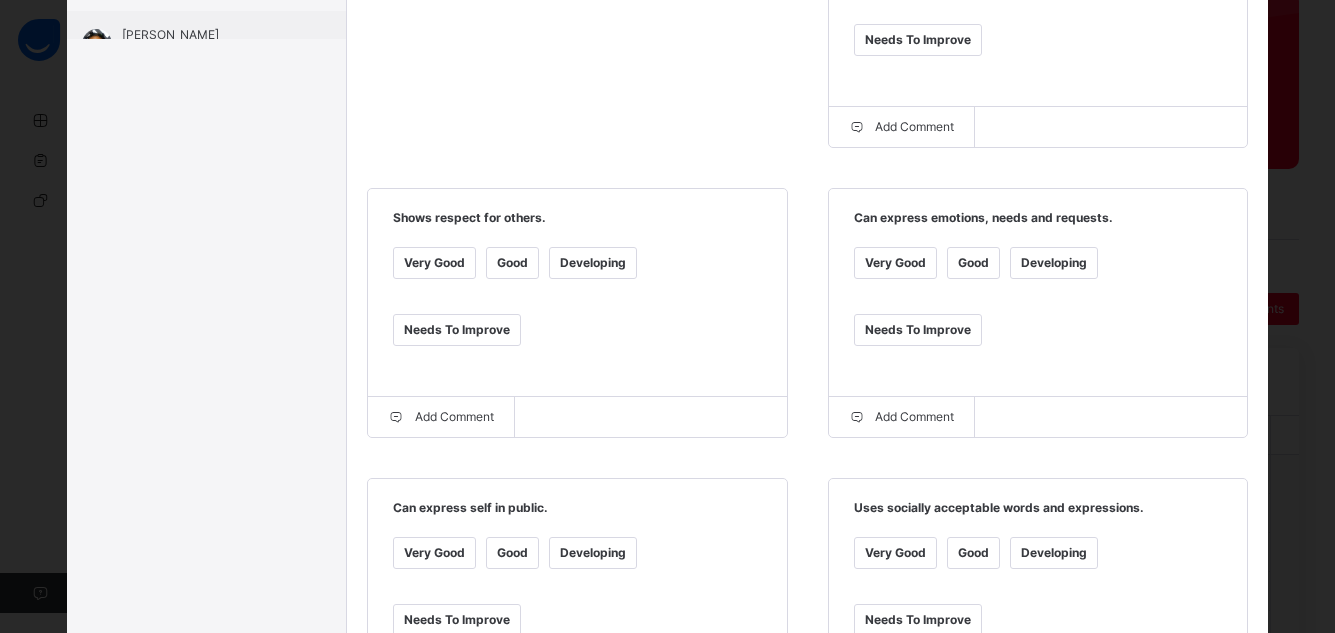 click on "Very Good" at bounding box center [895, 263] 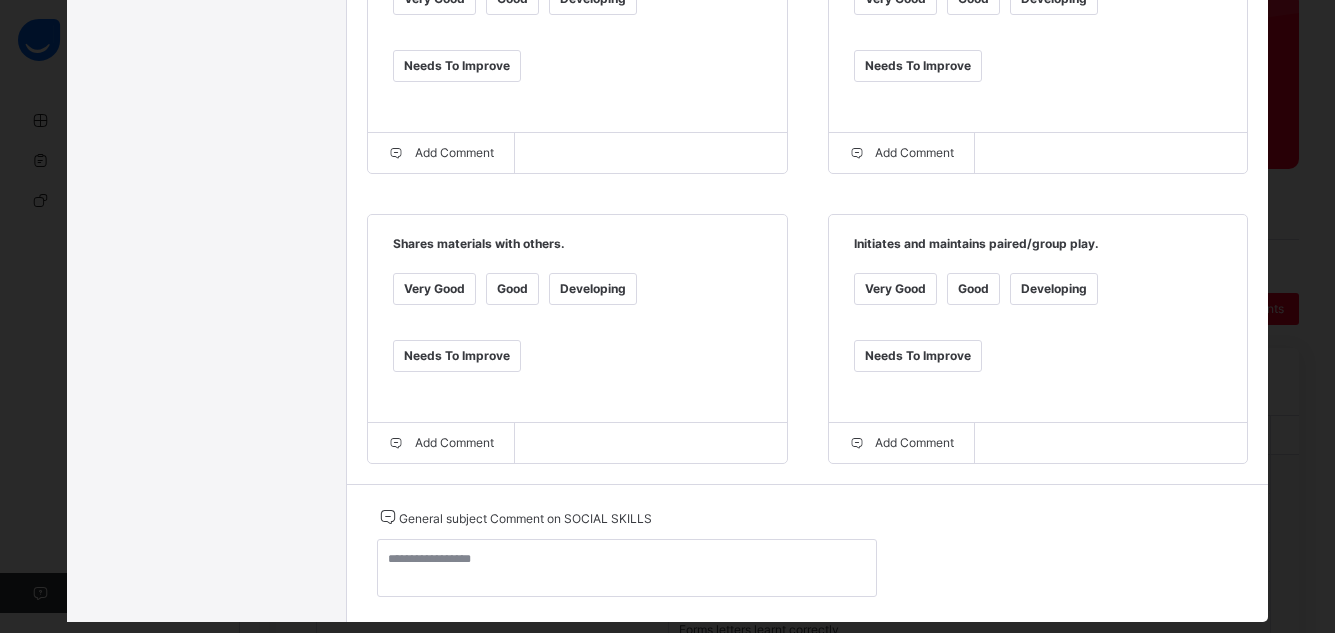 click on "Good" at bounding box center [973, 289] 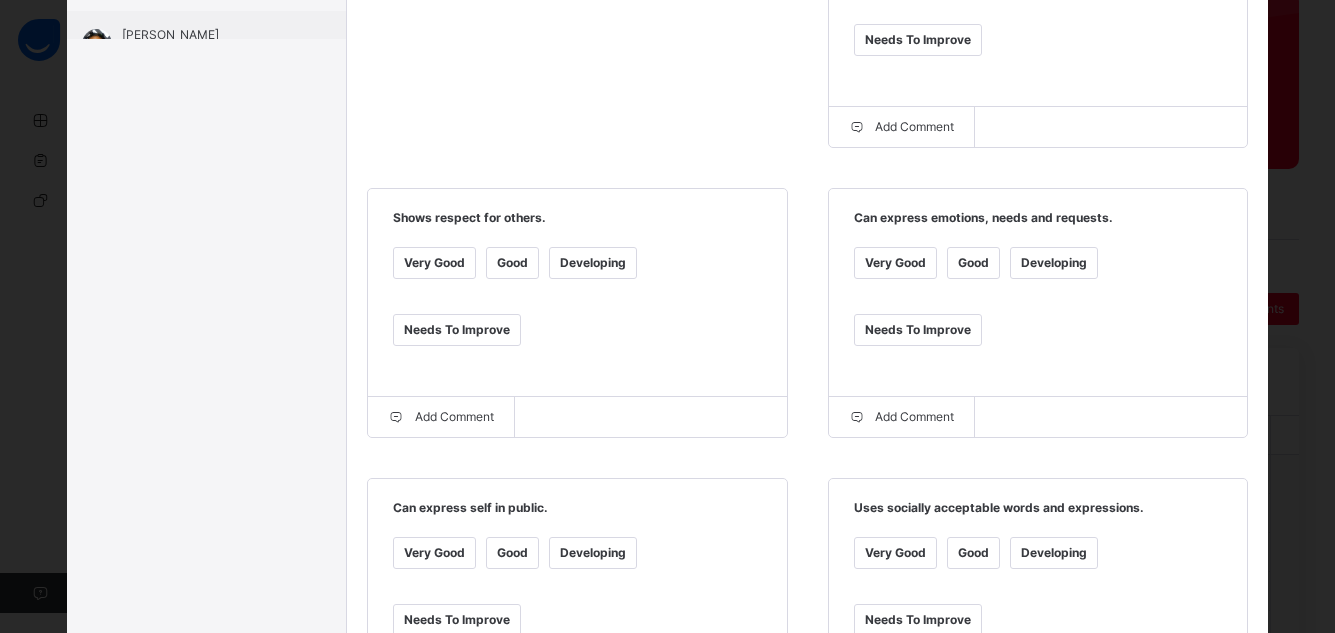 scroll, scrollTop: 47, scrollLeft: 0, axis: vertical 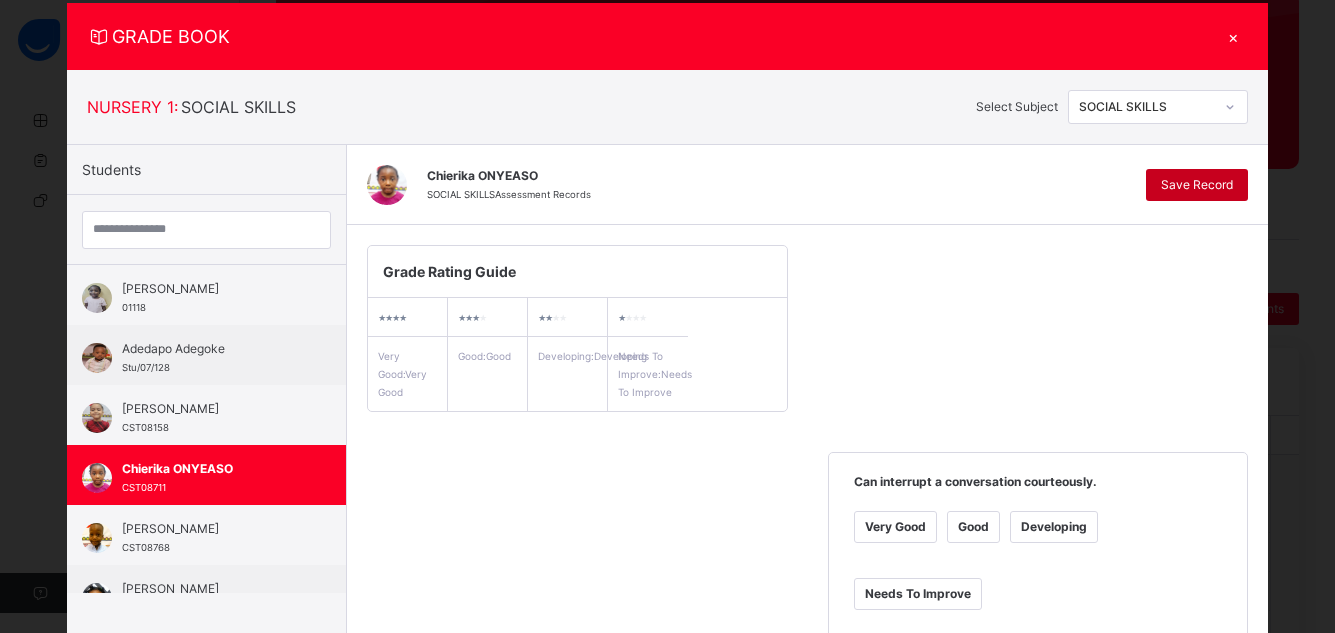click on "Save Record" at bounding box center (1197, 185) 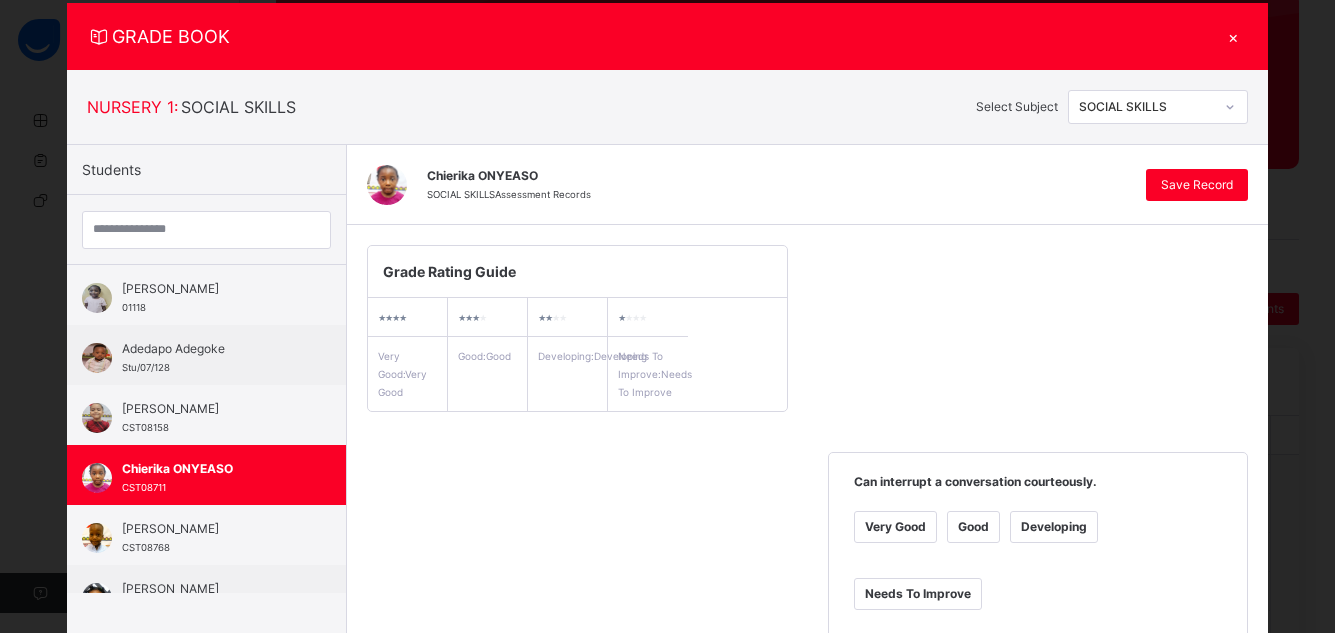 click 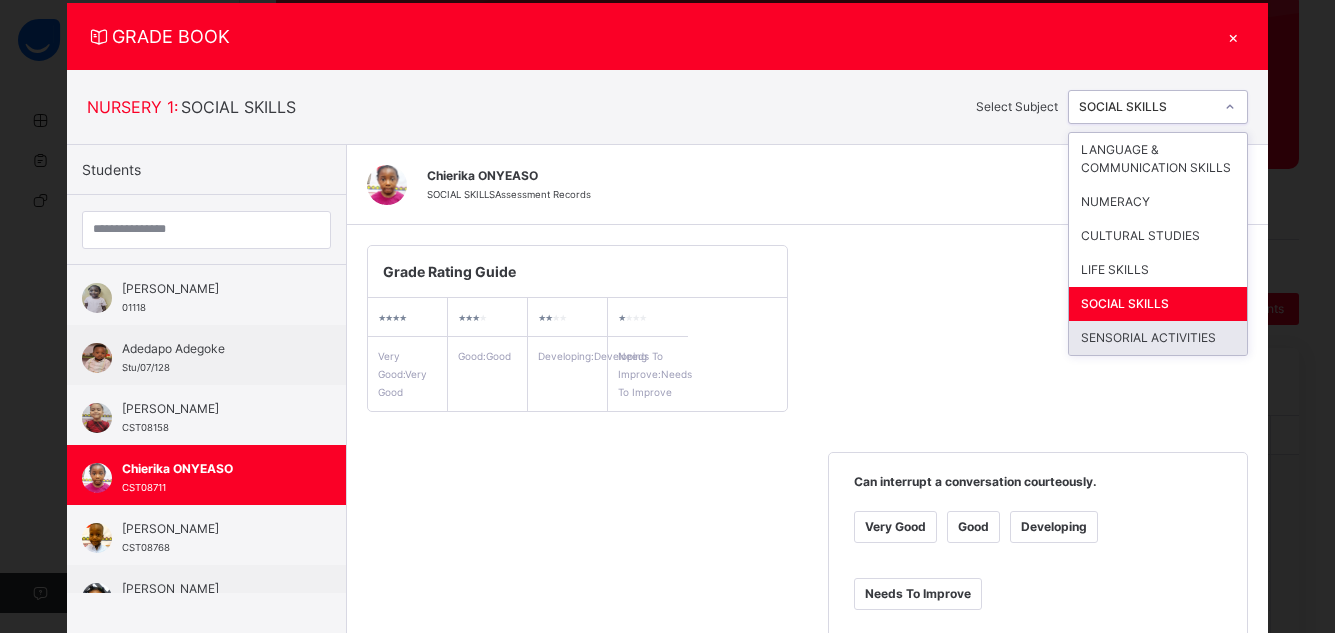 click on "SENSORIAL ACTIVITIES" at bounding box center [1158, 338] 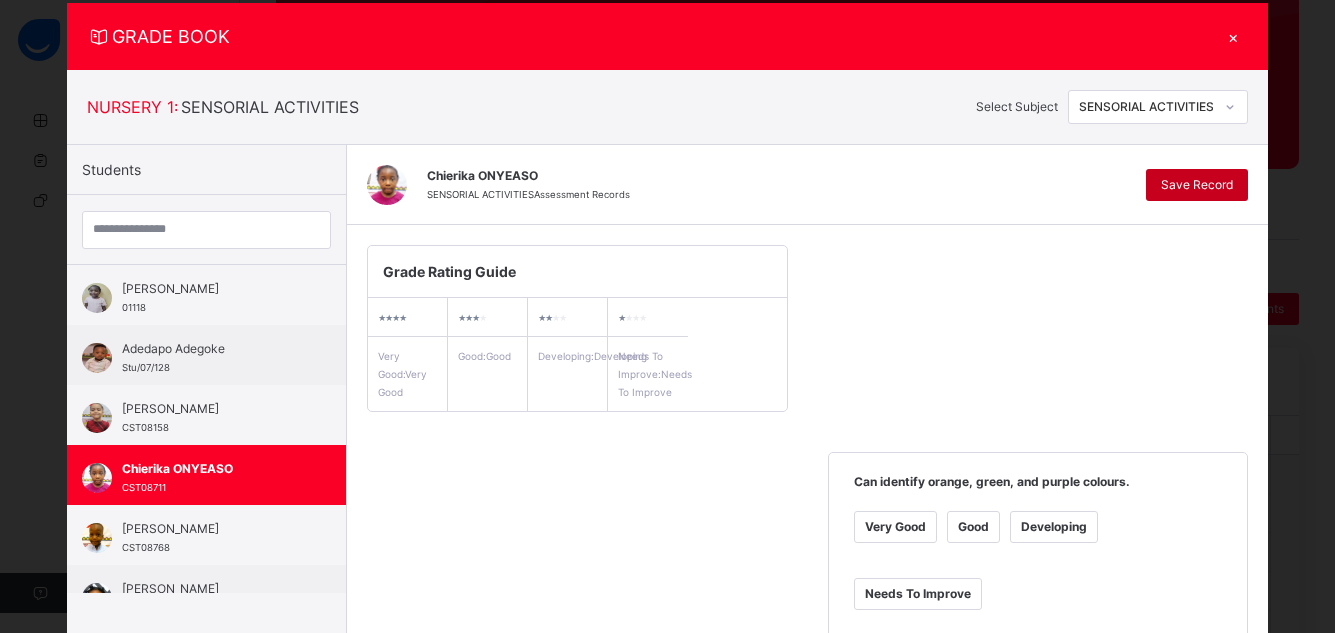 click on "Save Record" at bounding box center (1197, 185) 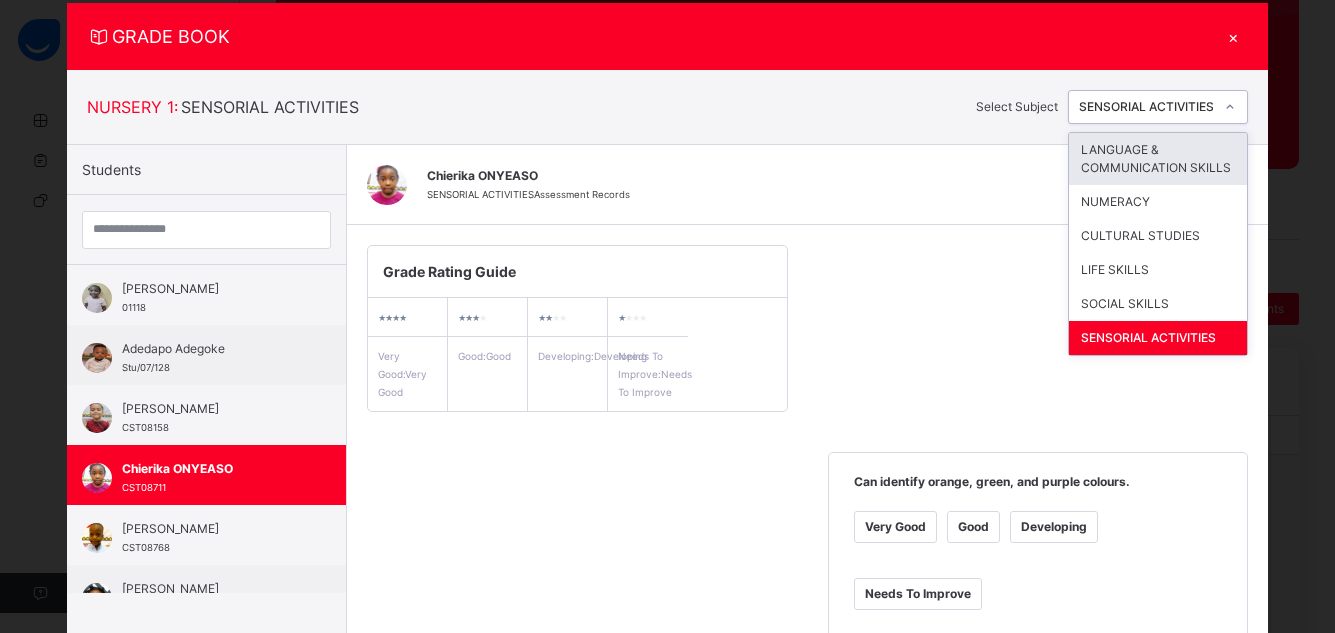 click 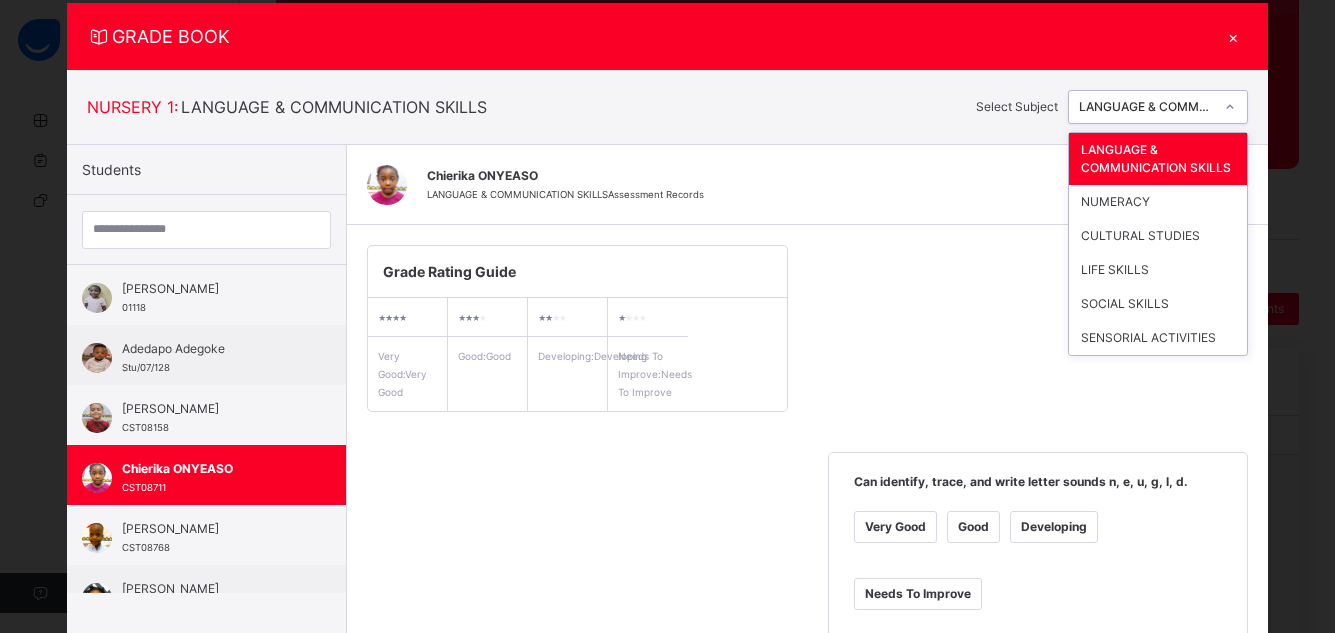 click 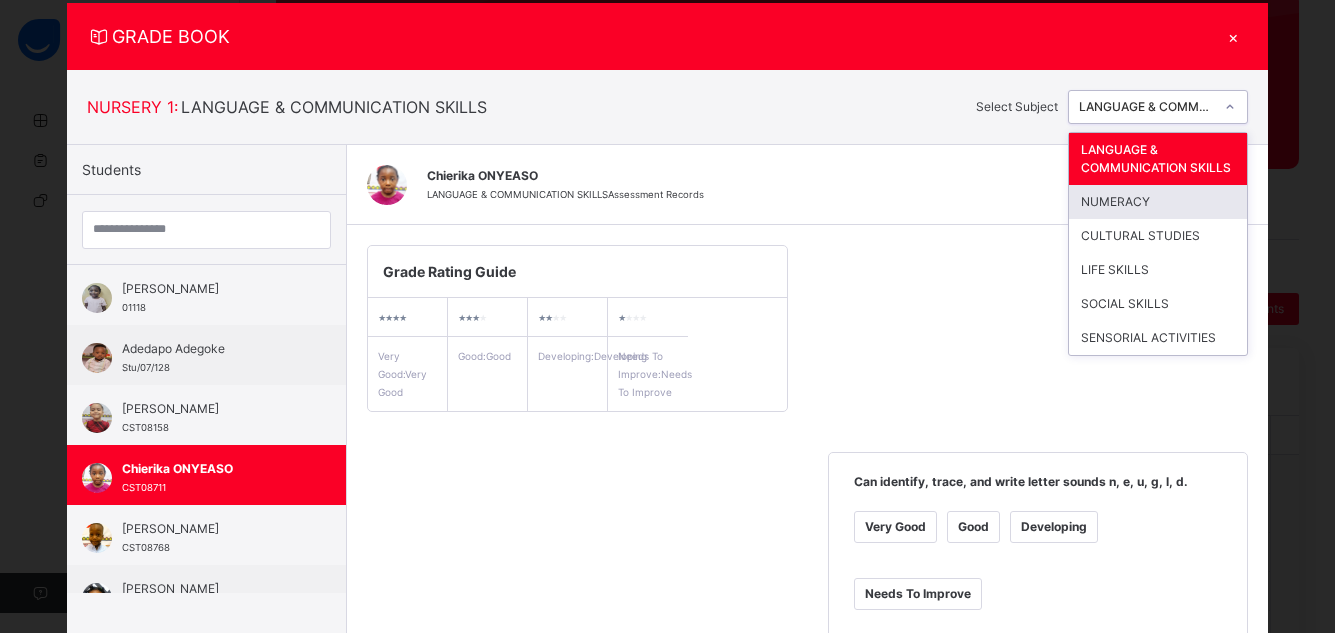 click on "NUMERACY" at bounding box center [1158, 202] 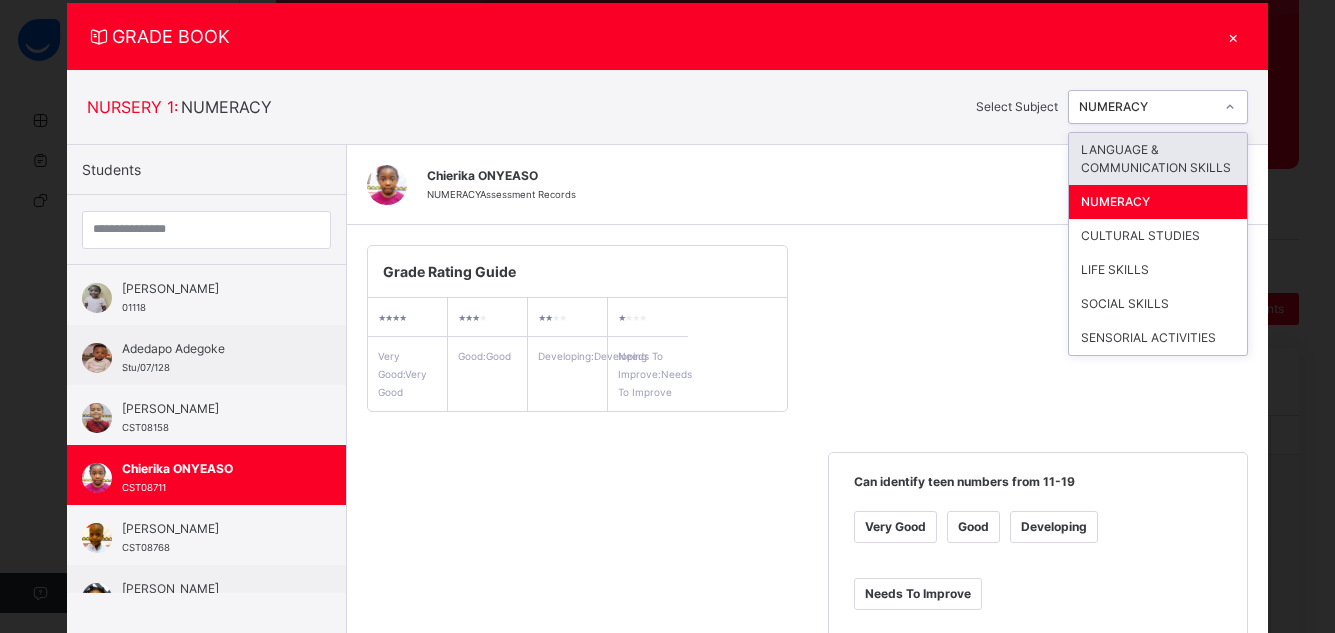 click 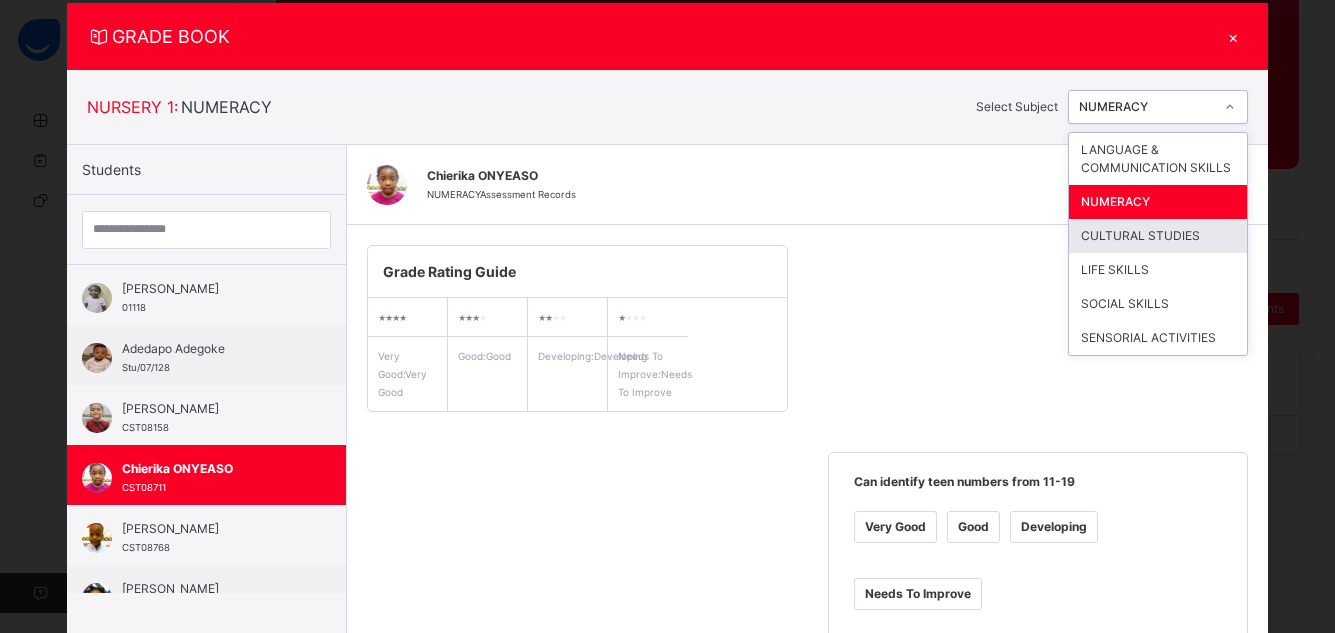 click on "CULTURAL STUDIES" at bounding box center (1158, 236) 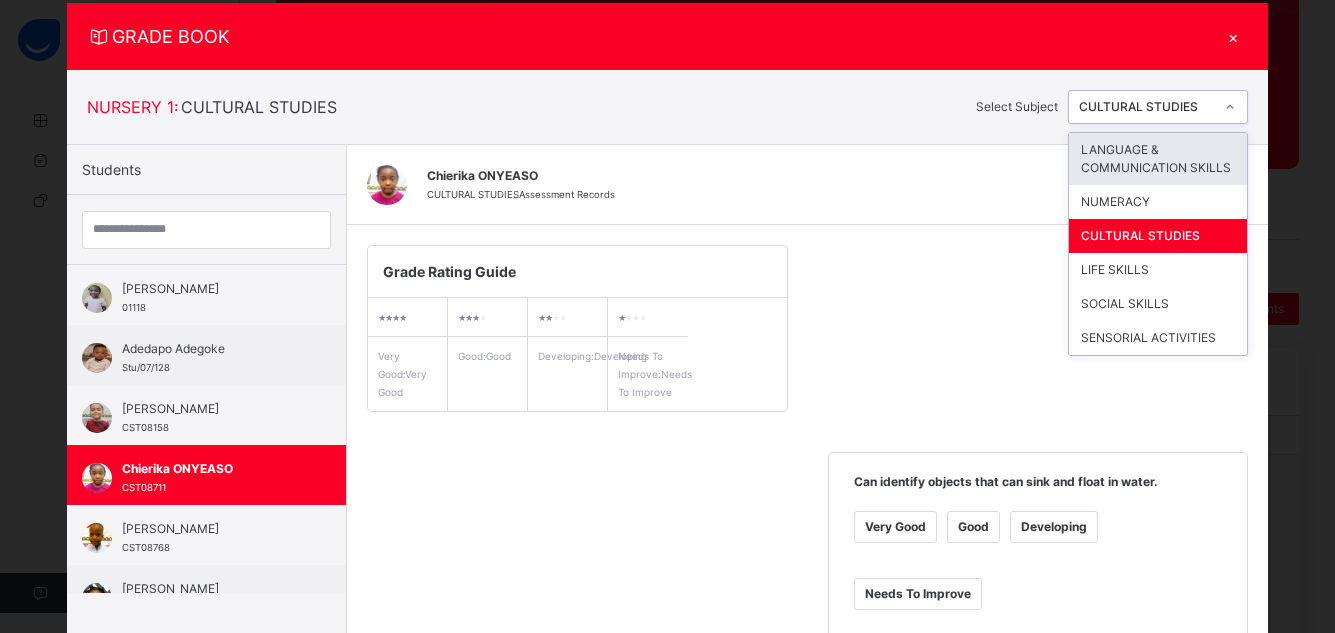 click 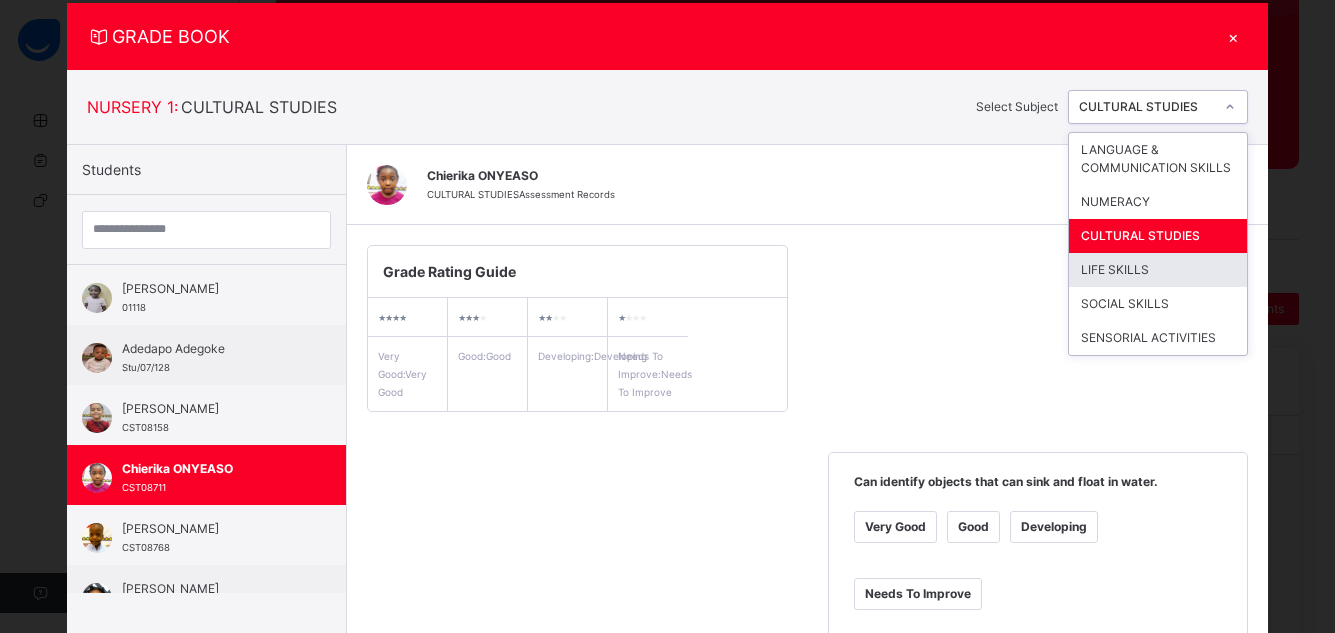 click on "LIFE SKILLS" at bounding box center (1158, 270) 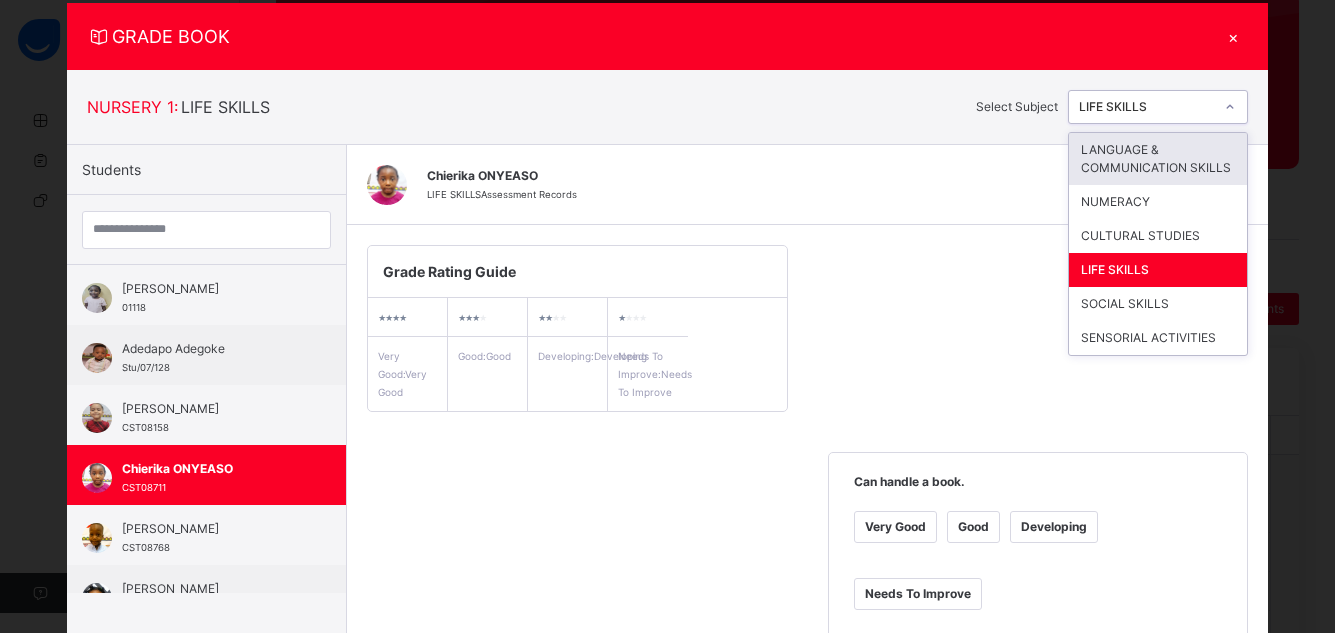 click 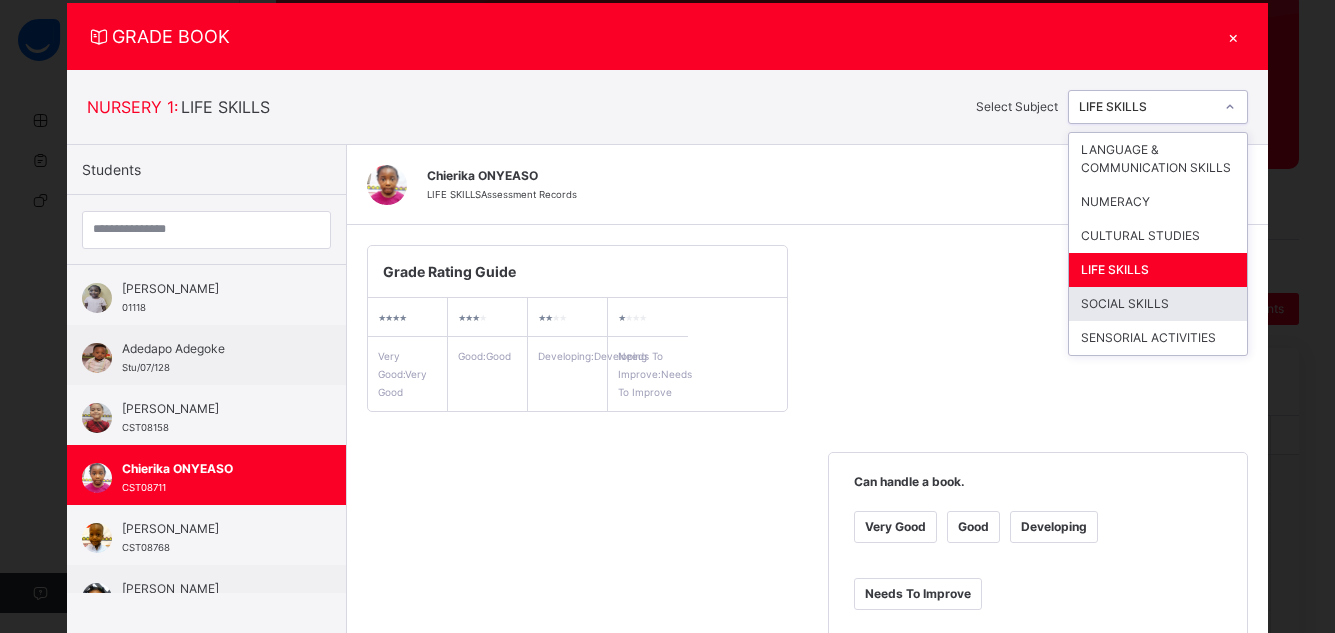 click on "SOCIAL SKILLS" at bounding box center (1158, 304) 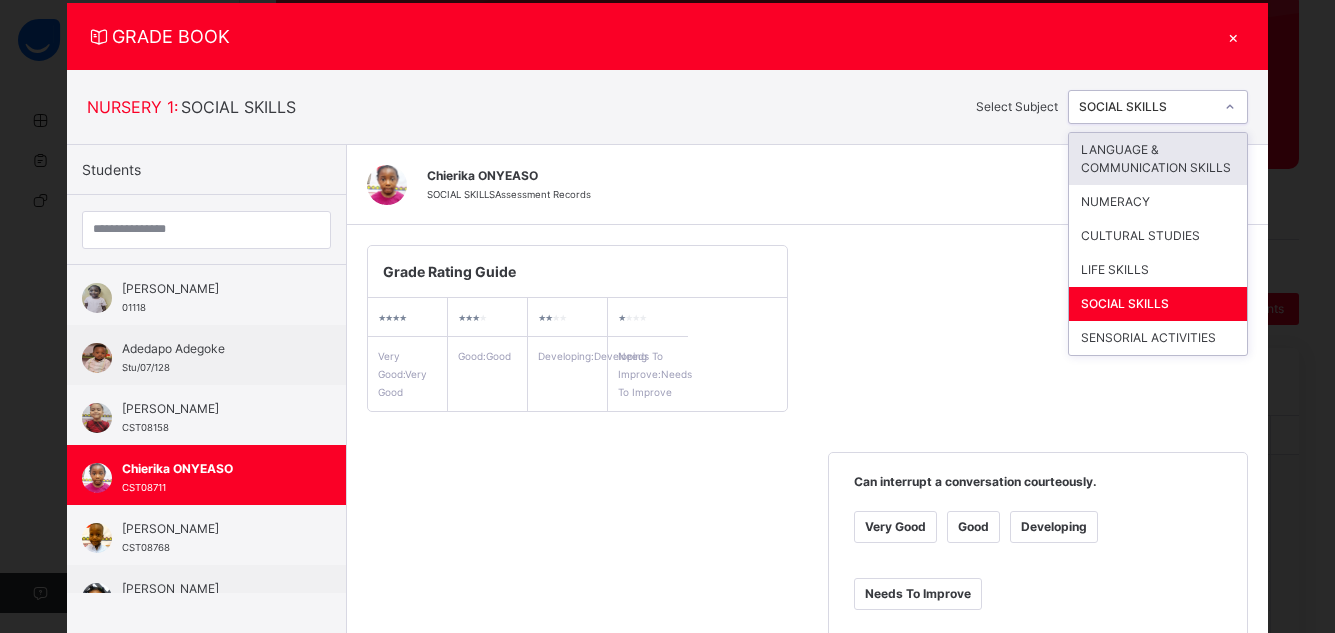 click 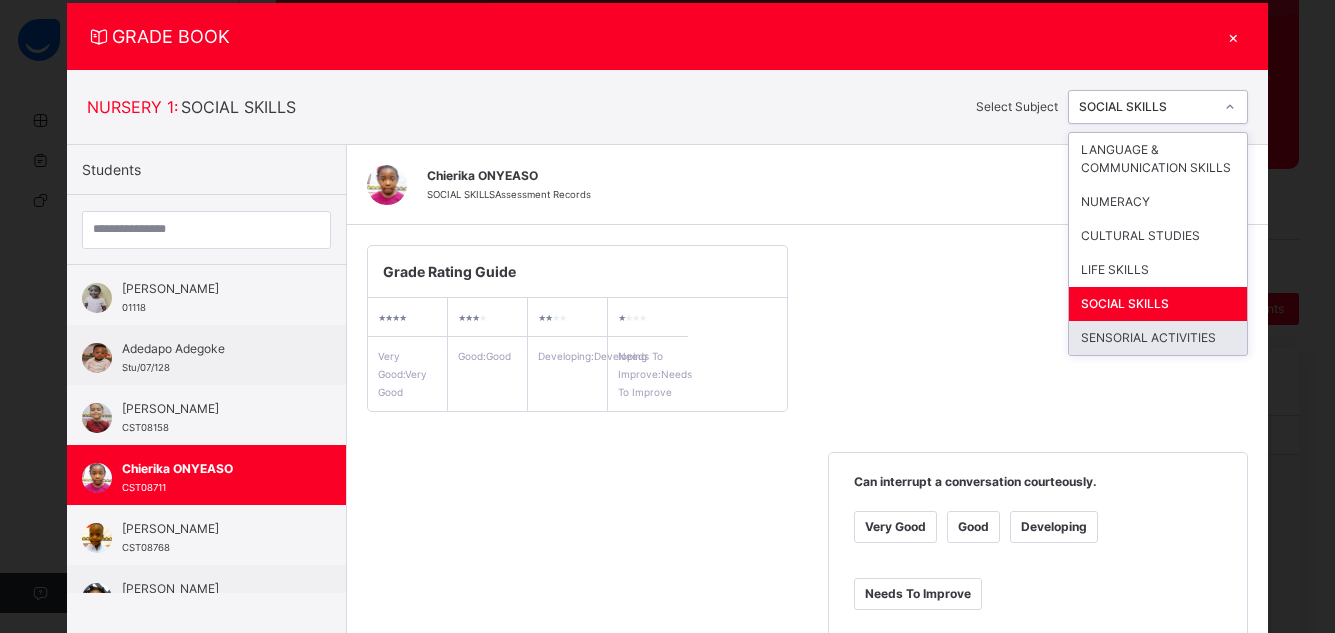 click on "SENSORIAL ACTIVITIES" at bounding box center (1158, 338) 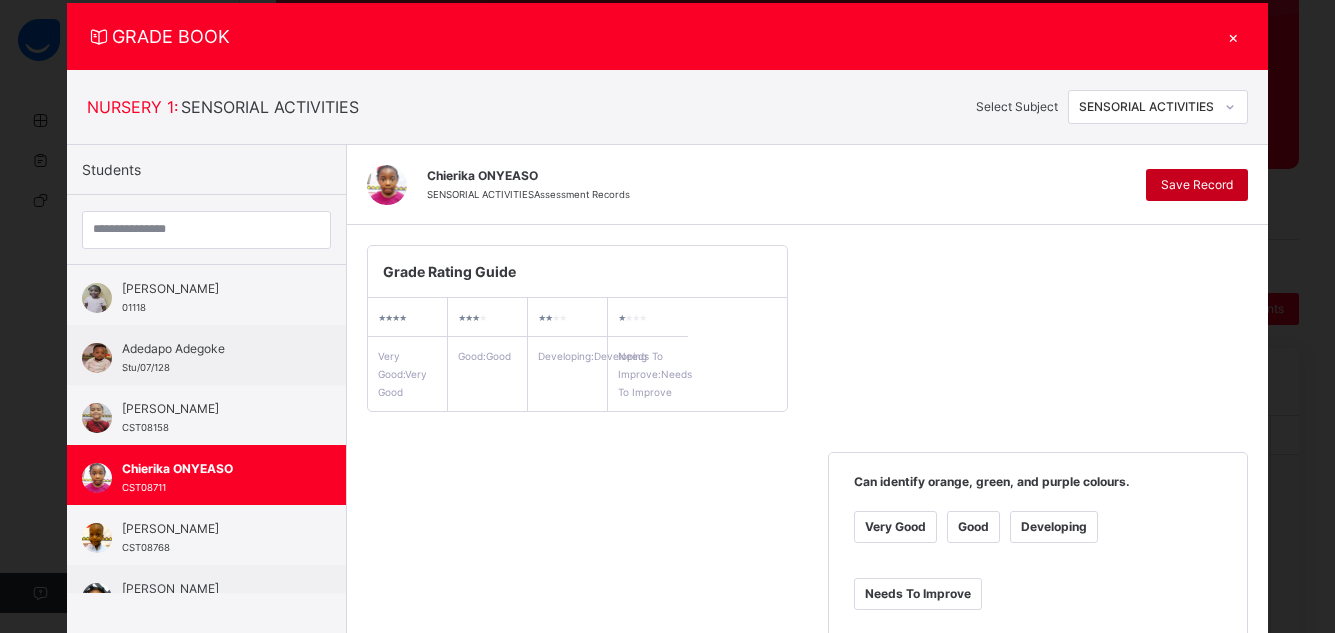 click on "Save Record" at bounding box center (1197, 185) 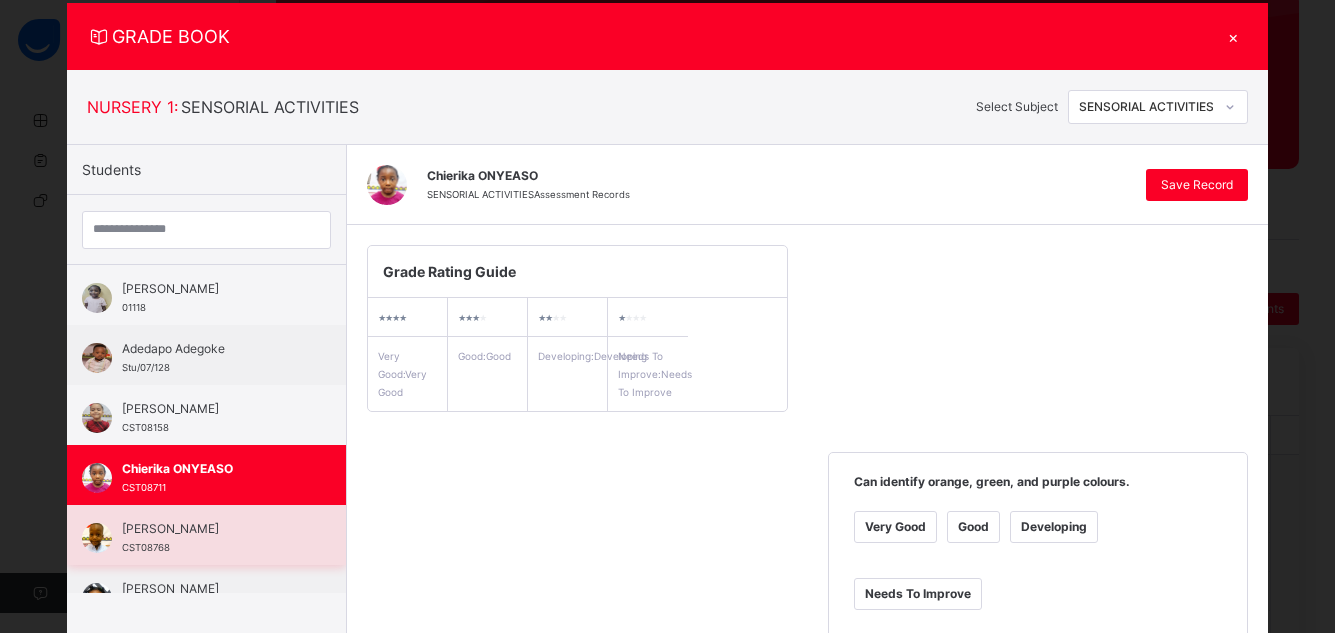 click on "[PERSON_NAME]" at bounding box center [211, 529] 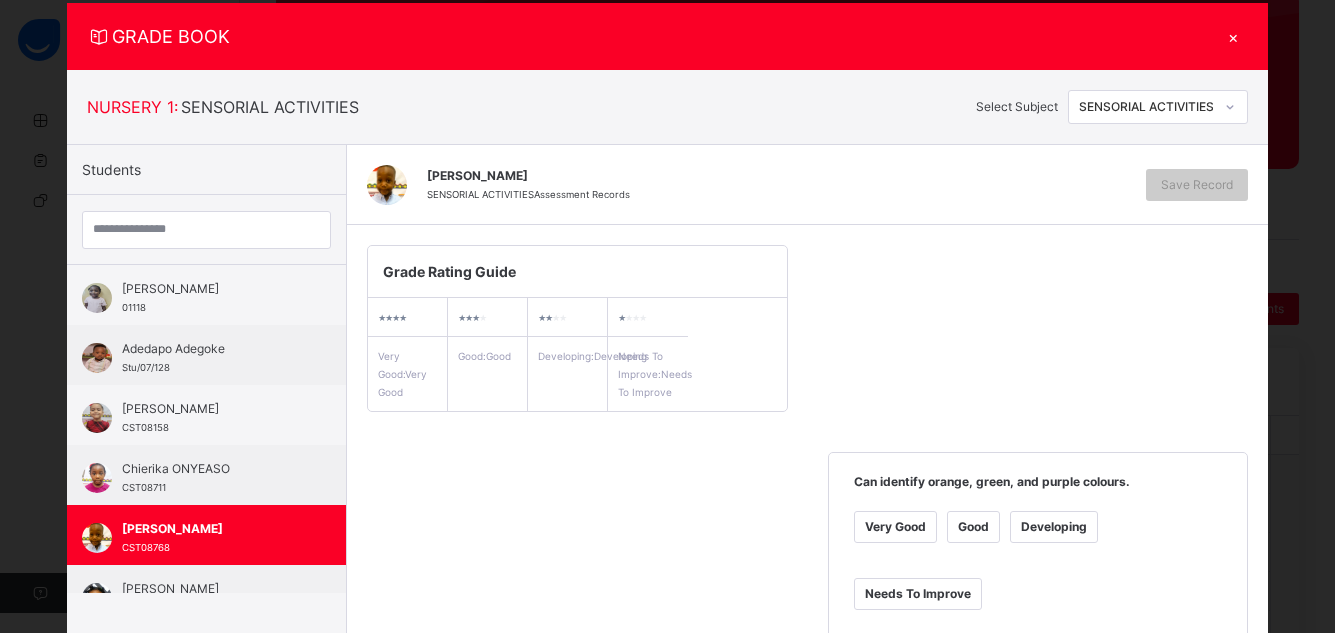 click on "Good" at bounding box center (973, 527) 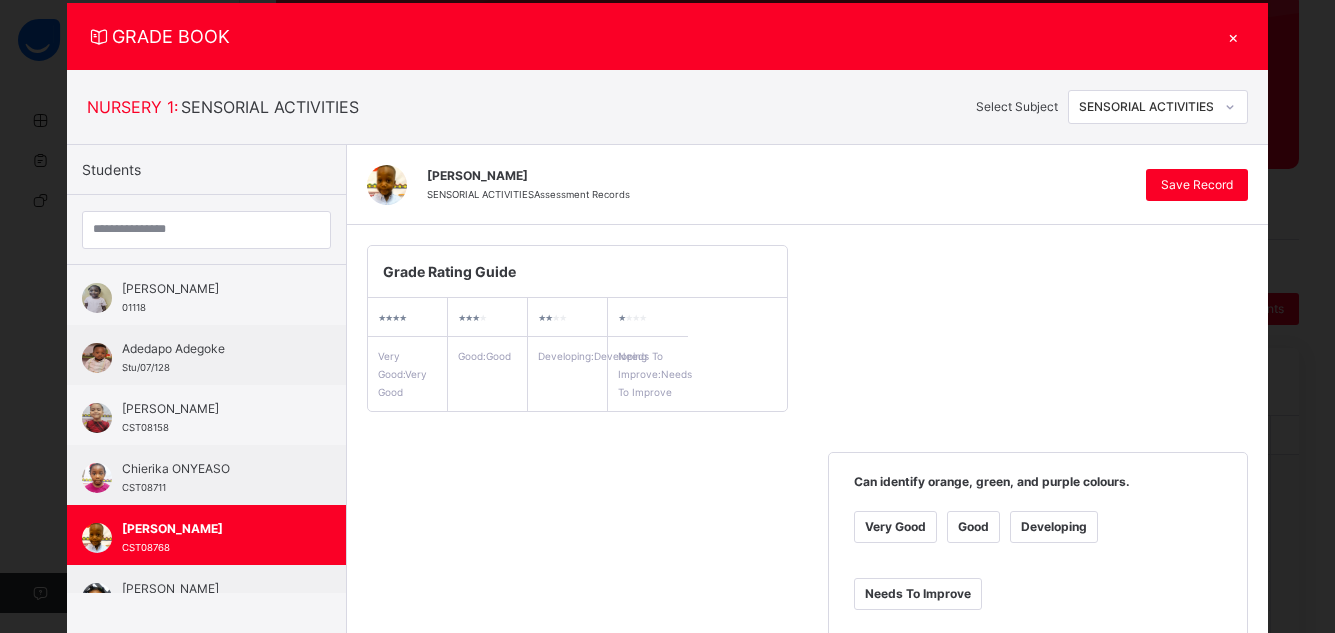 scroll, scrollTop: 601, scrollLeft: 0, axis: vertical 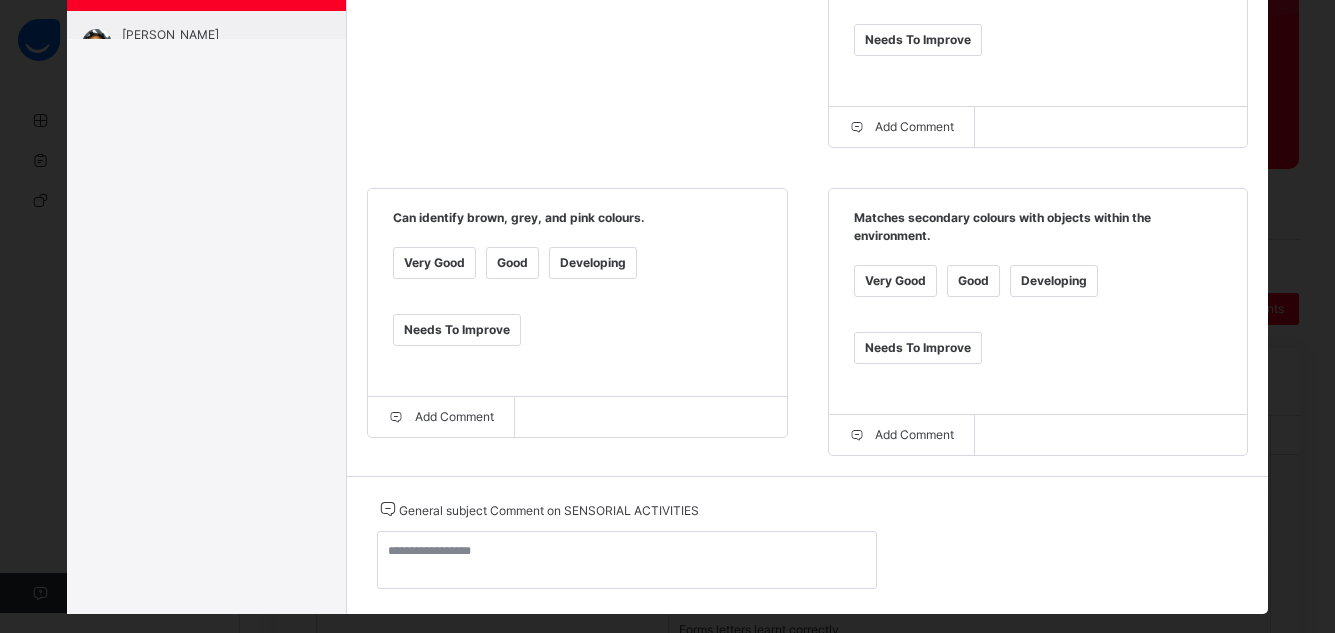 click on "Good" at bounding box center [973, 281] 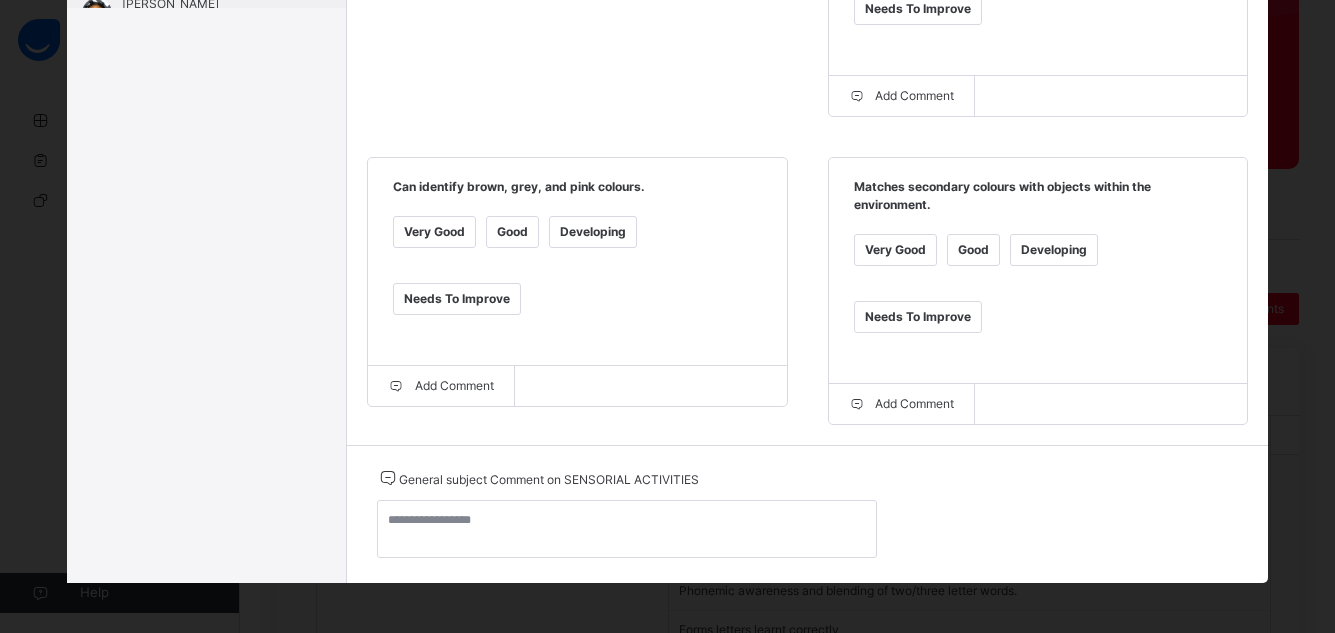 scroll, scrollTop: 102, scrollLeft: 0, axis: vertical 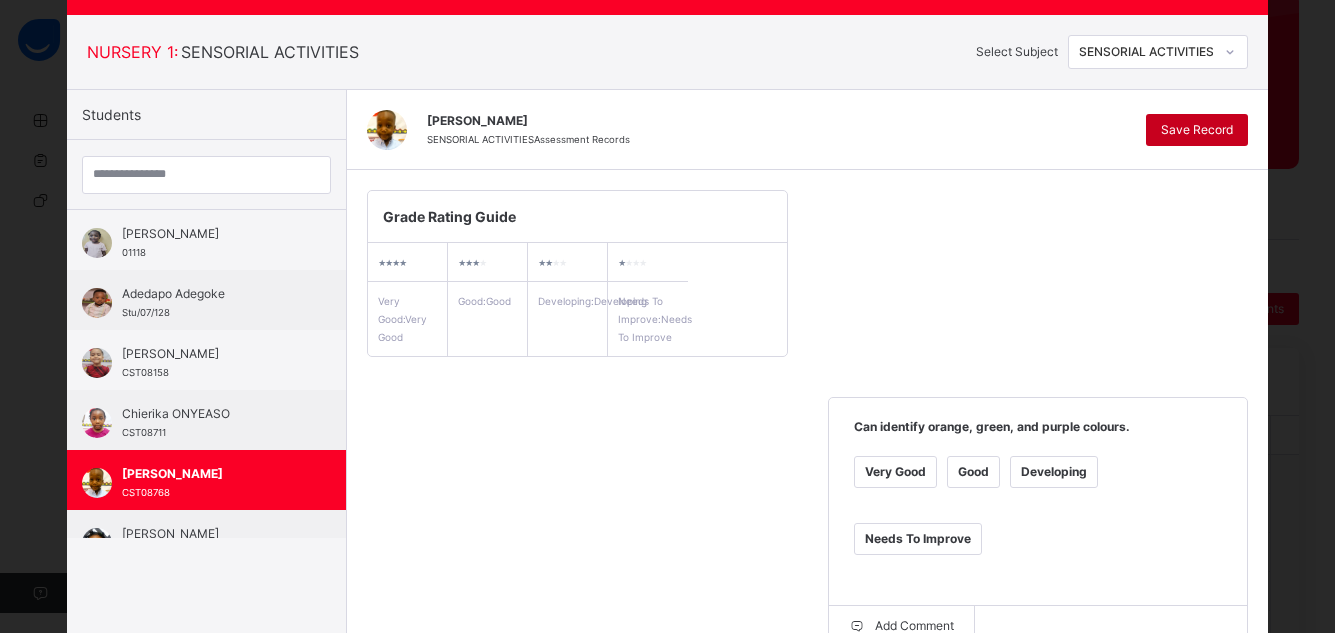 click on "Save Record" at bounding box center (1197, 130) 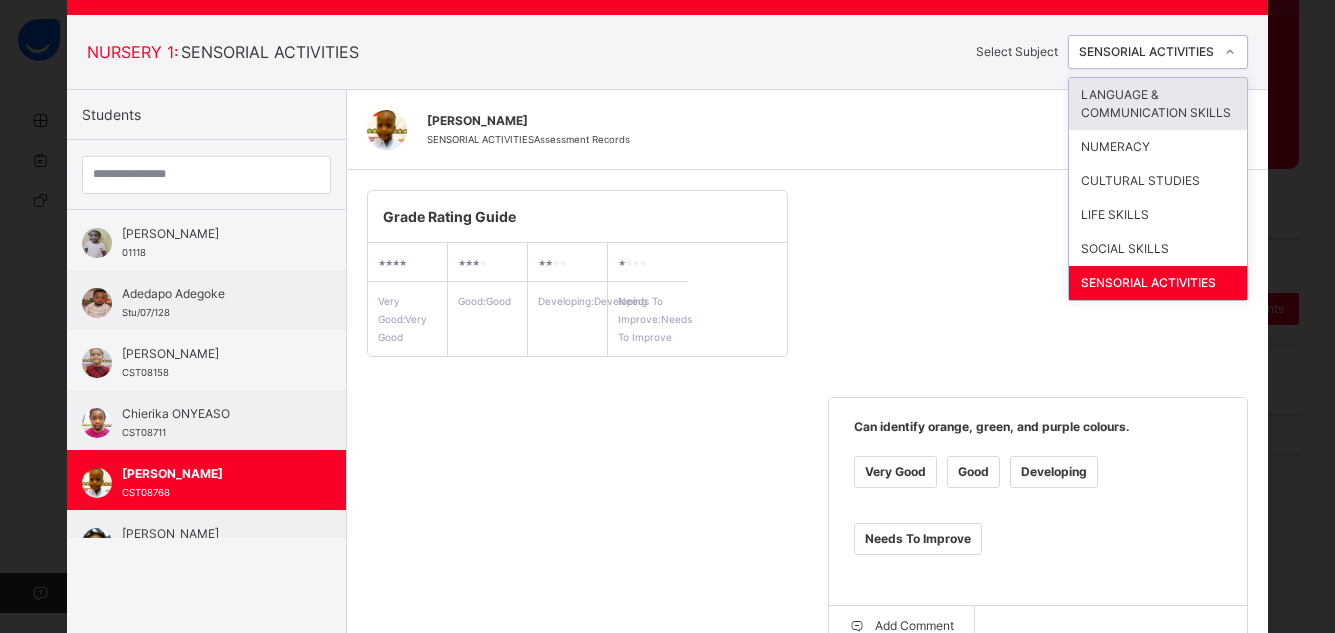 click 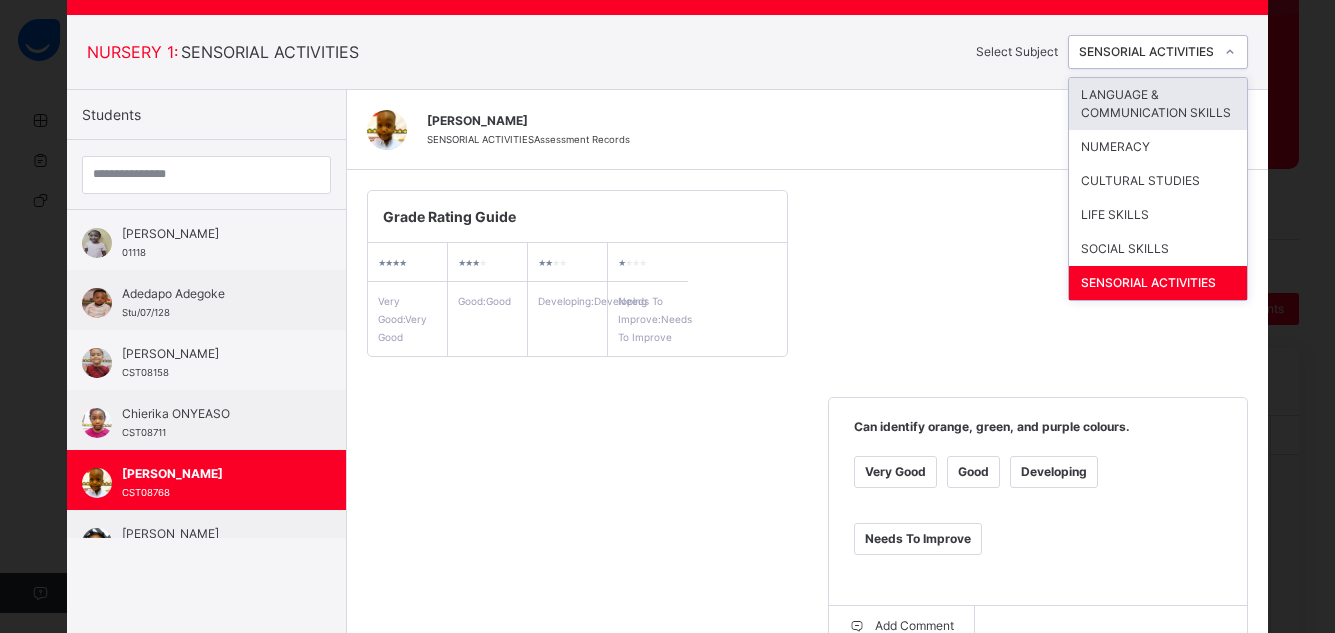 click on "LANGUAGE & COMMUNICATION SKILLS" at bounding box center [1158, 104] 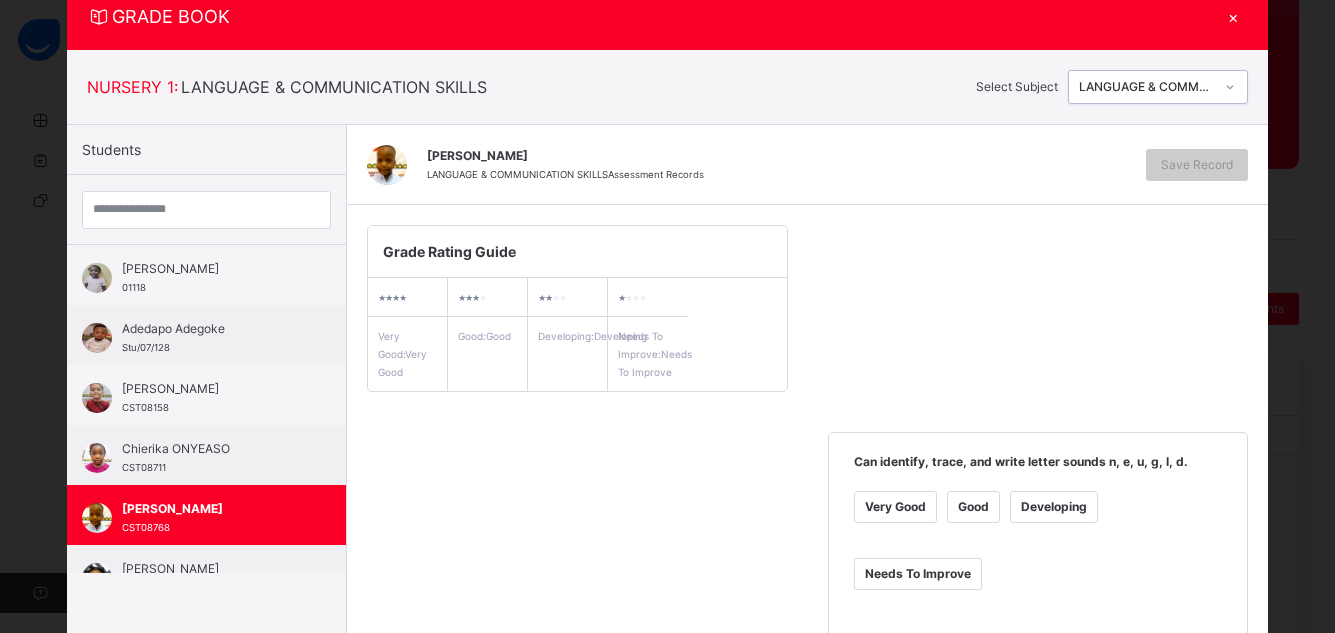 scroll, scrollTop: 102, scrollLeft: 0, axis: vertical 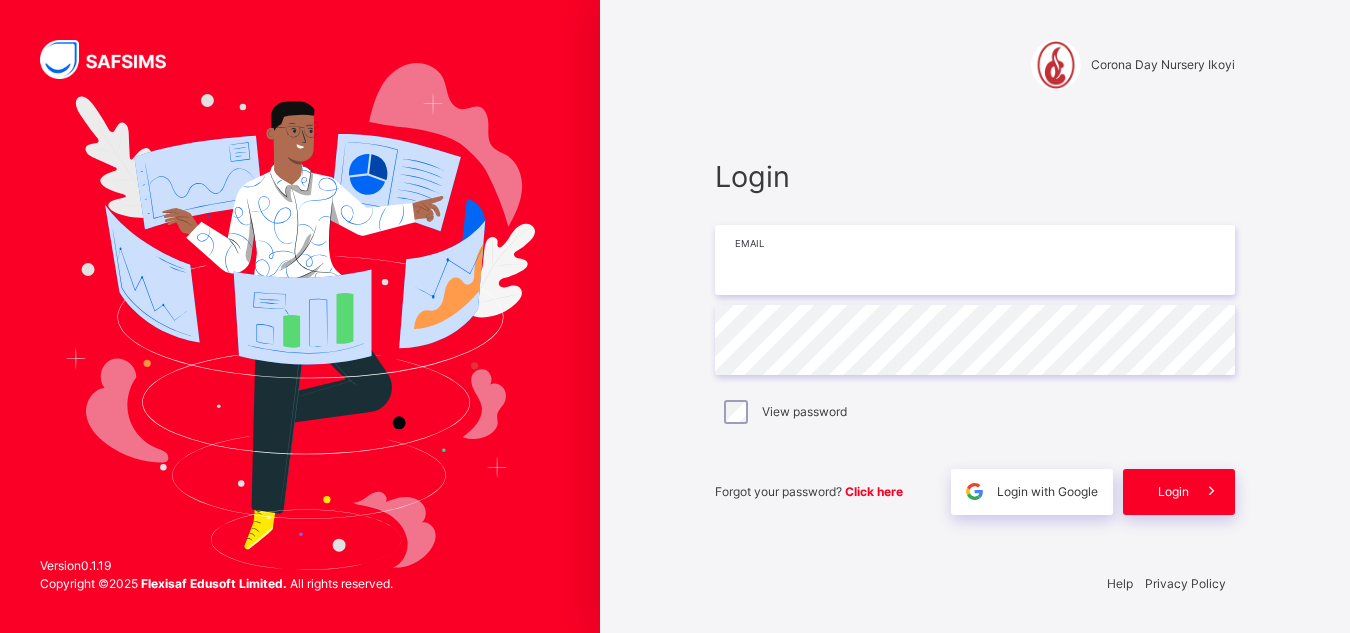 type on "**********" 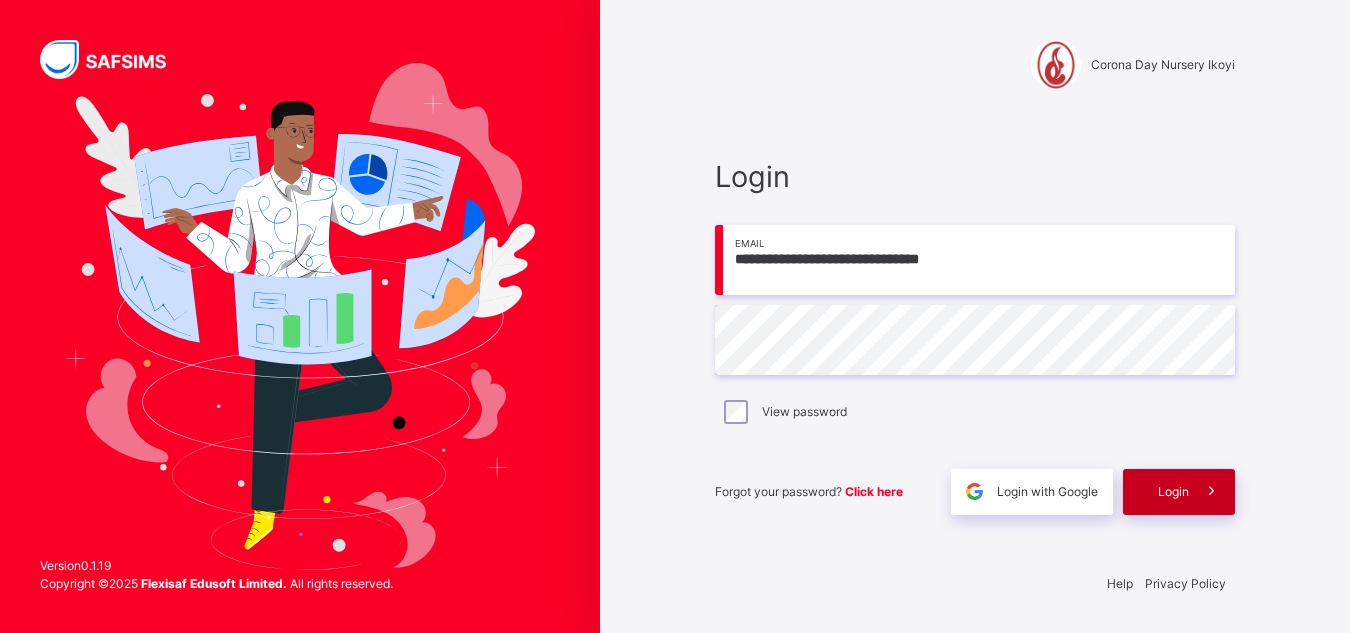 click on "Login" at bounding box center (1173, 492) 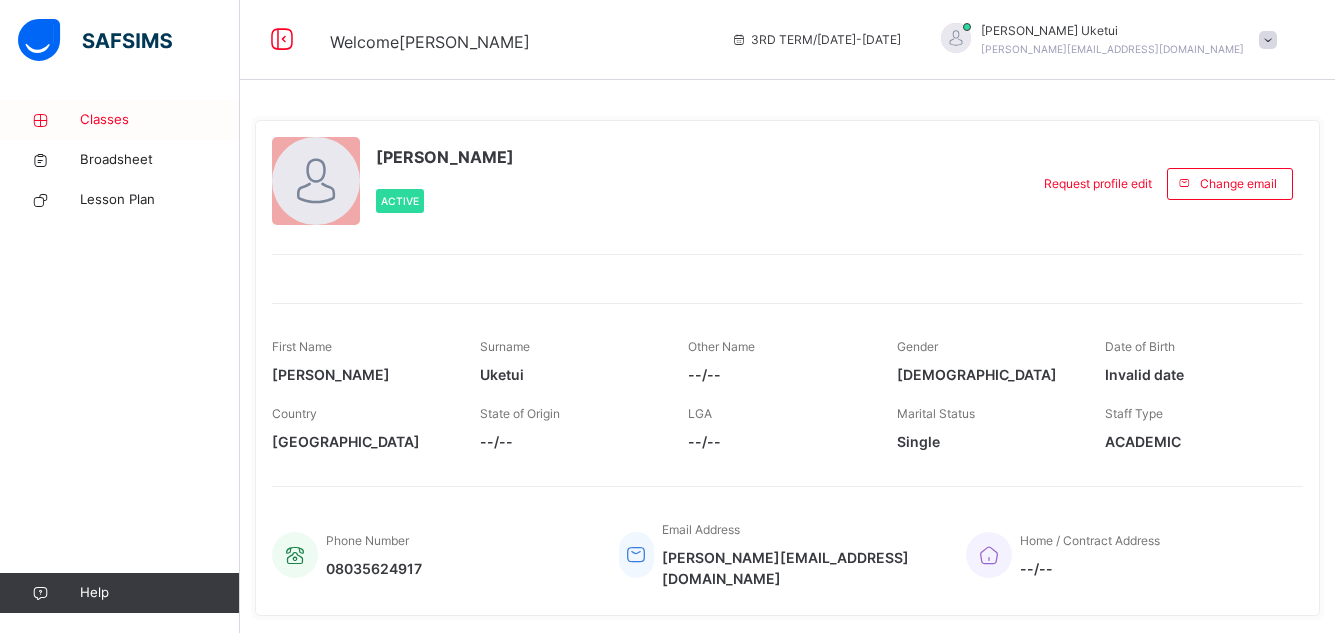 click on "Classes" at bounding box center [160, 120] 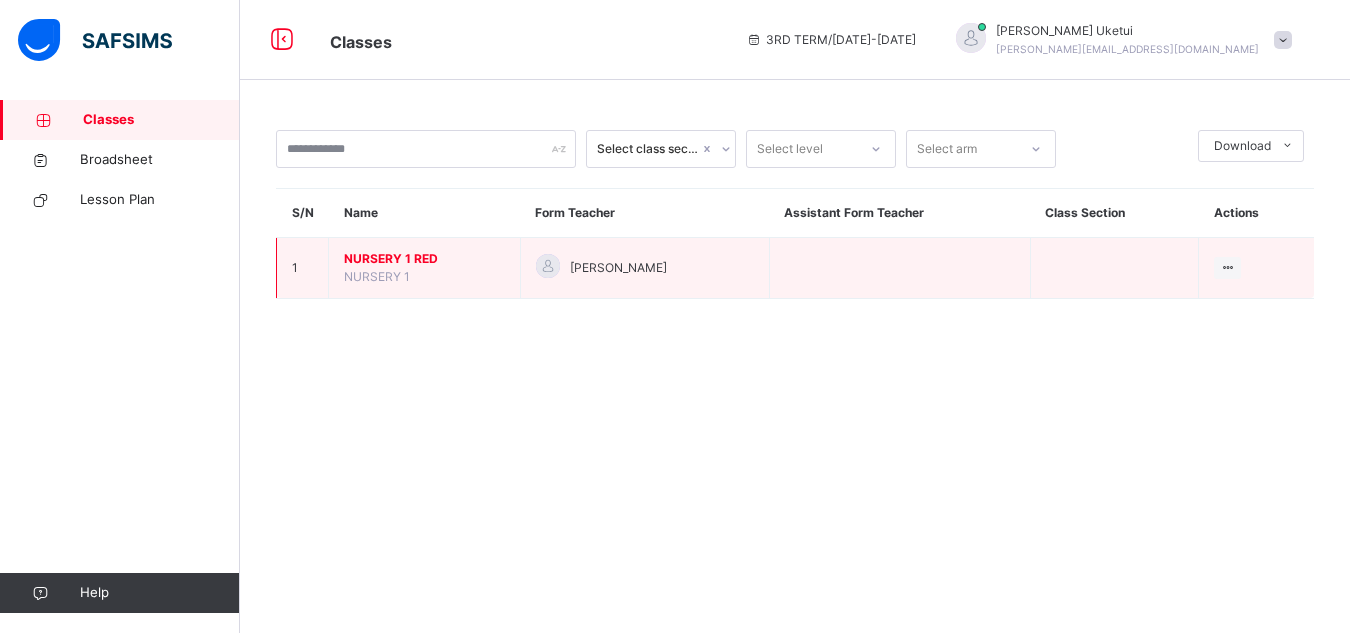 click on "NURSERY 1   RED    NURSERY 1" at bounding box center [425, 268] 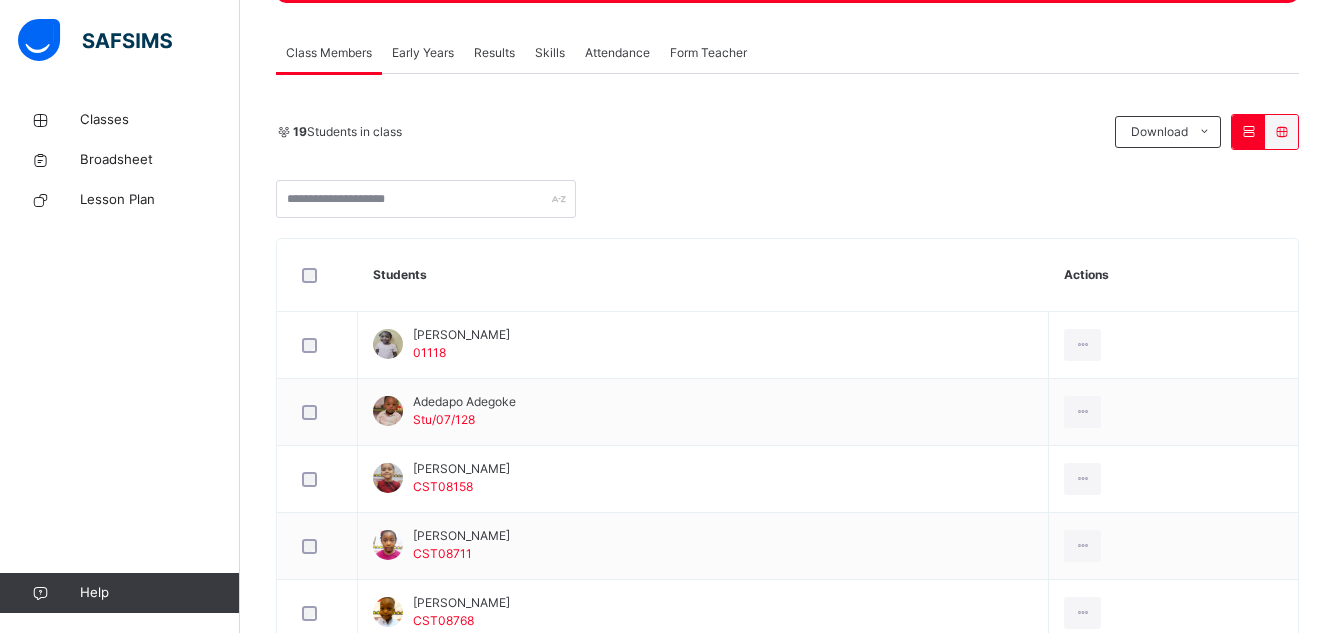 scroll, scrollTop: 360, scrollLeft: 0, axis: vertical 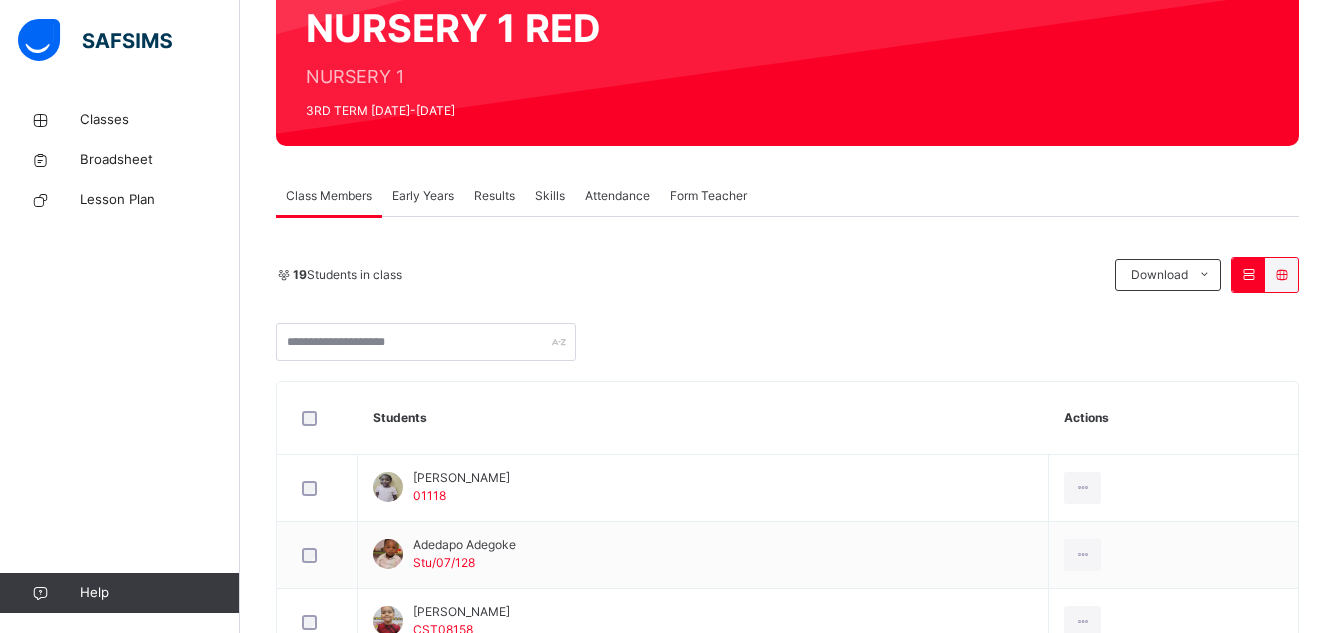 click on "Early Years" at bounding box center (423, 196) 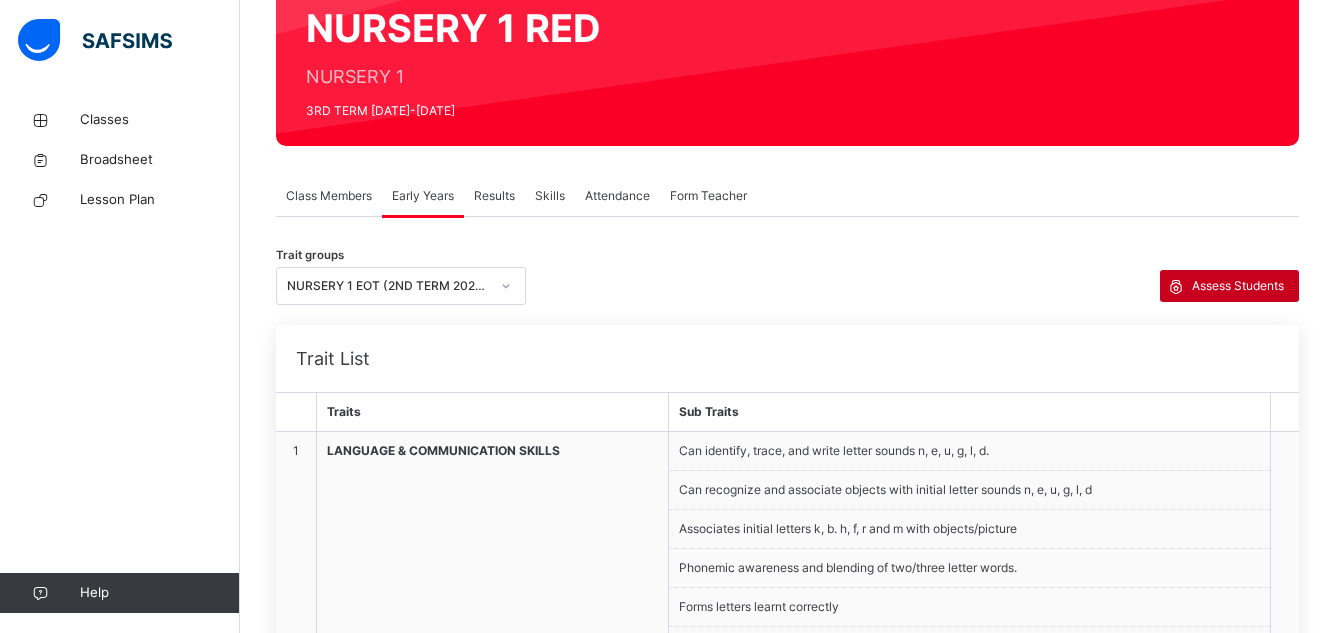 click on "Assess Students" at bounding box center [1238, 286] 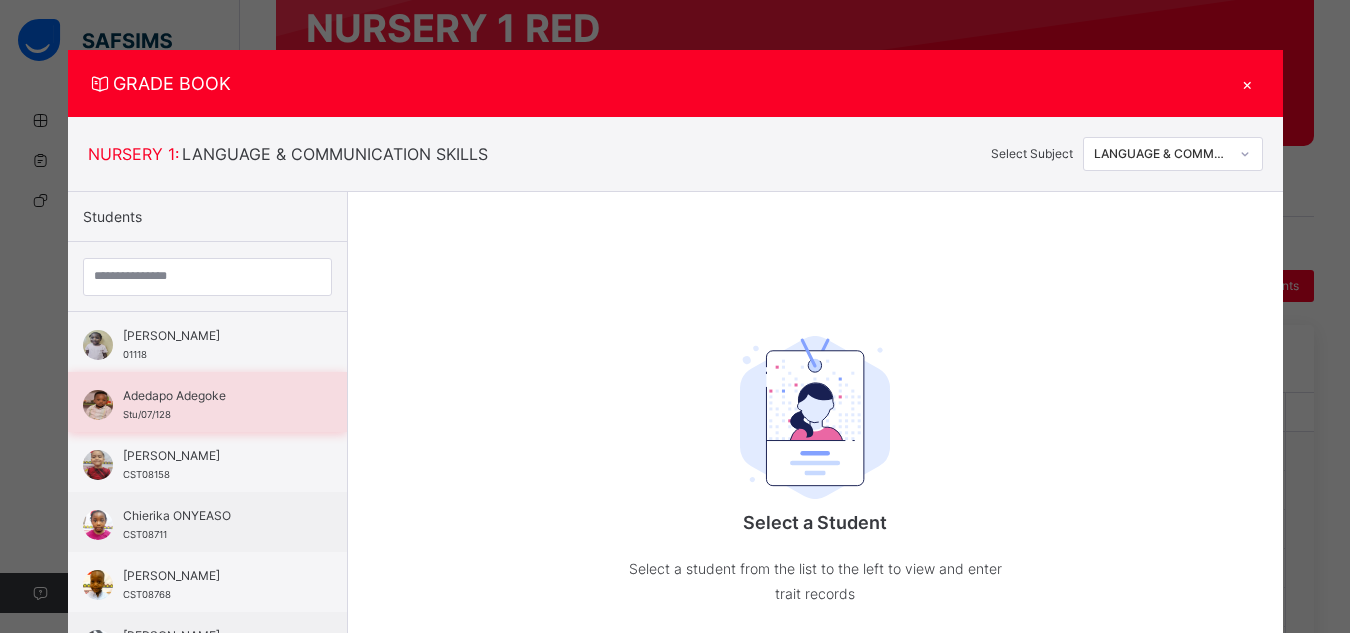 click on "Adedapo  Adegoke" at bounding box center [212, 396] 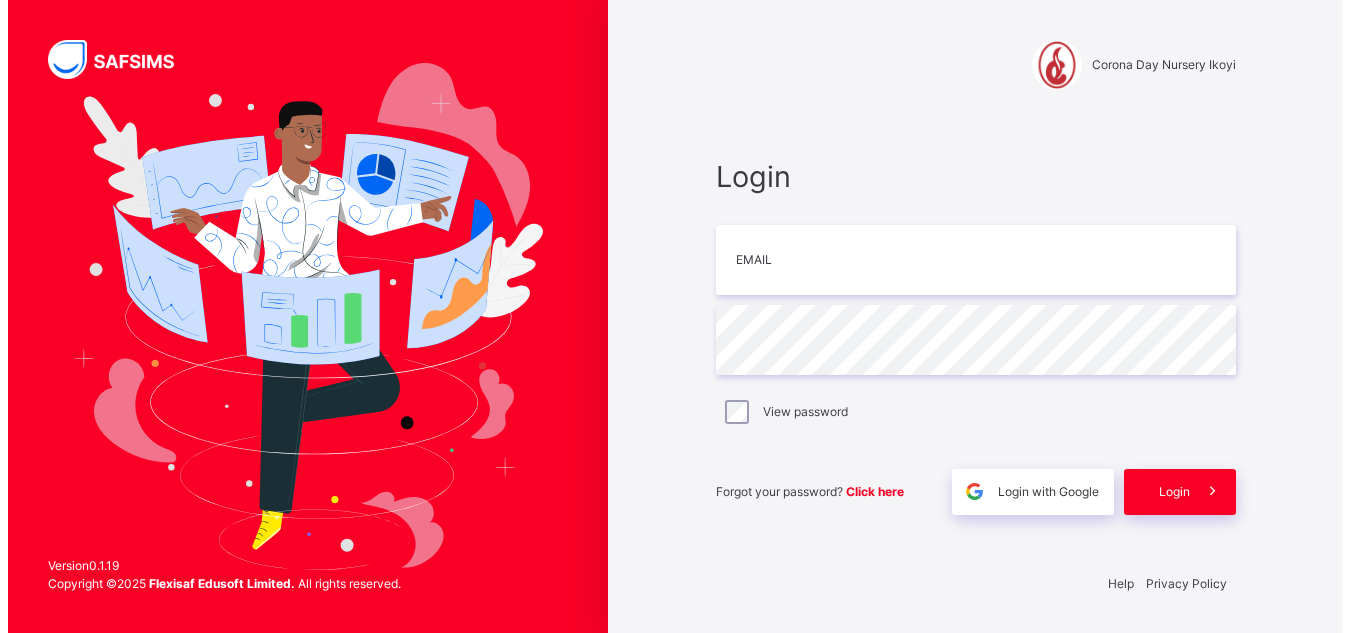 scroll, scrollTop: 0, scrollLeft: 0, axis: both 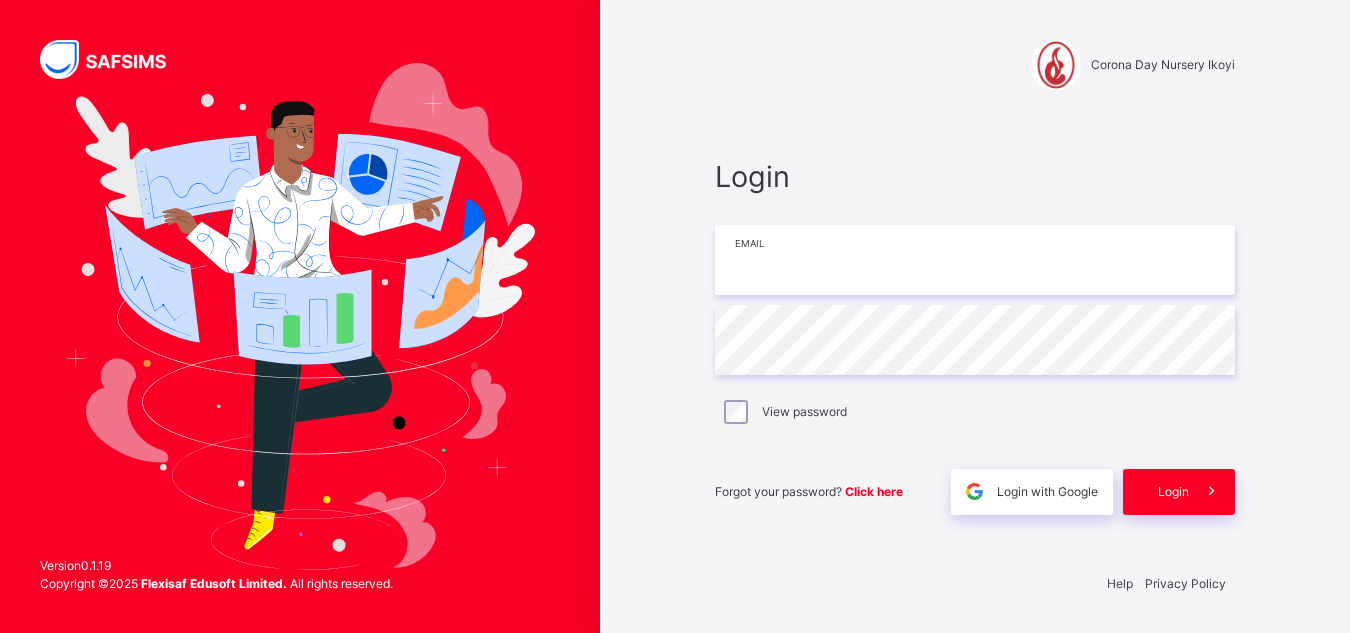 type on "**********" 